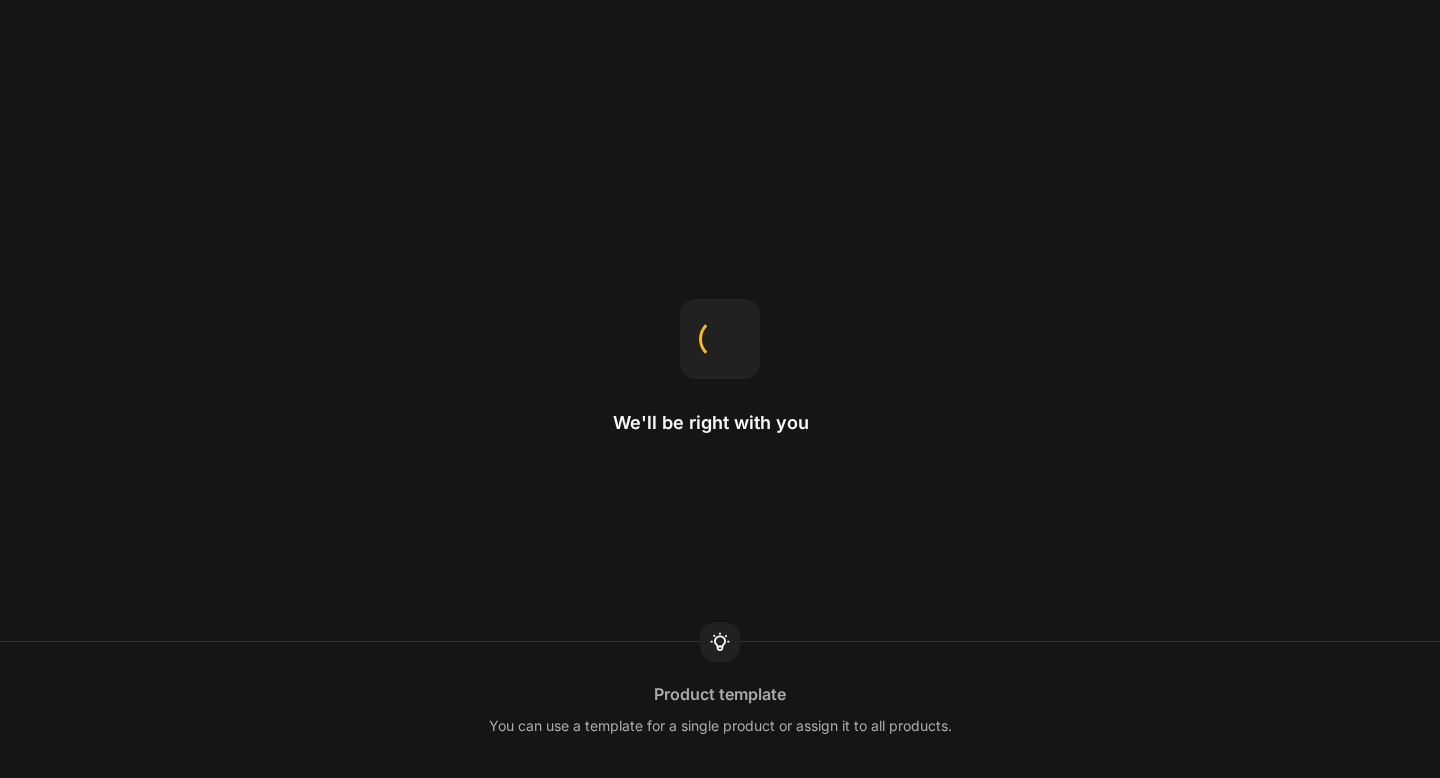 scroll, scrollTop: 0, scrollLeft: 0, axis: both 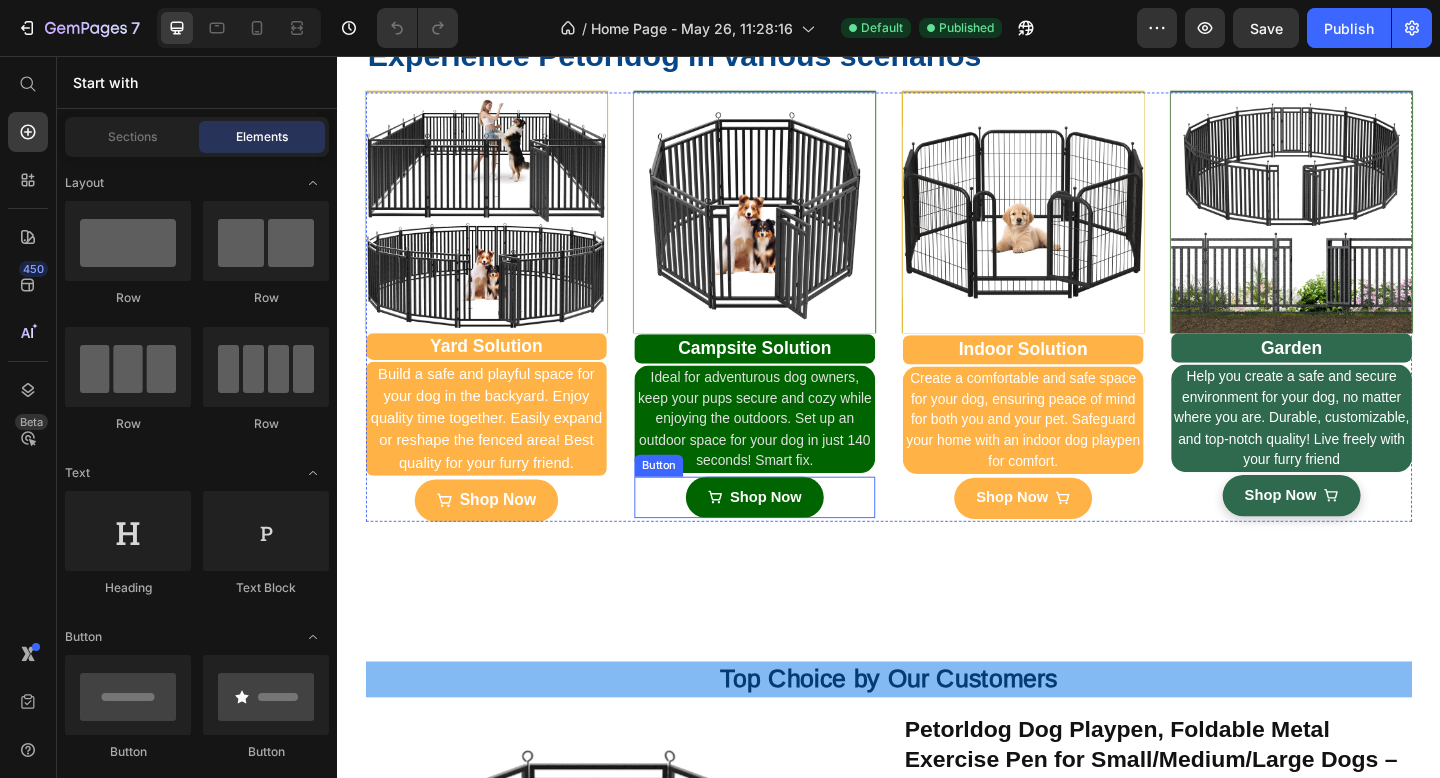 radio on "false" 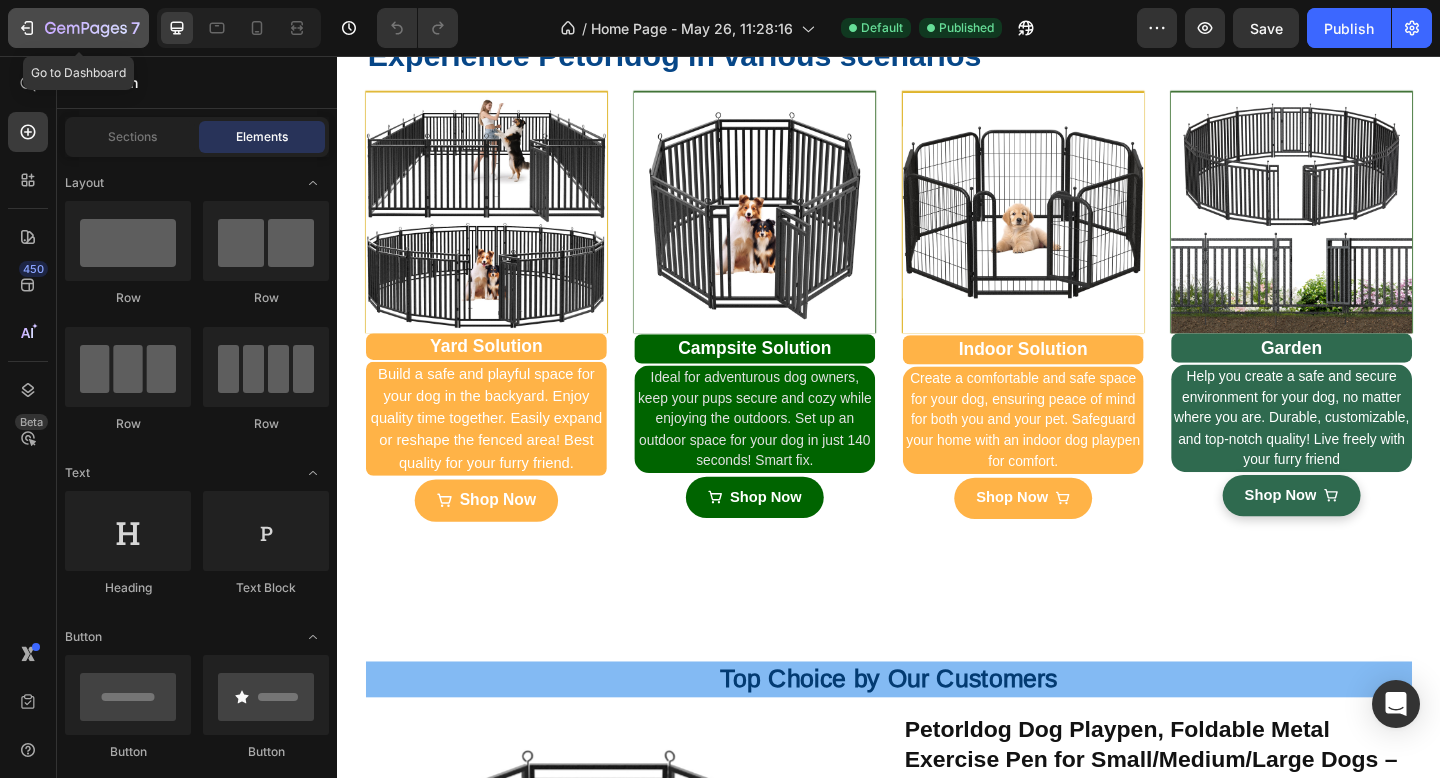 click 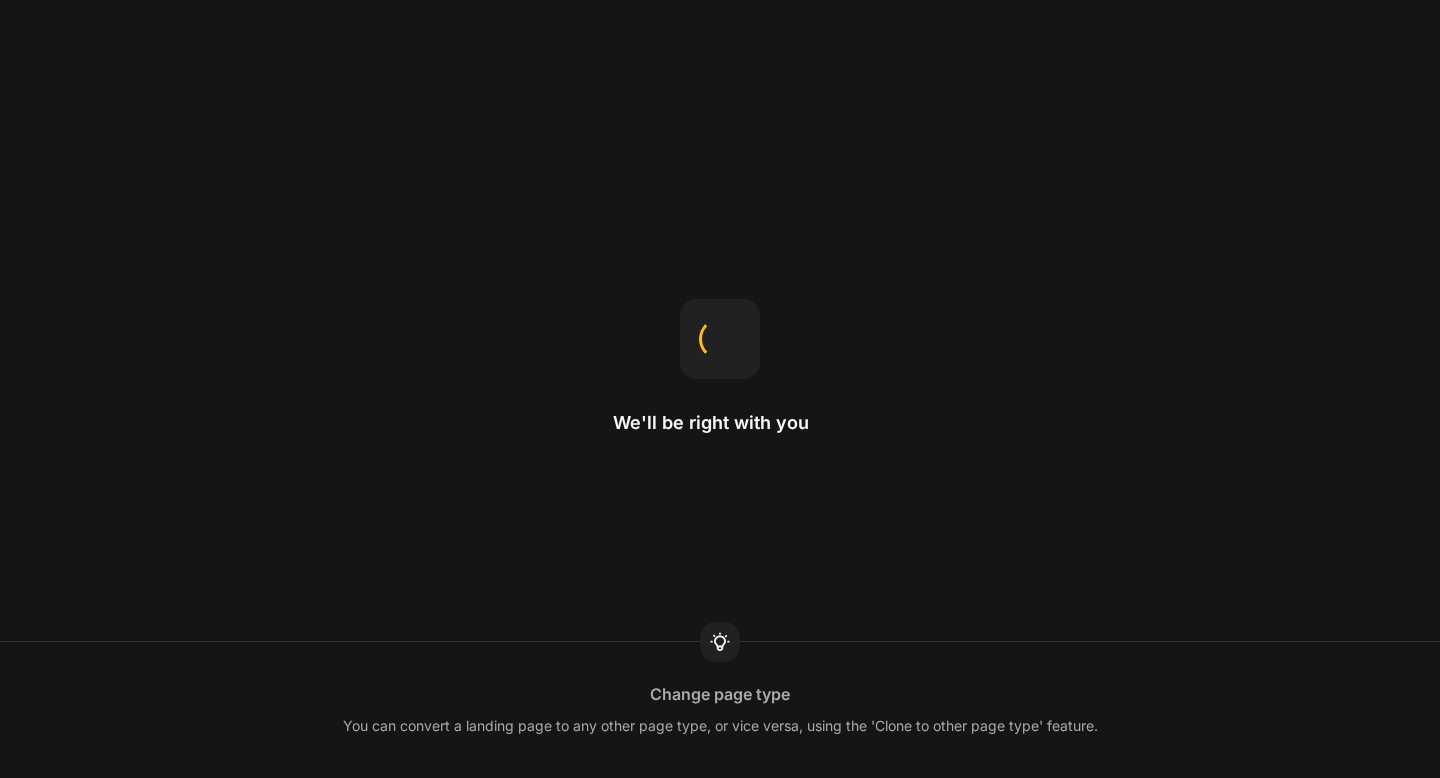 scroll, scrollTop: 0, scrollLeft: 0, axis: both 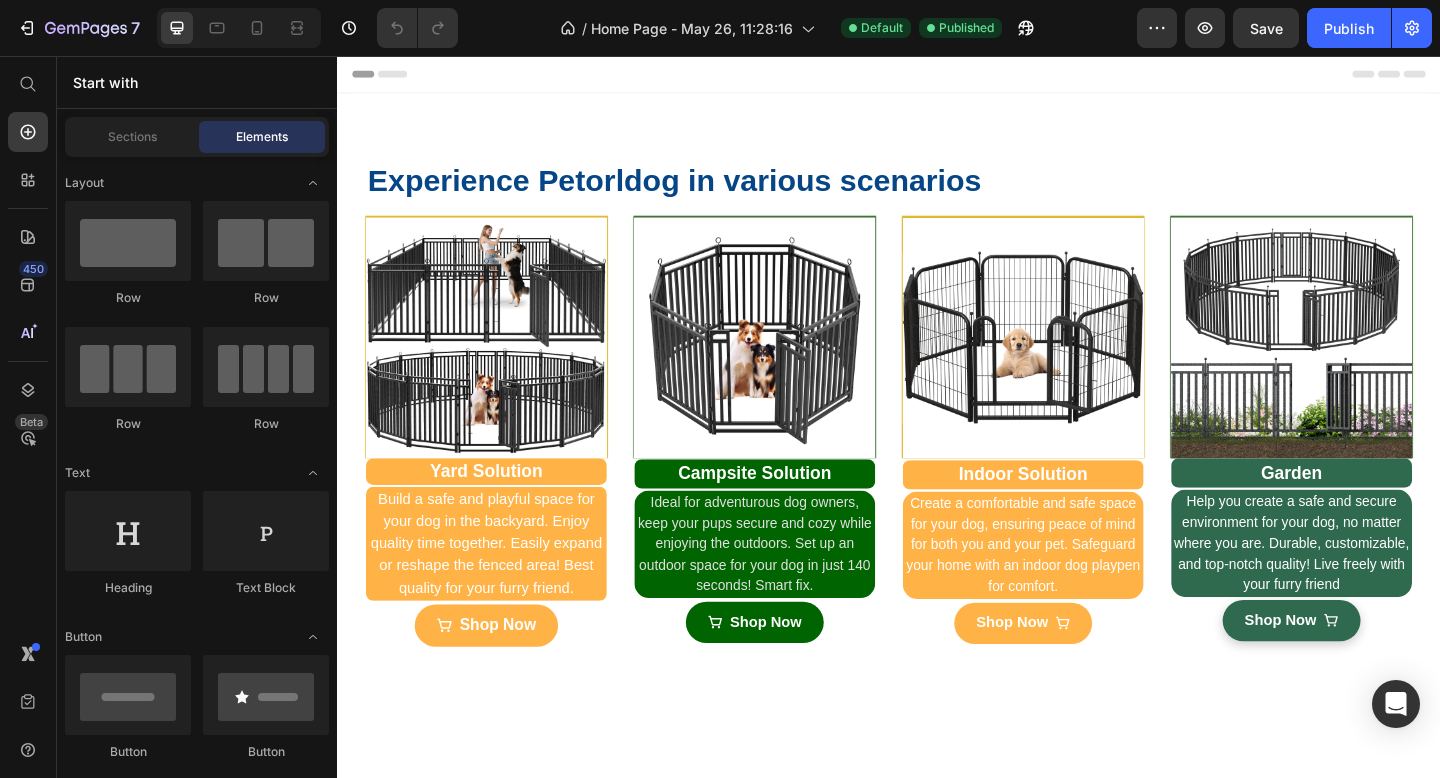 radio on "false" 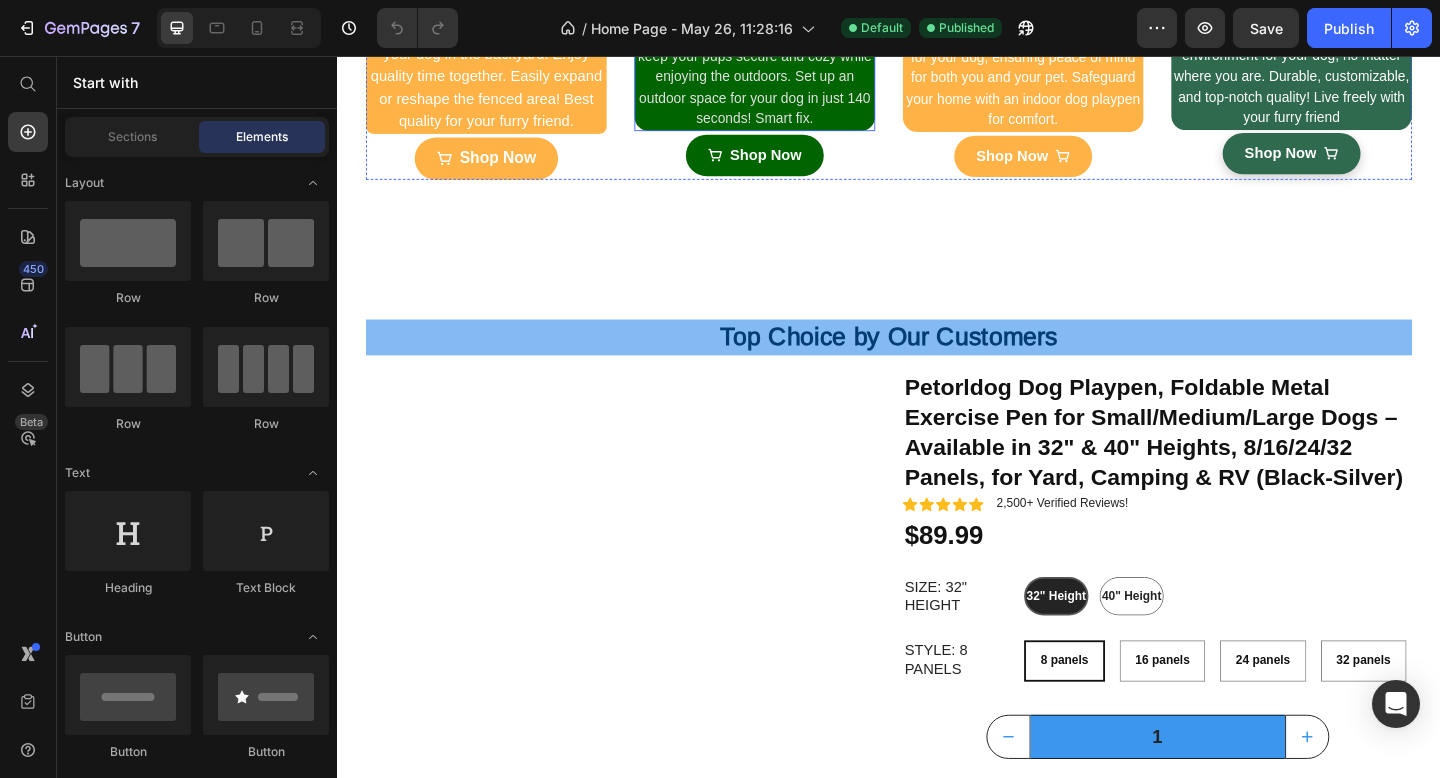 scroll, scrollTop: 595, scrollLeft: 0, axis: vertical 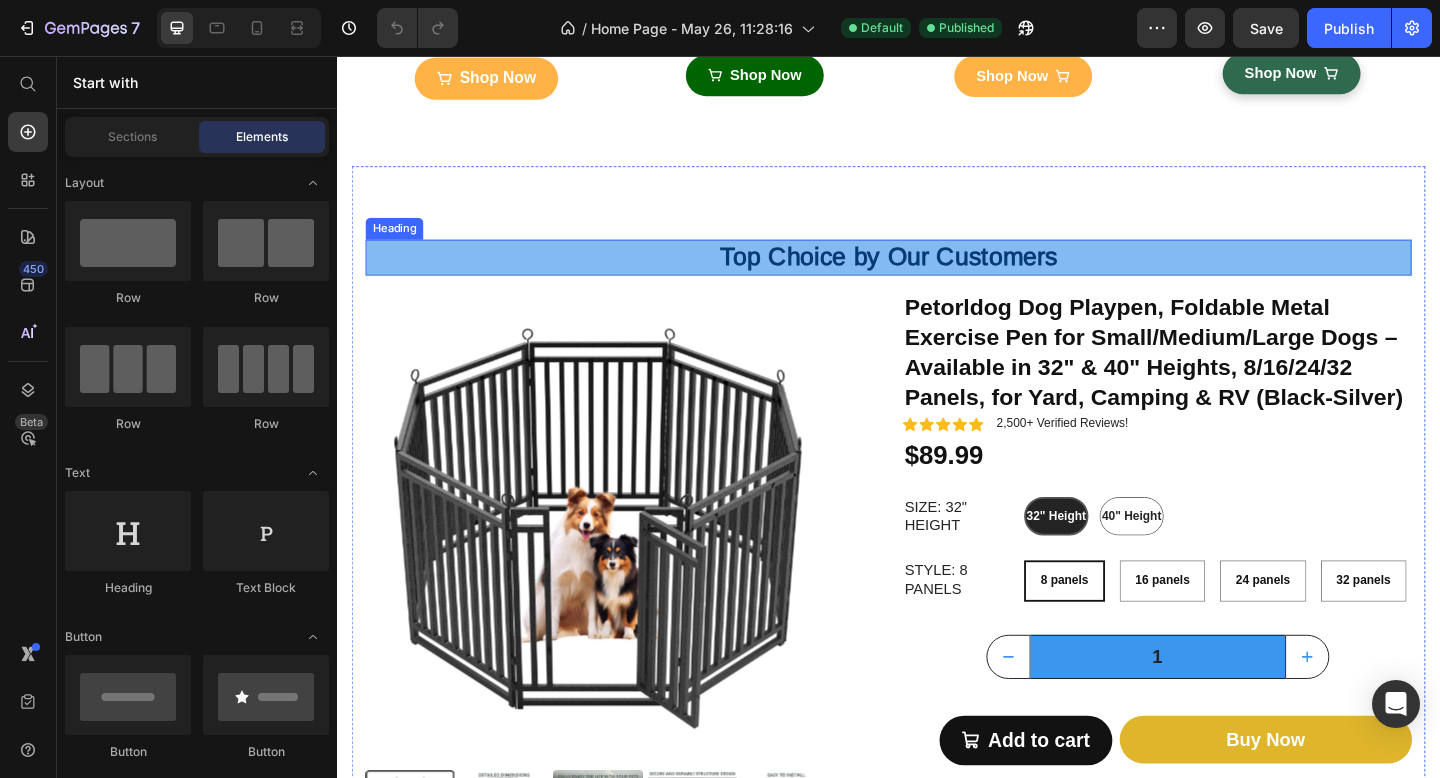 click on "Top Choice by Our Customers" at bounding box center (937, 275) 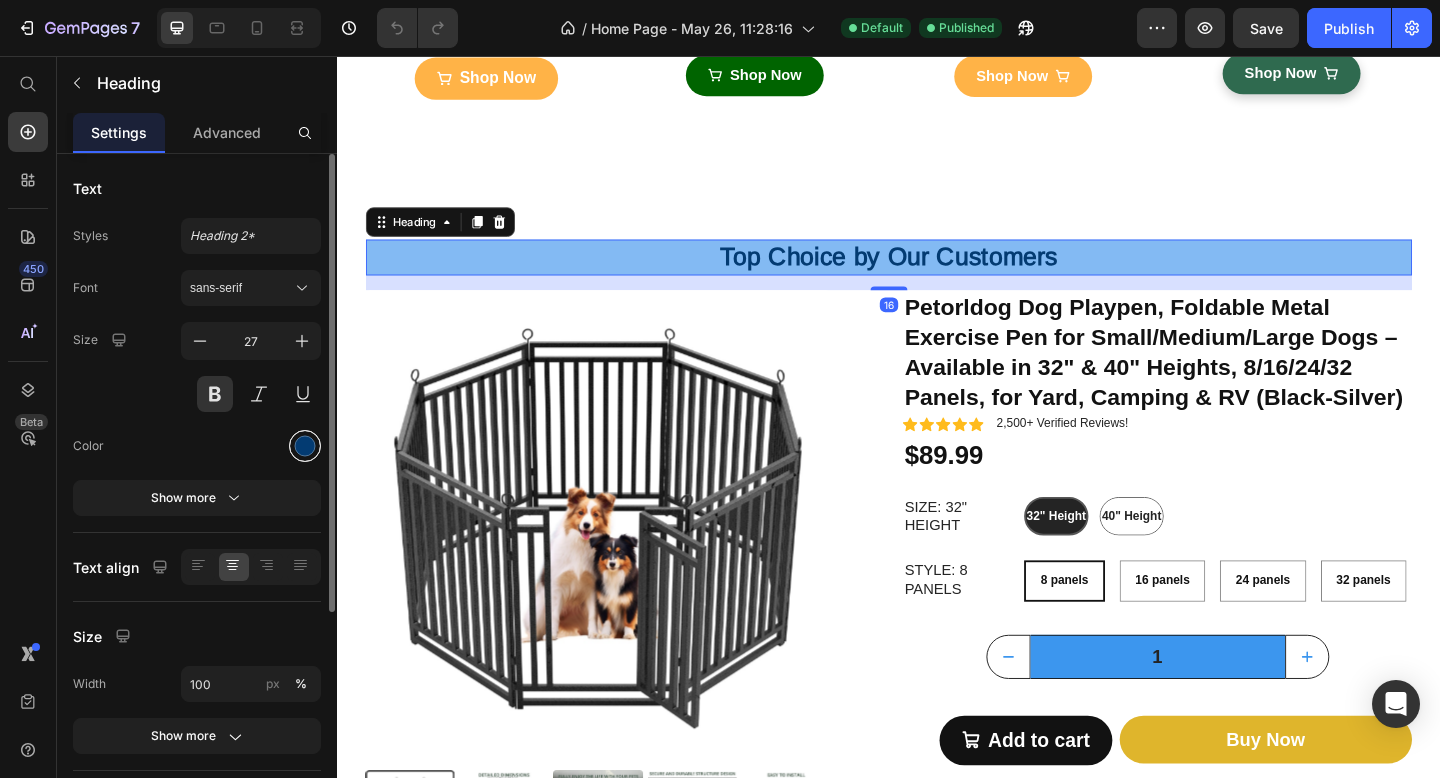 click at bounding box center [305, 446] 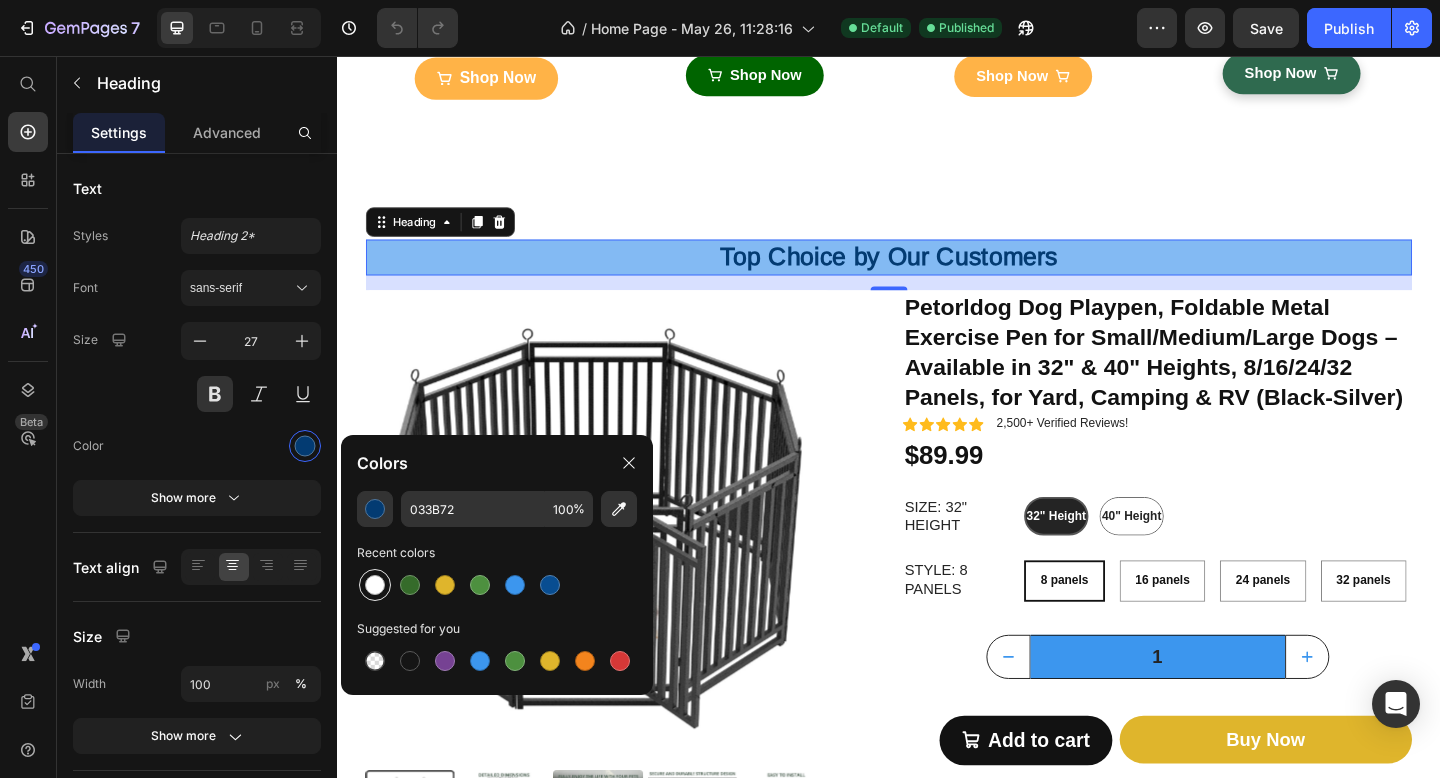 click at bounding box center (375, 585) 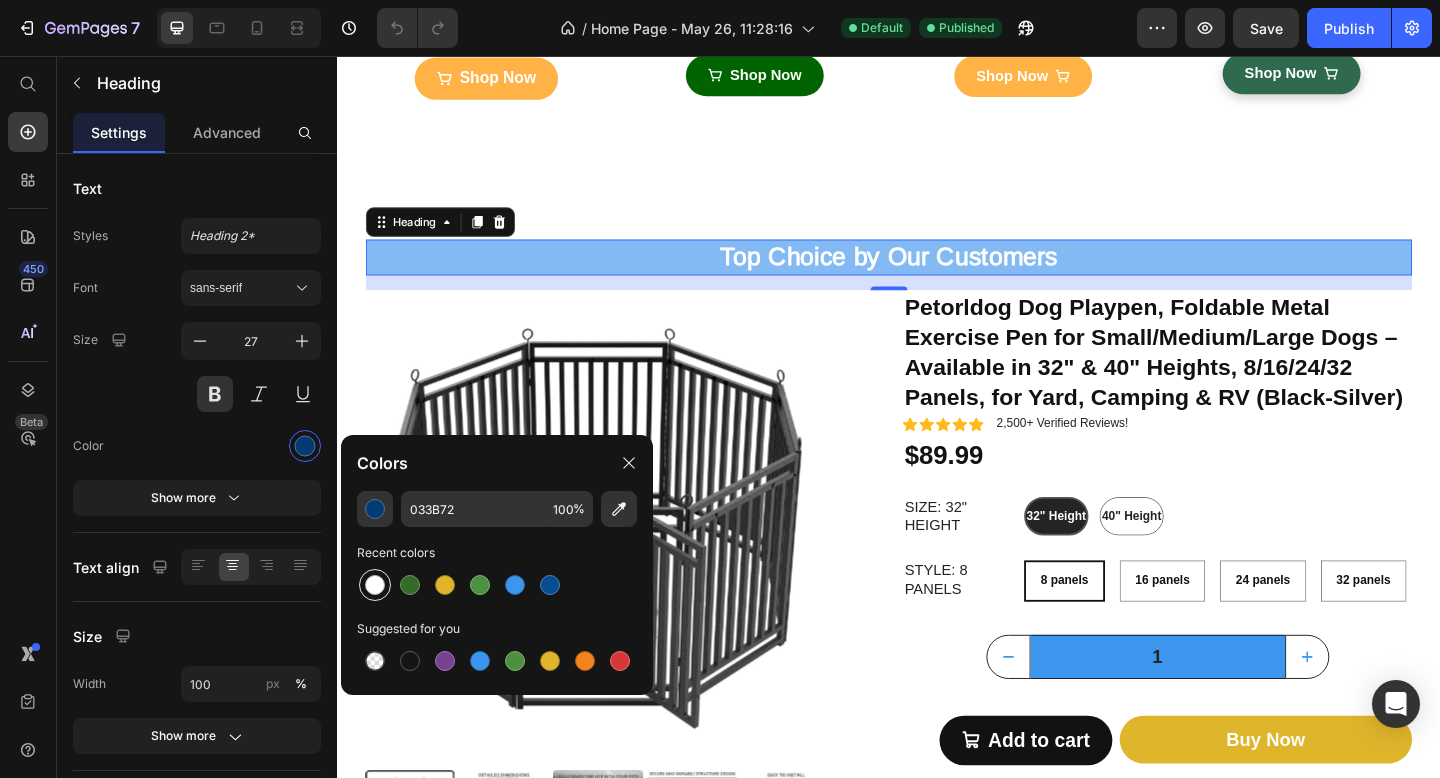 type on "FFFFFF" 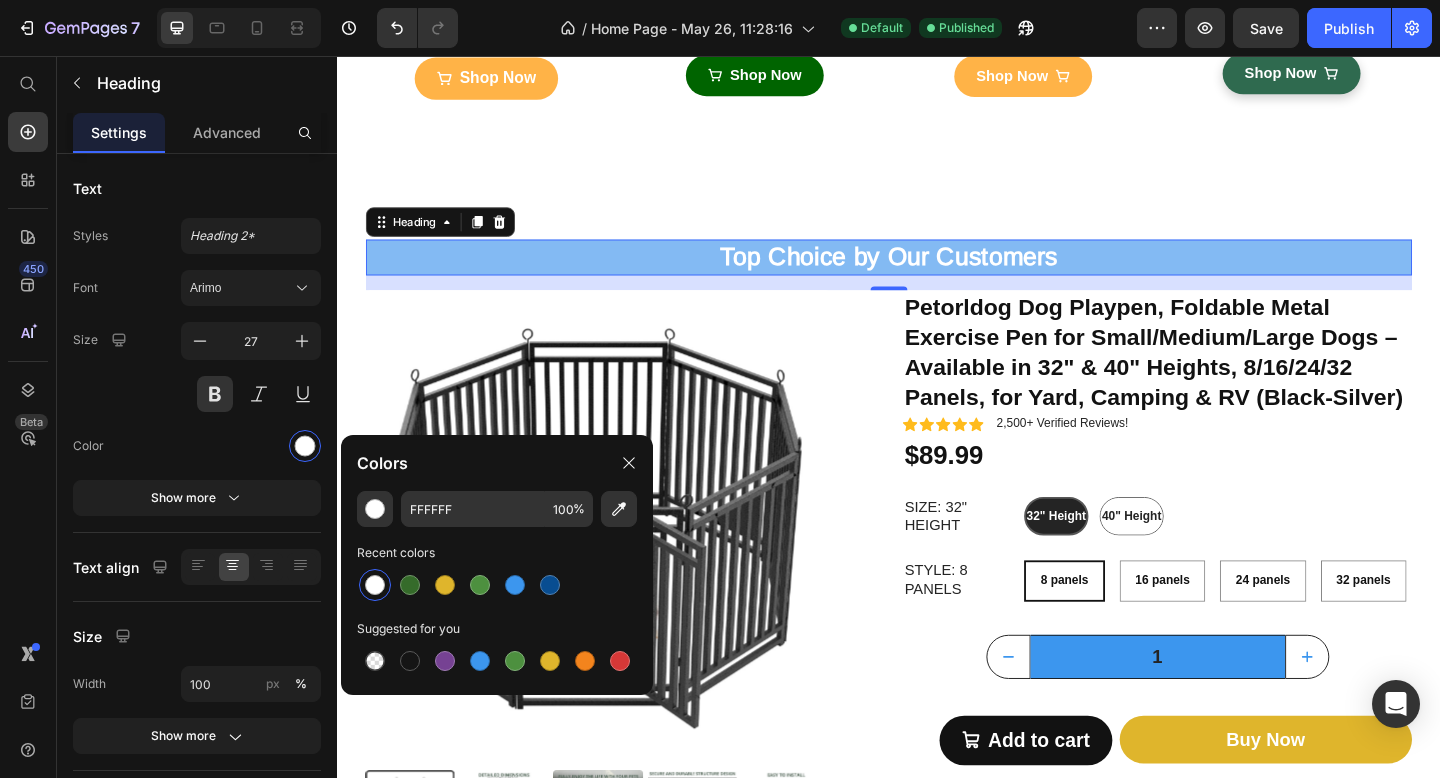 click on "Top Choice by Our Customers" at bounding box center (937, 275) 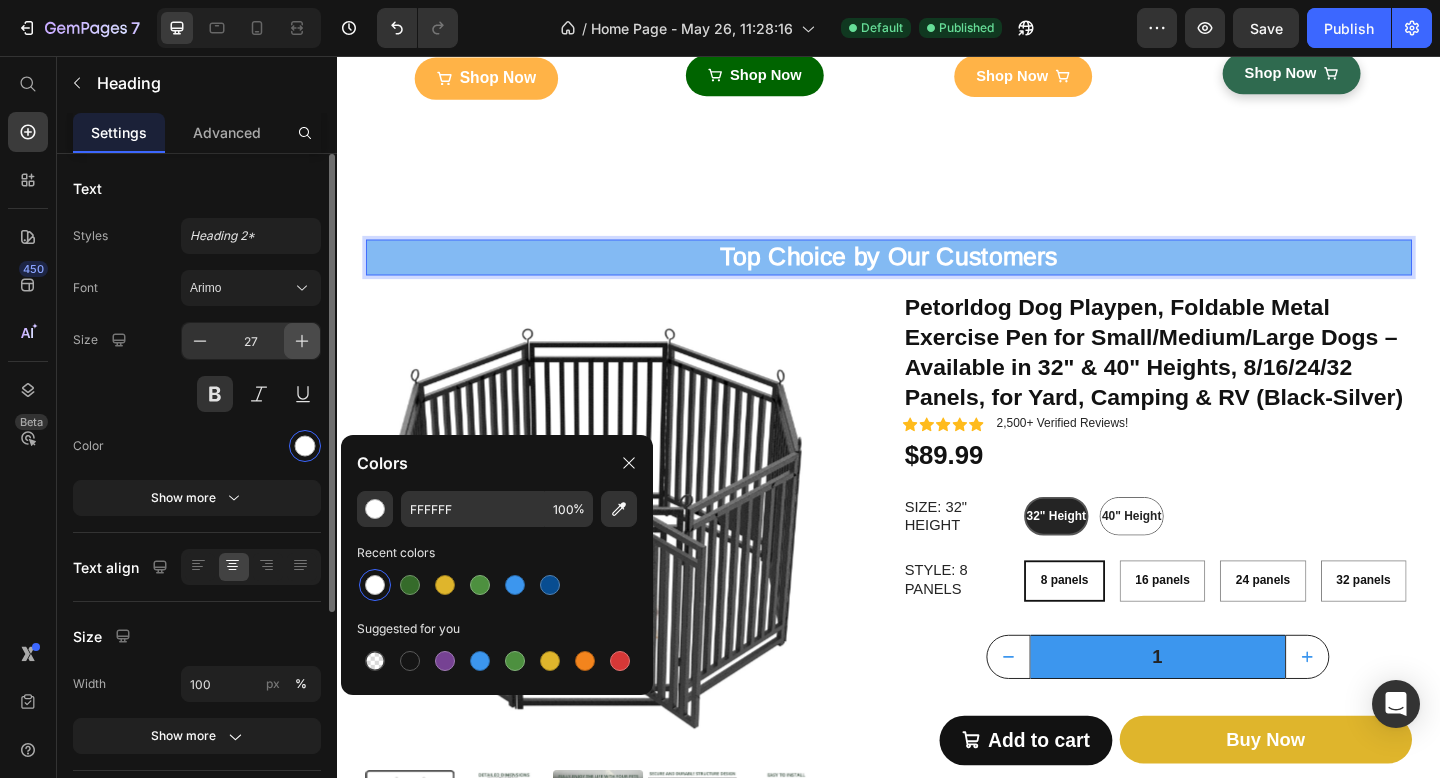 click 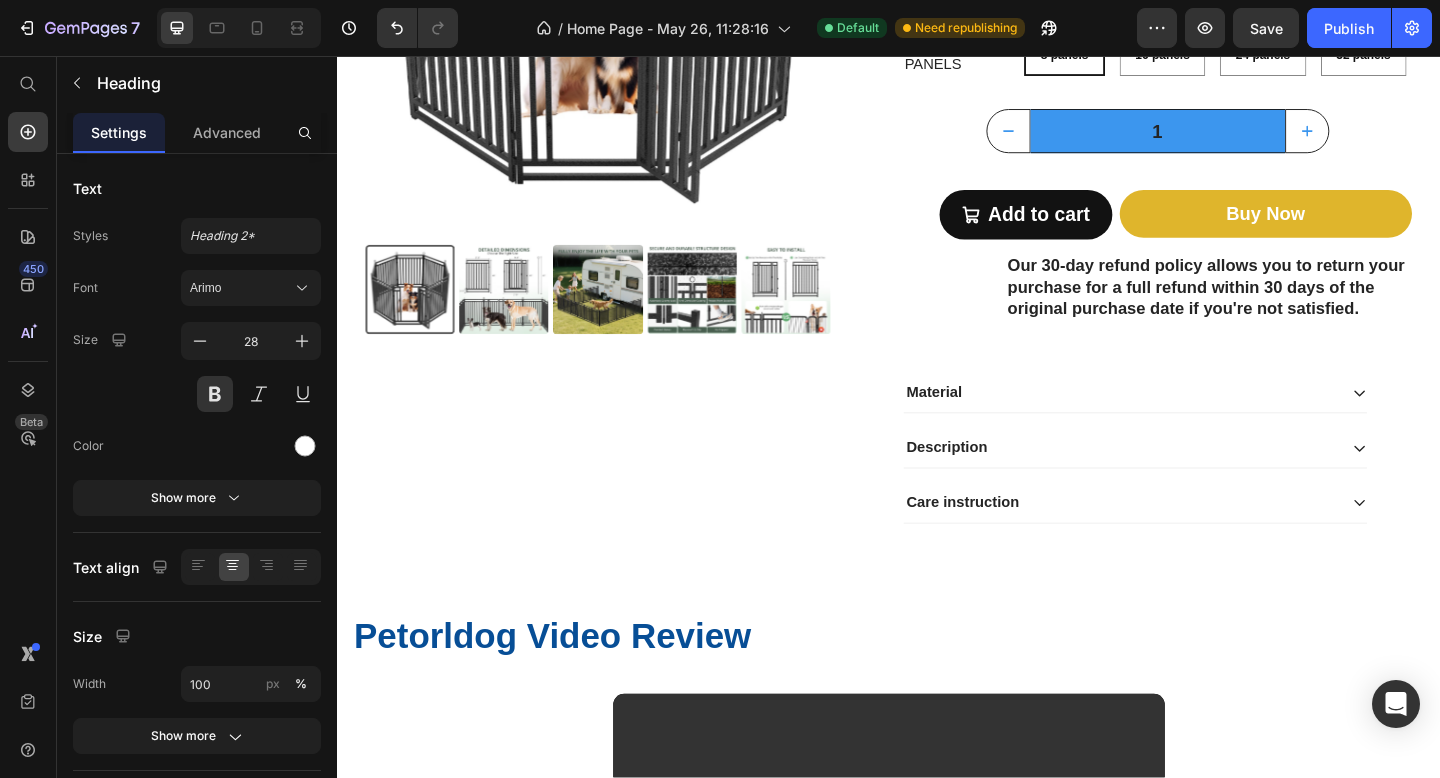 scroll, scrollTop: 1253, scrollLeft: 0, axis: vertical 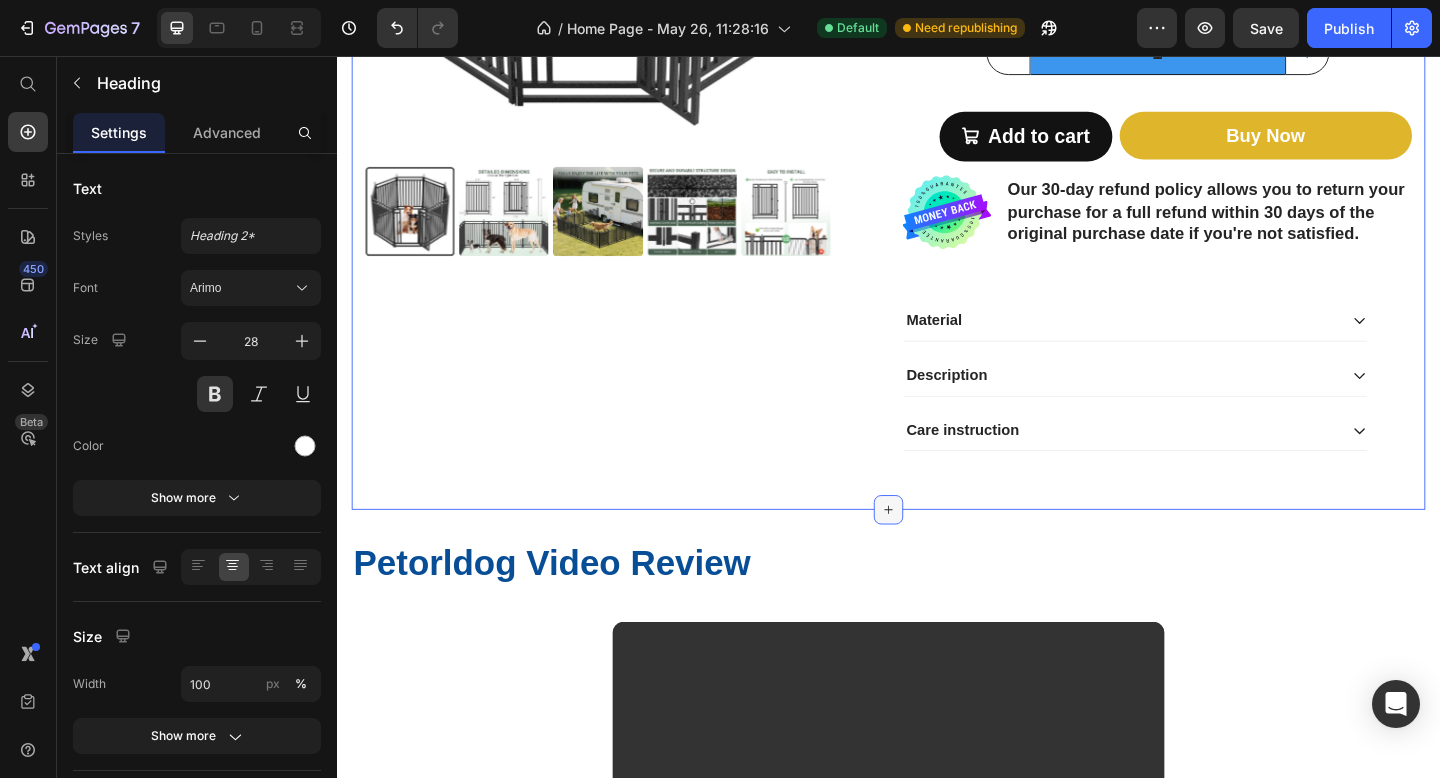 click 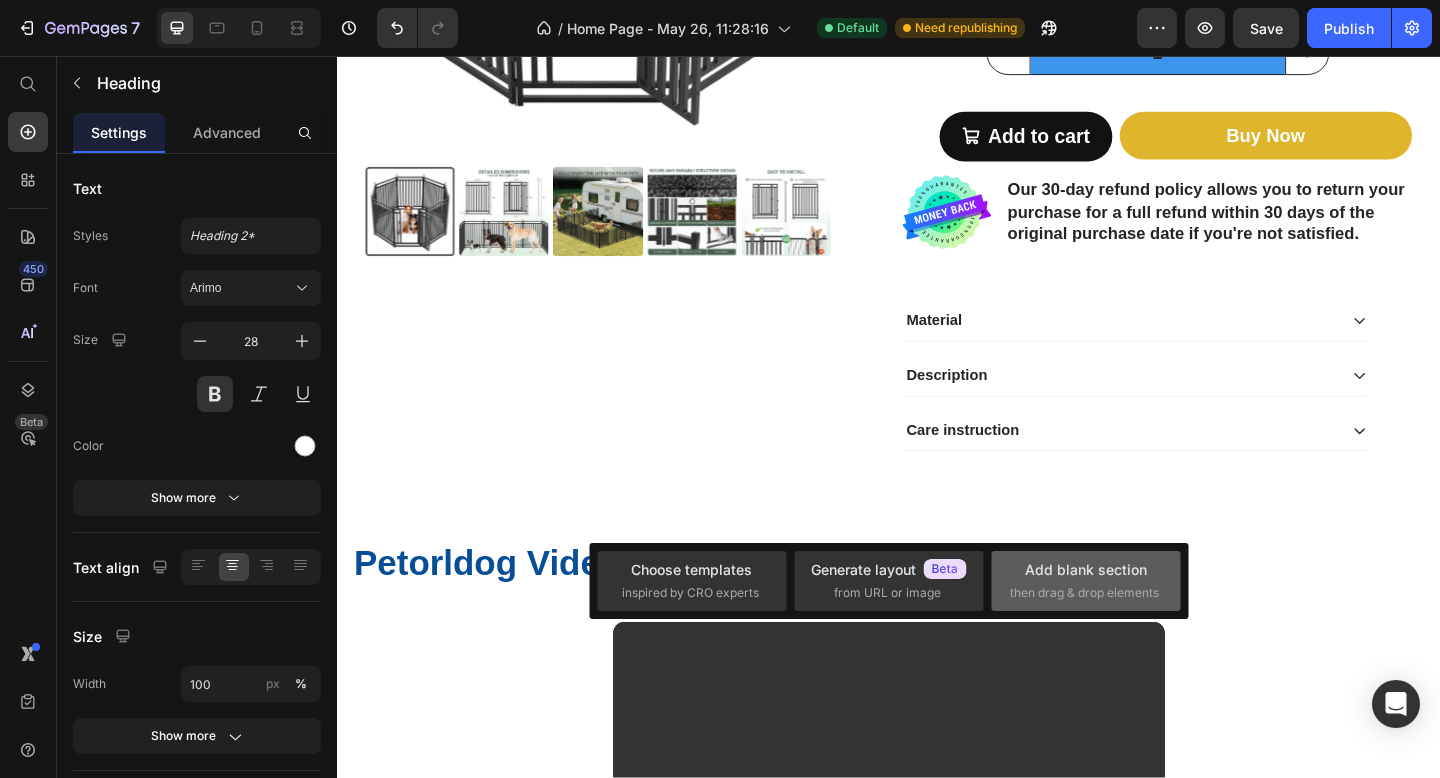 click on "Add blank section" at bounding box center [1086, 569] 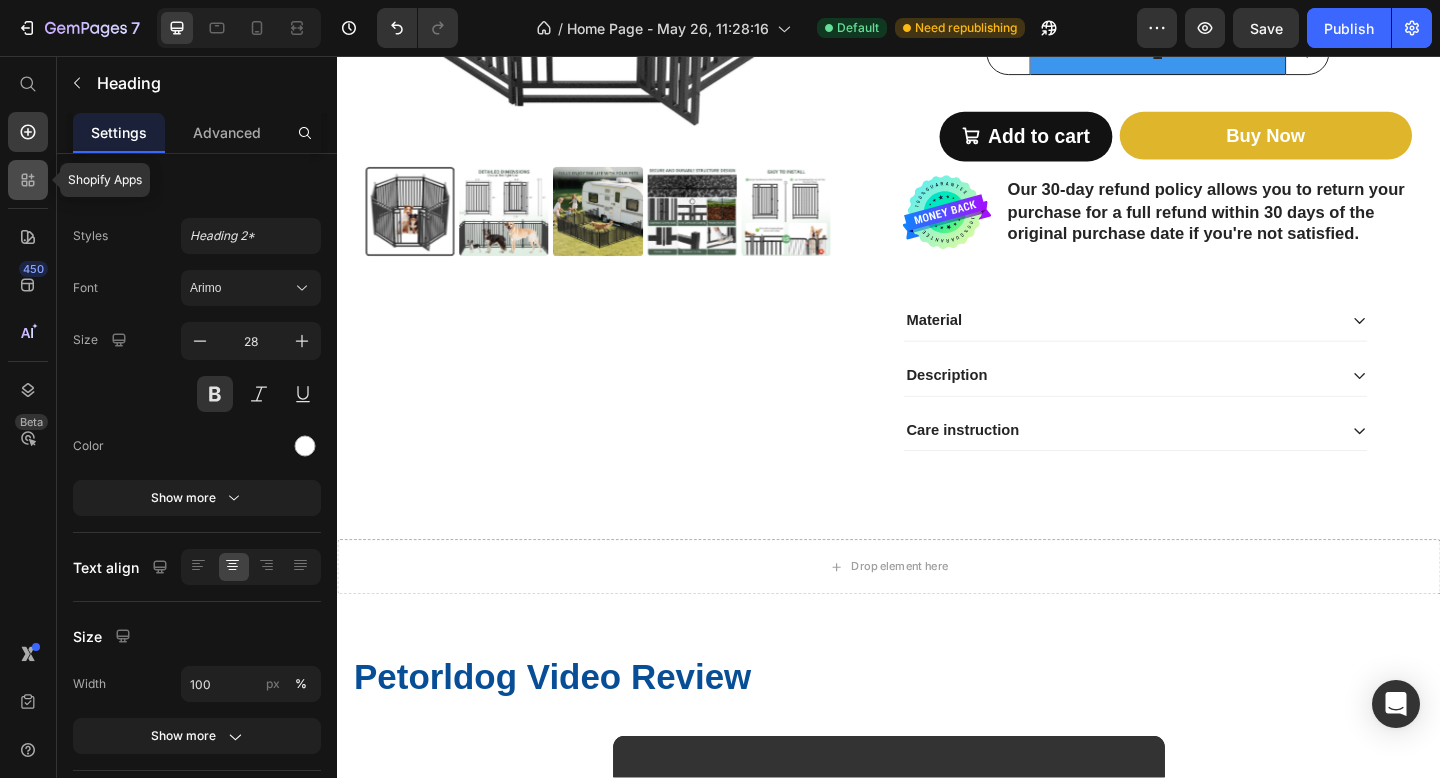 click 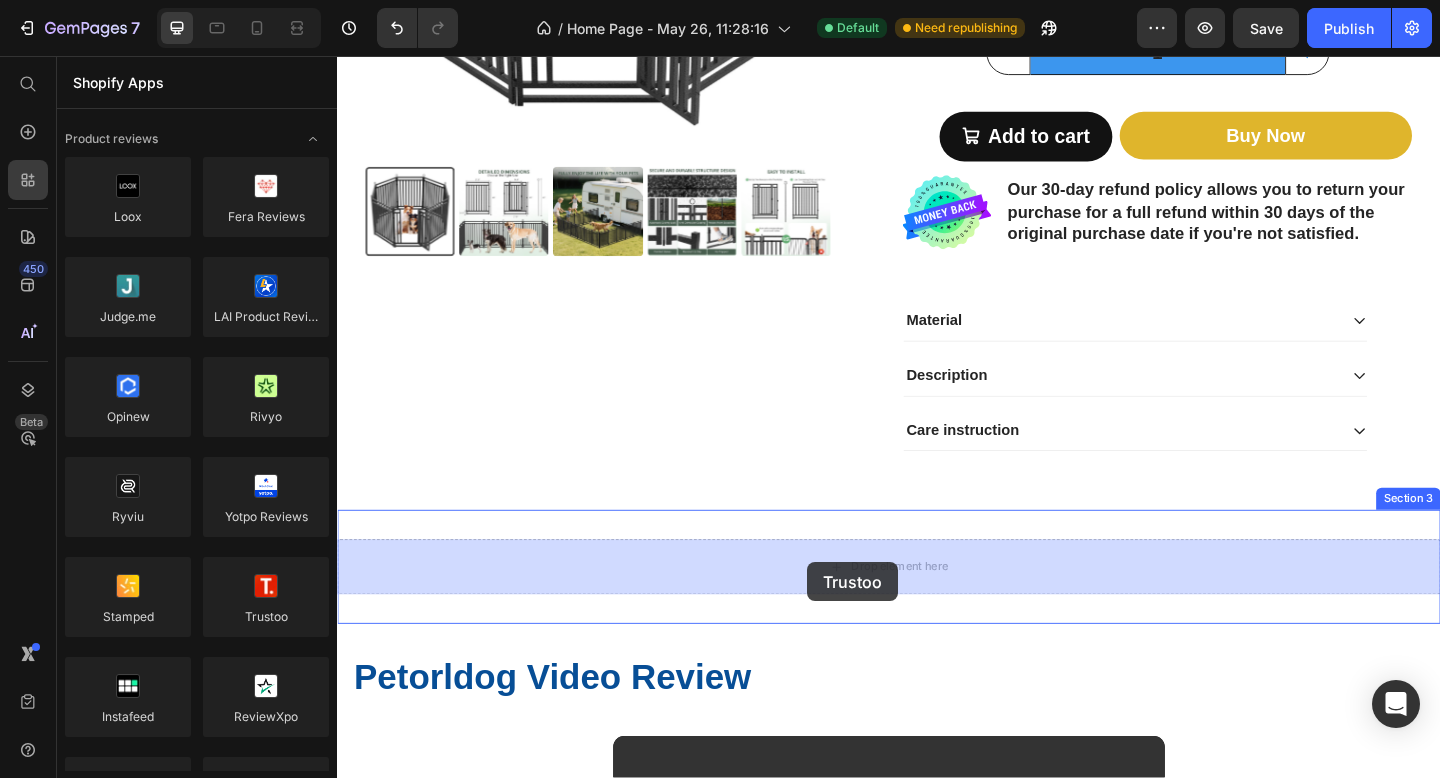 drag, startPoint x: 607, startPoint y: 656, endPoint x: 849, endPoint y: 603, distance: 247.73575 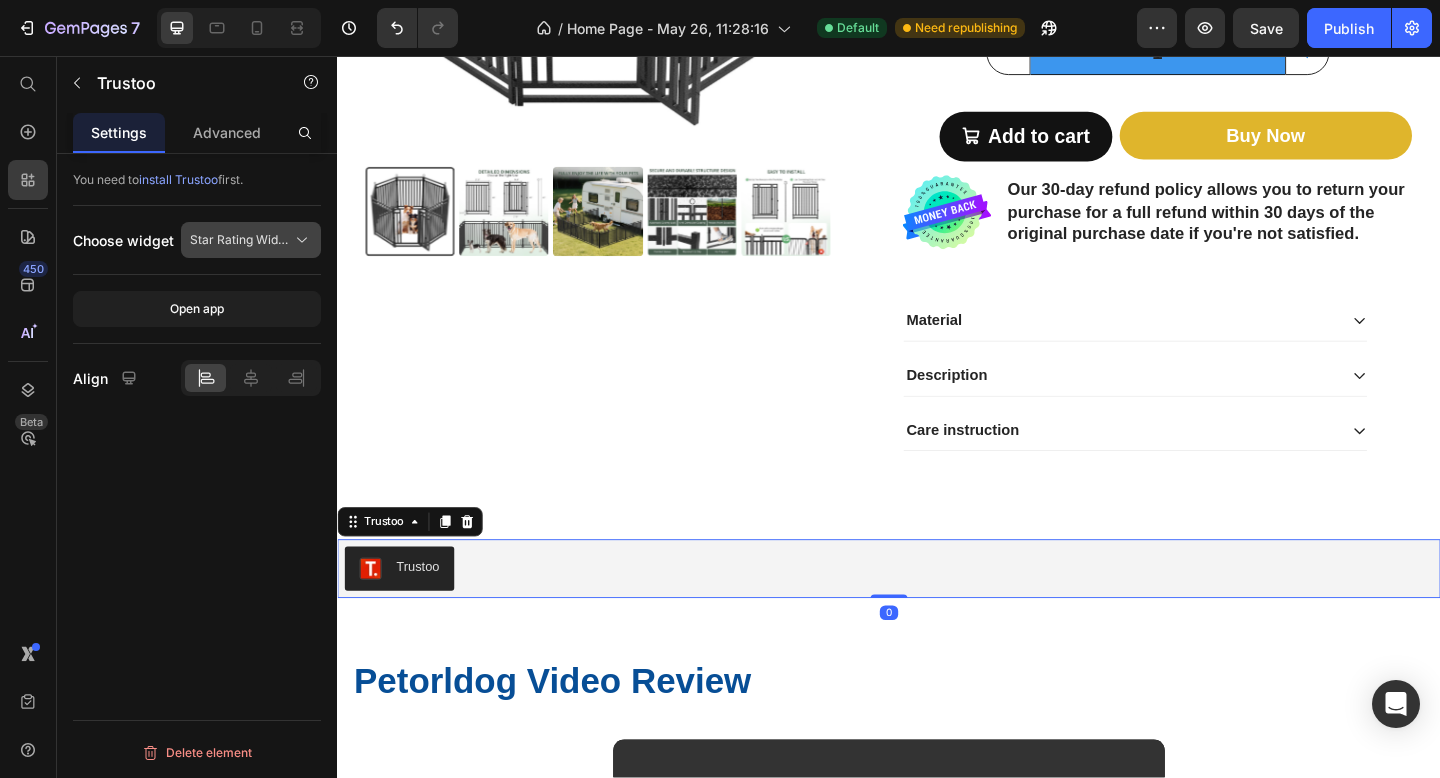 click on "Star Rating Widget" at bounding box center (239, 240) 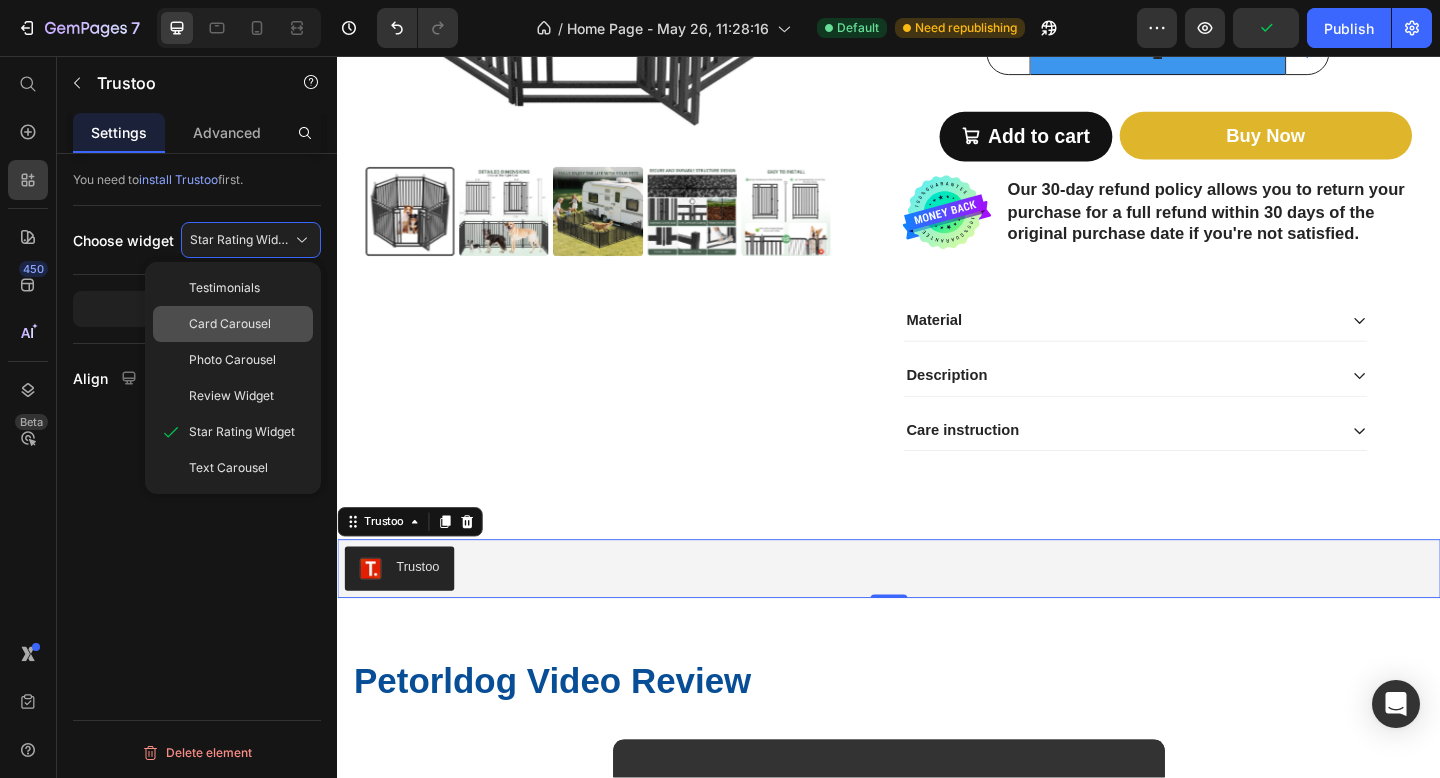click on "Card Carousel" at bounding box center (230, 324) 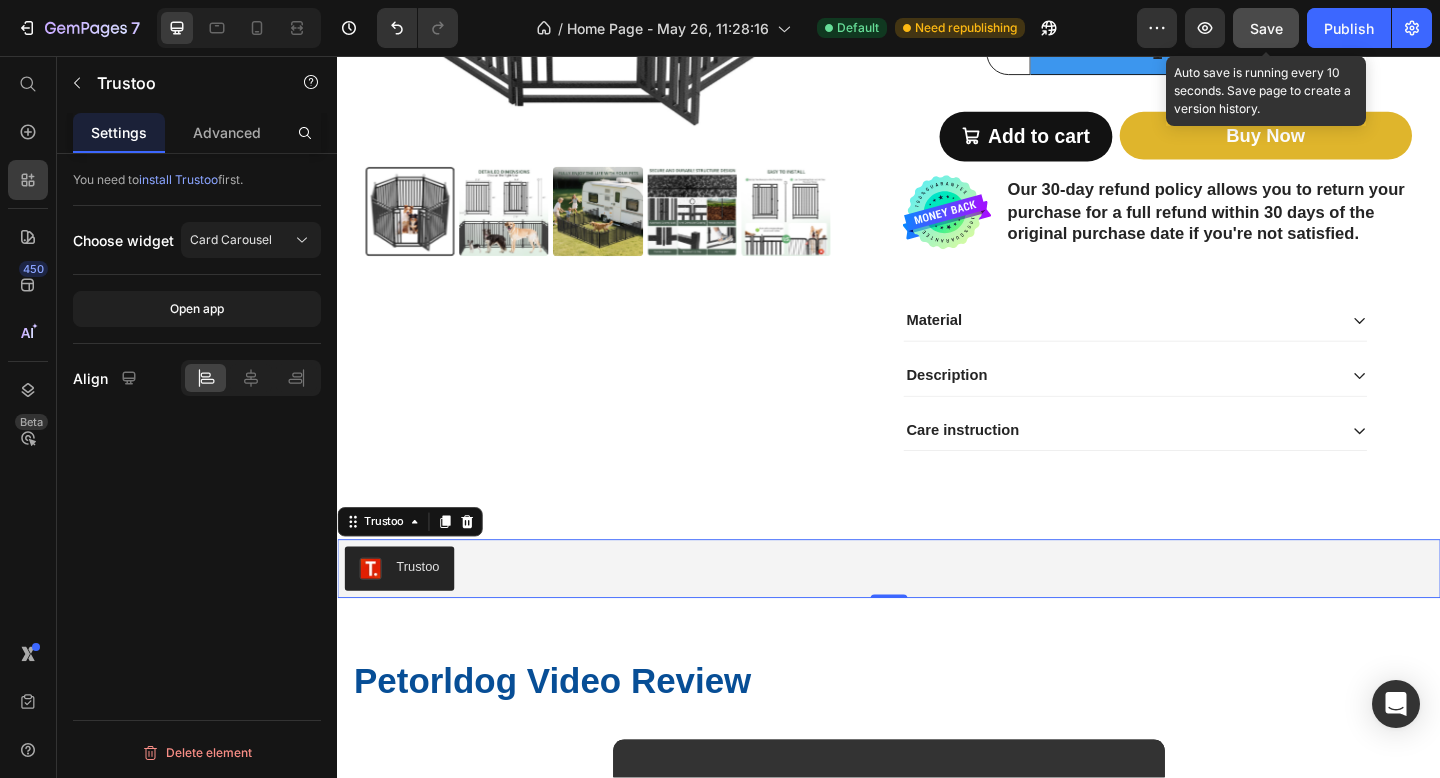click on "Save" 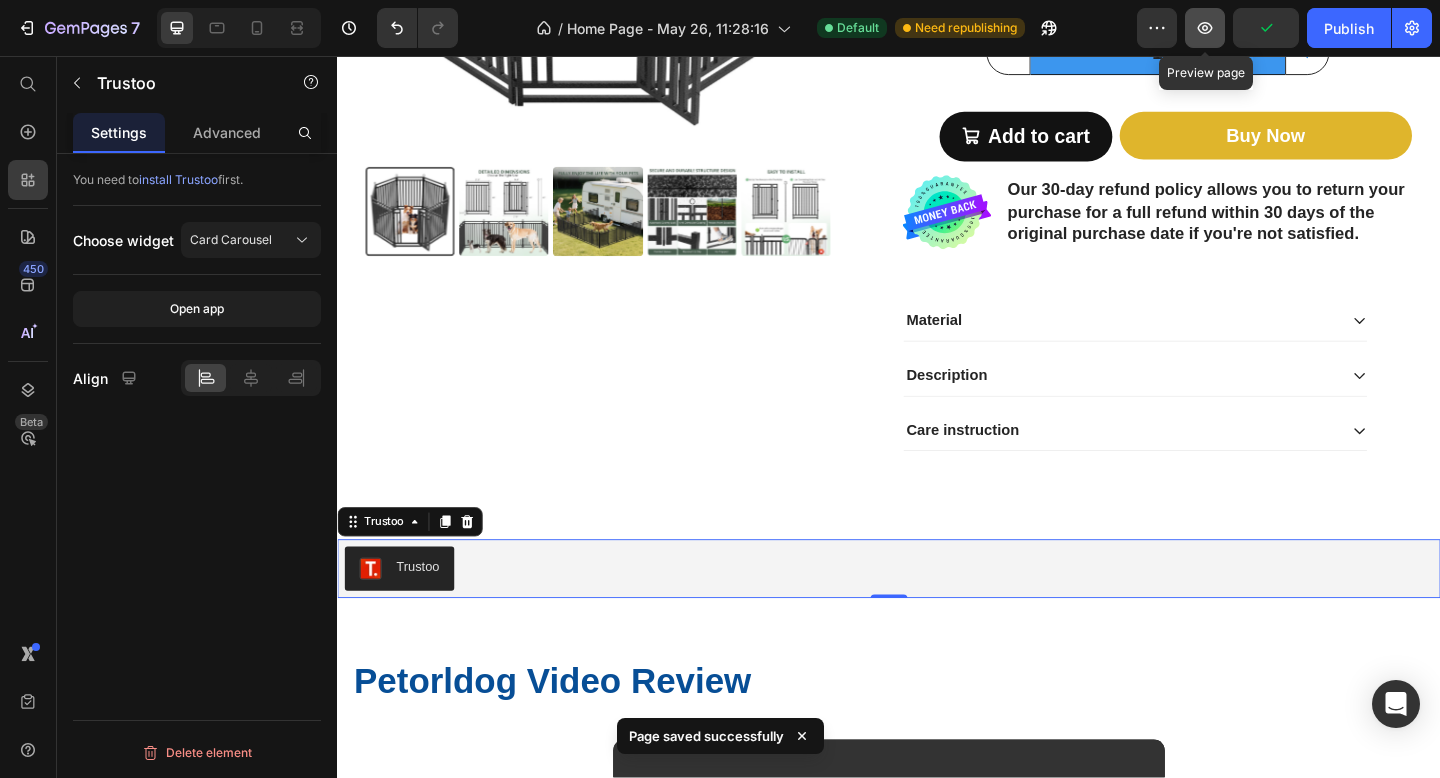 click 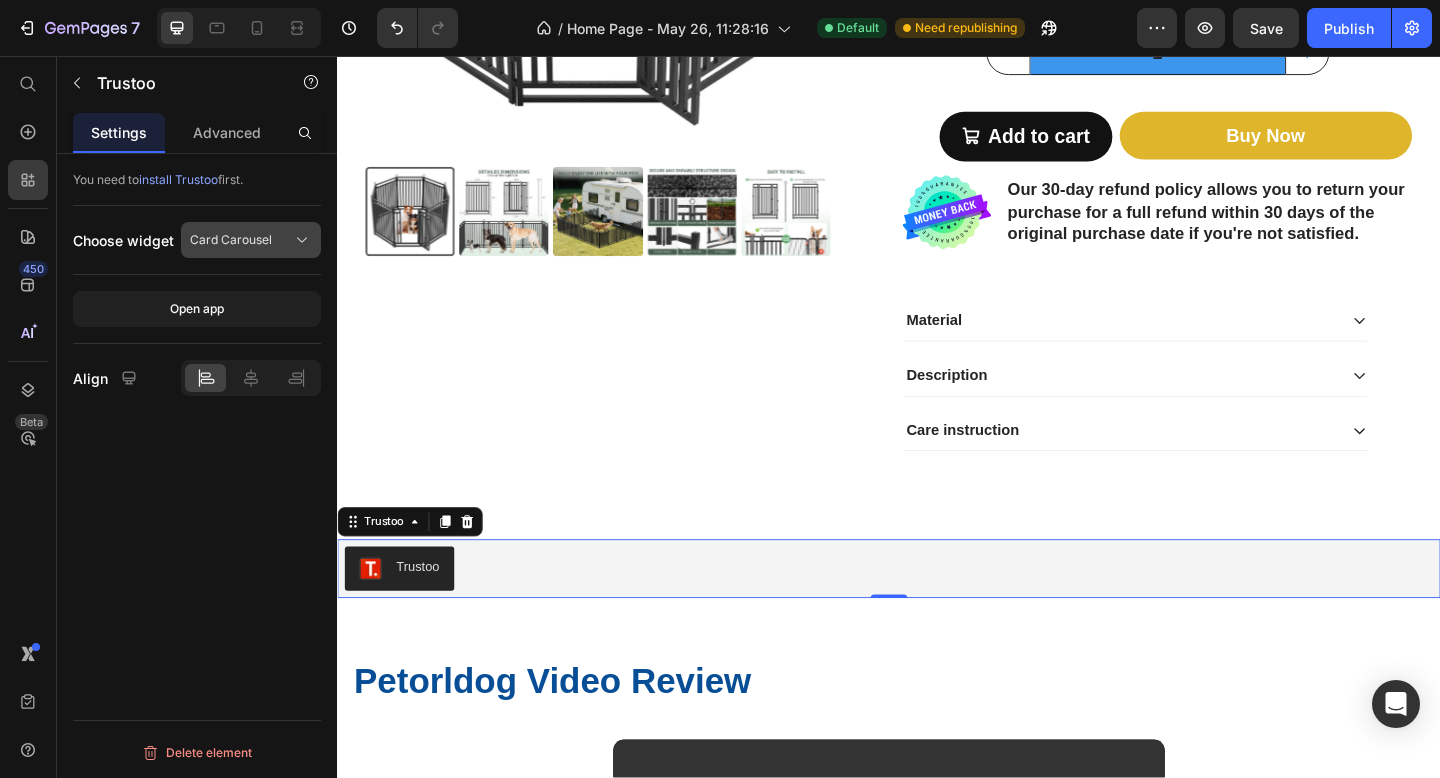 click on "Card Carousel" at bounding box center [251, 240] 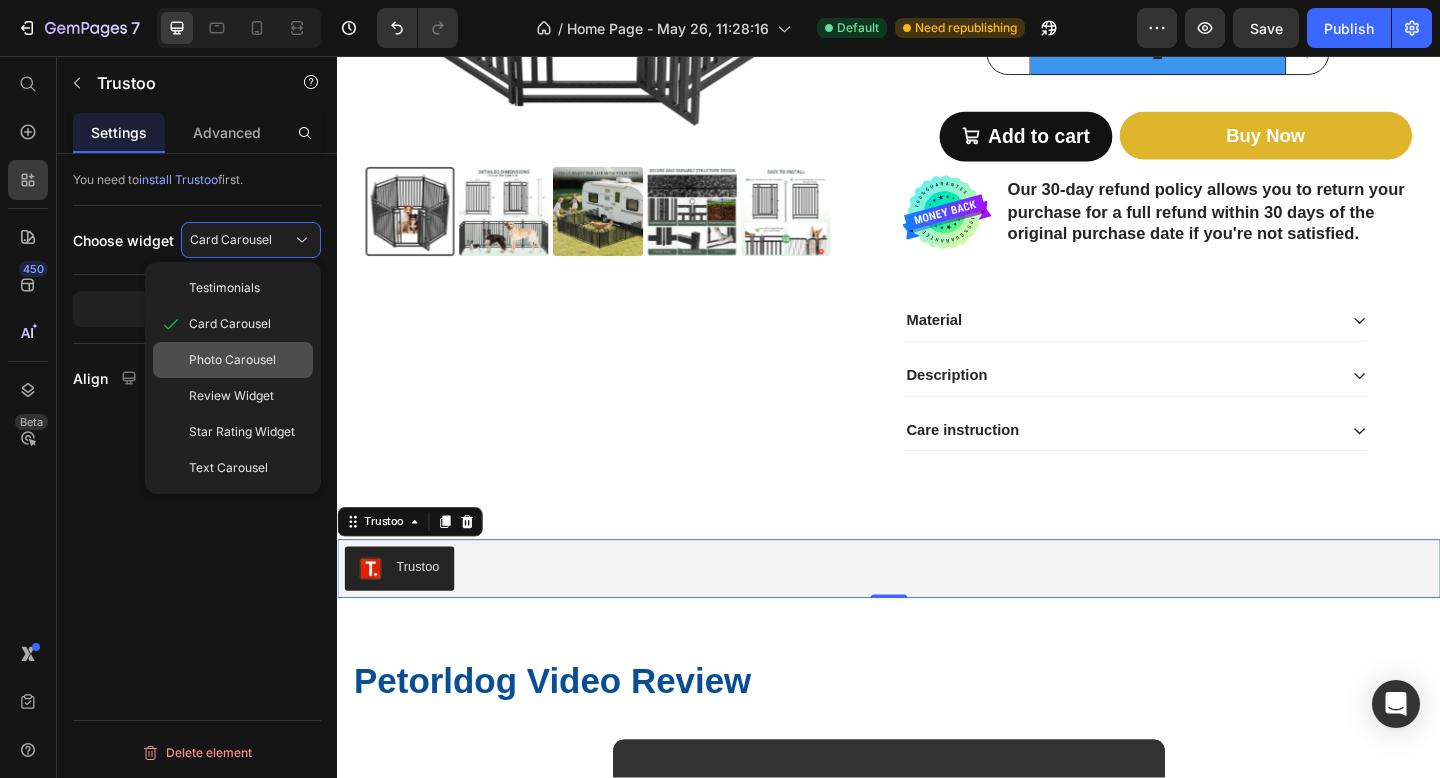click on "Photo Carousel" at bounding box center (232, 360) 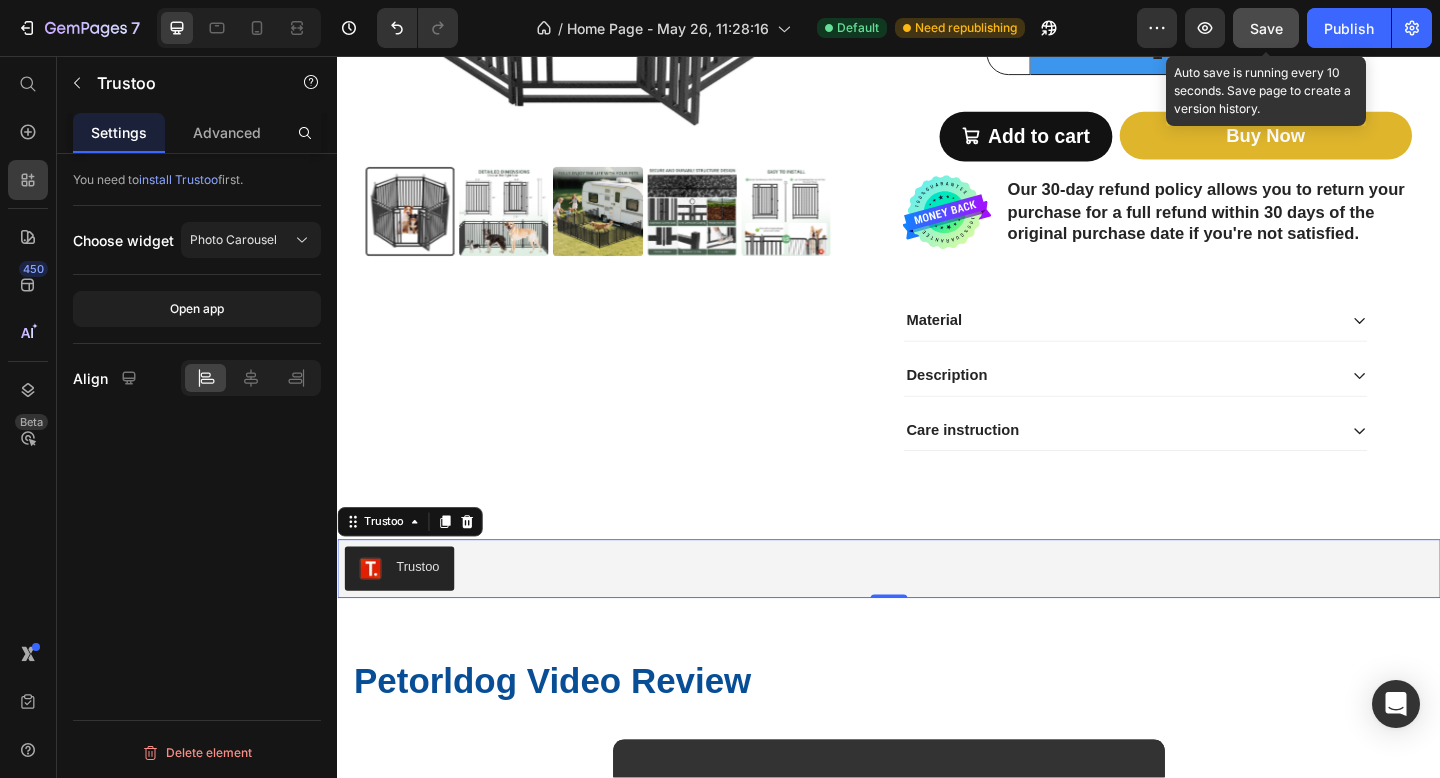 click on "Save" 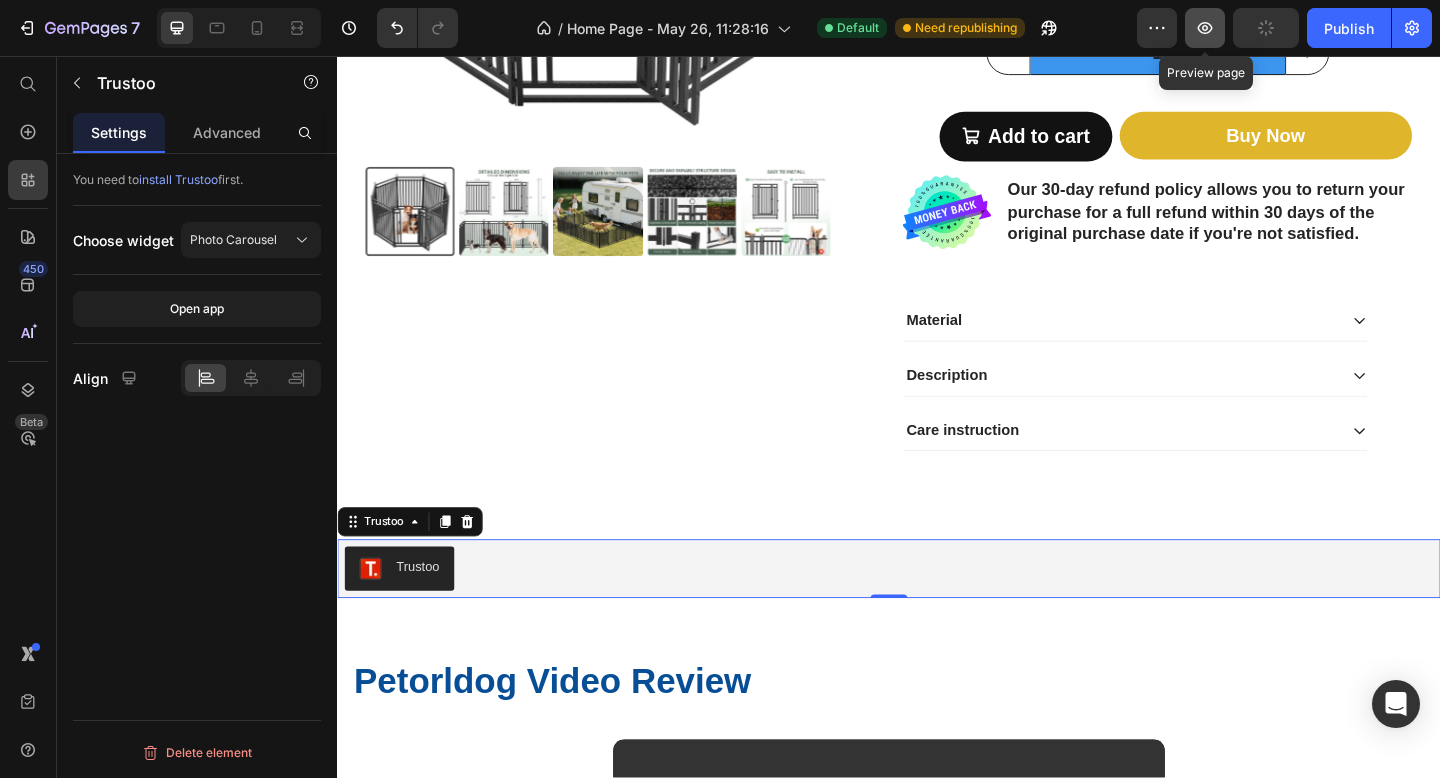 click 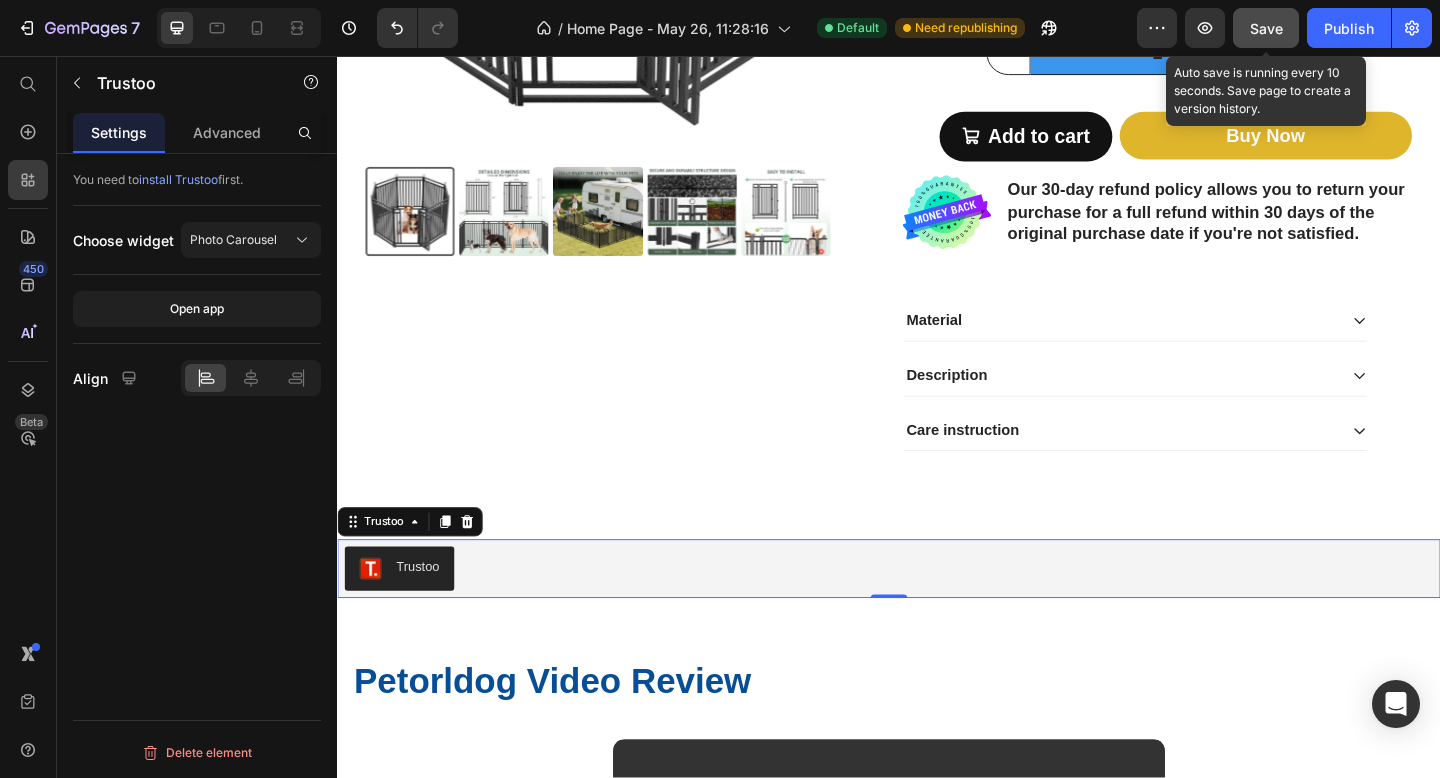 click on "Save" 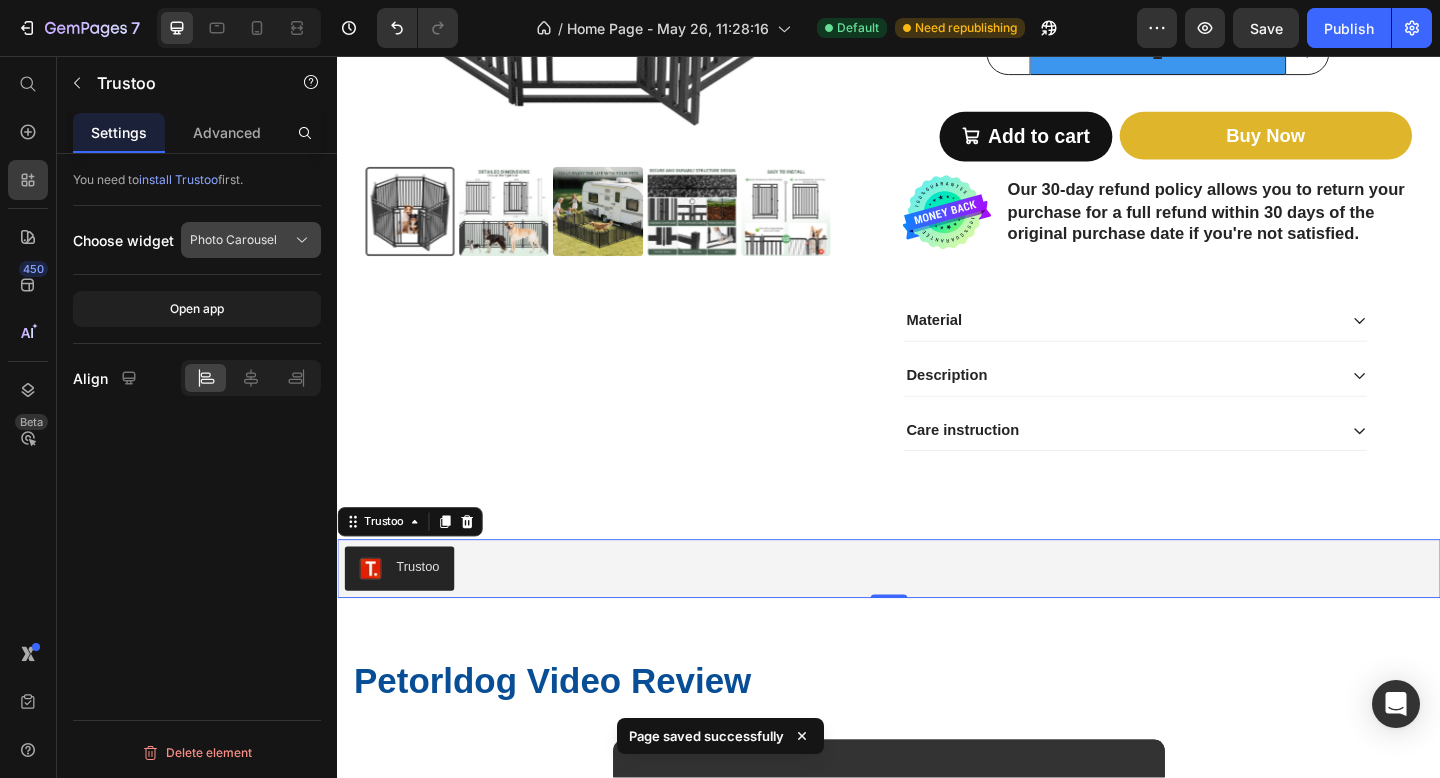 click on "Photo Carousel" at bounding box center [233, 240] 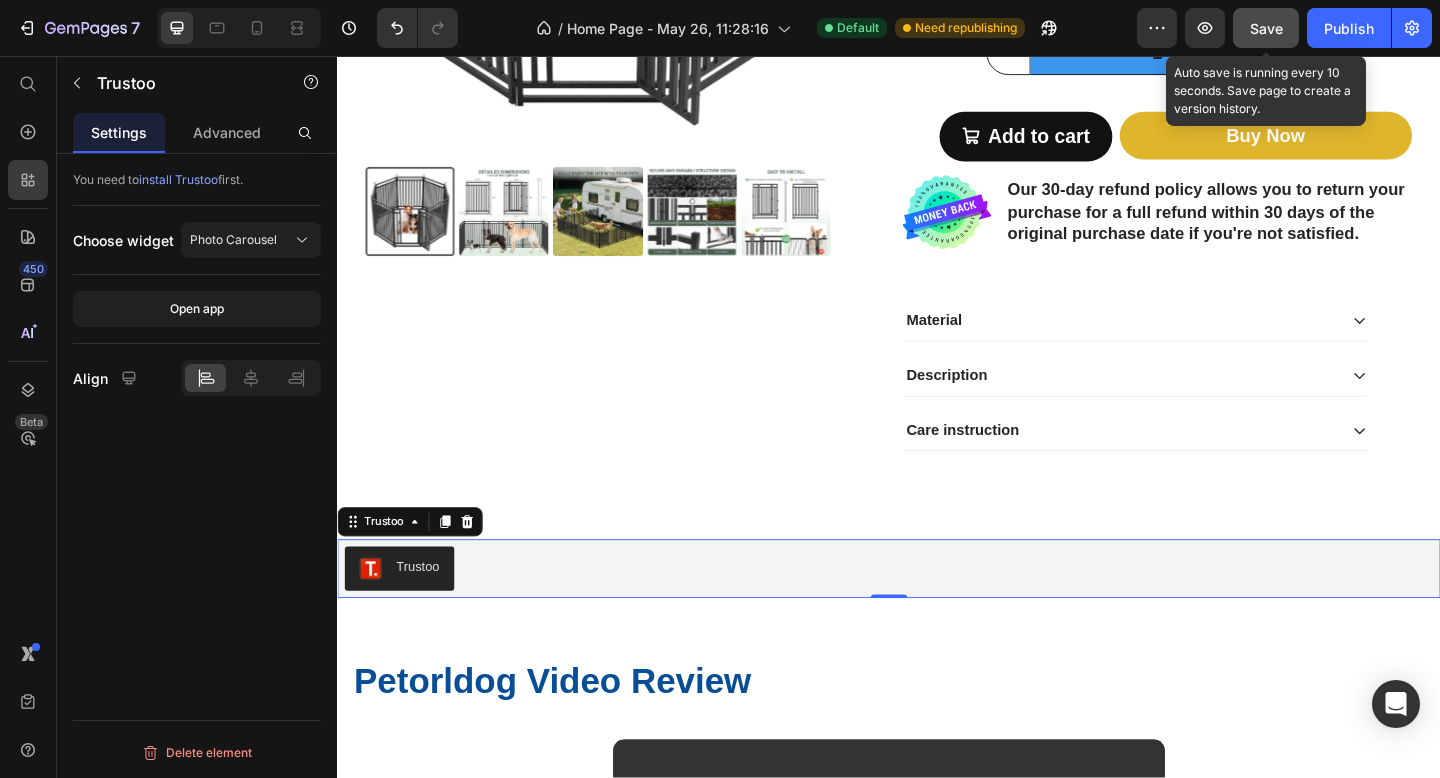 click on "Save" 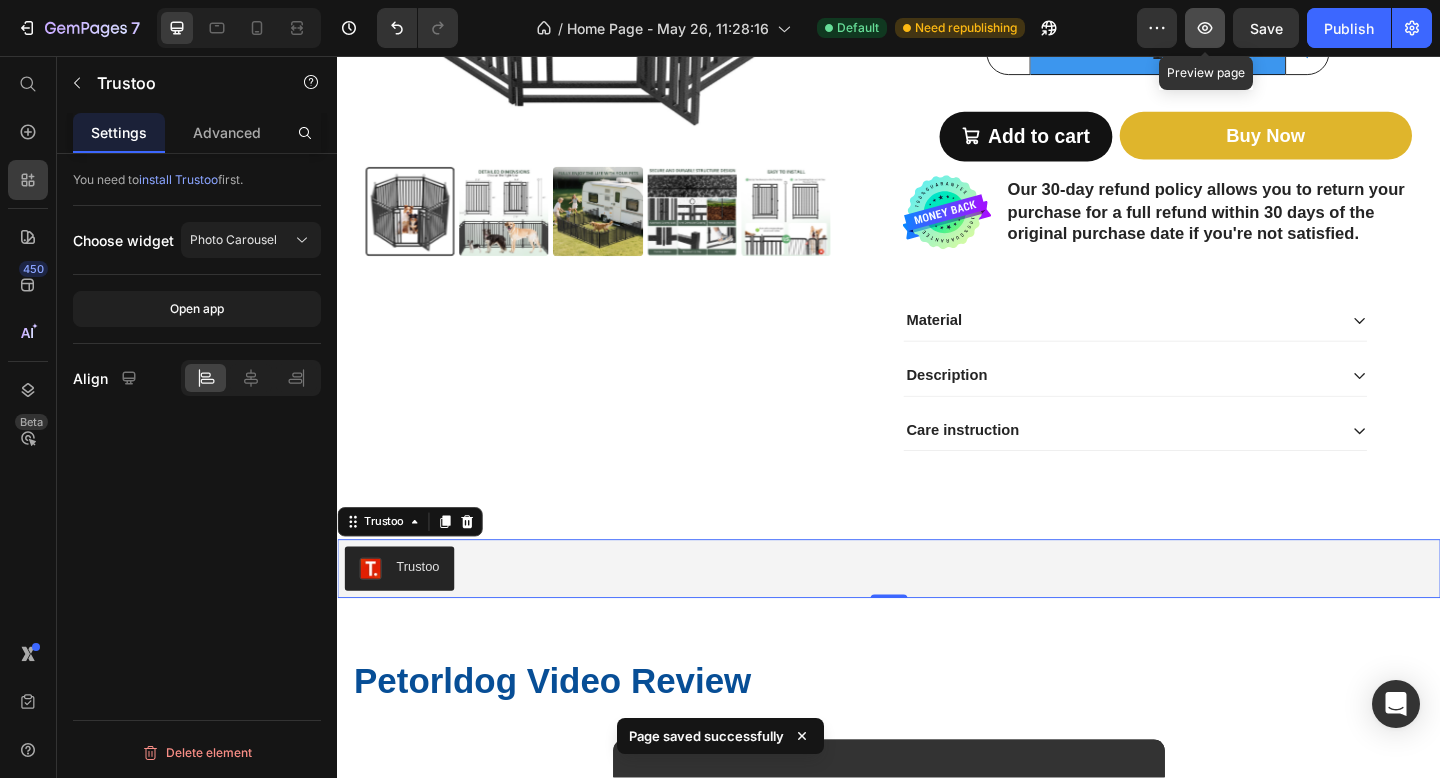 click 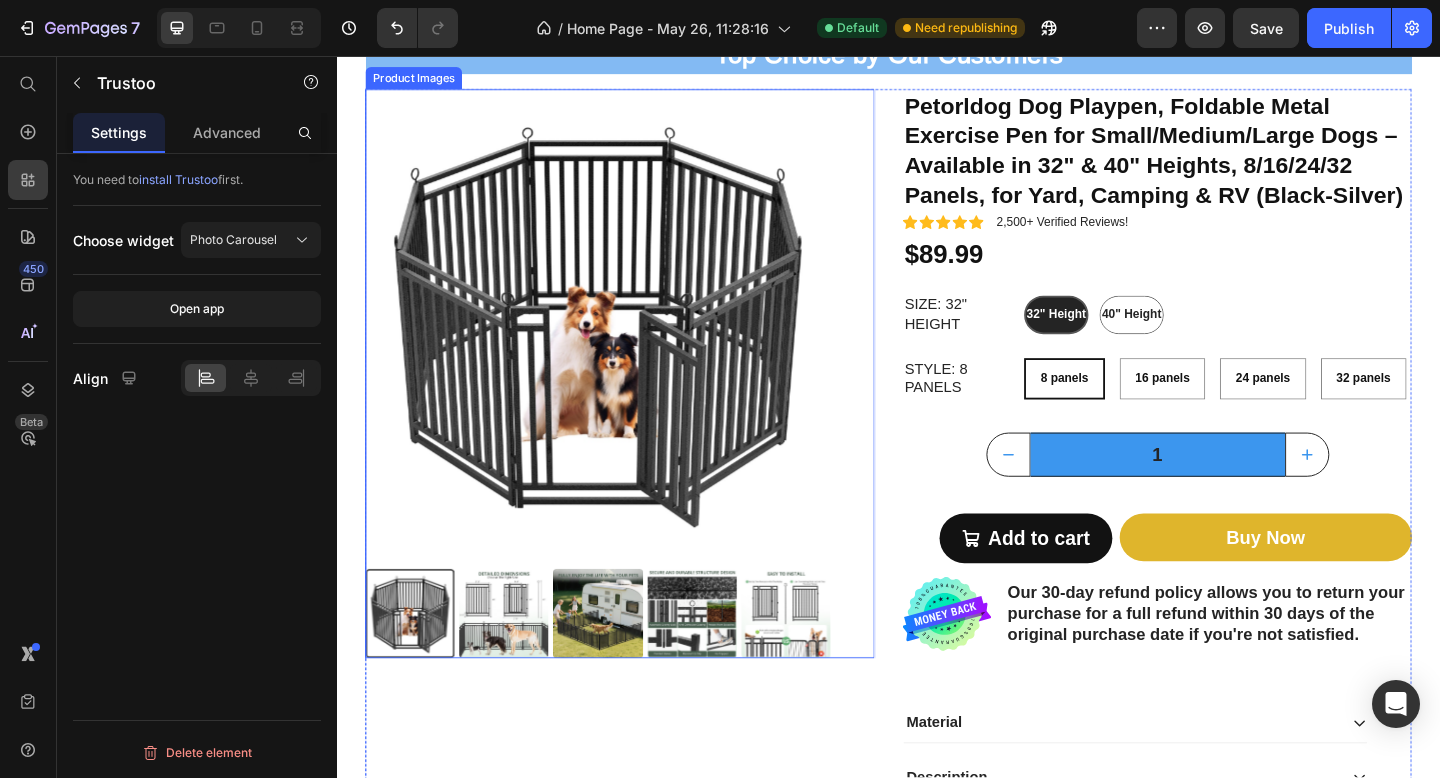 scroll, scrollTop: 937, scrollLeft: 0, axis: vertical 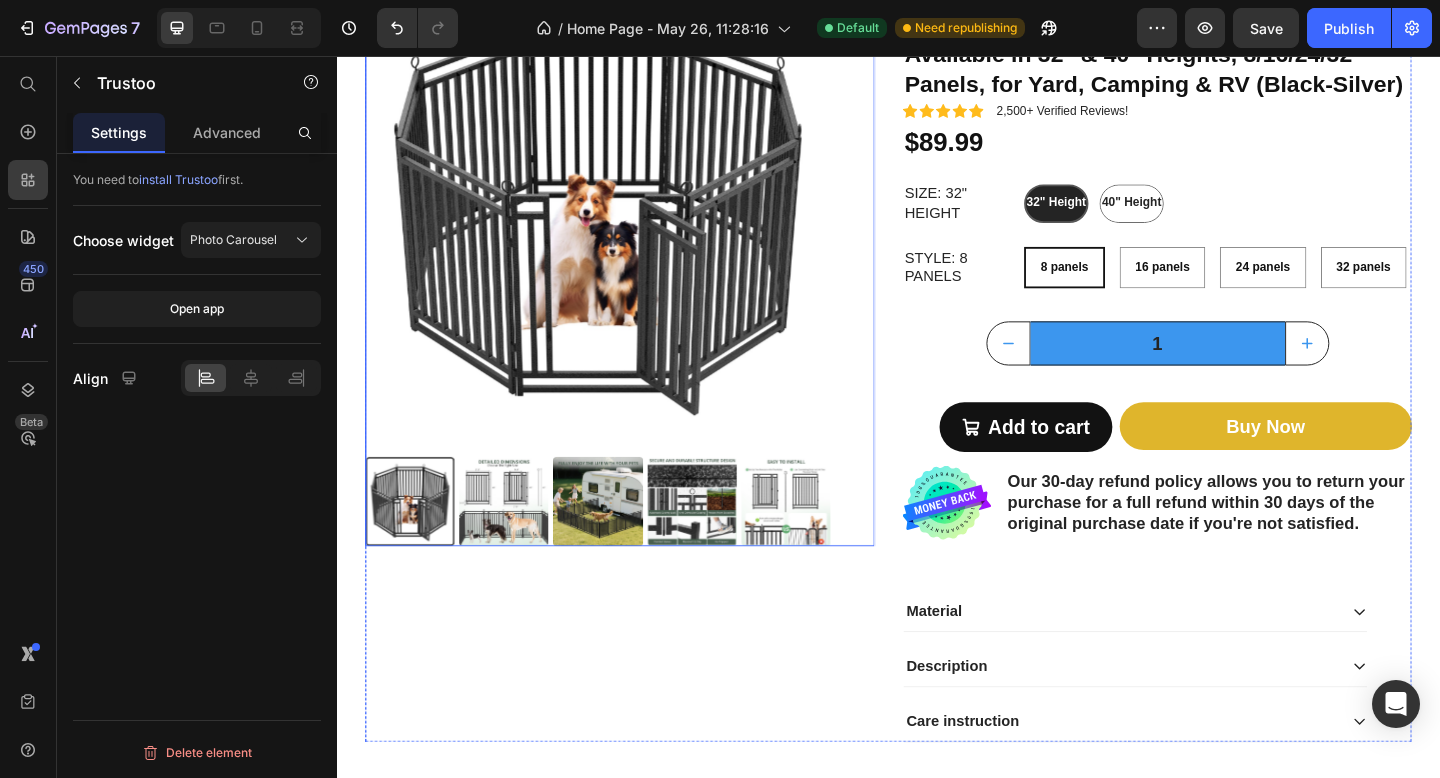 click at bounding box center (621, 280) 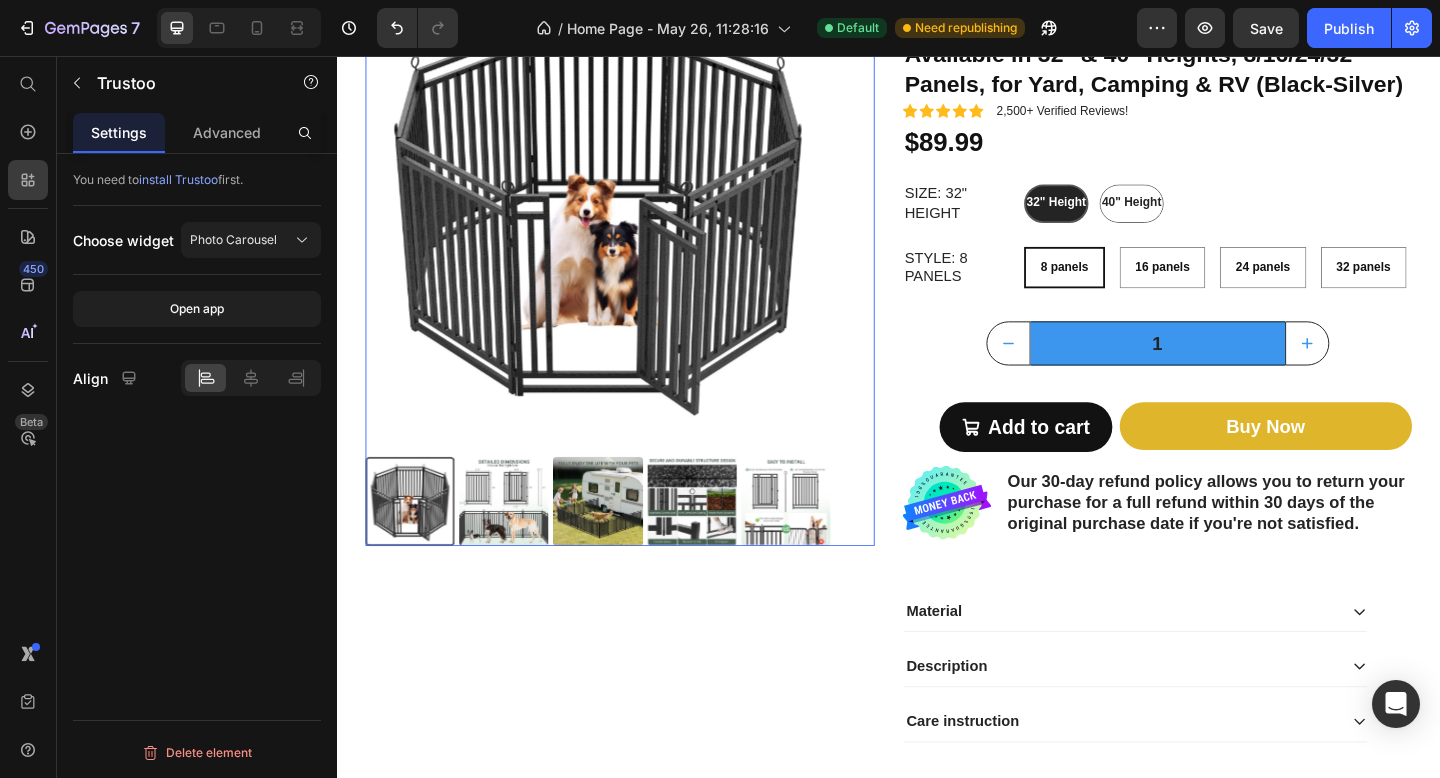 radio on "false" 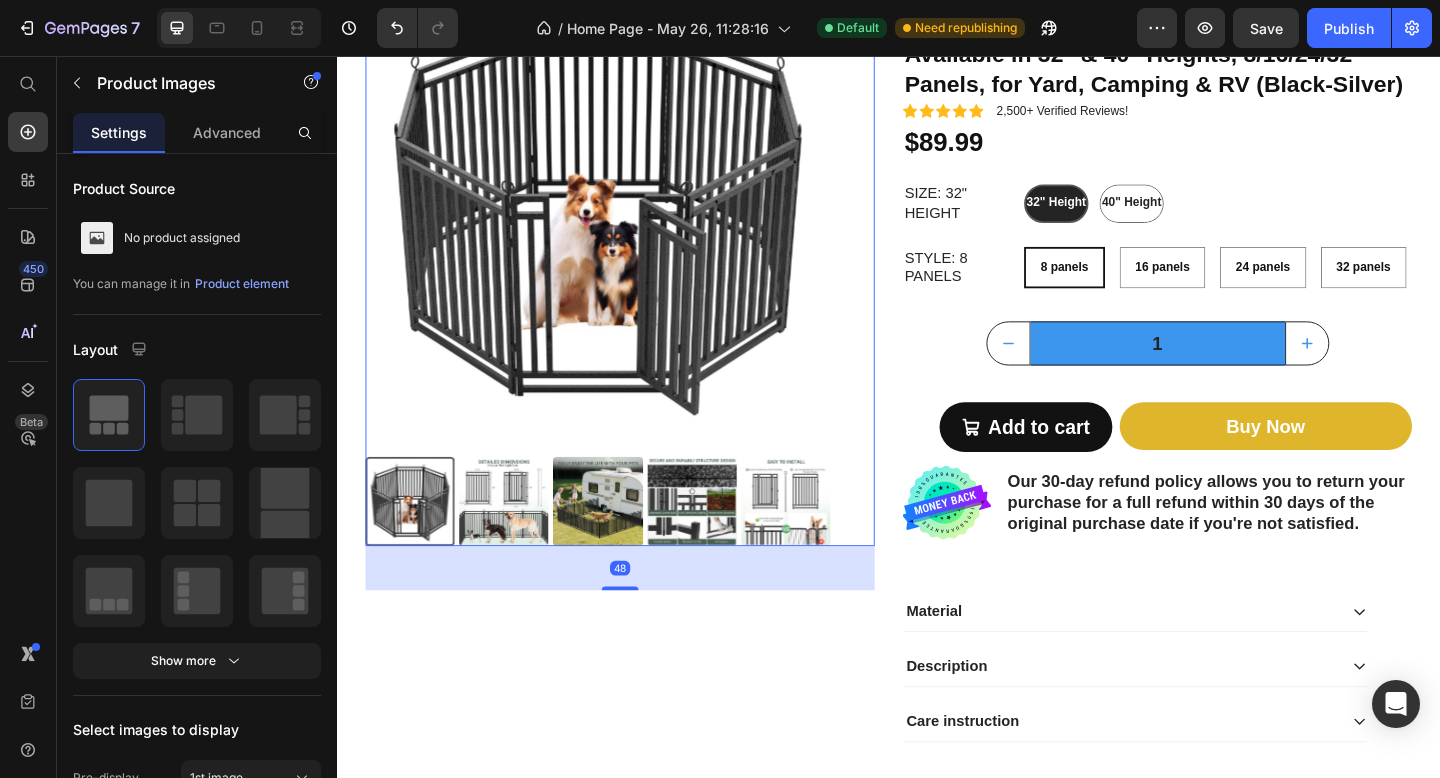 click at bounding box center (621, 224) 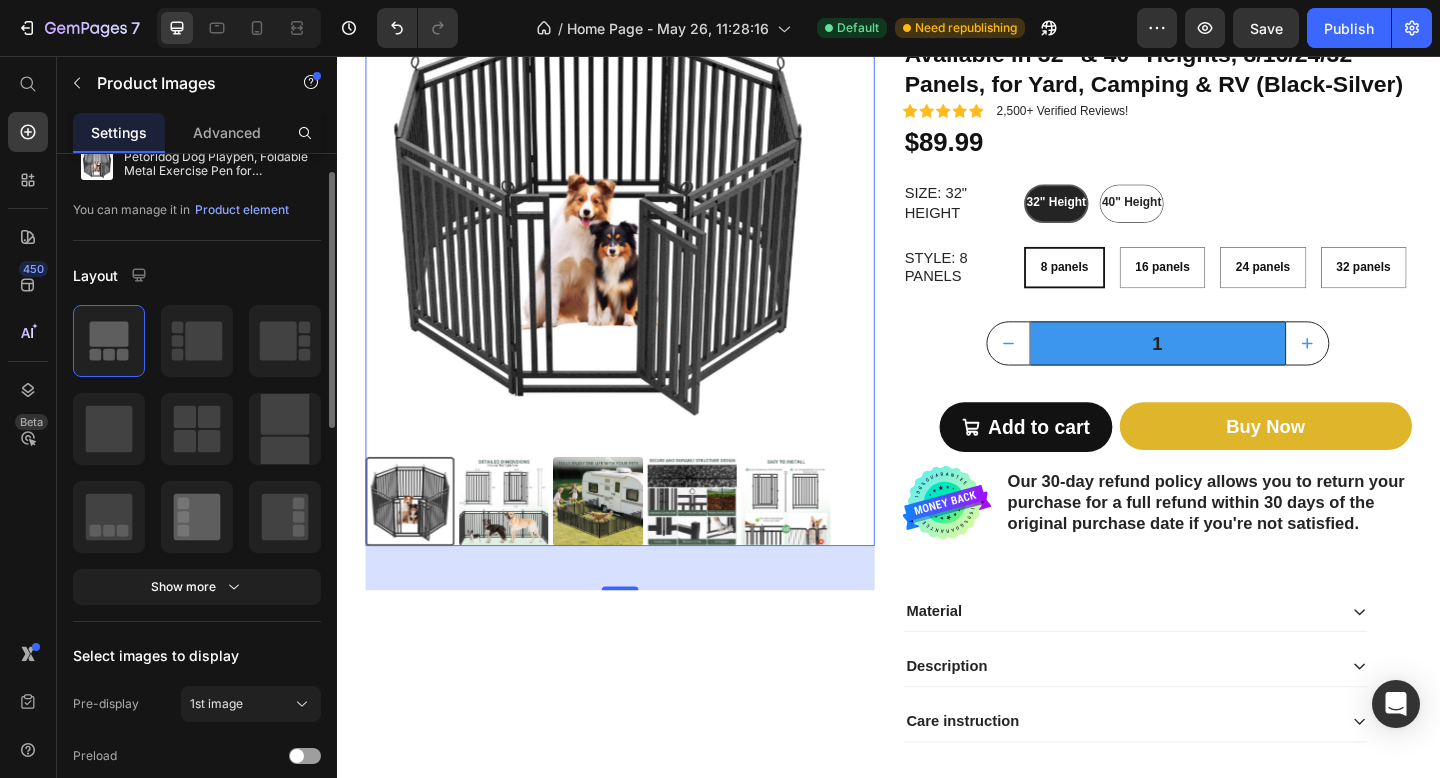 scroll, scrollTop: 77, scrollLeft: 0, axis: vertical 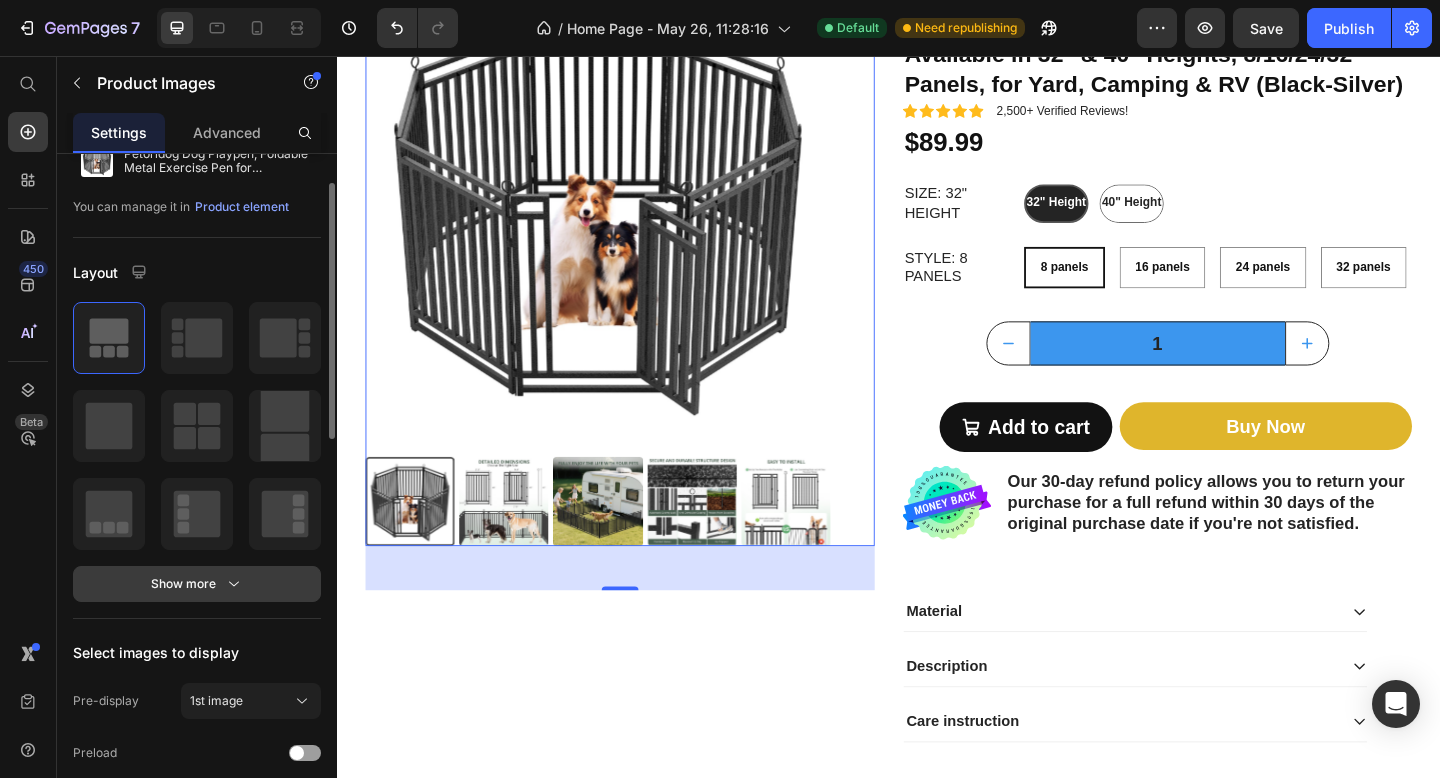 click on "Show more" at bounding box center [197, 584] 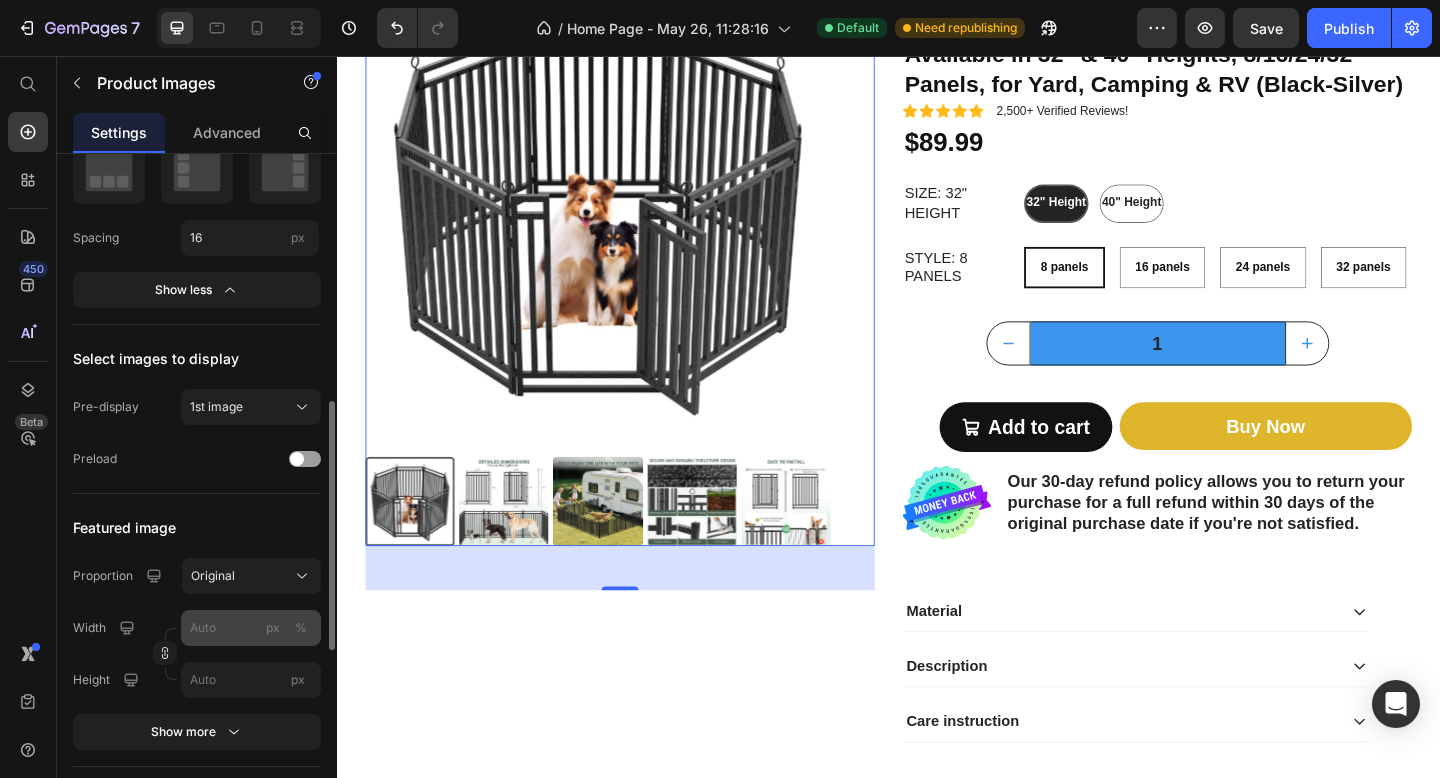 scroll, scrollTop: 491, scrollLeft: 0, axis: vertical 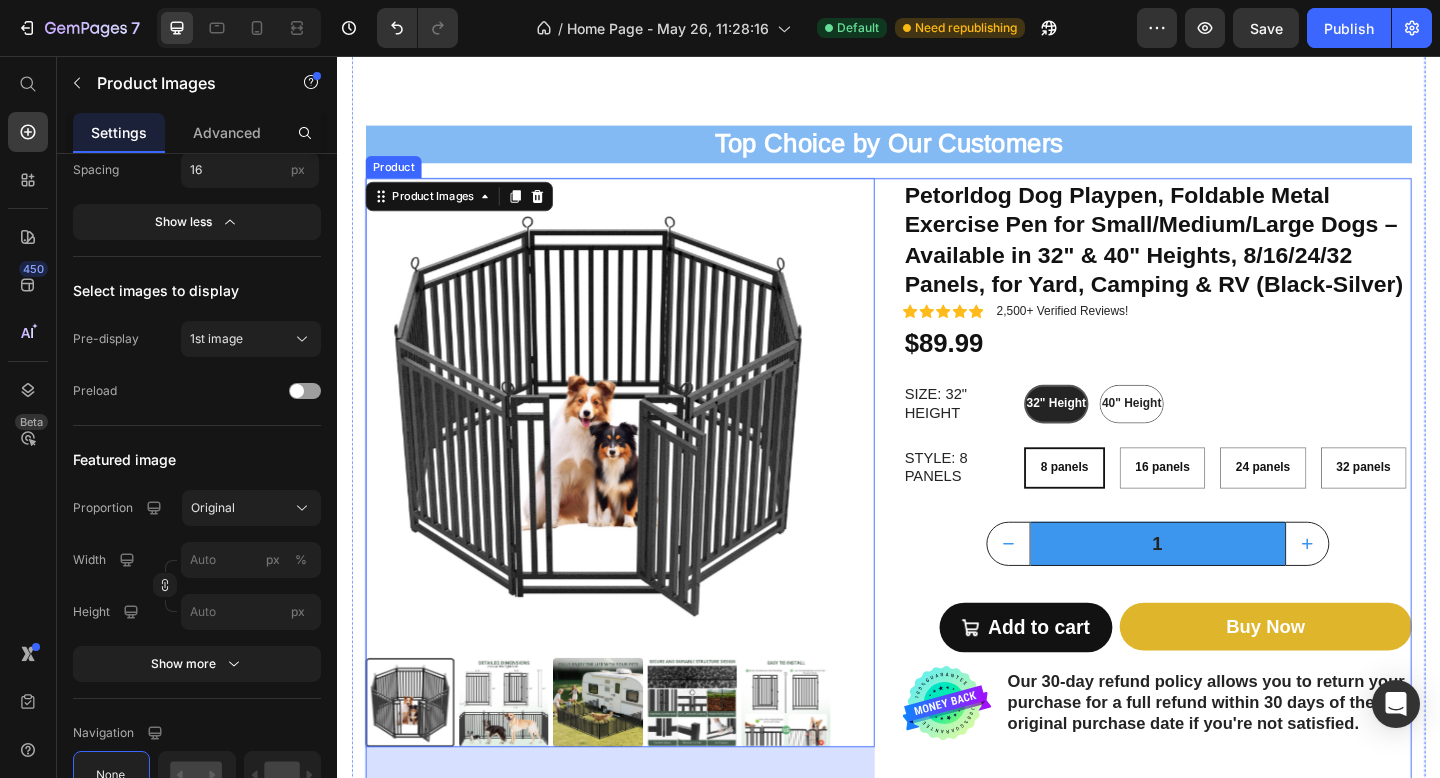 click on "Product Images   48 Petorldog Dog Playpen, Foldable Metal Exercise Pen for Small/Medium/Large Dogs – Available in 32" & 40" Heights, 8/16/24/32 Panels, for Yard, Camping & RV (Black-Silver) Product Title Icon Icon Icon Icon Icon Icon List 2,500+ Verified Reviews! Text Block Row $89.99 Product Price Row Size: 32" Height 32" Height 32" Height 32" Height 40" Height 40" Height 40" Height 8 panels 8 panels 8 panels 8 panels 16 panels 16 panels 16 panels 24 panels 24 panels 24 panels 32 panels 32 panels 32 panels Product Variants & Swatches 32" Height 32" Height 32" Height 40" Height 40" Height 40" Height 8 panels 8 panels 8 panels 16 panels 16 panels 16 panels 24 panels 24 panels 24 panels 32 panels 32 panels 32 panels Product Variants & Swatches 1 Product Quantity
Add to cart Add to Cart Buy  Now Dynamic Checkout Row Image Our 30-day refund policy allows you to return your purchase for a full refund within 30 days of the original purchase date if you're not satisfied. Text Block Row Row" at bounding box center (937, 605) 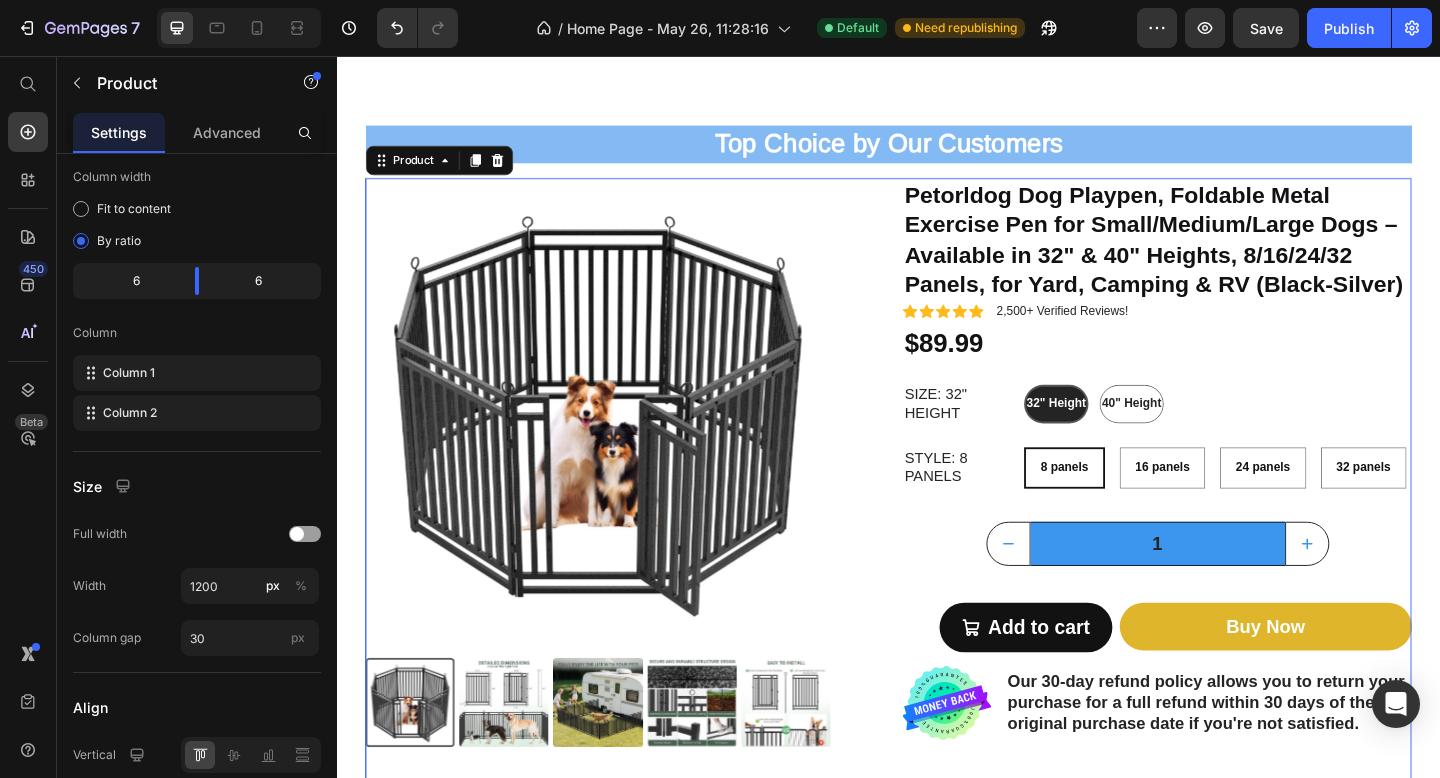scroll, scrollTop: 0, scrollLeft: 0, axis: both 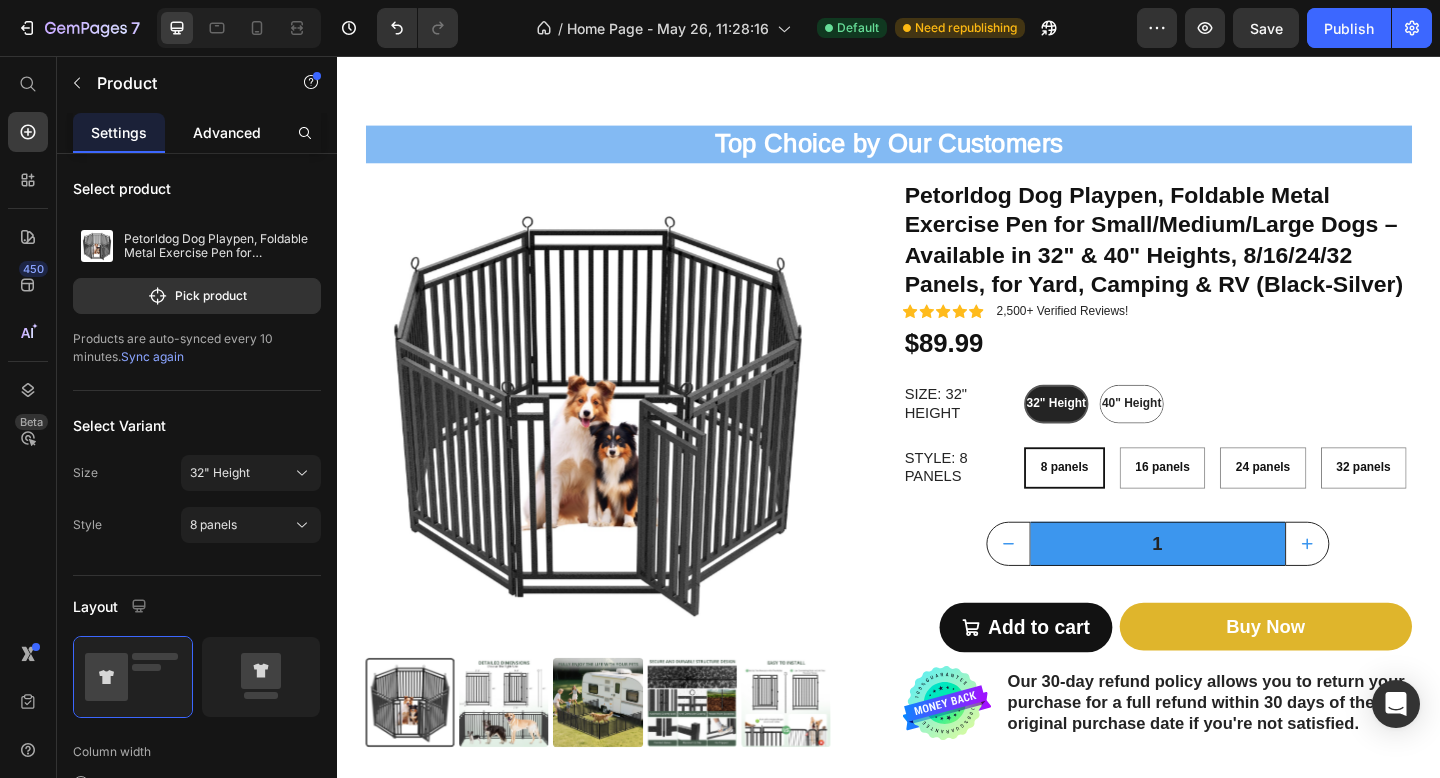 click on "Advanced" 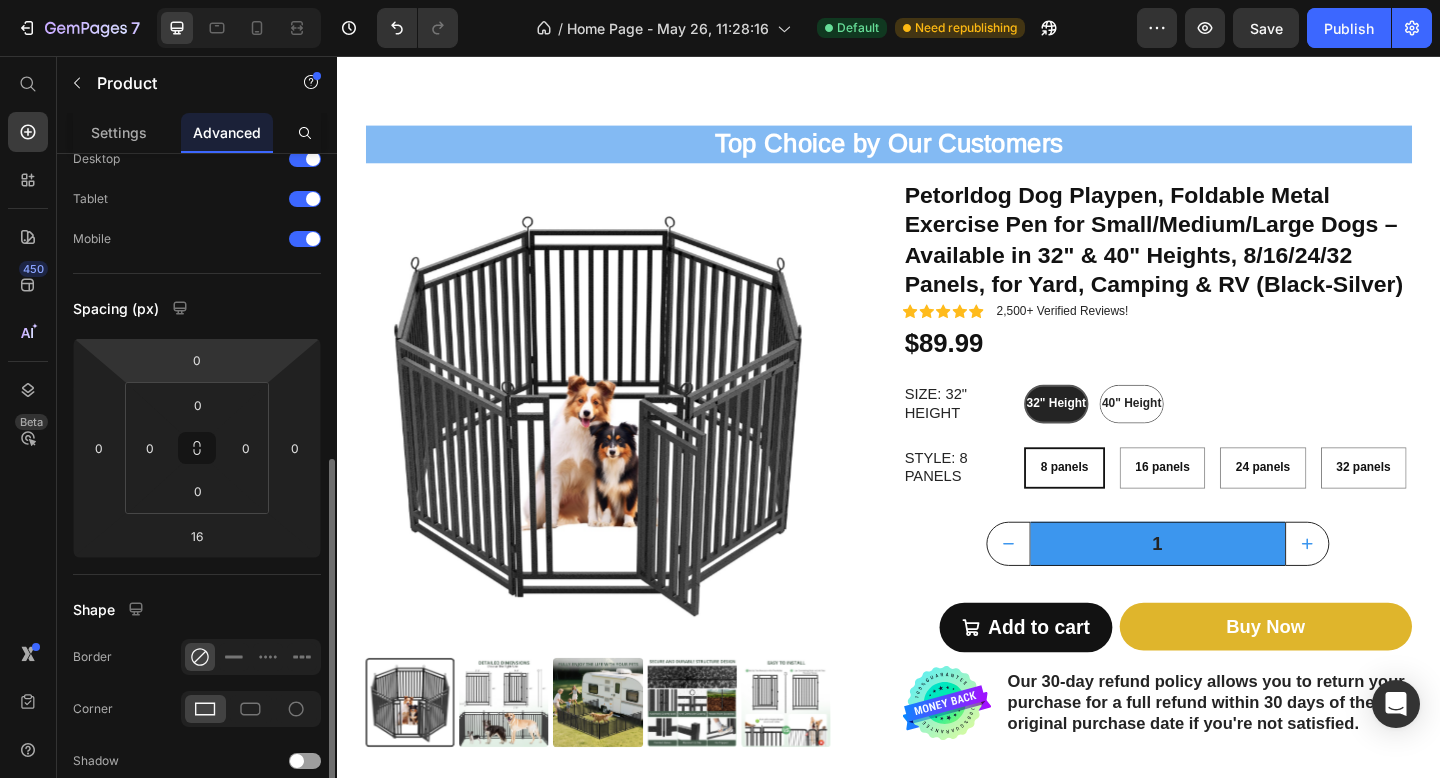 scroll, scrollTop: 312, scrollLeft: 0, axis: vertical 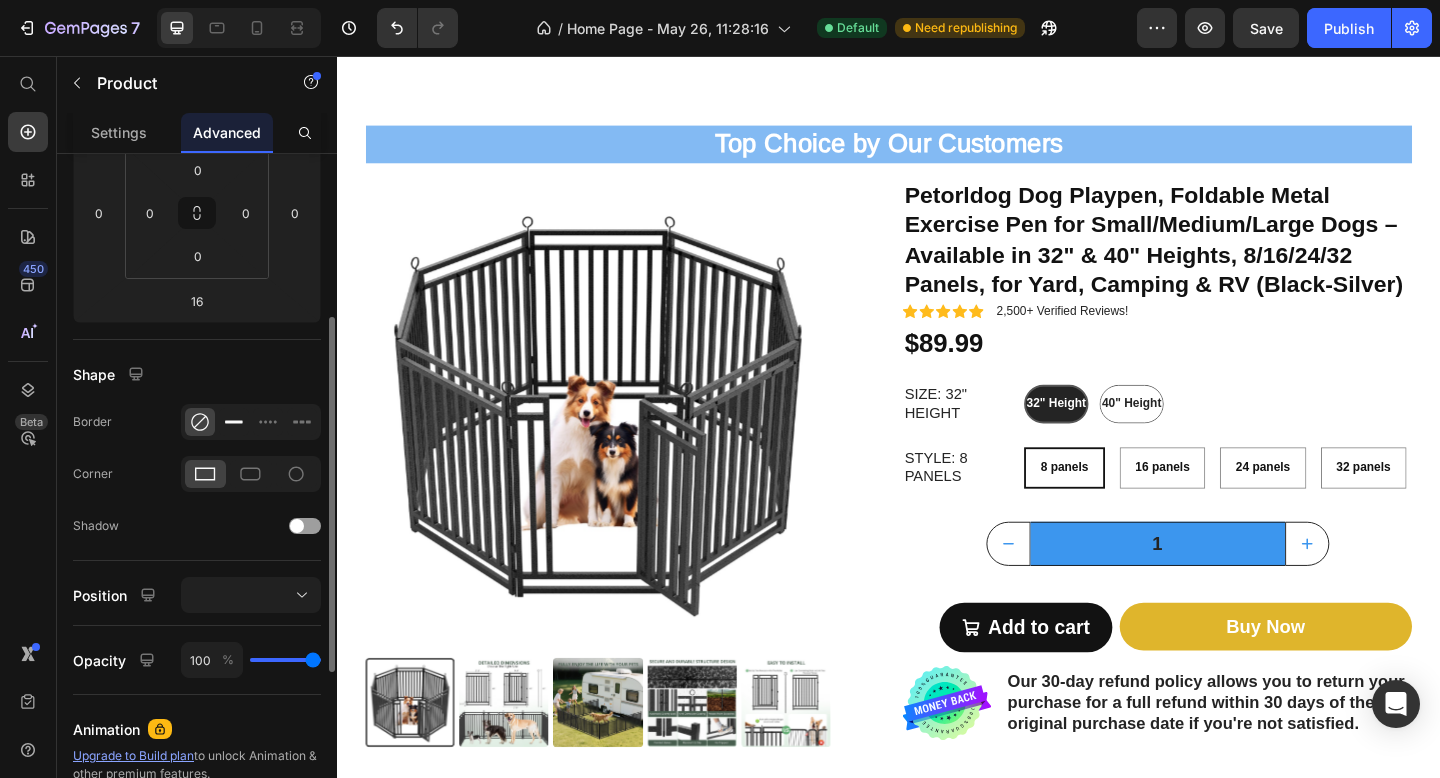 click 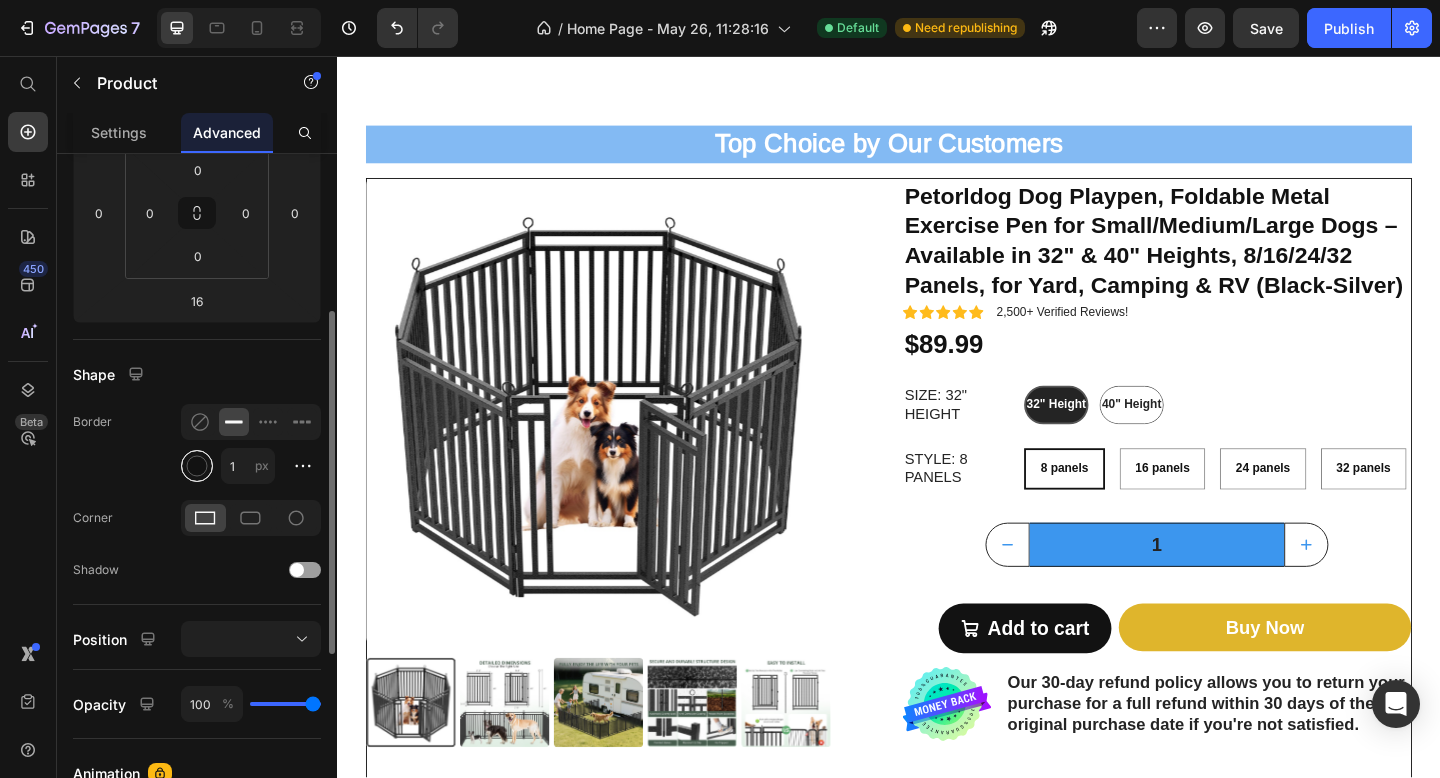 click at bounding box center (197, 466) 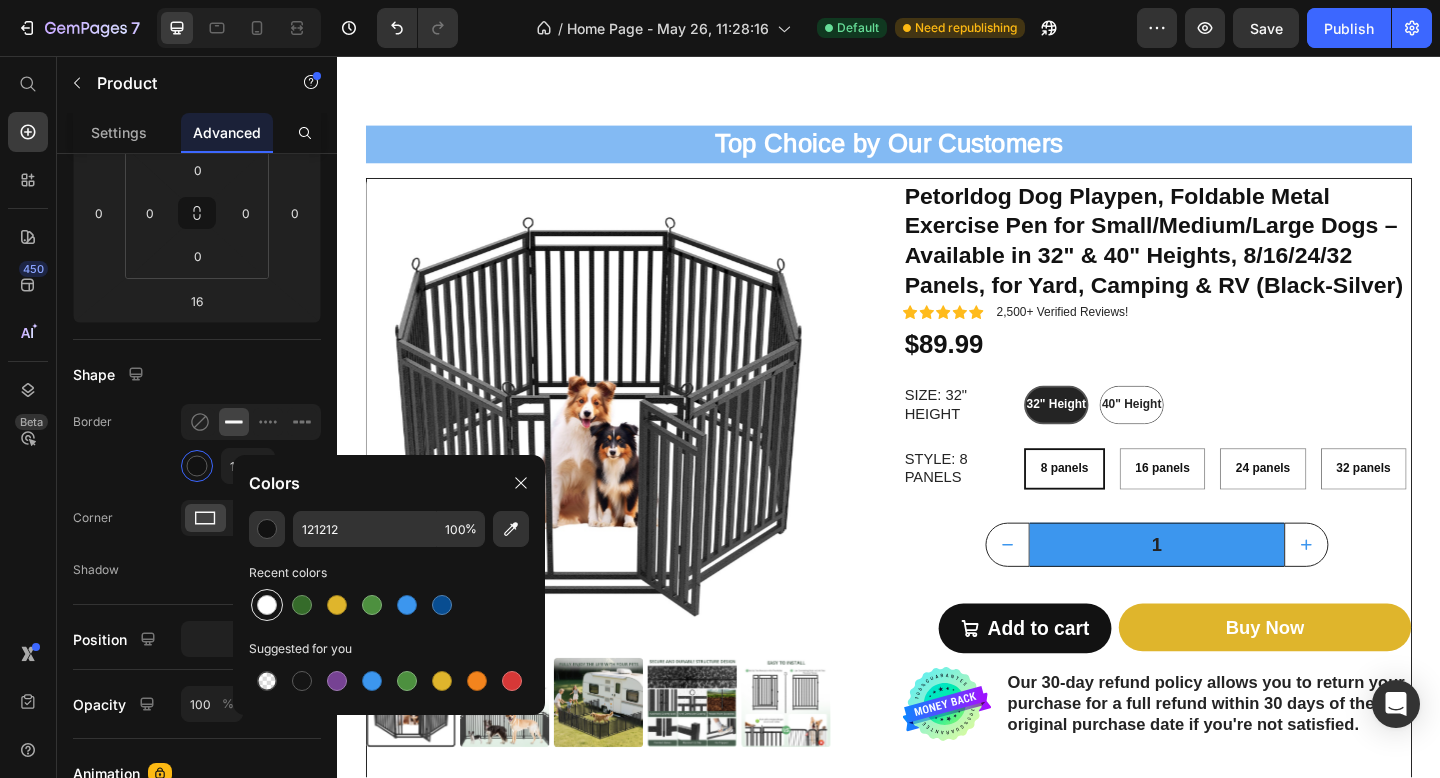 click at bounding box center (267, 605) 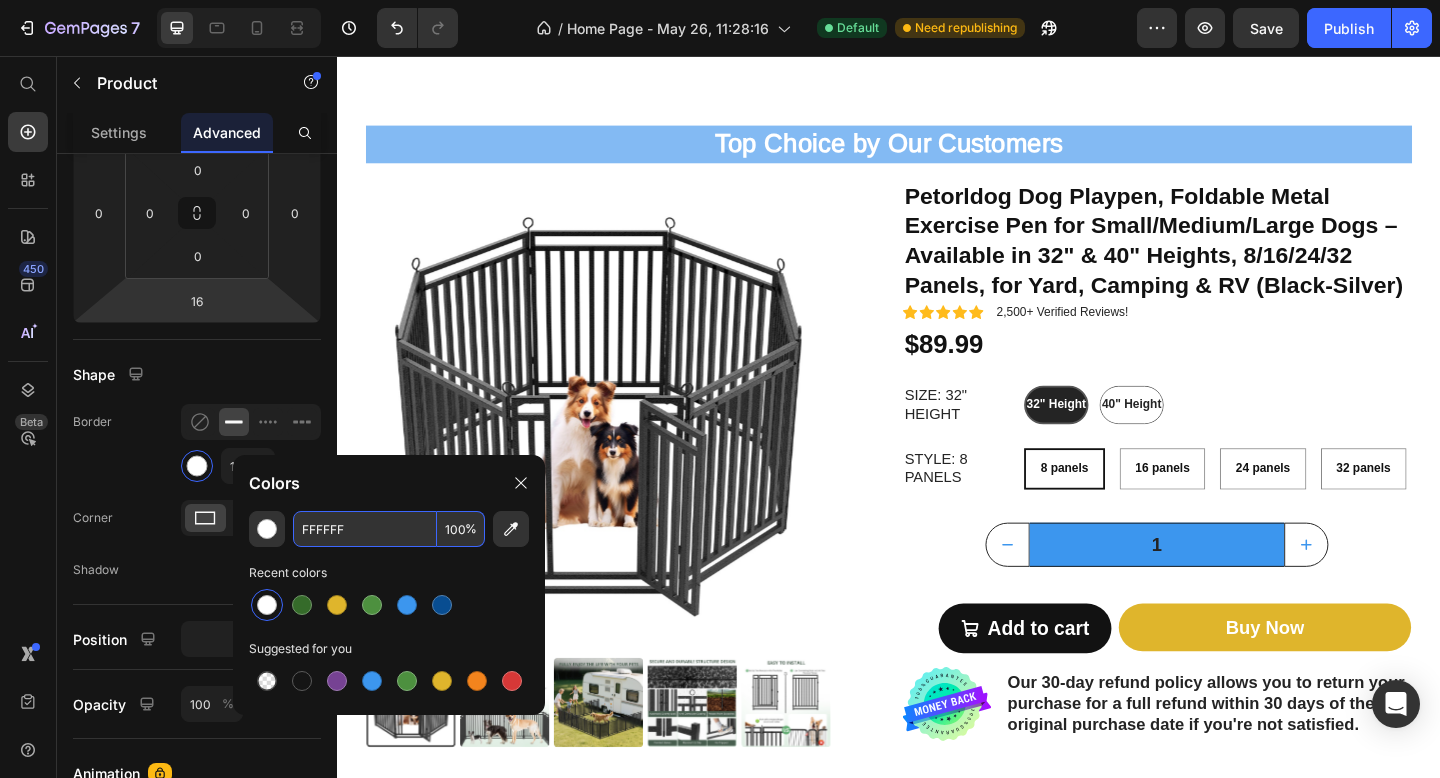 click on "FFFFFF" at bounding box center [365, 529] 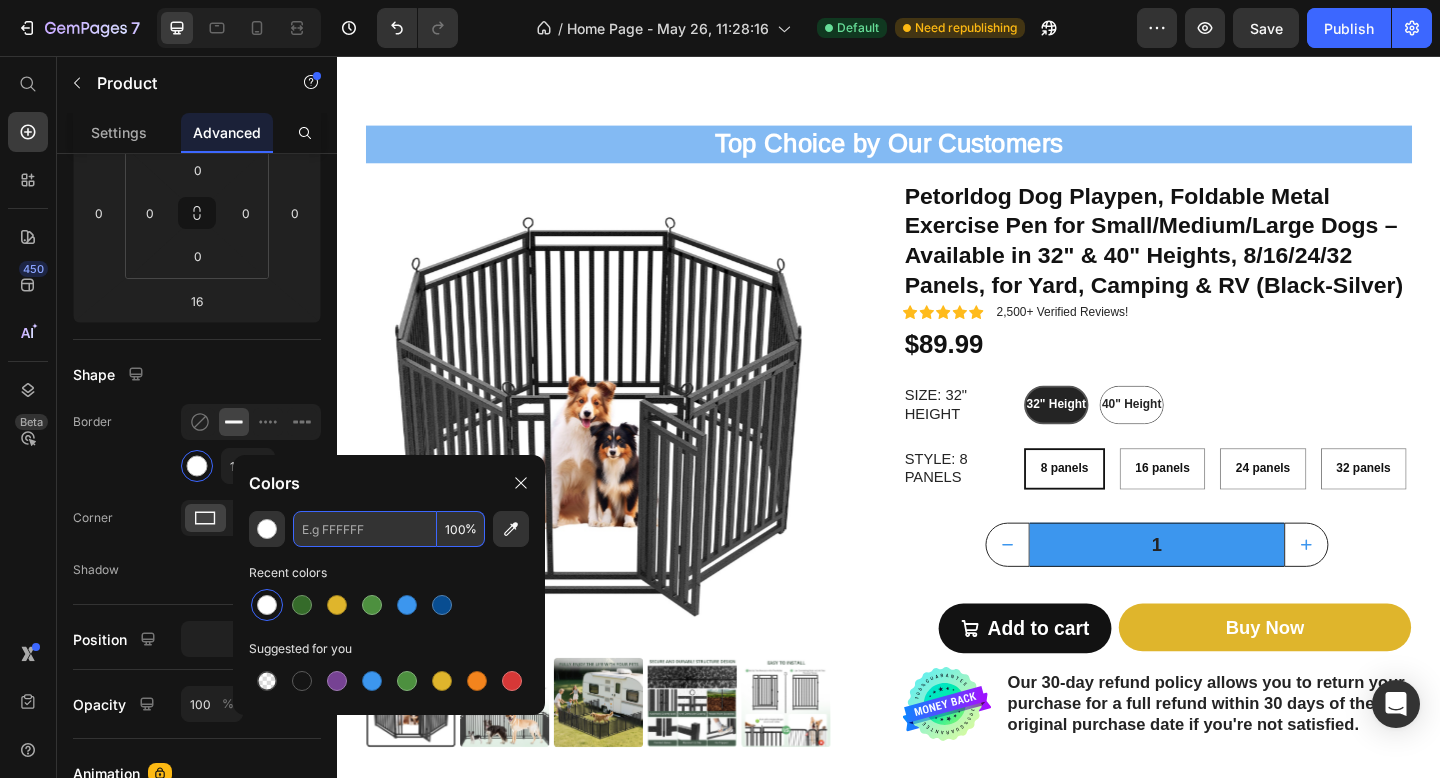 paste on "#f2f2f2" 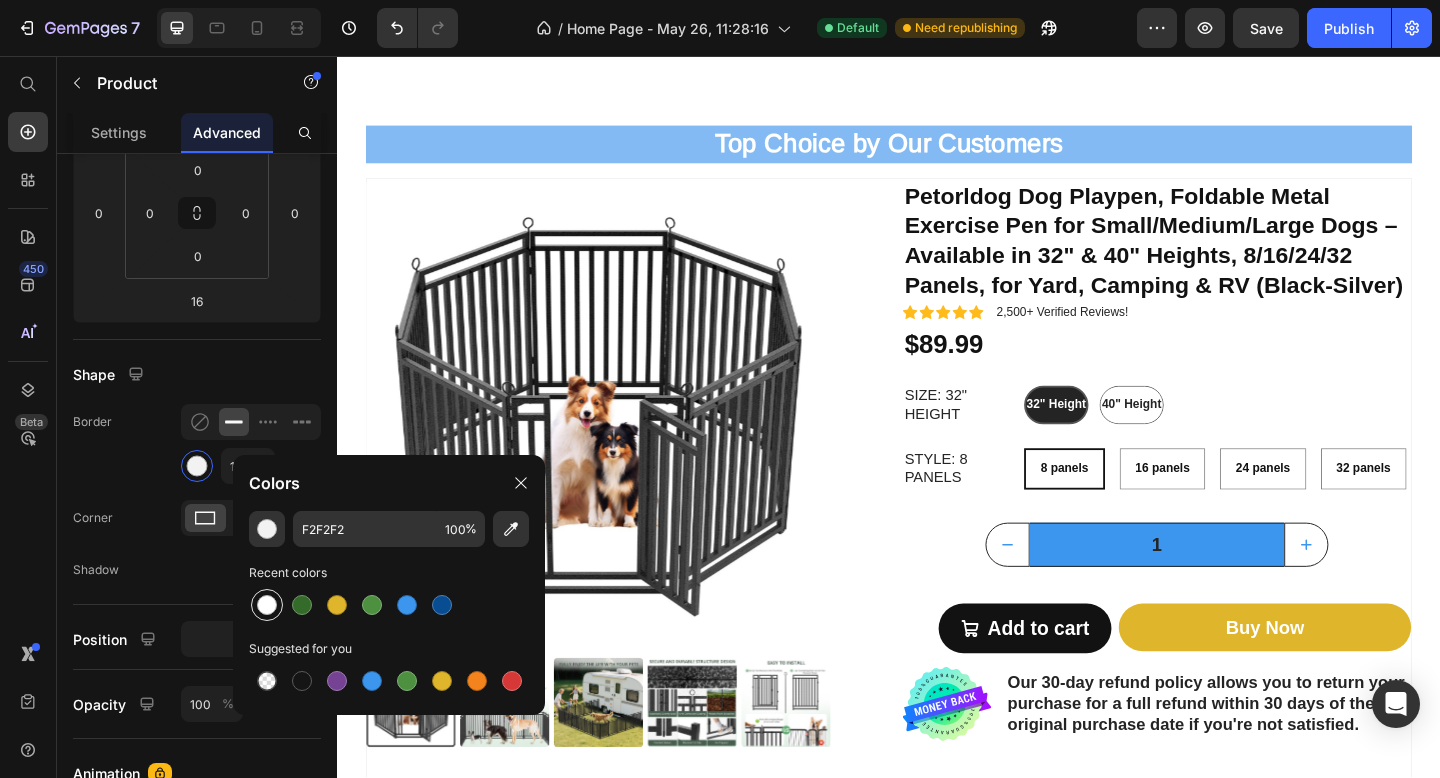 click at bounding box center (267, 605) 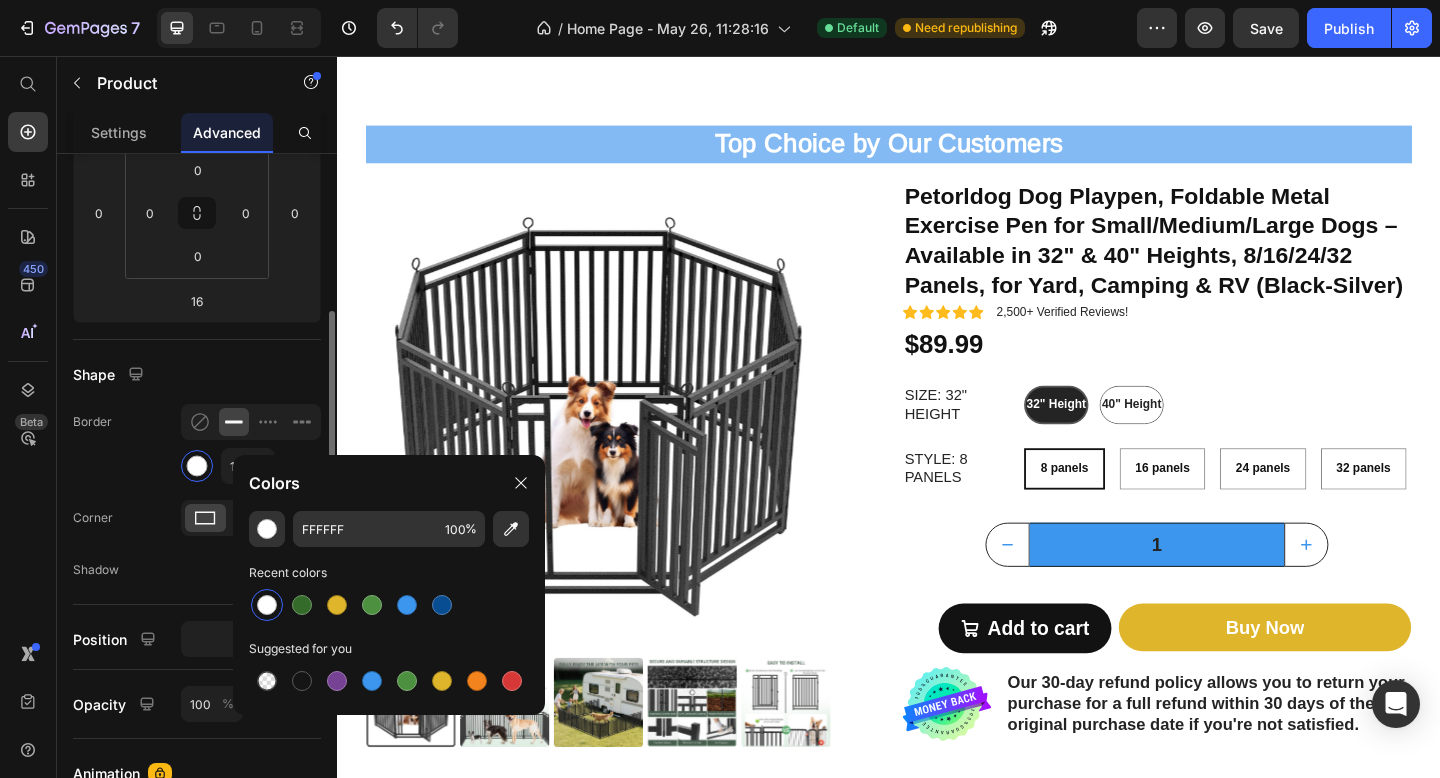 click on "Border 1 px" 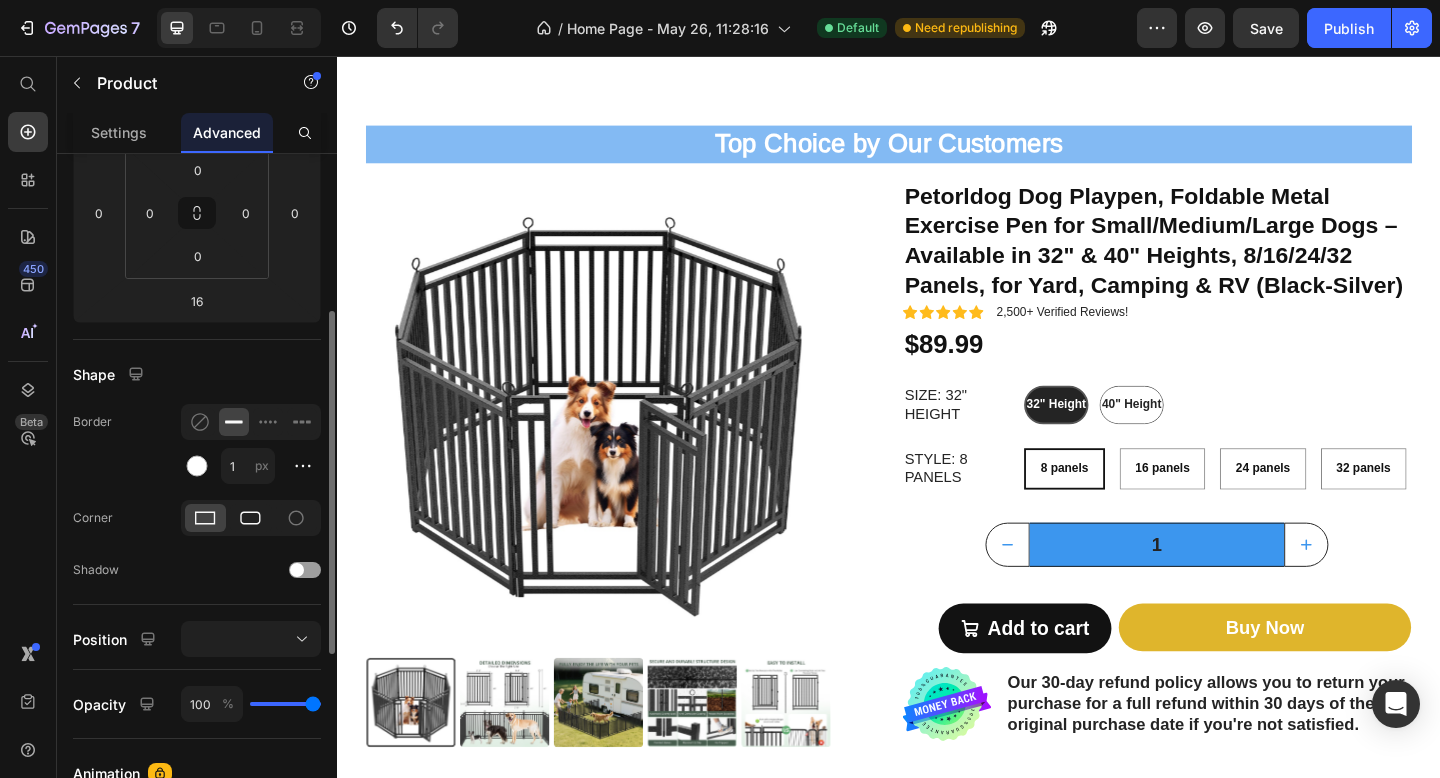 click 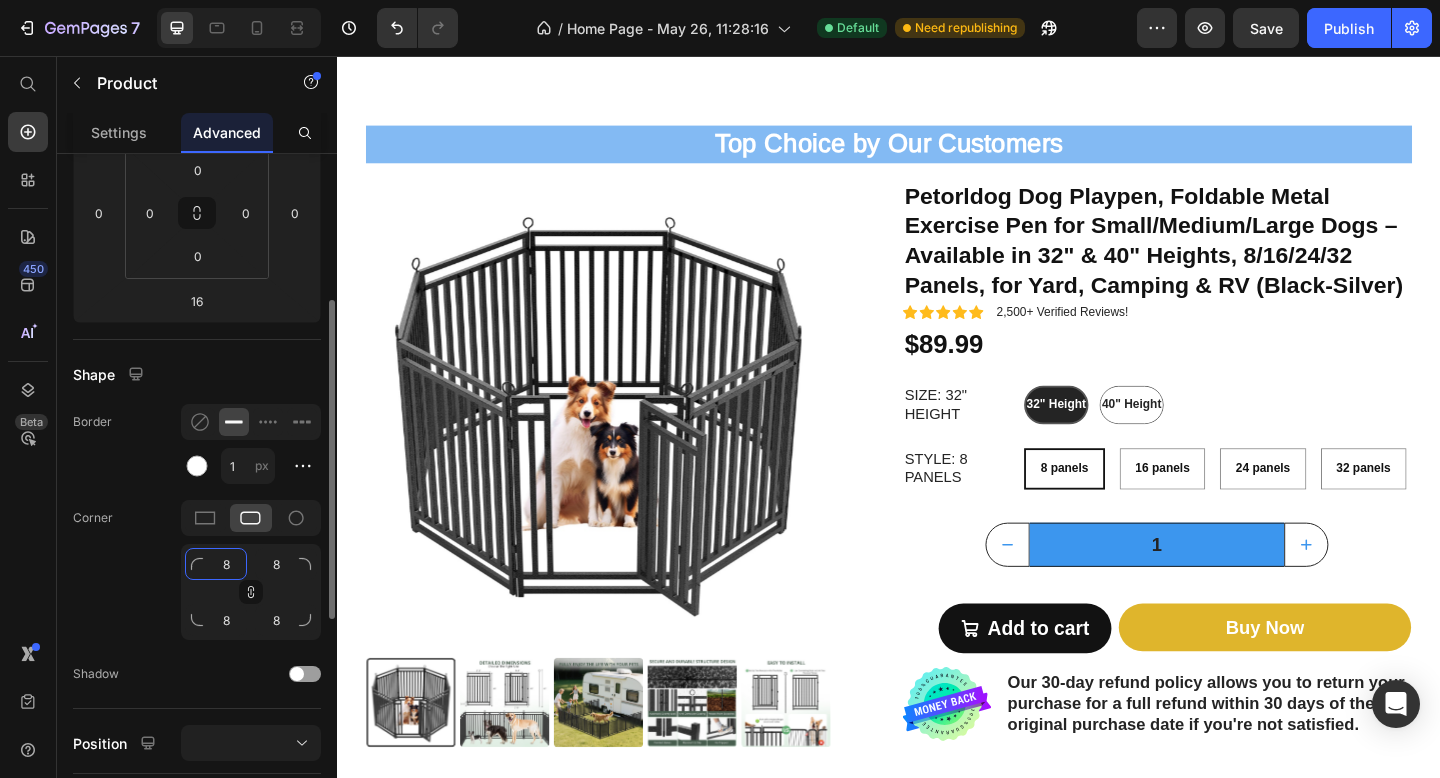click on "8" 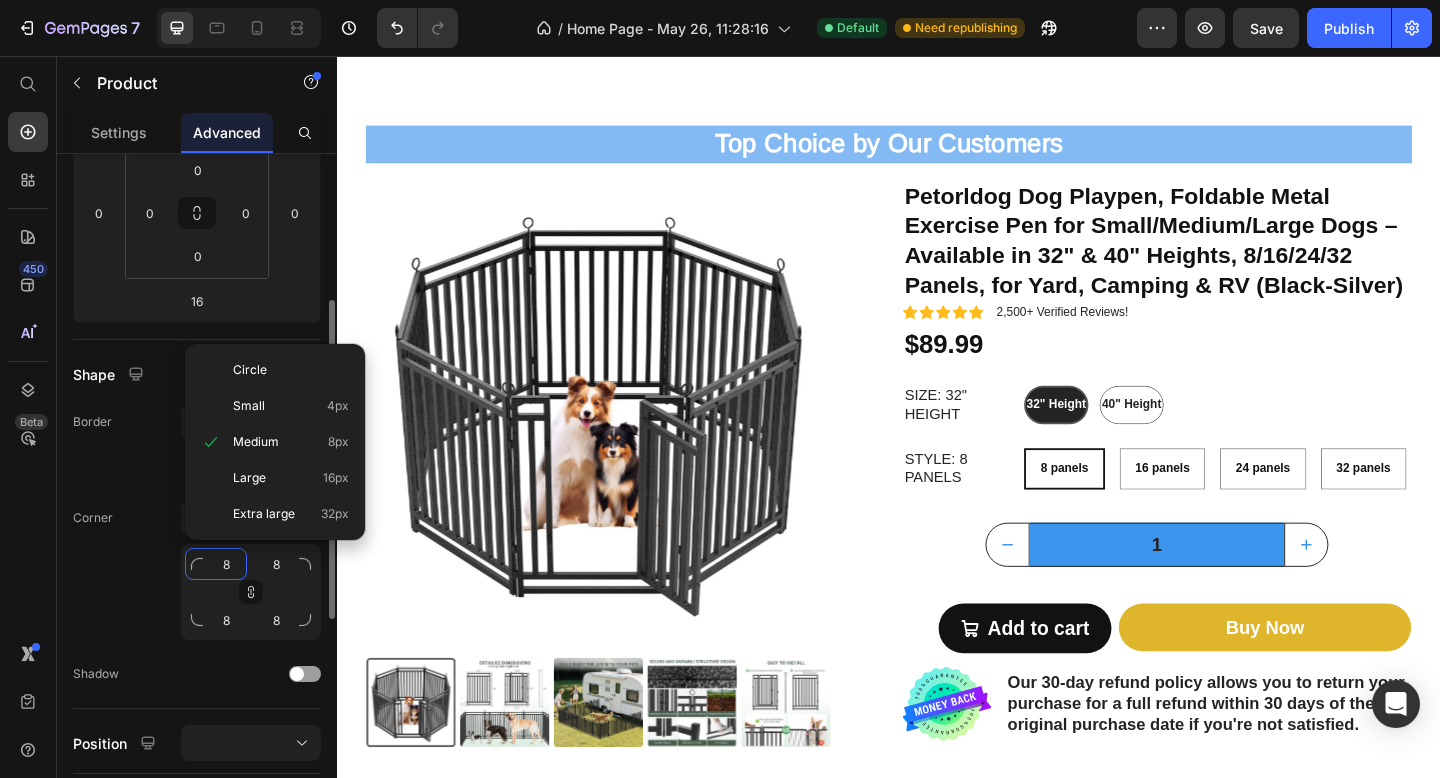 type on "98" 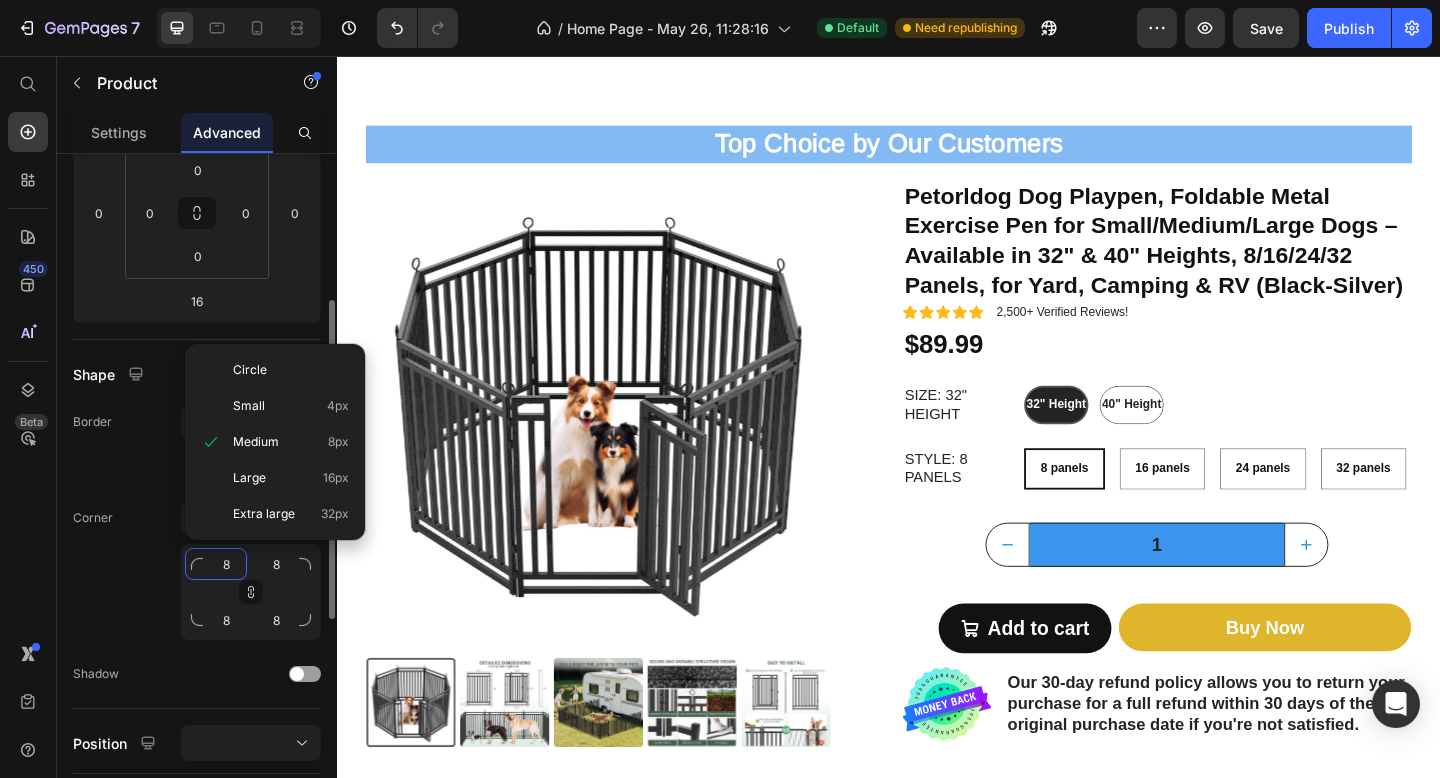 type on "98" 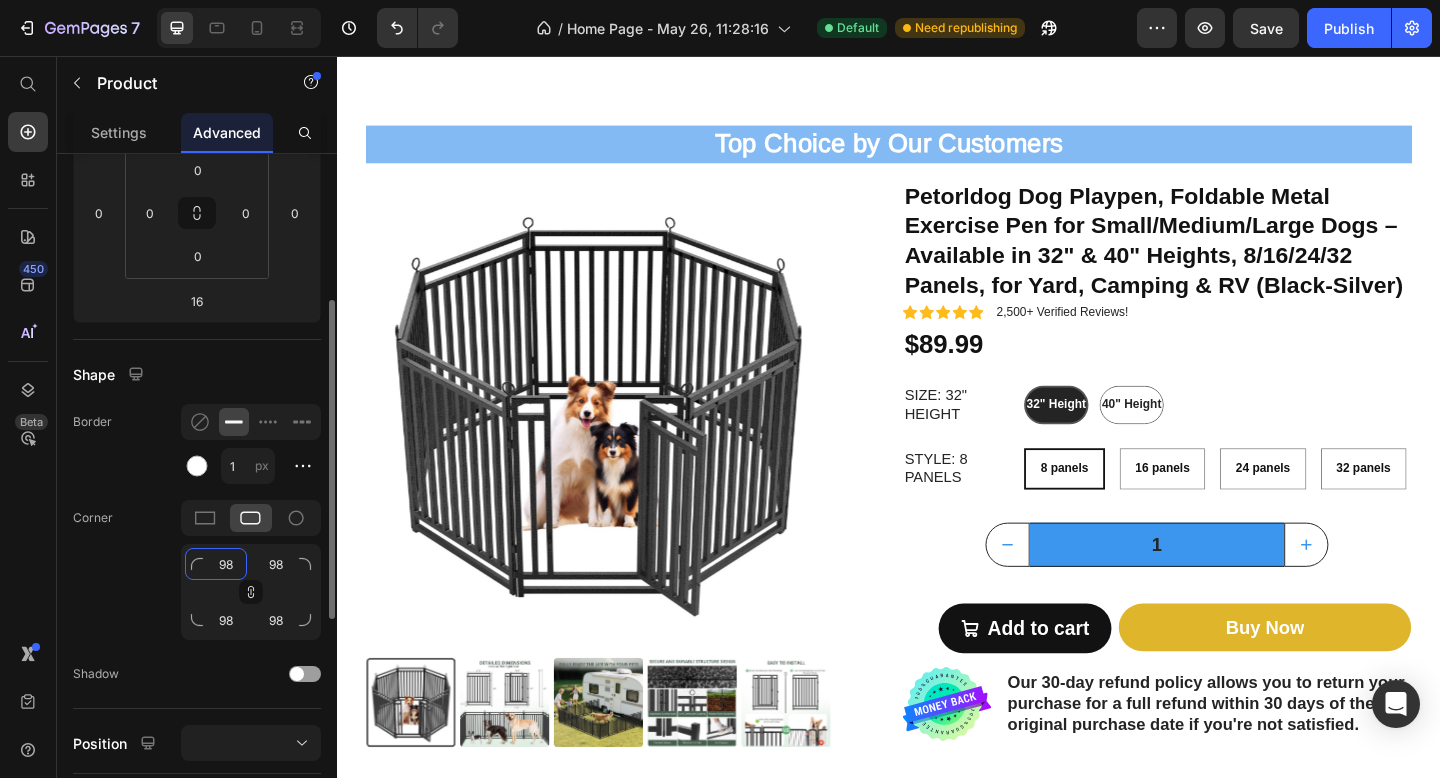 type on "8" 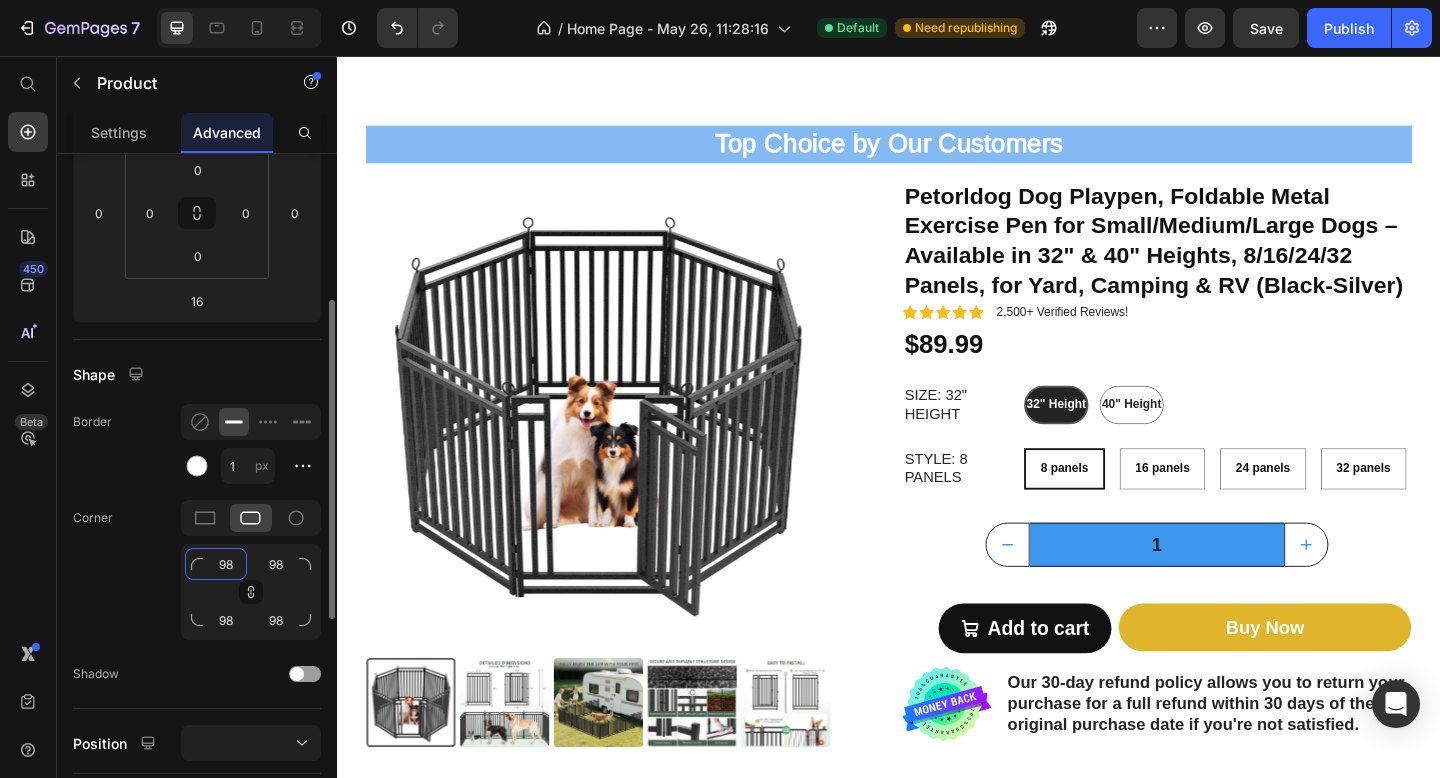 type on "8" 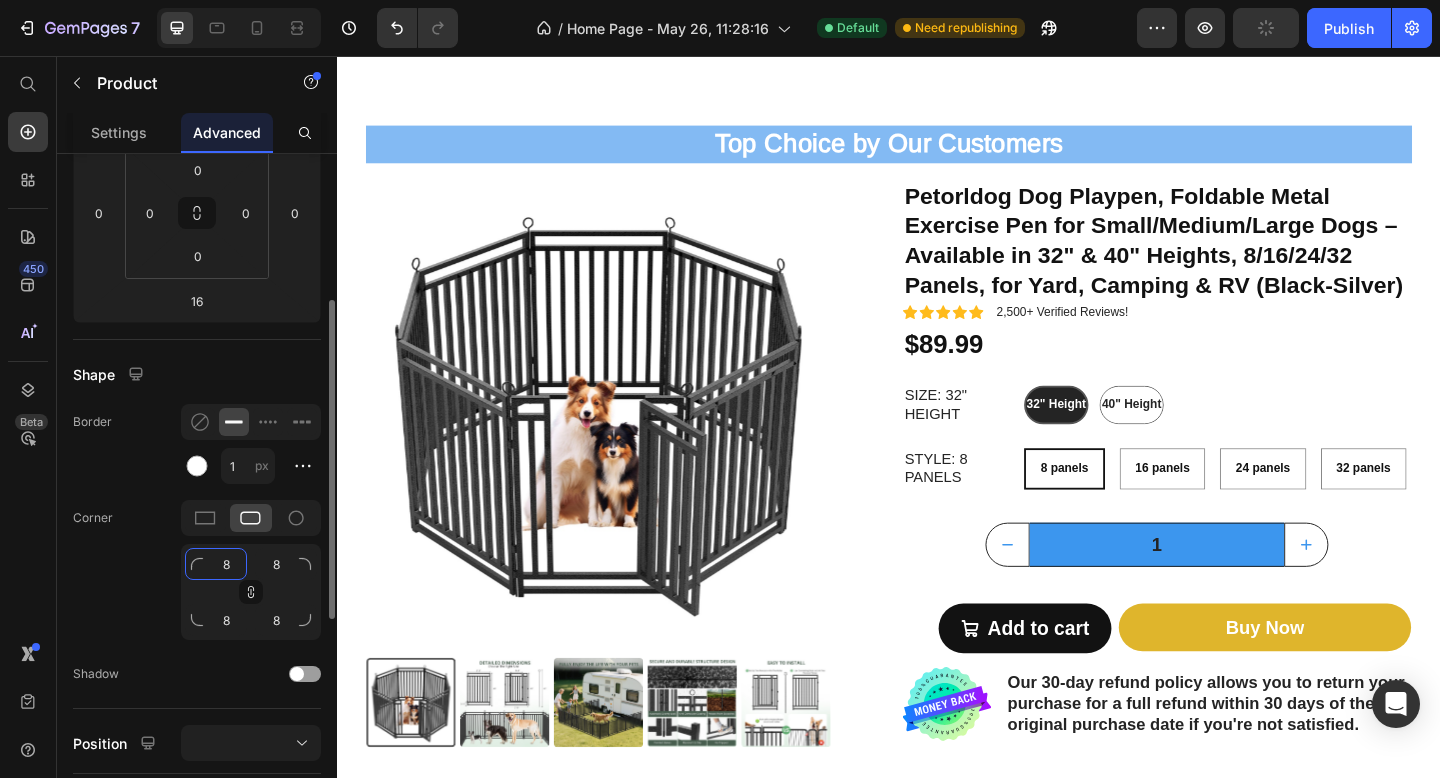 click on "8" 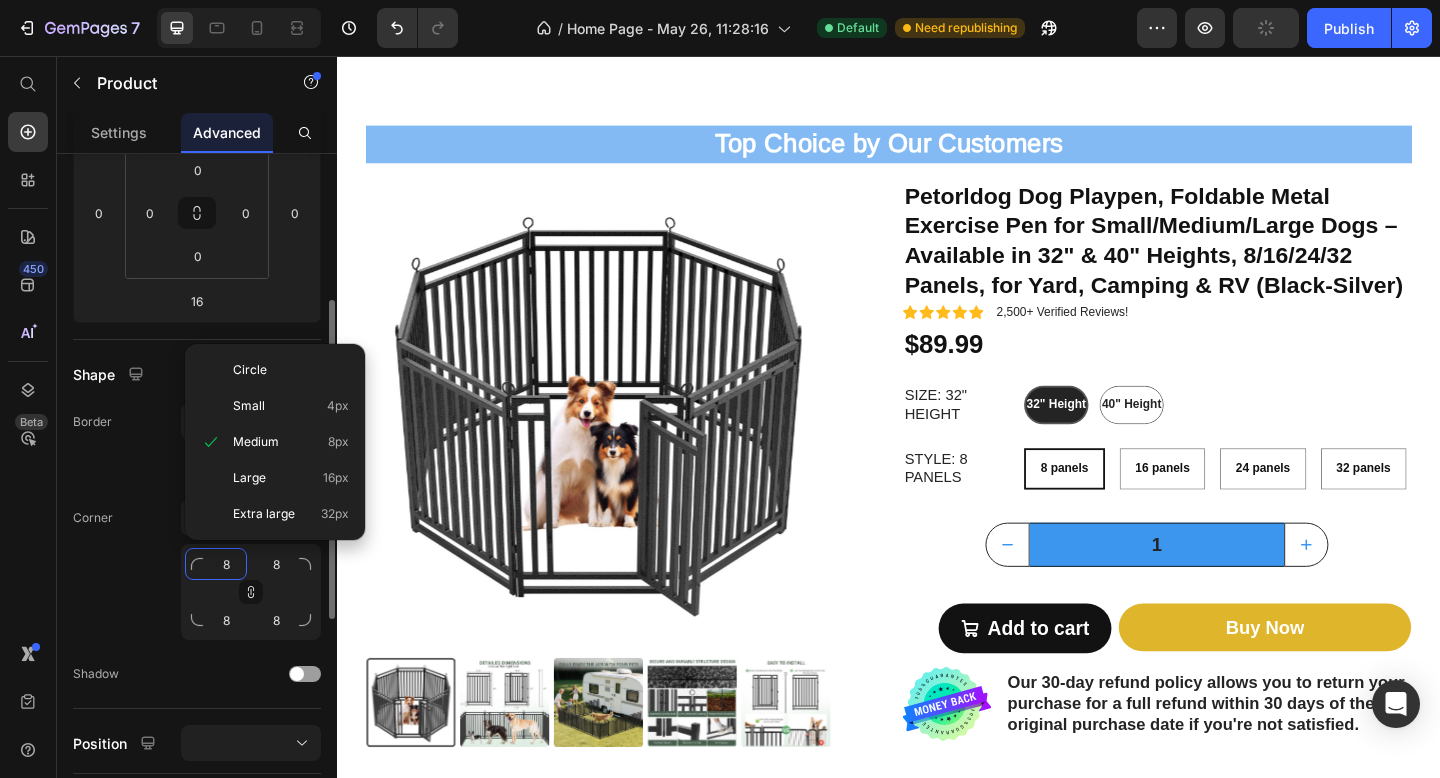 type 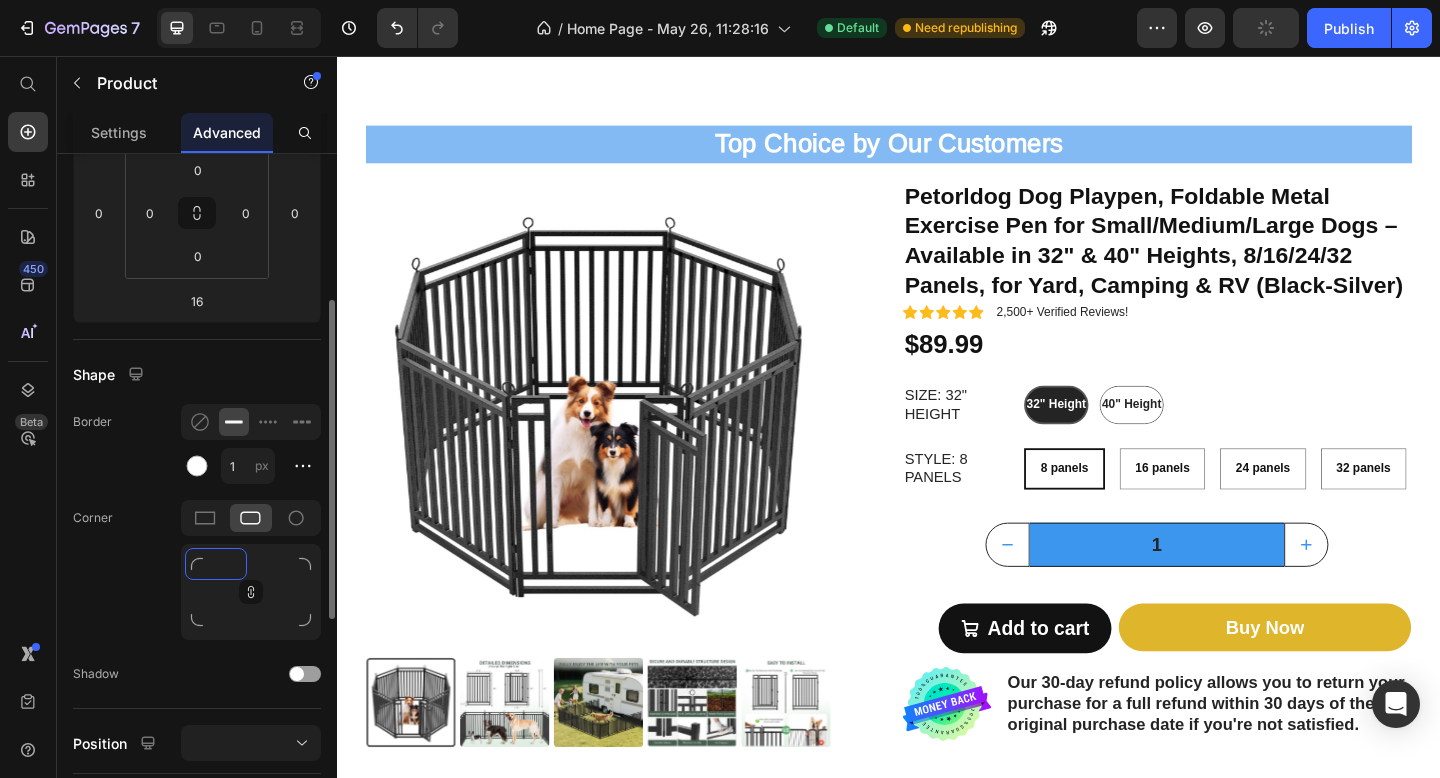 type on "9" 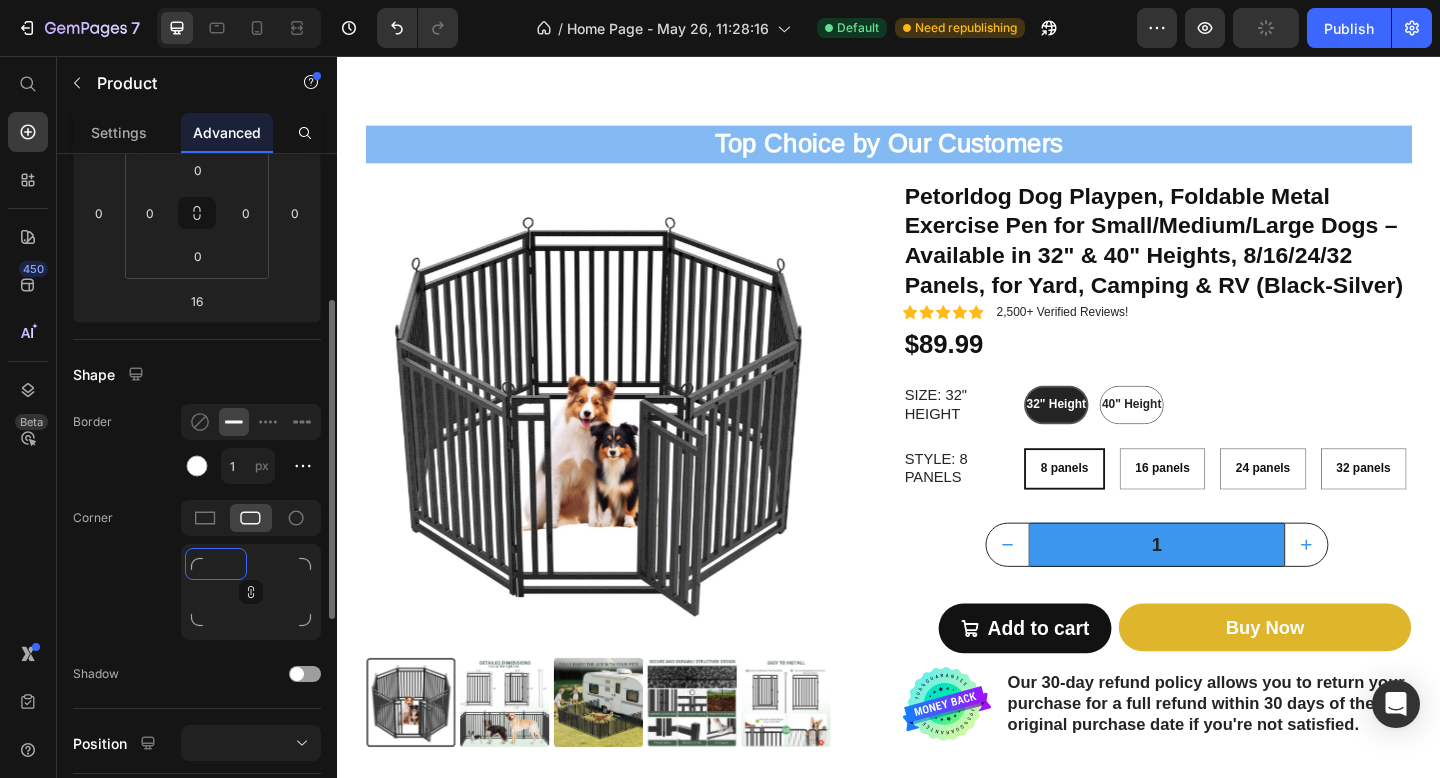 type on "9" 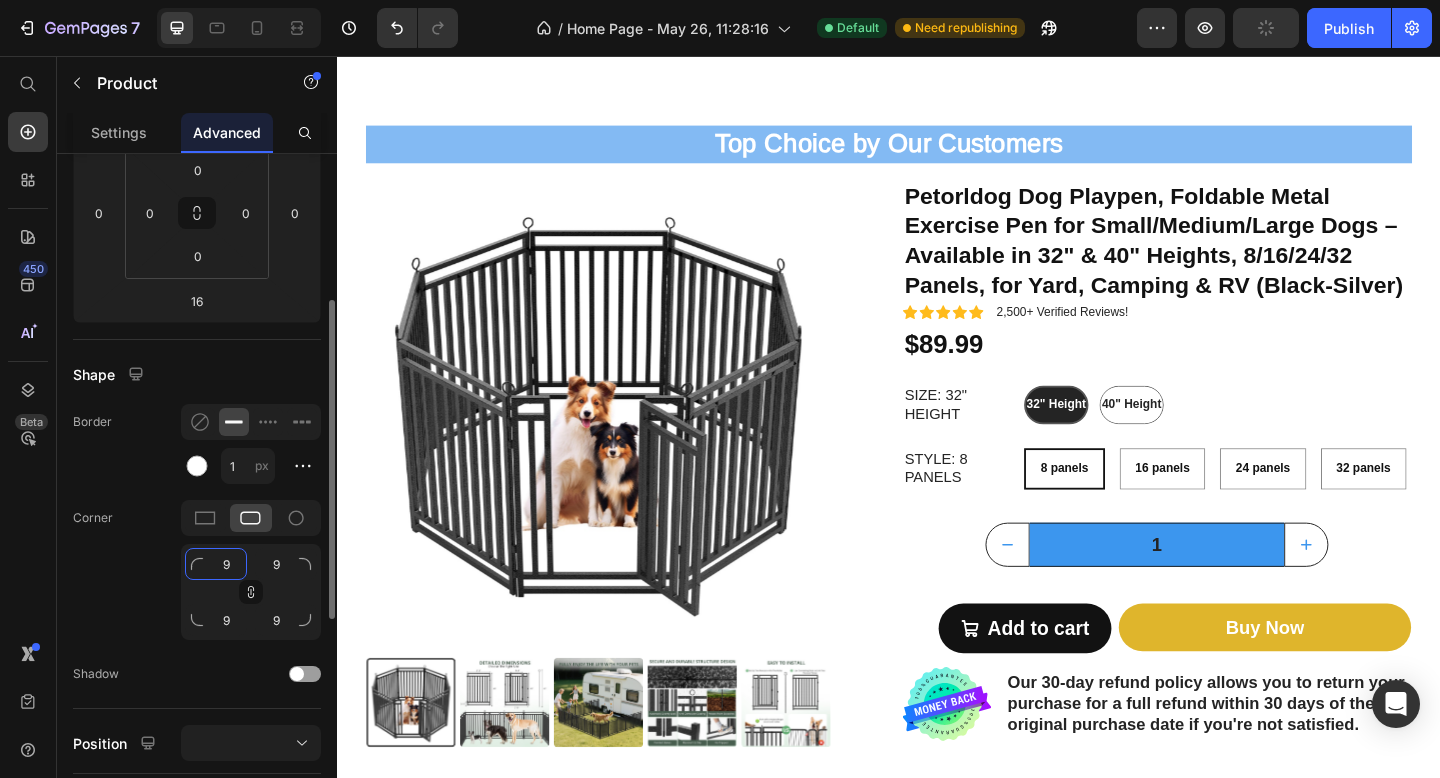 type on "9" 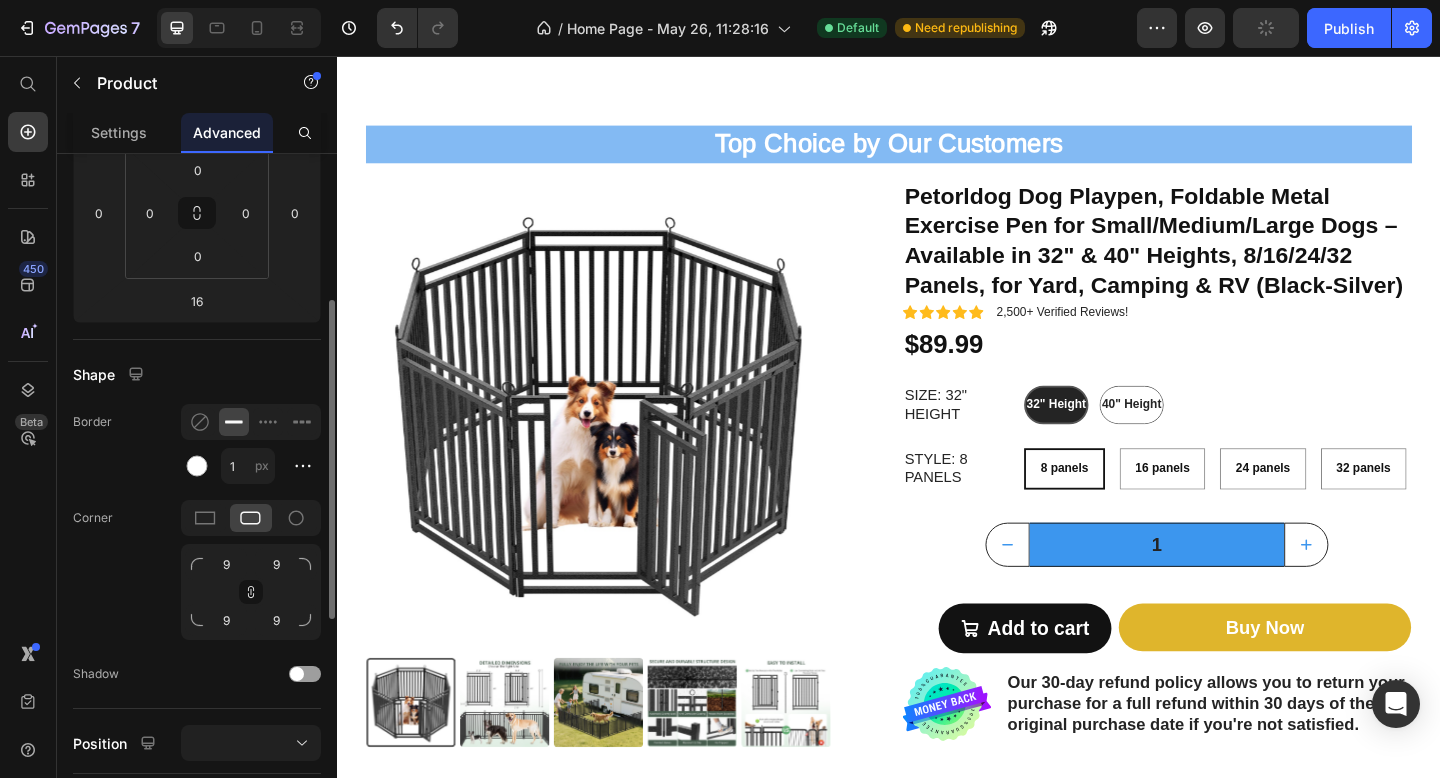 click on "Corner 9 9 9 9" 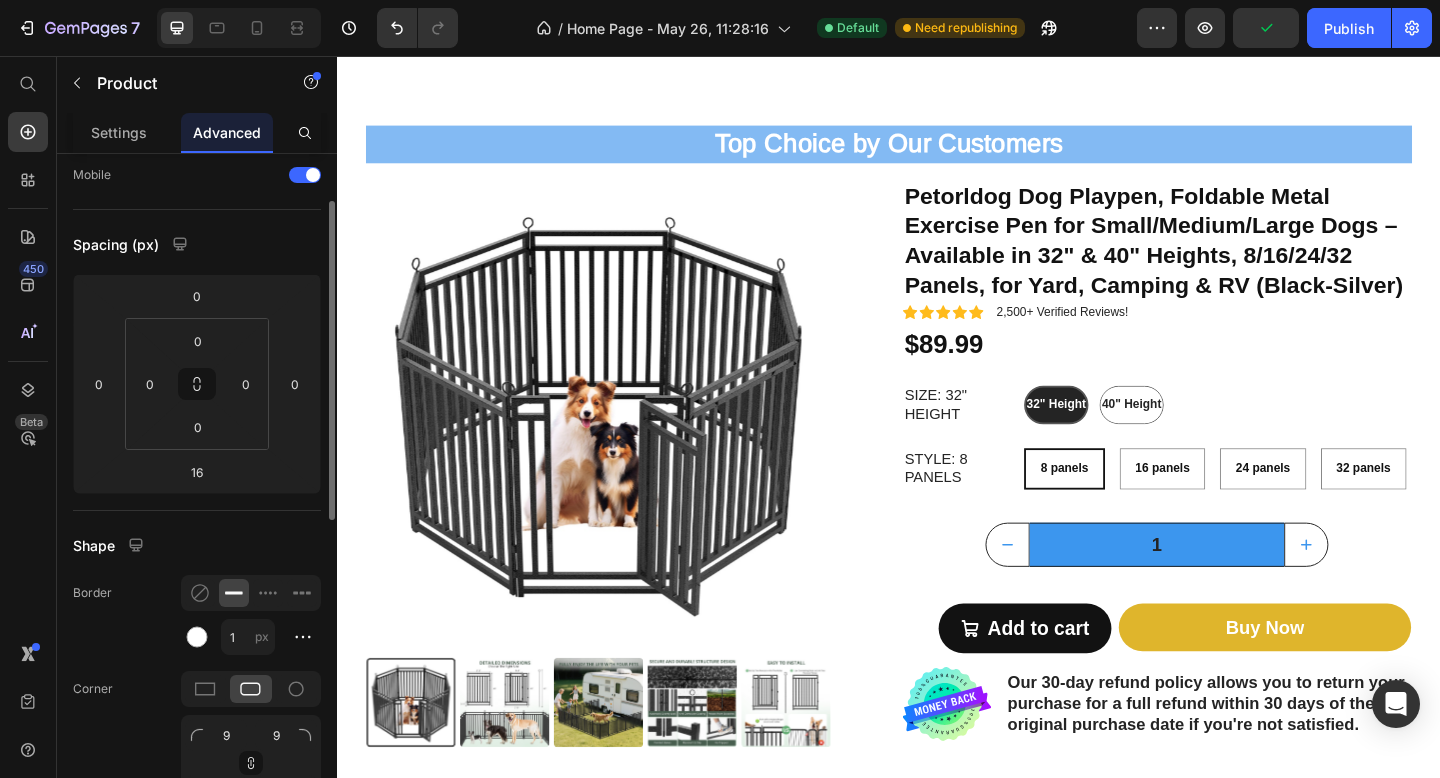 scroll, scrollTop: 128, scrollLeft: 0, axis: vertical 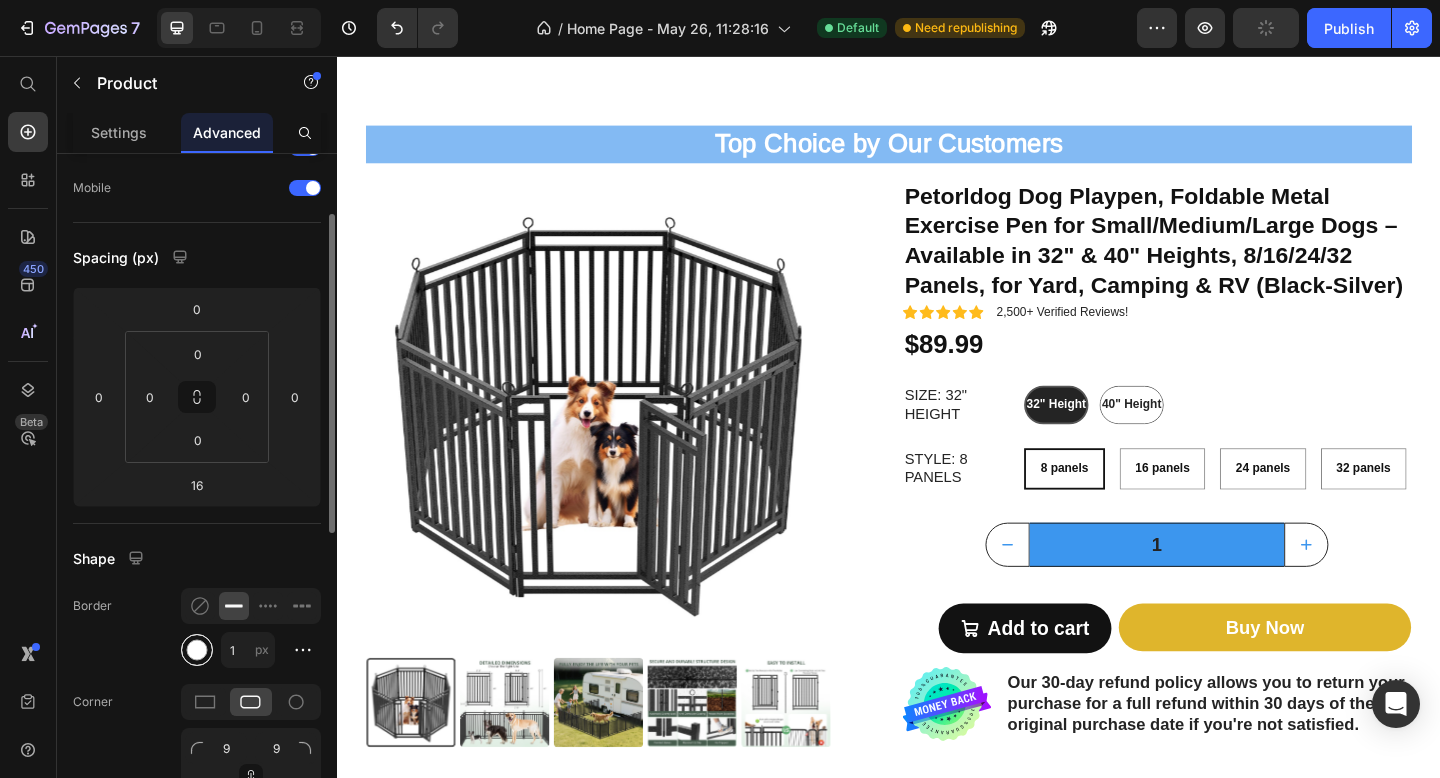 click at bounding box center [197, 650] 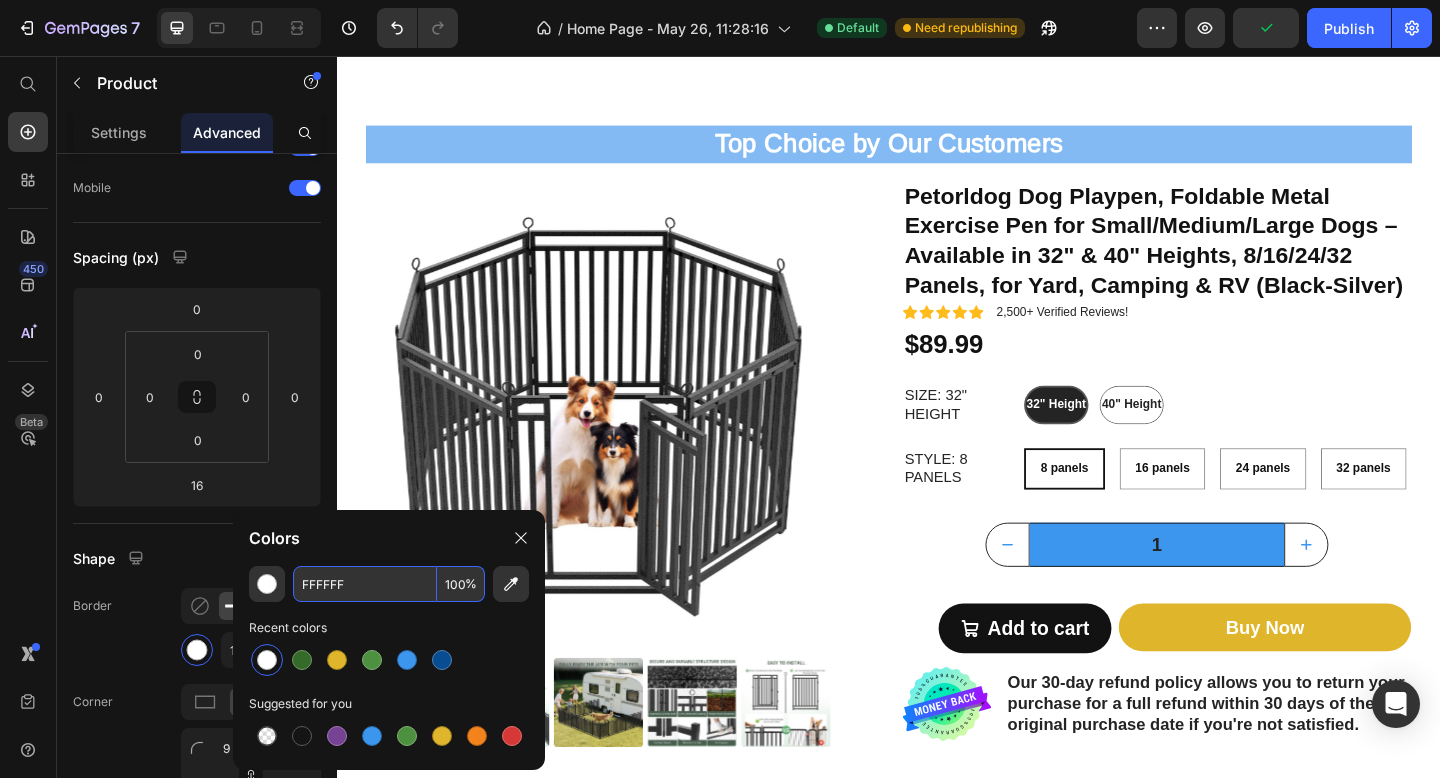 click on "FFFFFF" at bounding box center [365, 584] 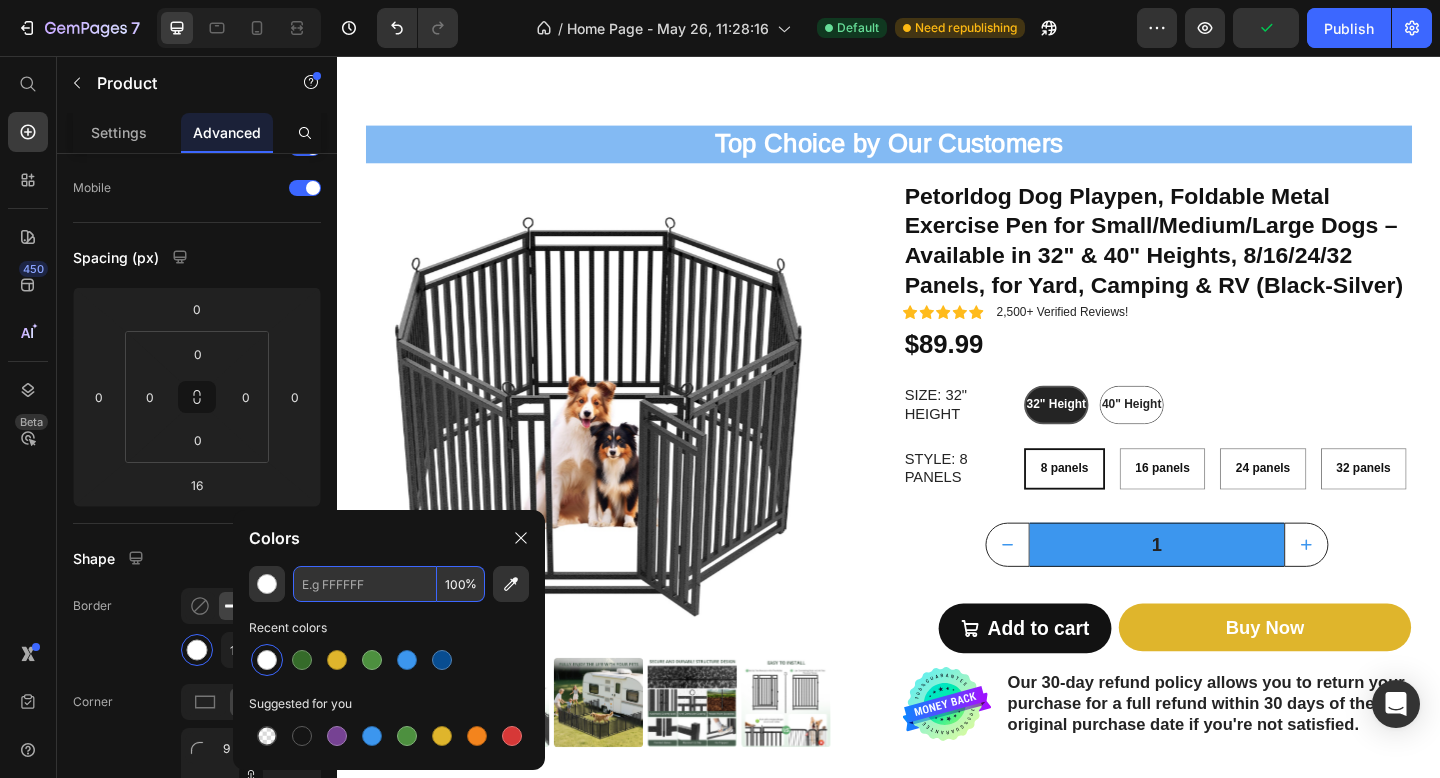 paste on "#f2f2f2" 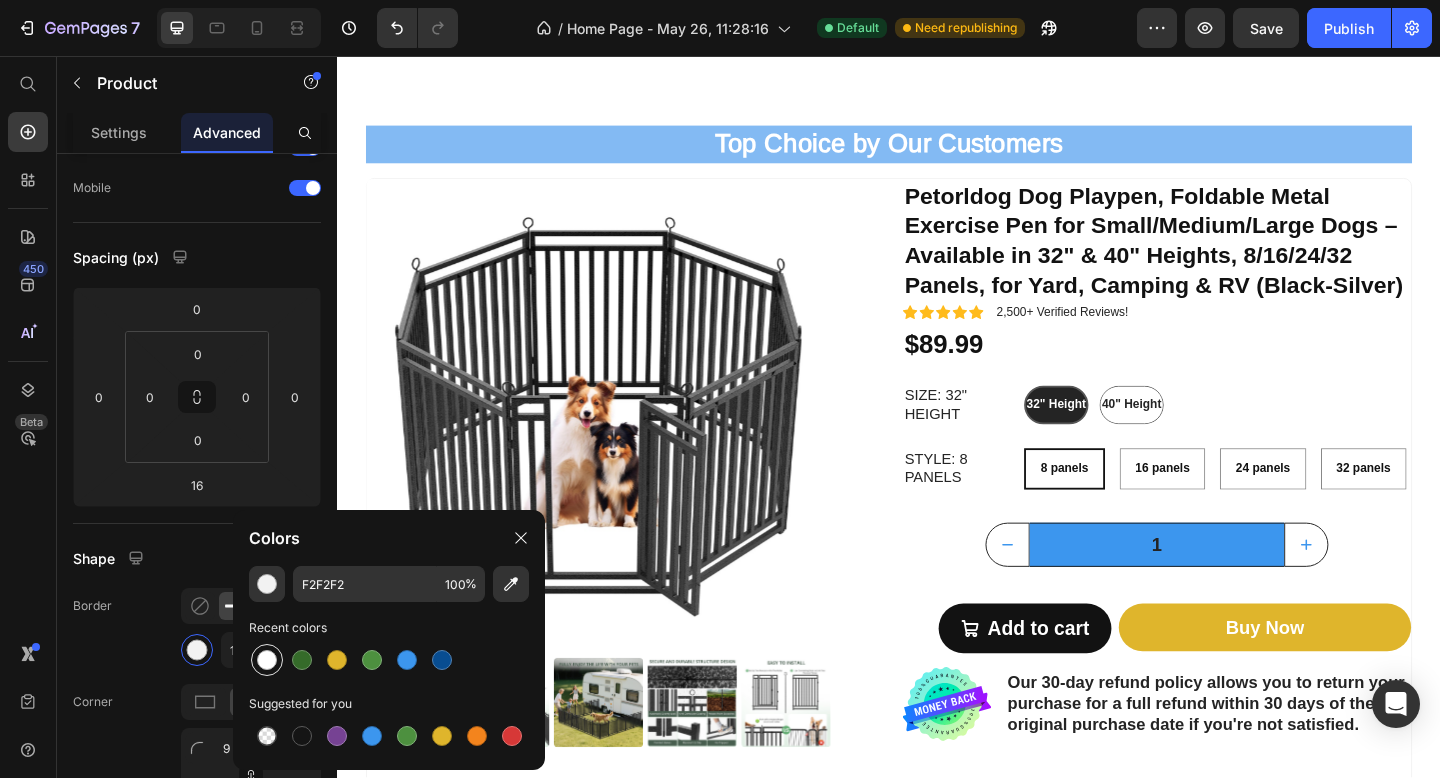click at bounding box center [267, 660] 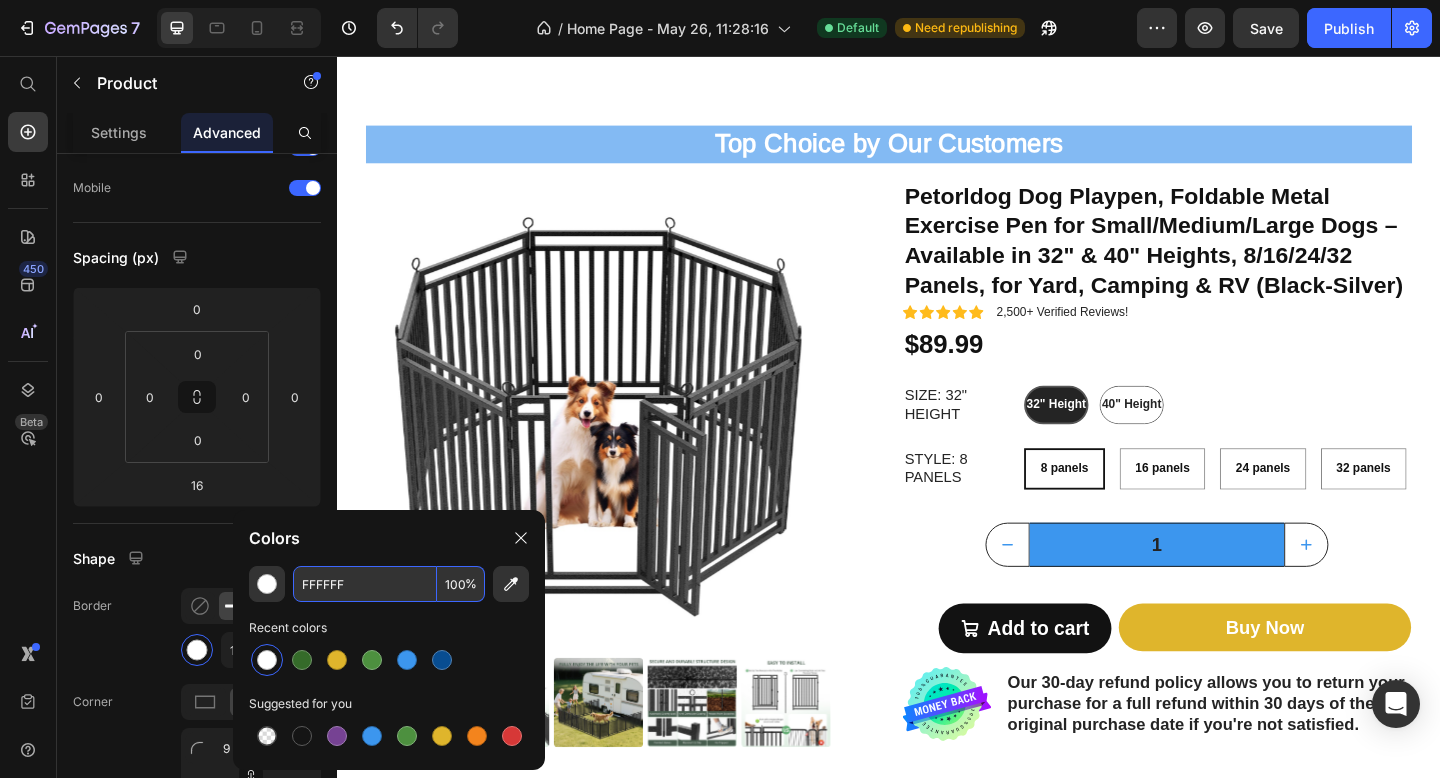 click on "FFFFFF" at bounding box center [365, 584] 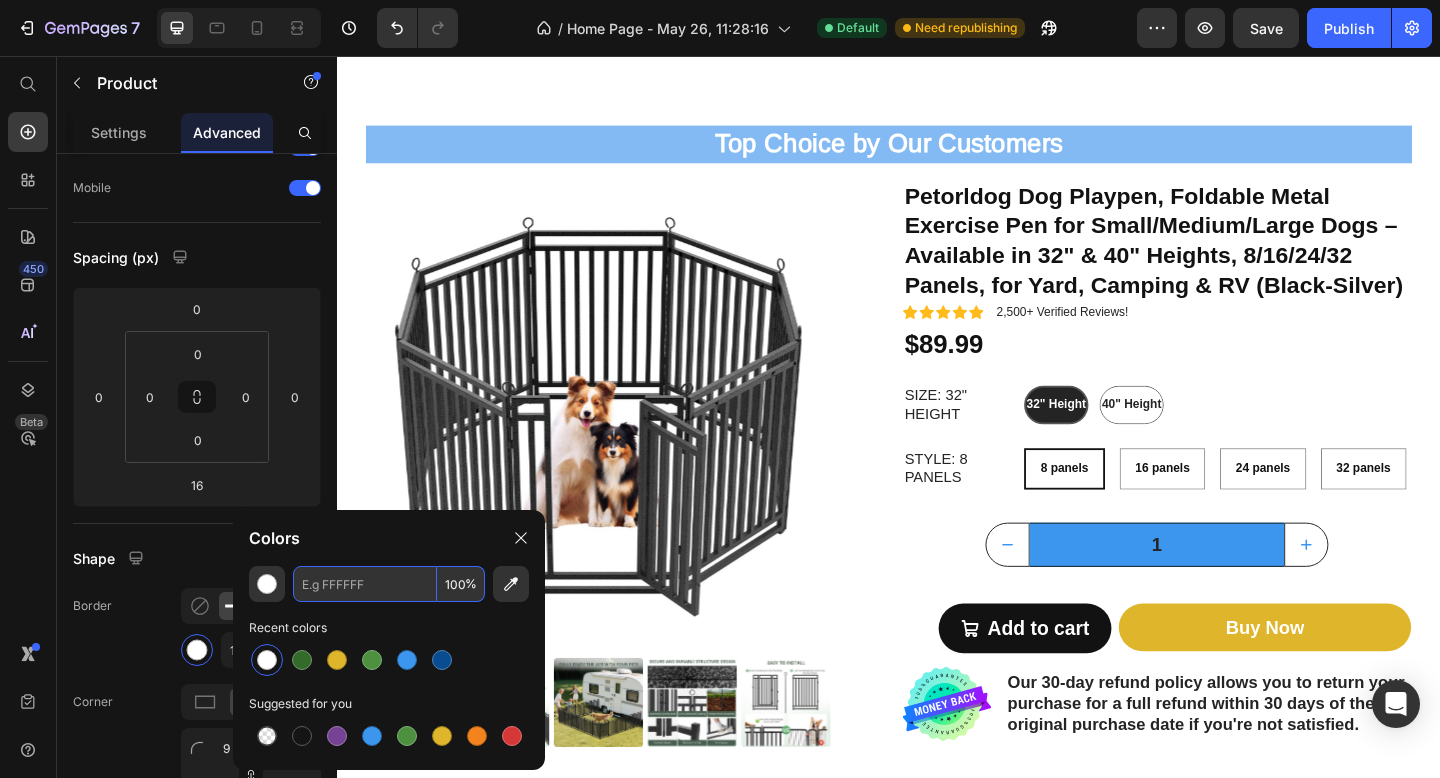 paste on "#f2f2f2" 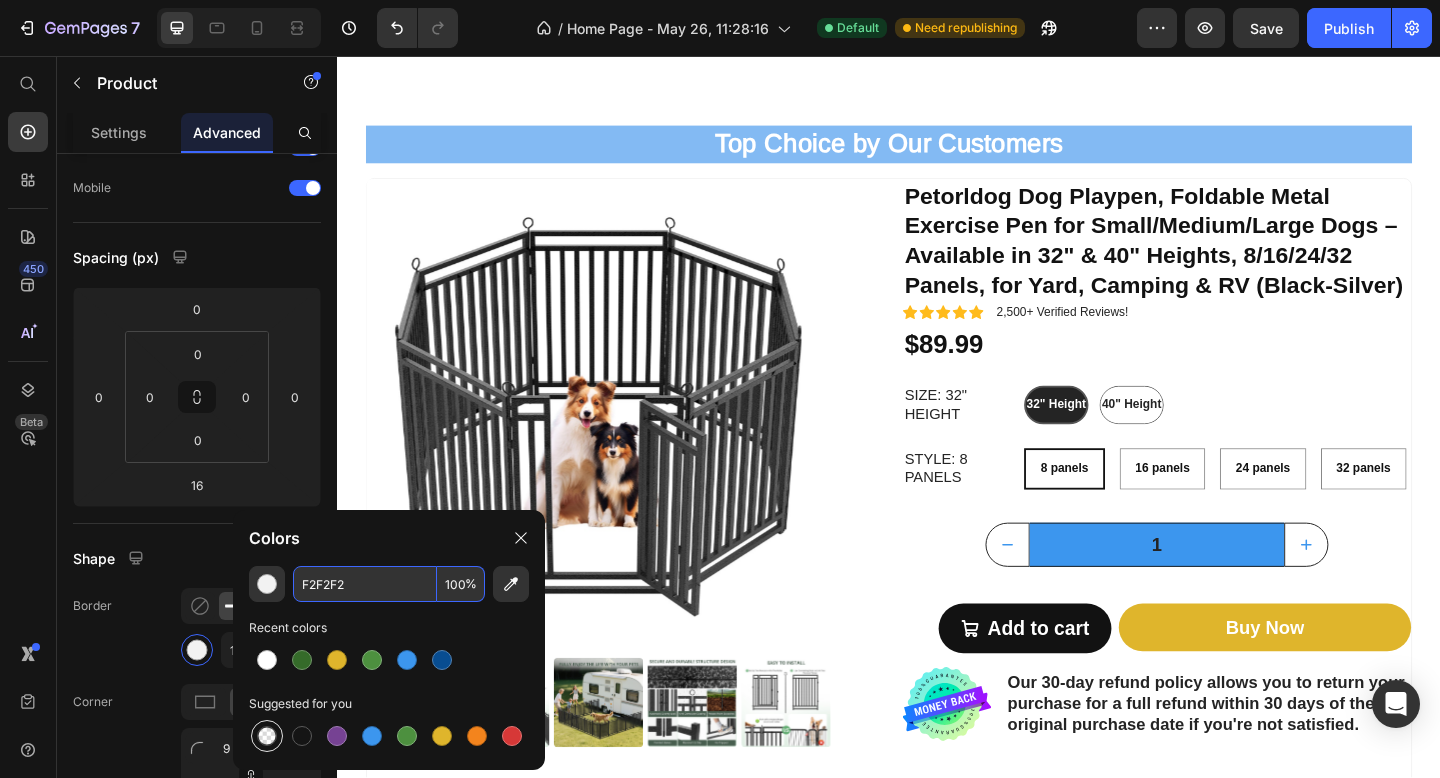 click at bounding box center [267, 736] 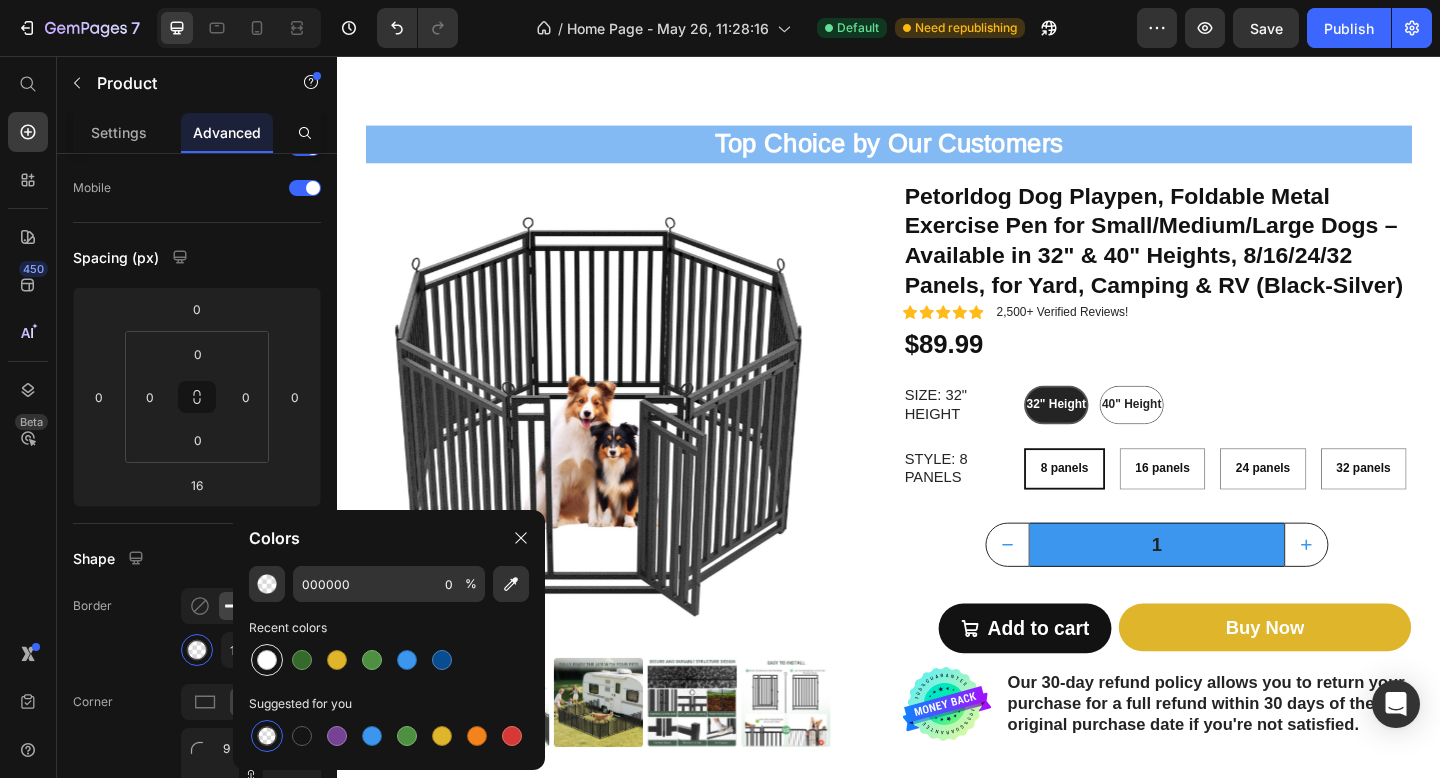 click at bounding box center (267, 660) 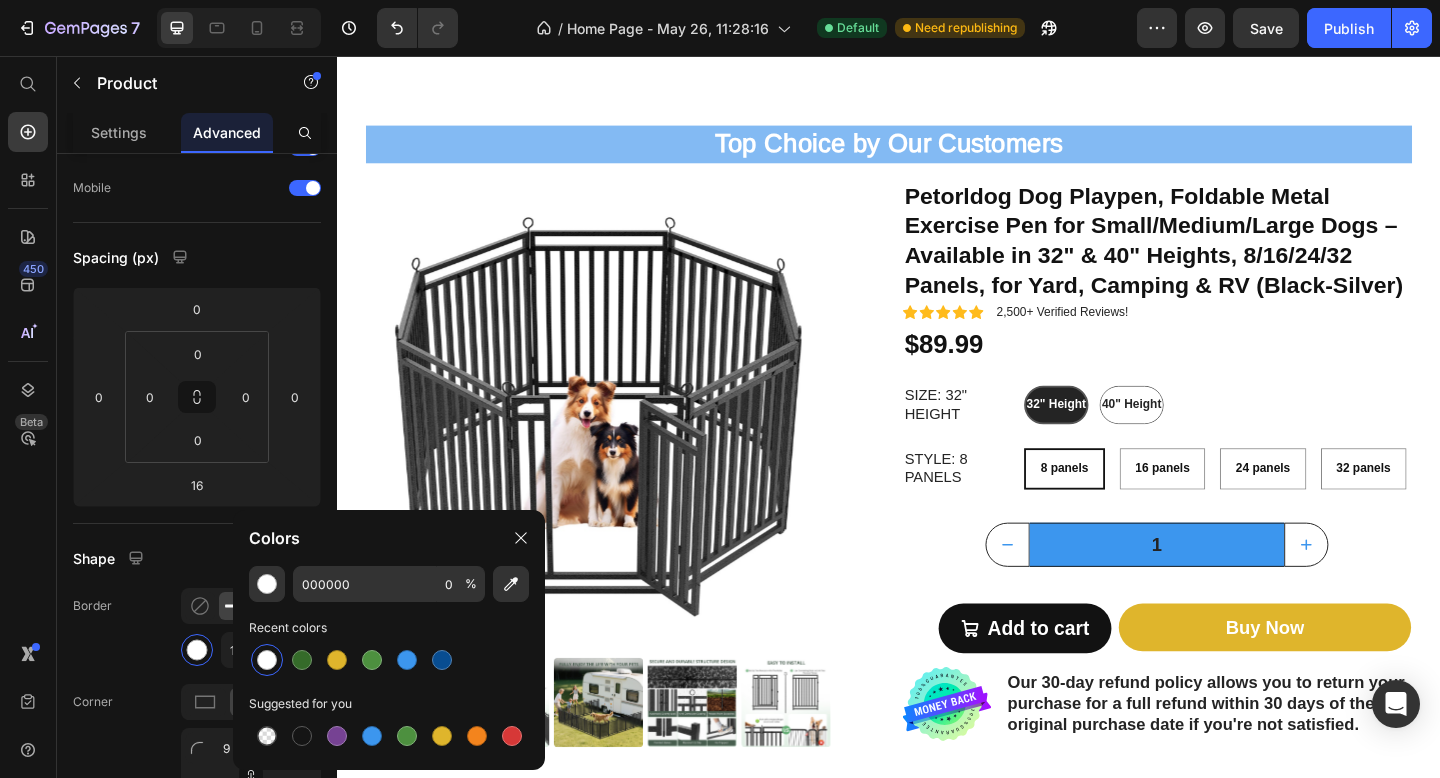 type on "FFFFFF" 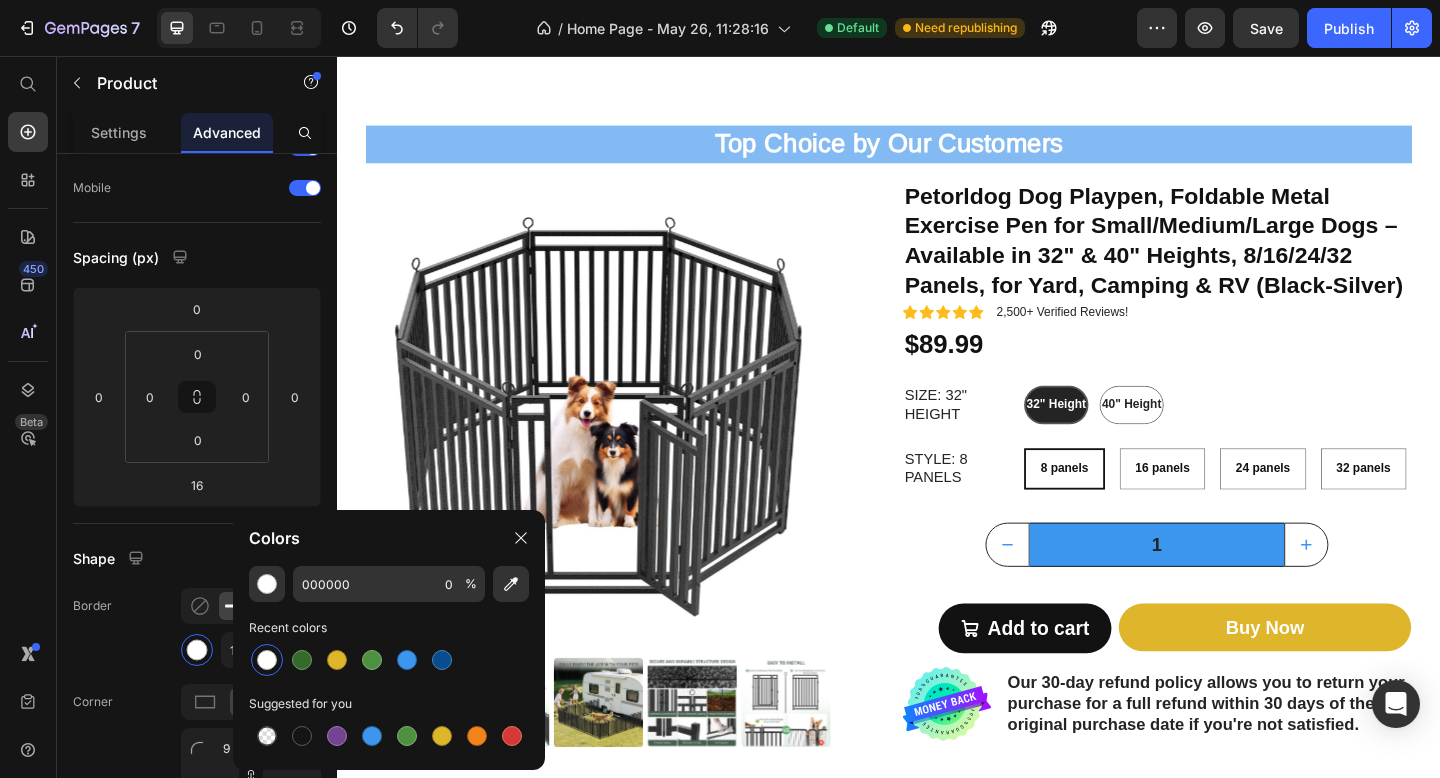 type on "100" 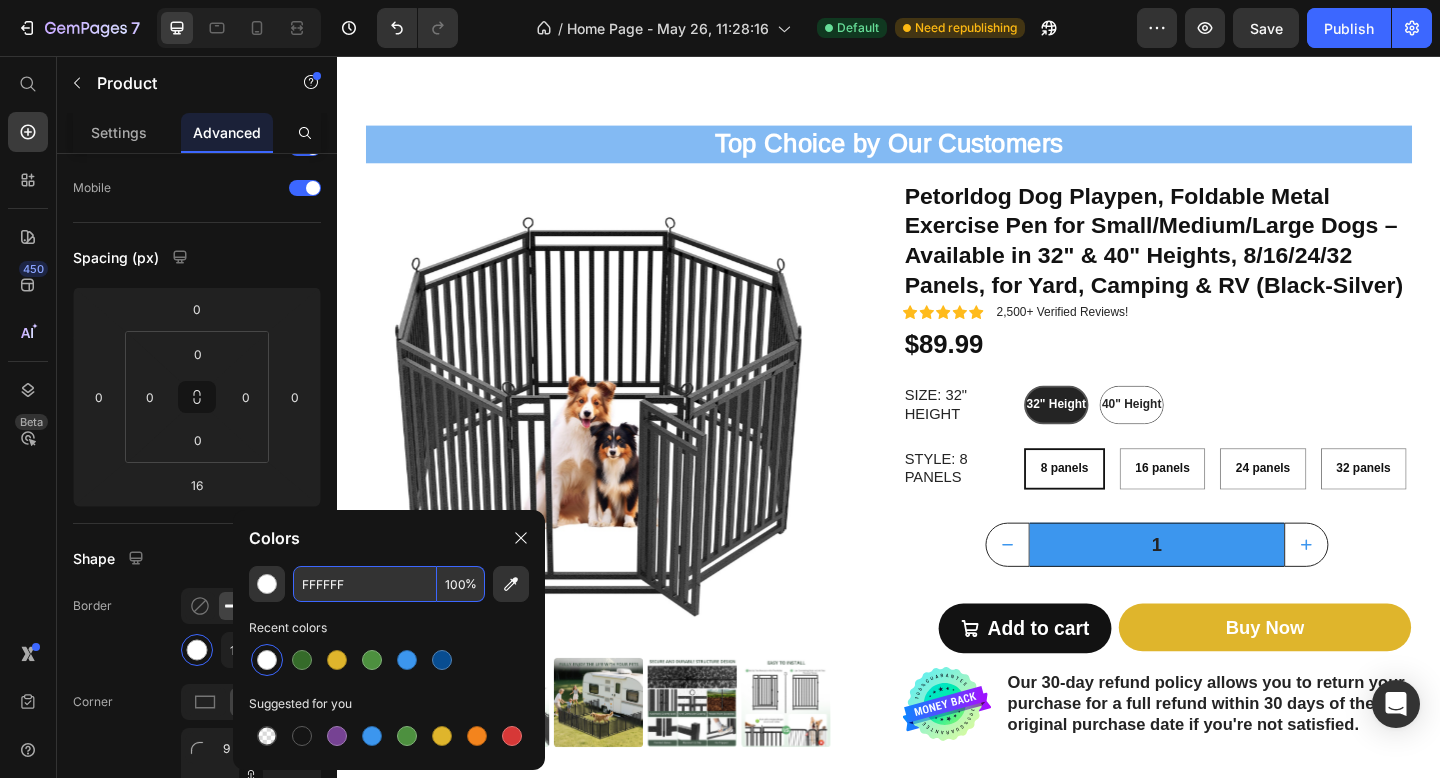 click on "FFFFFF" at bounding box center [365, 584] 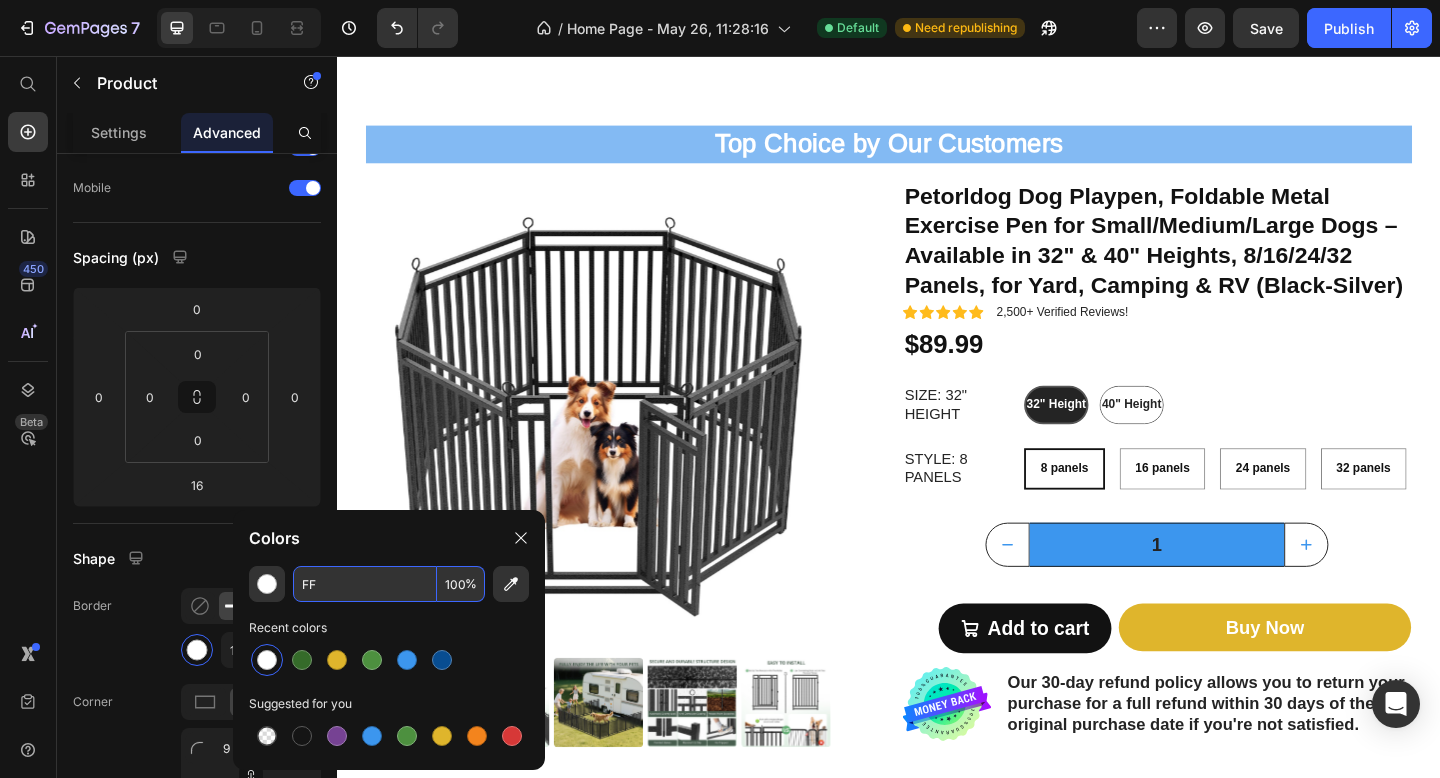 type on "F" 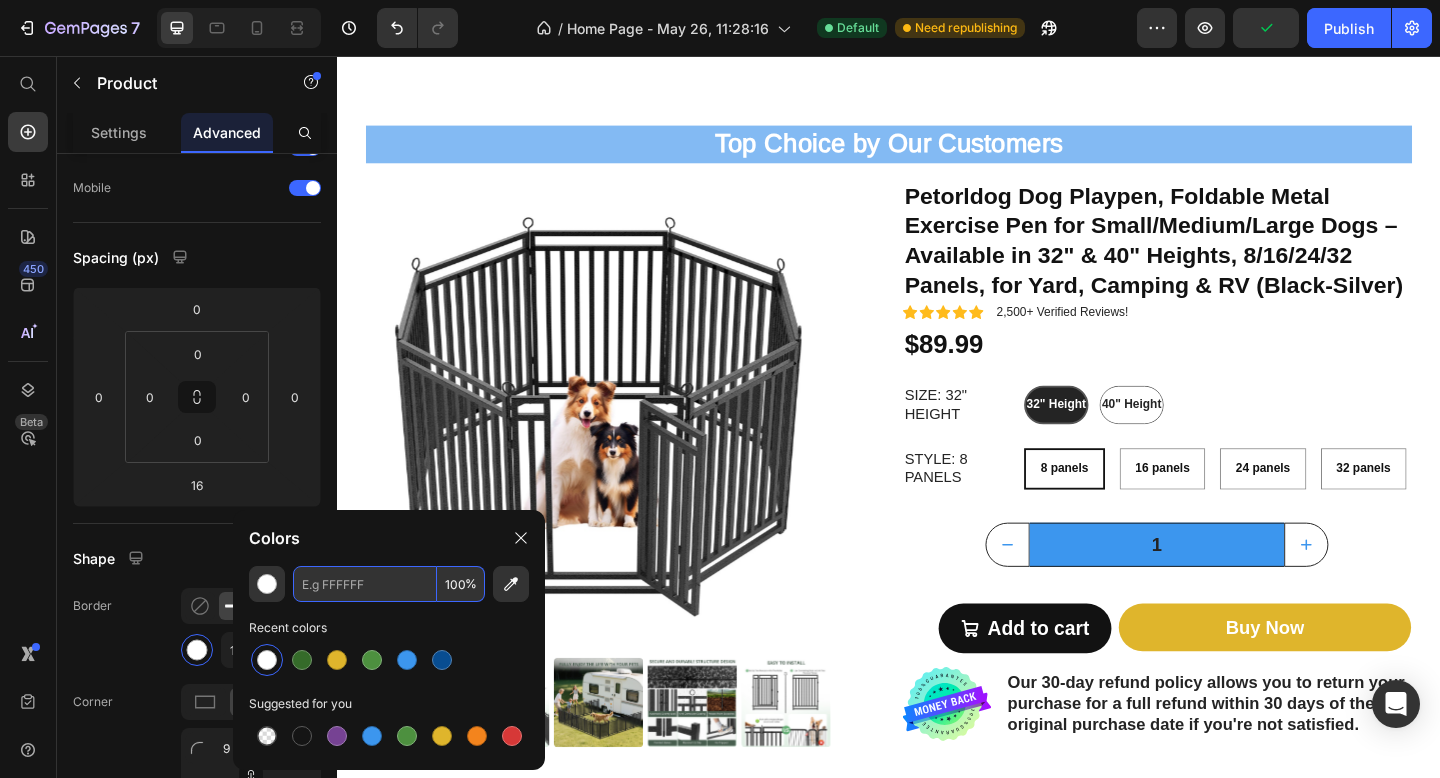paste on "#f2f2f2" 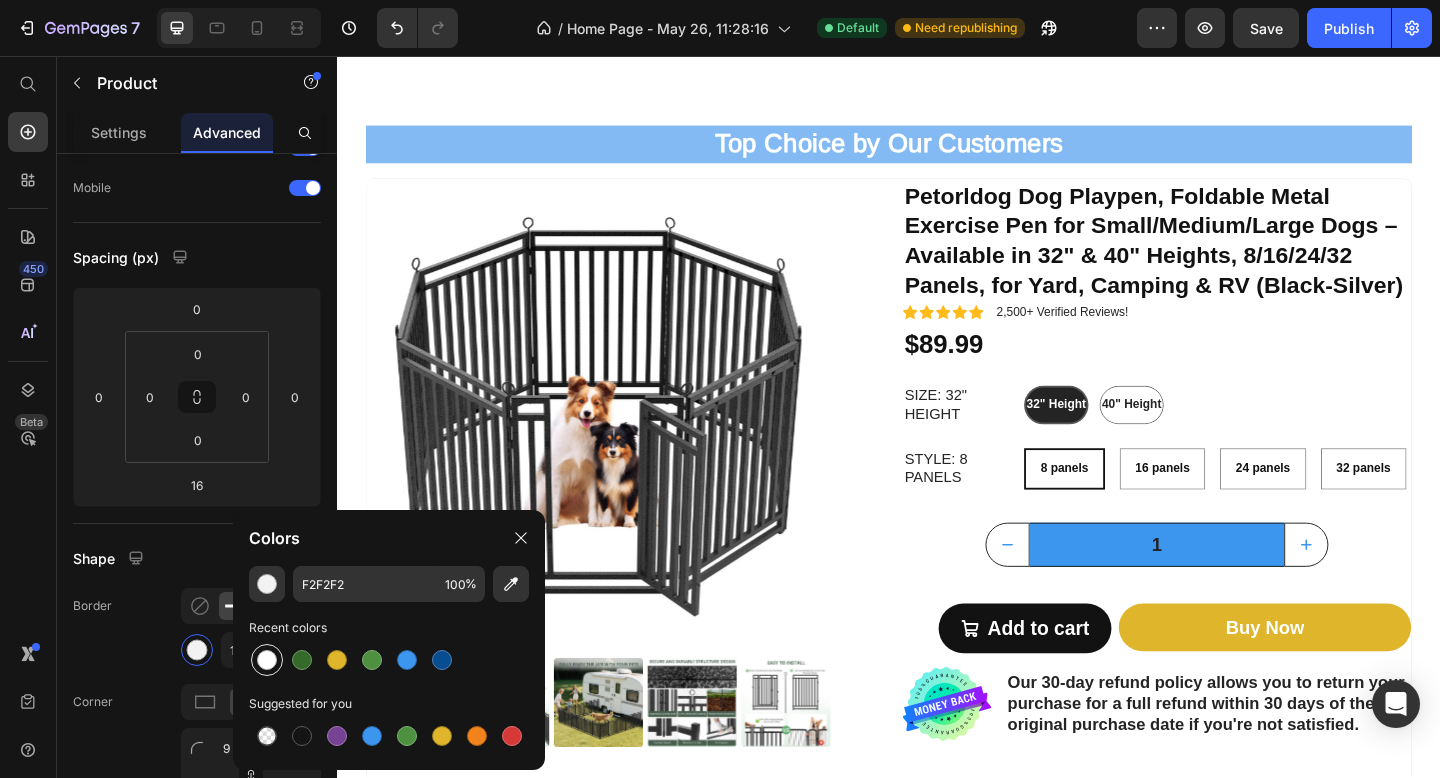 click at bounding box center [267, 660] 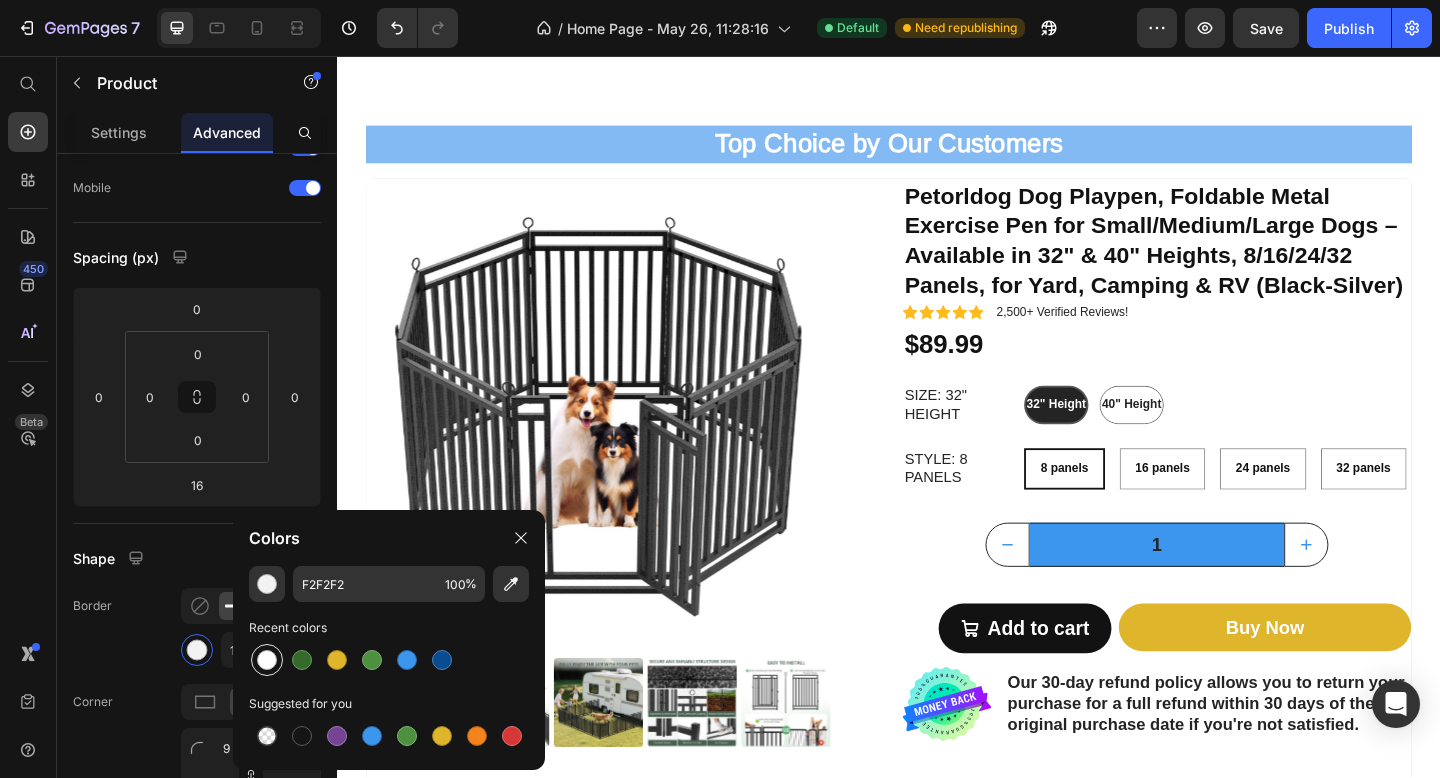 type on "FFFFFF" 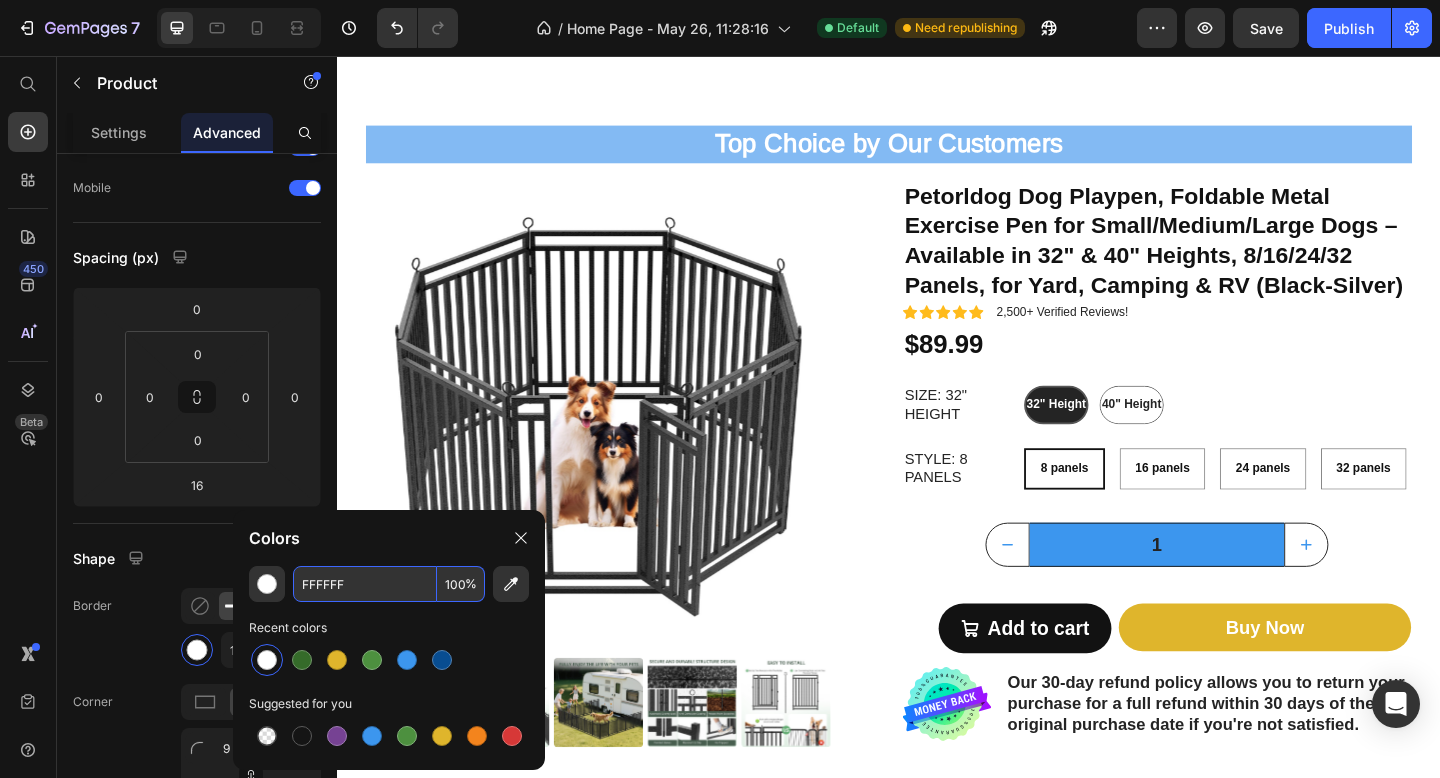 click on "FFFFFF" at bounding box center (365, 584) 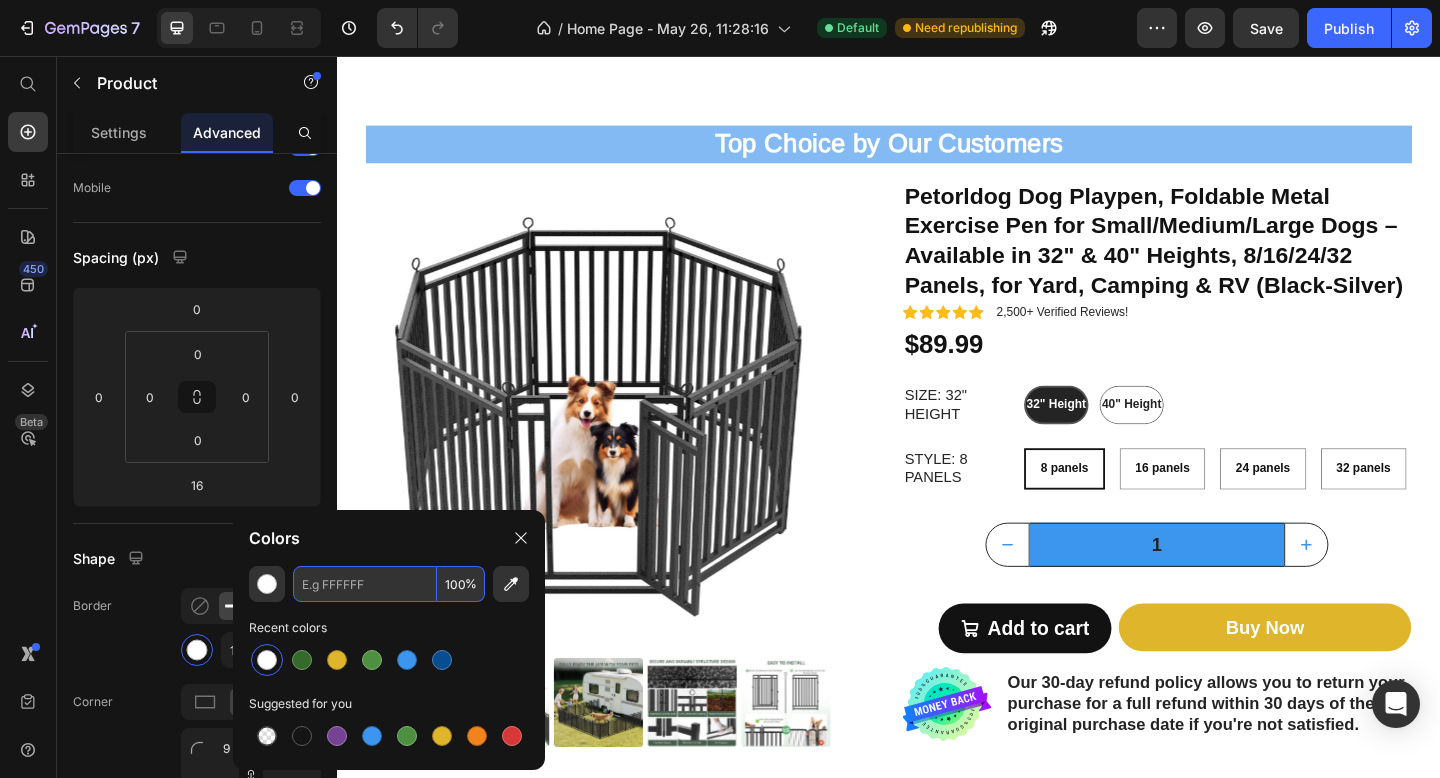 paste on "#d3d3d3" 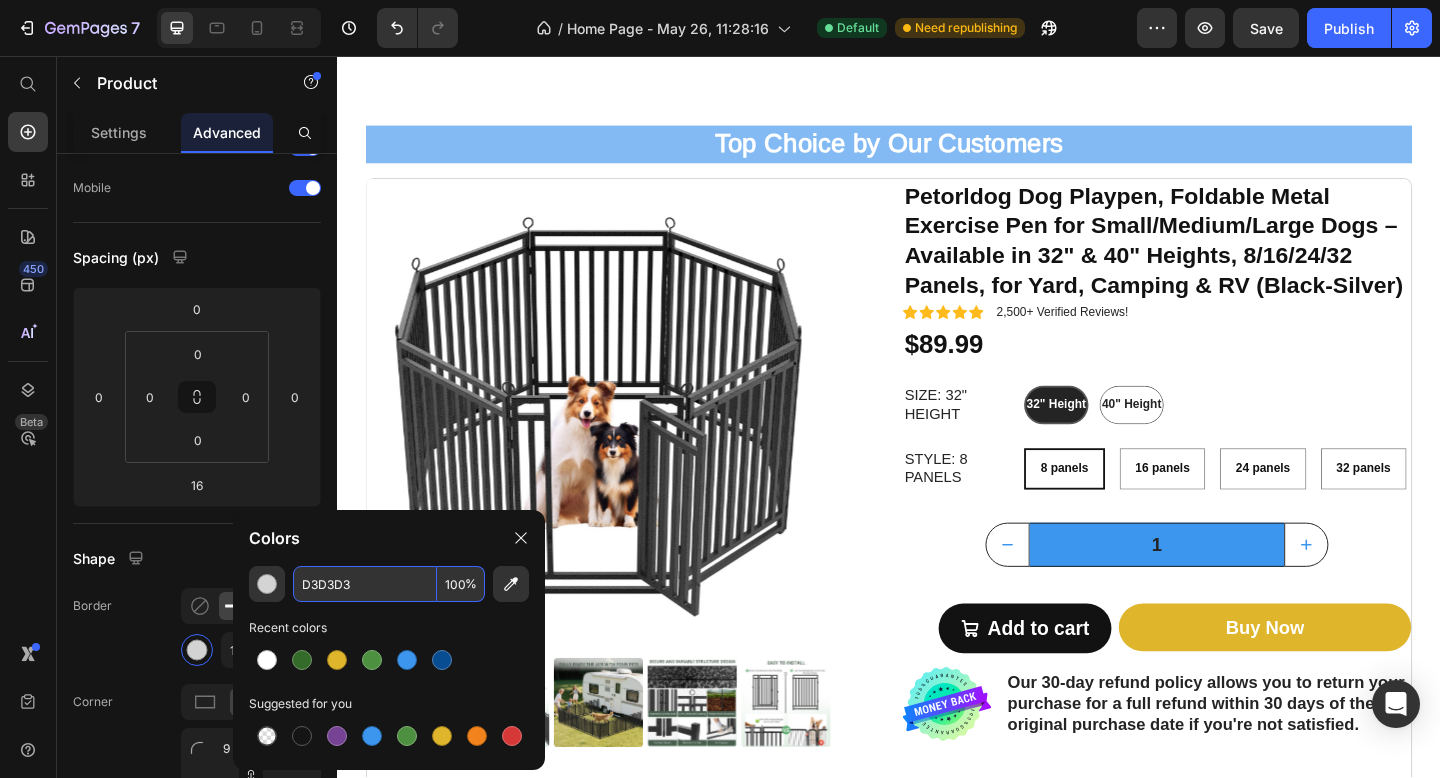 type on "D3D3D3" 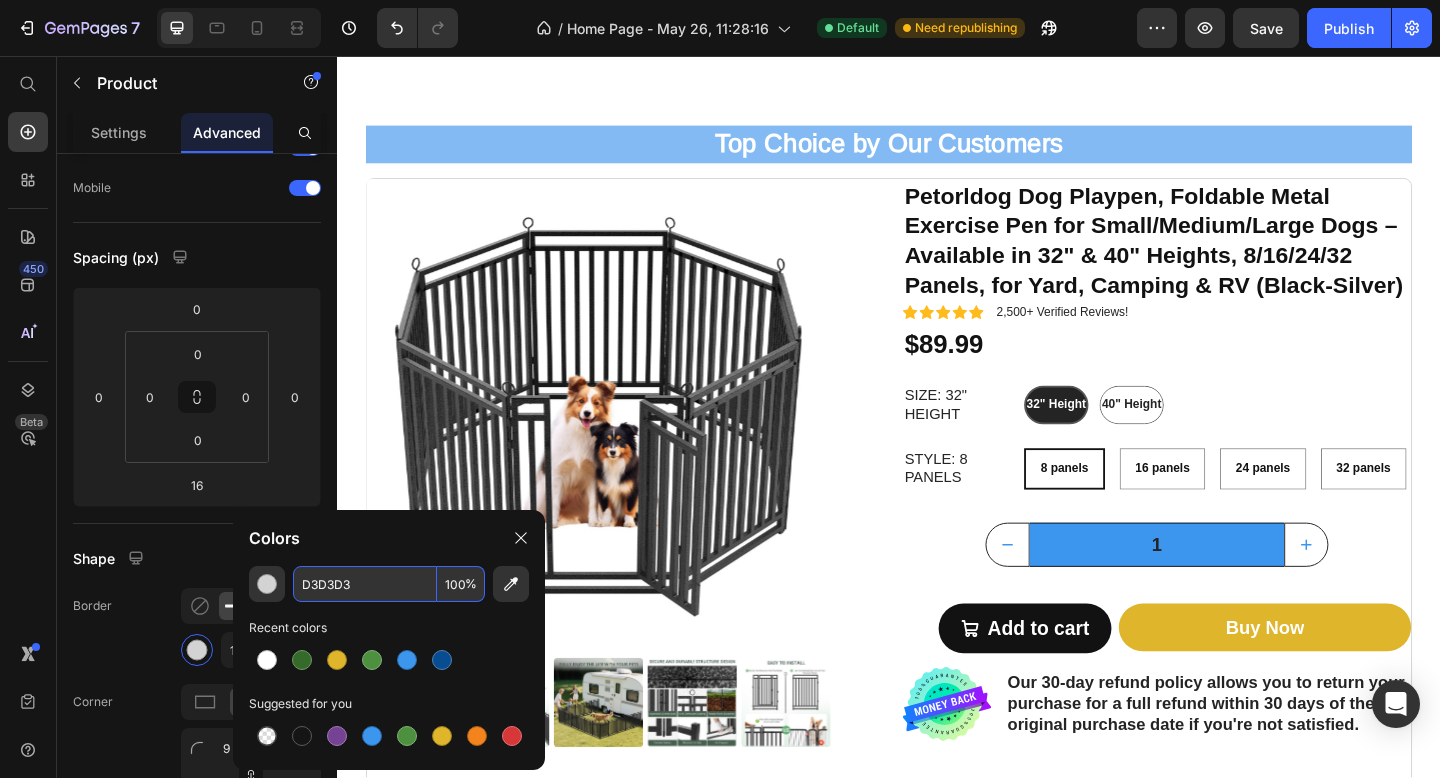 click on "D3D3D3" at bounding box center (365, 584) 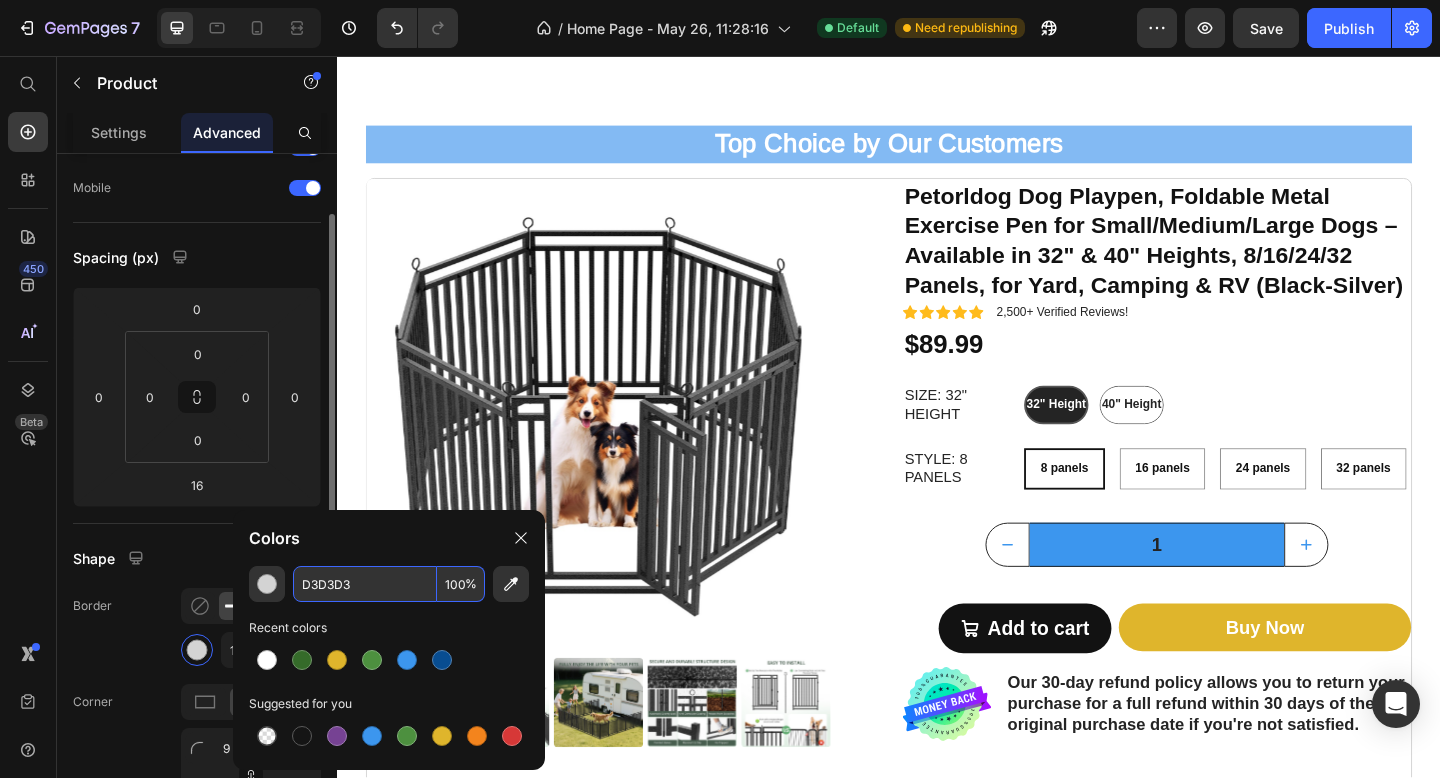 click on "Shape" at bounding box center [197, 558] 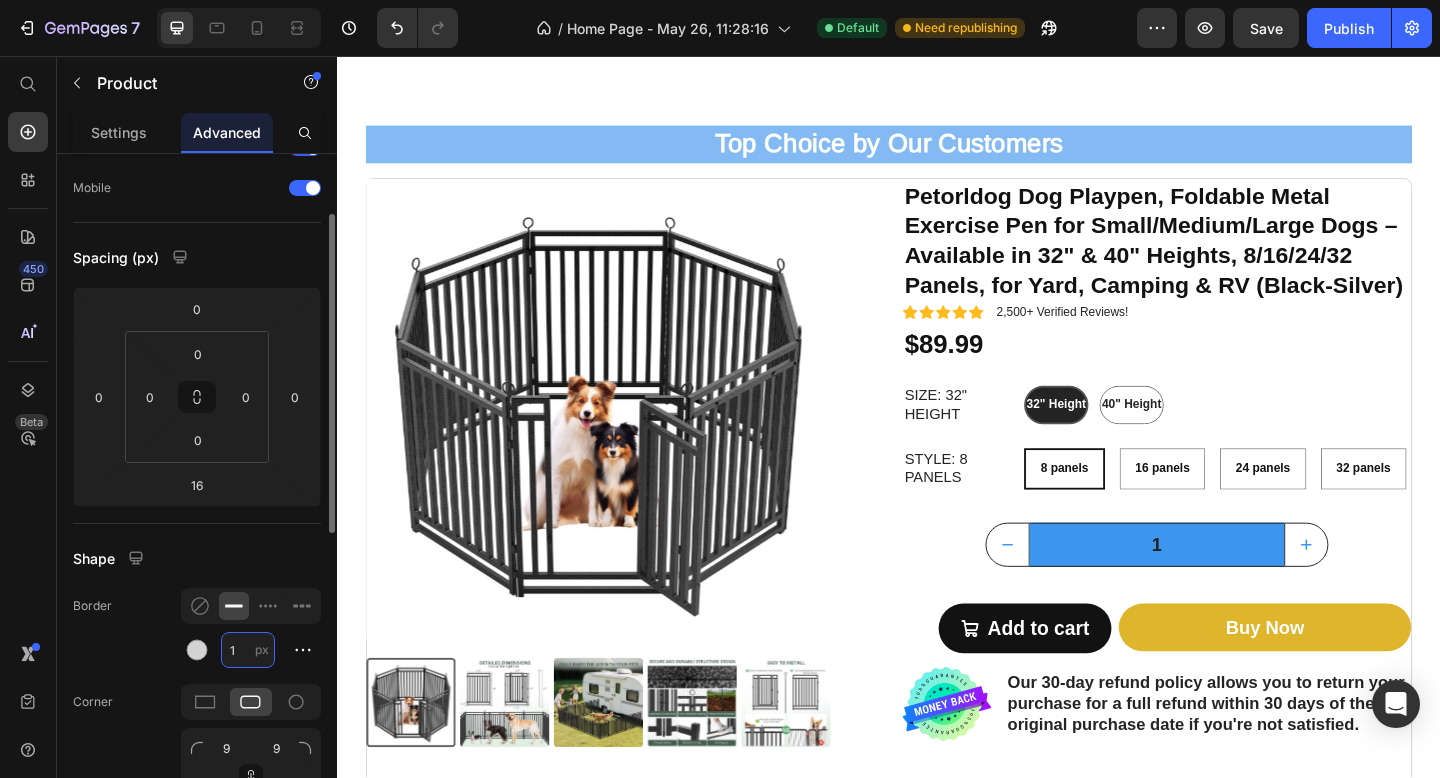 click on "1" at bounding box center [248, 650] 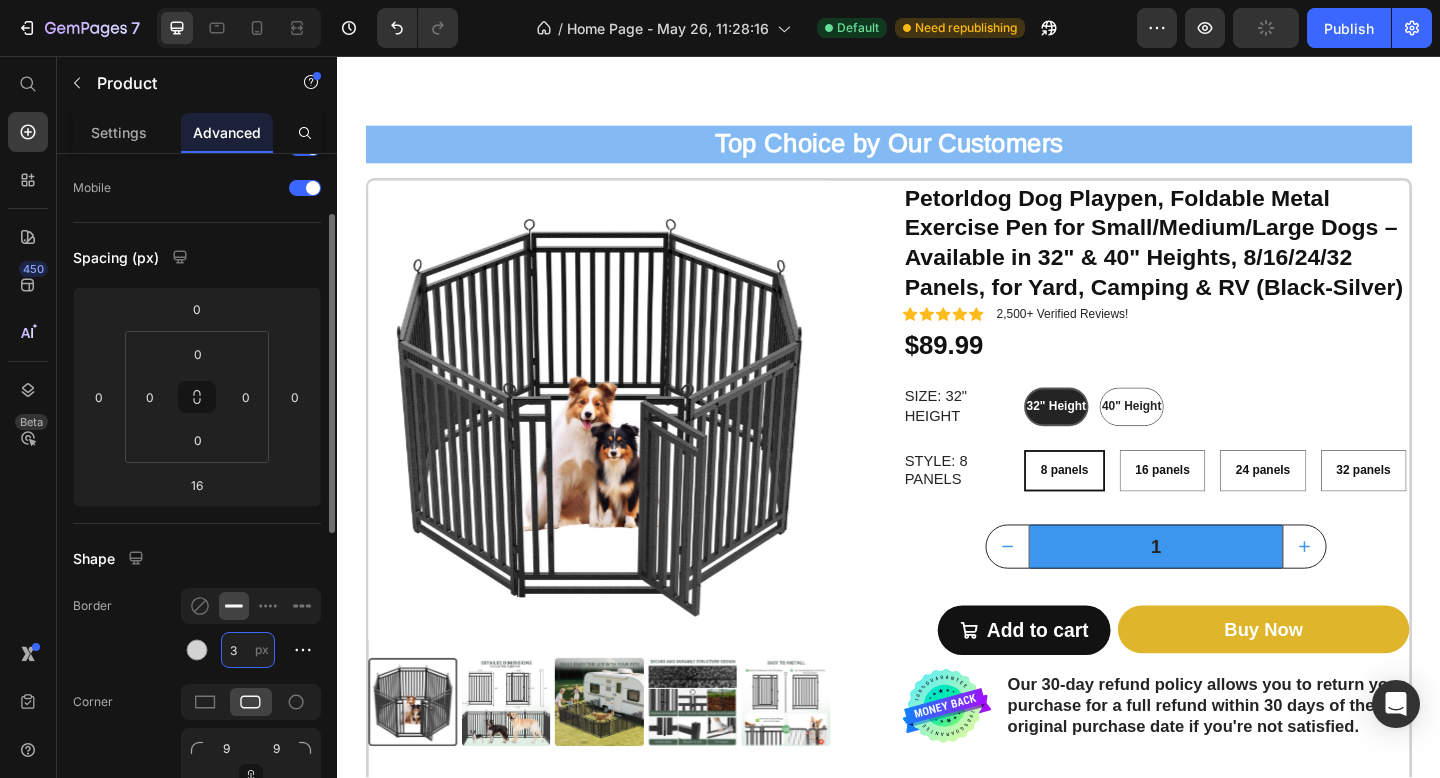 type on "1" 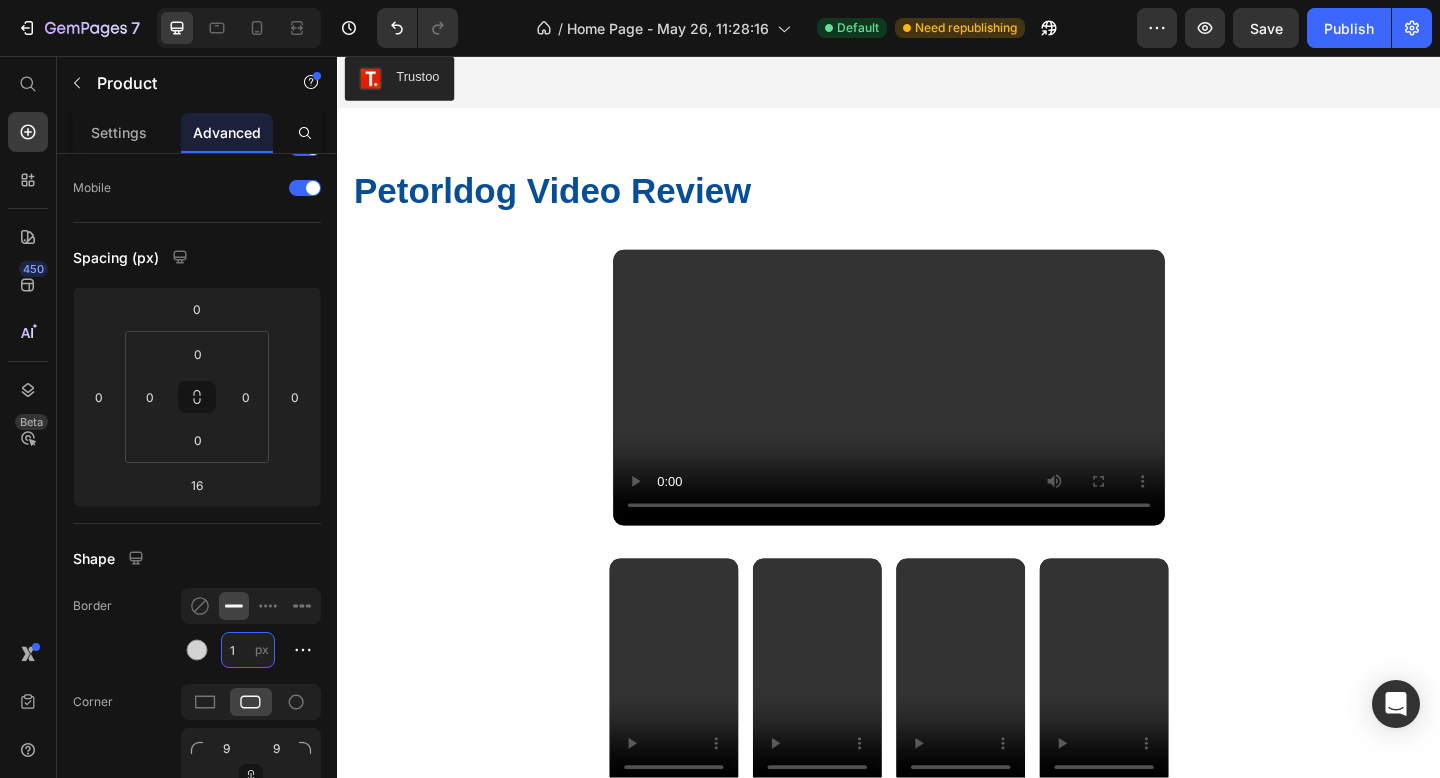 scroll, scrollTop: 1813, scrollLeft: 0, axis: vertical 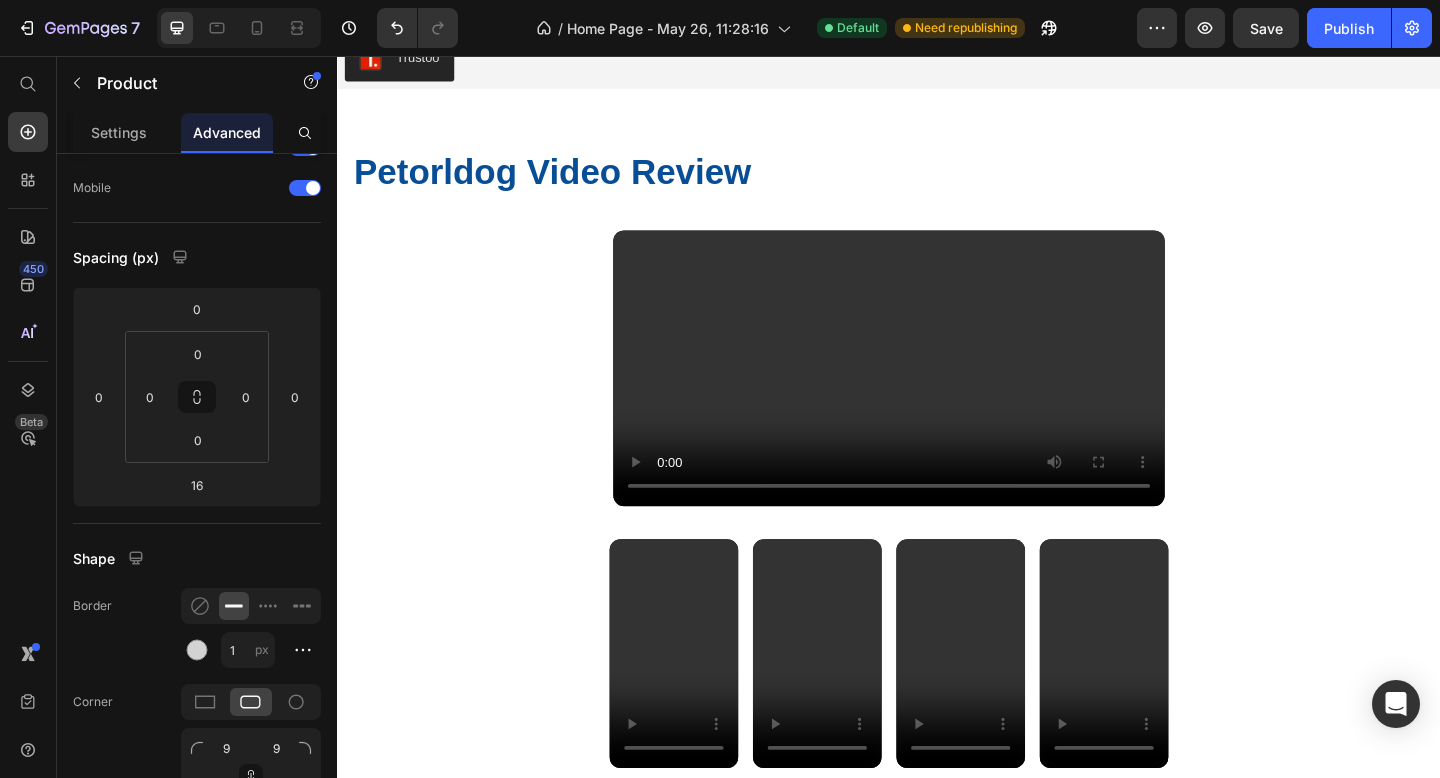 click on "Your browser does not support the video tag." at bounding box center (937, 396) 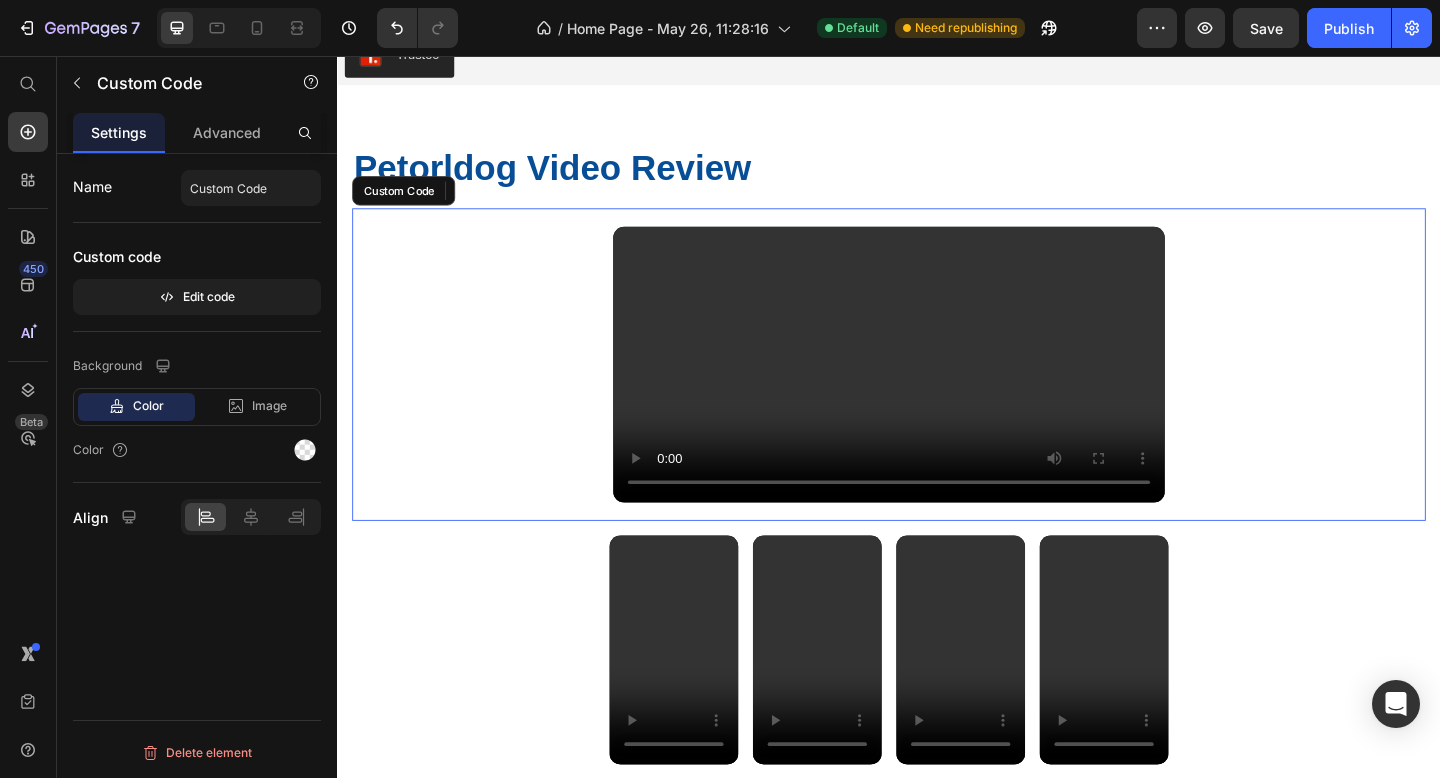 scroll, scrollTop: 1820, scrollLeft: 0, axis: vertical 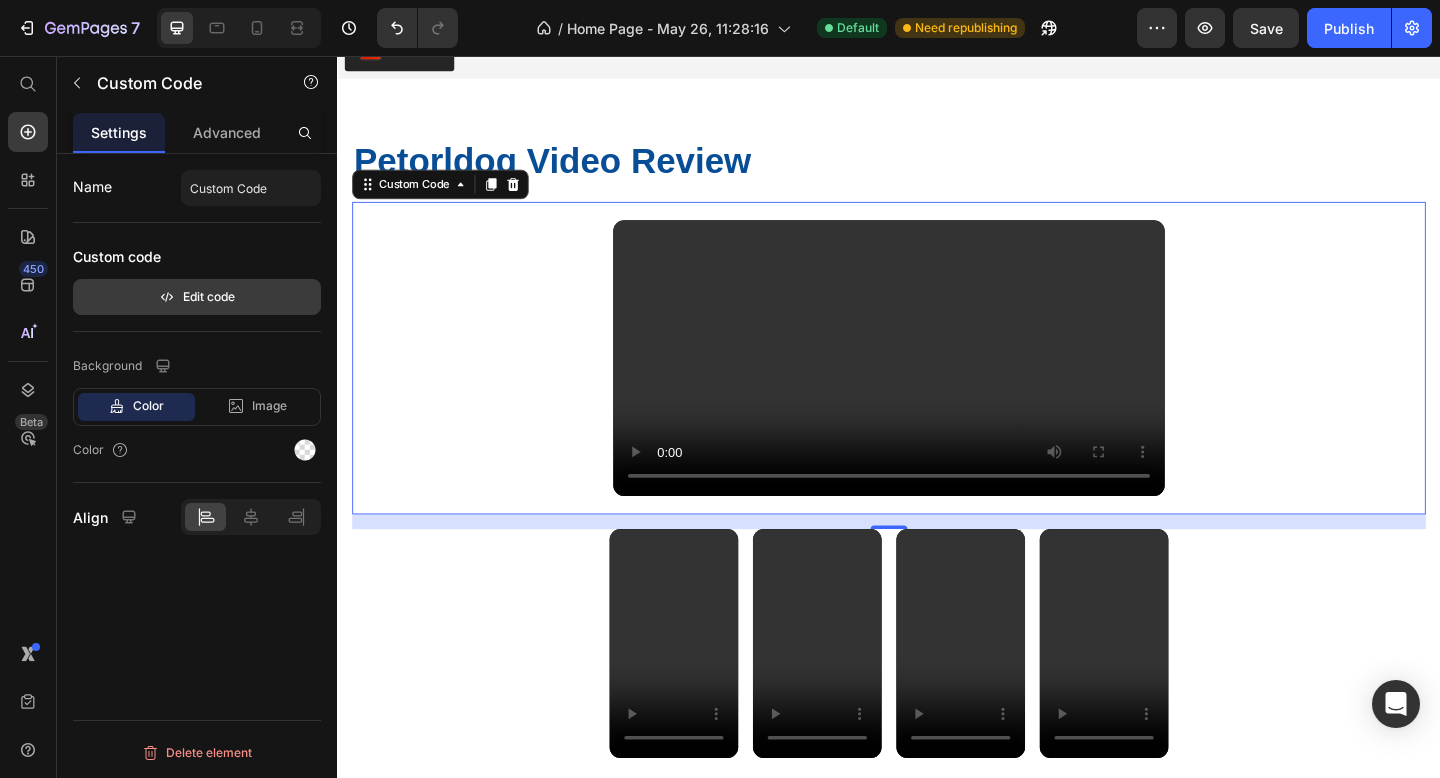 click on "Edit code" at bounding box center (197, 297) 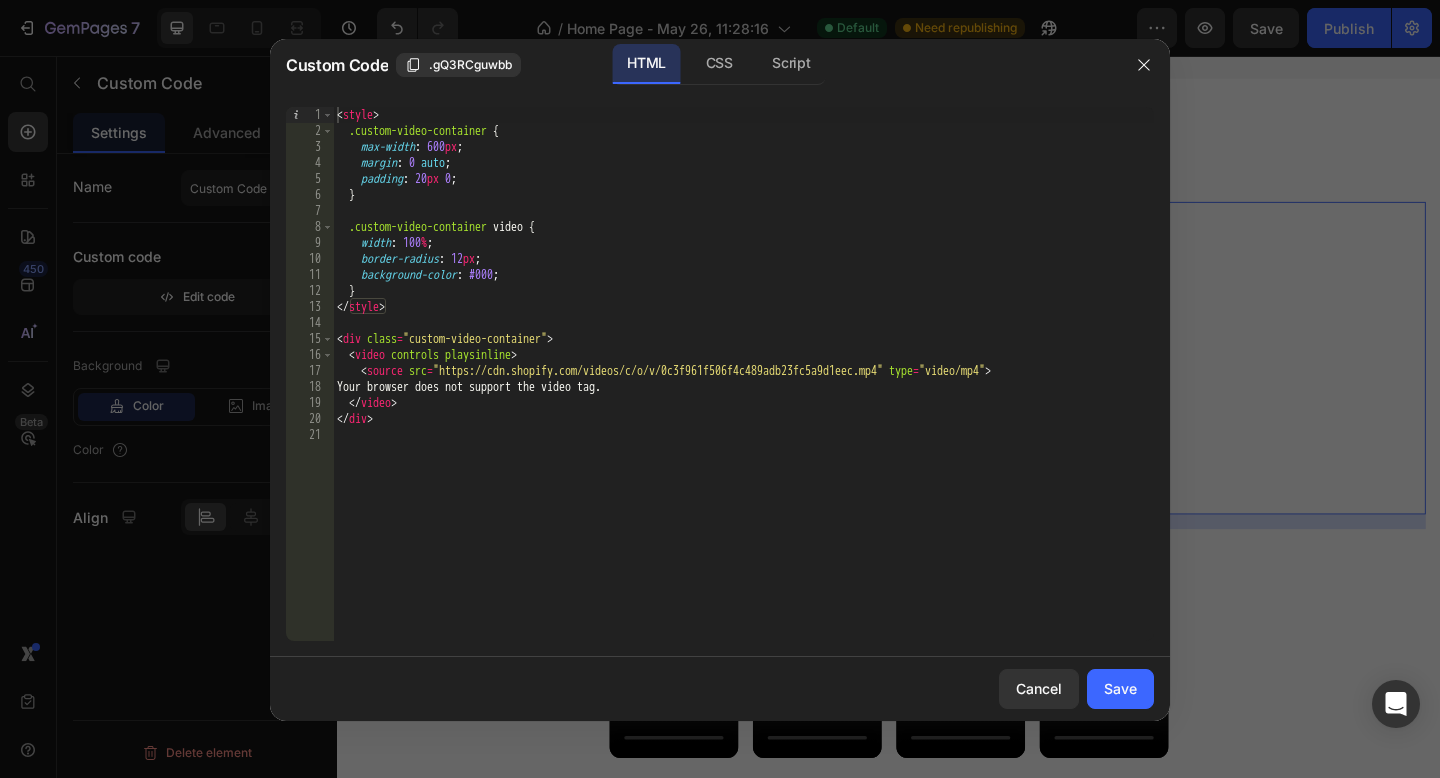 type 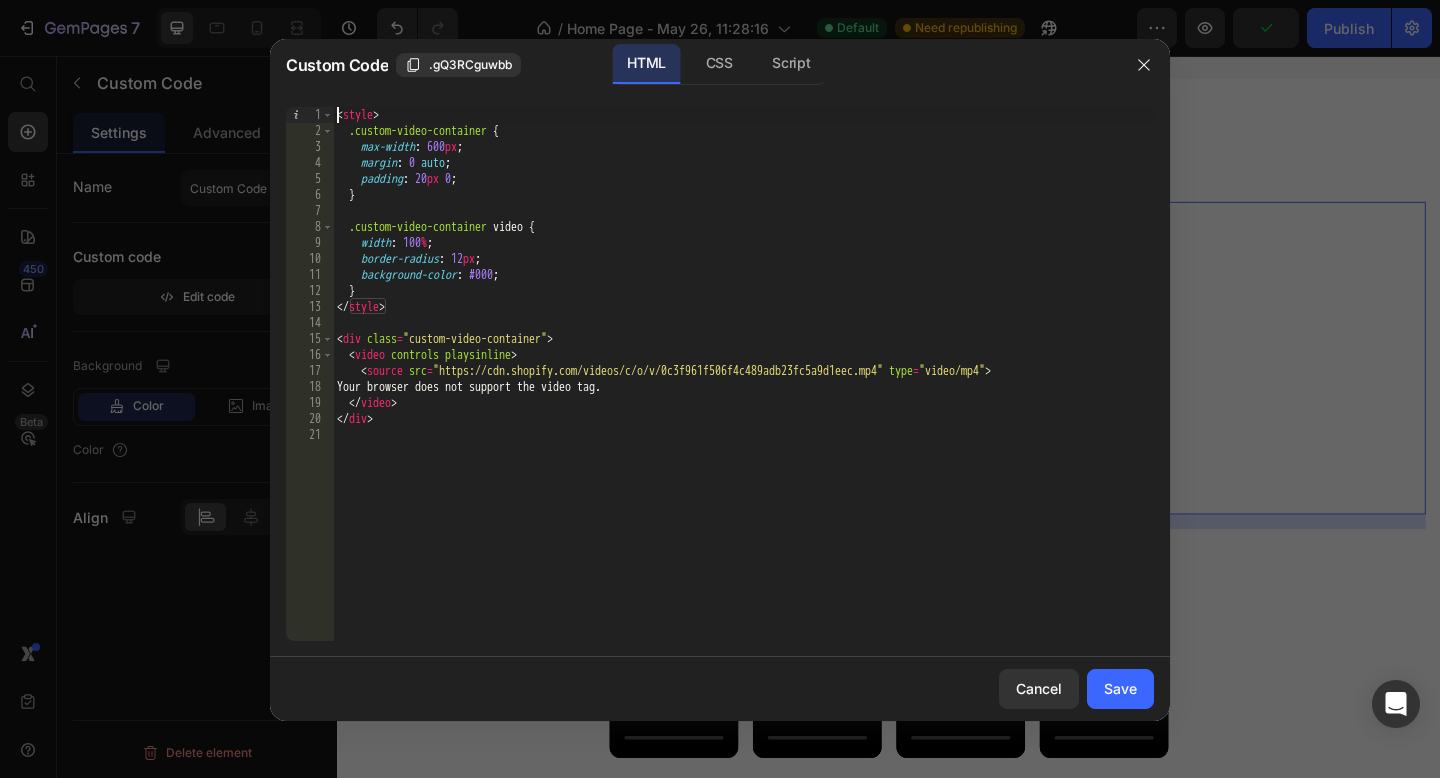 type on "</div>" 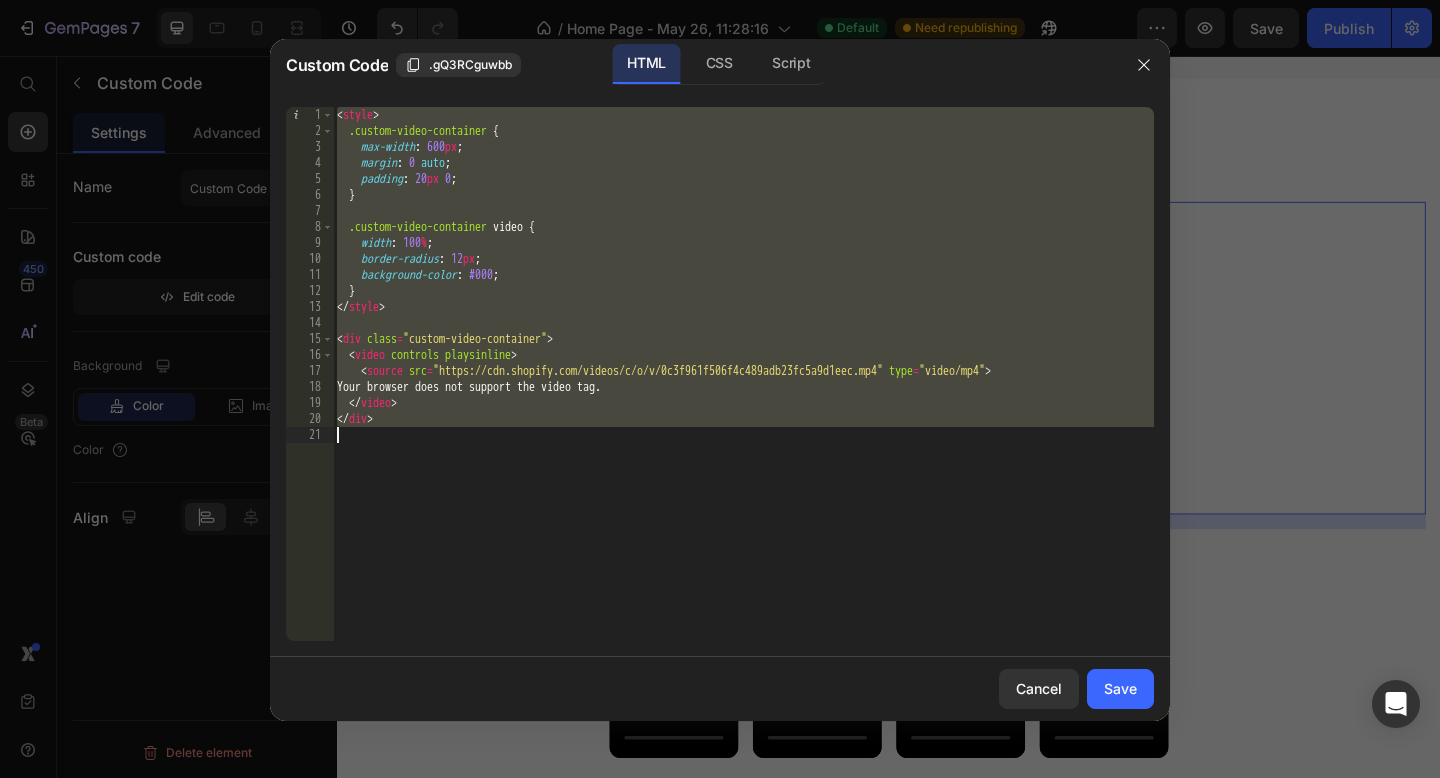 type 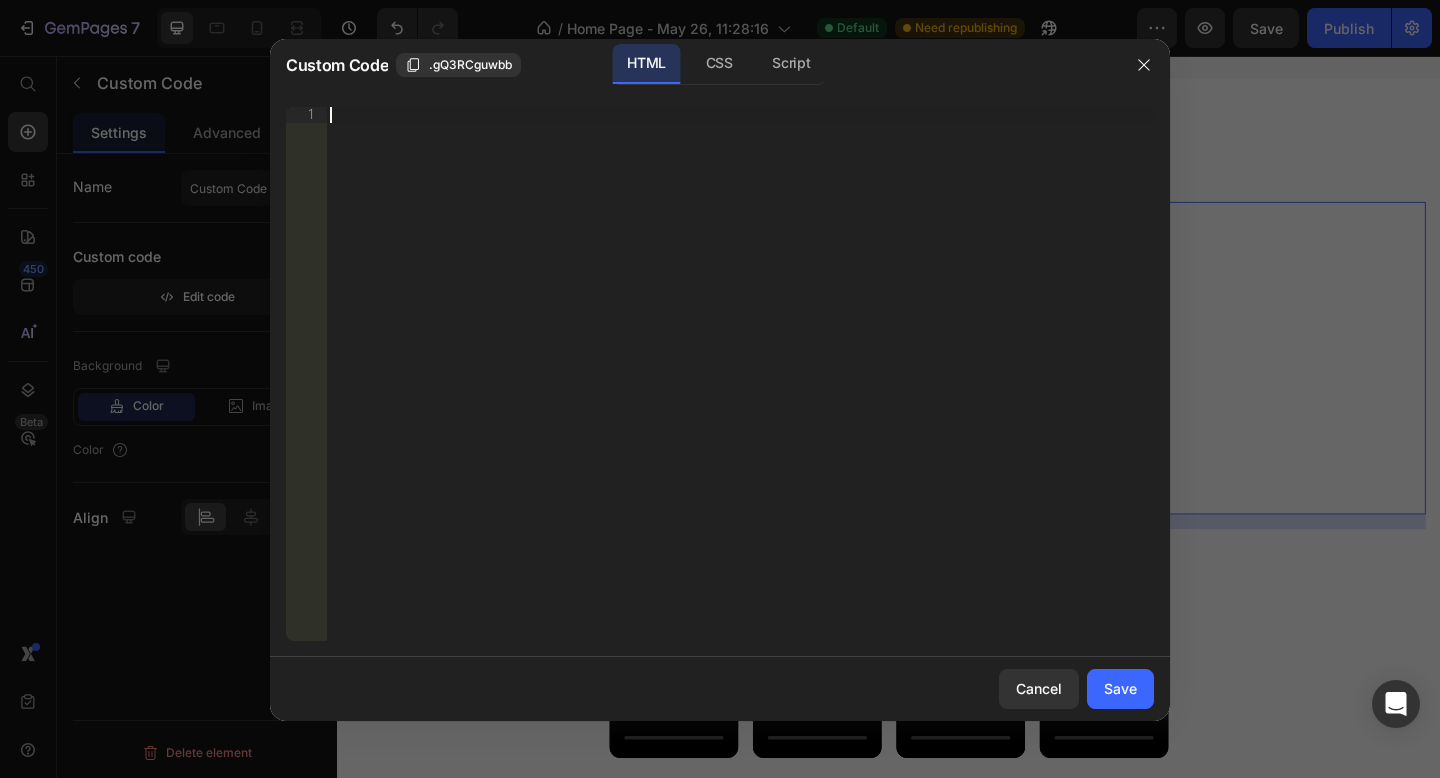 scroll, scrollTop: 122, scrollLeft: 0, axis: vertical 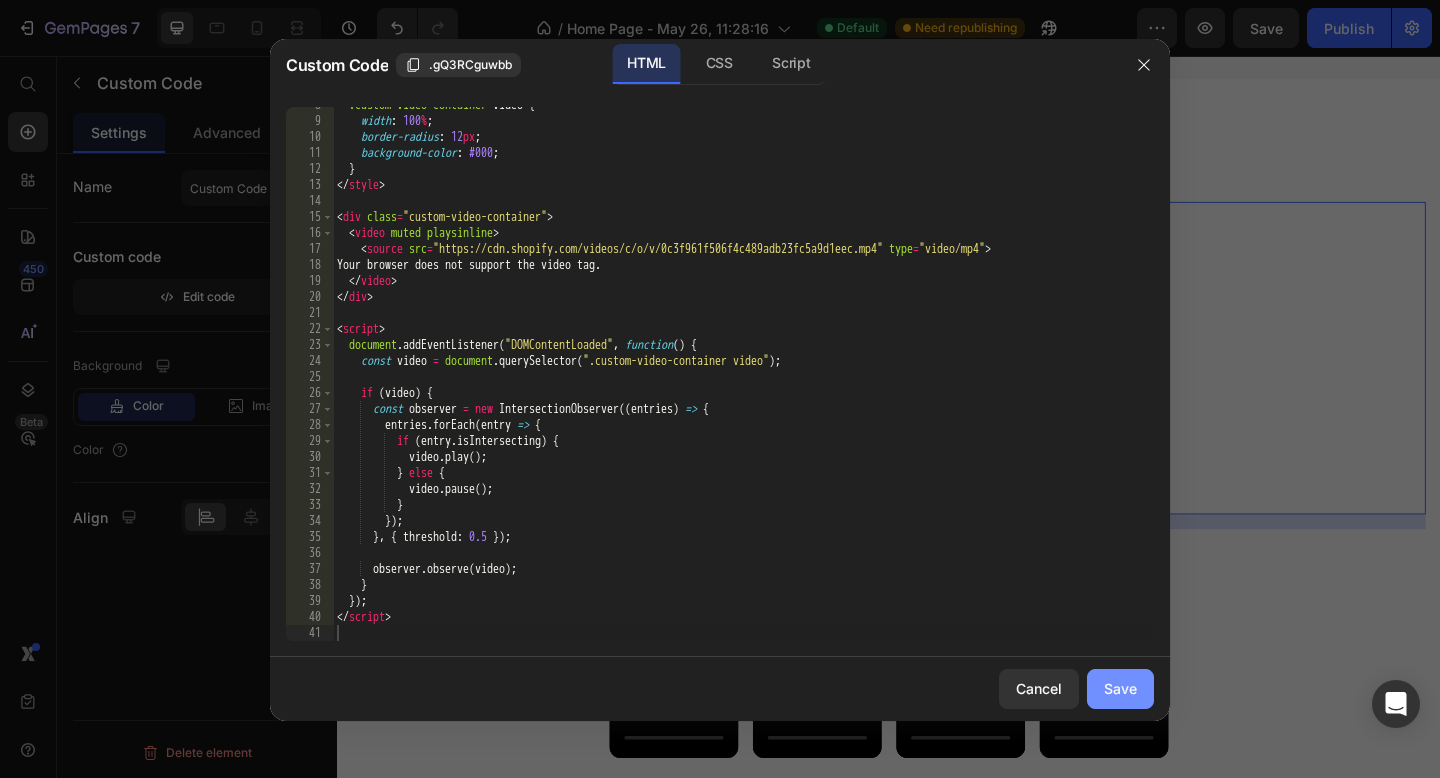 drag, startPoint x: 1101, startPoint y: 689, endPoint x: 831, endPoint y: 688, distance: 270.00186 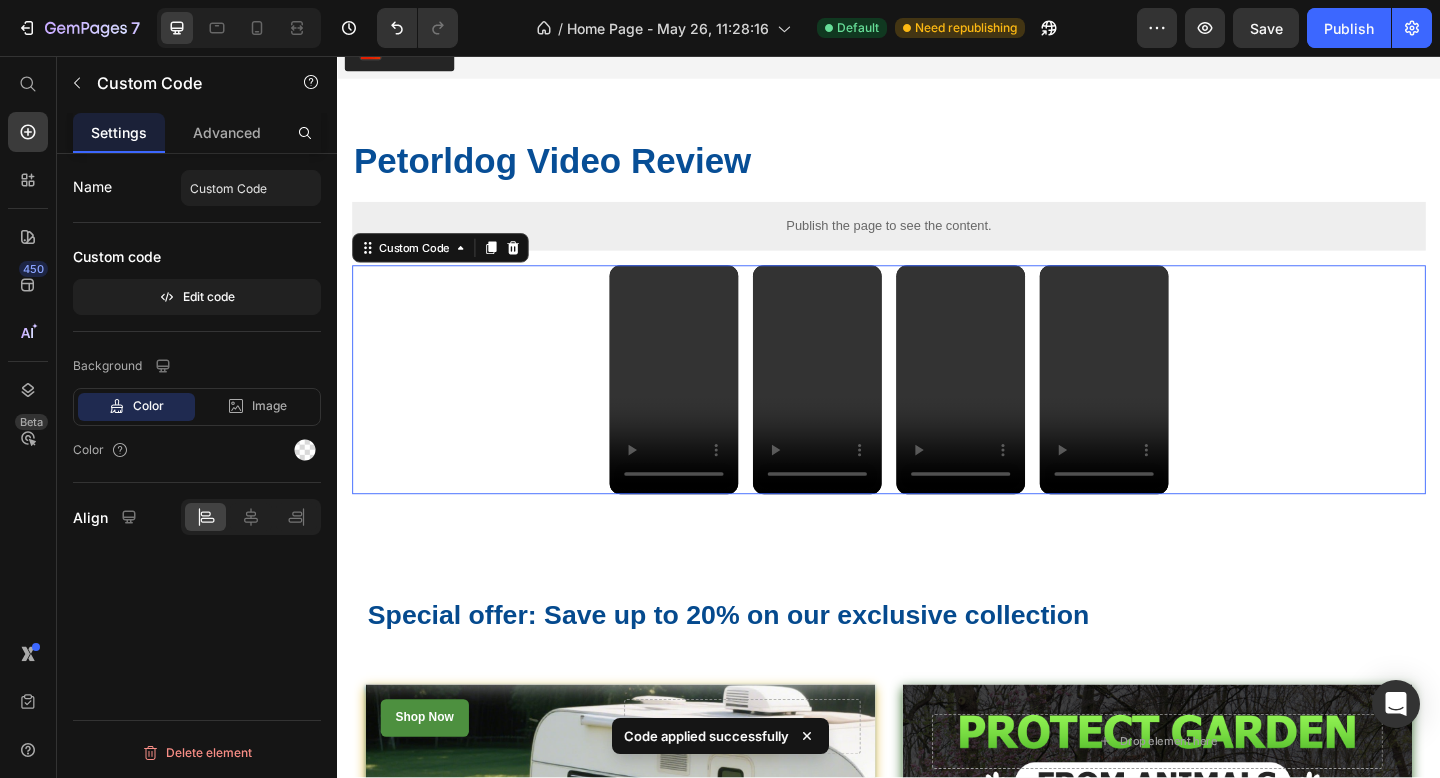 click on "Your browser does not support the video tag.
Your browser does not support the video tag.
Your browser does not support the video tag.
Your browser does not support the video tag." at bounding box center (937, 408) 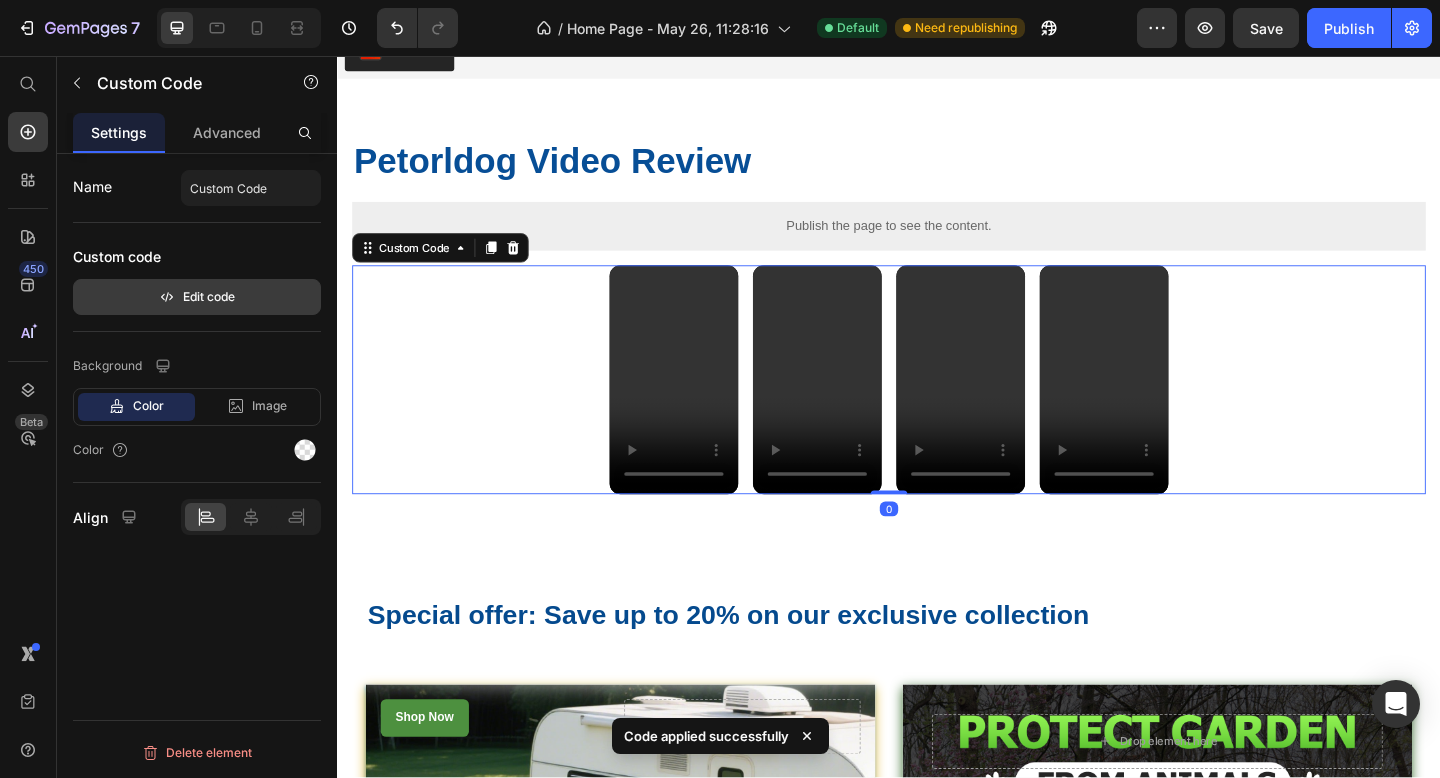 click on "Edit code" at bounding box center [197, 297] 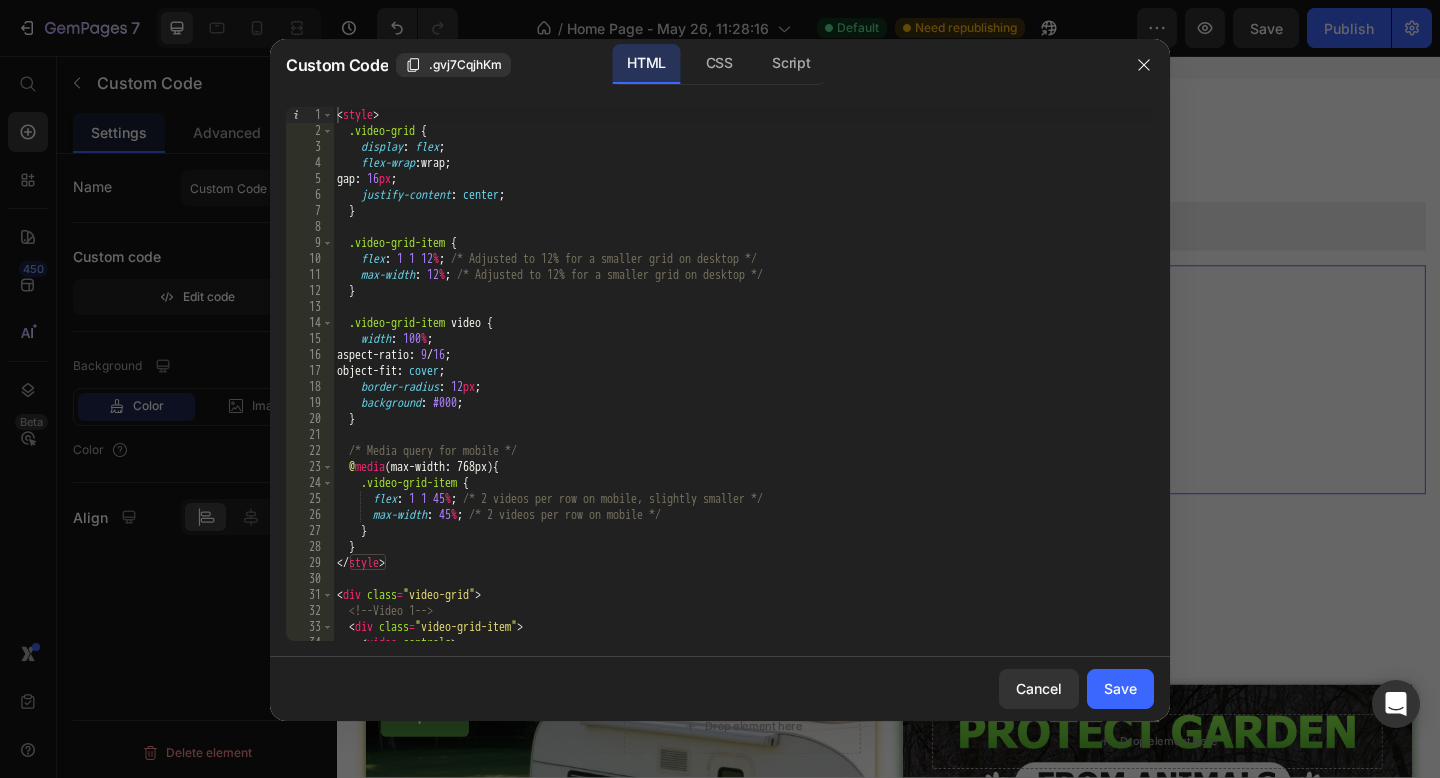 type 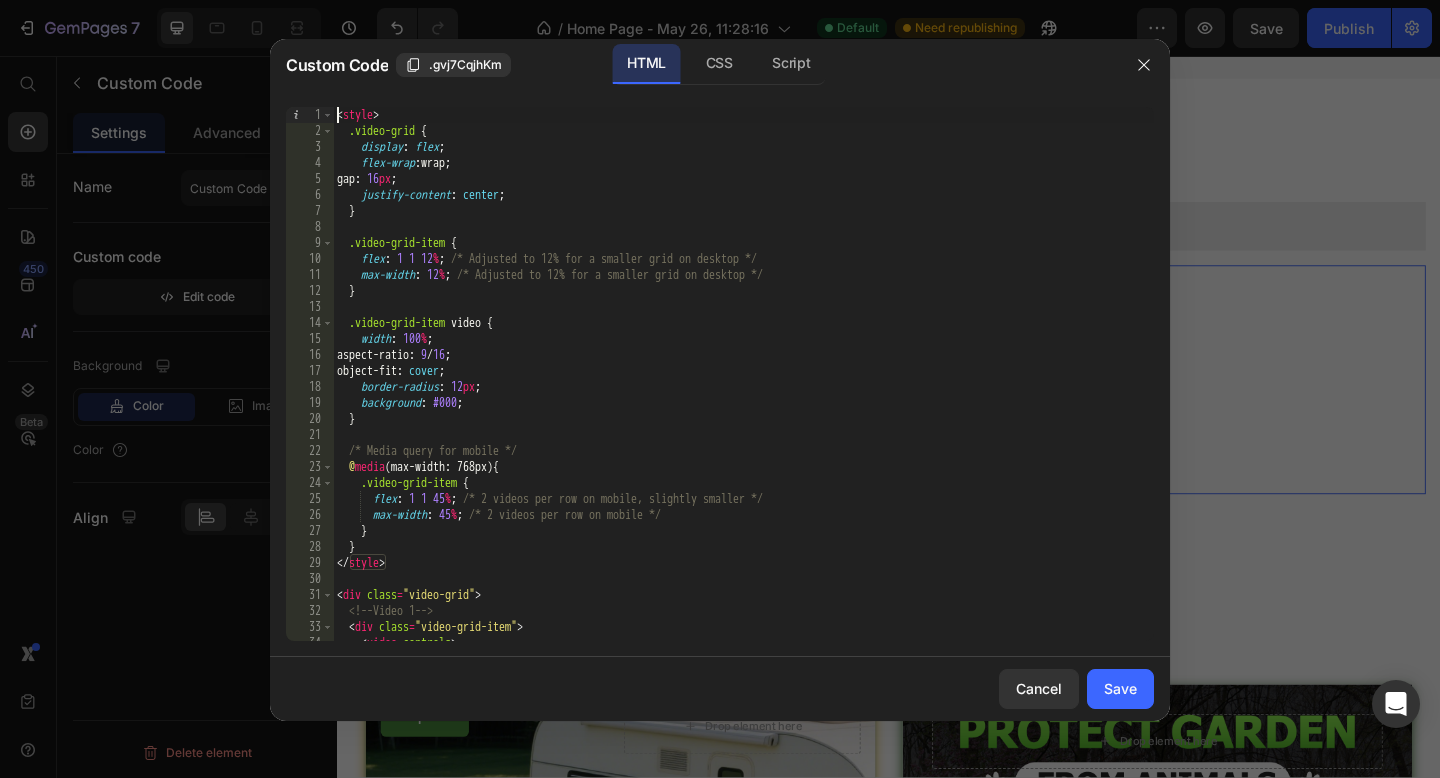 type on "</div>" 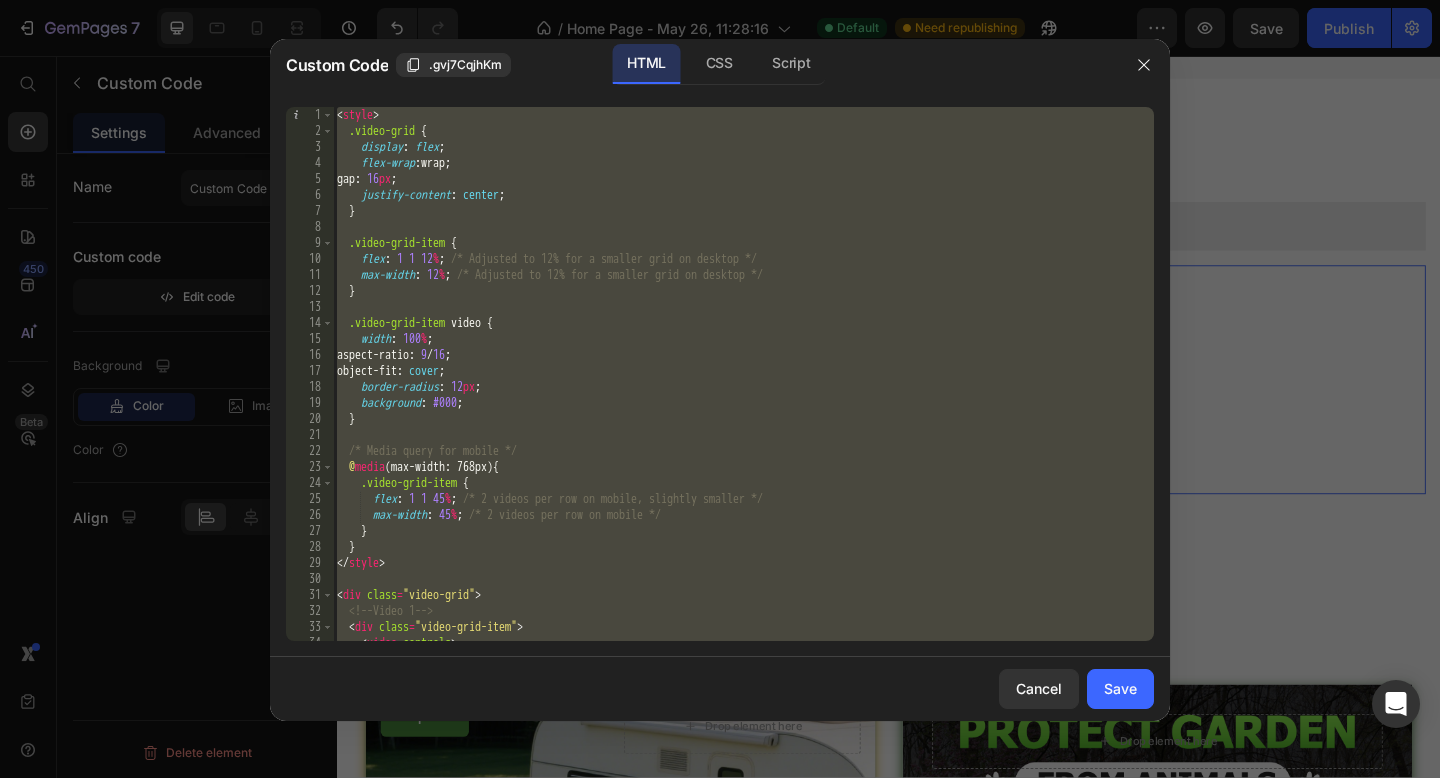 type 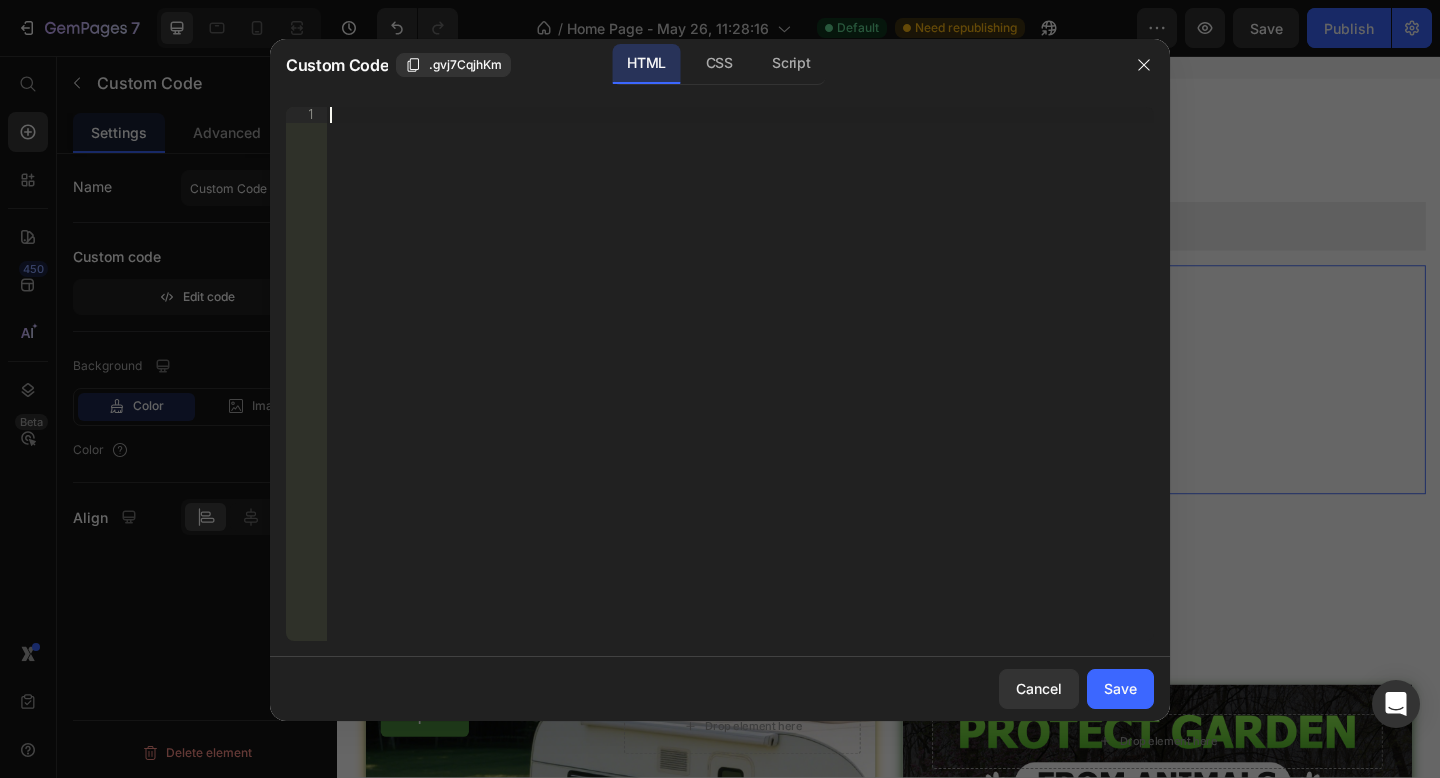 scroll, scrollTop: 698, scrollLeft: 0, axis: vertical 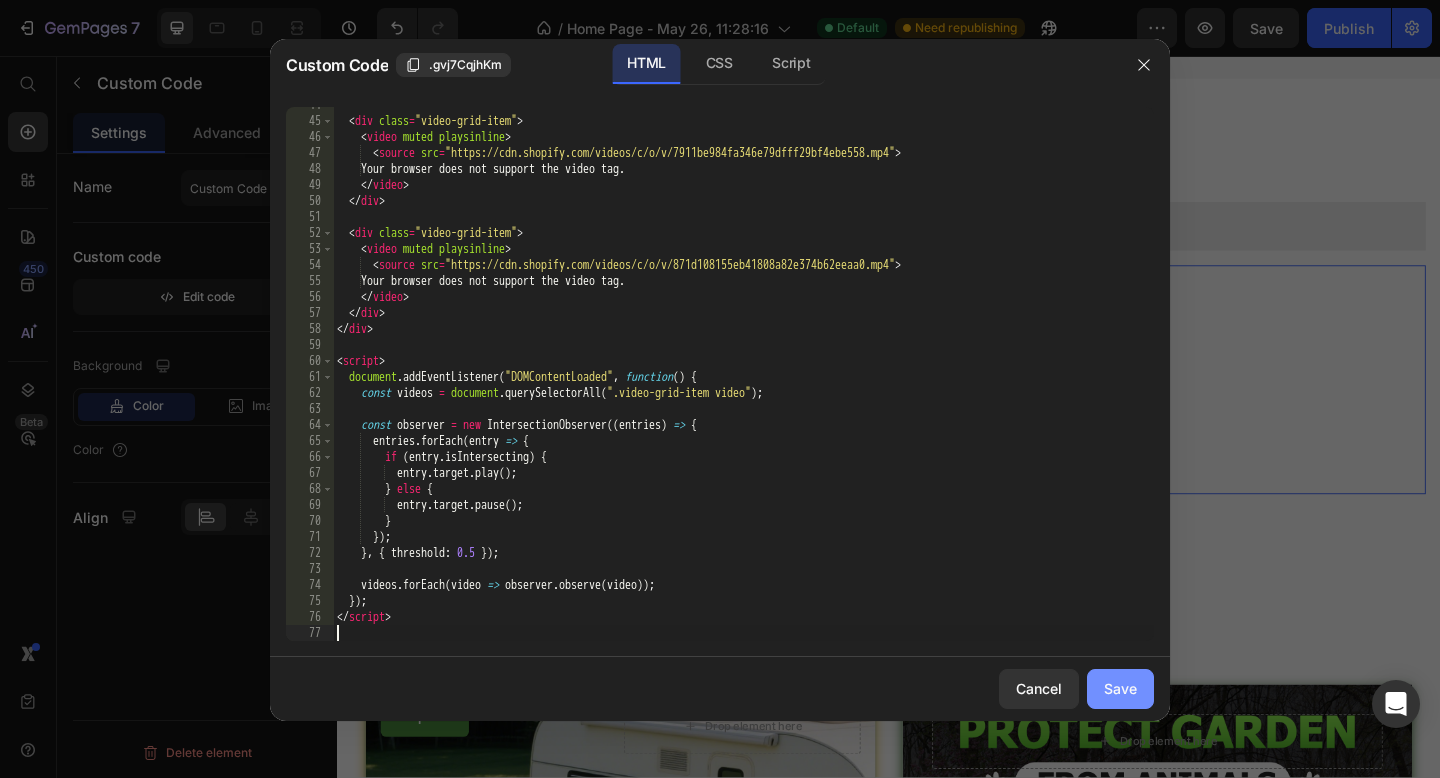 click on "Save" 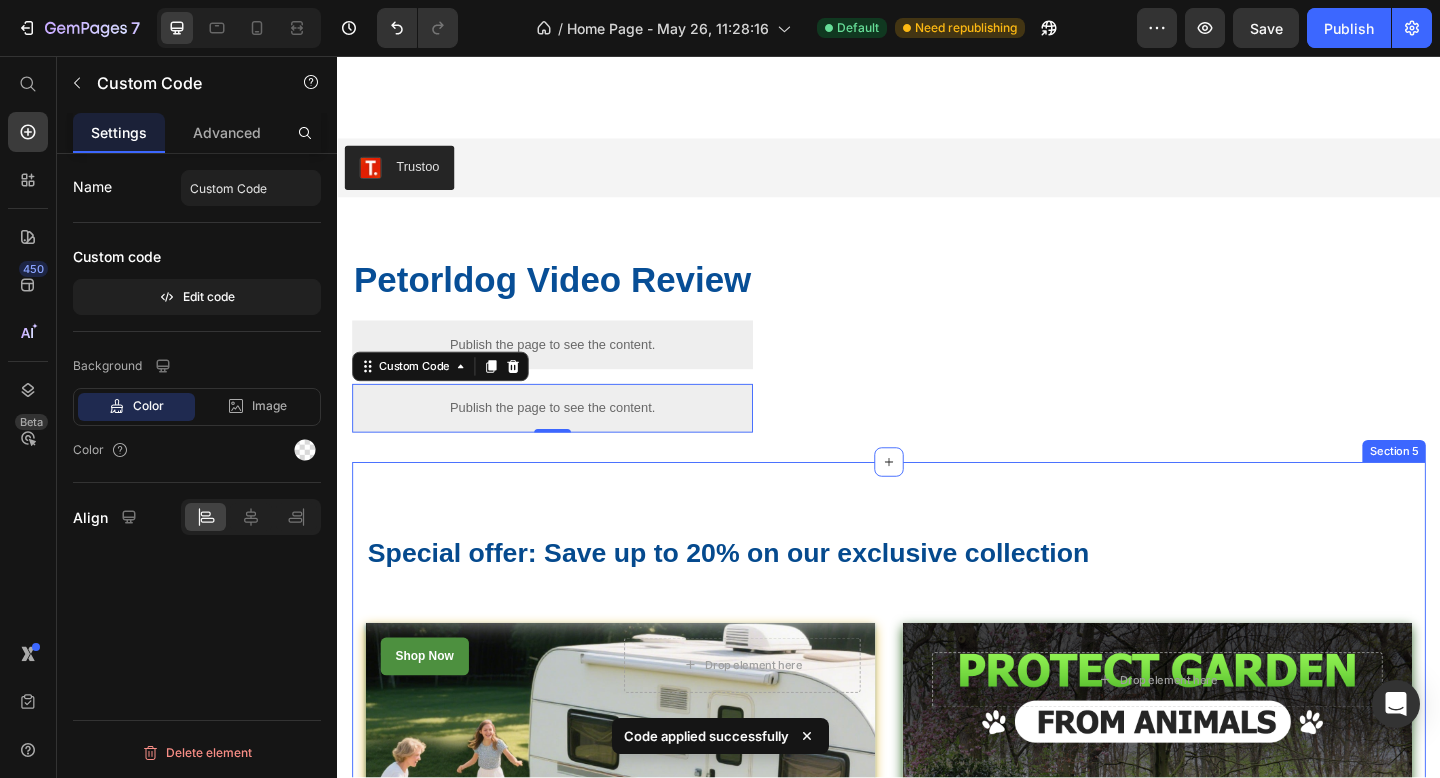 scroll, scrollTop: 1683, scrollLeft: 0, axis: vertical 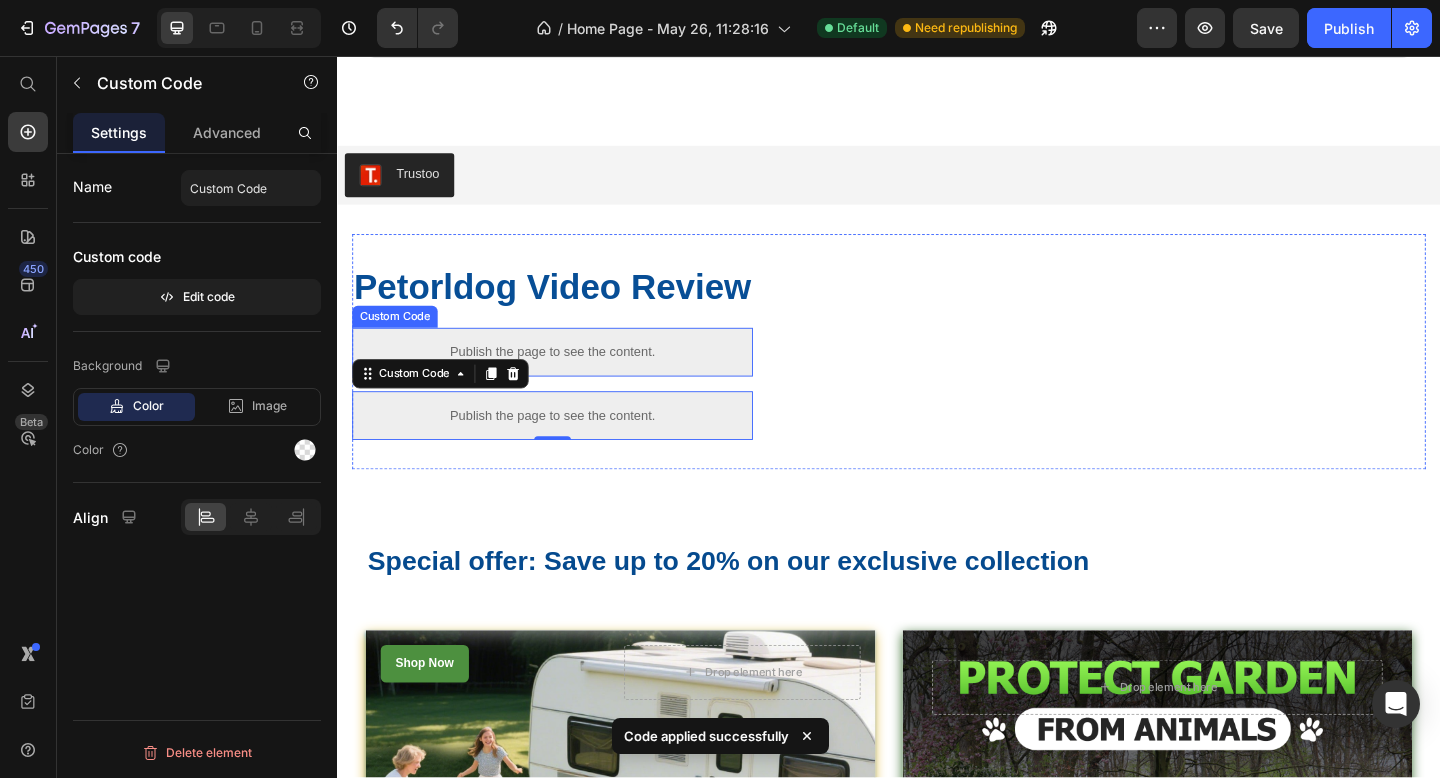 click on "Publish the page to see the content." at bounding box center [571, 378] 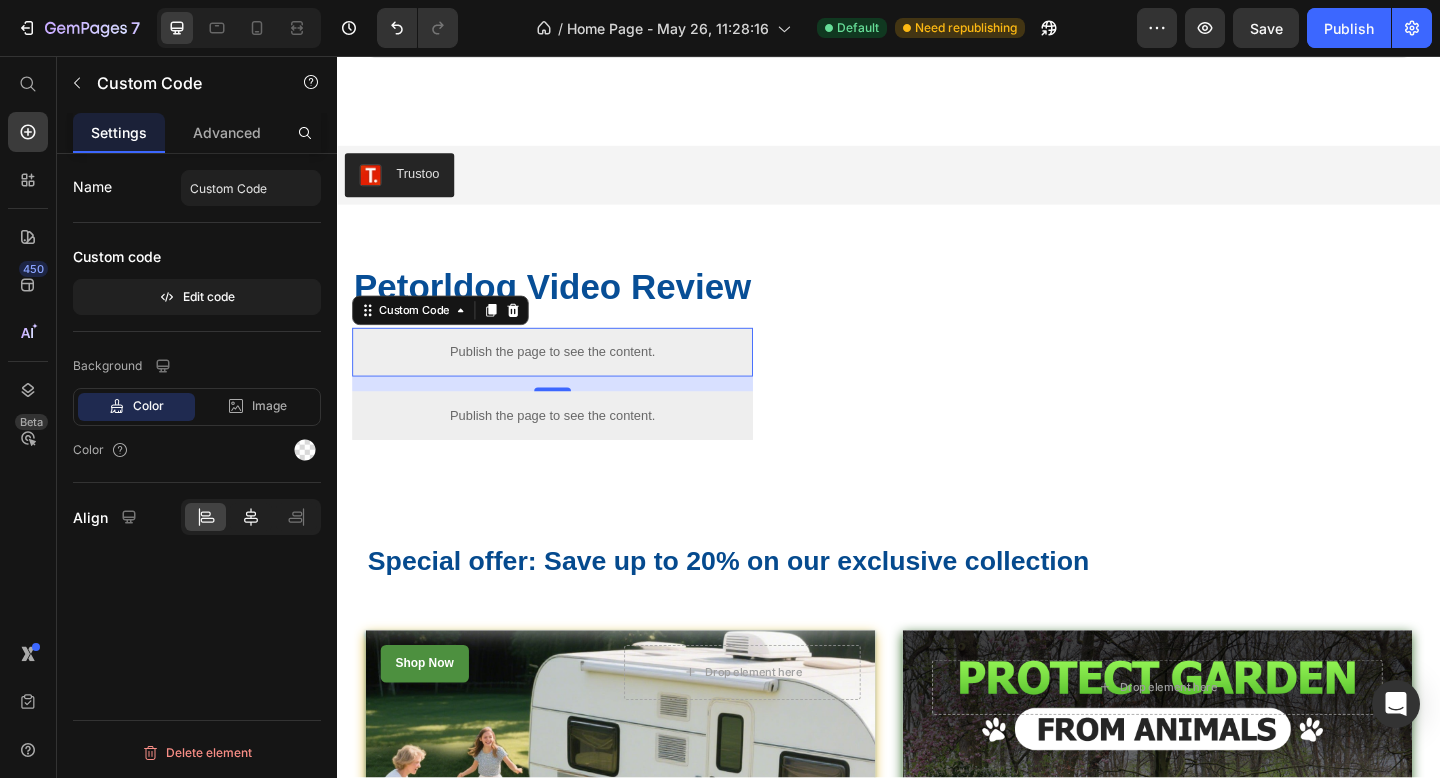 click 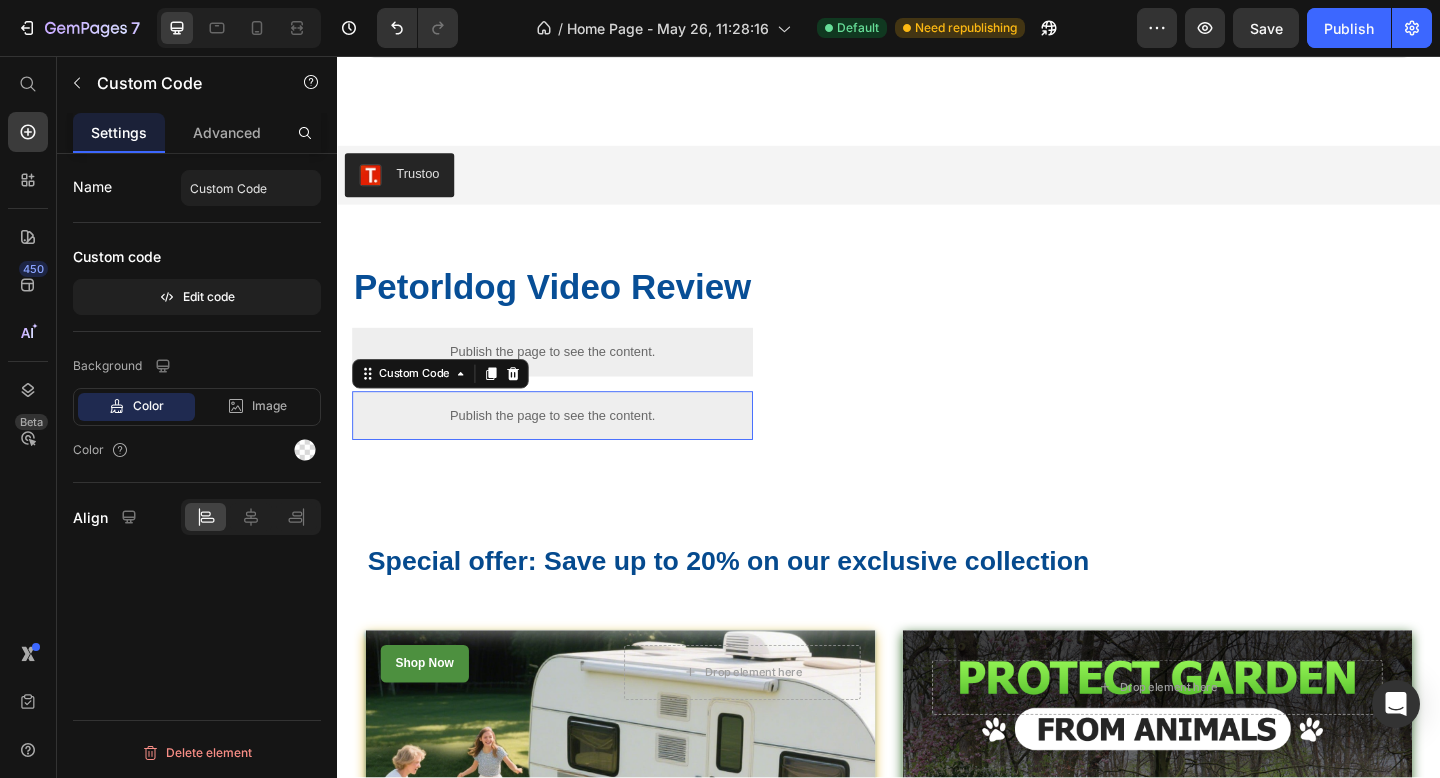 click on "Publish the page to see the content." at bounding box center (571, 447) 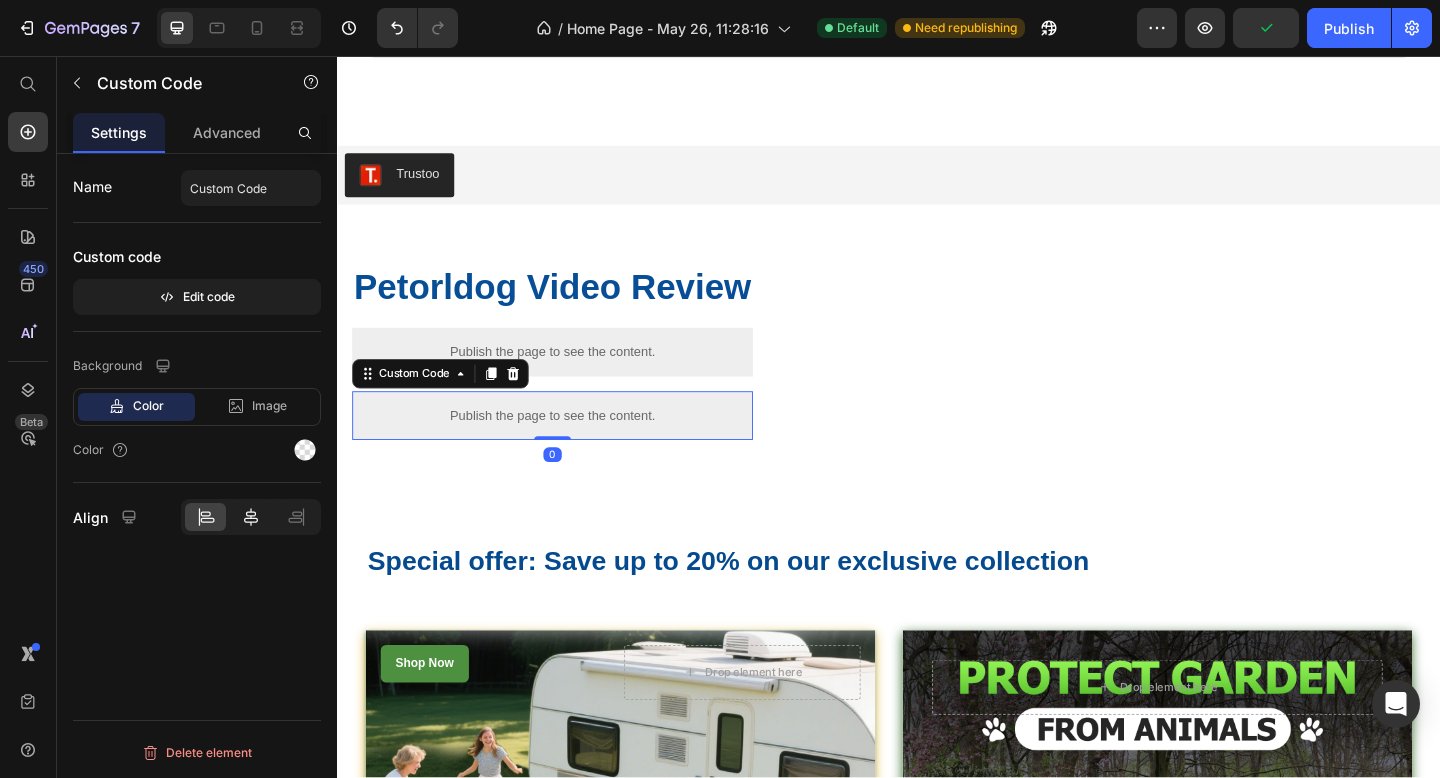 click 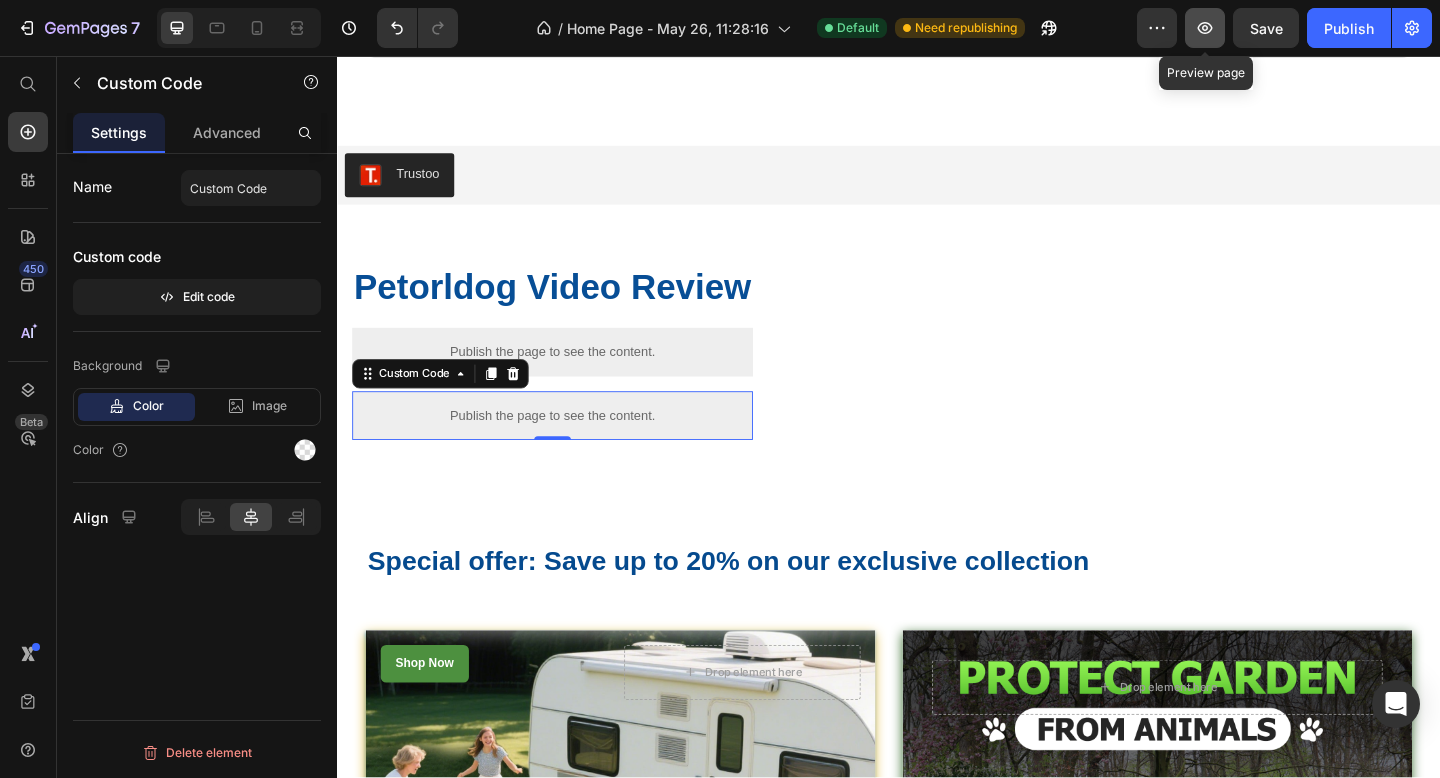 click 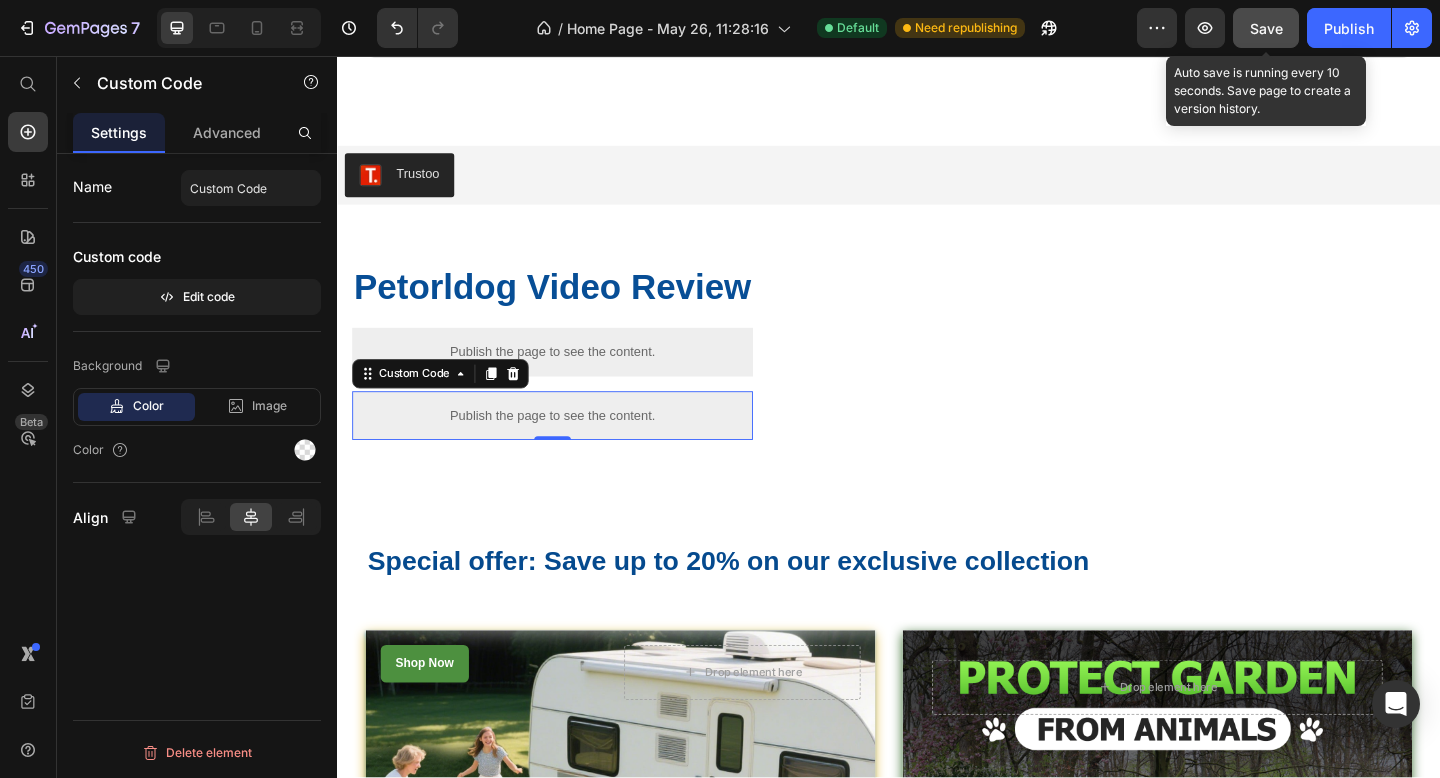 click on "Save" at bounding box center (1266, 28) 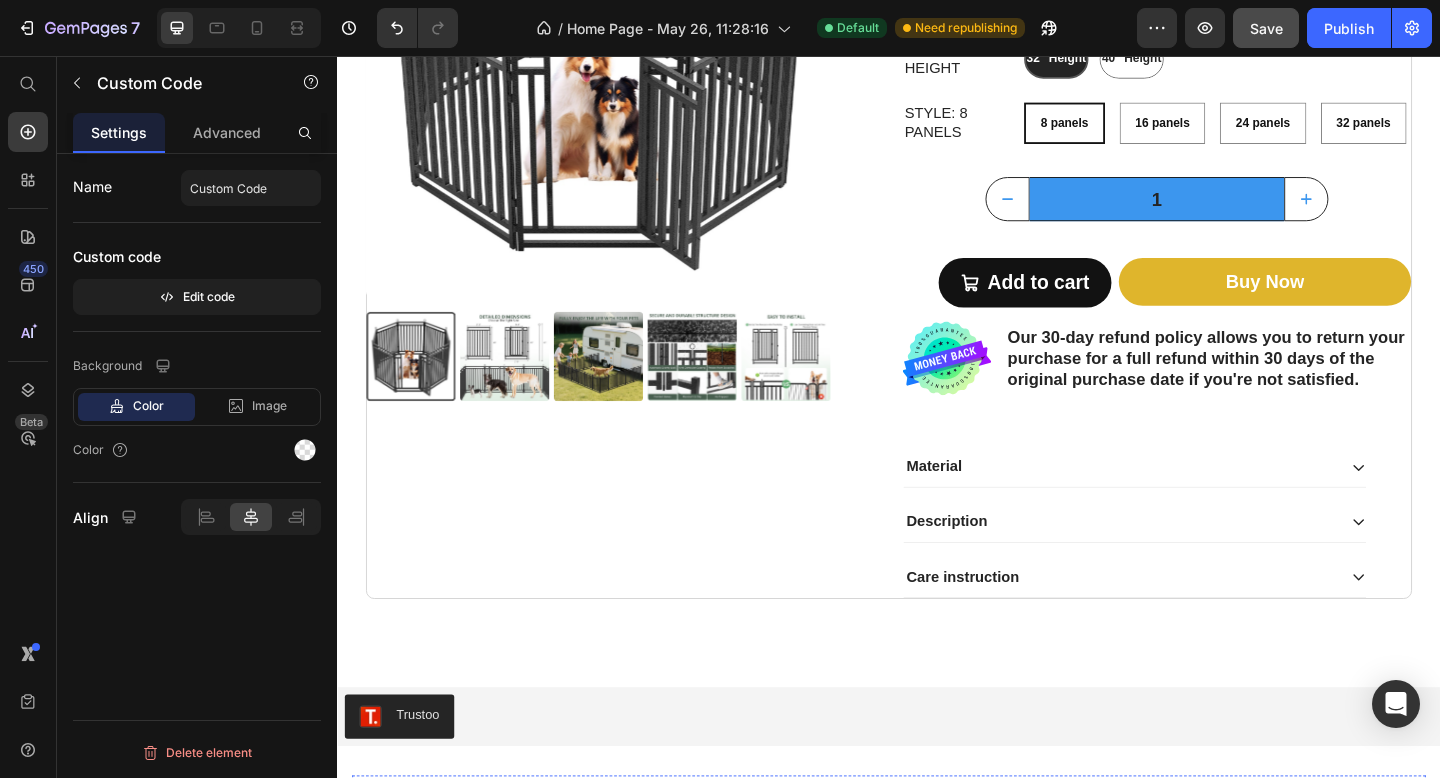 scroll, scrollTop: 1090, scrollLeft: 0, axis: vertical 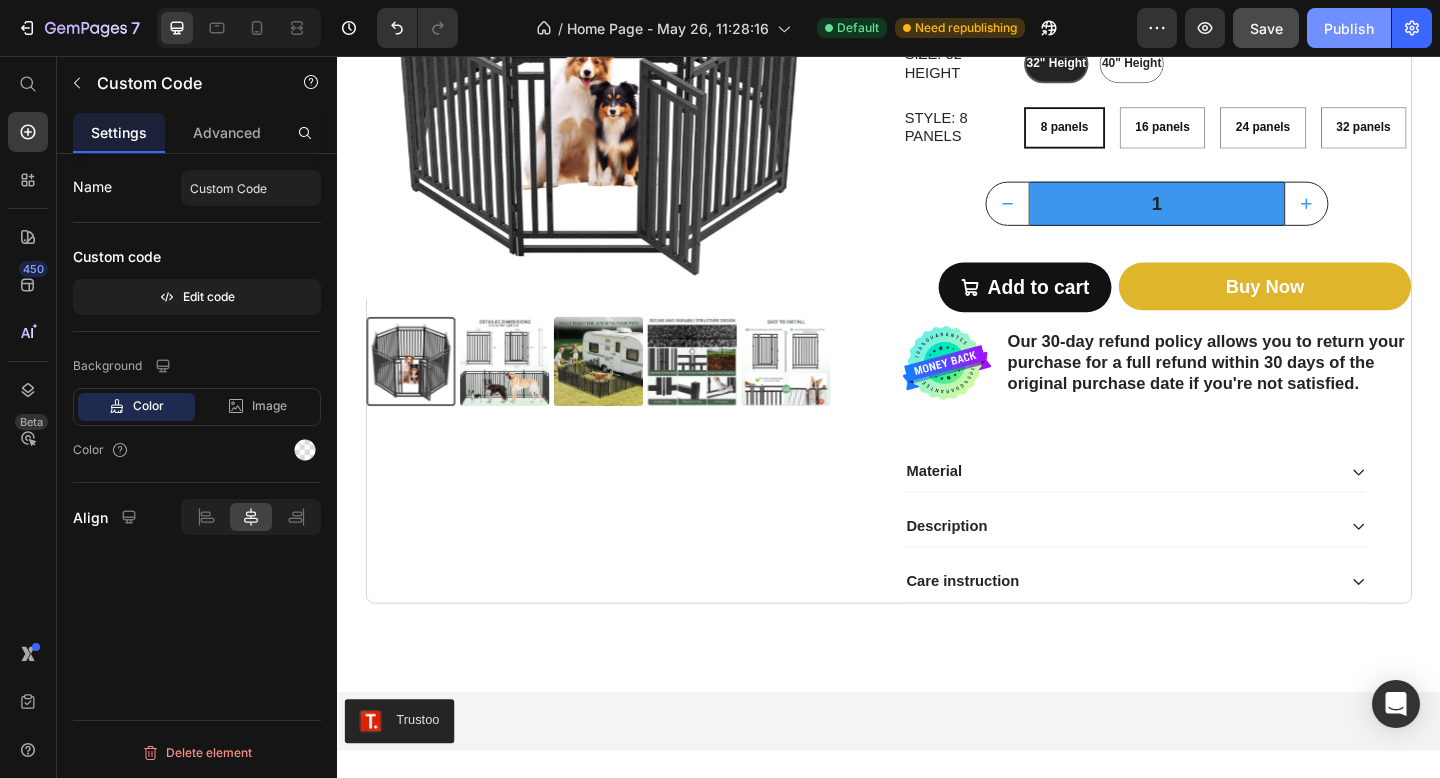 click on "Publish" at bounding box center [1349, 28] 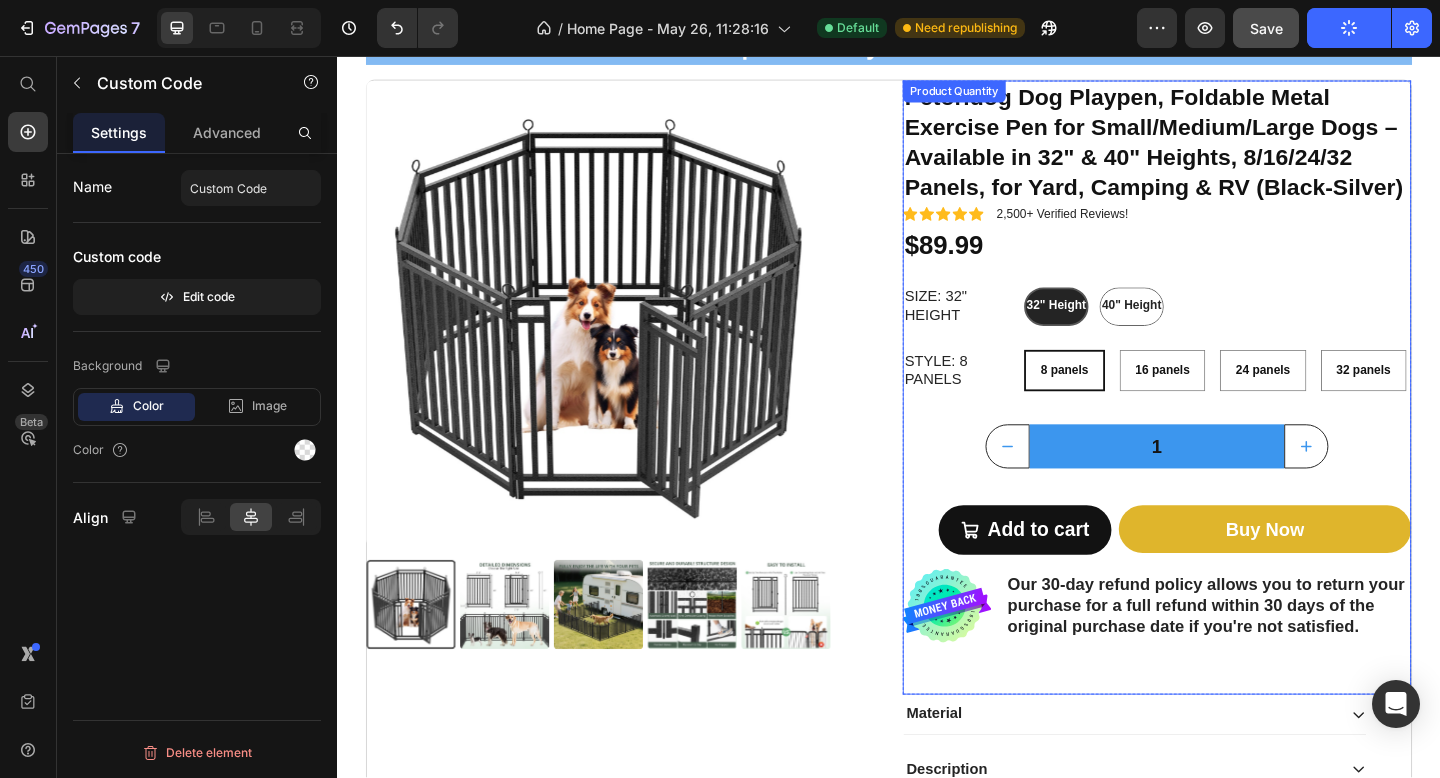 scroll, scrollTop: 812, scrollLeft: 0, axis: vertical 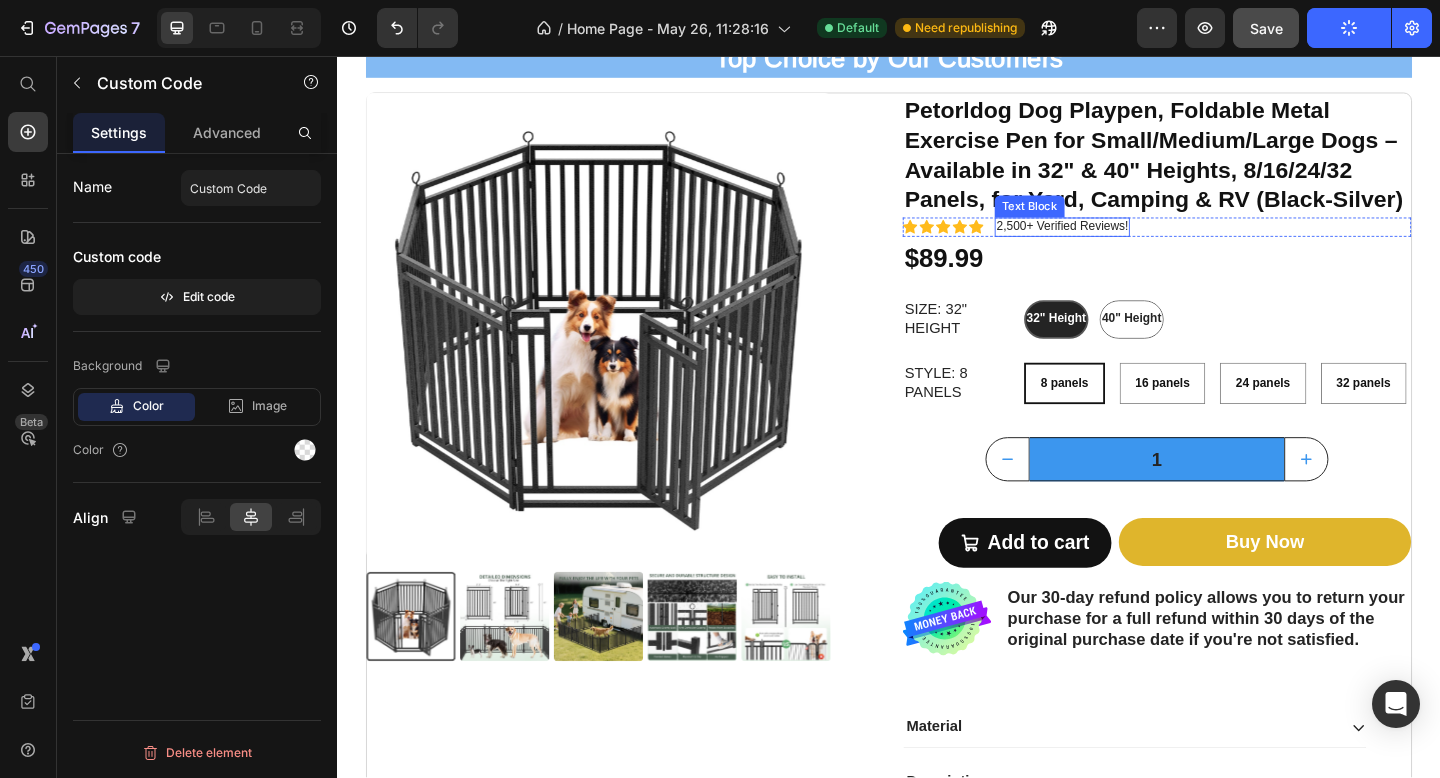 click on "2,500+ Verified Reviews!" at bounding box center [1125, 242] 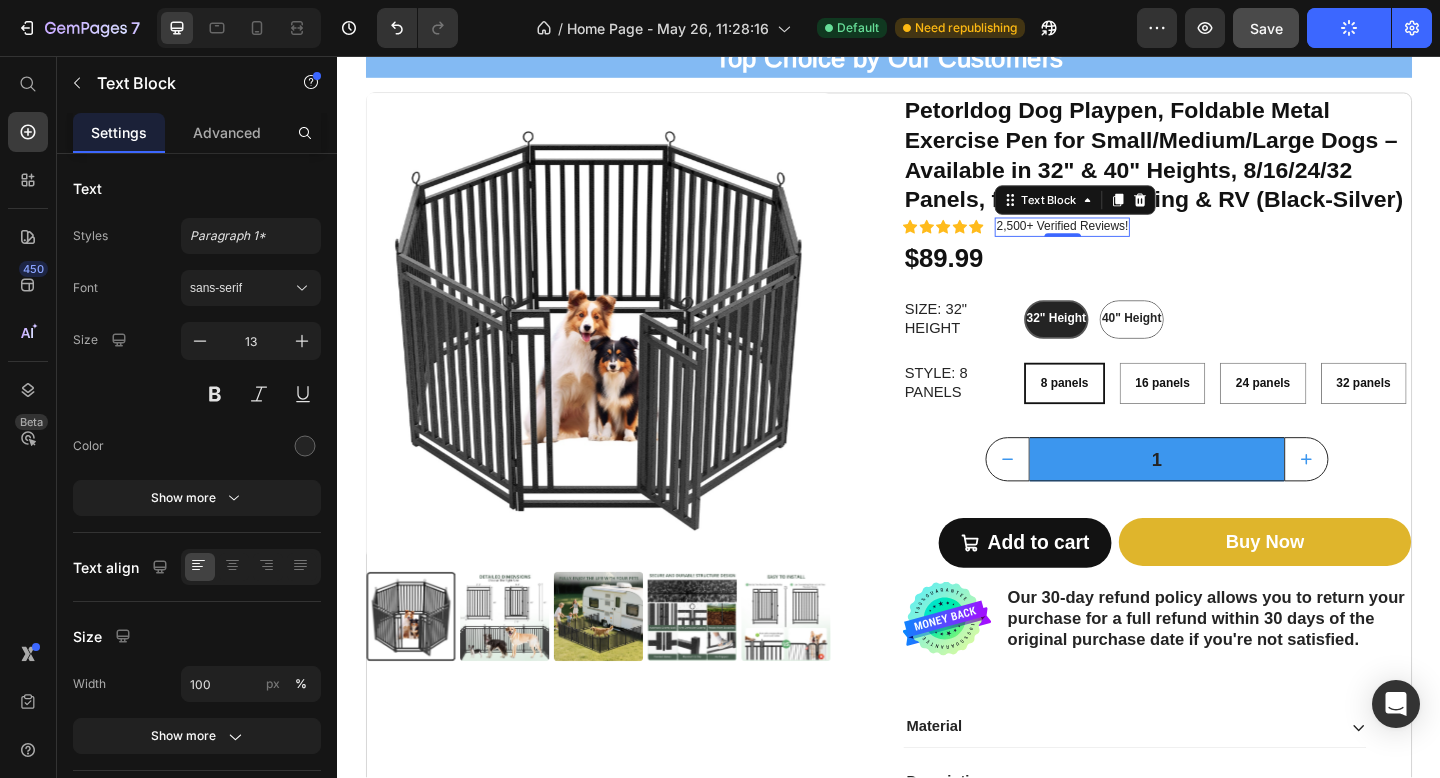 click on "2,500+ Verified Reviews!" at bounding box center [1125, 242] 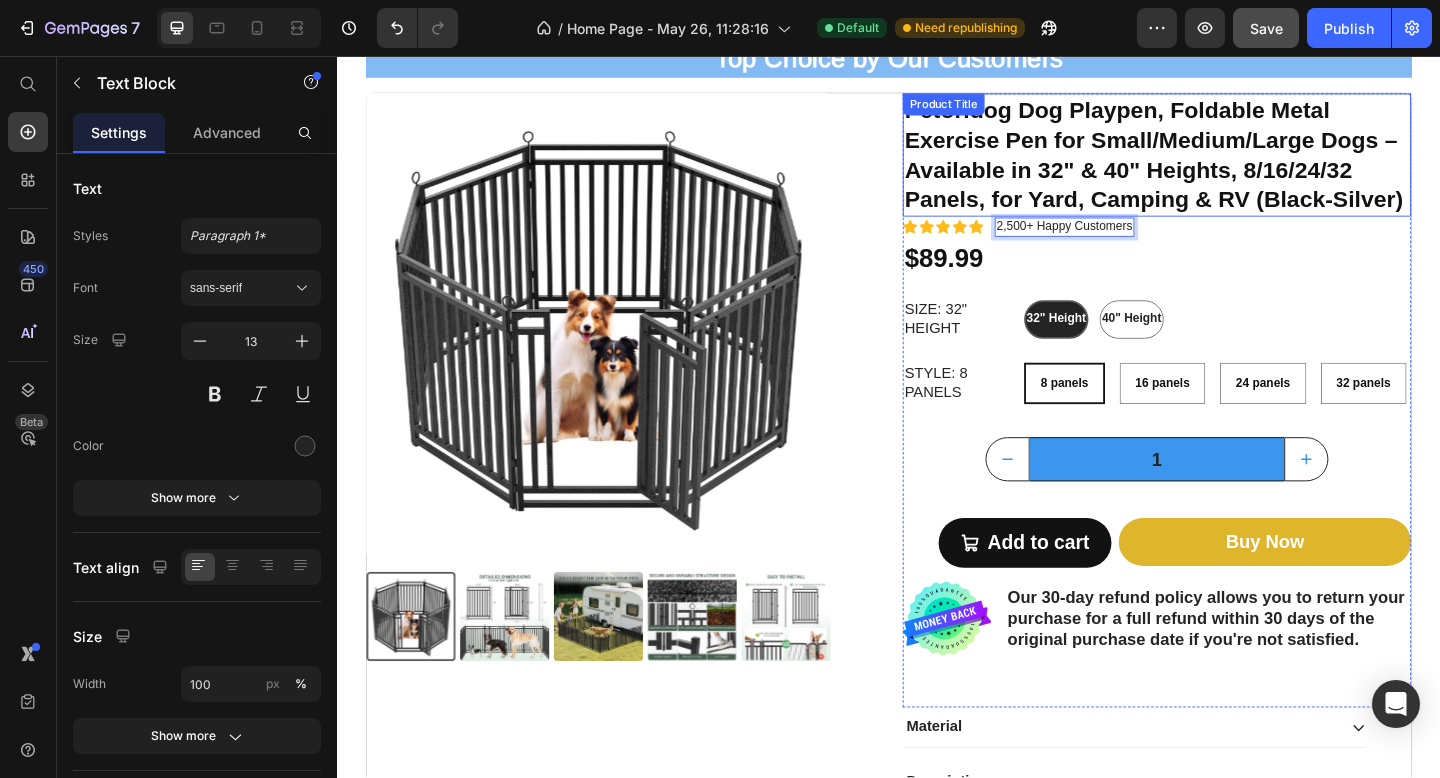 click on "Petorldog Dog Playpen, Foldable Metal Exercise Pen for Small/Medium/Large Dogs – Available in 32" & 40" Heights, 8/16/24/32 Panels, for Yard, Camping & RV (Black-Silver)" at bounding box center [1228, 164] 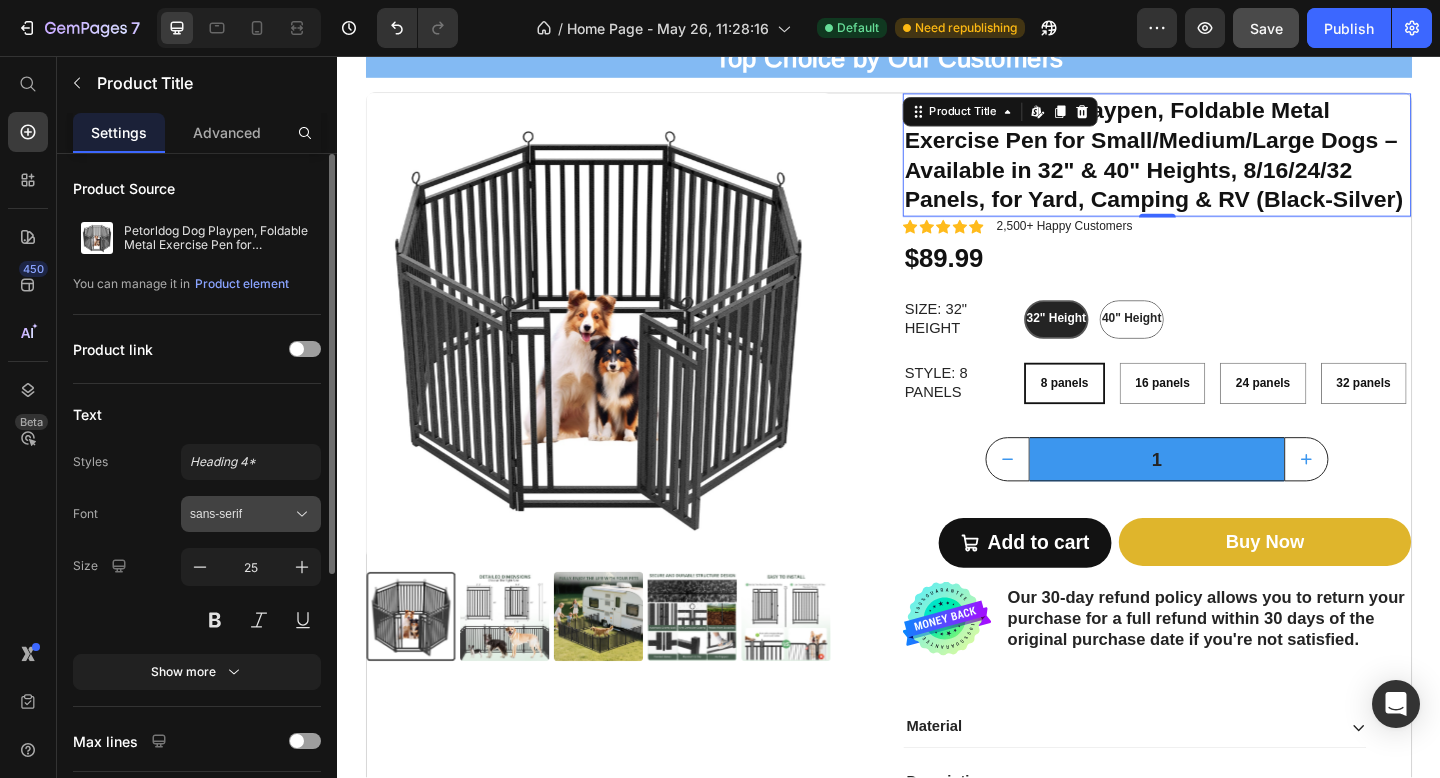 click on "sans-serif" at bounding box center [241, 514] 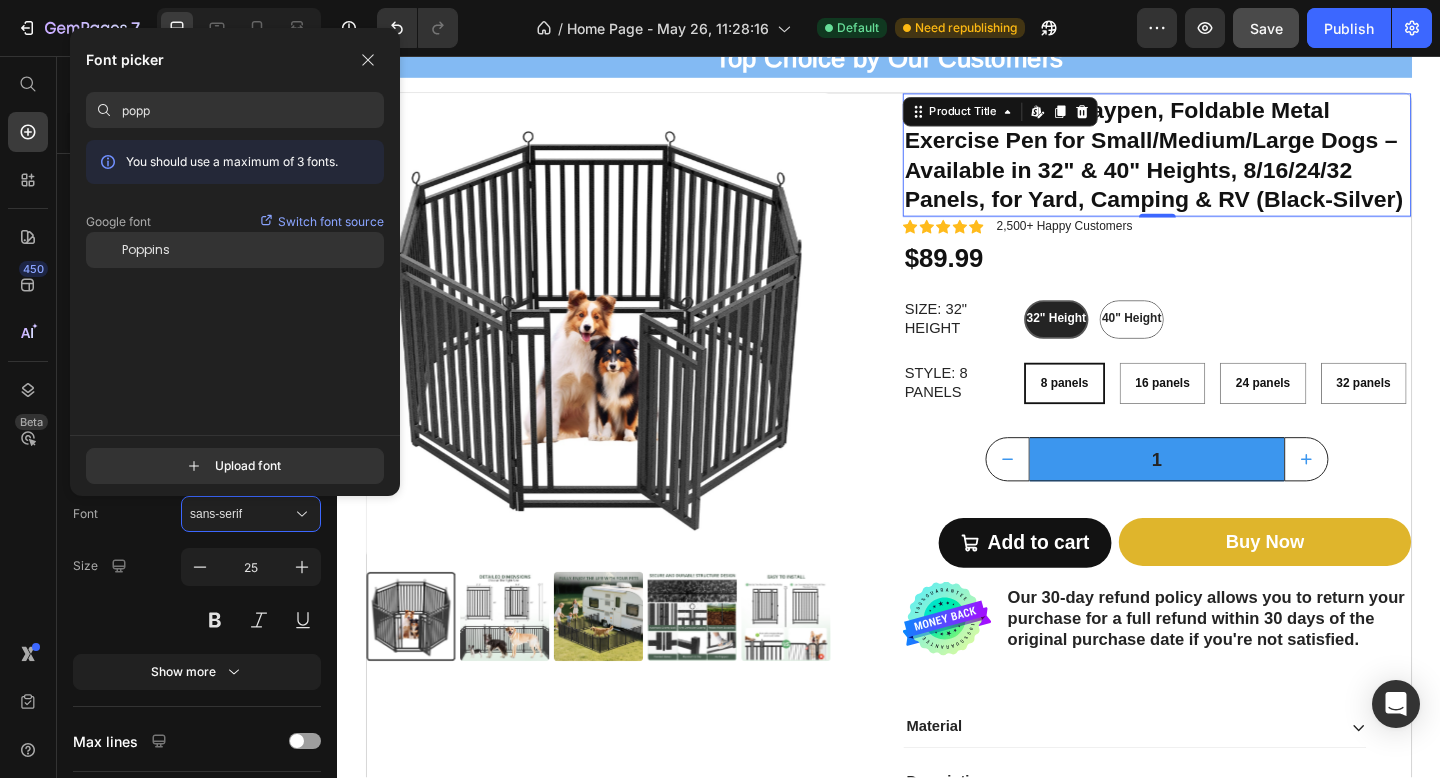 type on "popp" 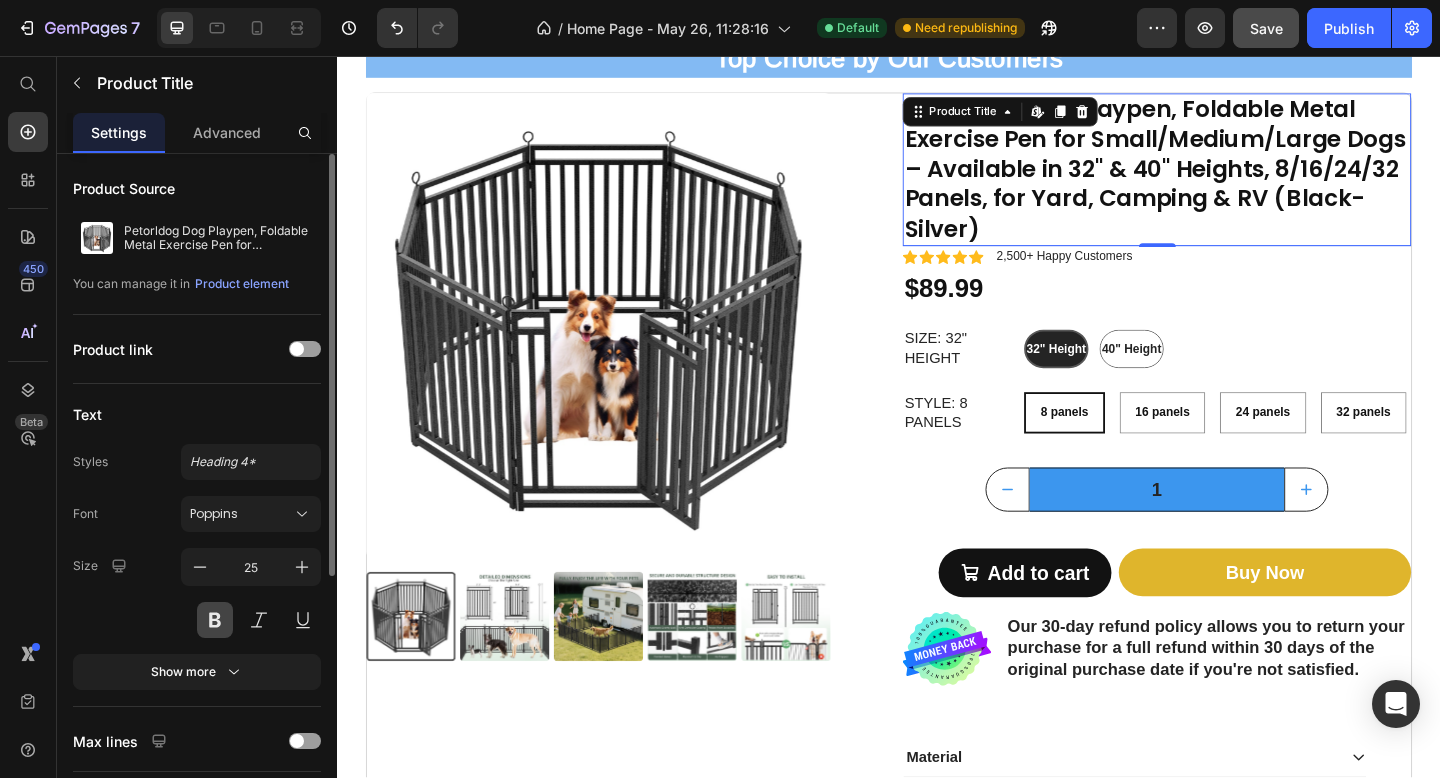 click at bounding box center [215, 620] 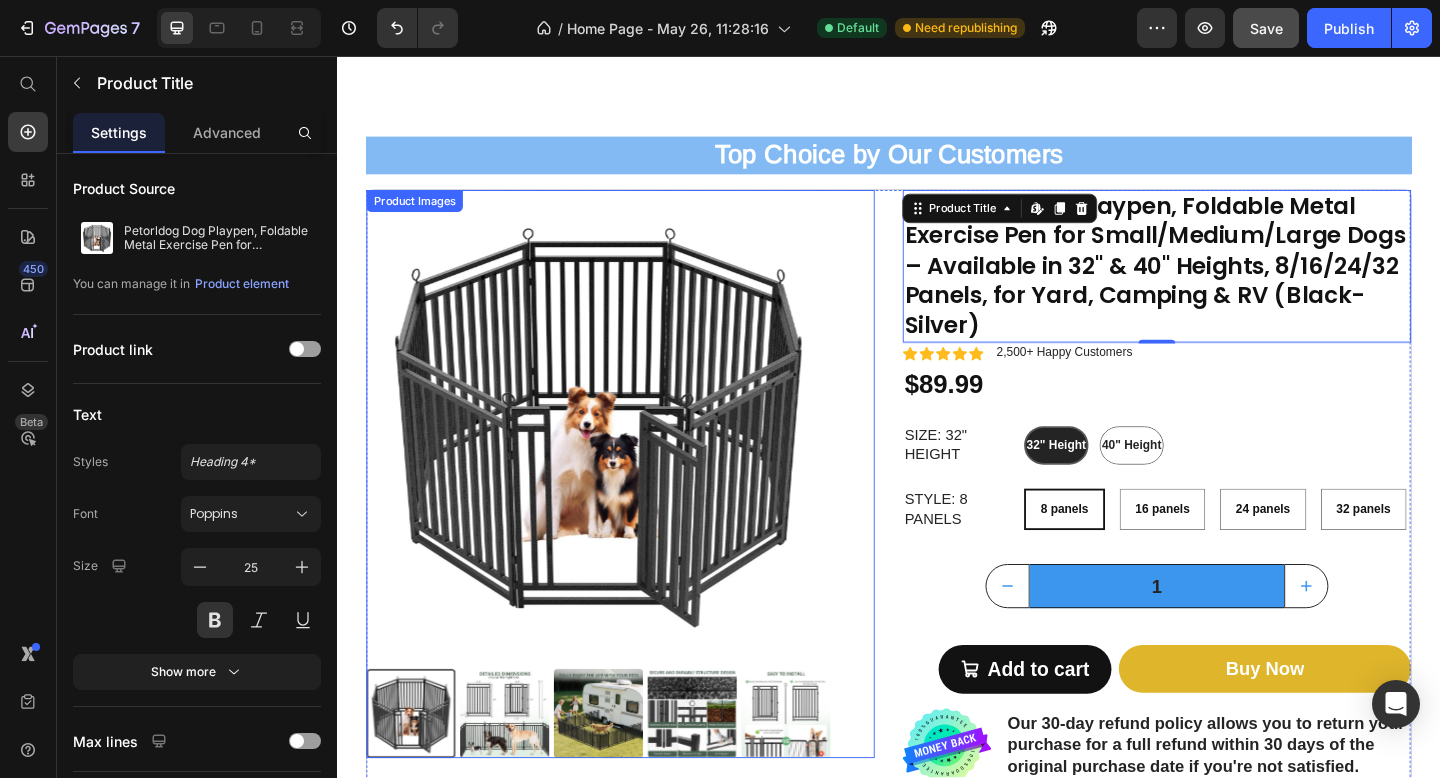 scroll, scrollTop: 512, scrollLeft: 0, axis: vertical 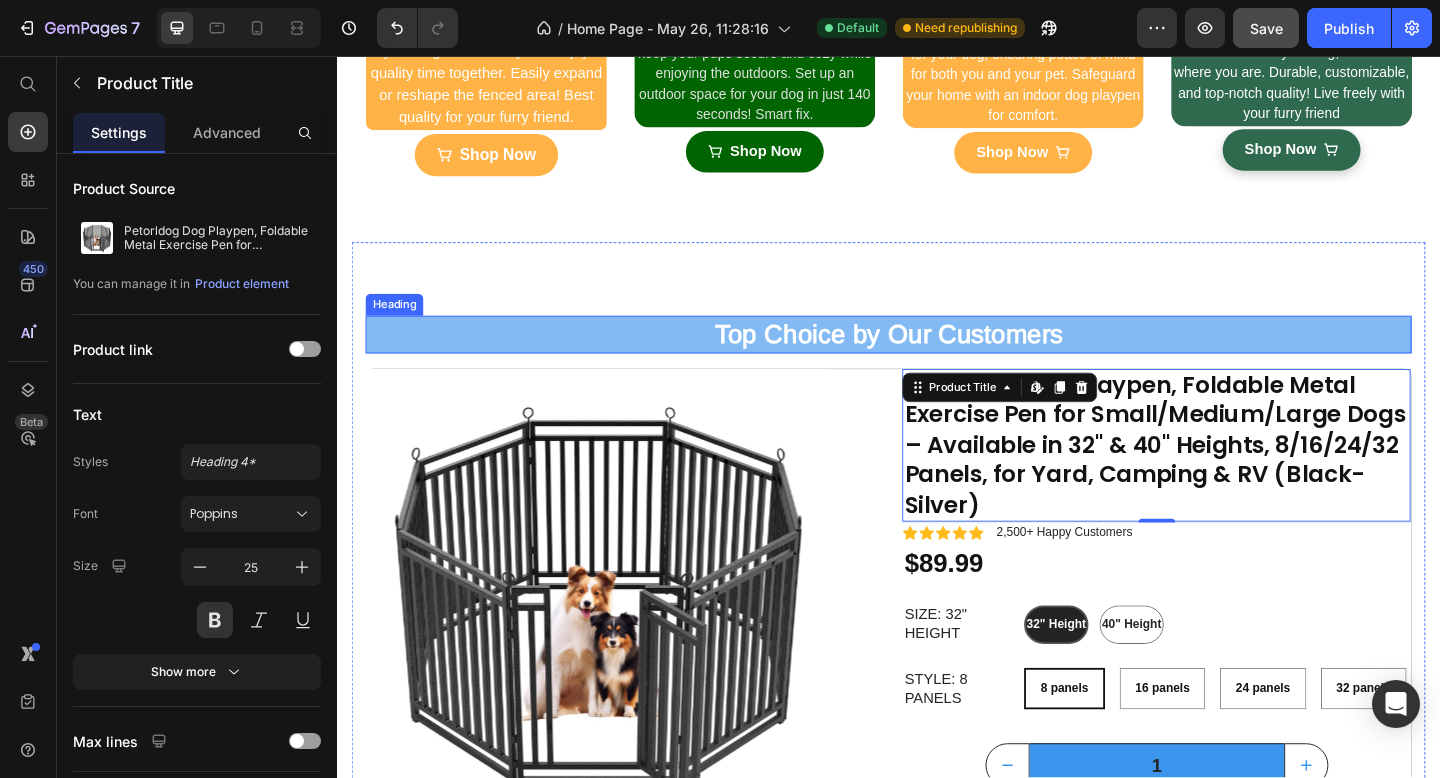 click on "Top Choice by Our Customers" at bounding box center (937, 359) 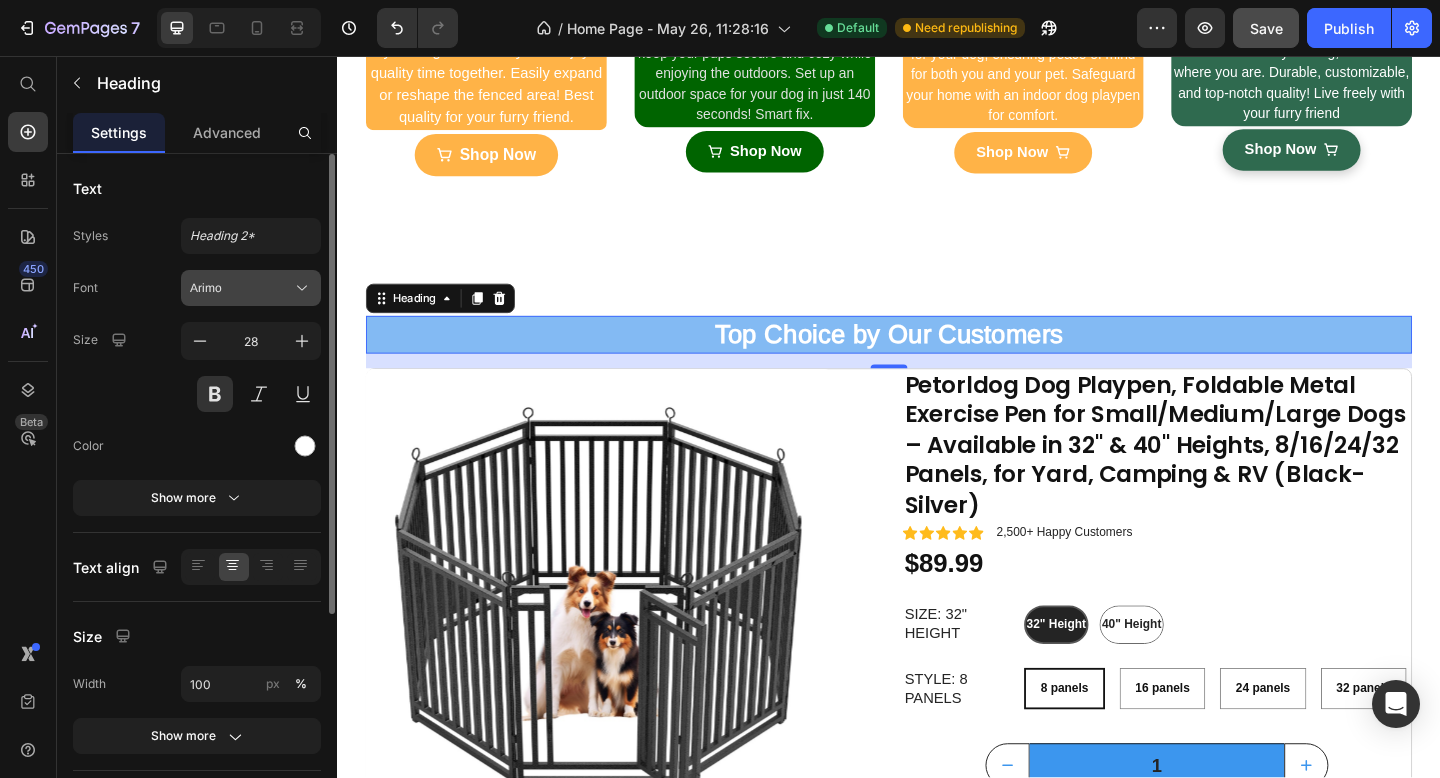 click on "Arimo" at bounding box center (241, 288) 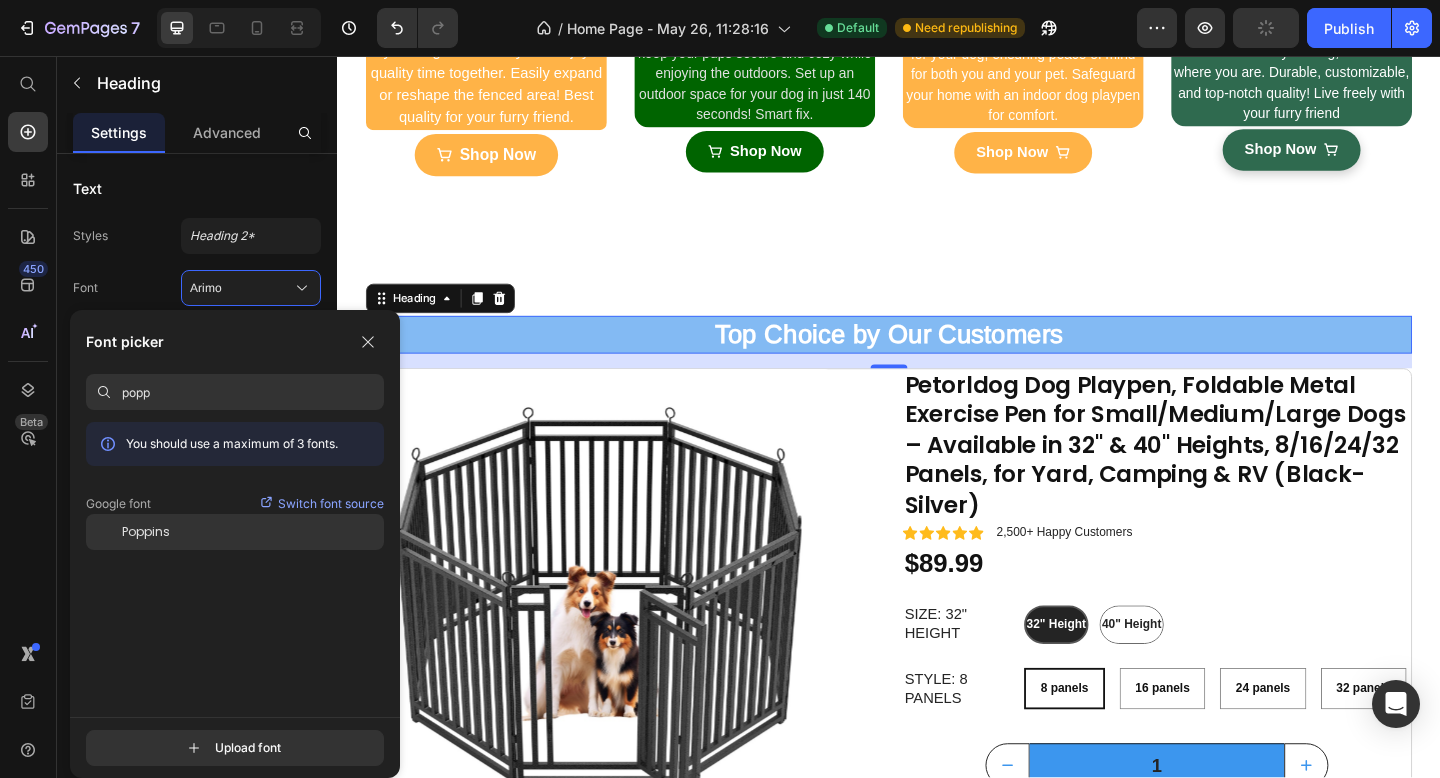 type on "popp" 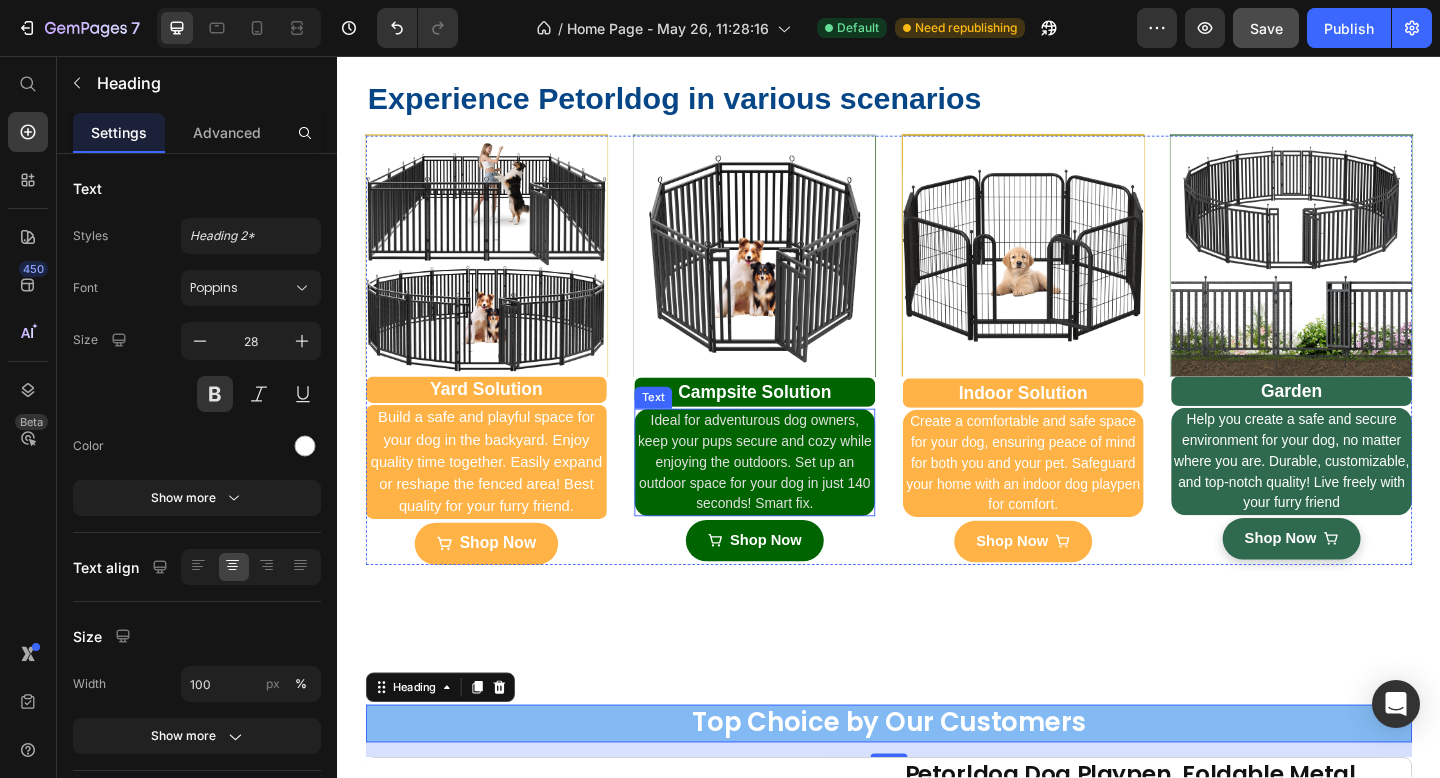 scroll, scrollTop: 0, scrollLeft: 0, axis: both 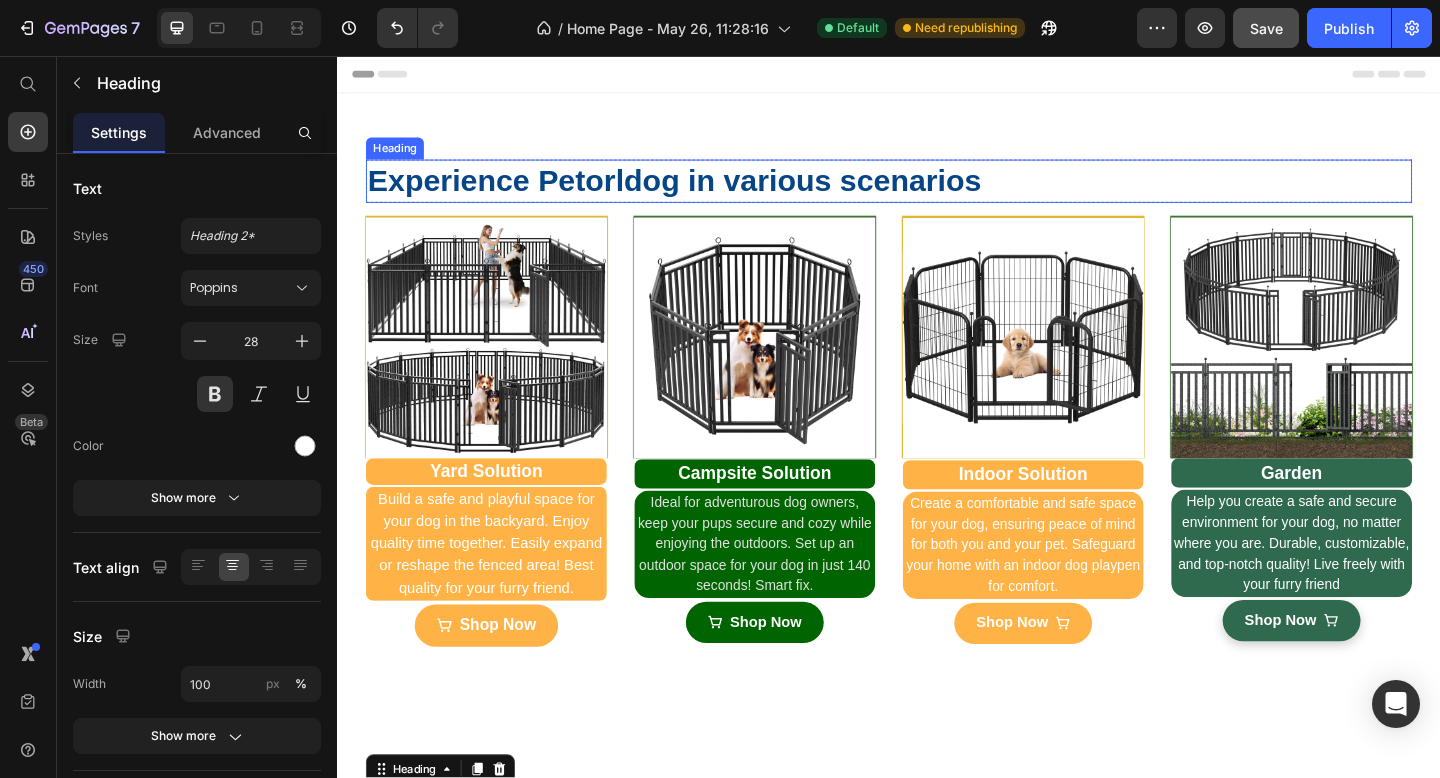 click on "Experience Petorldog in various scenarios" at bounding box center [937, 192] 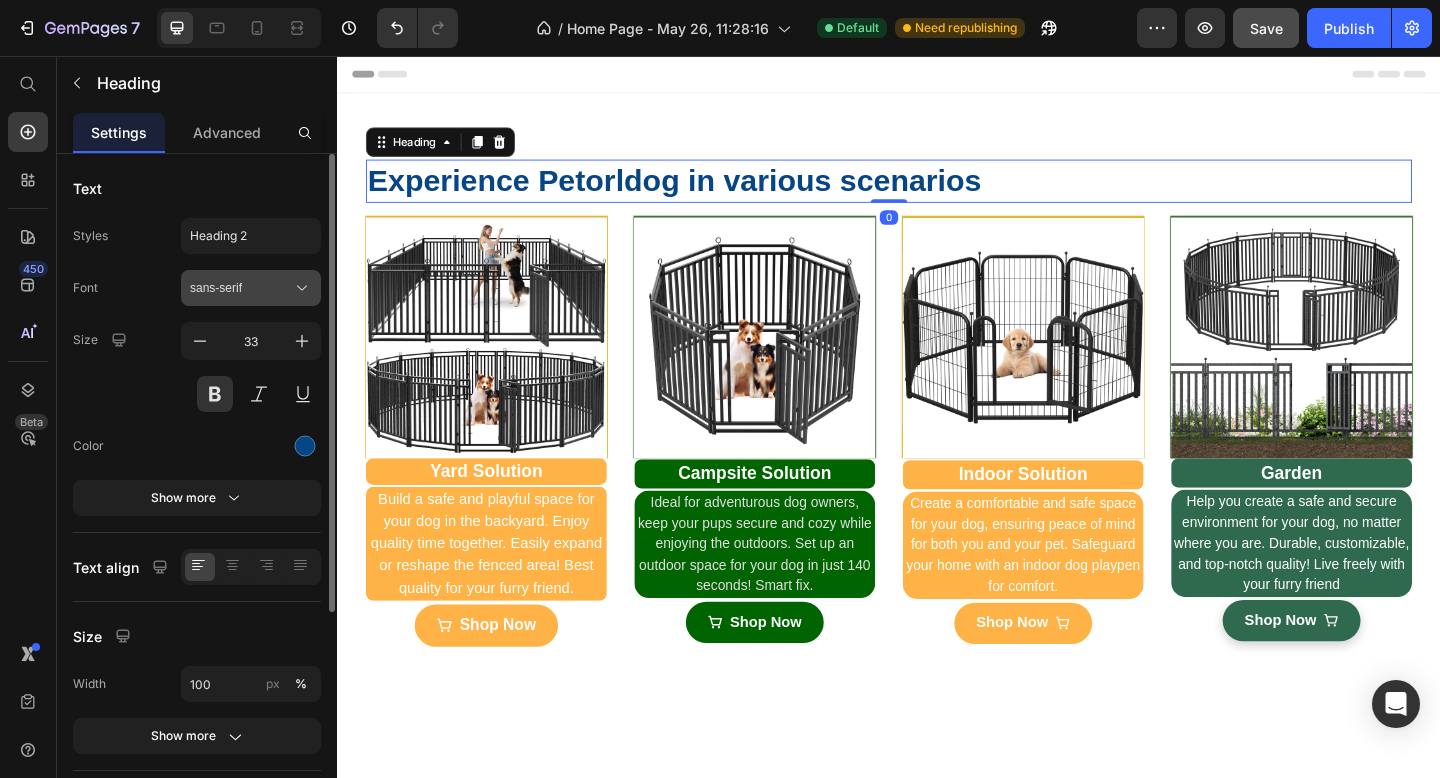 click on "sans-serif" at bounding box center [241, 288] 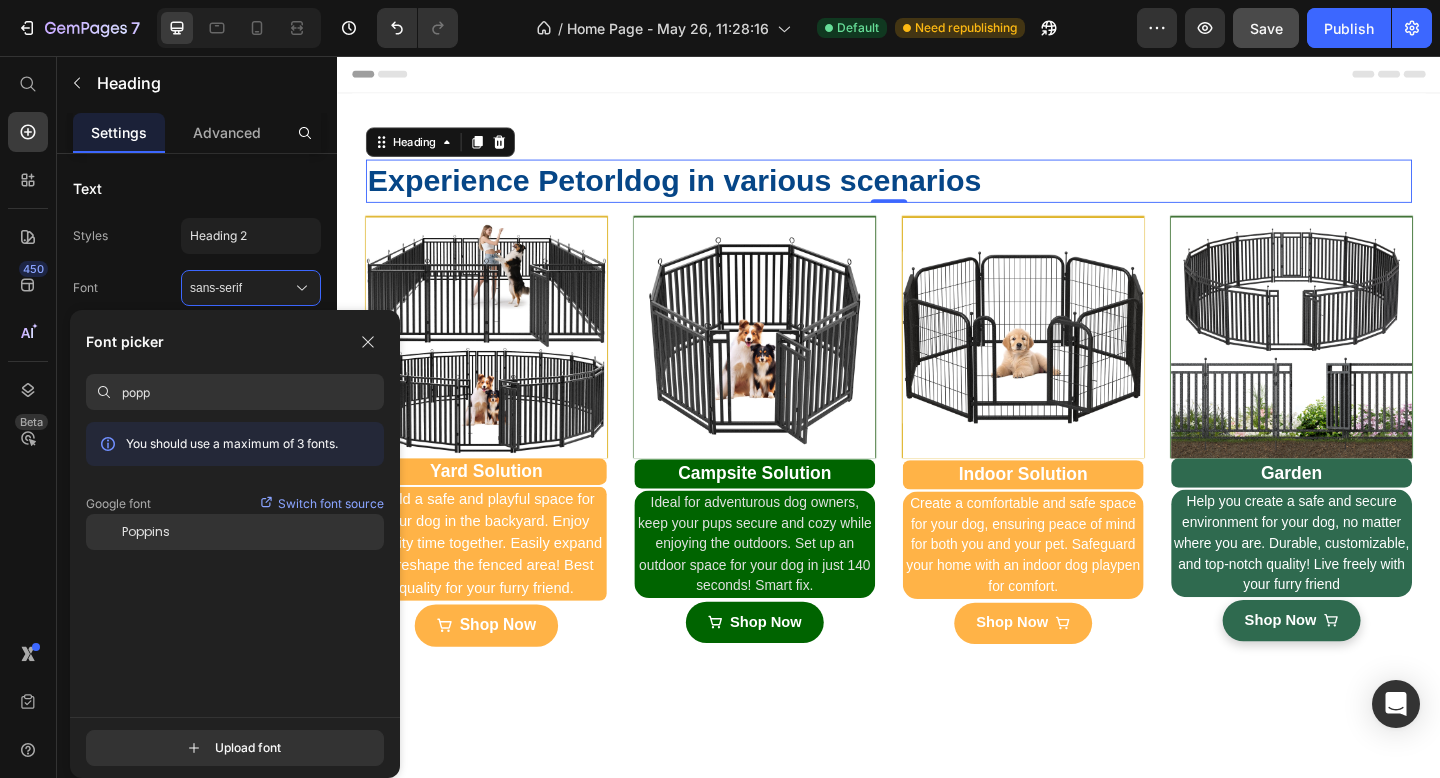 type on "popp" 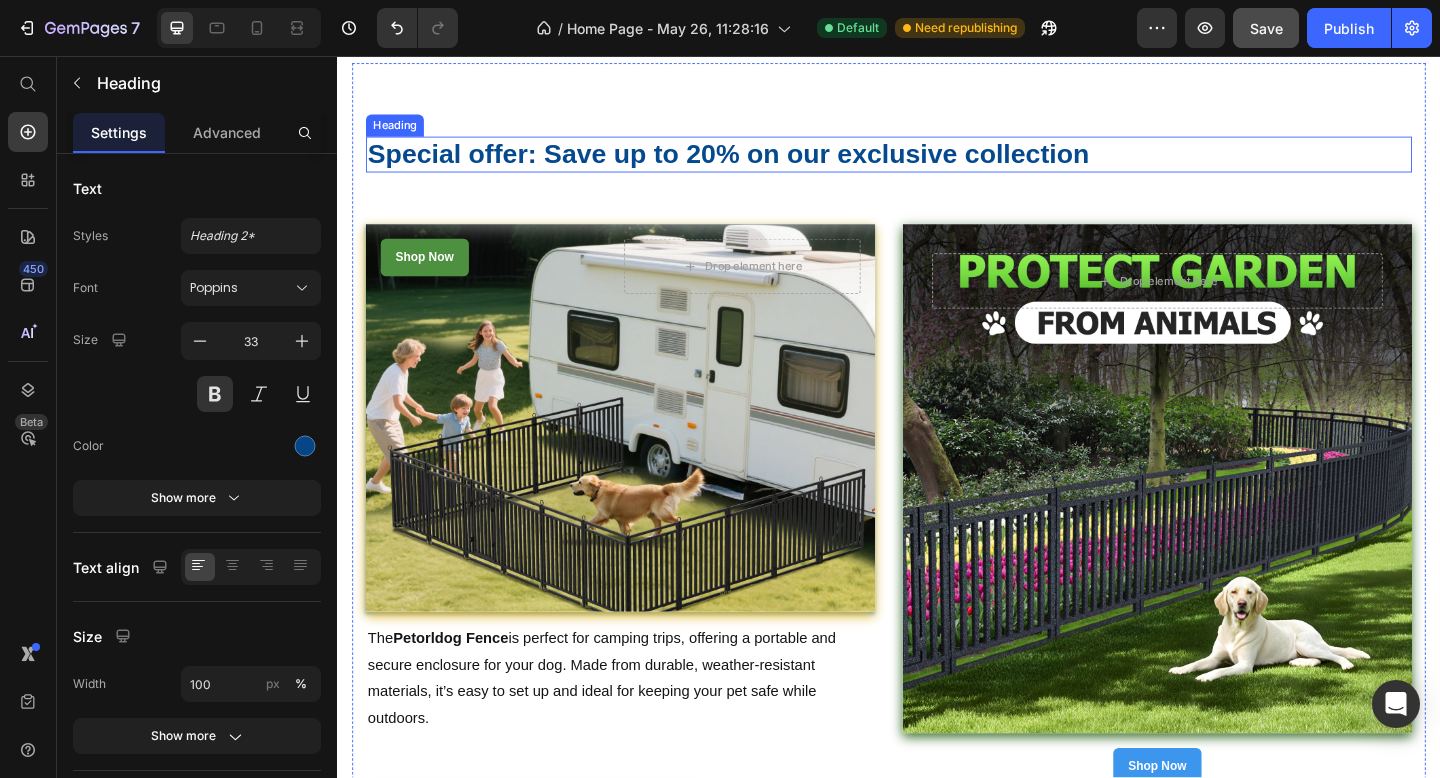 scroll, scrollTop: 2164, scrollLeft: 0, axis: vertical 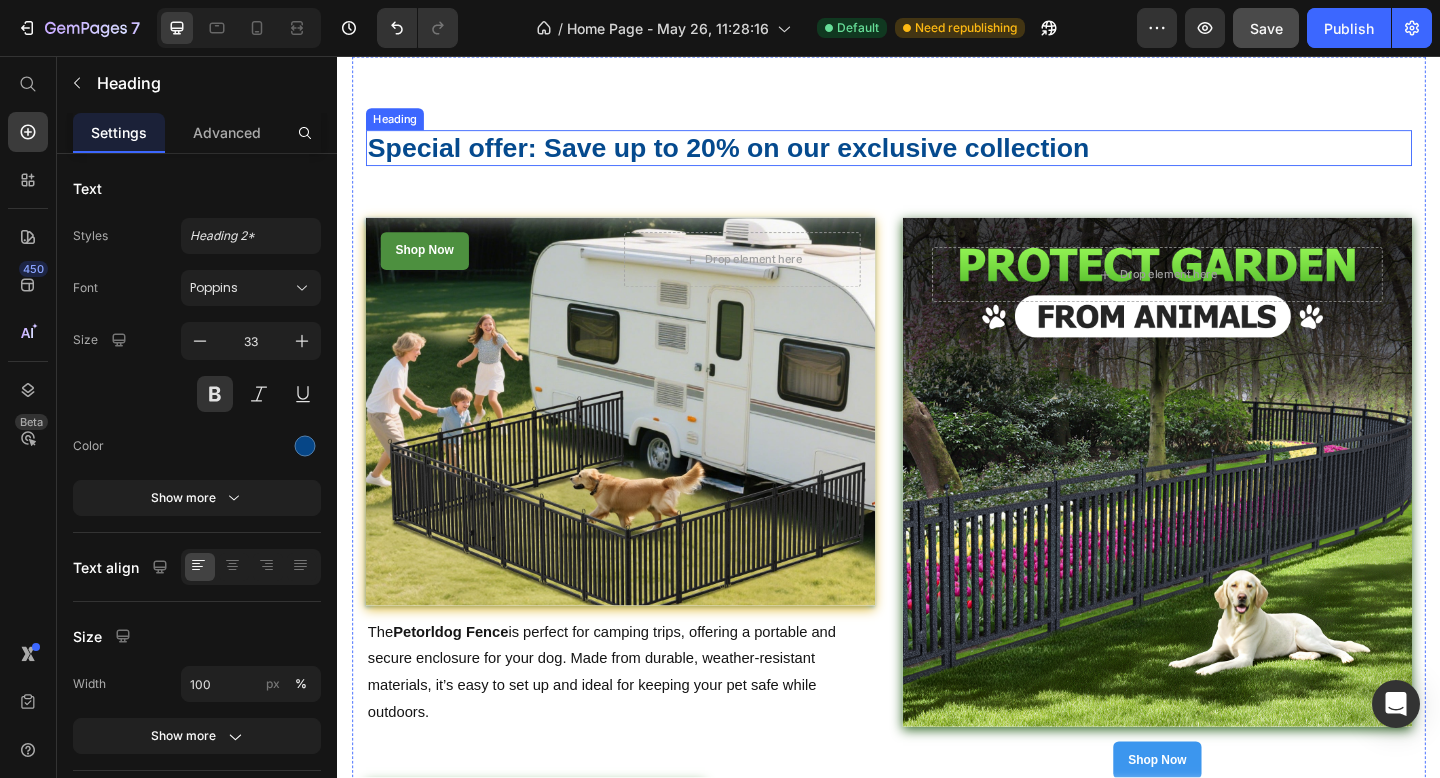click on "Special offer: Save up to 20% on our exclusive collection" at bounding box center (937, 156) 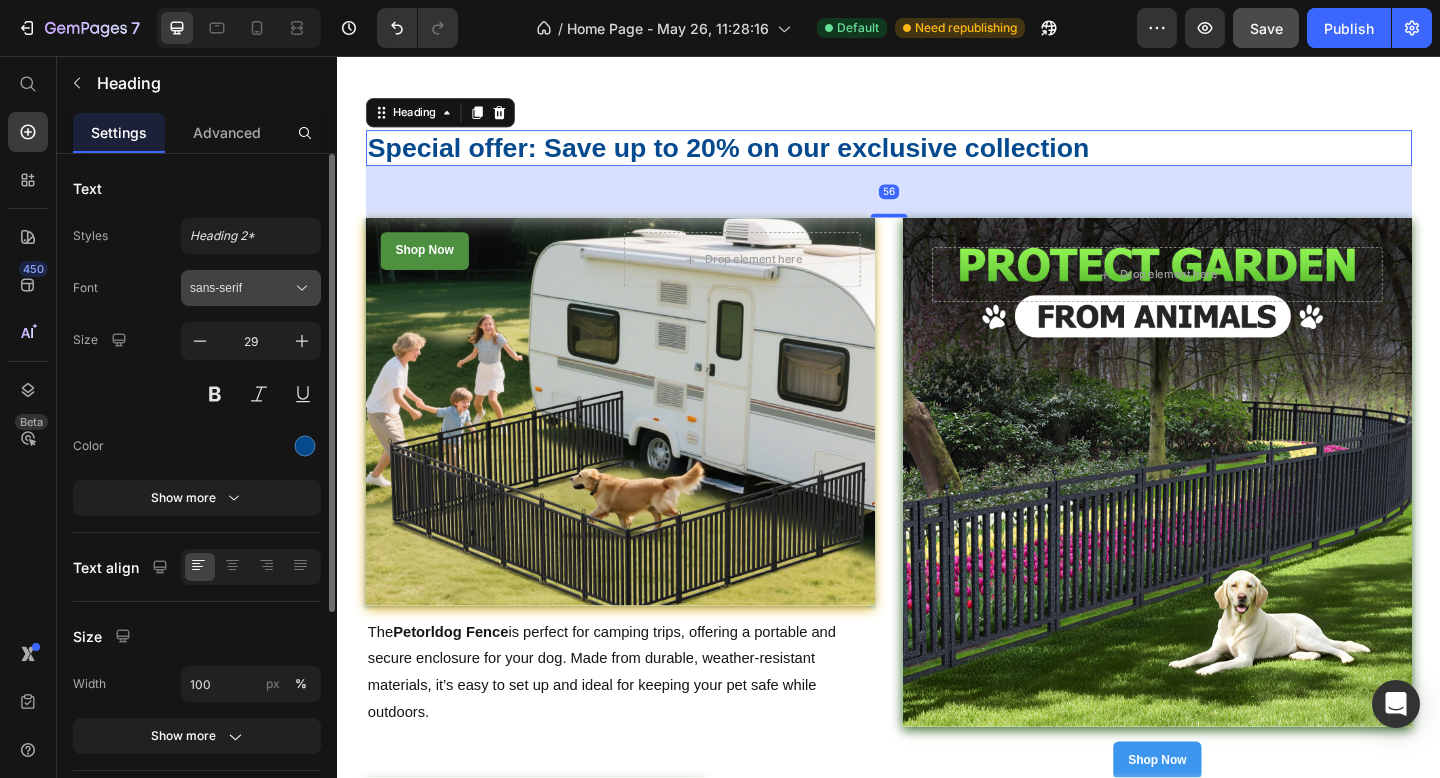 click on "sans-serif" at bounding box center (241, 288) 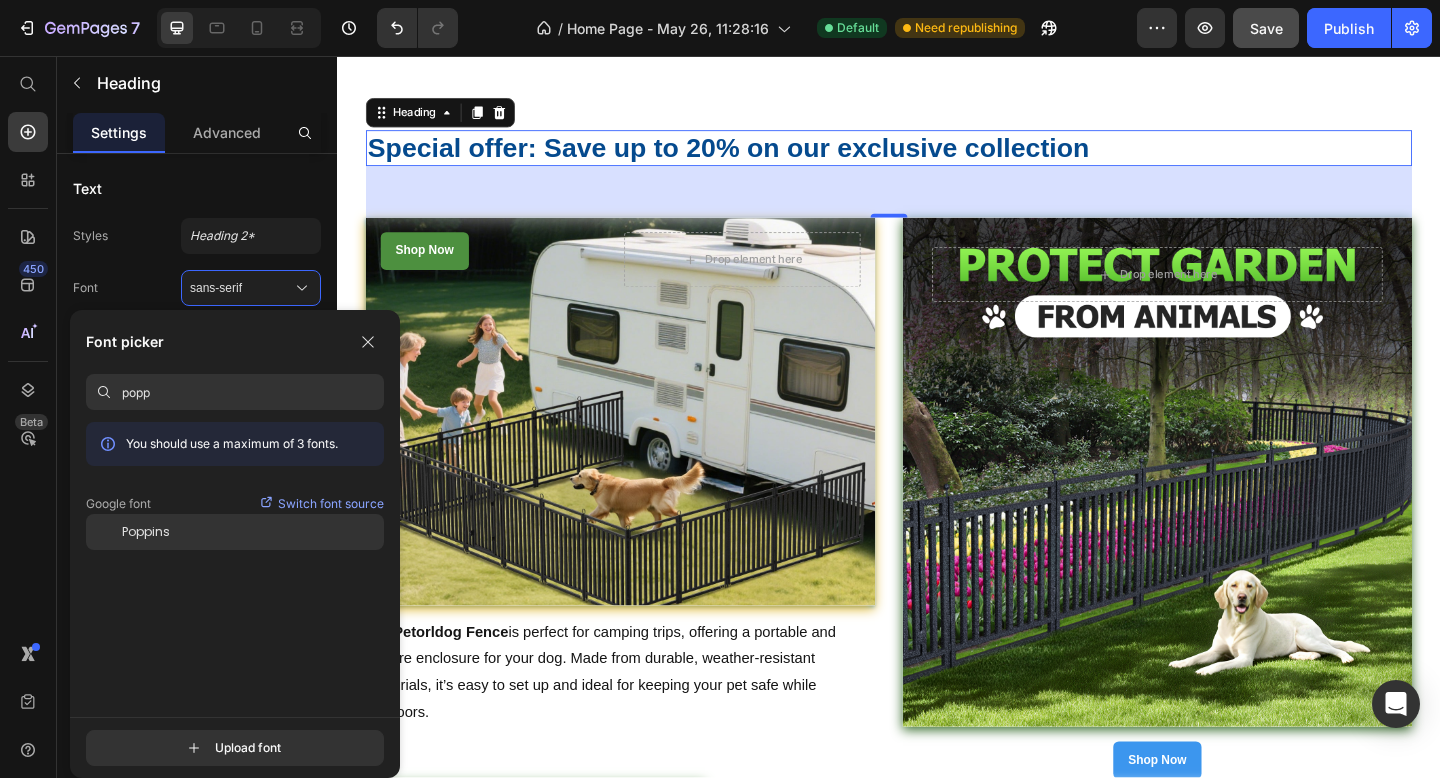 type on "popp" 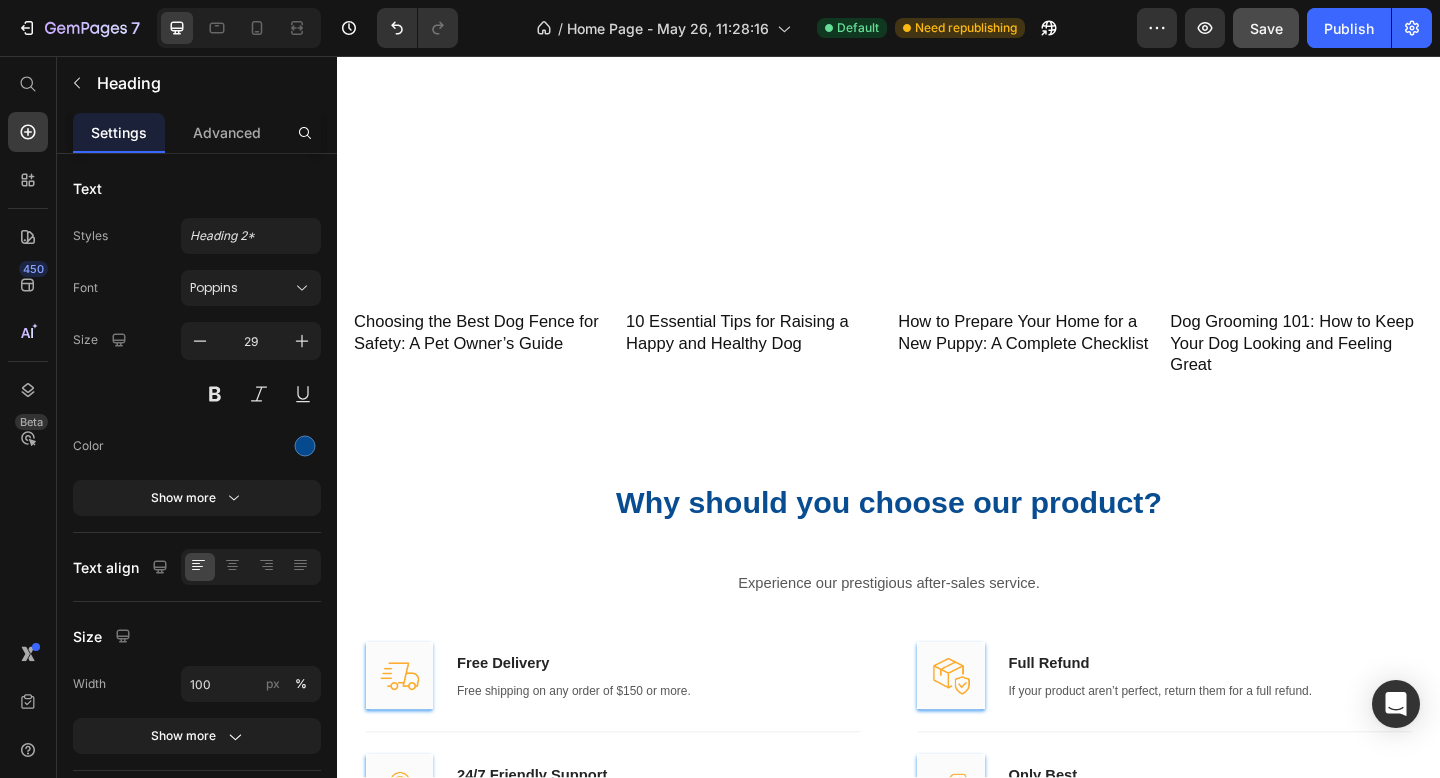 scroll, scrollTop: 3825, scrollLeft: 0, axis: vertical 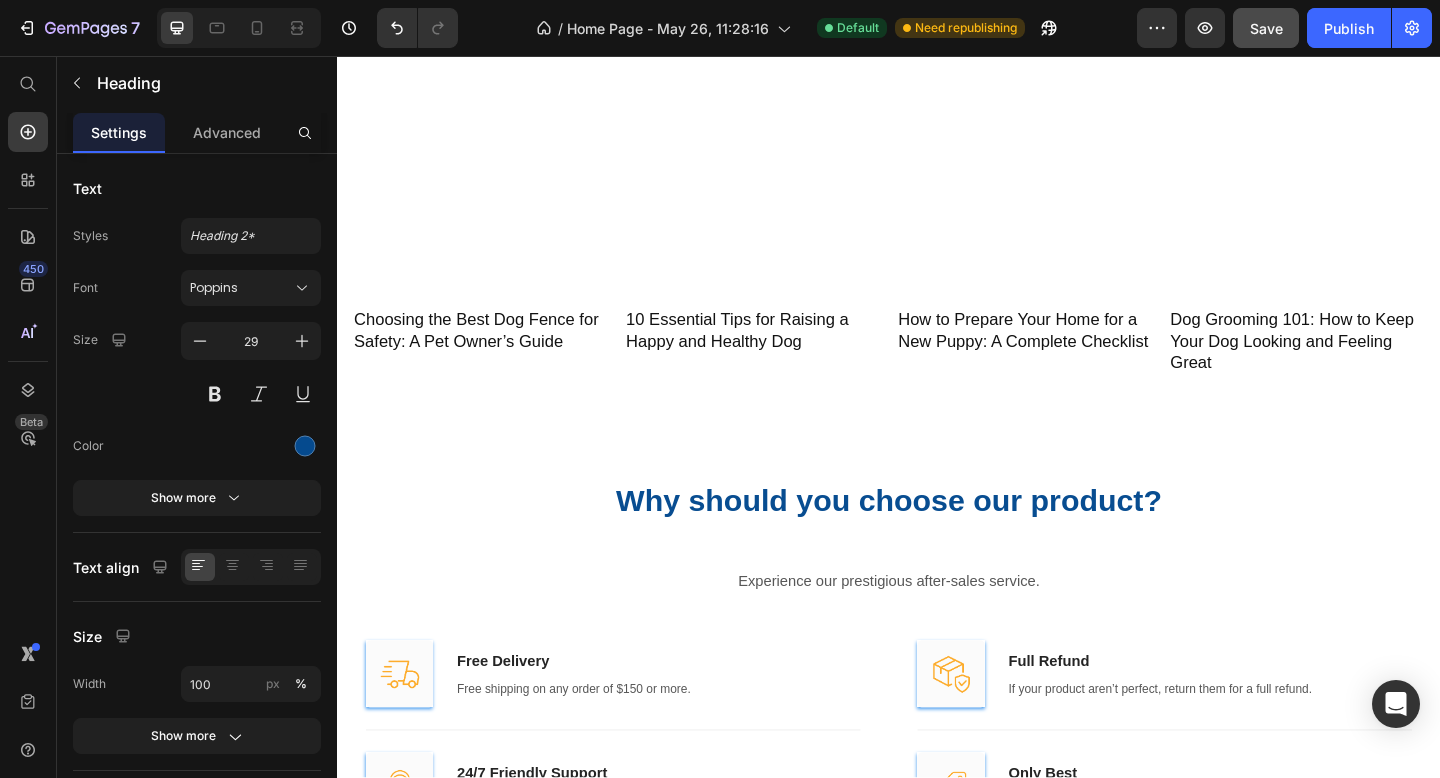 click on "Petorldog Blog Post" at bounding box center [937, -139] 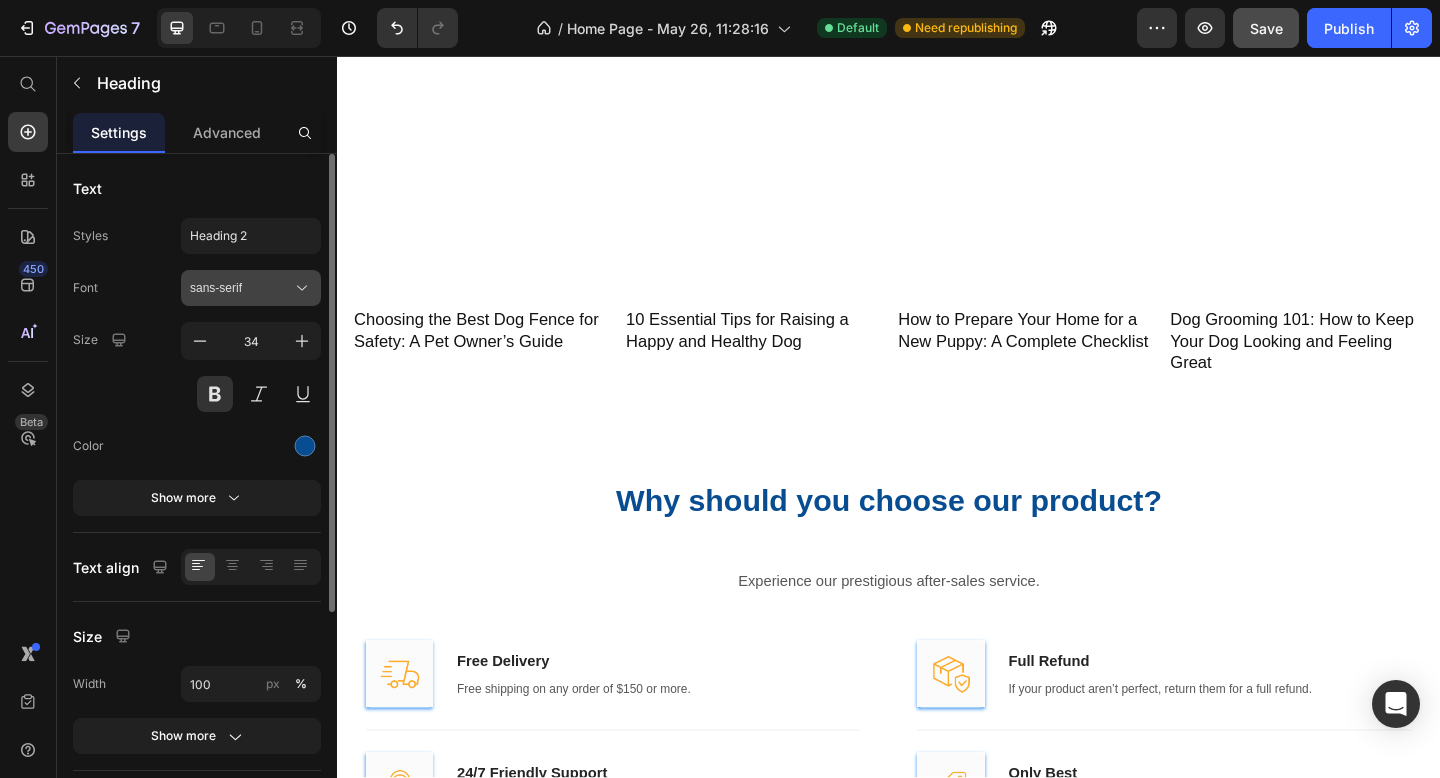 click on "sans-serif" at bounding box center [241, 288] 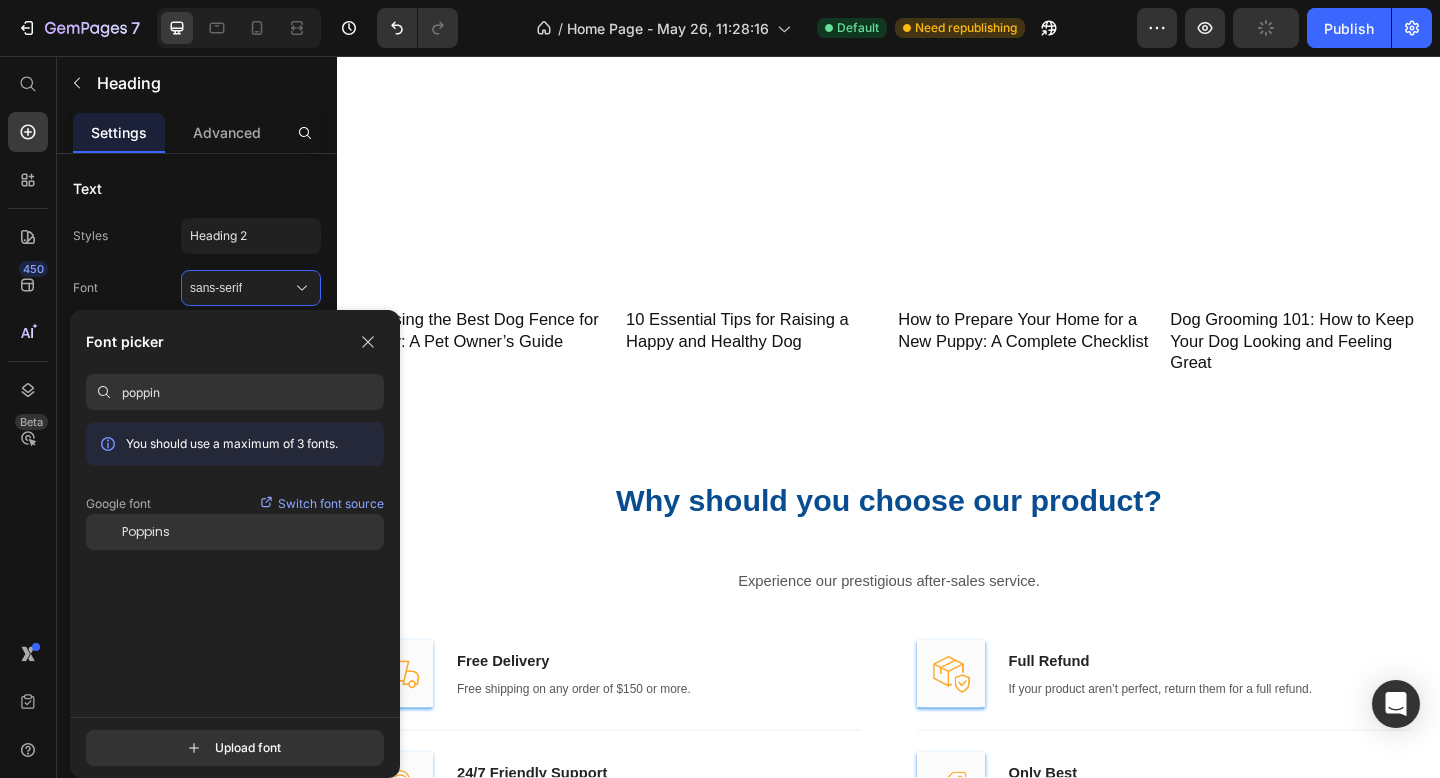type on "poppin" 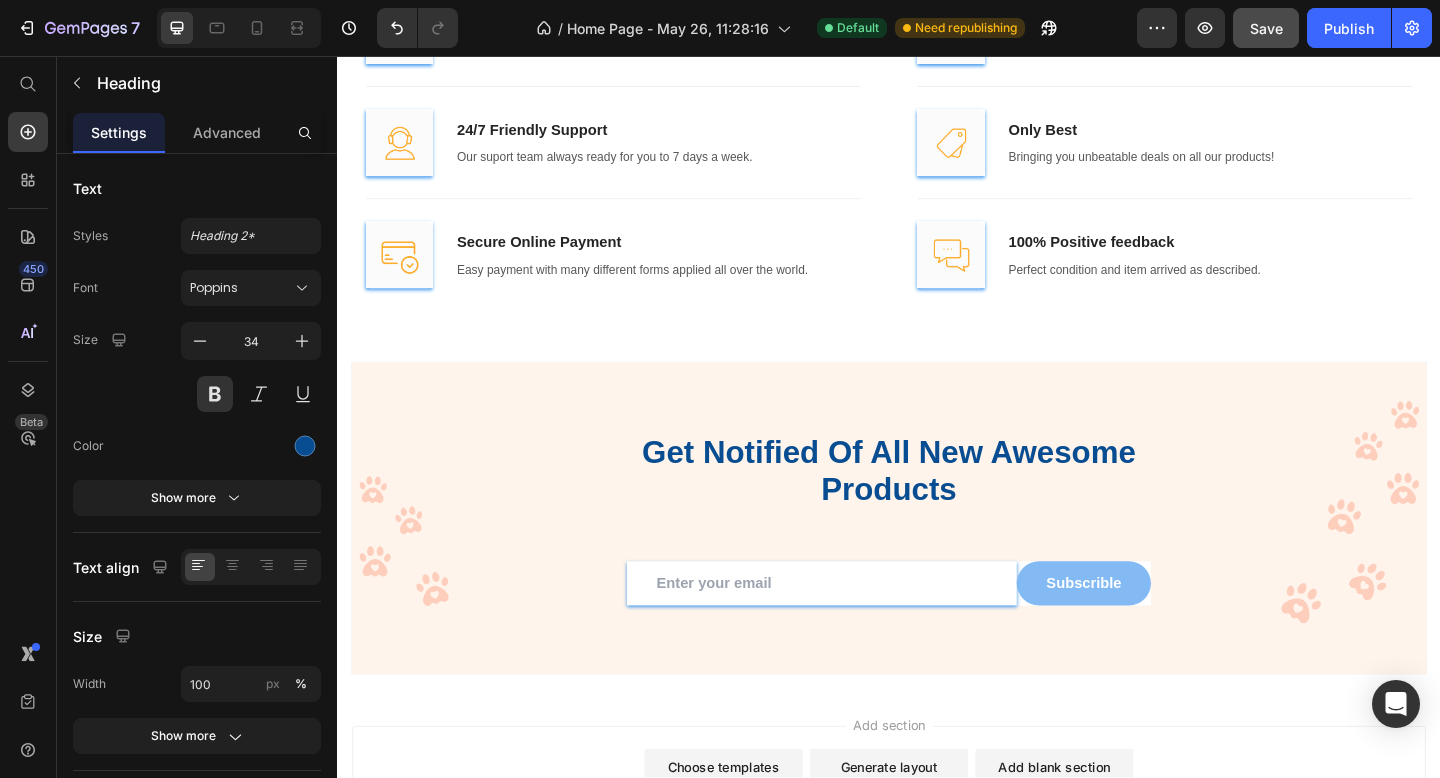 scroll, scrollTop: 4544, scrollLeft: 0, axis: vertical 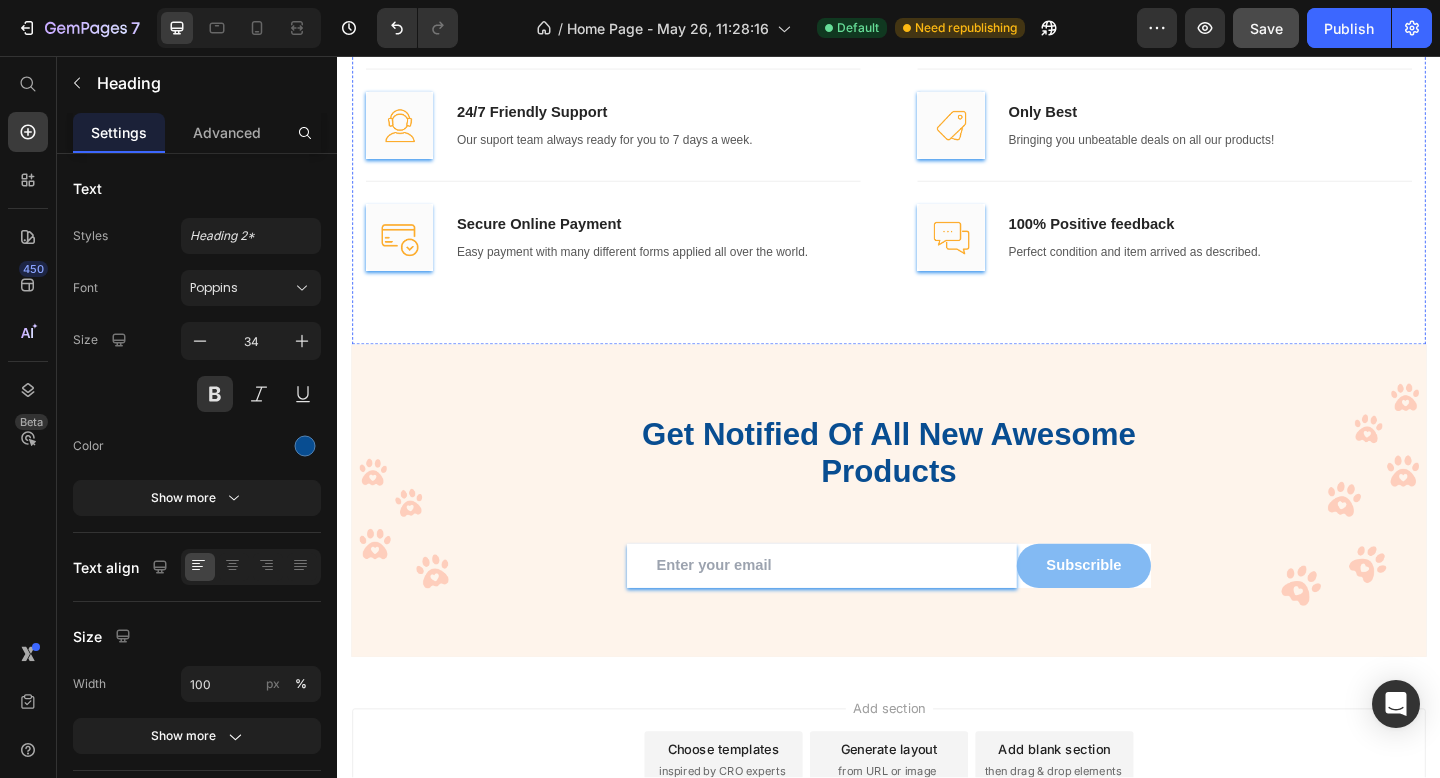 click on "Why should you choose our product?" at bounding box center (937, -179) 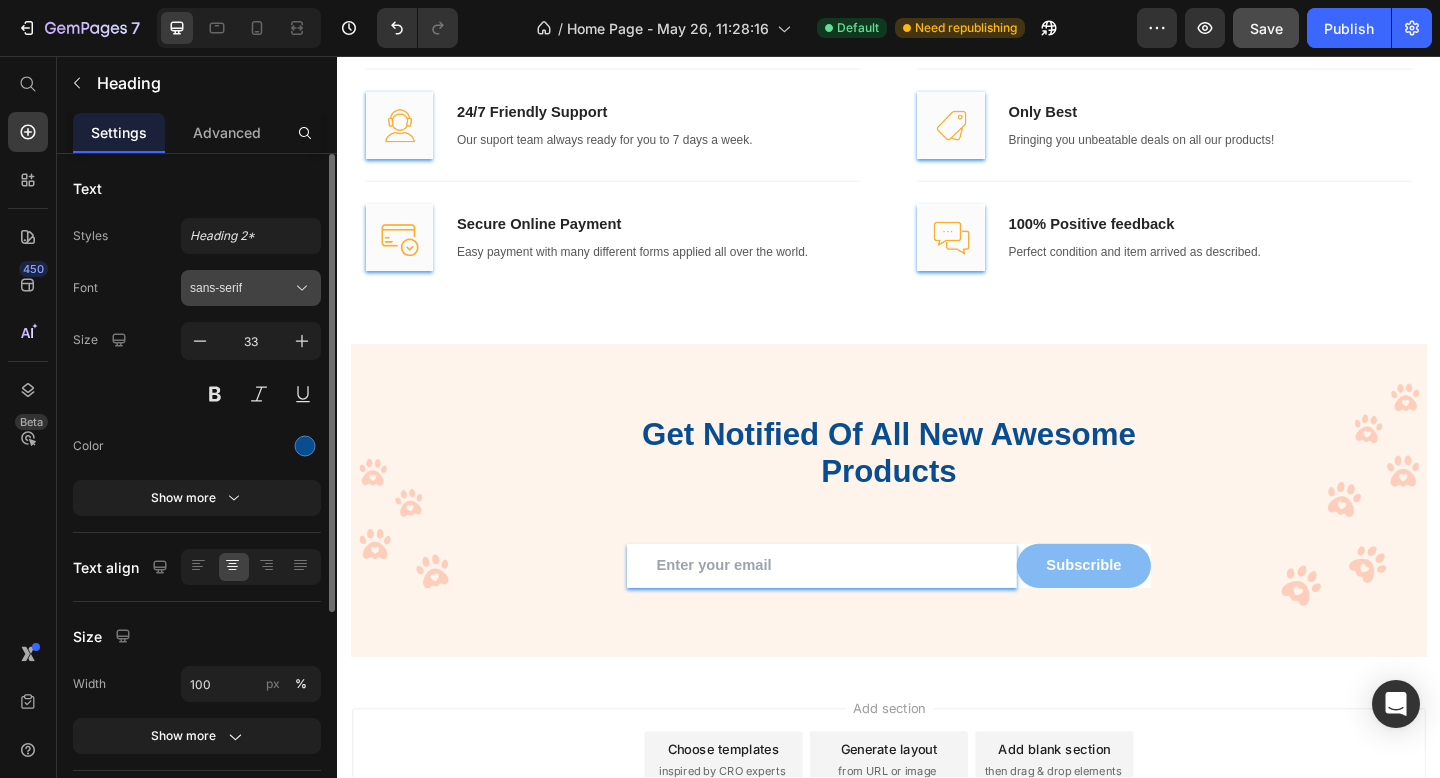 click on "sans-serif" at bounding box center (241, 288) 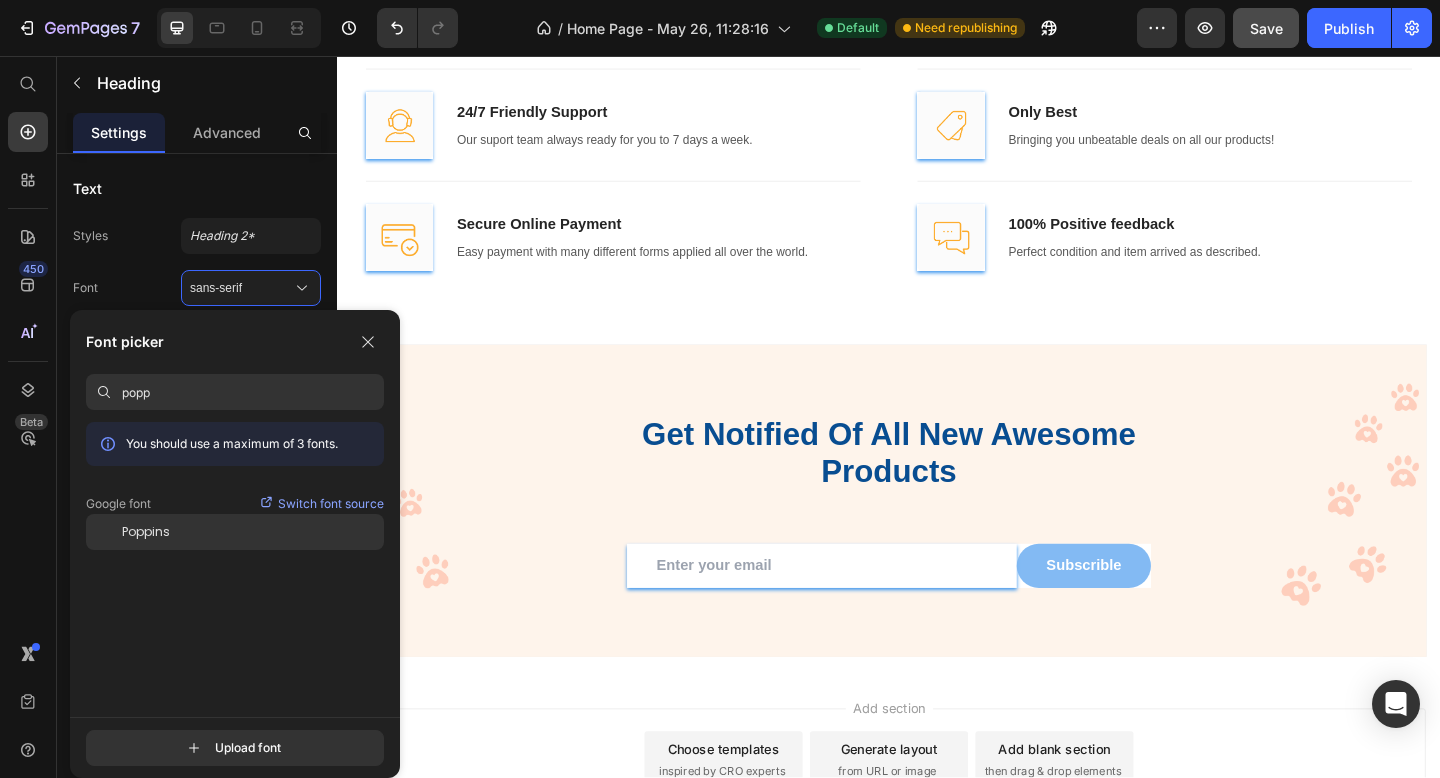 type on "popp" 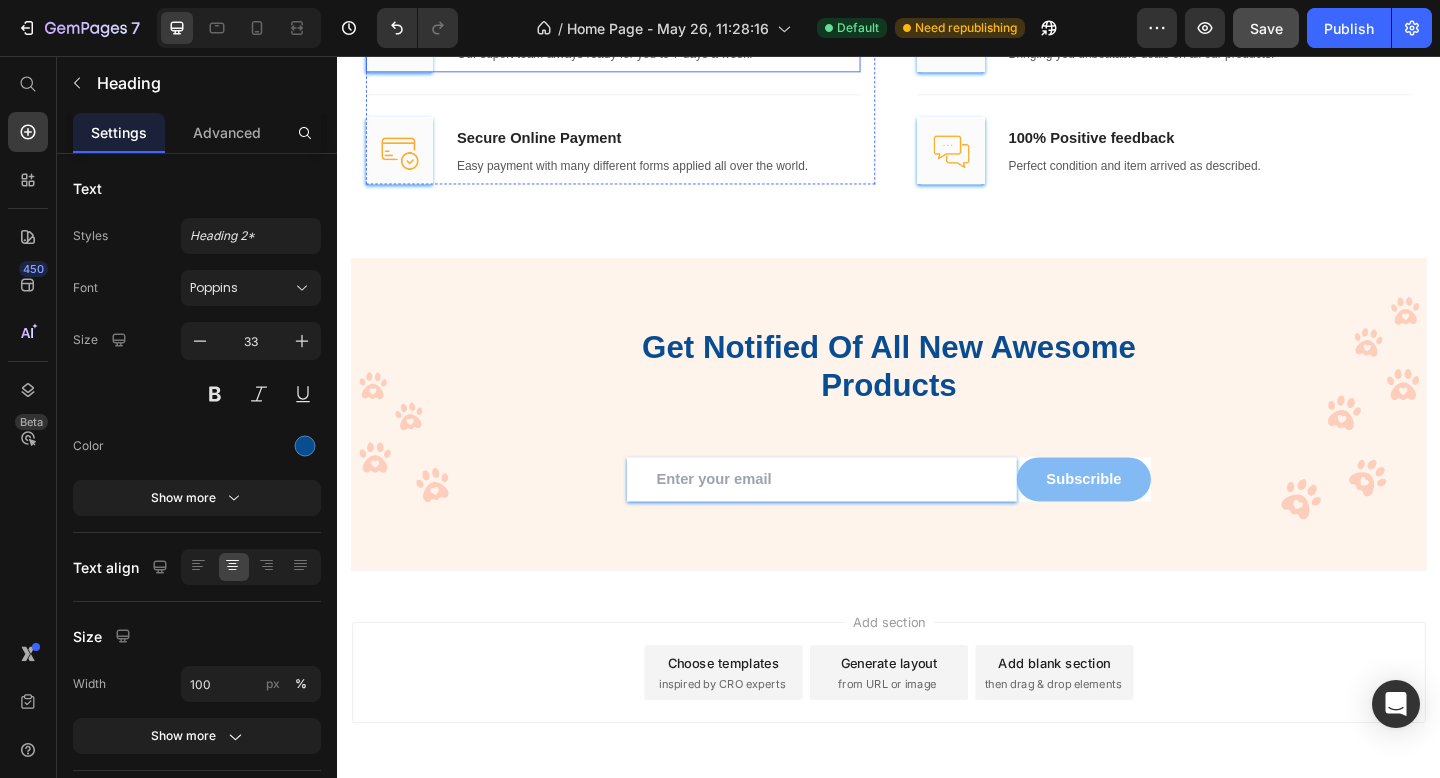 scroll, scrollTop: 5147, scrollLeft: 0, axis: vertical 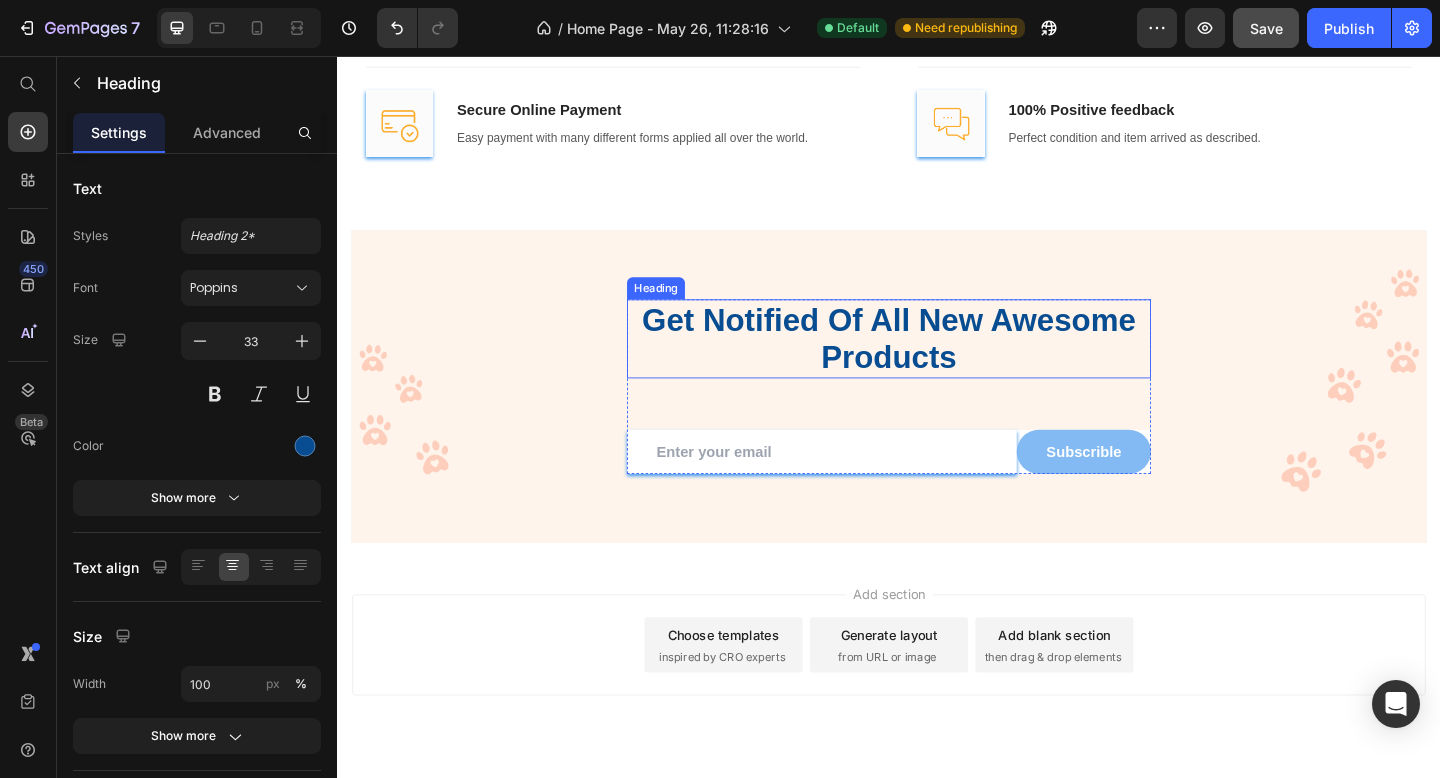 click on "Get Notified Of All New Awesome Products" at bounding box center [937, 364] 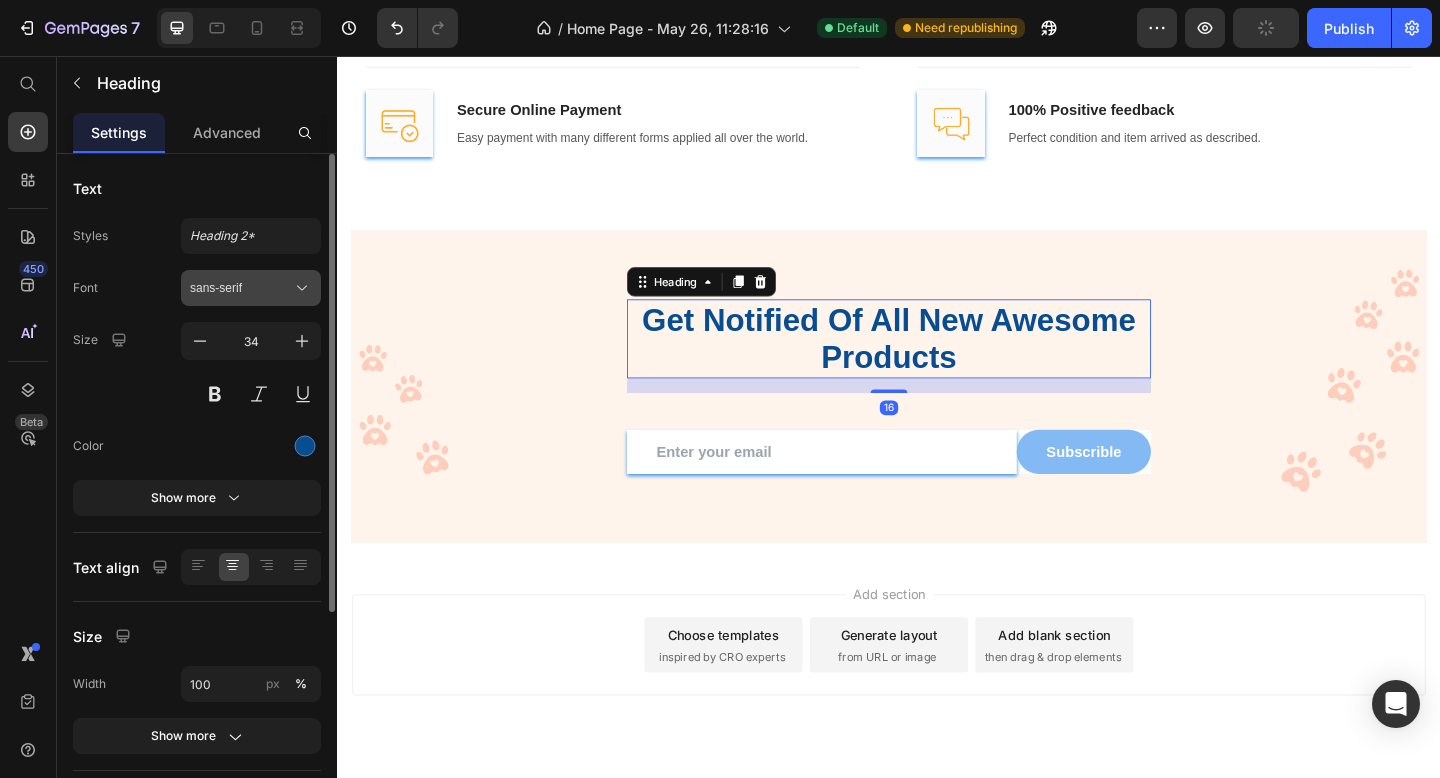 click on "sans-serif" at bounding box center [251, 288] 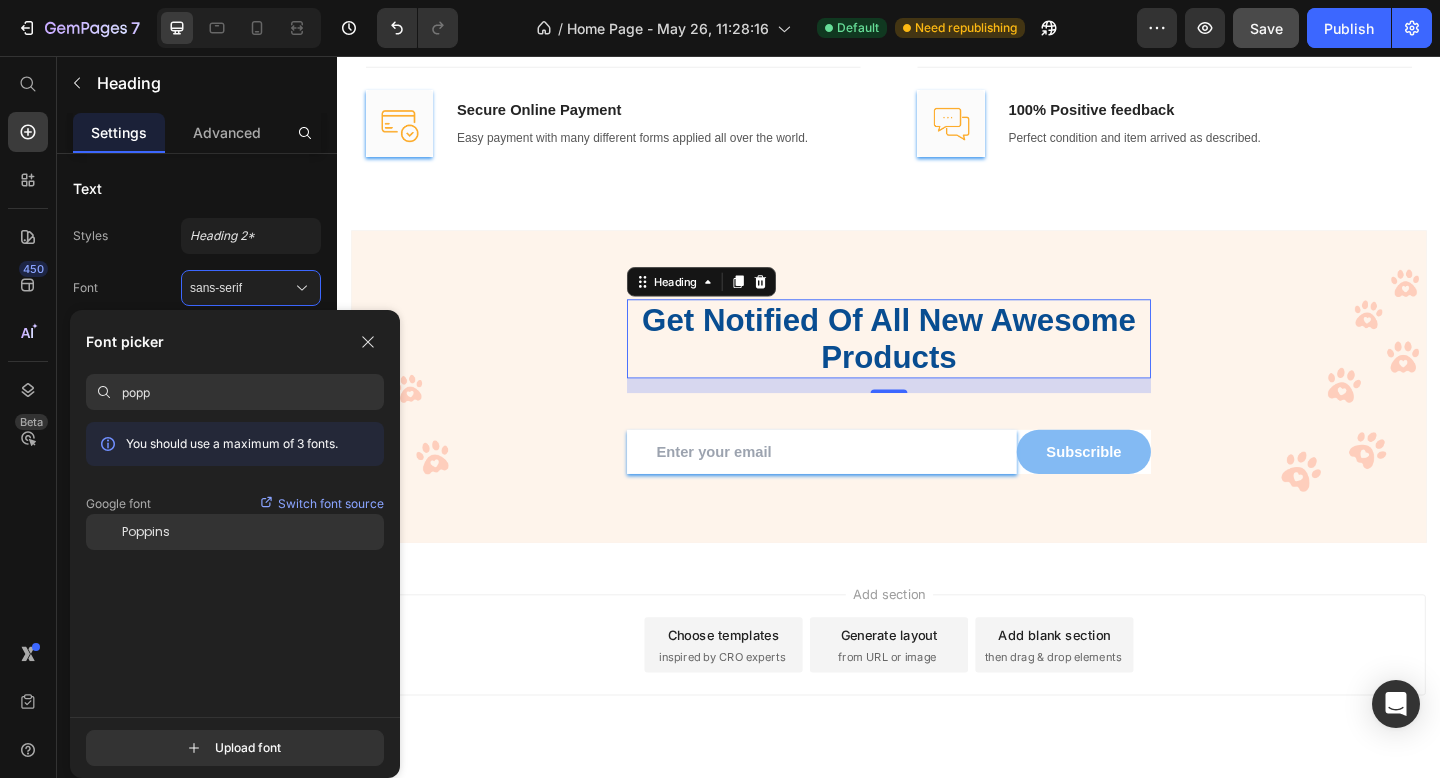 type on "popp" 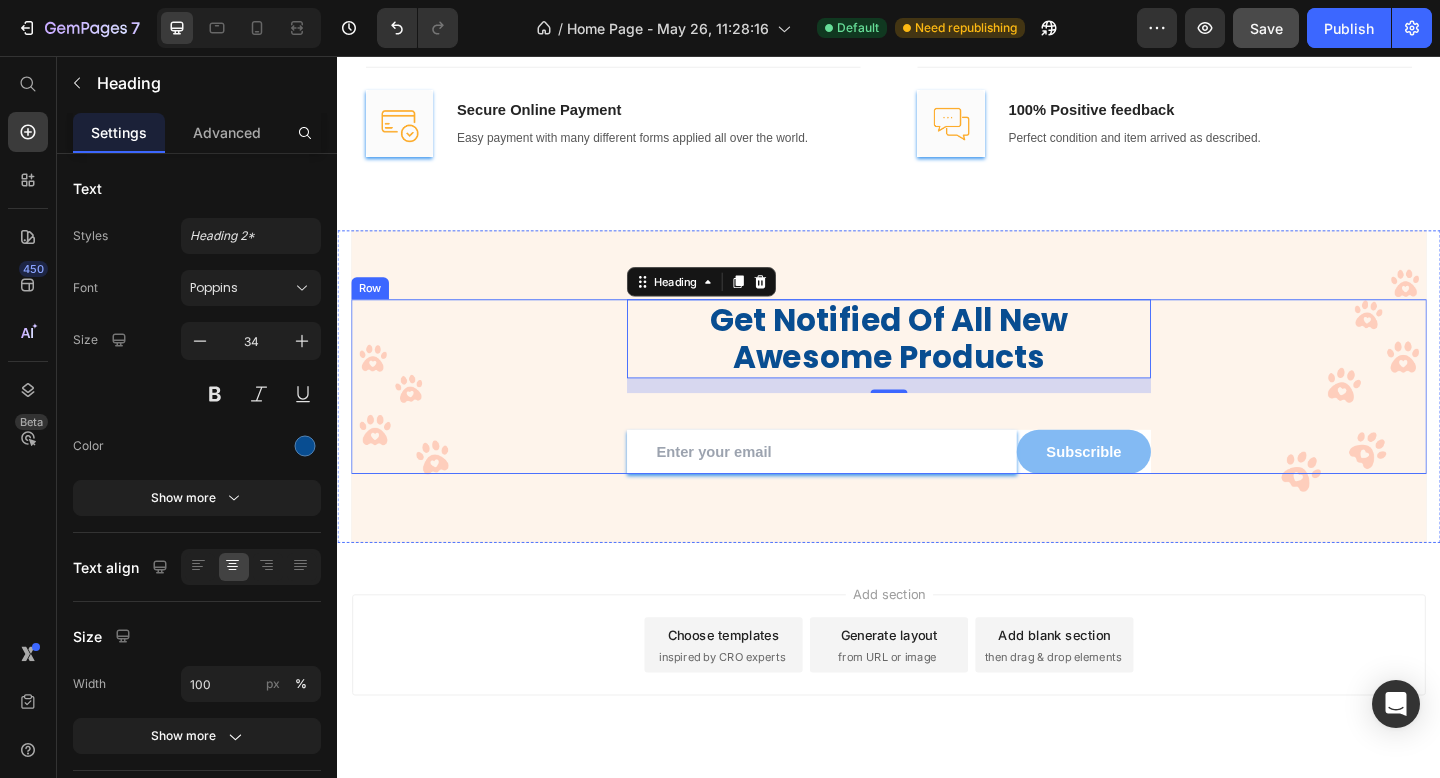 scroll, scrollTop: 5195, scrollLeft: 0, axis: vertical 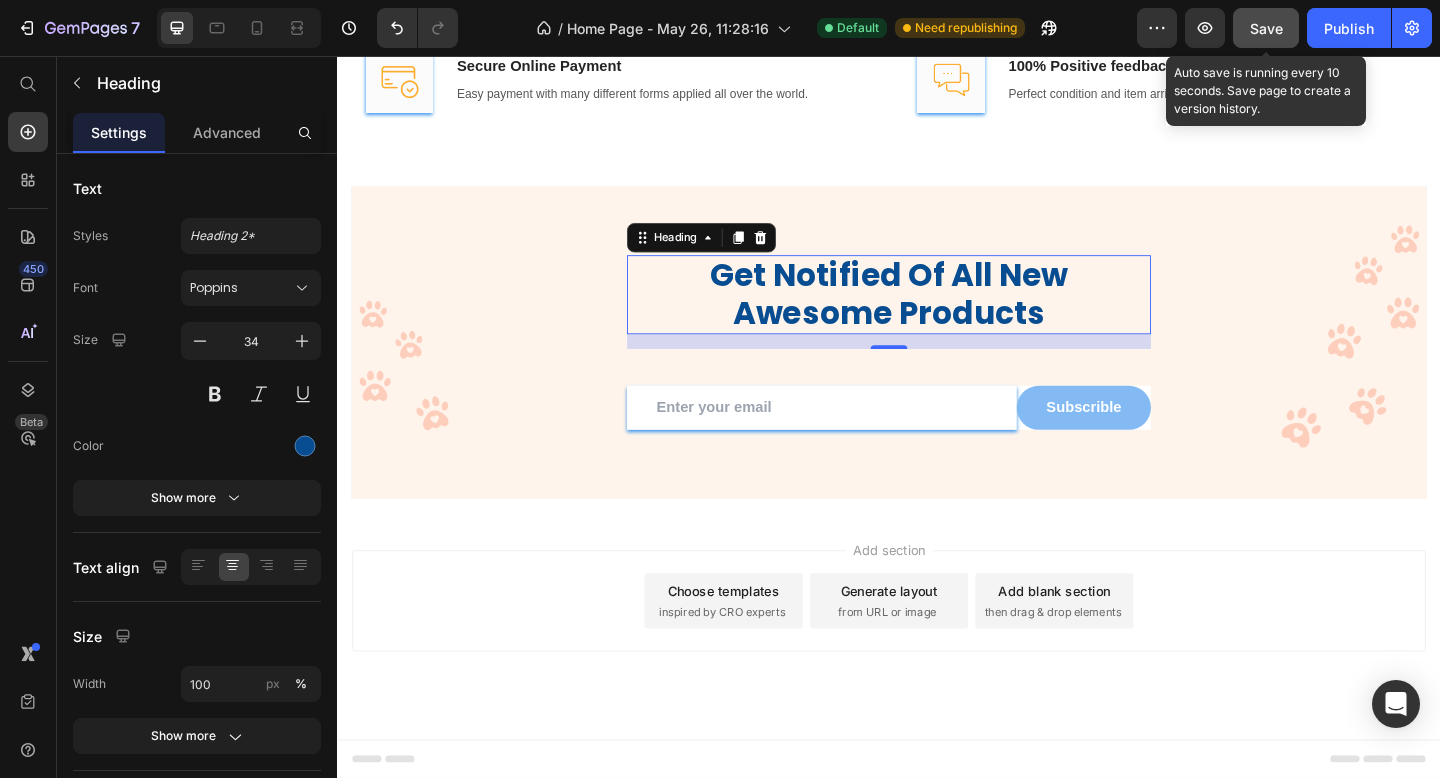 click on "Save" at bounding box center (1266, 28) 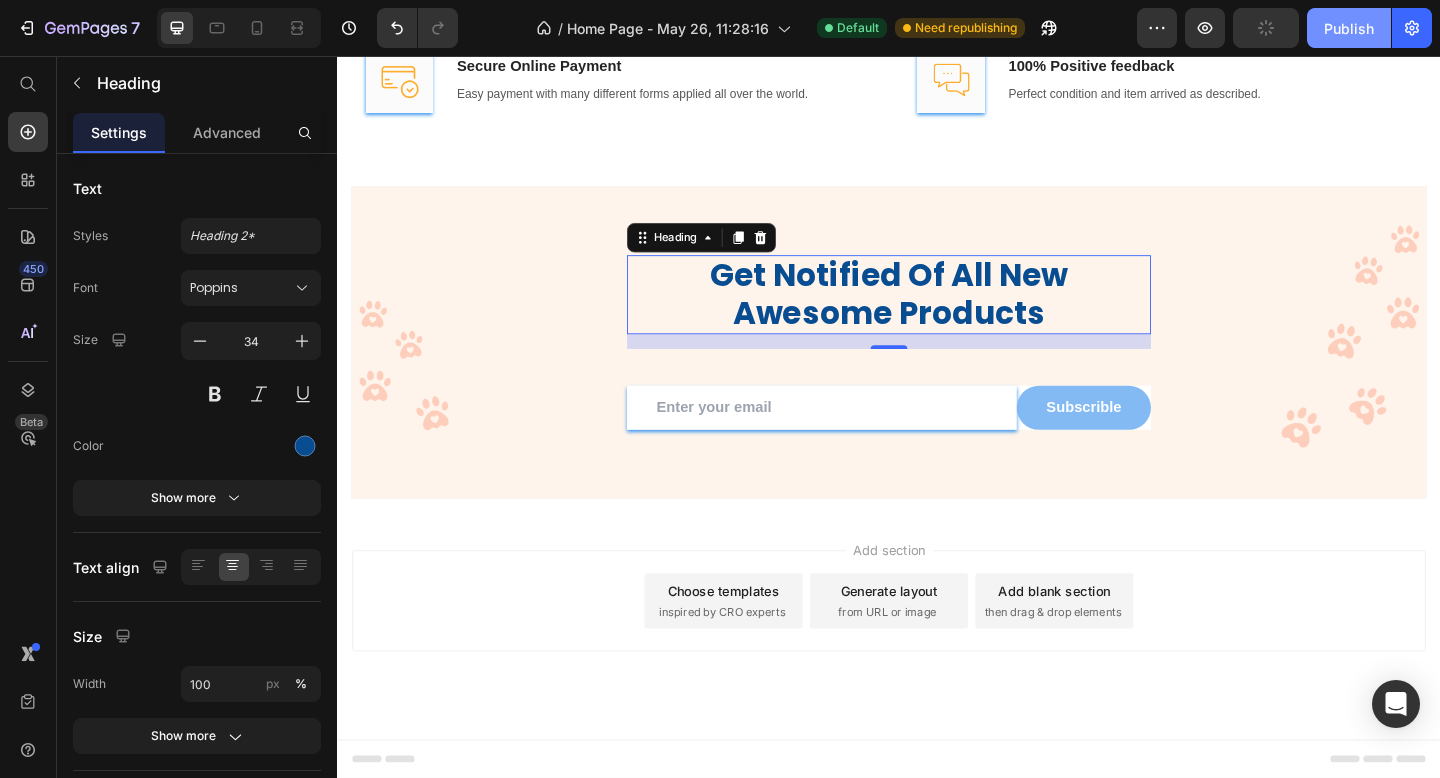 click on "Publish" at bounding box center (1349, 28) 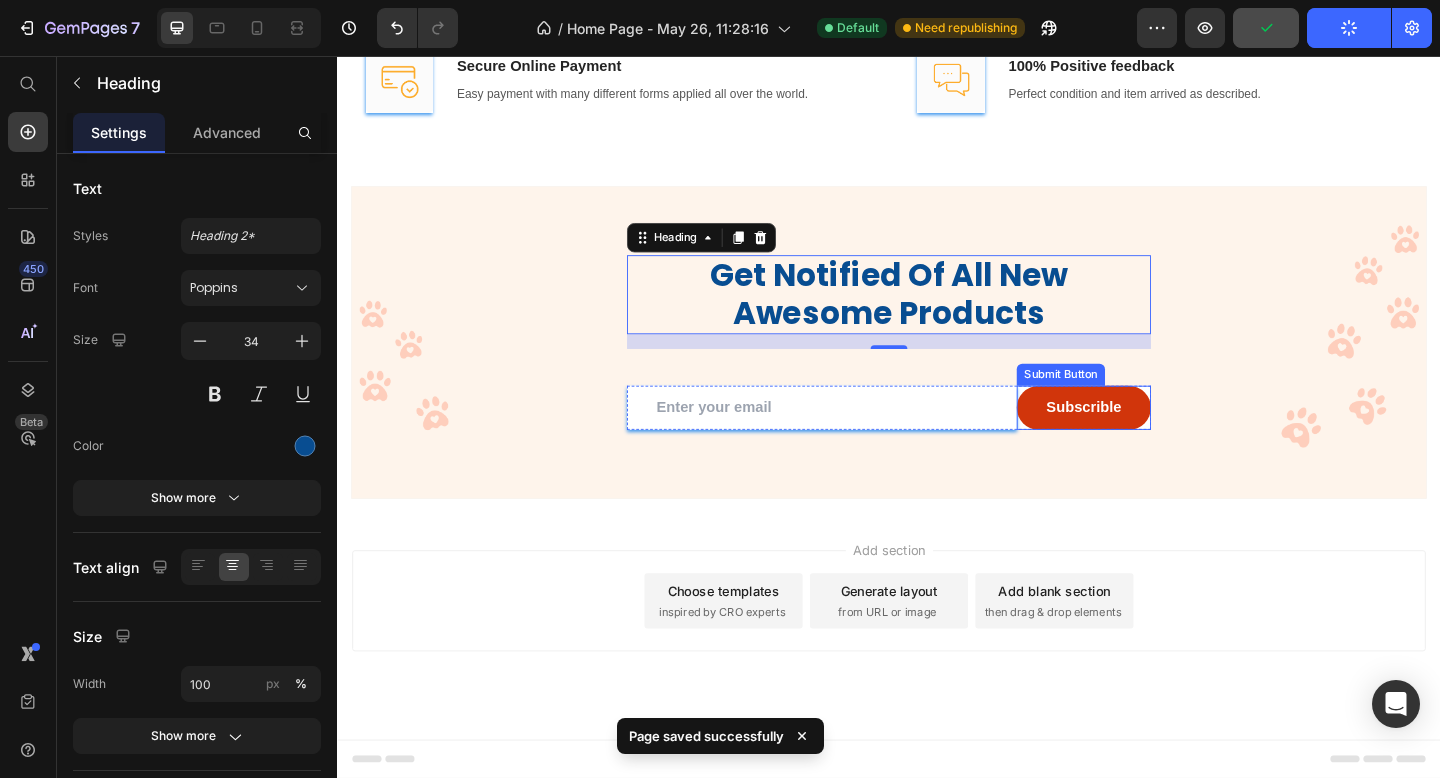click on "Subscrible" at bounding box center (1149, 439) 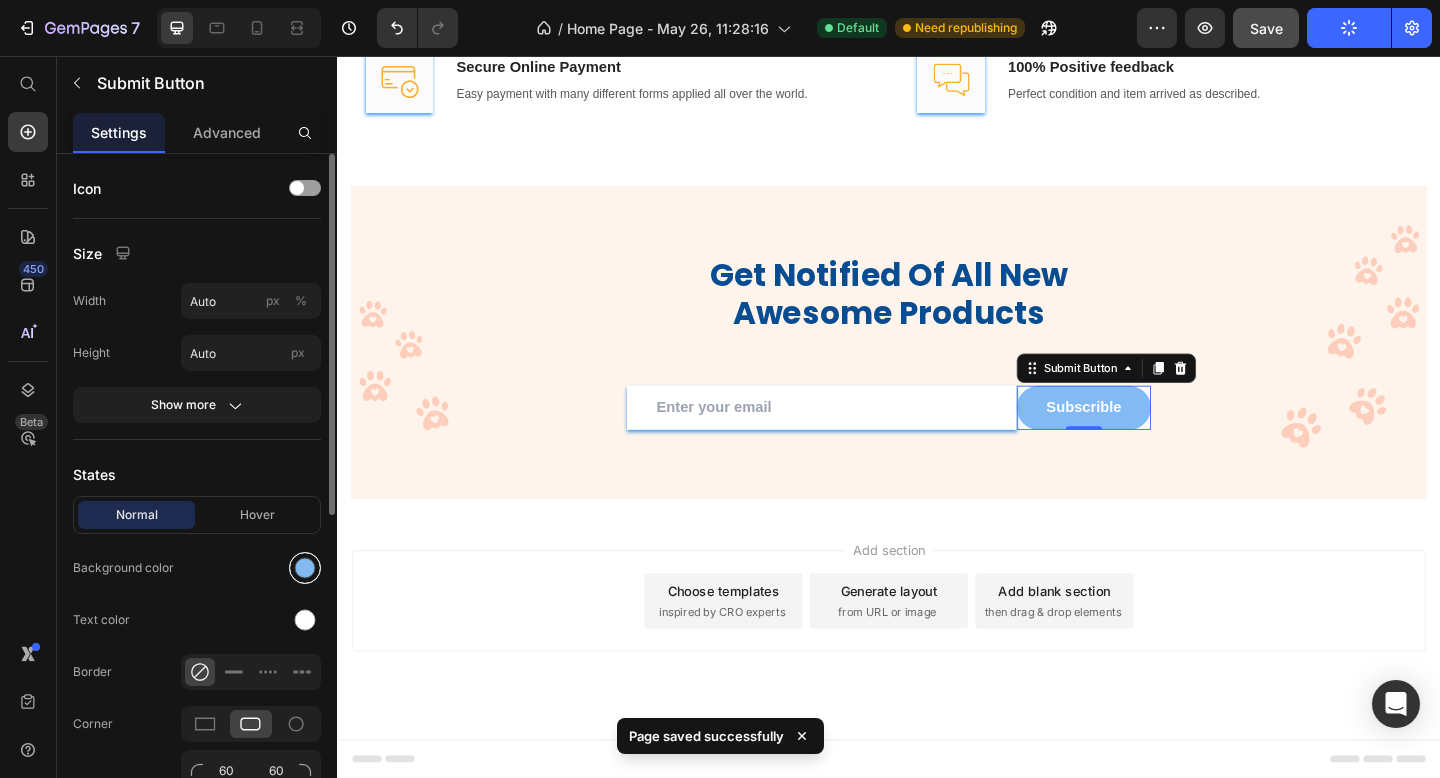click at bounding box center (305, 568) 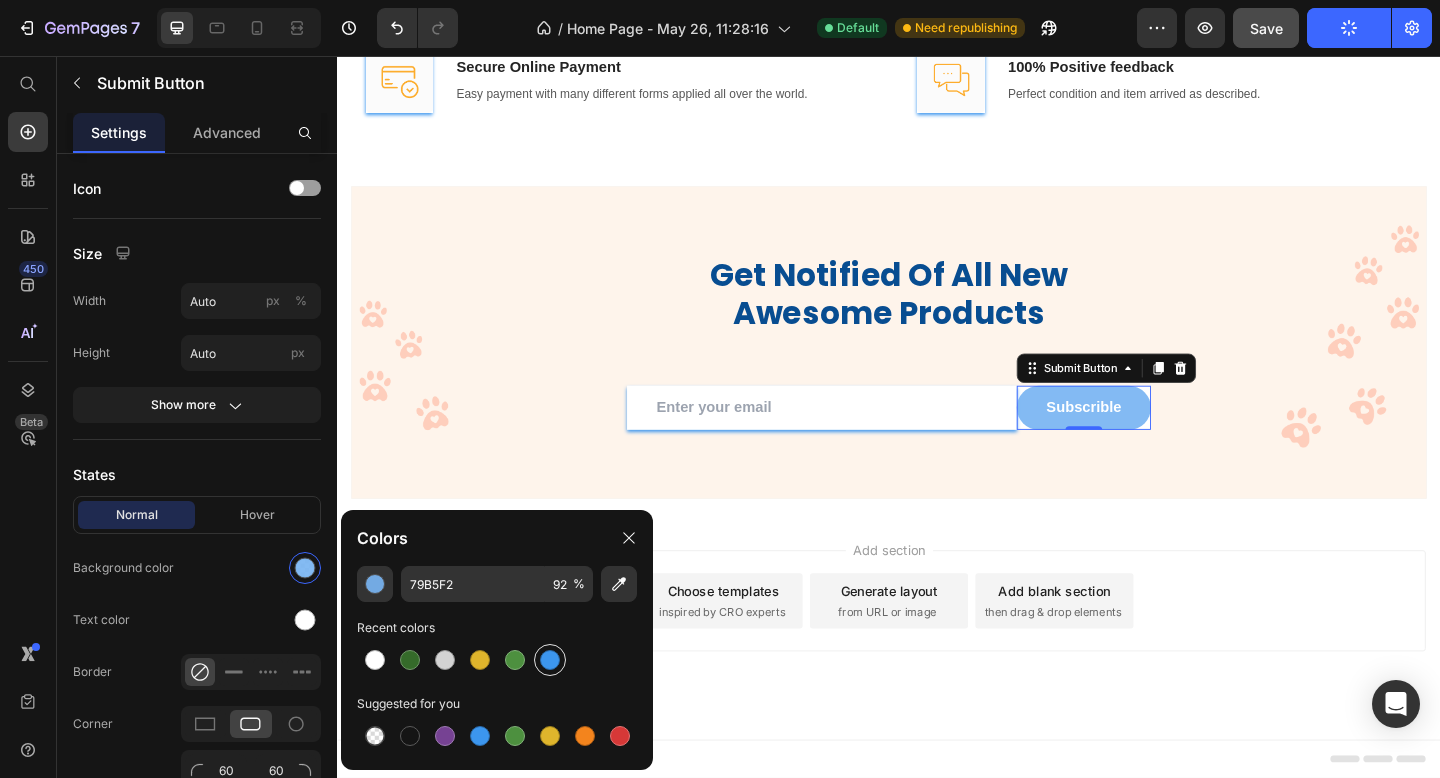 click at bounding box center (550, 660) 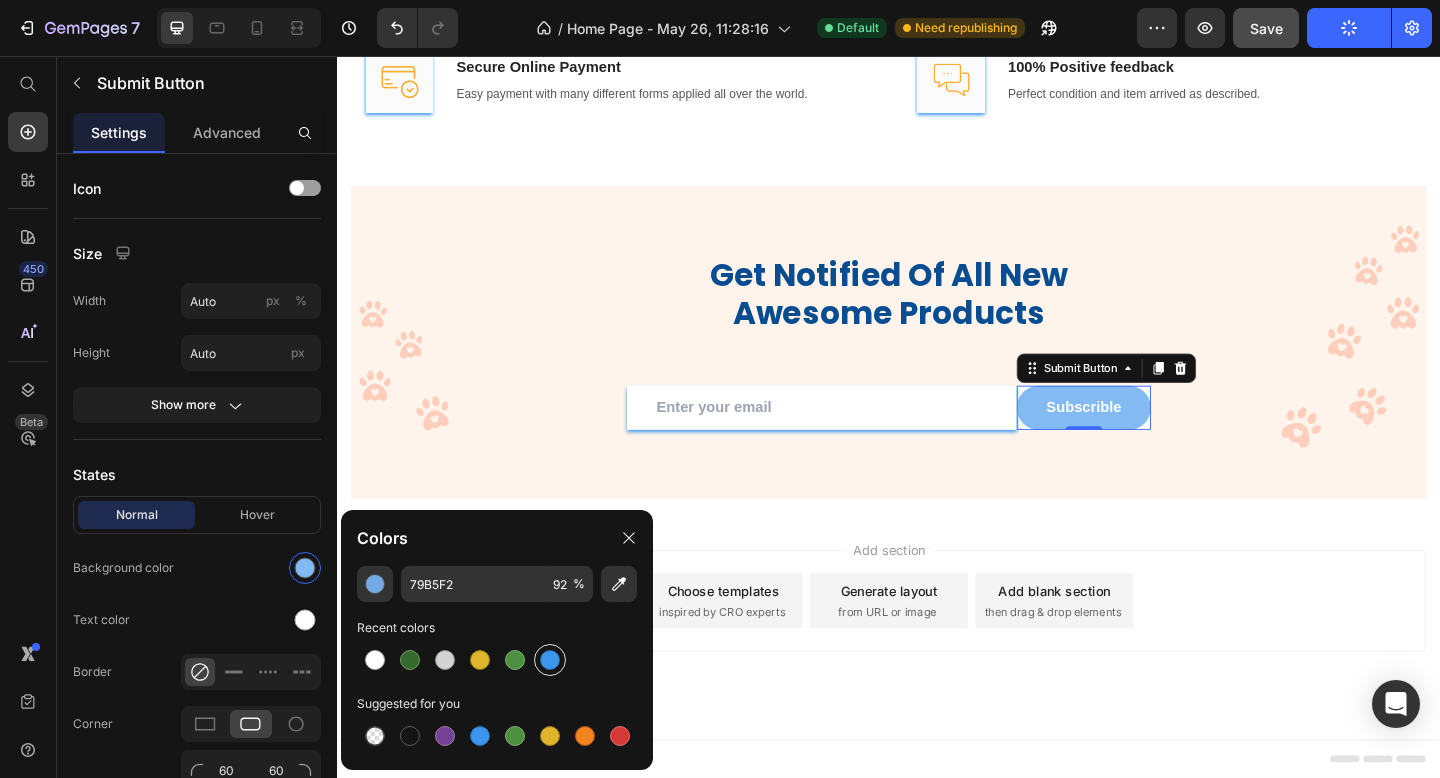 type on "3C96EE" 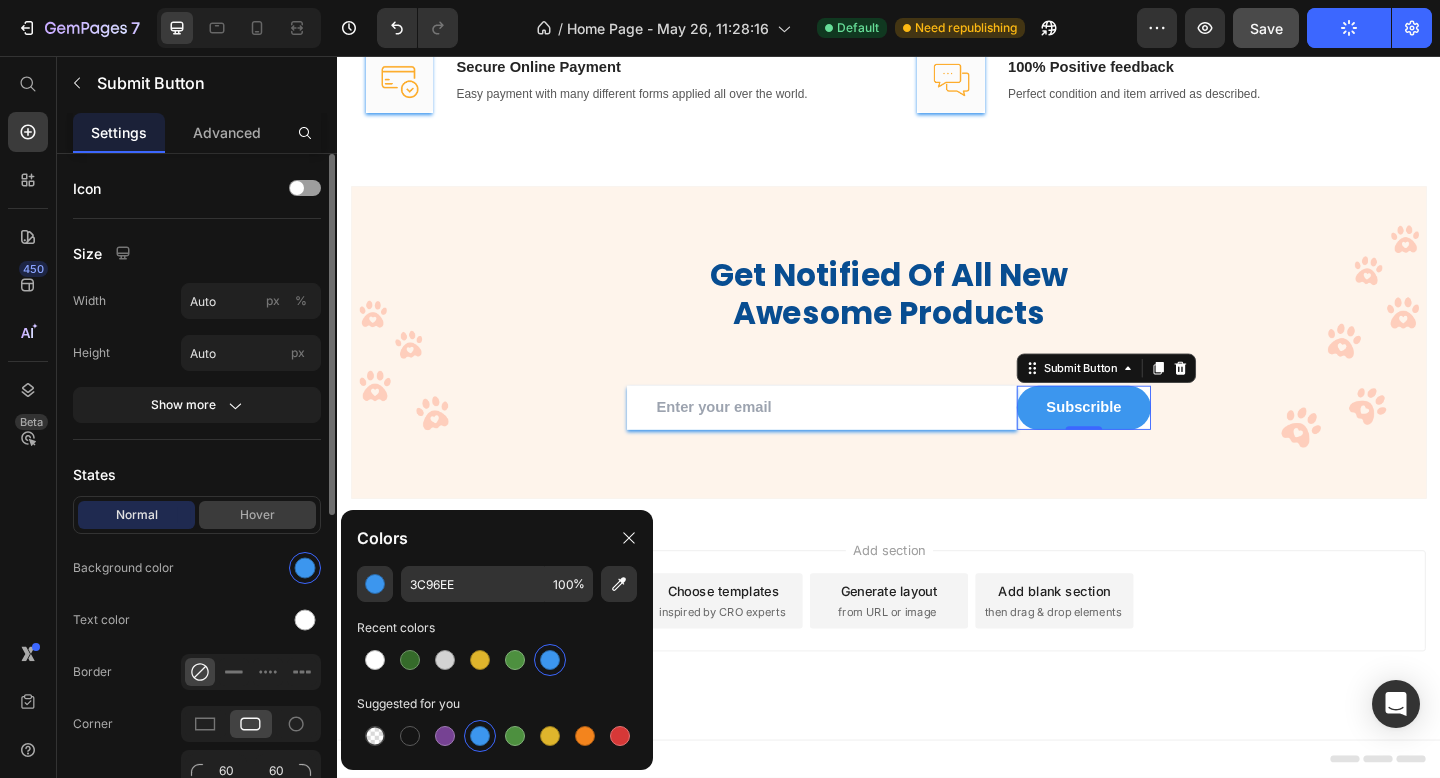 click on "Hover" at bounding box center [257, 515] 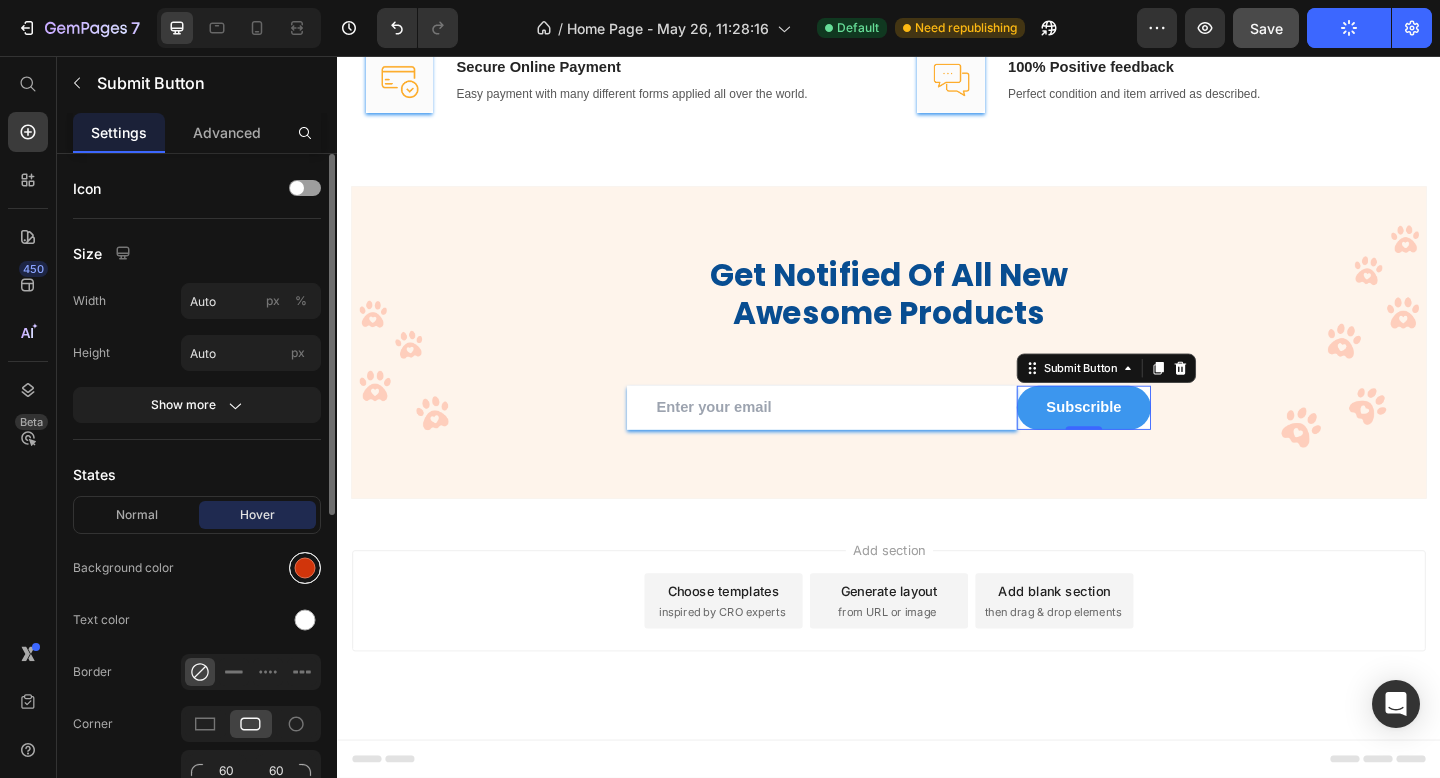 click at bounding box center (305, 568) 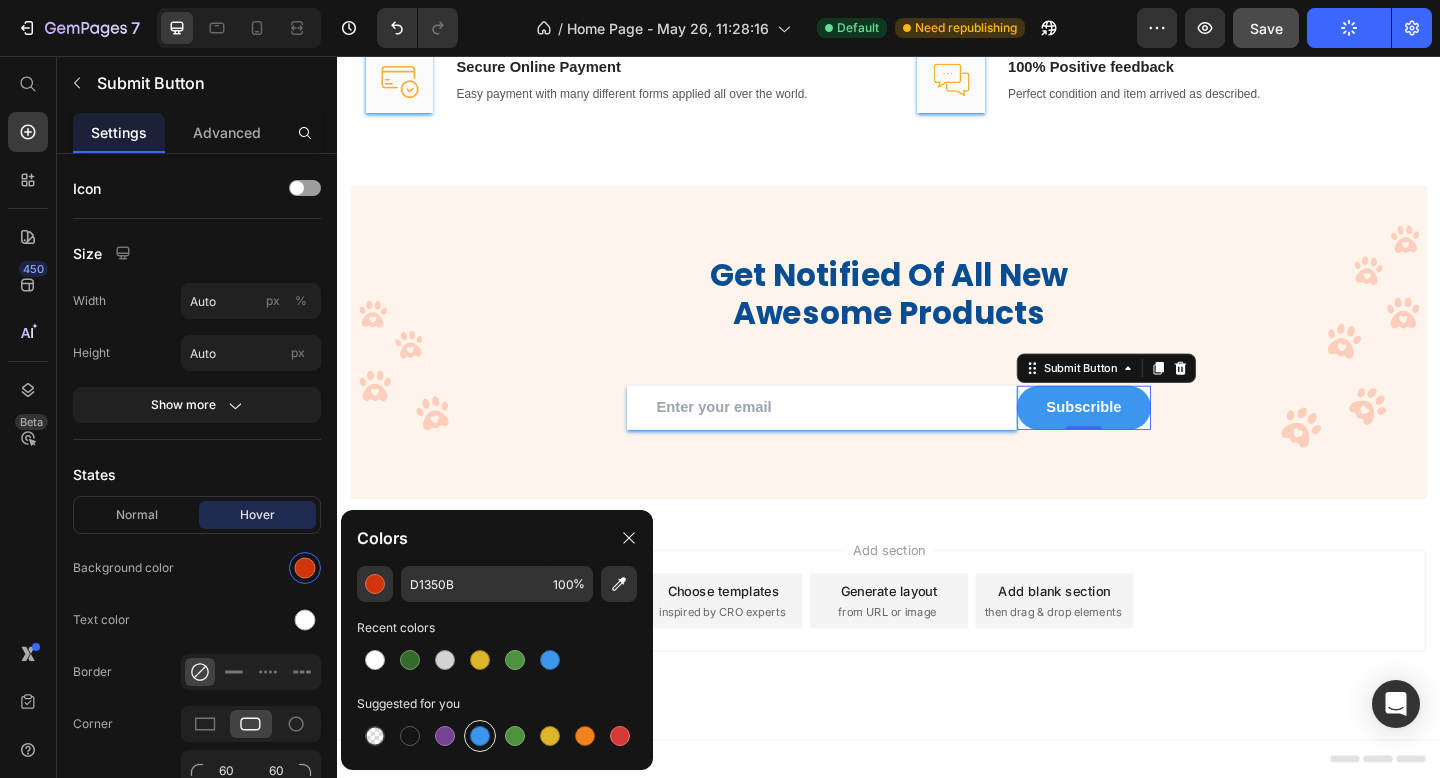 click at bounding box center (480, 736) 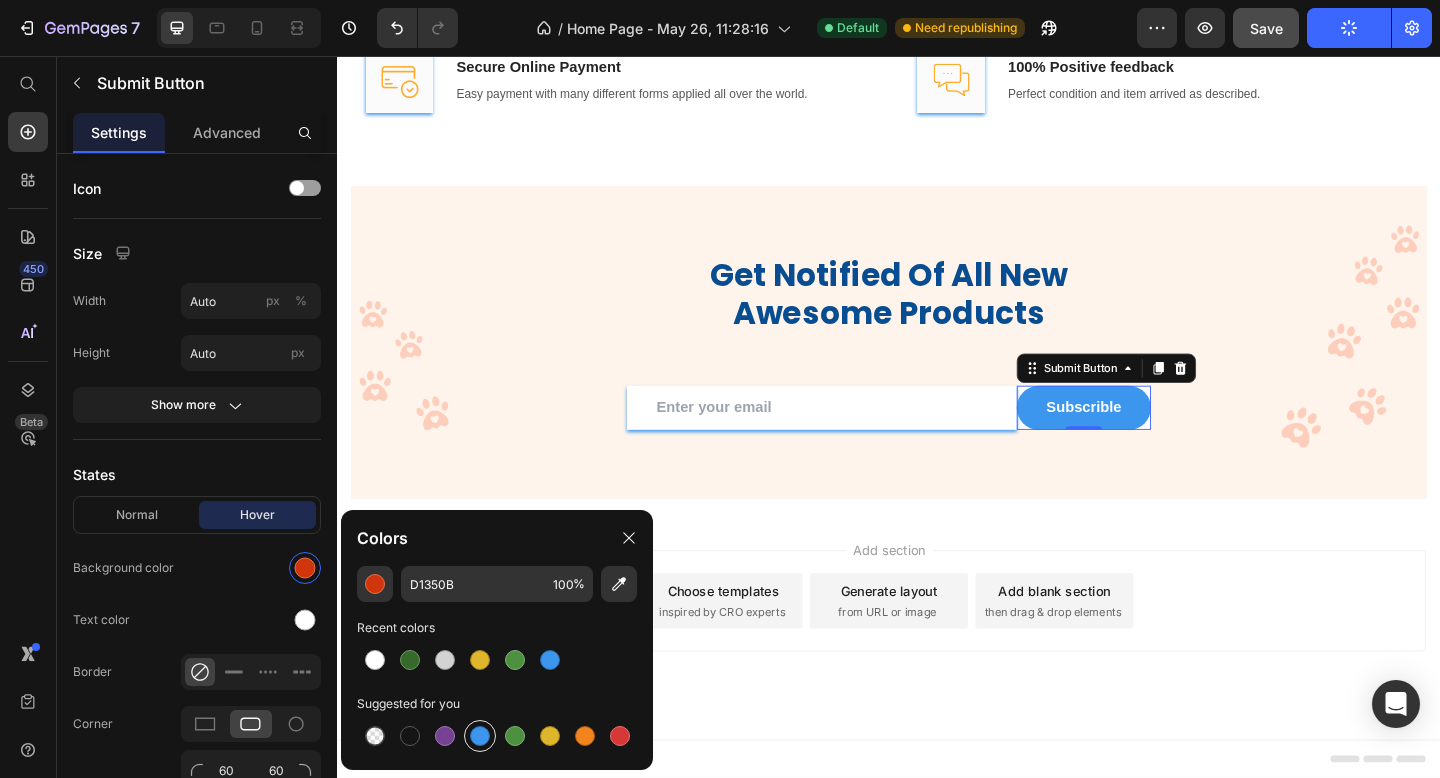 type on "3C96EE" 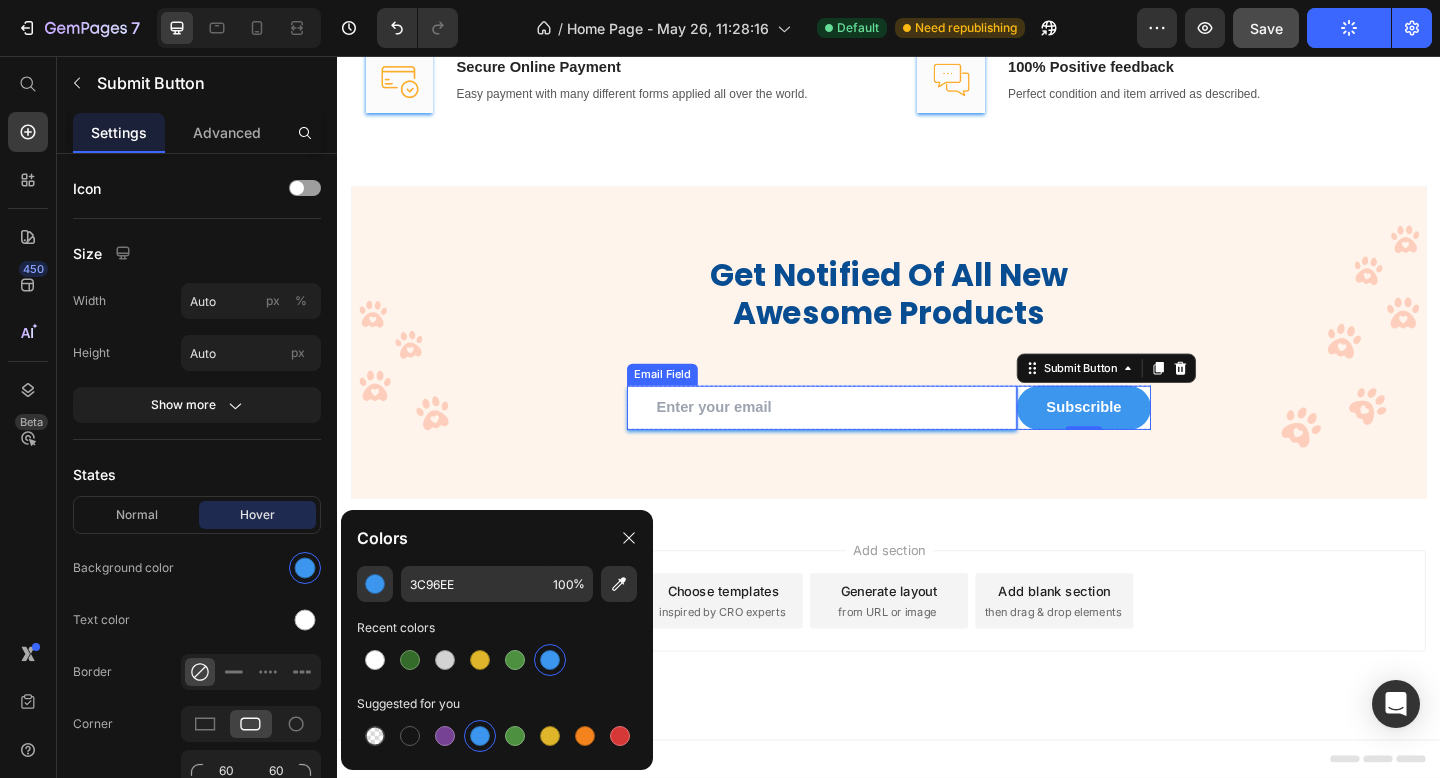 click at bounding box center (864, 439) 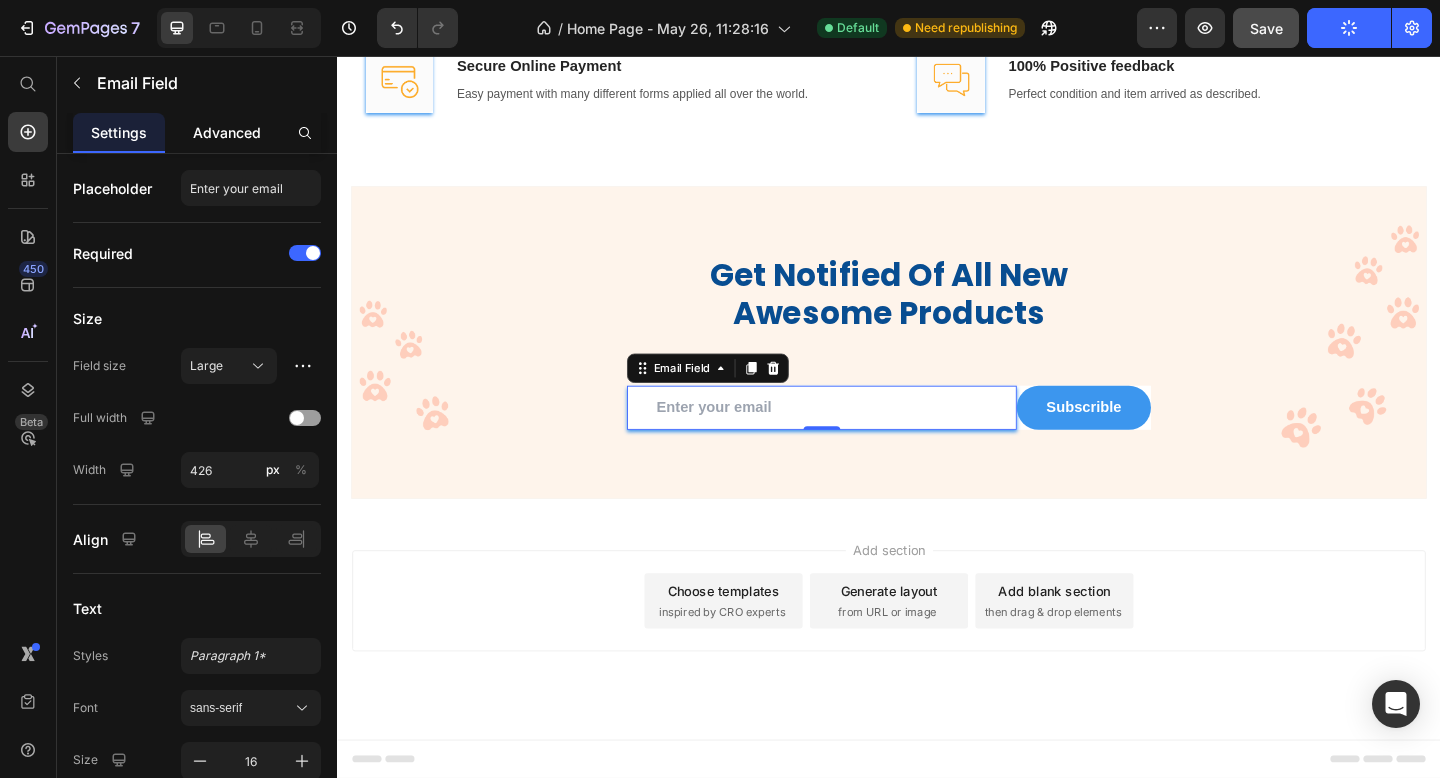 click on "Advanced" at bounding box center [227, 132] 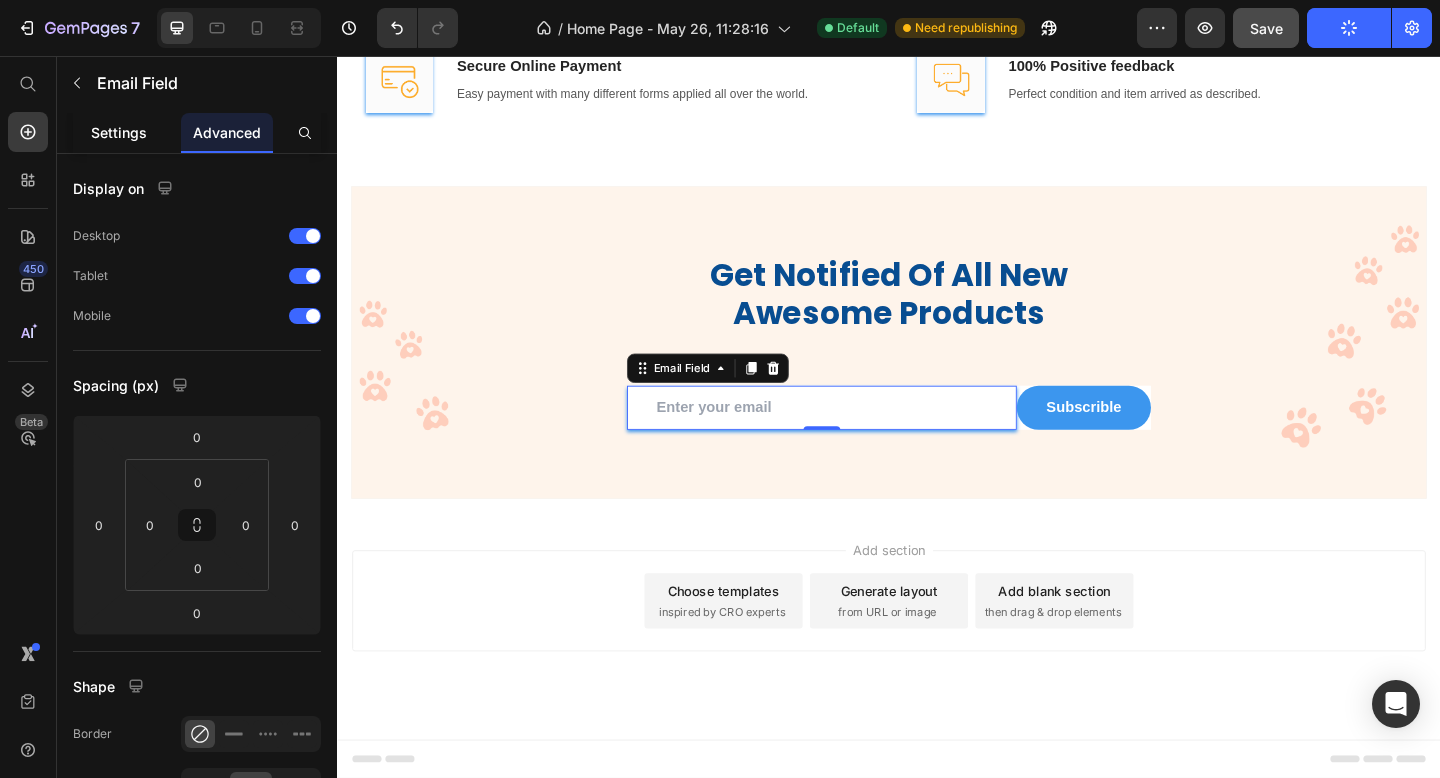 click on "Settings" 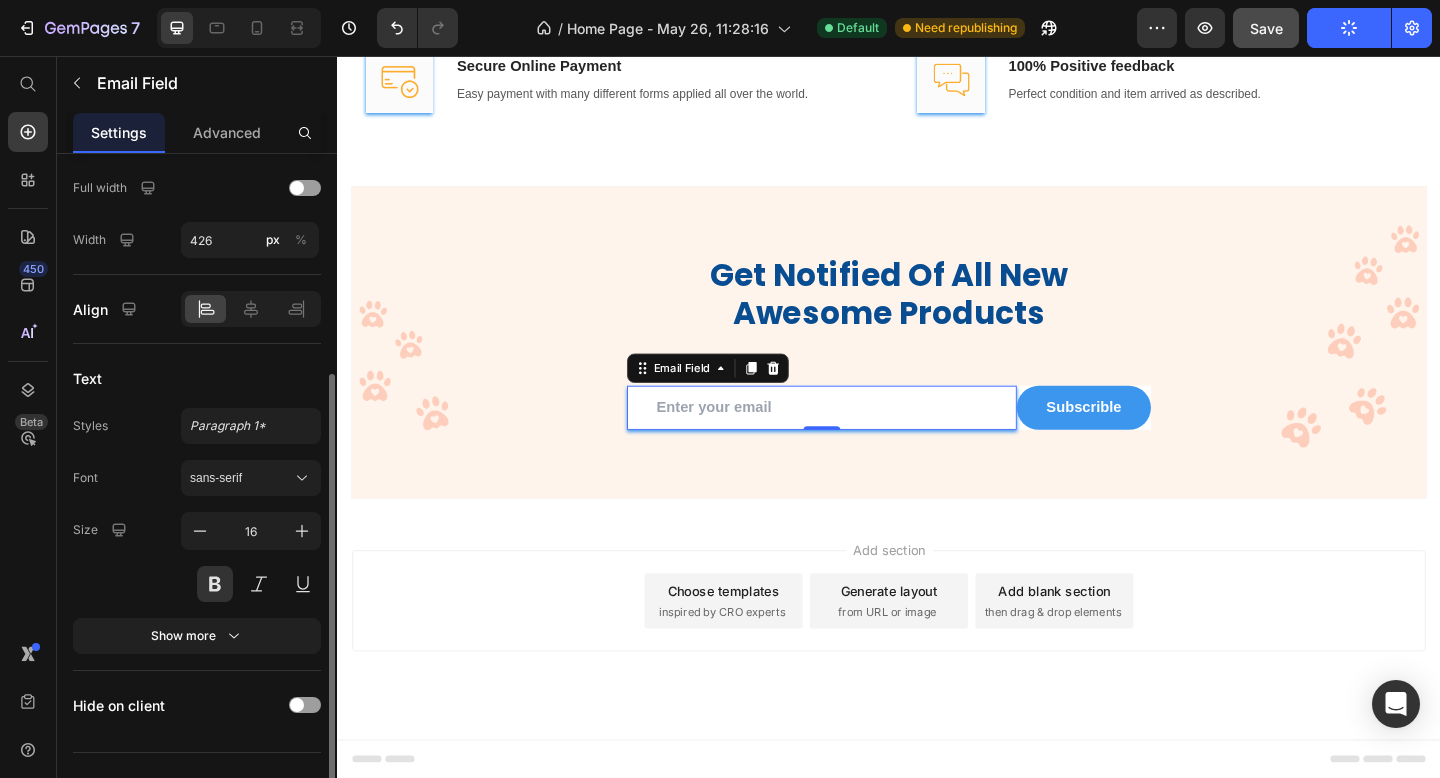 scroll, scrollTop: 262, scrollLeft: 0, axis: vertical 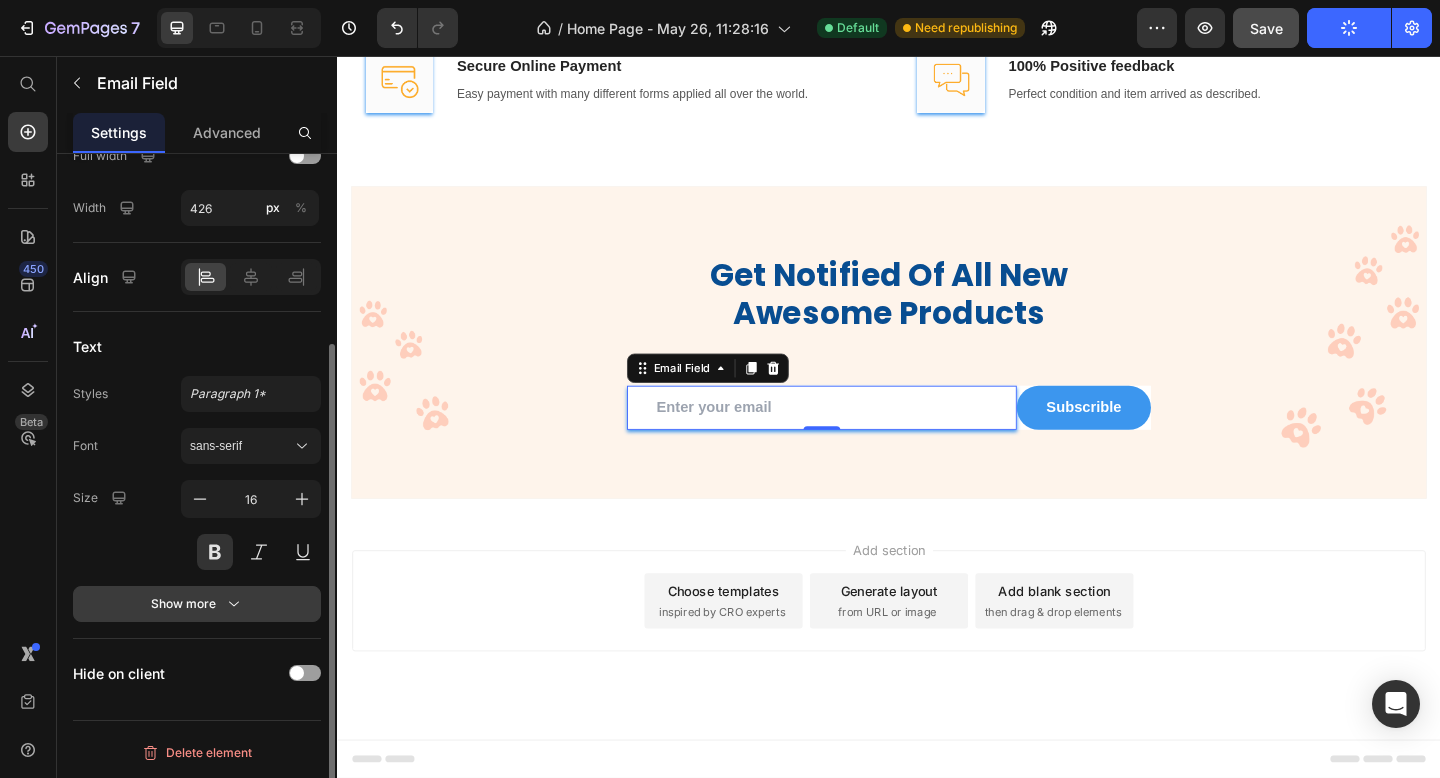 click on "Show more" at bounding box center (197, 604) 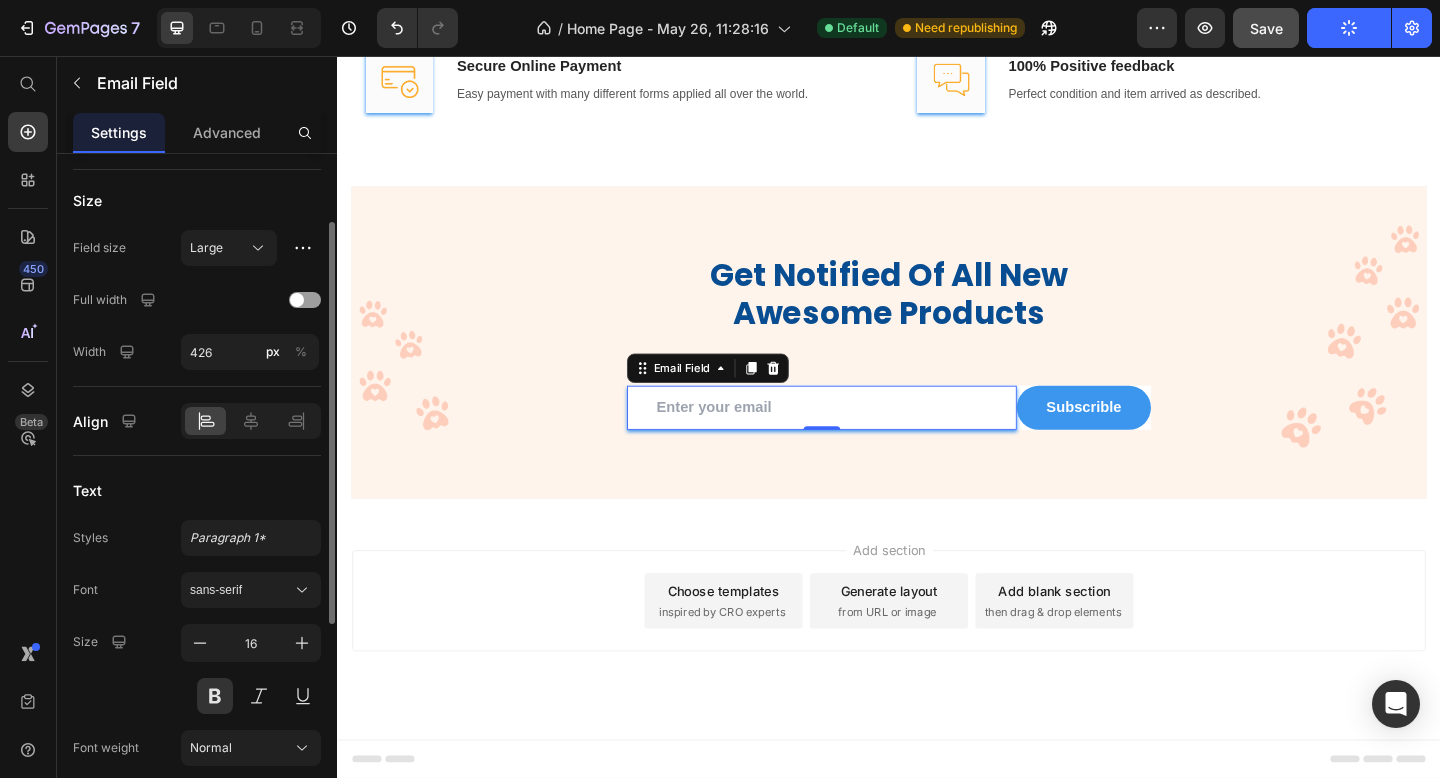 scroll, scrollTop: 95, scrollLeft: 0, axis: vertical 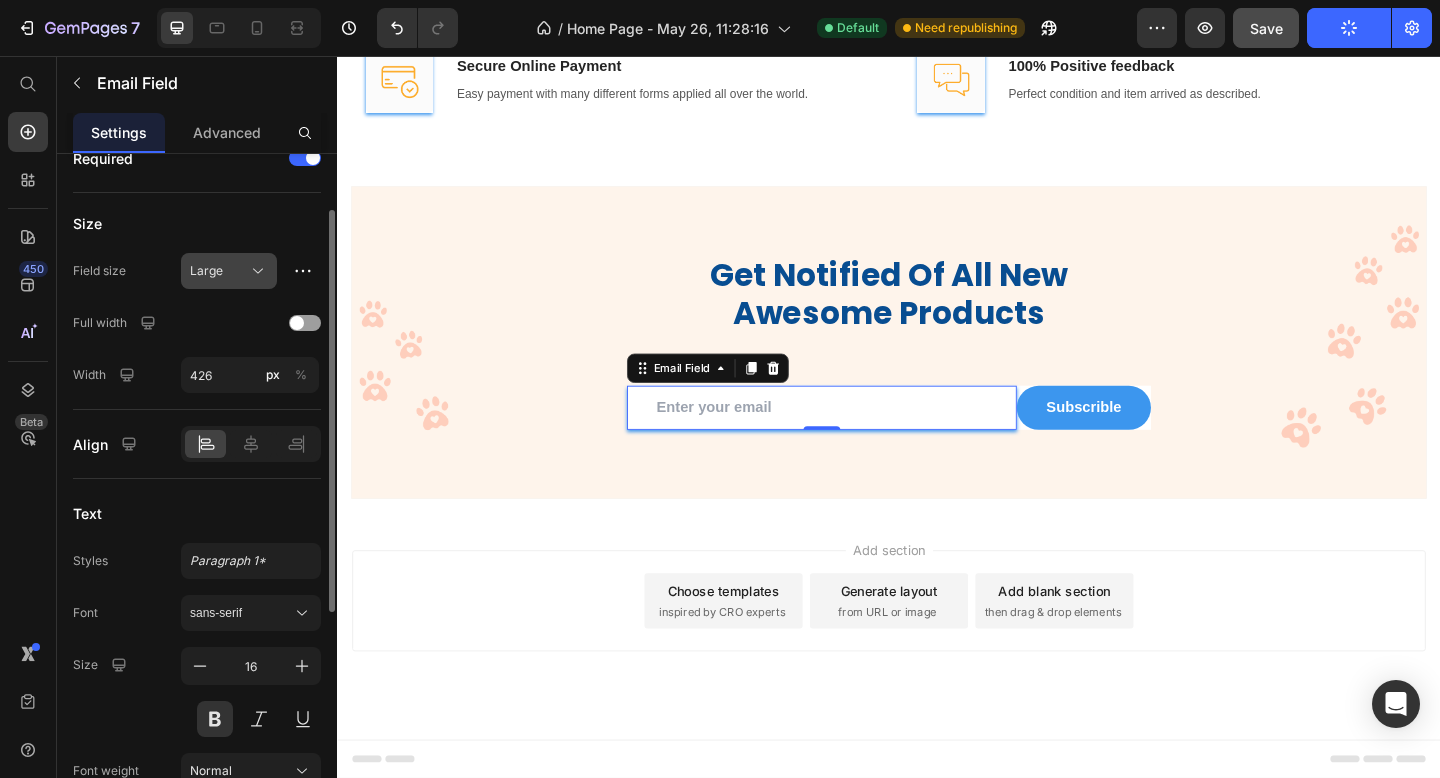 click on "Large" at bounding box center (229, 271) 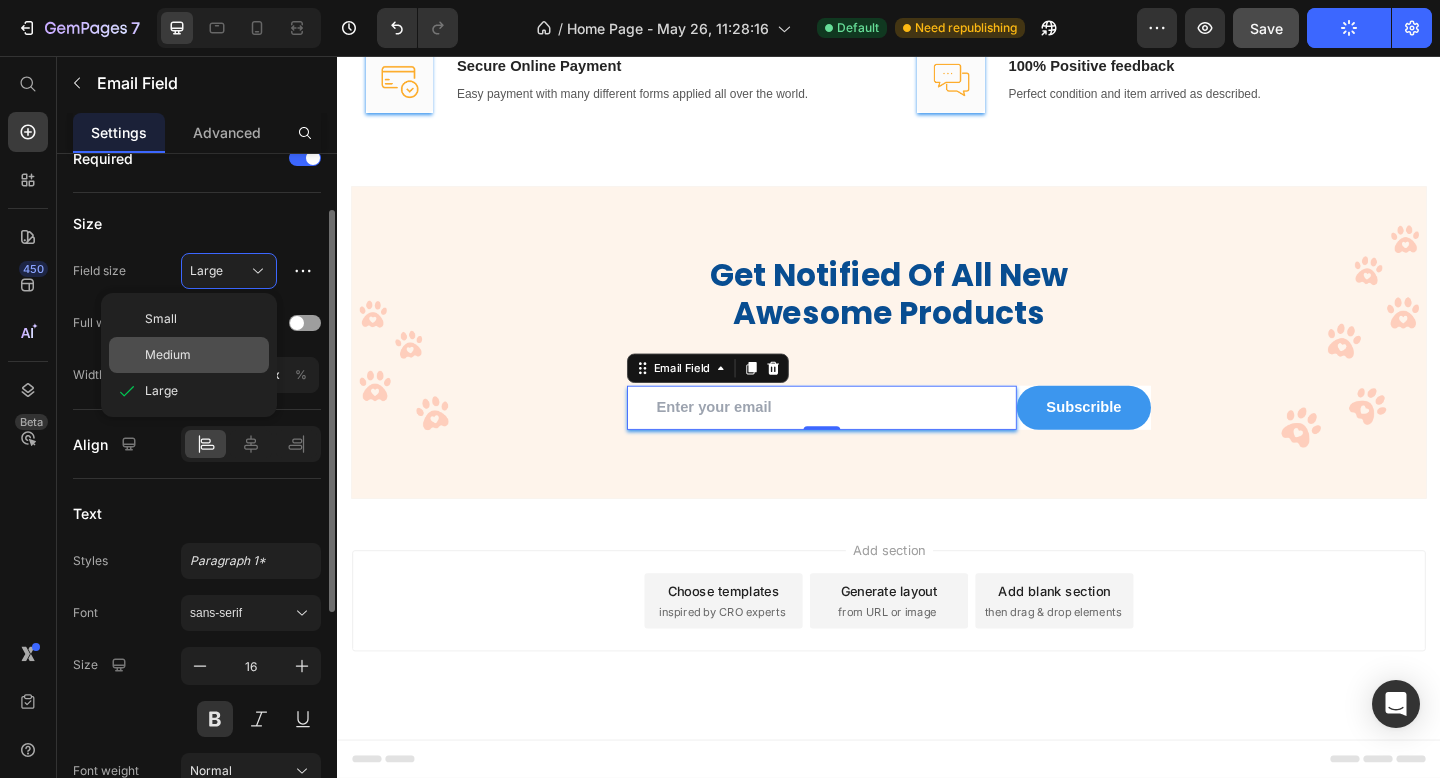 click on "Medium" at bounding box center [168, 355] 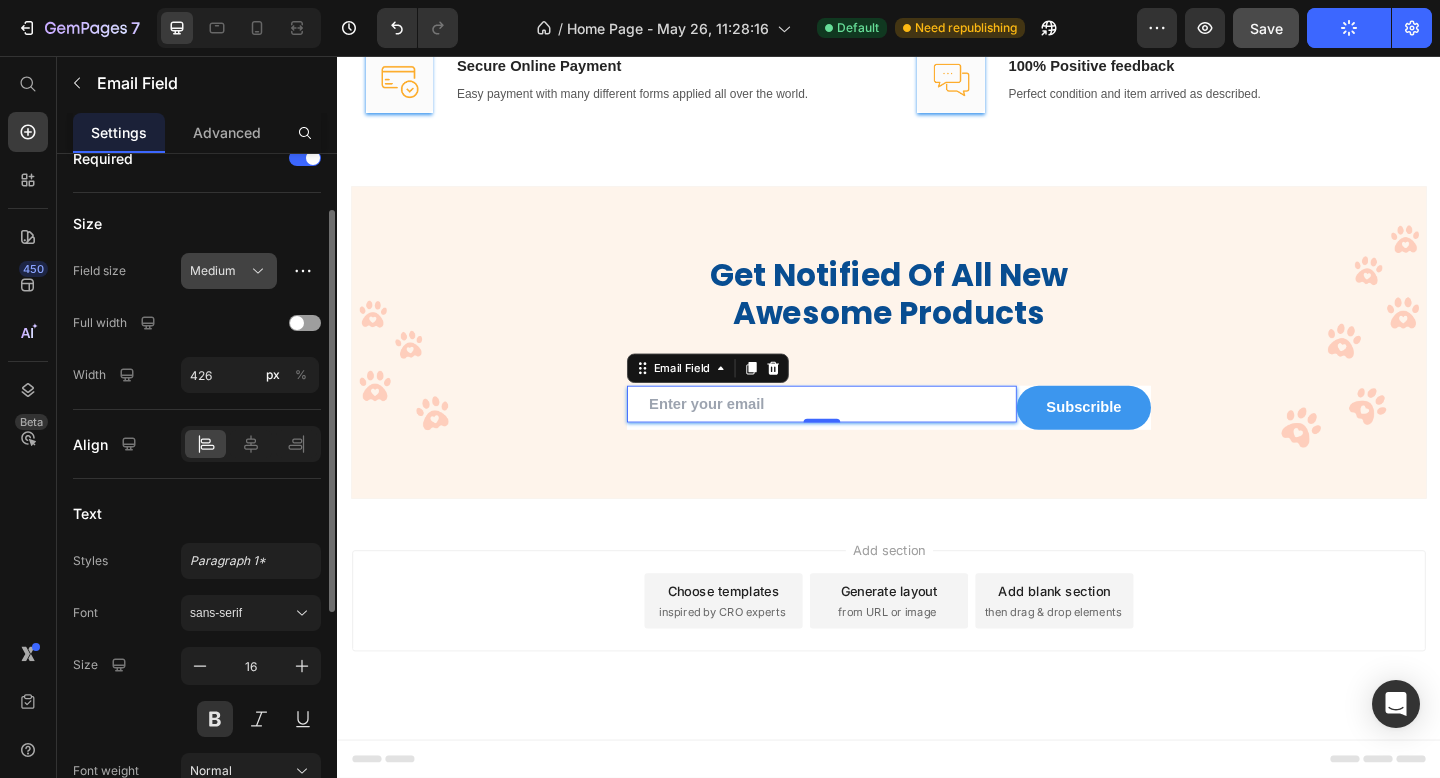 click on "Medium" 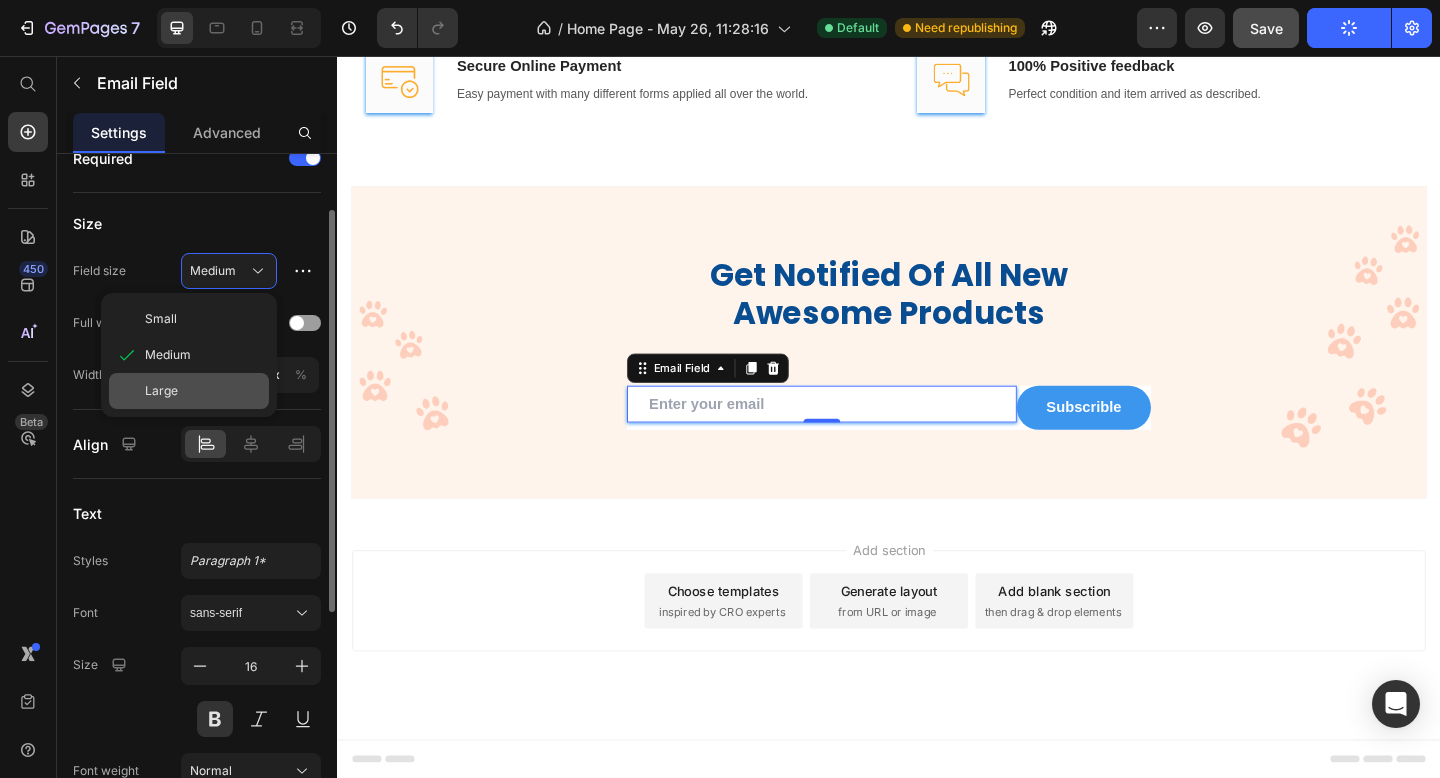 click on "Large" at bounding box center [161, 391] 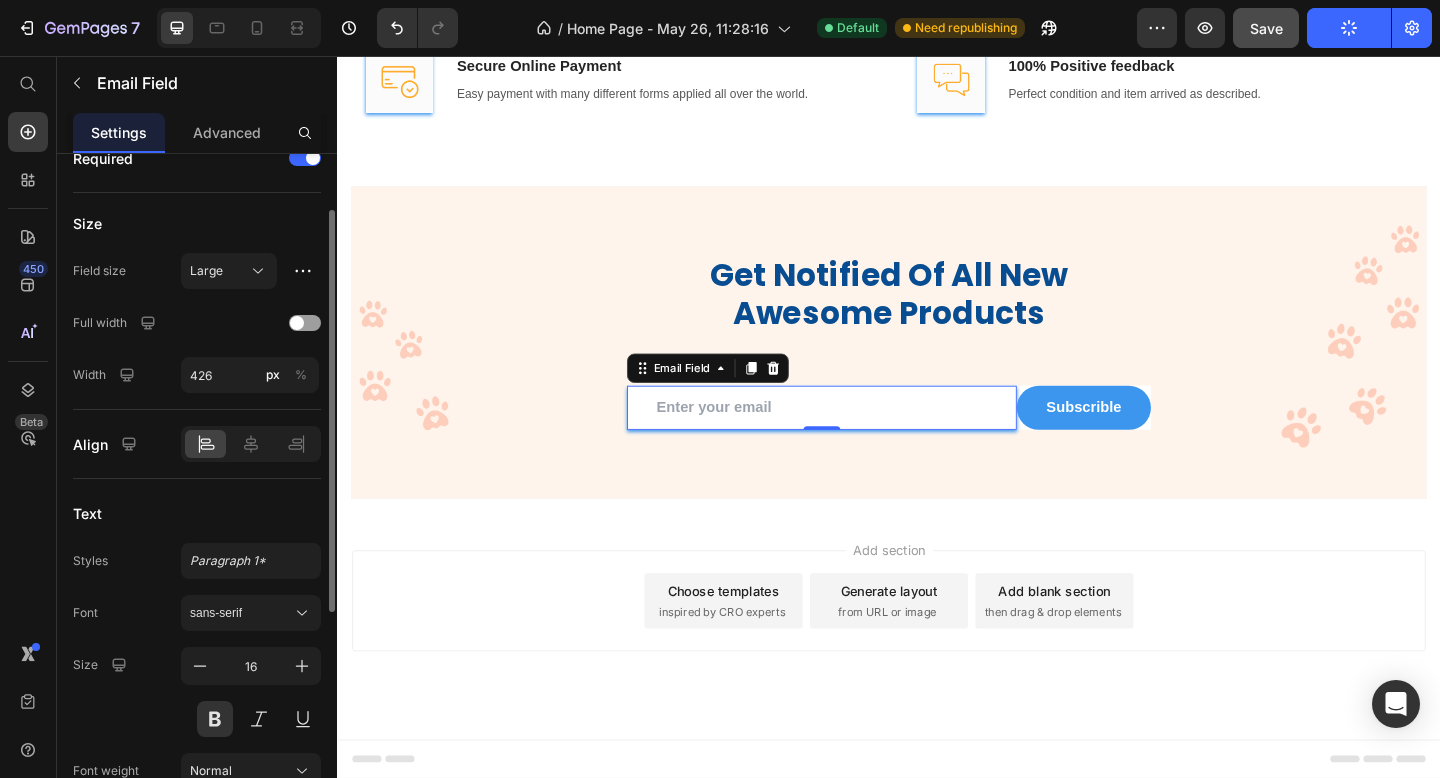 click on "Styles Paragraph 1*" at bounding box center (197, 561) 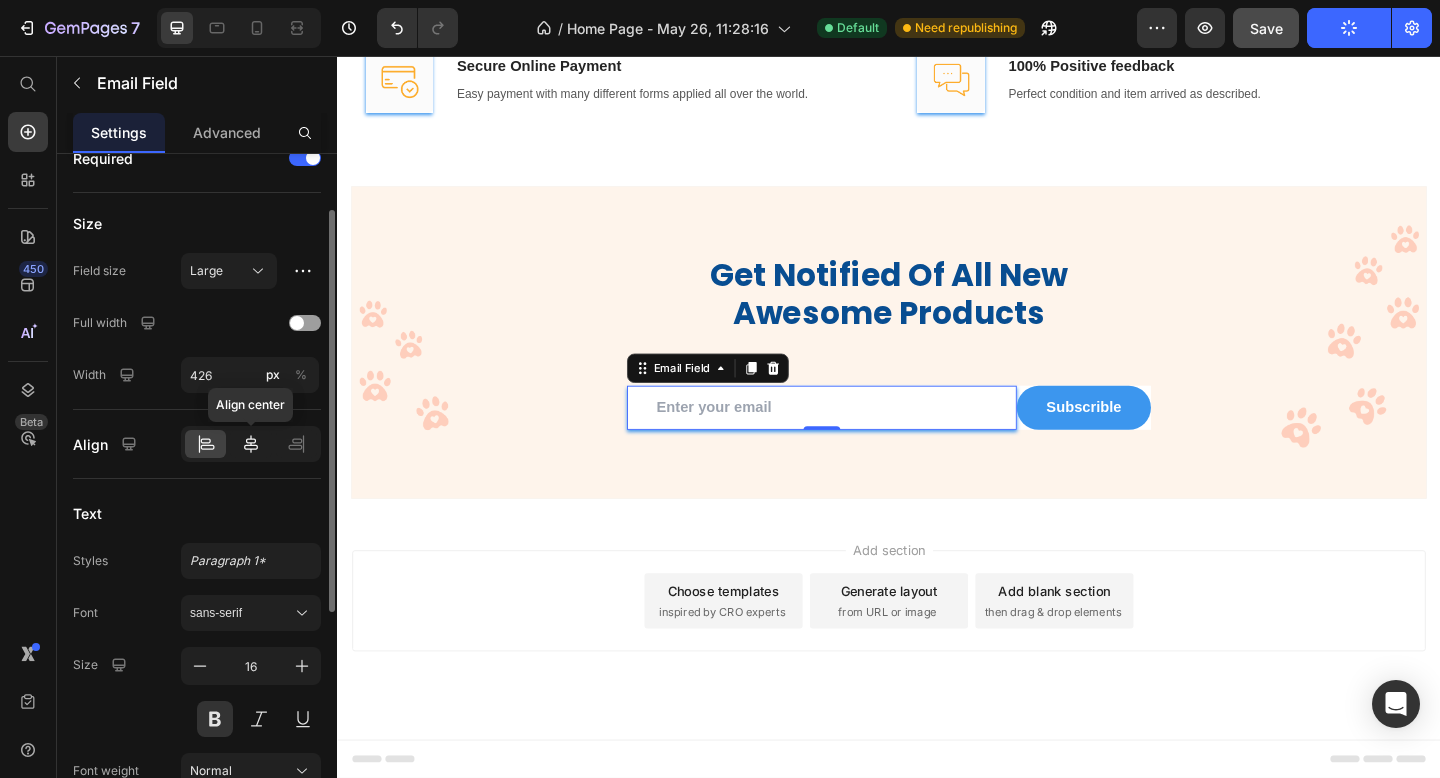 click 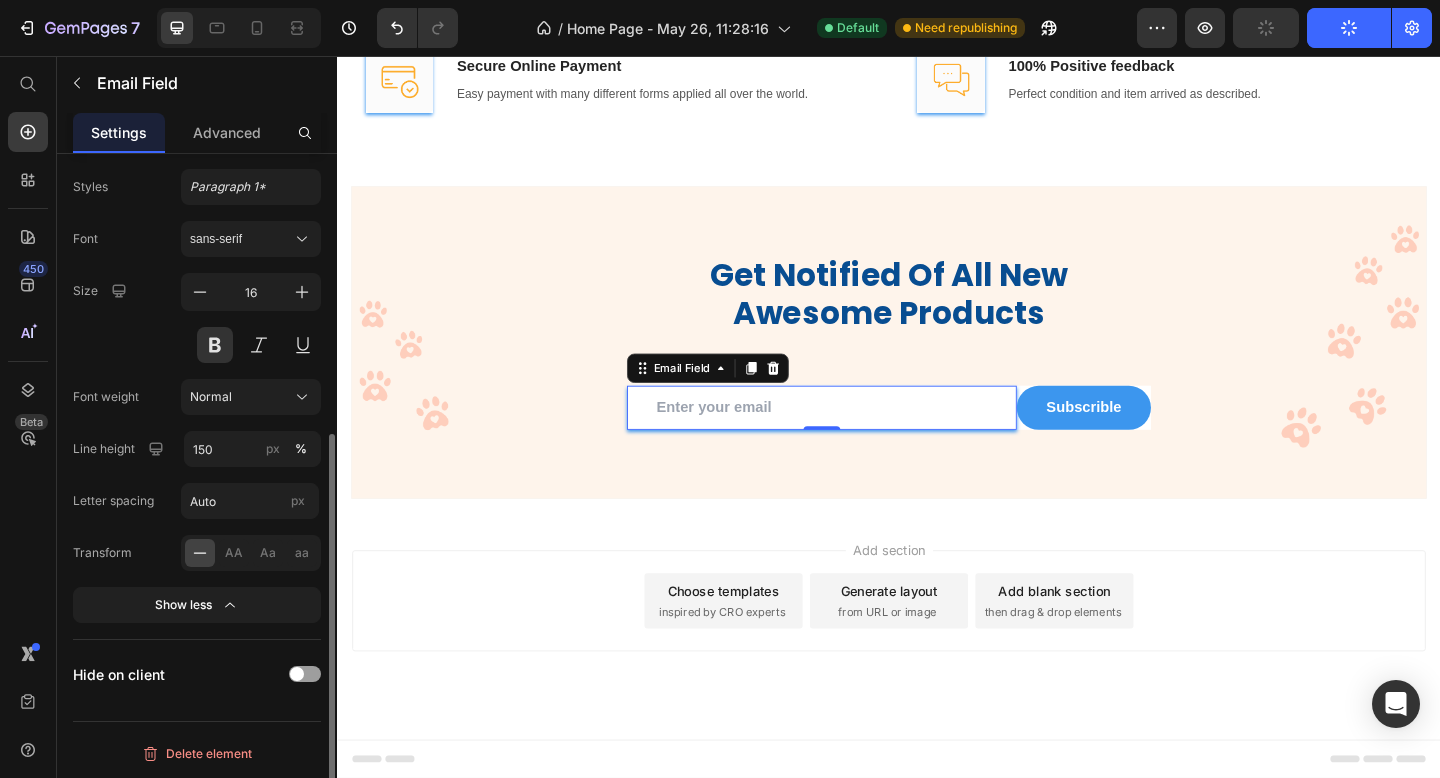 scroll, scrollTop: 470, scrollLeft: 0, axis: vertical 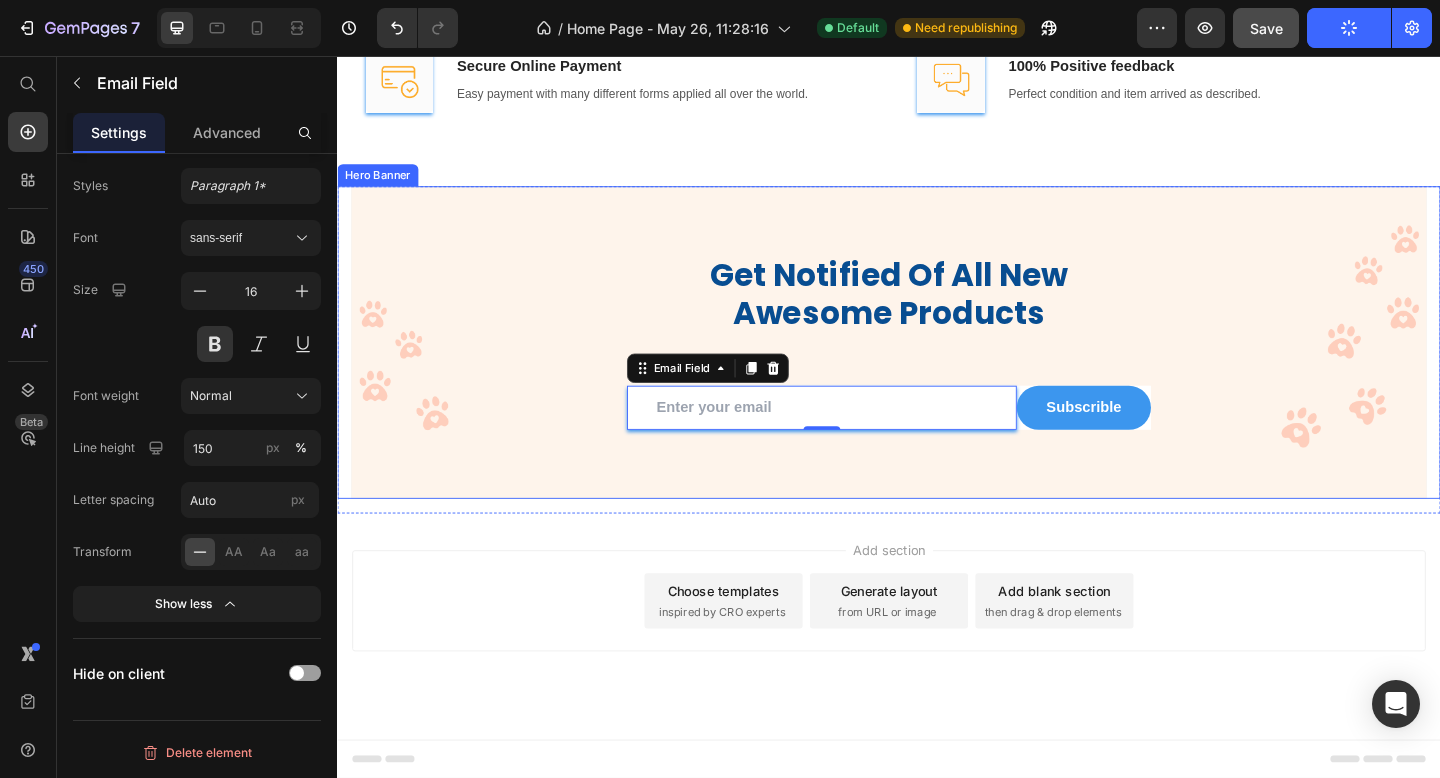 click at bounding box center (937, 368) 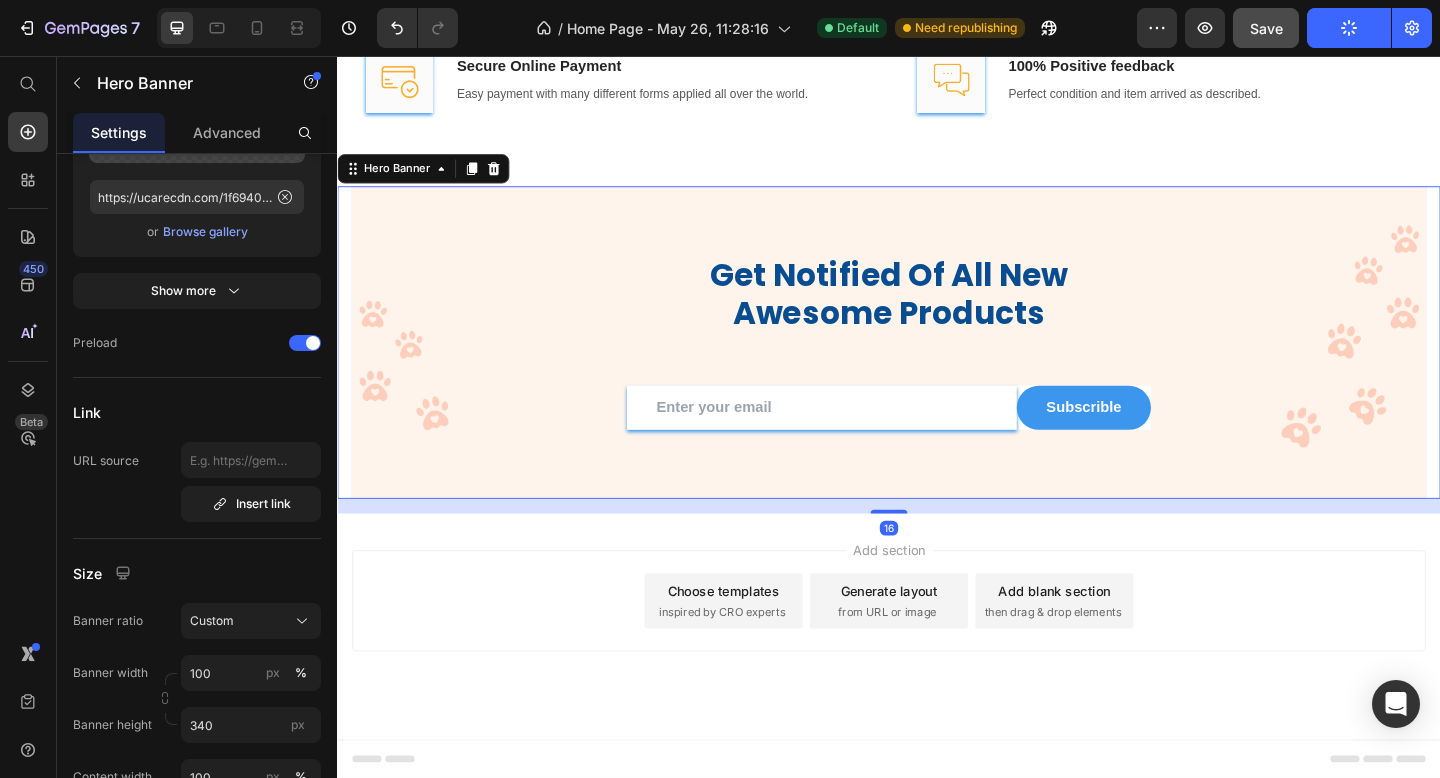 scroll, scrollTop: 0, scrollLeft: 0, axis: both 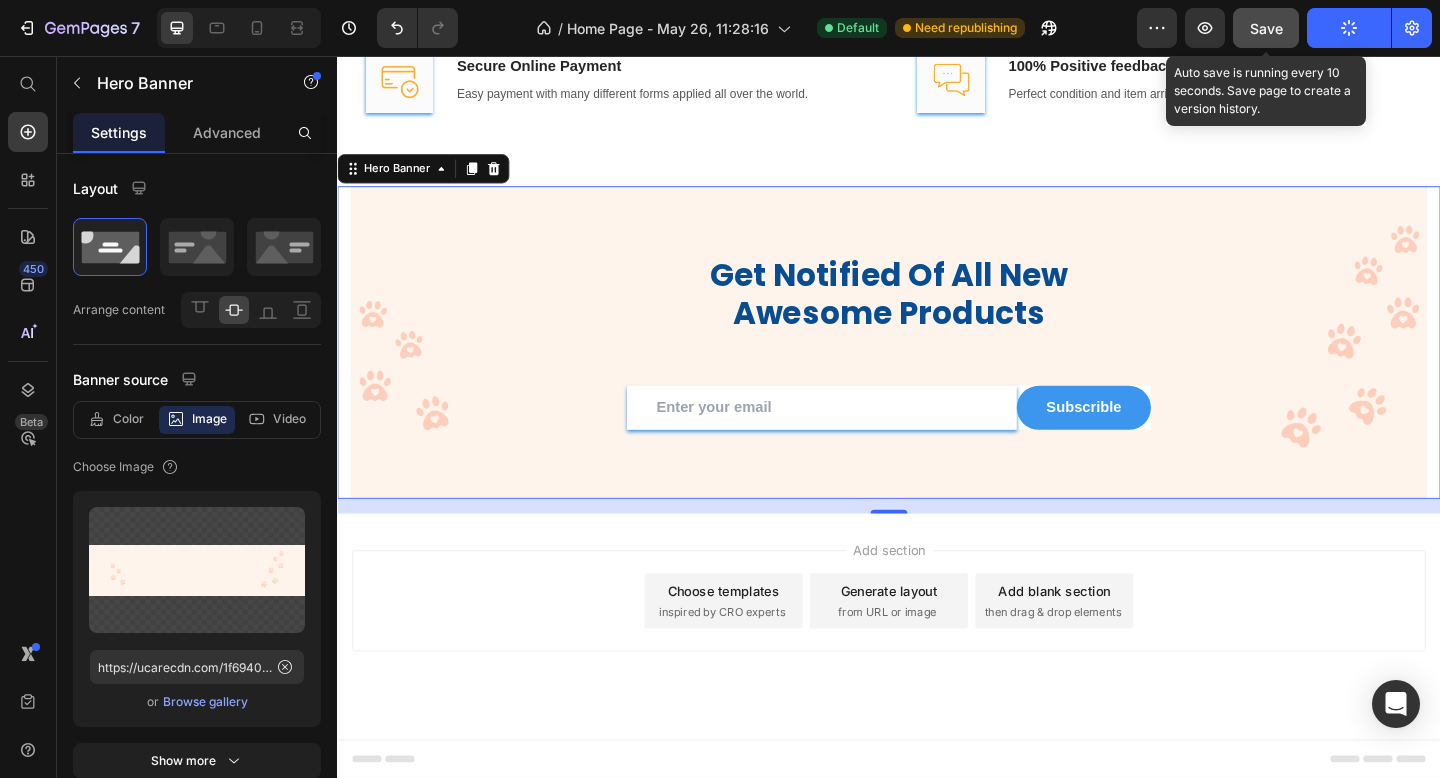 click on "Save" at bounding box center [1266, 28] 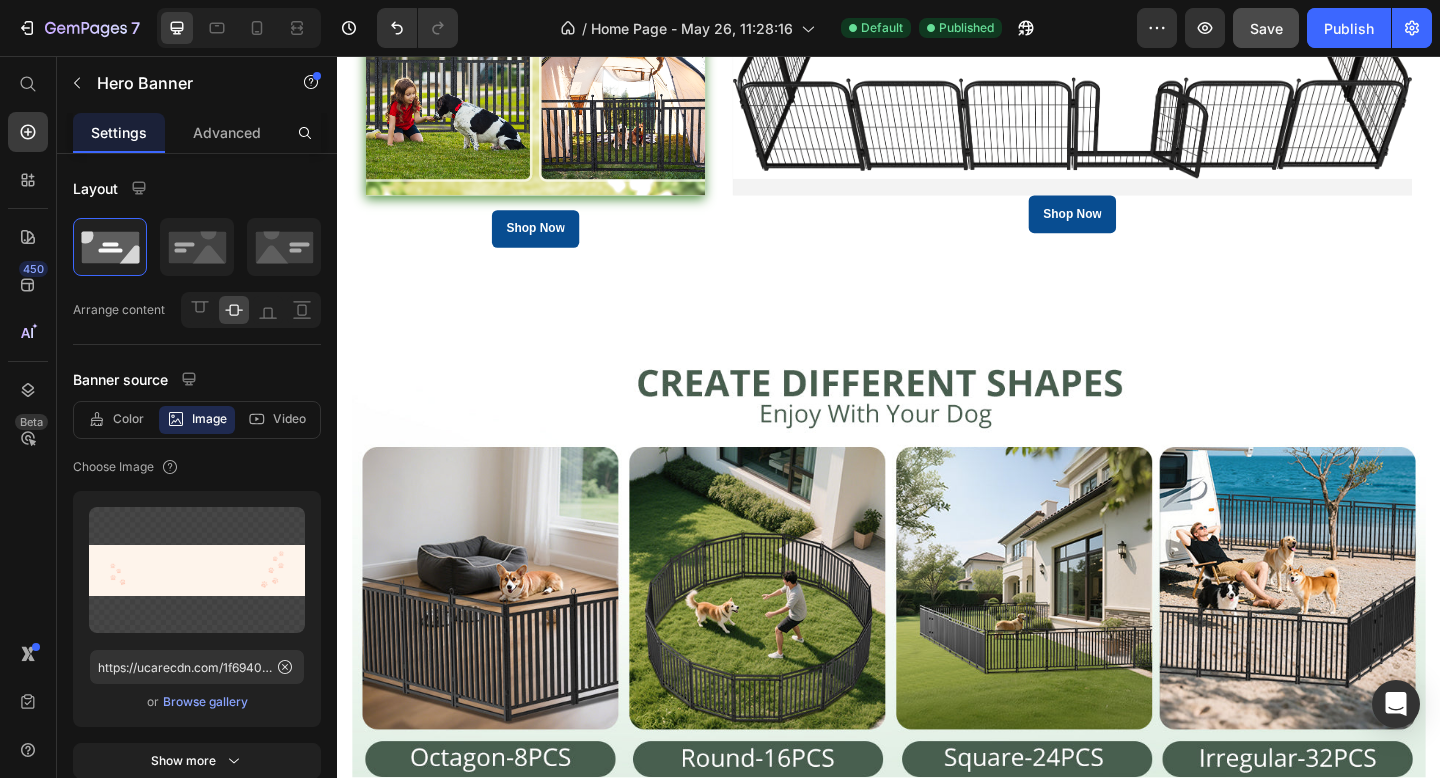 scroll, scrollTop: 3232, scrollLeft: 0, axis: vertical 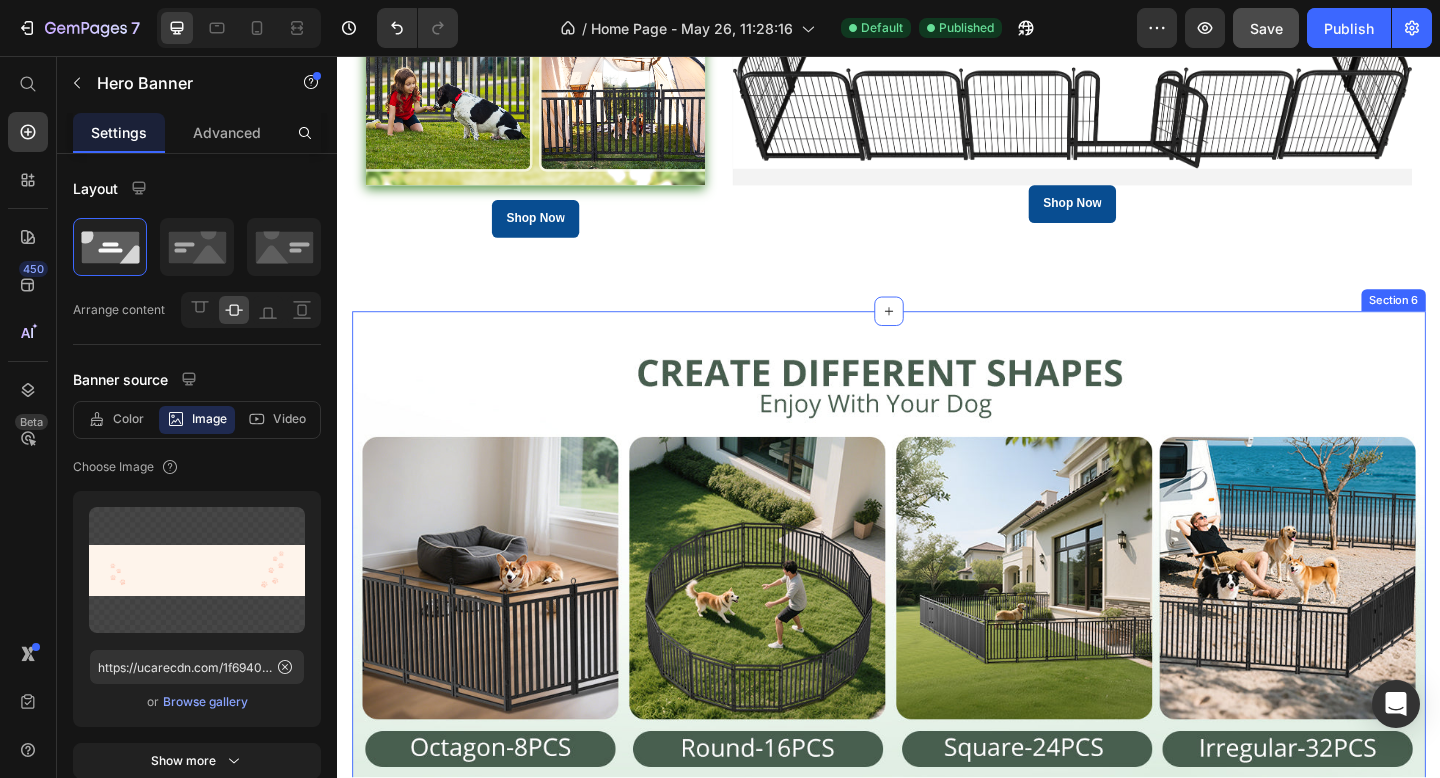 click on "Image Section 6" at bounding box center (937, 605) 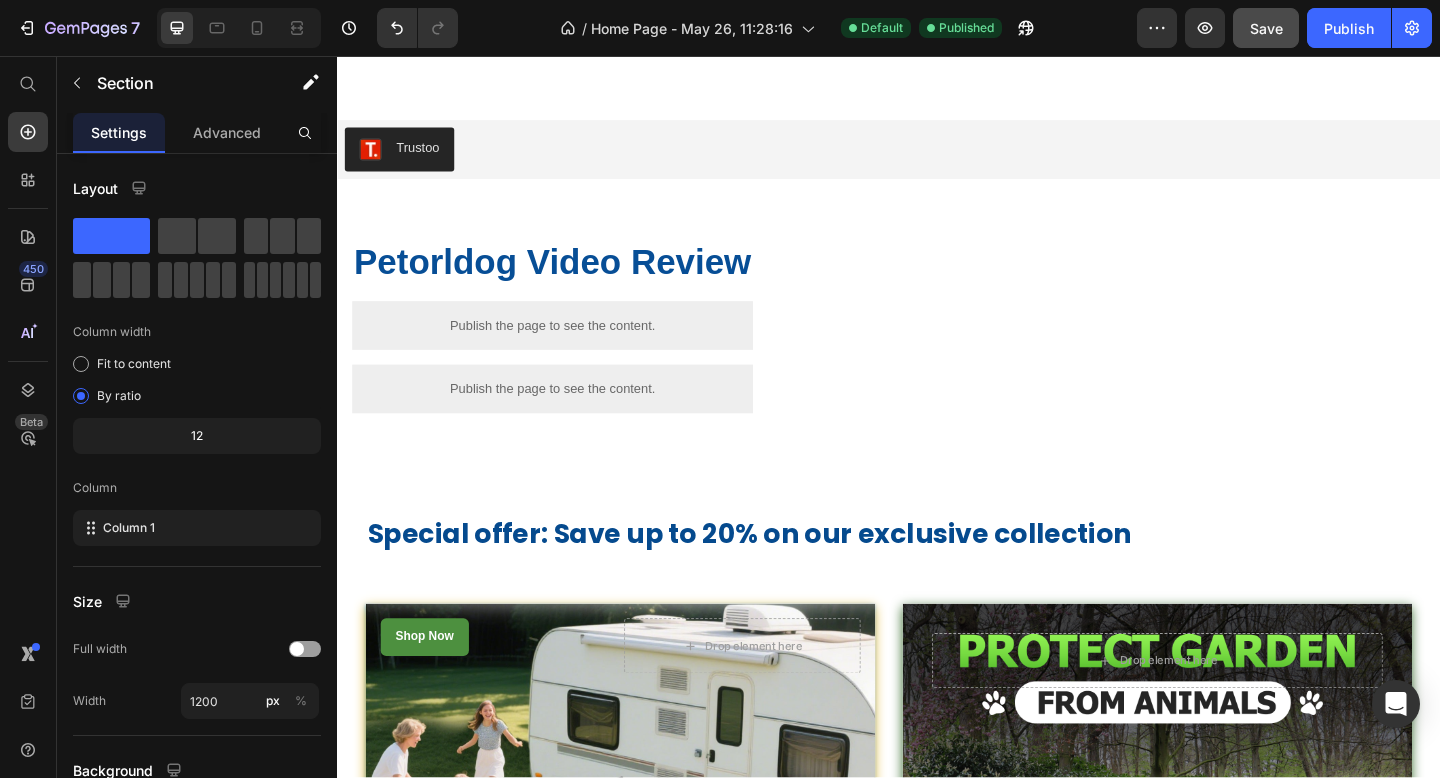 scroll, scrollTop: 1756, scrollLeft: 0, axis: vertical 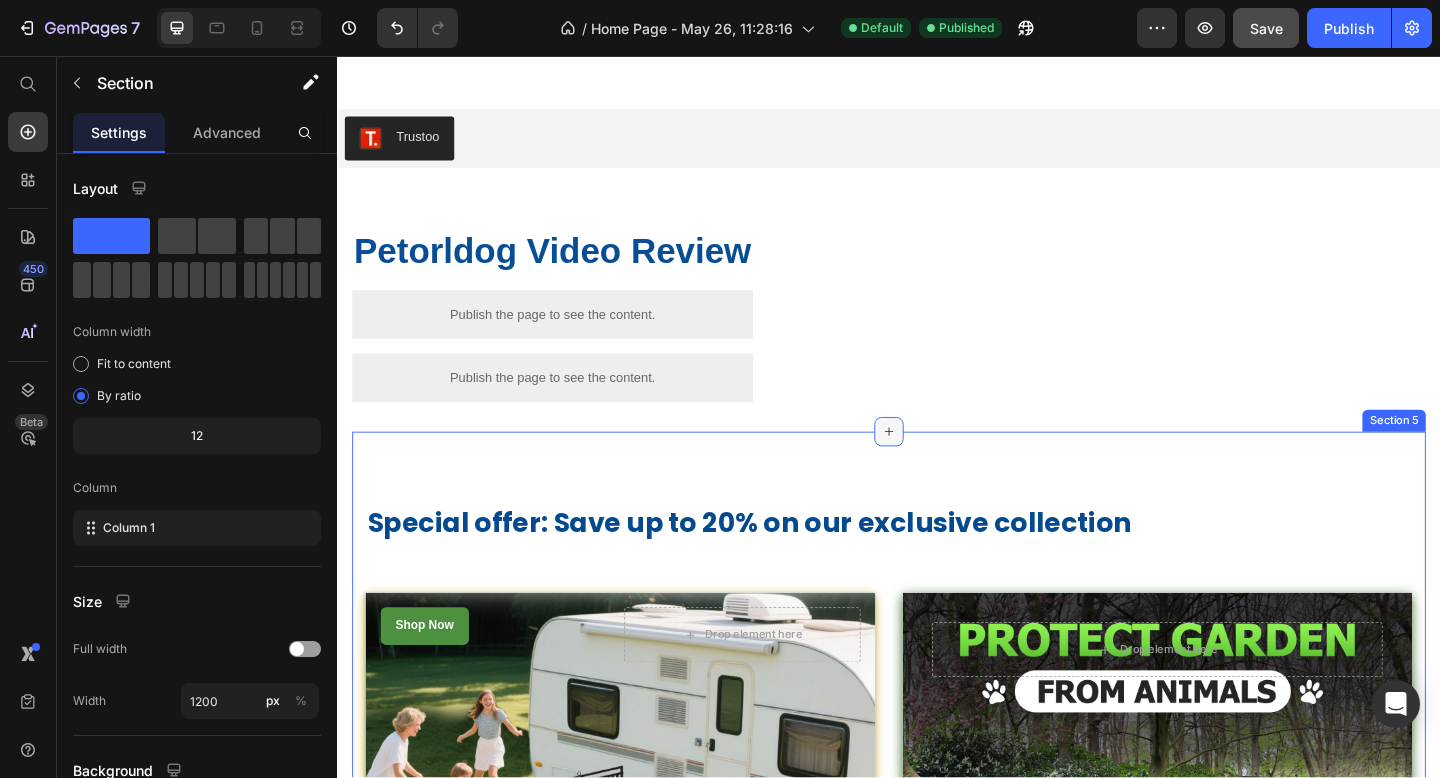 click 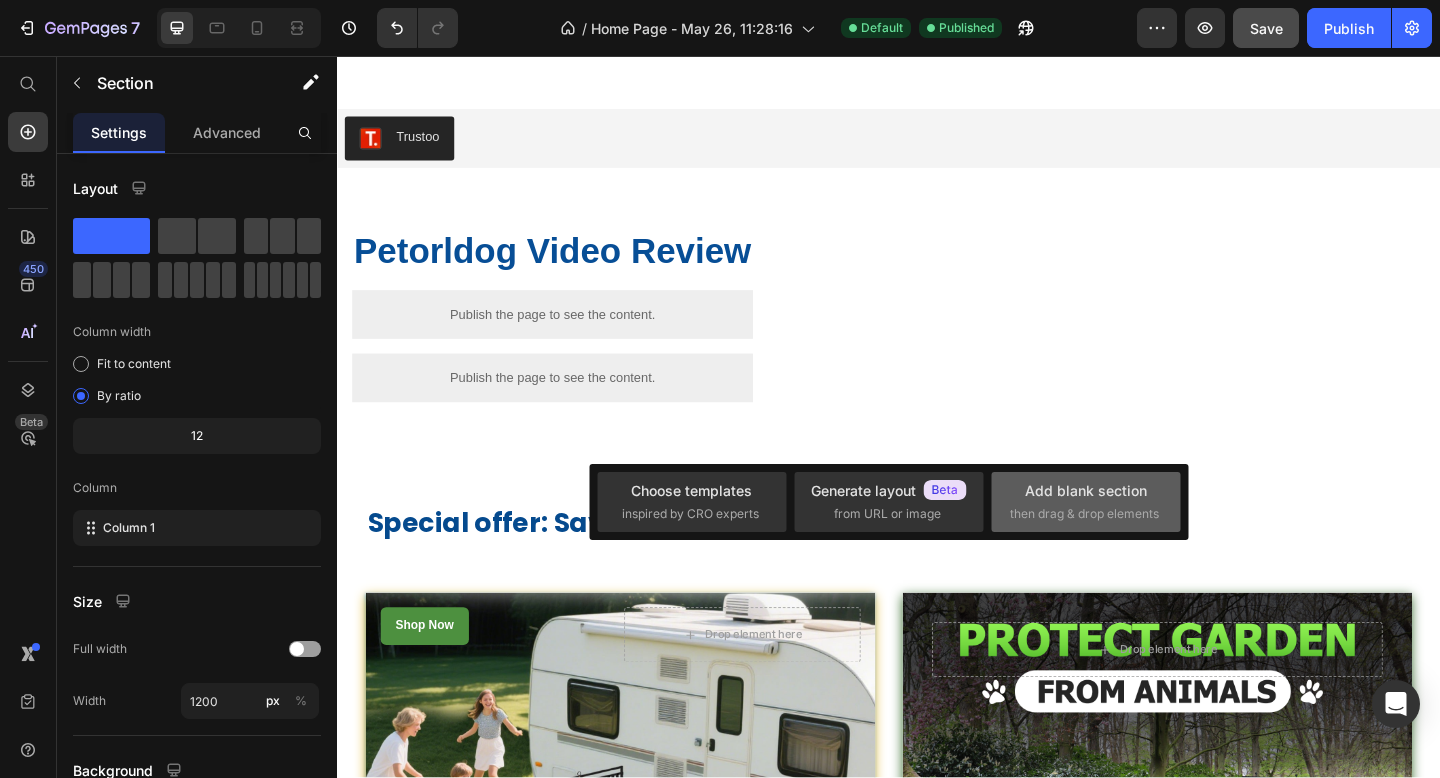 click on "Add blank section" at bounding box center [1086, 490] 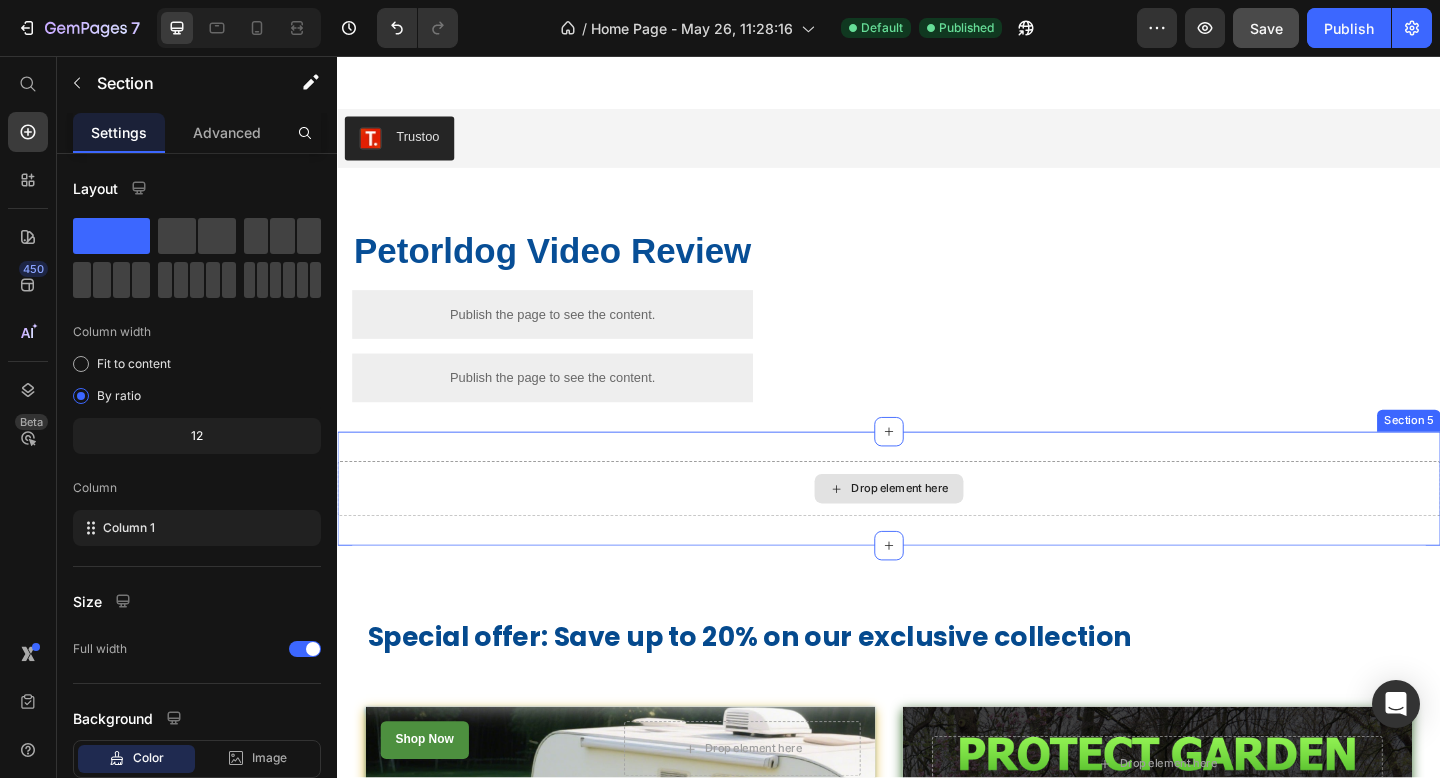 click on "Drop element here" at bounding box center [937, 527] 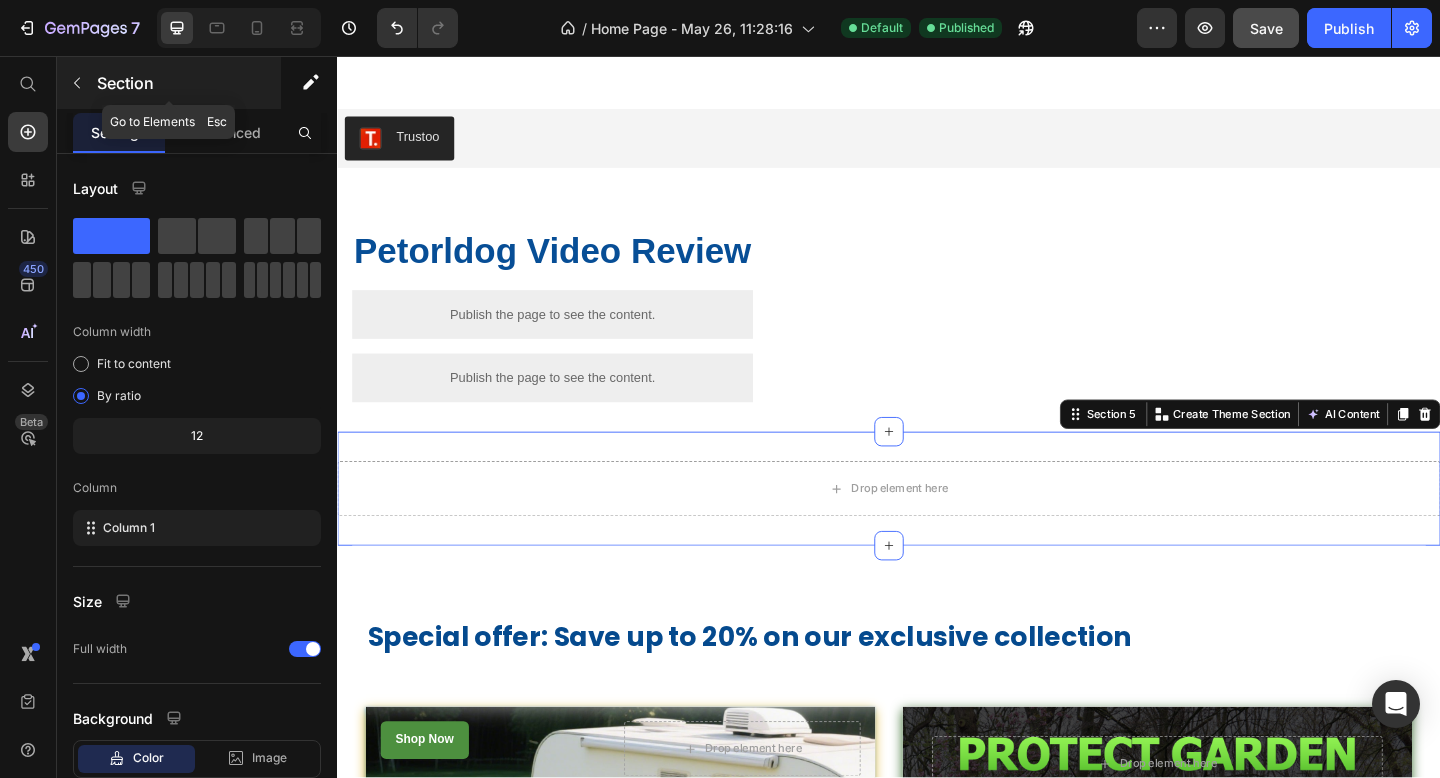 click 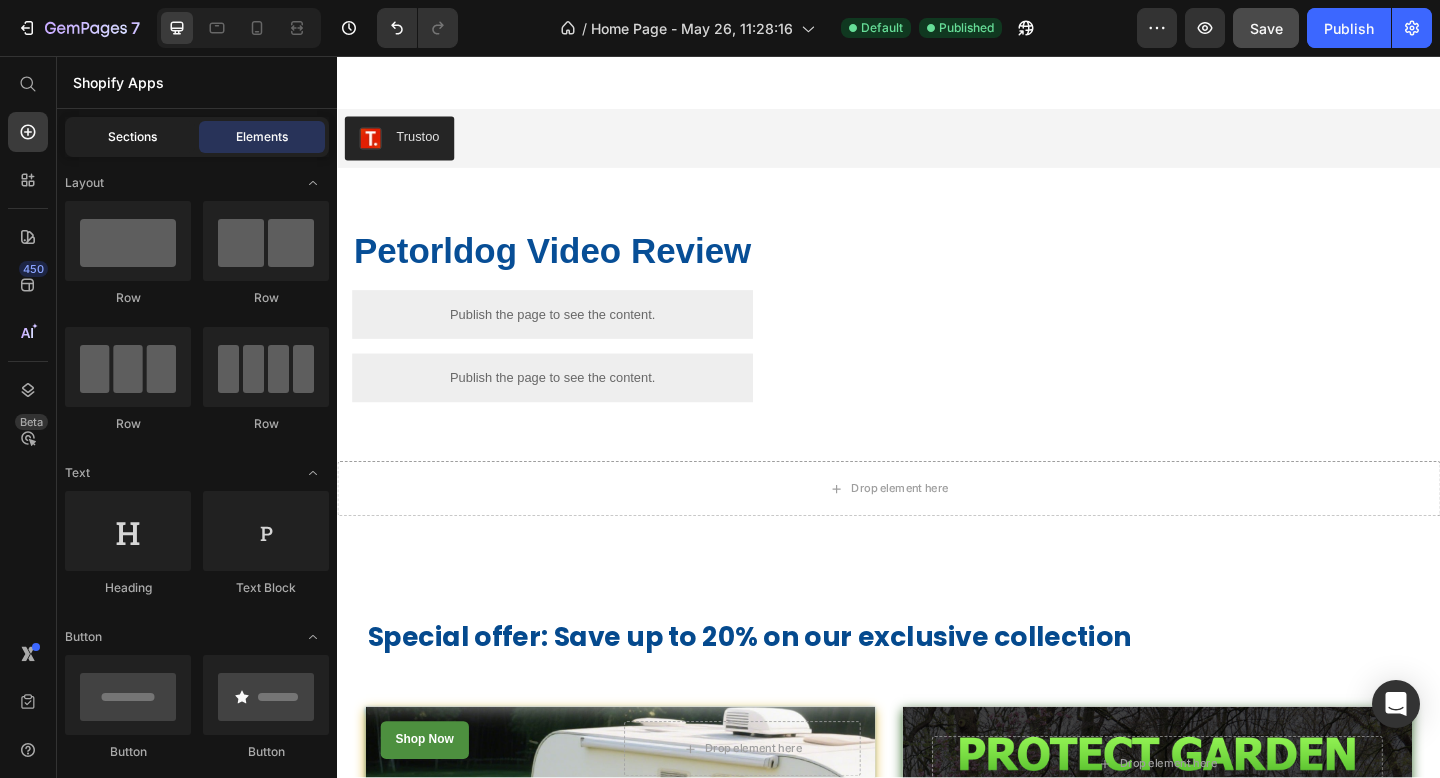 click on "Sections" 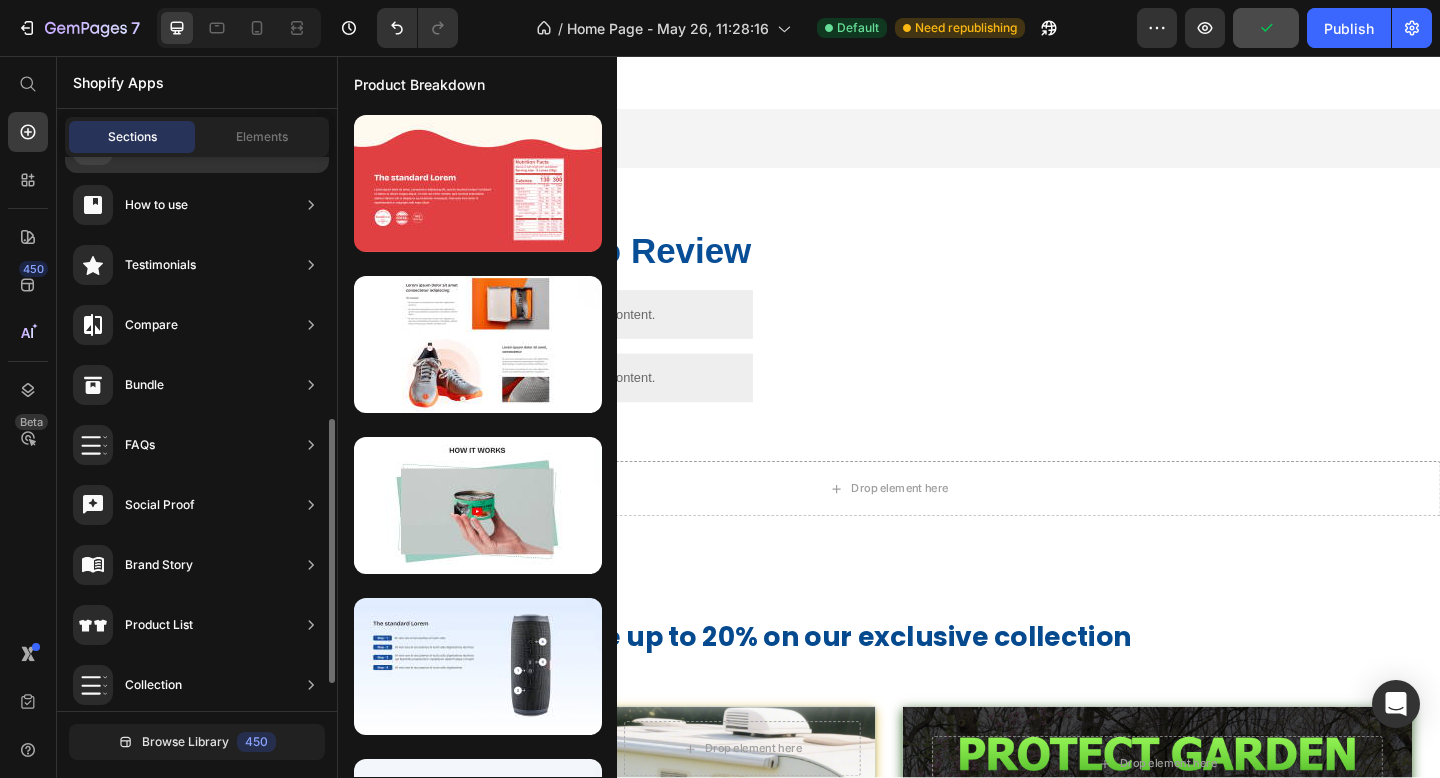 scroll, scrollTop: 435, scrollLeft: 0, axis: vertical 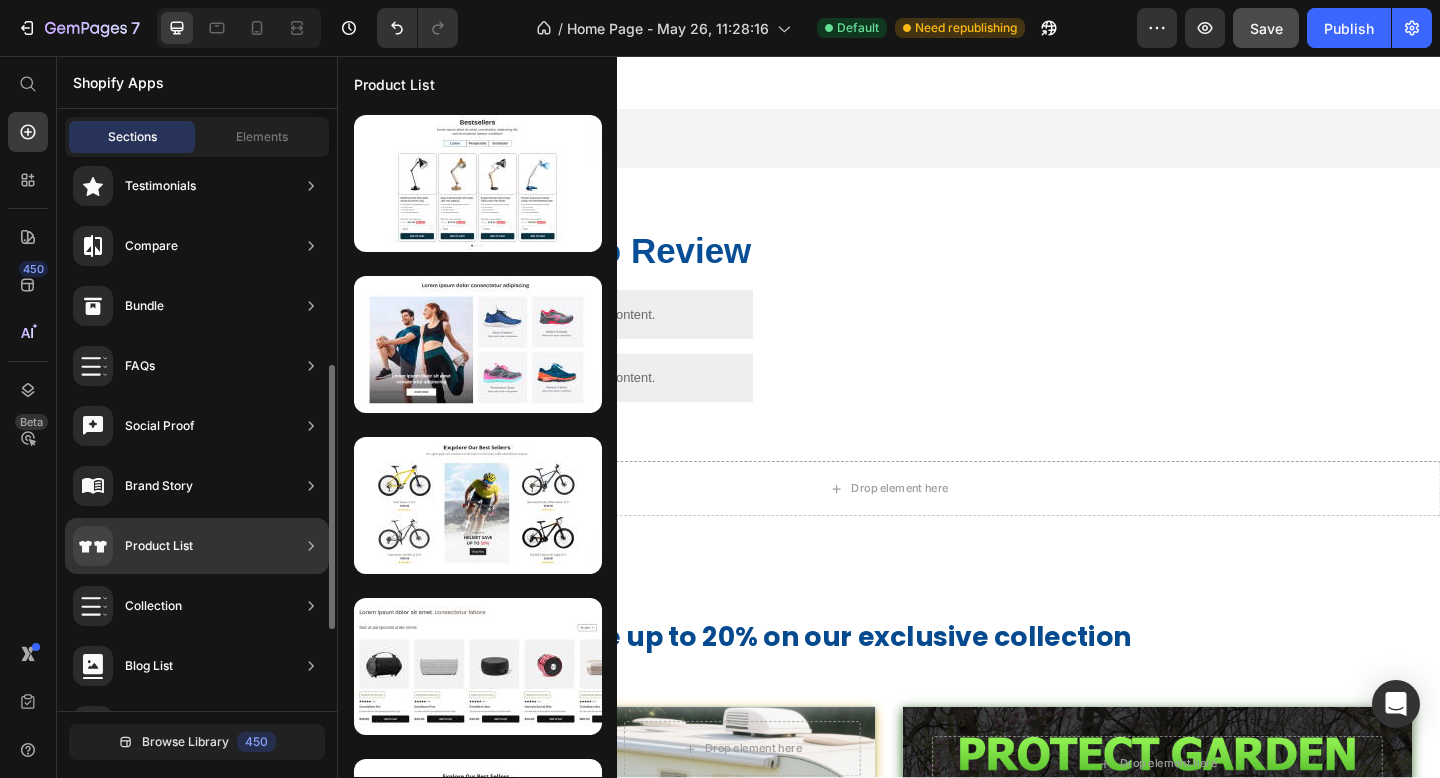 click on "Product List" at bounding box center [133, 546] 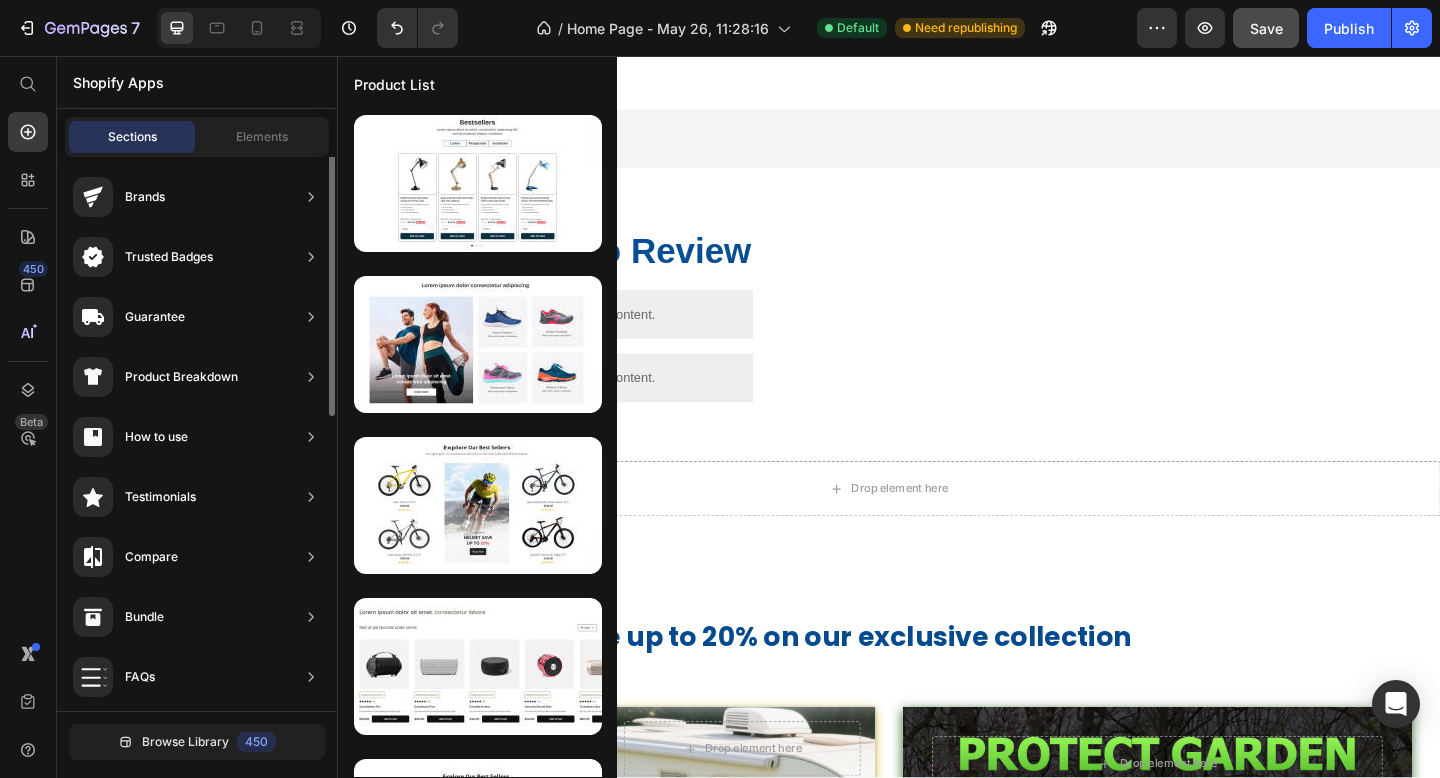 scroll, scrollTop: 0, scrollLeft: 0, axis: both 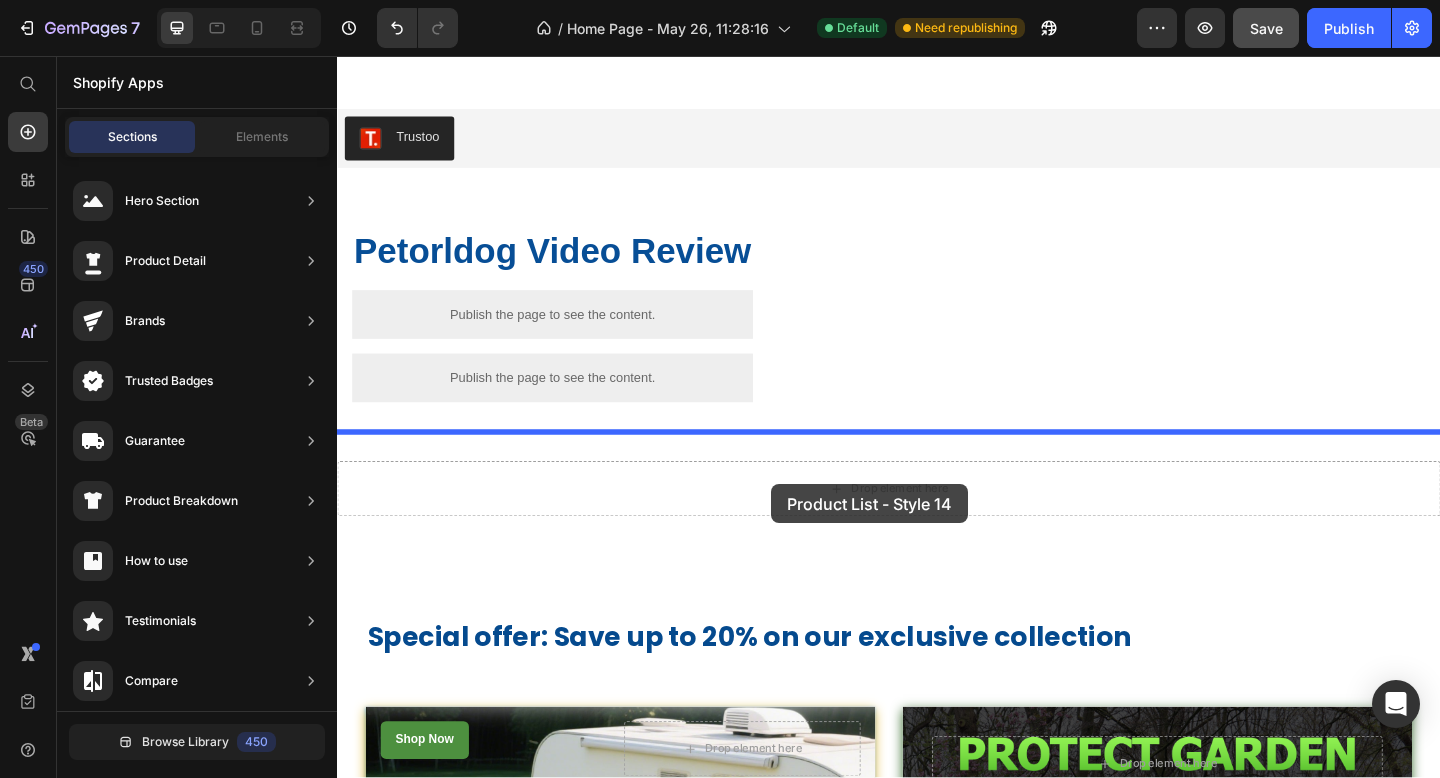 drag, startPoint x: 783, startPoint y: 593, endPoint x: 809, endPoint y: 521, distance: 76.55064 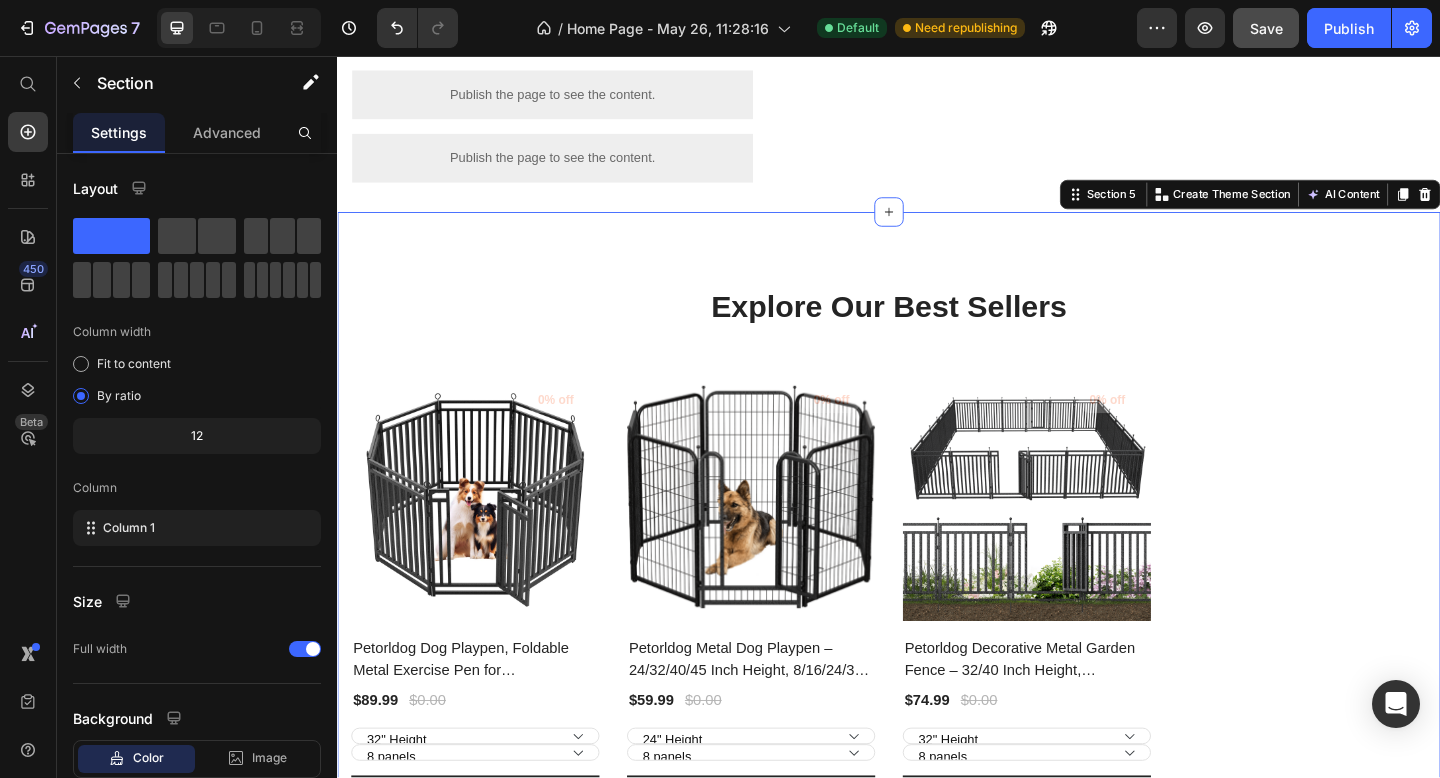 scroll, scrollTop: 2080, scrollLeft: 0, axis: vertical 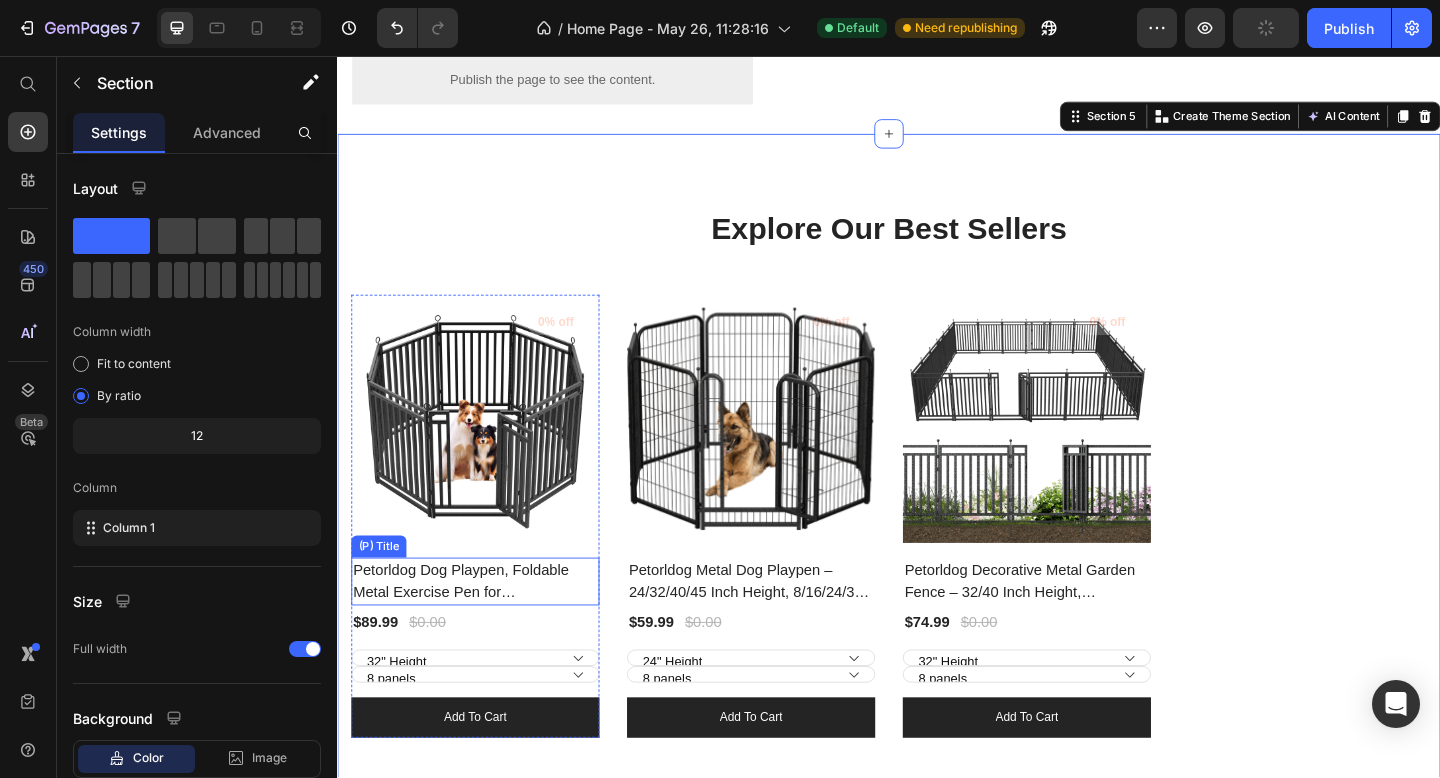 click on "Petorldog Dog Playpen, Foldable Metal Exercise Pen for Small/Medium/Large Dogs – Available in 32" & 40" Heights, 8/16/24/32 Panels, for Yard, Camping & RV (Black-Silver)" at bounding box center [487, 628] 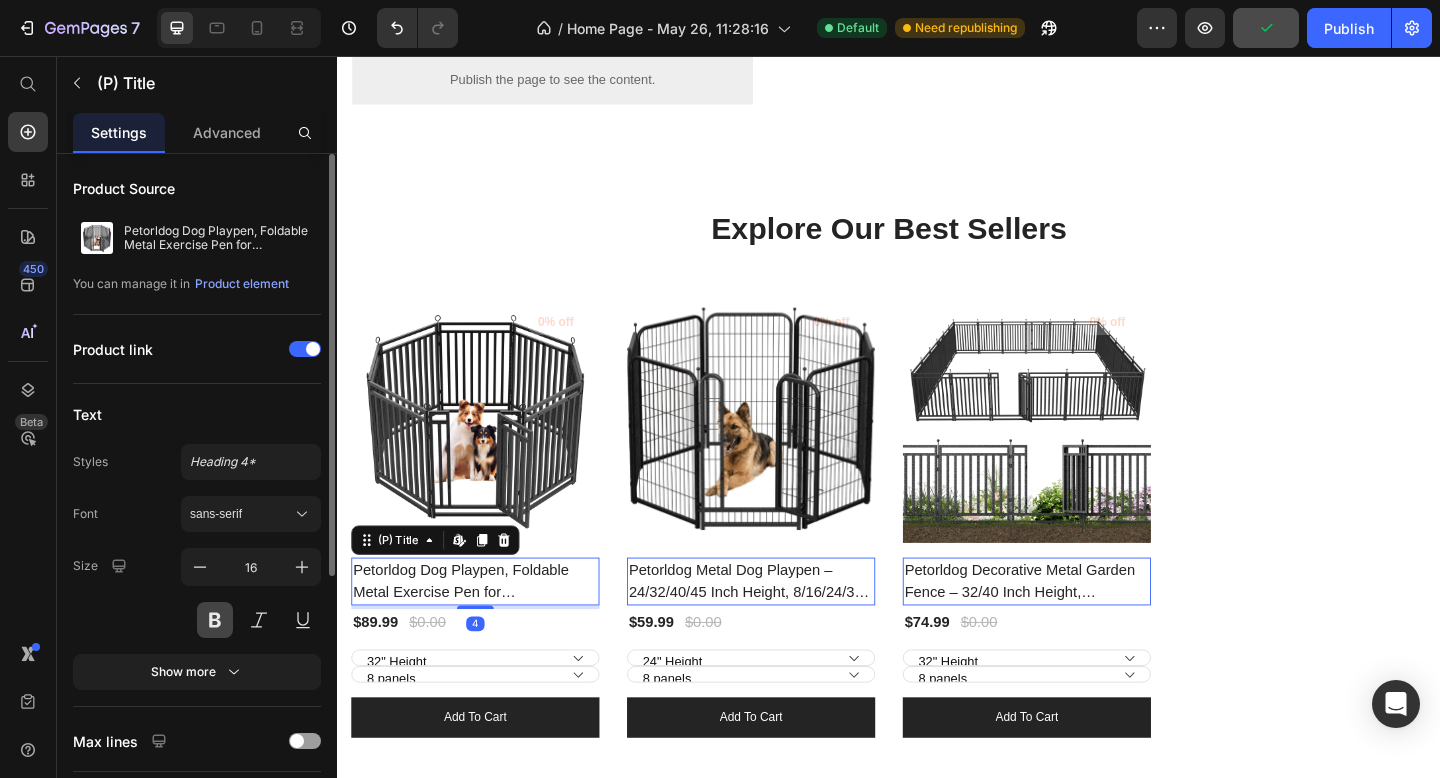 click at bounding box center (215, 620) 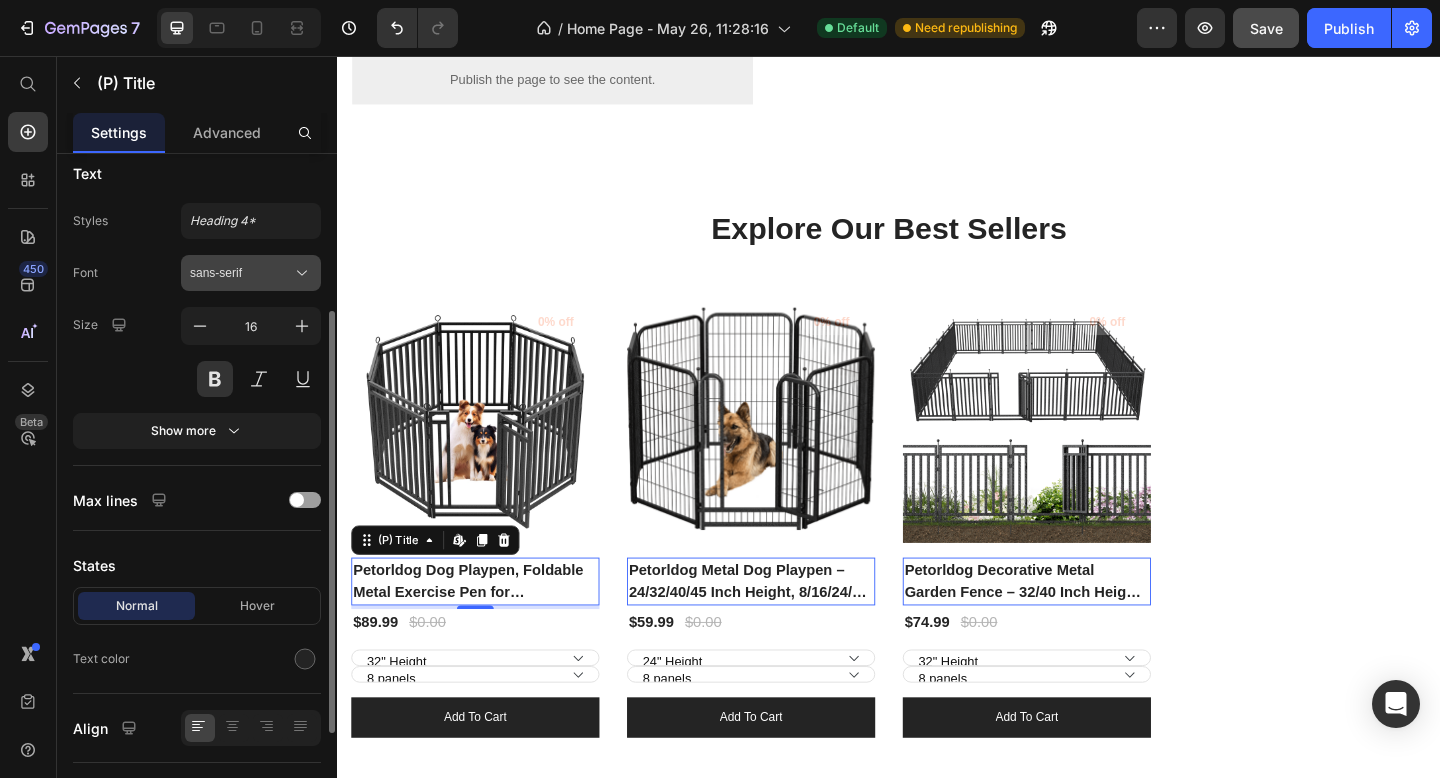 scroll, scrollTop: 261, scrollLeft: 0, axis: vertical 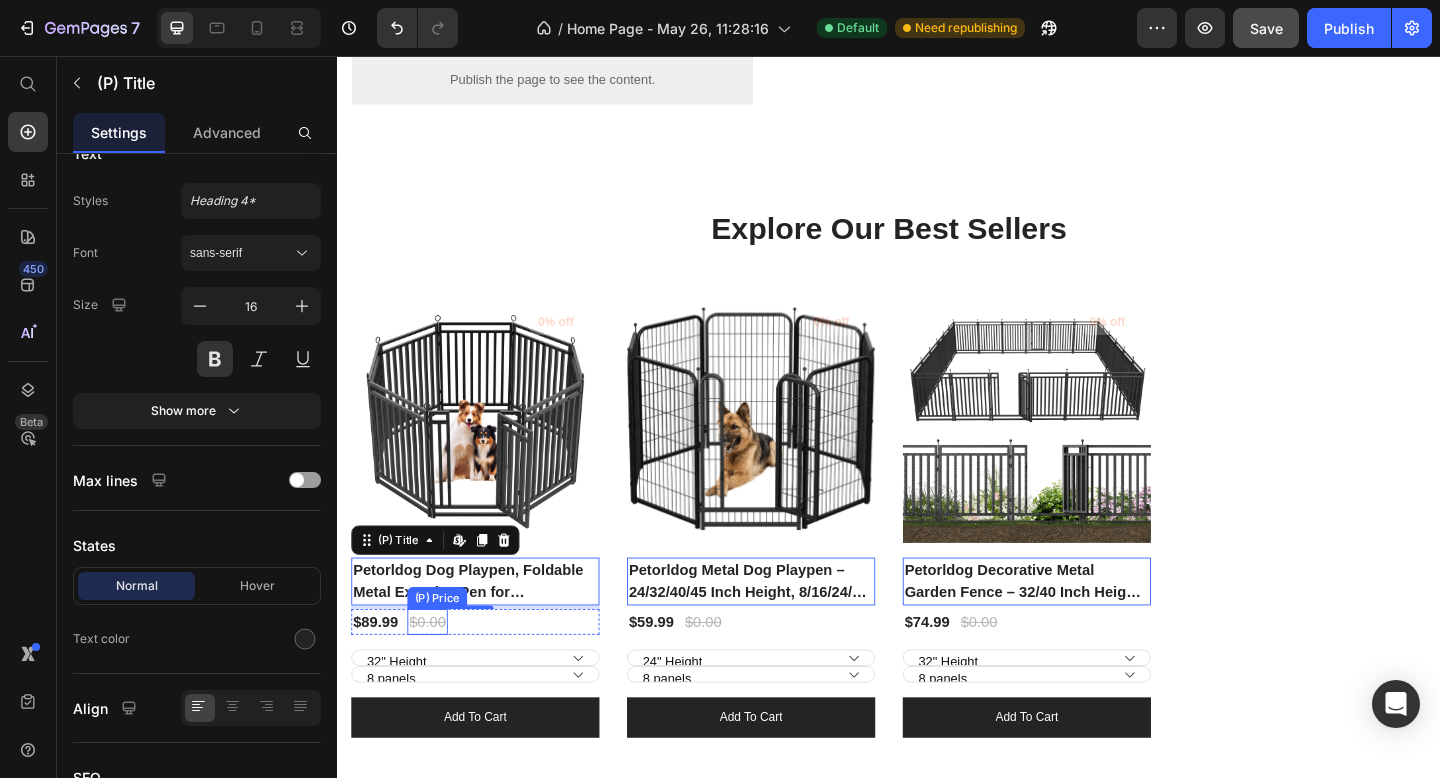 click on "$0.00" at bounding box center [435, 672] 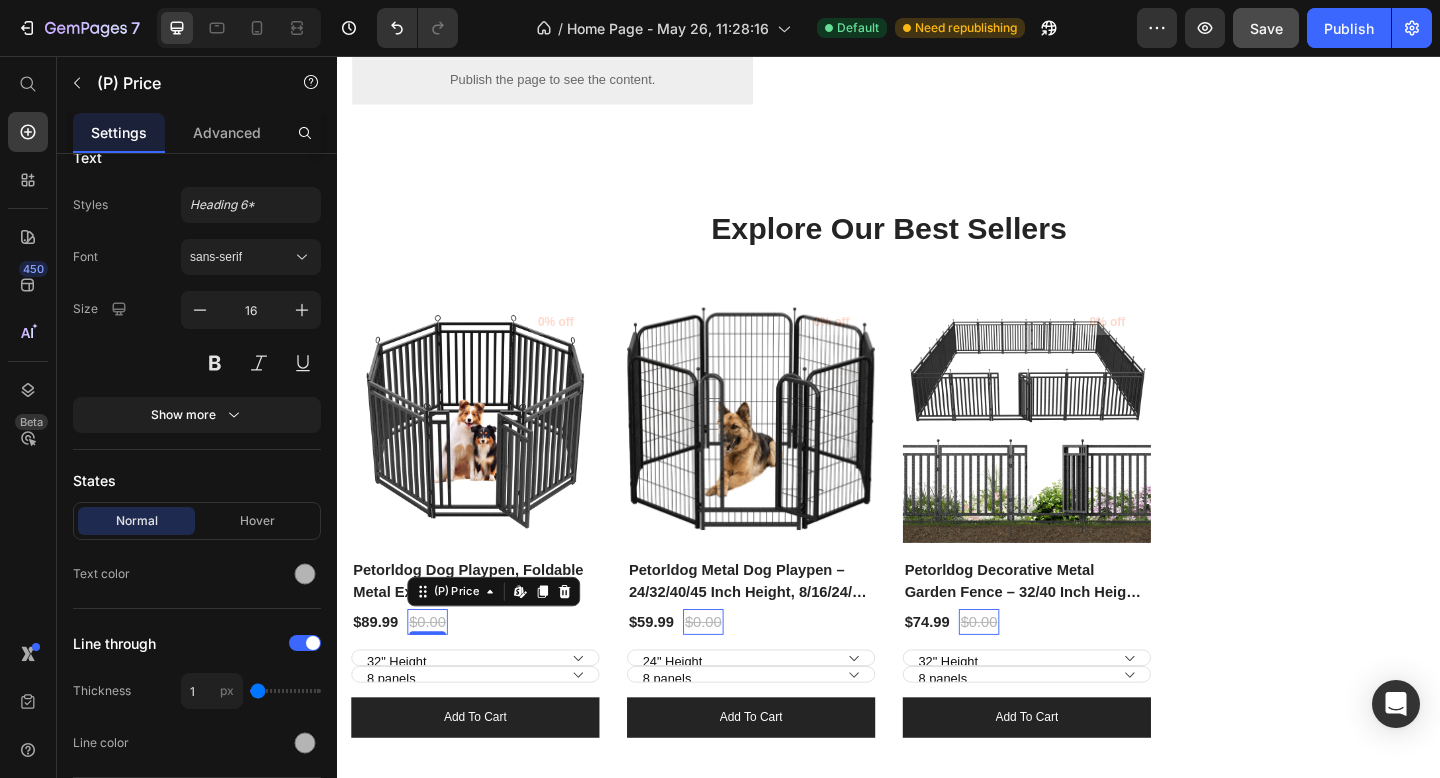 scroll, scrollTop: 0, scrollLeft: 0, axis: both 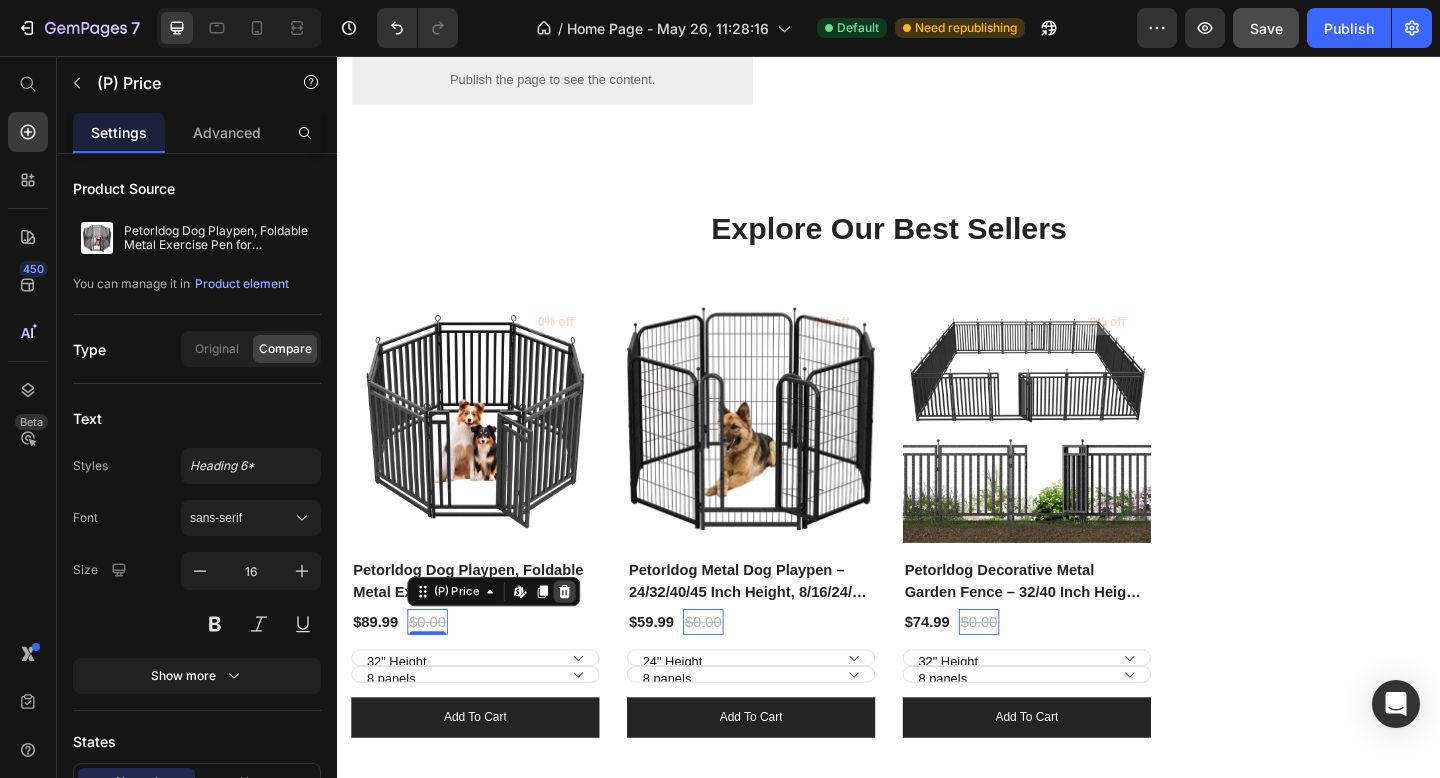 click 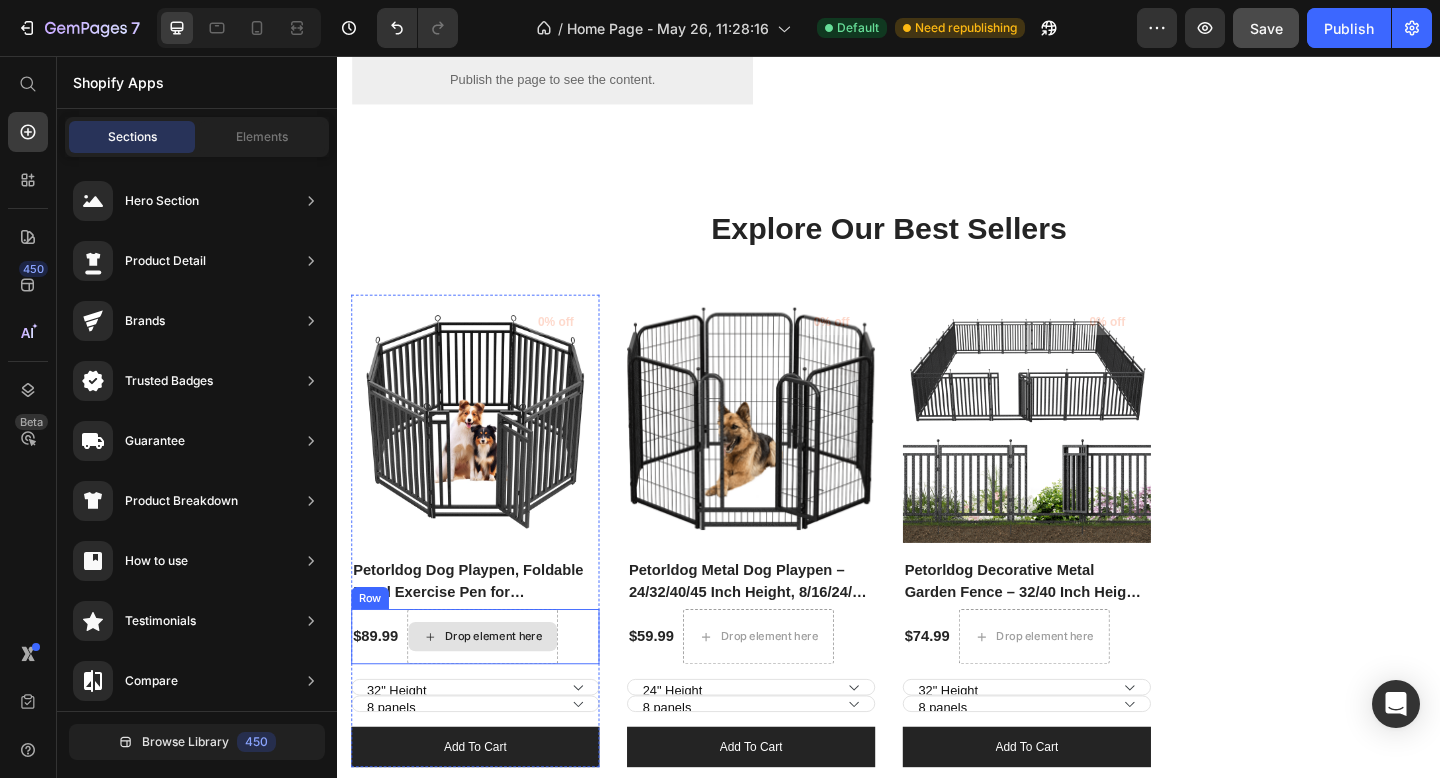 click on "Drop element here" at bounding box center [495, 688] 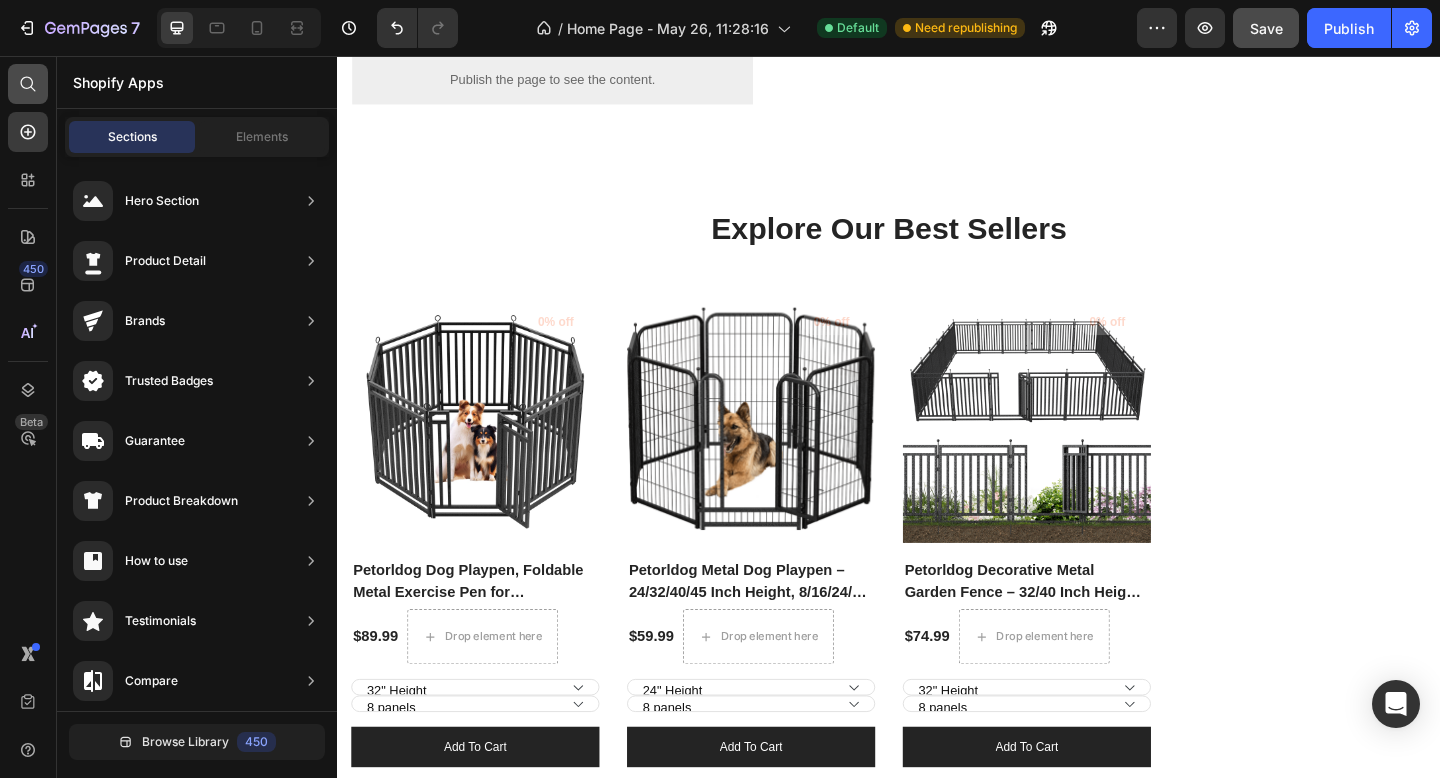 scroll, scrollTop: 0, scrollLeft: 0, axis: both 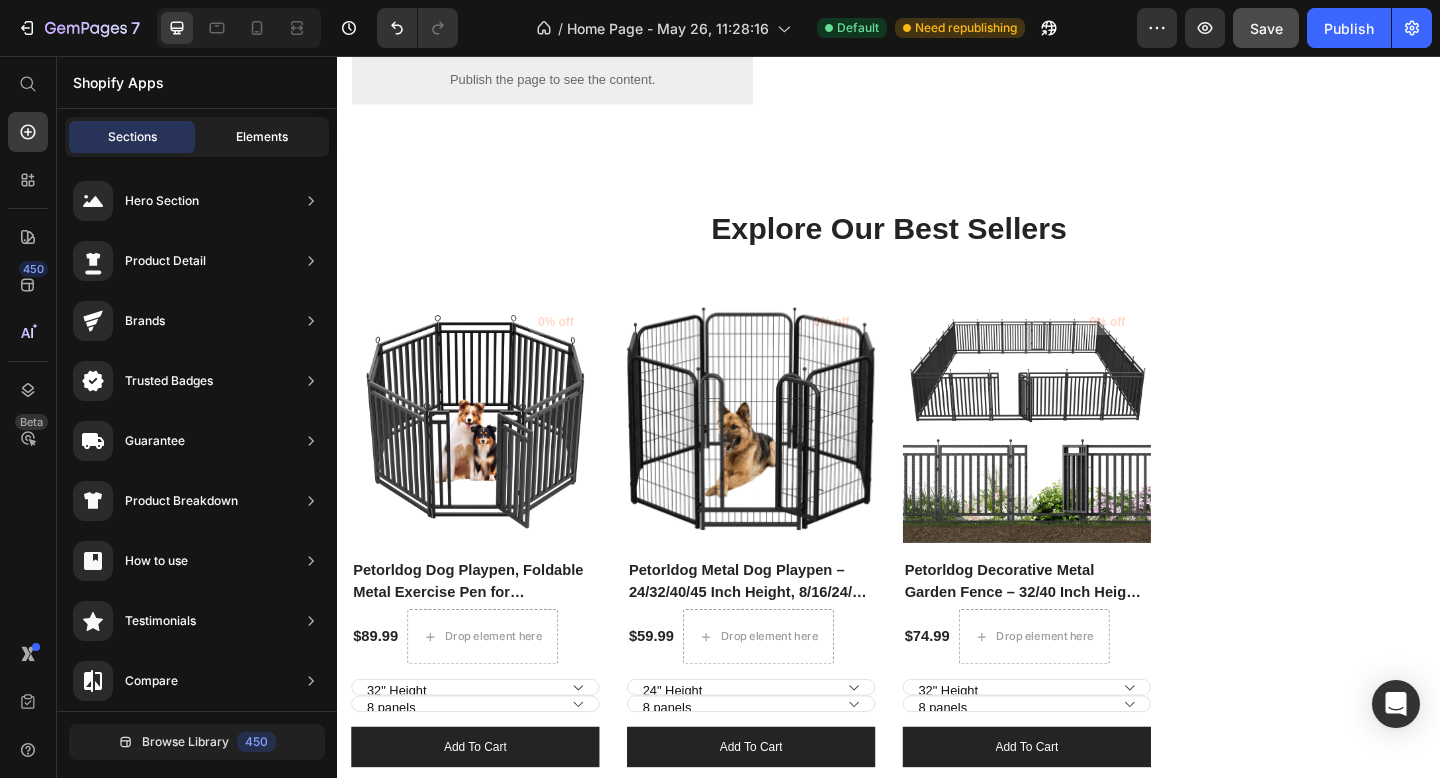 click on "Elements" at bounding box center (262, 137) 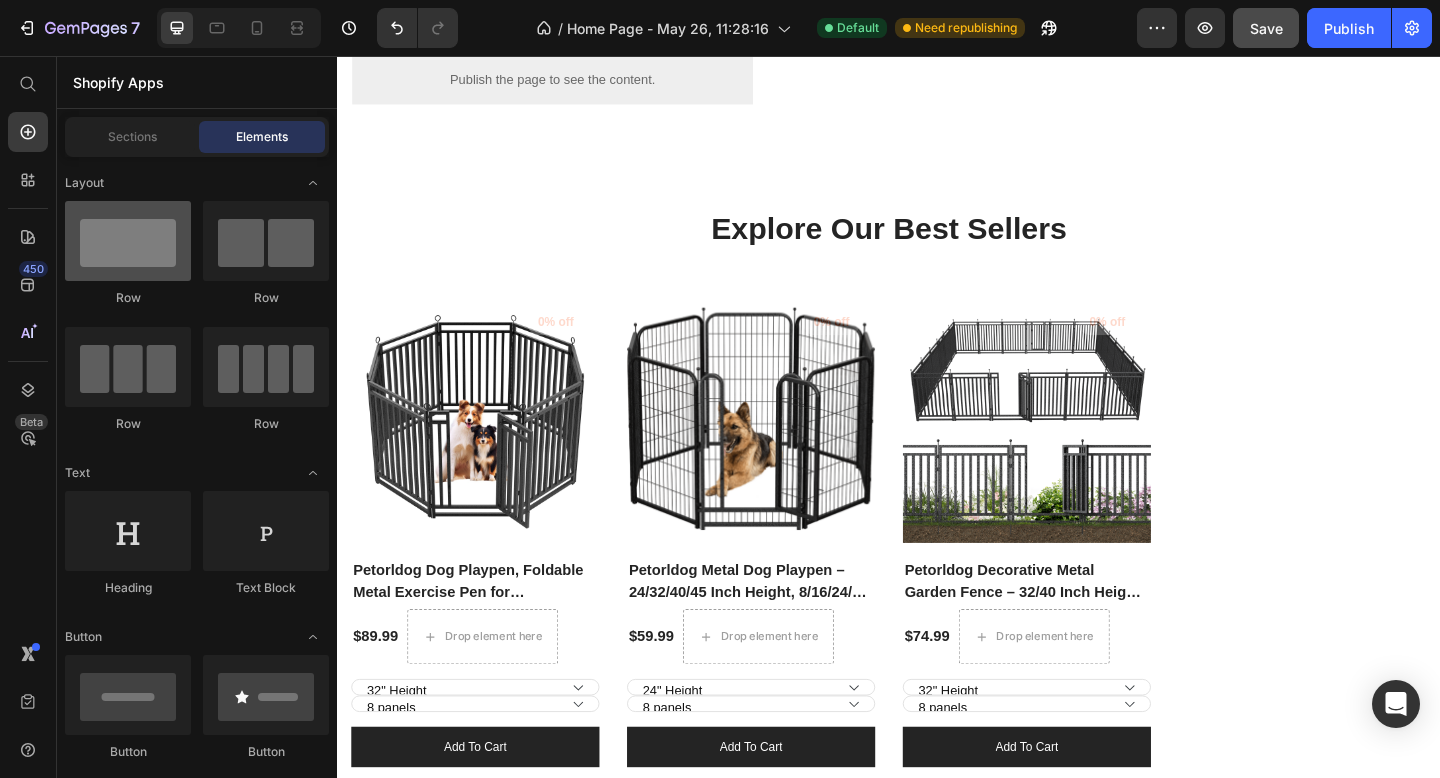 click at bounding box center [128, 241] 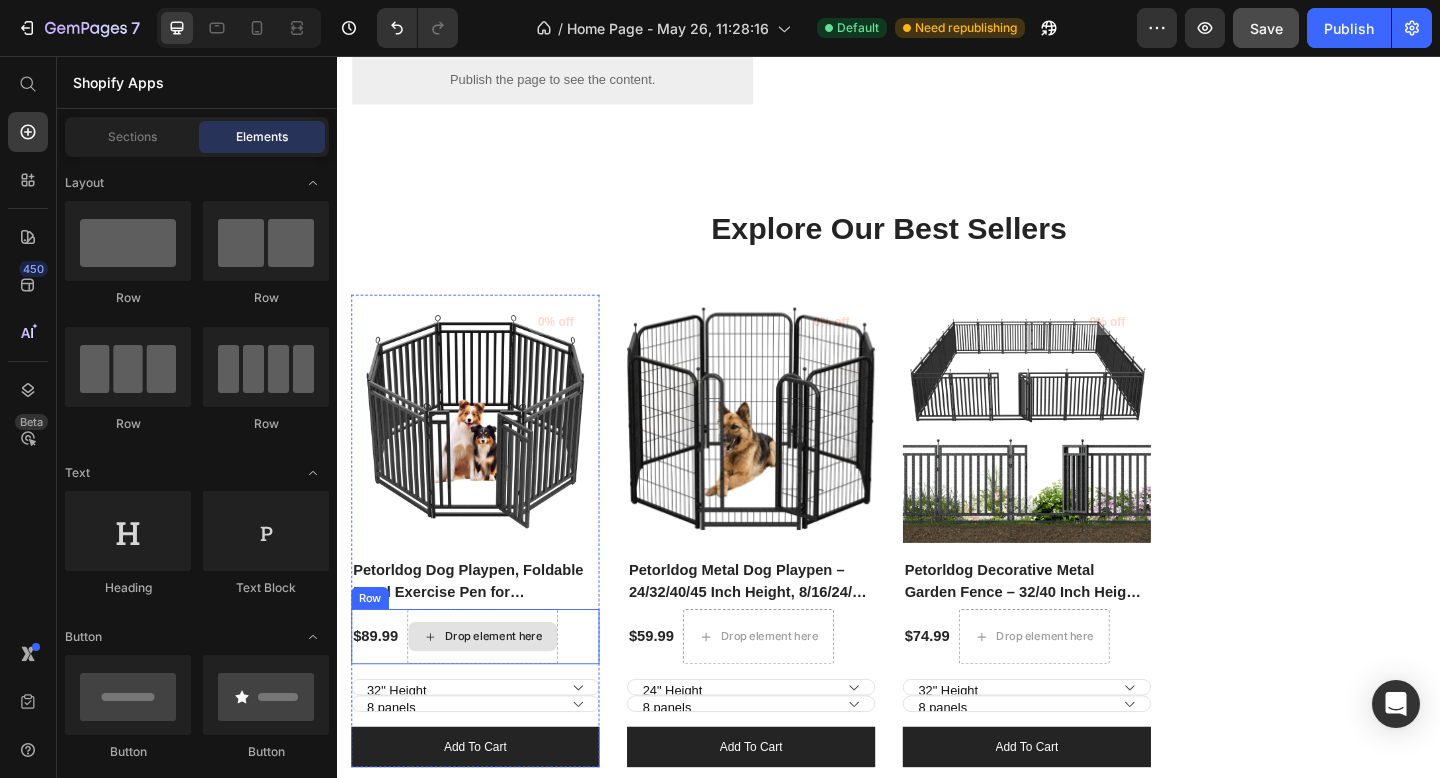 click on "Drop element here" at bounding box center [507, 688] 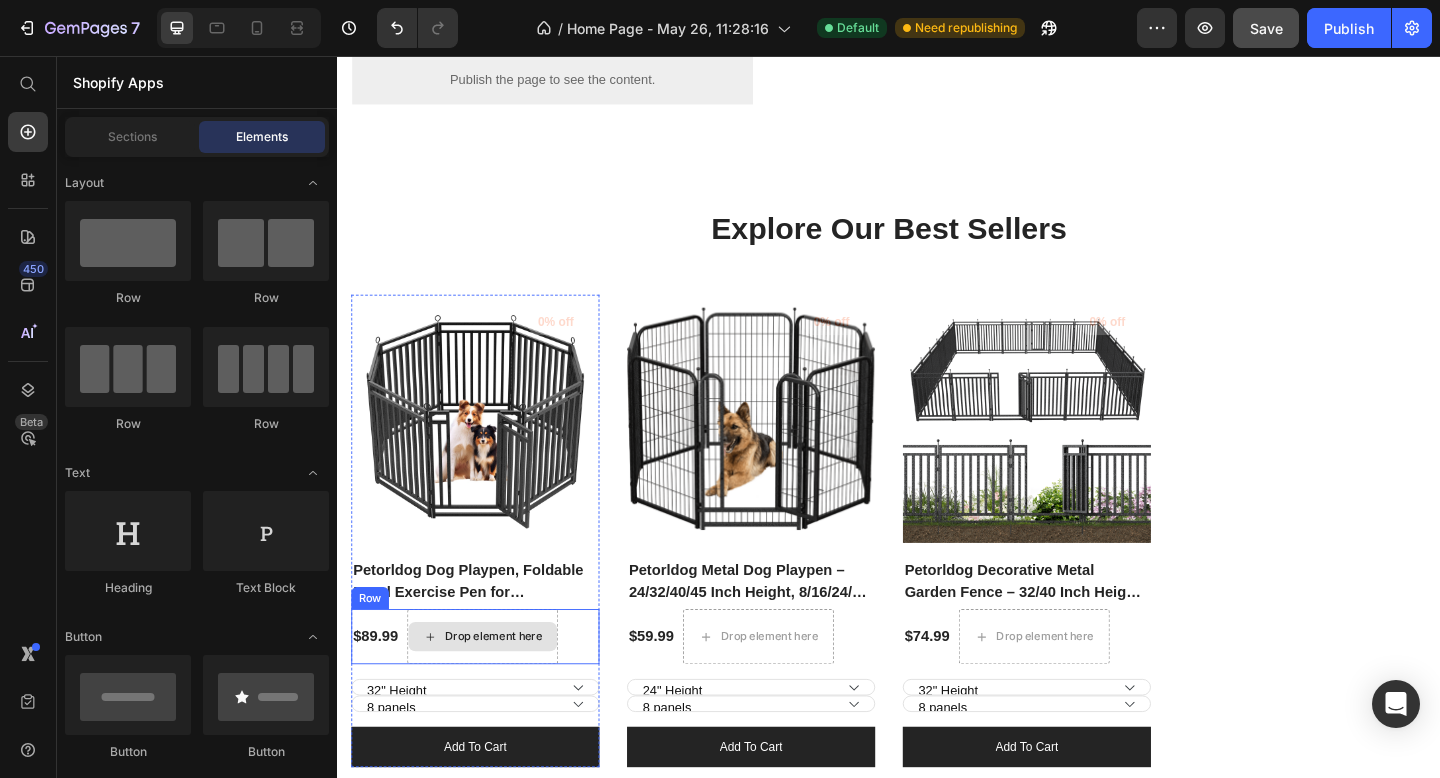 click on "Drop element here" at bounding box center [507, 688] 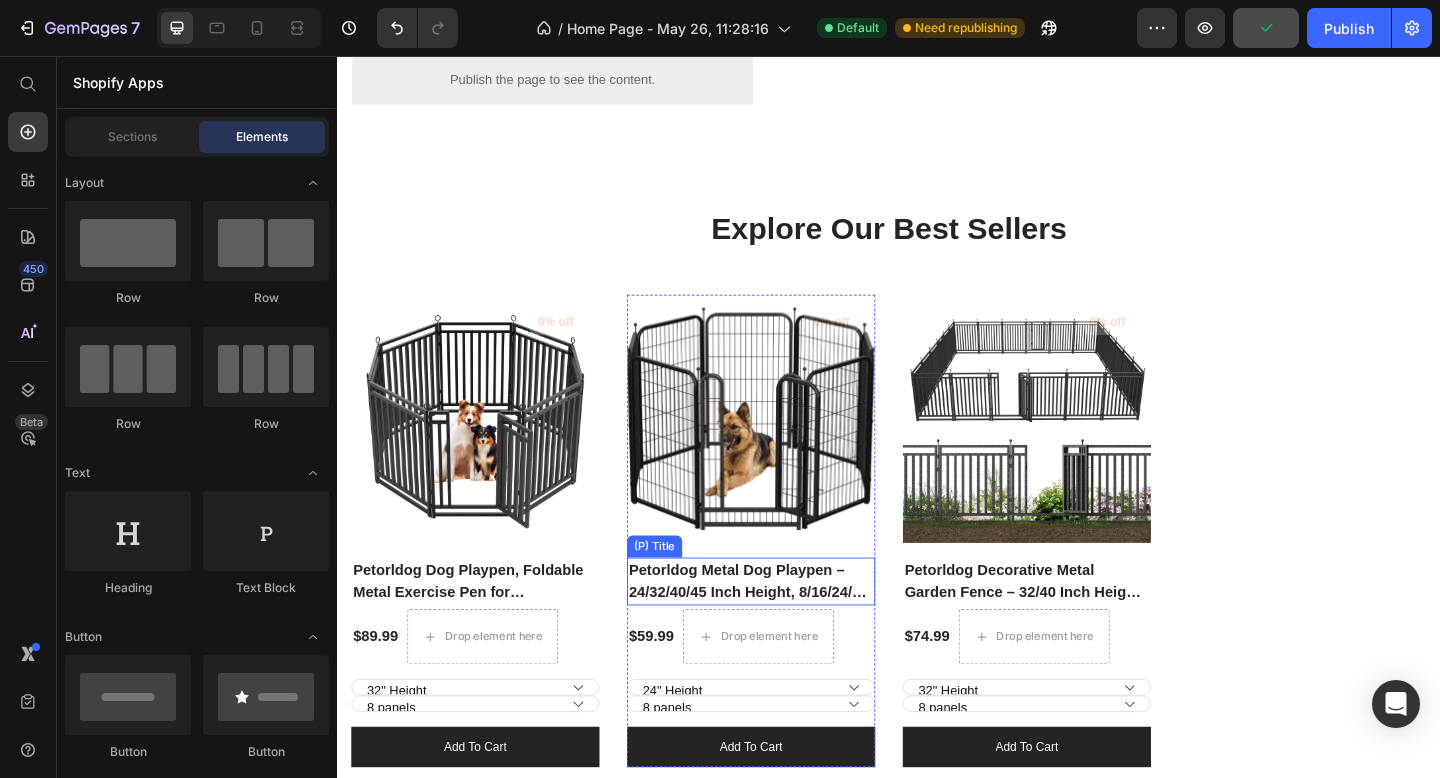 click on "Petorldog Metal Dog Playpen – 24/32/40/45 Inch Height, 8/16/24/32 Panels | Heavy-Duty Dog Fence for Small, Medium & Large Breeds | Indoor & Outdoor Pet Playpen for Yard, Camping, RV – Black & Silver" at bounding box center [787, 628] 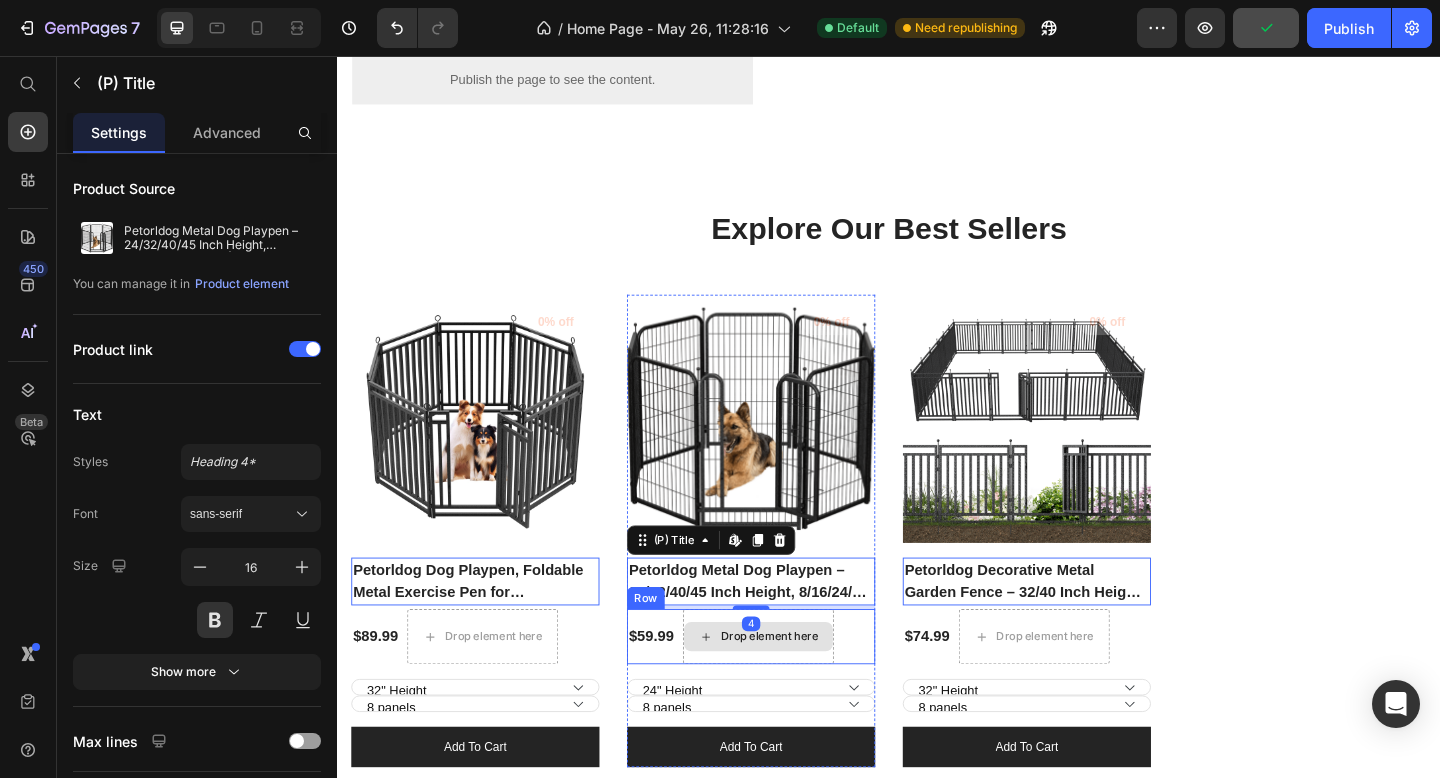click on "Drop element here" at bounding box center (807, 688) 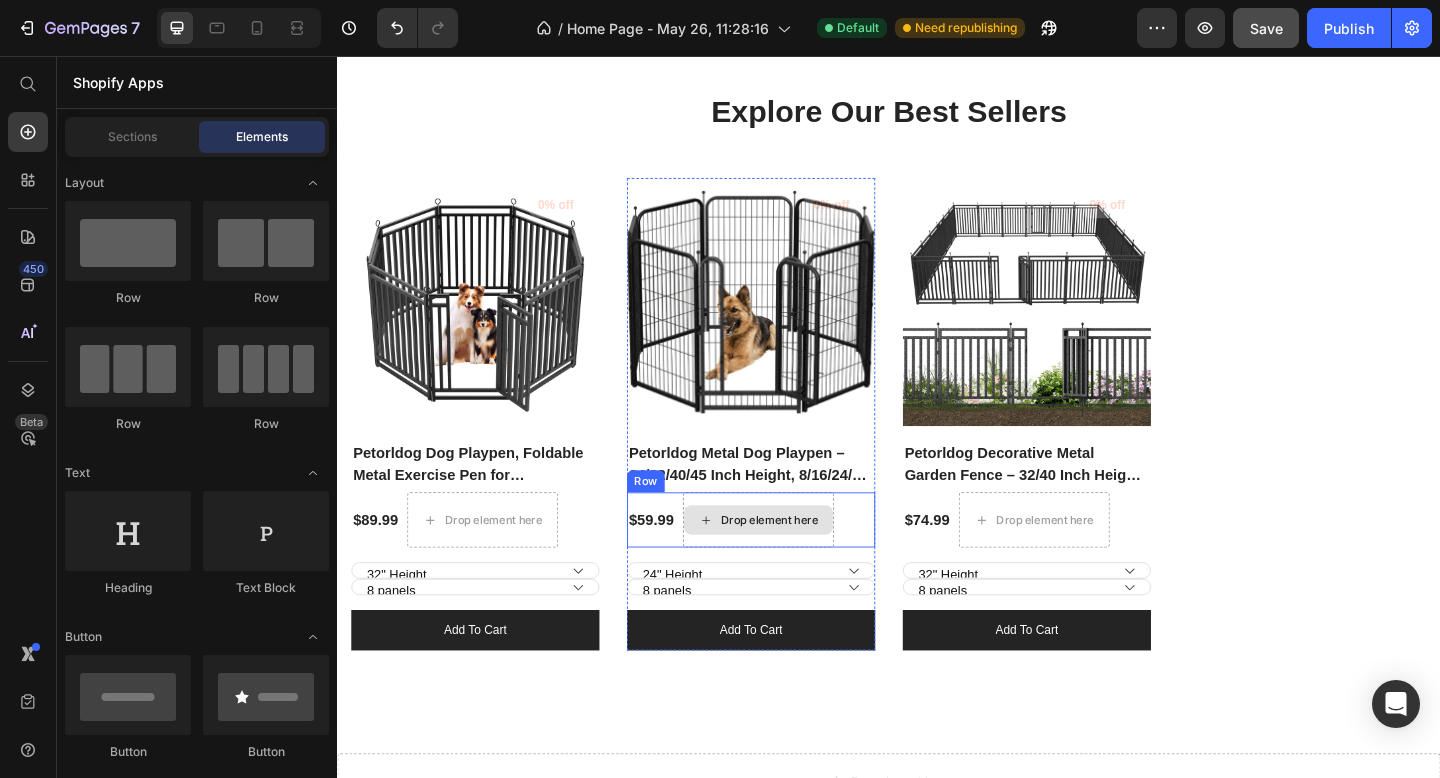 scroll, scrollTop: 2289, scrollLeft: 0, axis: vertical 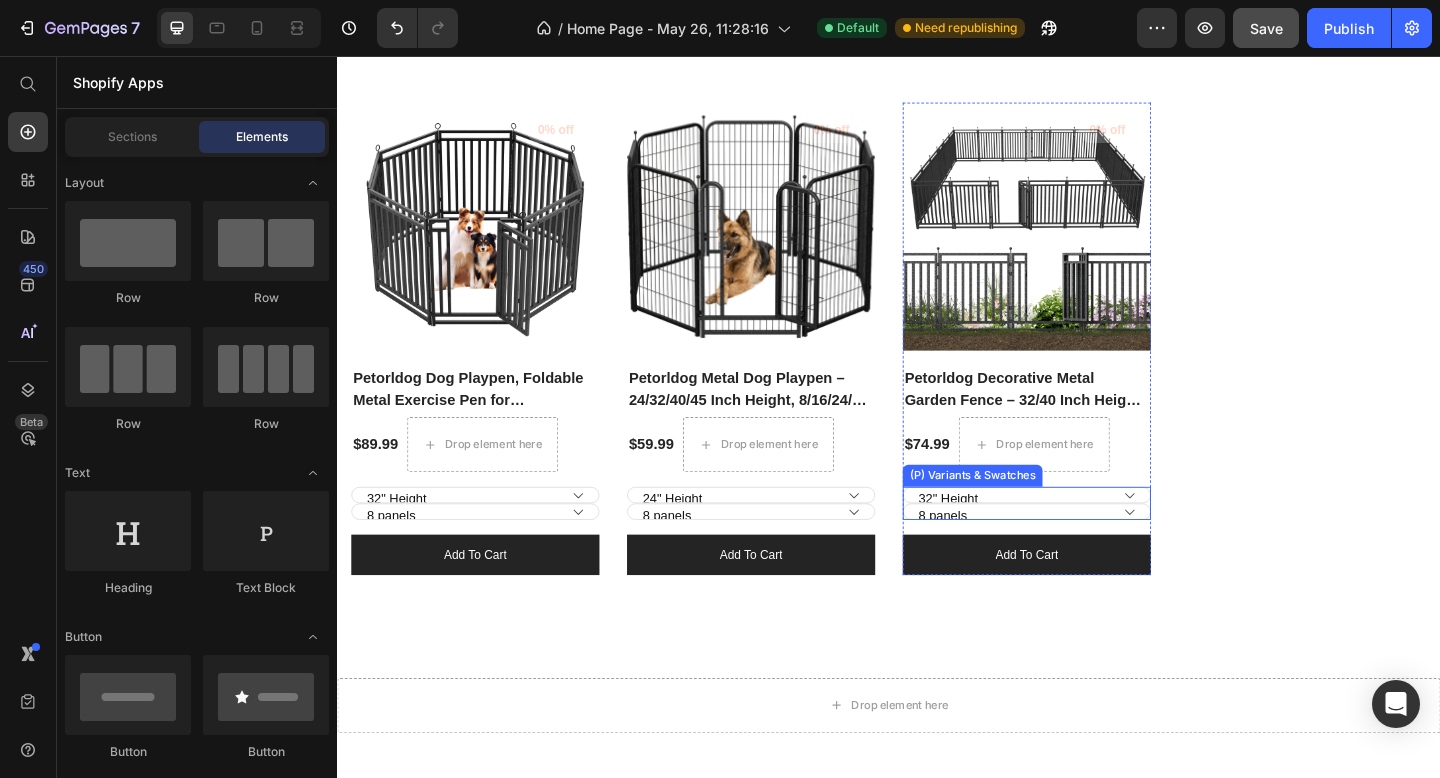 click on "8 panels 16 panels 24 panels 32  panels" at bounding box center [487, 552] 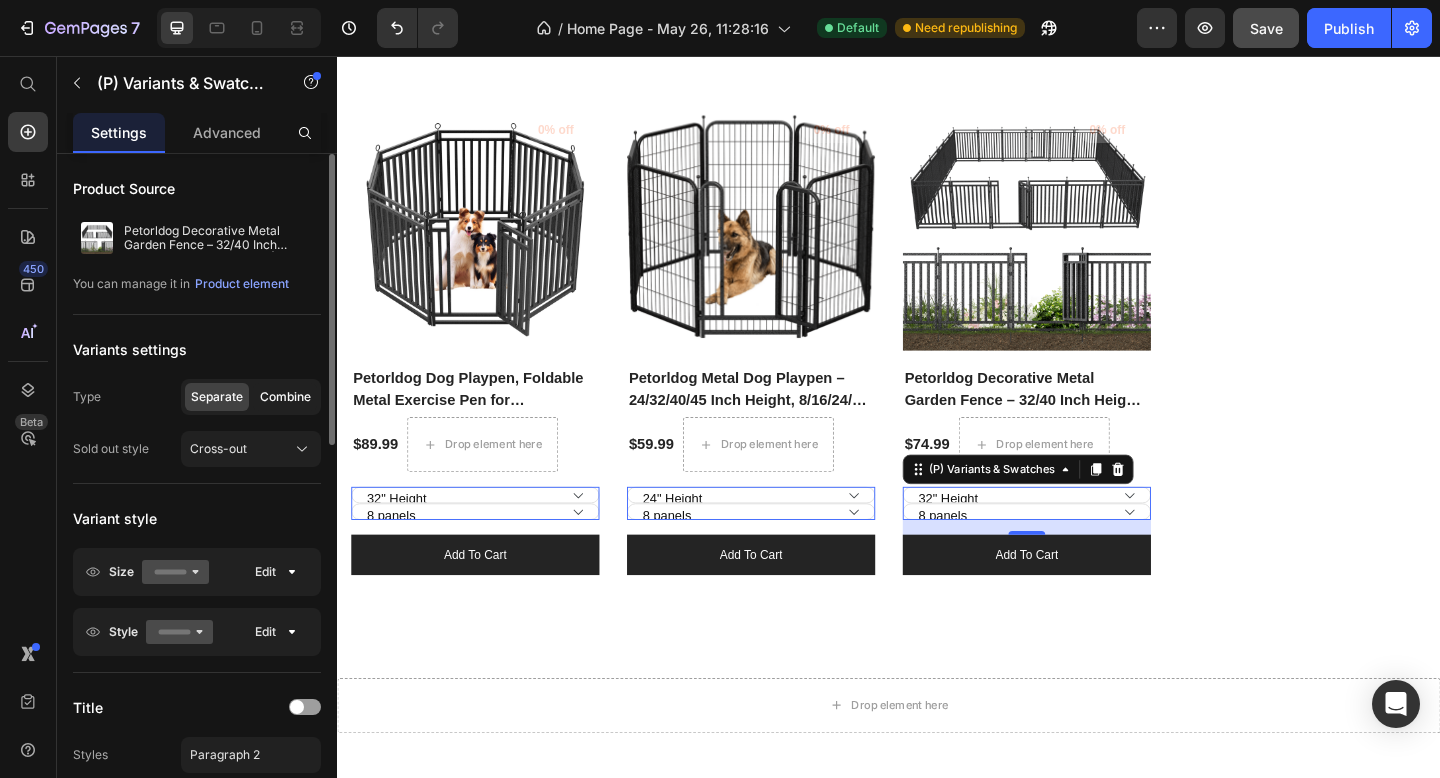 click on "Combine" 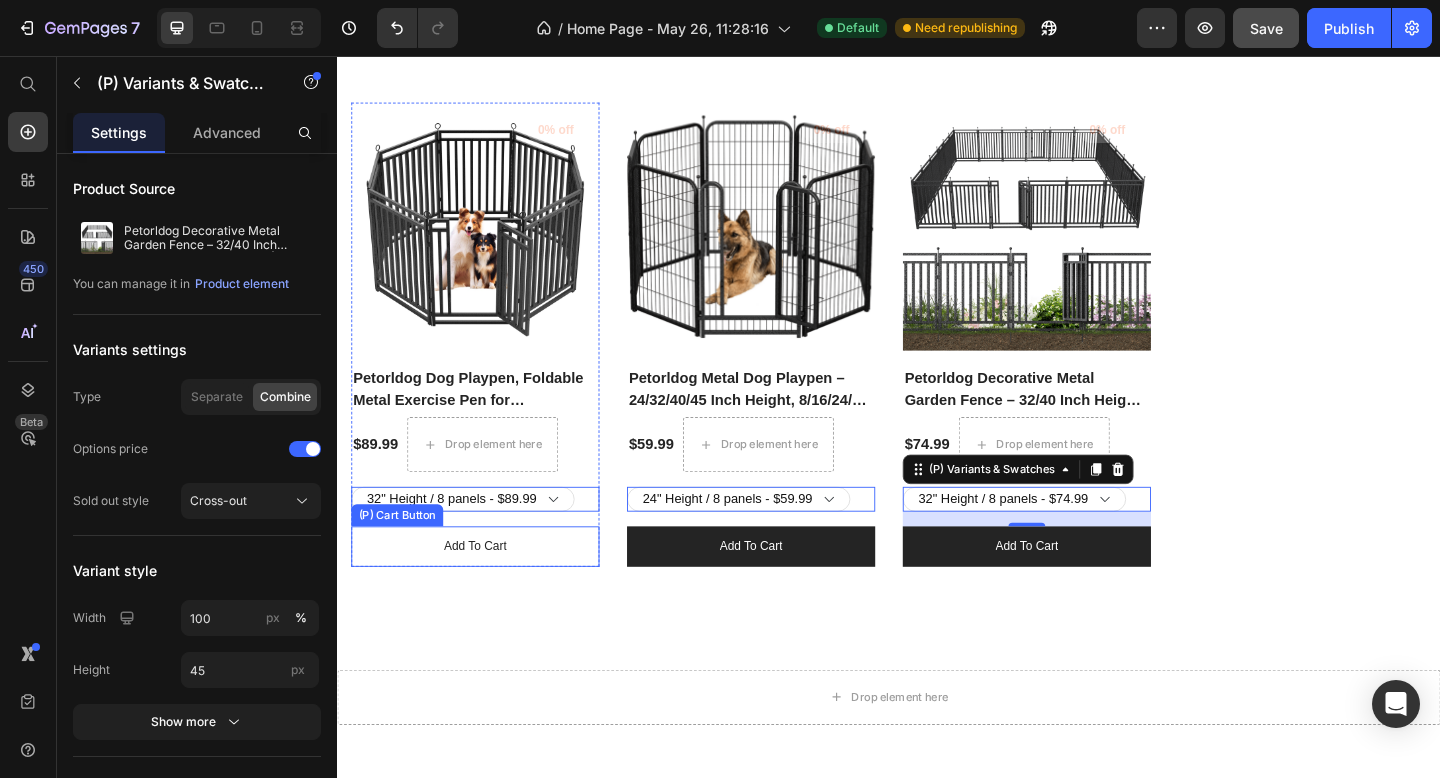 click on "add to cart" at bounding box center [487, 590] 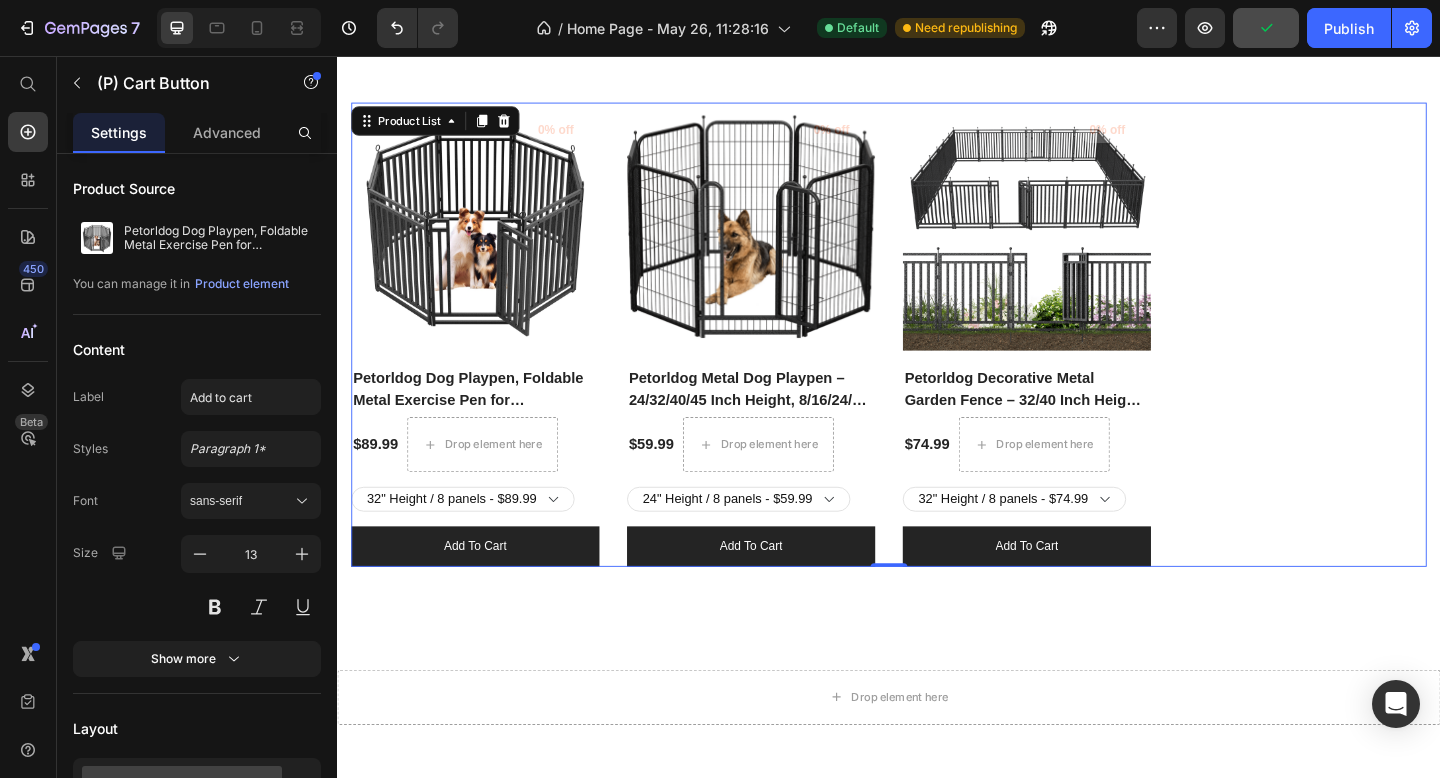 click on "(P) Images 0% off Product Badge Row Petorldog Dog Playpen, Foldable Metal Exercise Pen for Small/Medium/Large Dogs – Available in 32" & 40" Heights, 8/16/24/32 Panels, for Yard, Camping & RV (Black-Silver) (P) Title $89.99 (P) Price
Drop element here Row 32" Height / 8 panels - $89.99  32" Height / 16 panels - $149.99  32" Height / 24 panels - $239.99  32" Height / 32 panels - $359.99  40" Height / 8 panels - $99.99  40" Height / 16 panels - $169.99  40" Height / 24 panels - $294.99  40" Height / 32 panels - $389.99  (P) Variants & Swatches add to cart (P) Cart Button Row (P) Images 0% off Product Badge Row Petorldog Metal Dog Playpen – 24/32/40/45 Inch Height, 8/16/24/32 Panels | Heavy-Duty Dog Fence for Small, Medium & Large Breeds | Indoor & Outdoor Pet Playpen for Yard, Camping, RV – Black & Silver (P) Title $59.99 (P) Price
Drop element here Row 24"  Height / 8 panels - $59.99  24"  Height / 16 panels - $96.99  24"  Height / 24 panels - $159.99  add to cart Row" at bounding box center [937, 359] 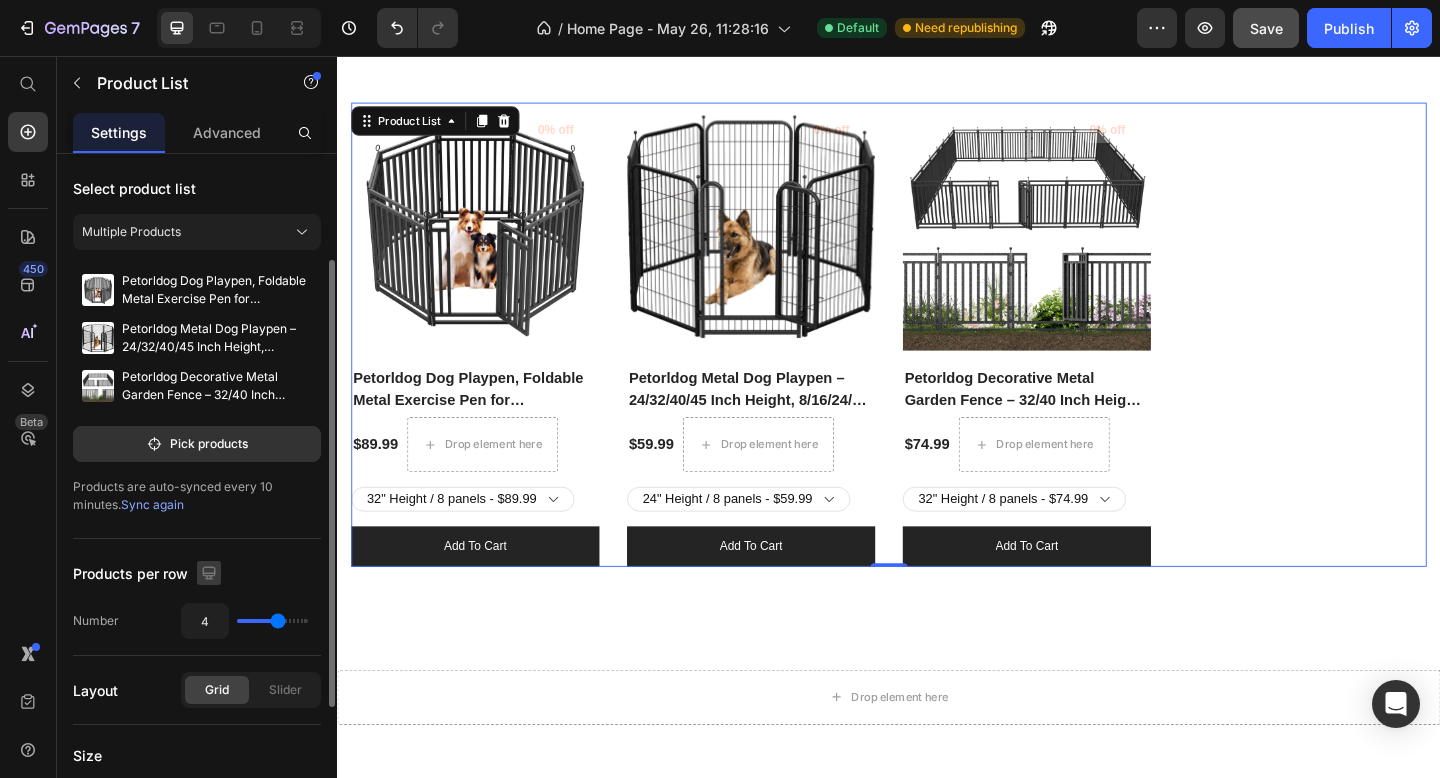 scroll, scrollTop: 355, scrollLeft: 0, axis: vertical 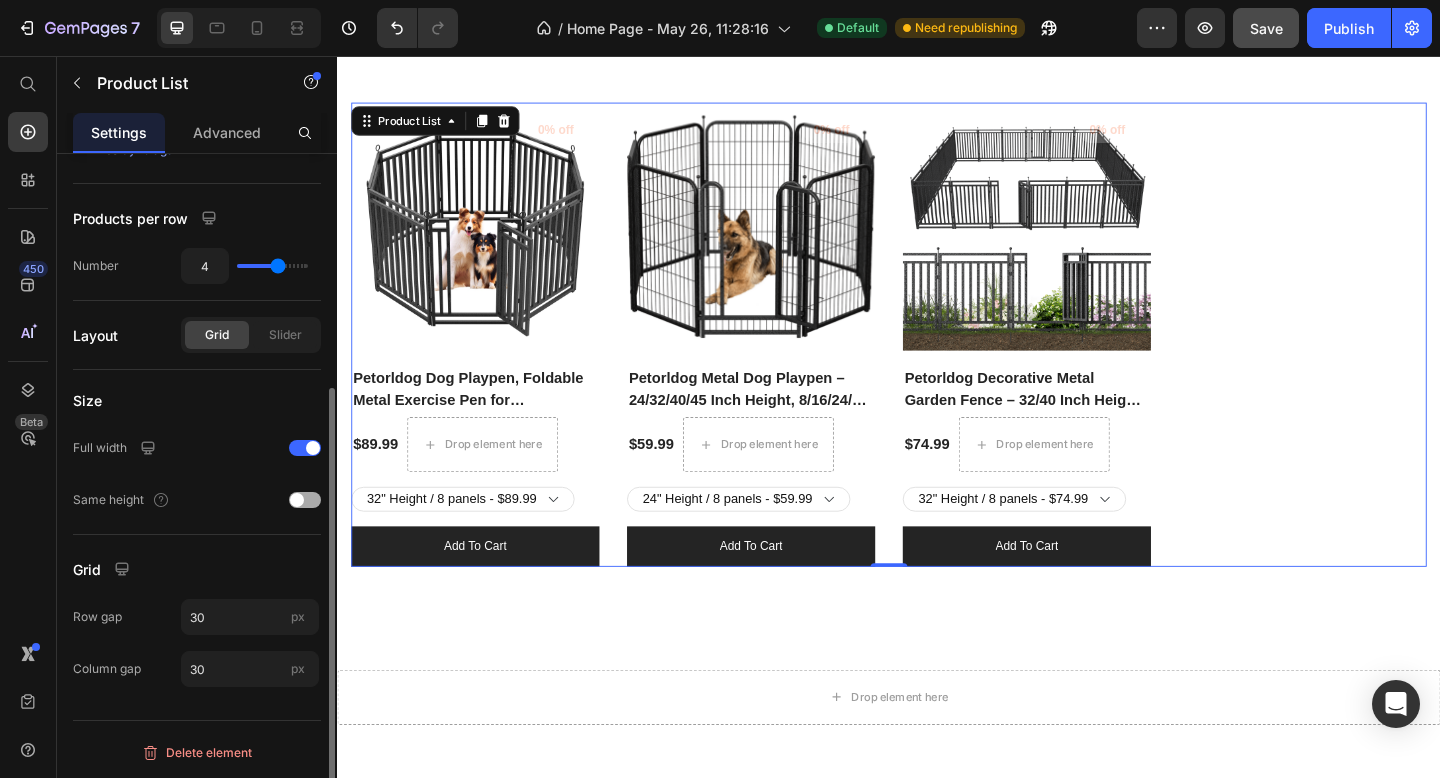 click at bounding box center [305, 500] 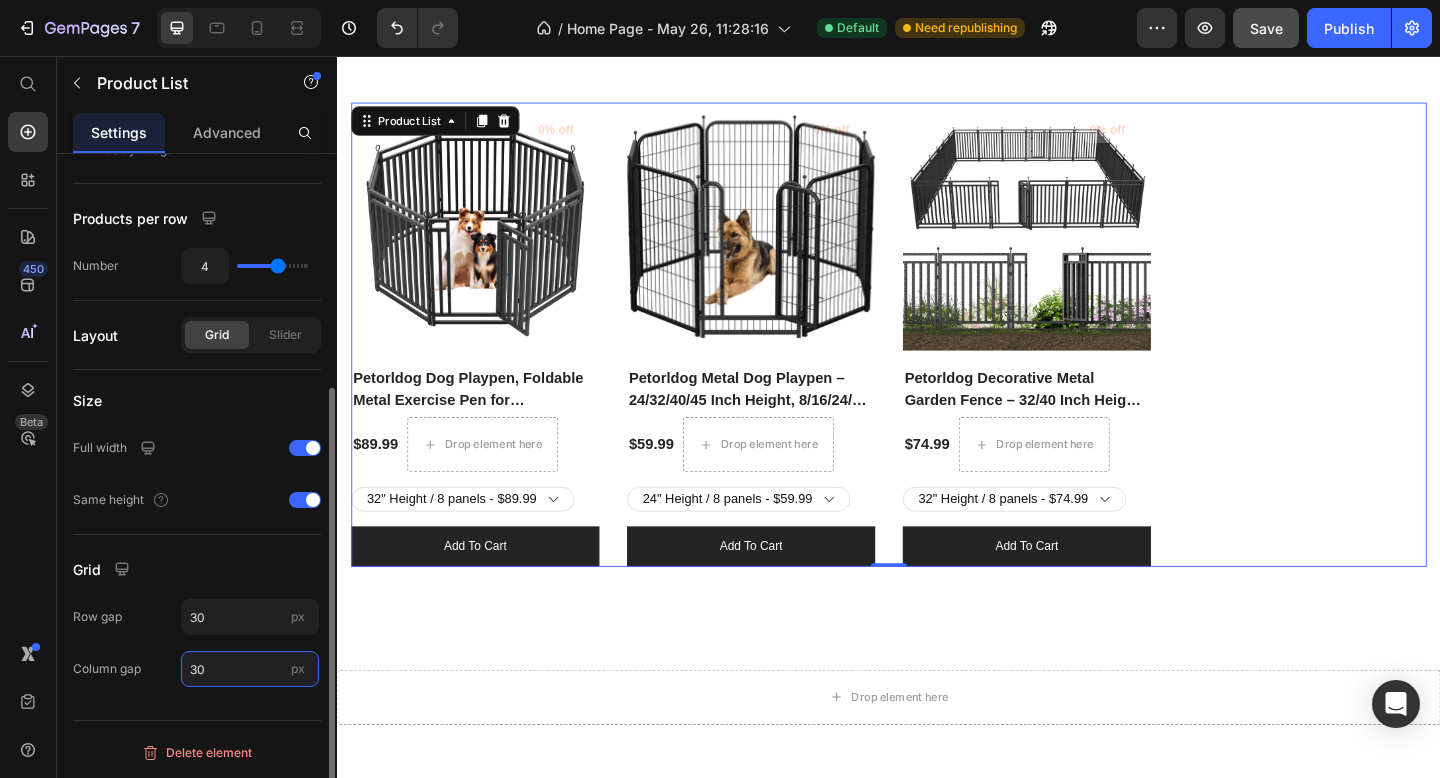 click on "30" at bounding box center [250, 669] 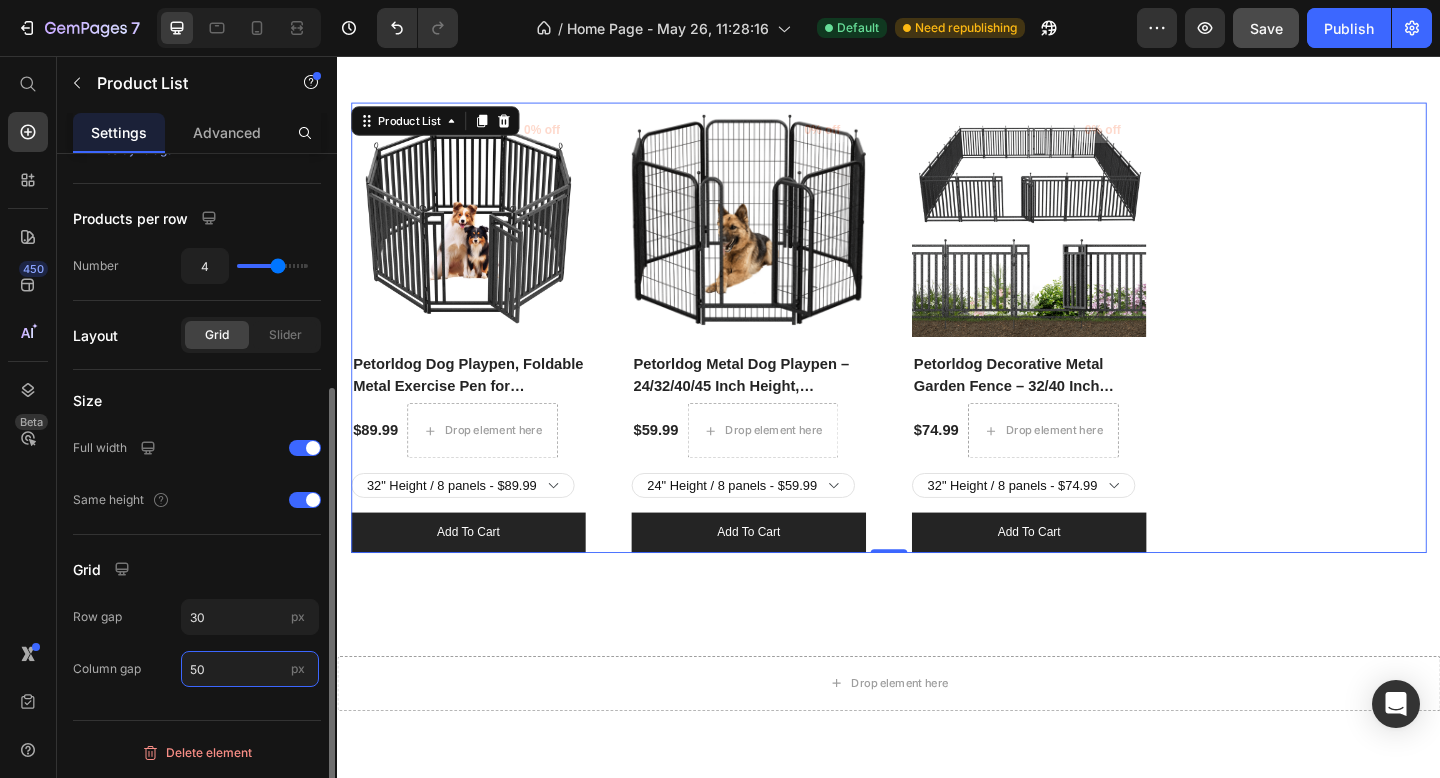 type on "5" 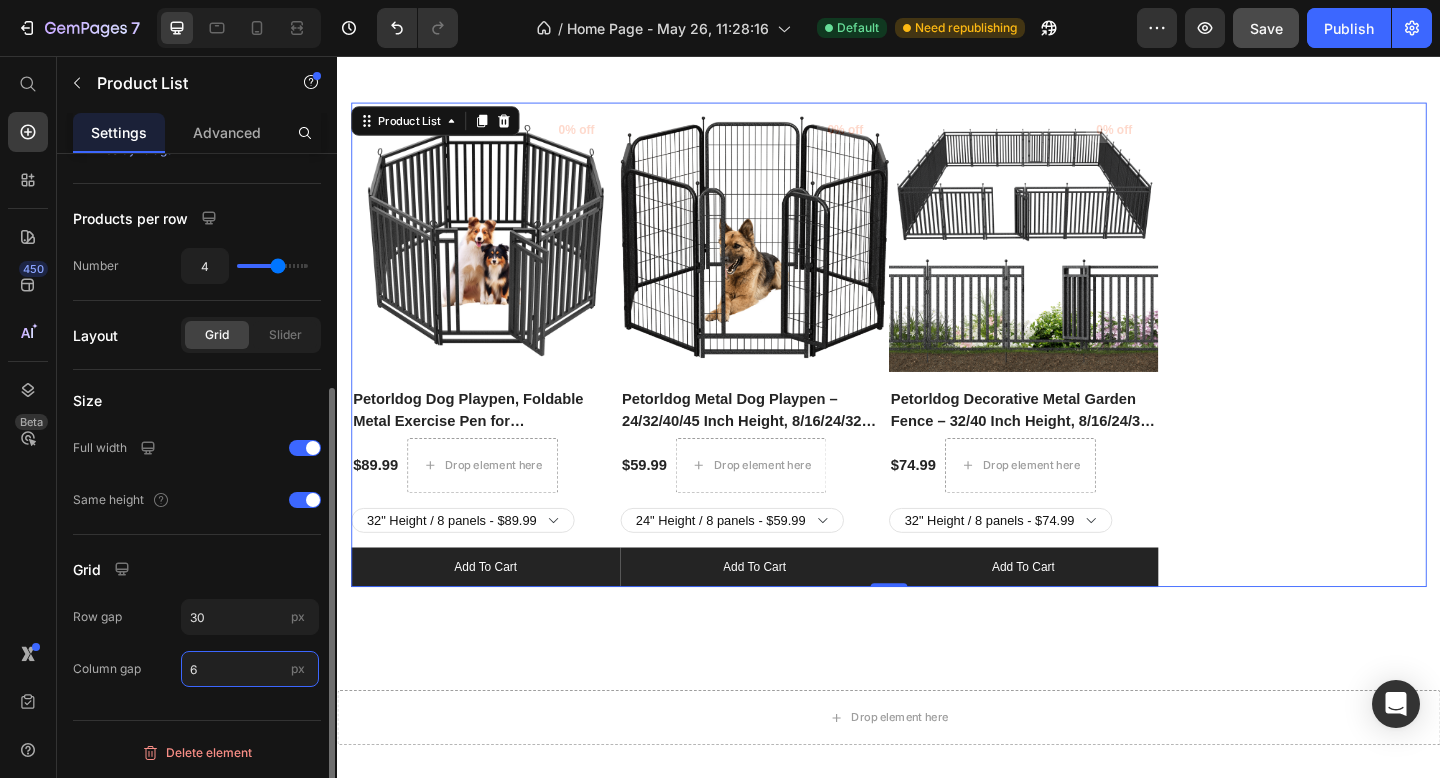 type on "60" 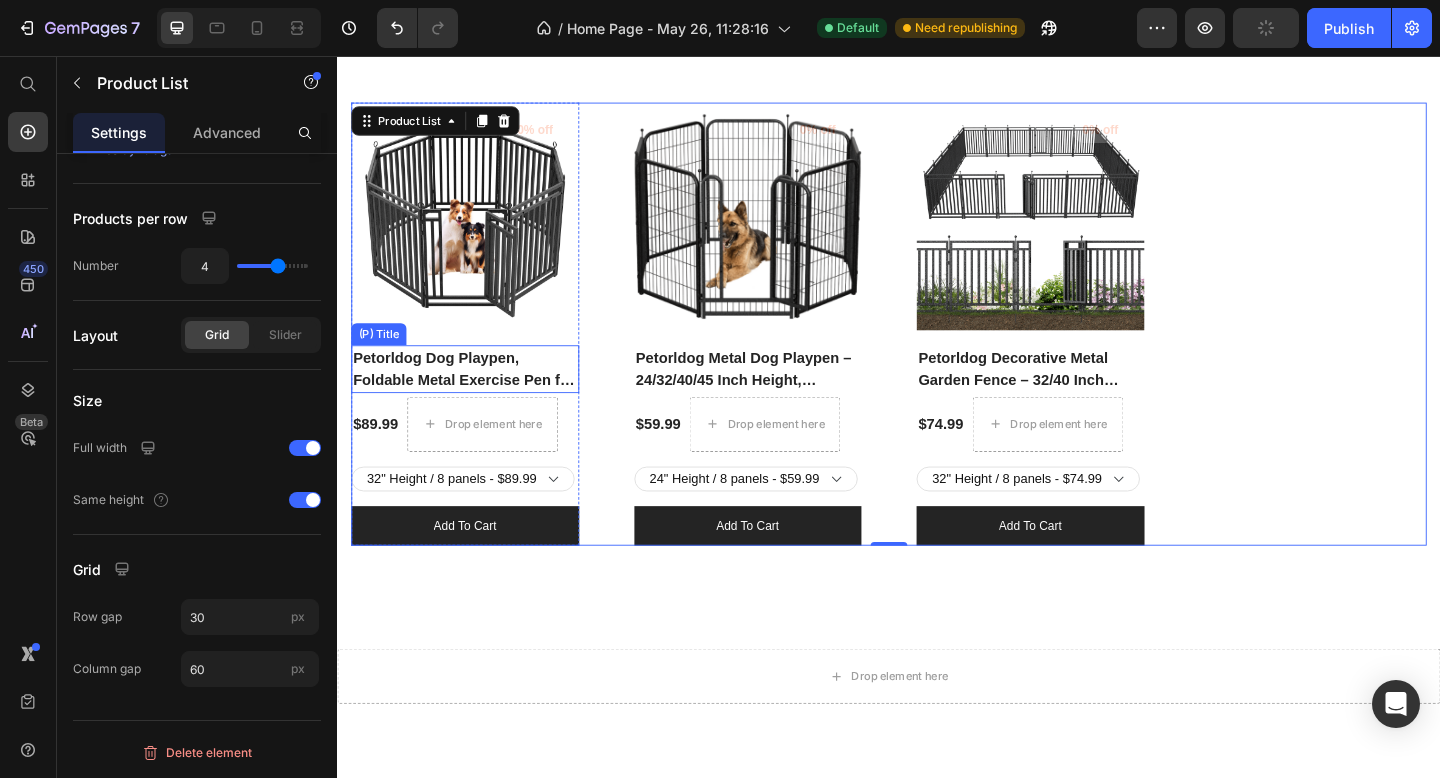 click on "Petorldog Dog Playpen, Foldable Metal Exercise Pen for Small/Medium/Large Dogs – Available in 32" & 40" Heights, 8/16/24/32 Panels, for Yard, Camping & RV (Black-Silver)" at bounding box center (476, 397) 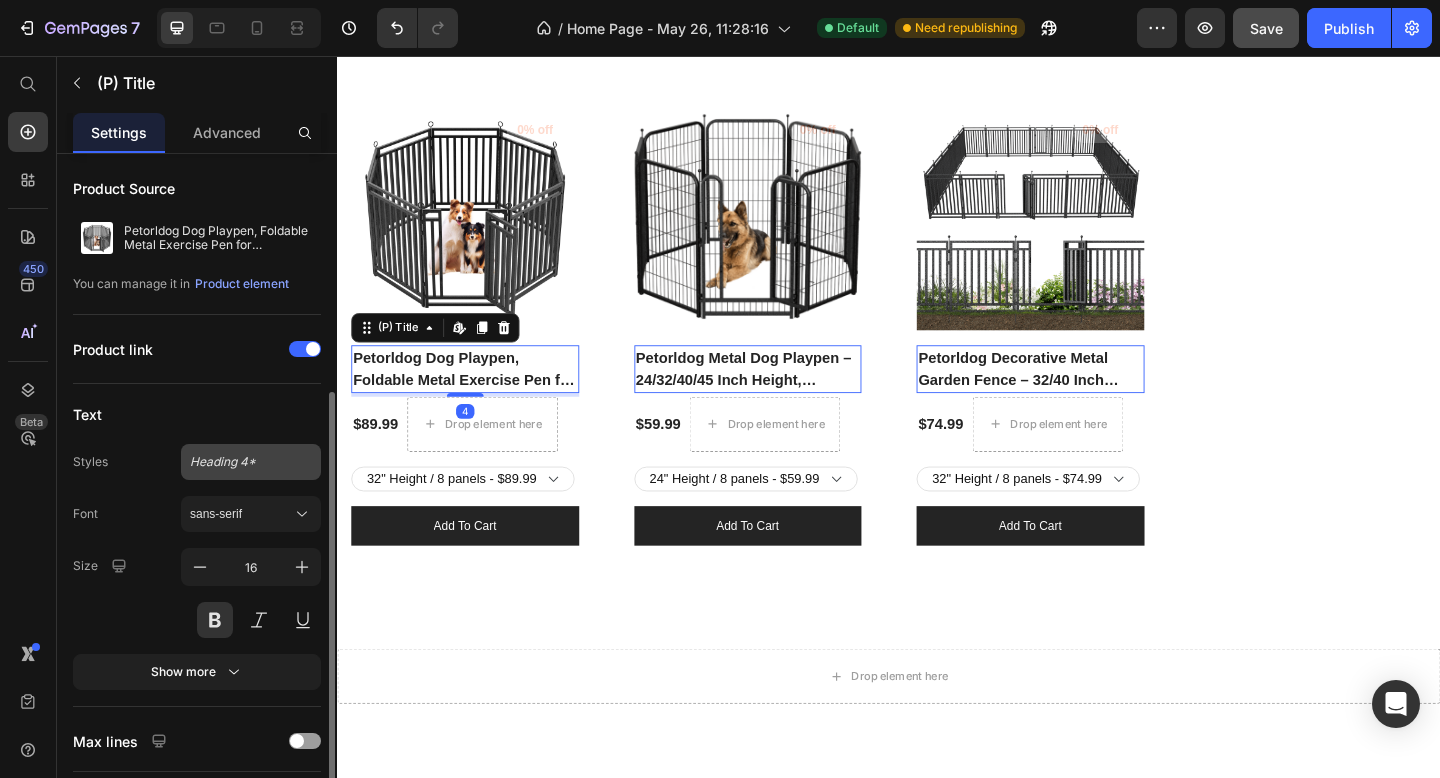 scroll, scrollTop: 417, scrollLeft: 0, axis: vertical 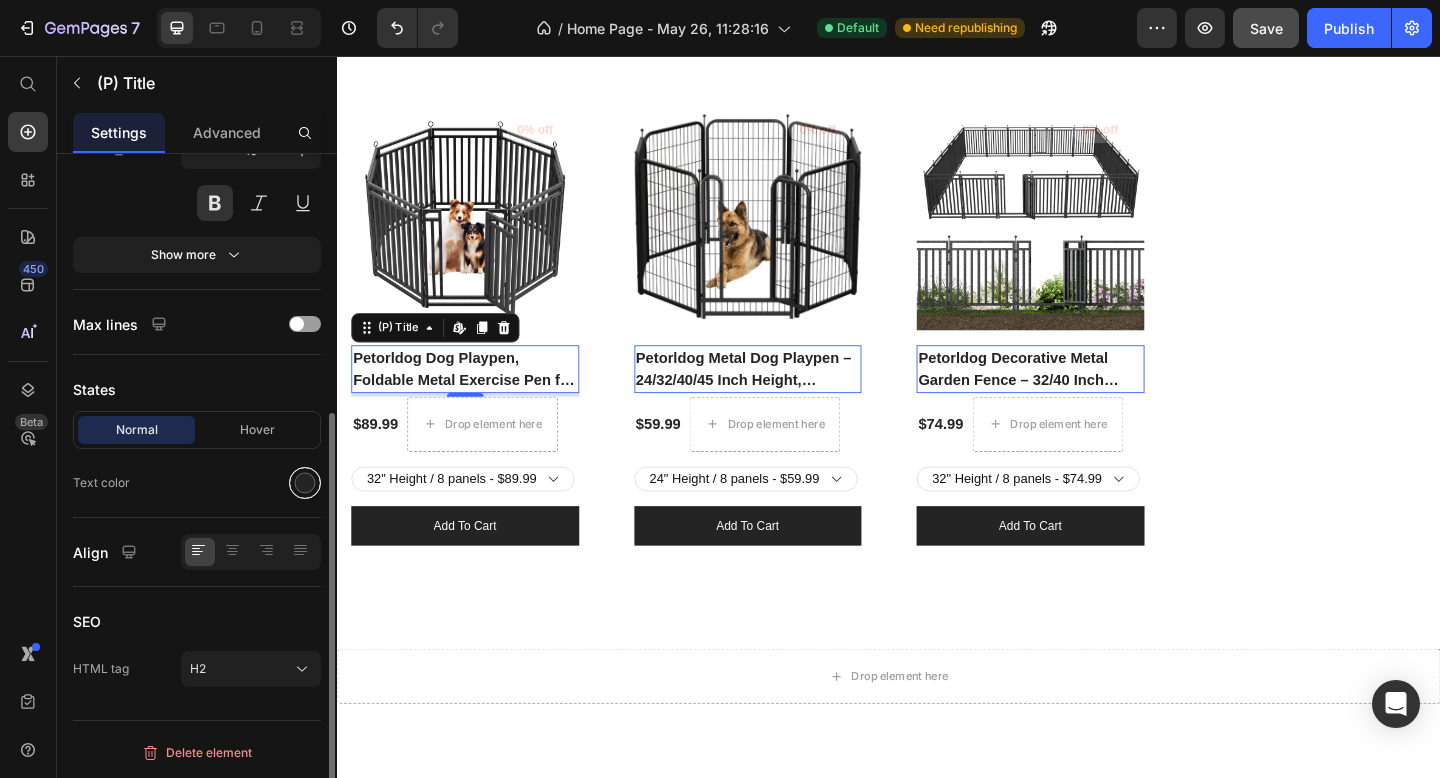 click at bounding box center (305, 483) 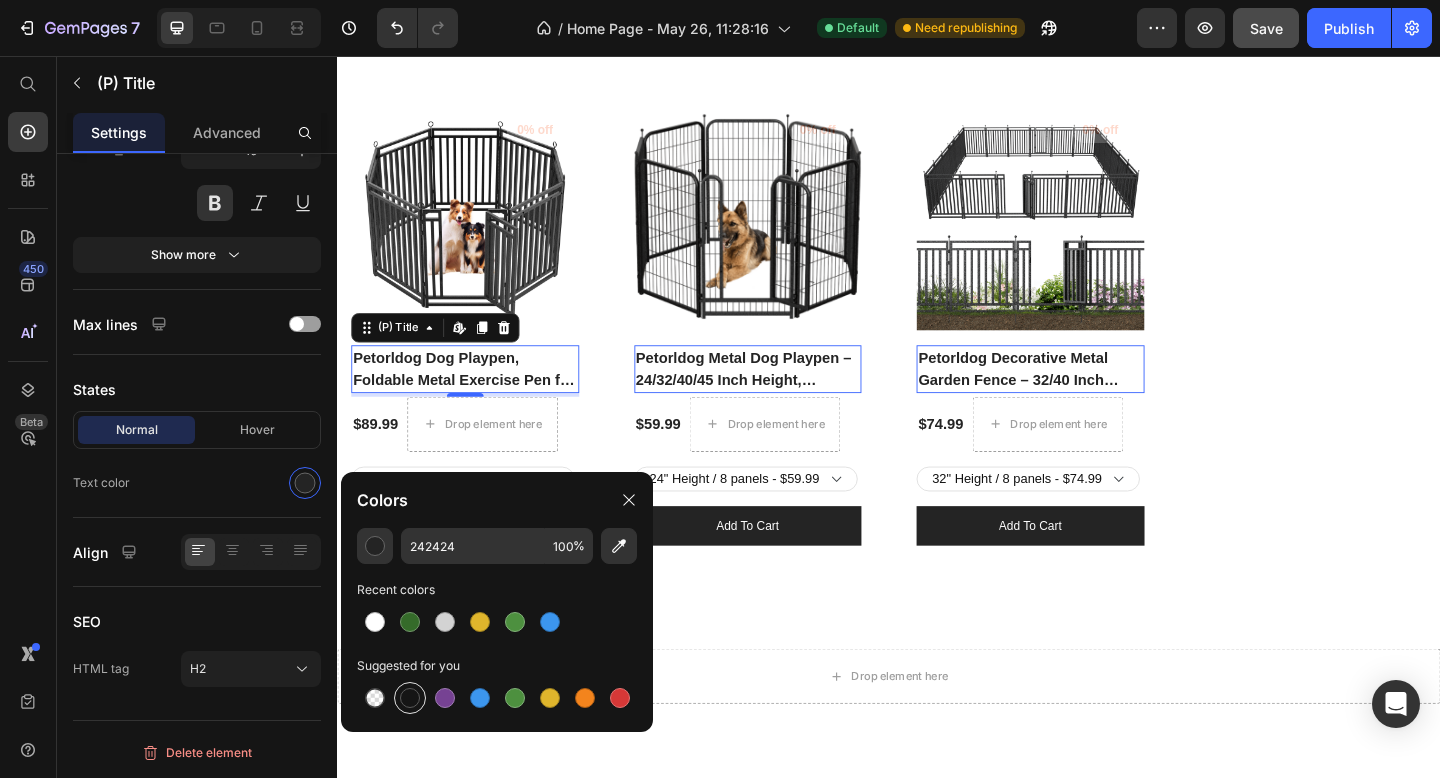 click at bounding box center (410, 698) 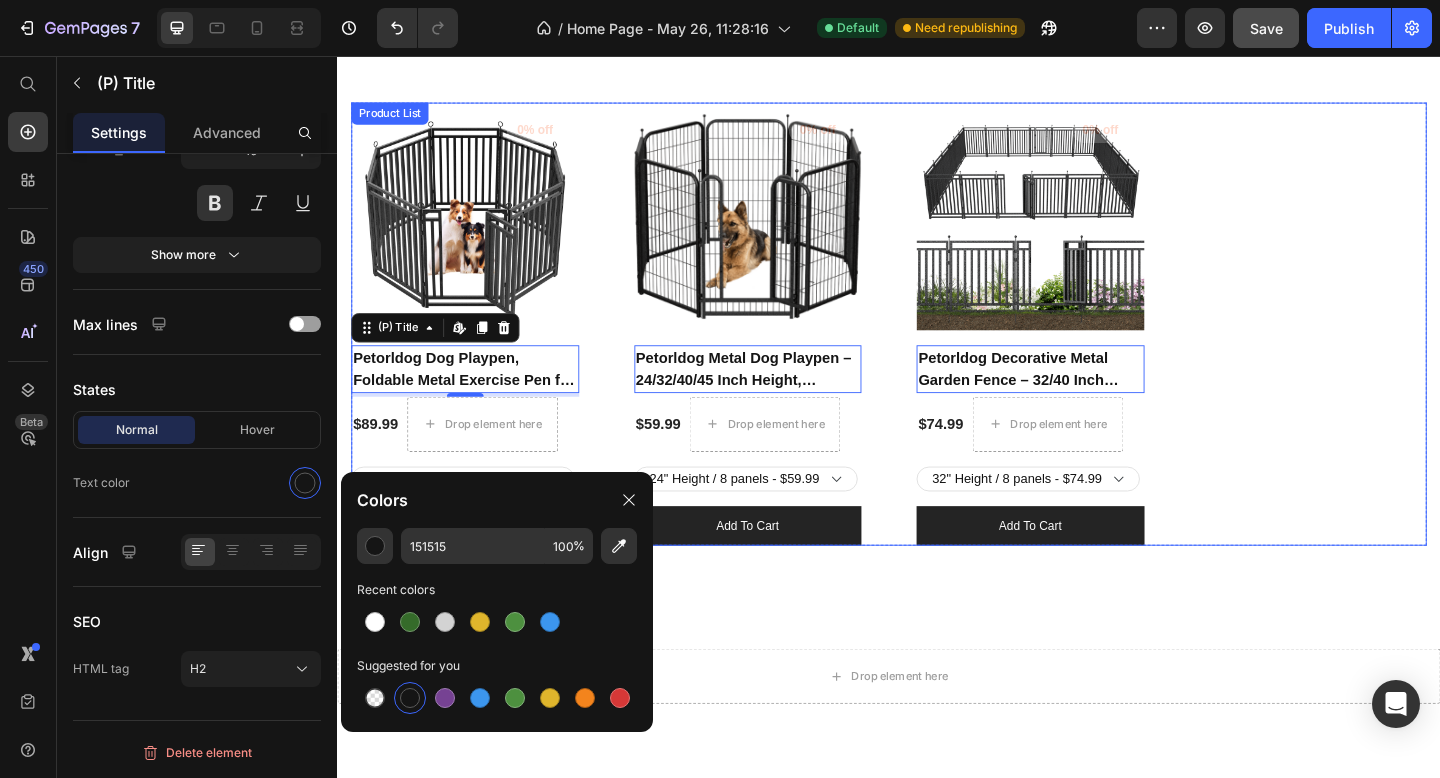 click on "(P) Images 0% off Product Badge Row Petorldog Dog Playpen, Foldable Metal Exercise Pen for Small/Medium/Large Dogs – Available in 32" & 40" Heights, 8/16/24/32 Panels, for Yard, Camping & RV (Black-Silver) (P) Title   Edit content in Shopify 4 $89.99 (P) Price
Drop element here Row 32" Height / 8 panels - $89.99  32" Height / 16 panels - $149.99  32" Height / 24 panels - $239.99  32" Height / 32 panels - $359.99  40" Height / 8 panels - $99.99  40" Height / 16 panels - $169.99  40" Height / 24 panels - $294.99  40" Height / 32 panels - $389.99  (P) Variants & Swatches add to cart (P) Cart Button Row (P) Images 0% off Product Badge Row Petorldog Metal Dog Playpen – 24/32/40/45 Inch Height, 8/16/24/32 Panels | Heavy-Duty Dog Fence for Small, Medium & Large Breeds | Indoor & Outdoor Pet Playpen for Yard, Camping, RV – Black & Silver (P) Title   Edit content in Shopify 0 $59.99 (P) Price
Drop element here Row 24"  Height / 8 panels - $59.99  (P) Variants & Swatches Row" at bounding box center (937, 348) 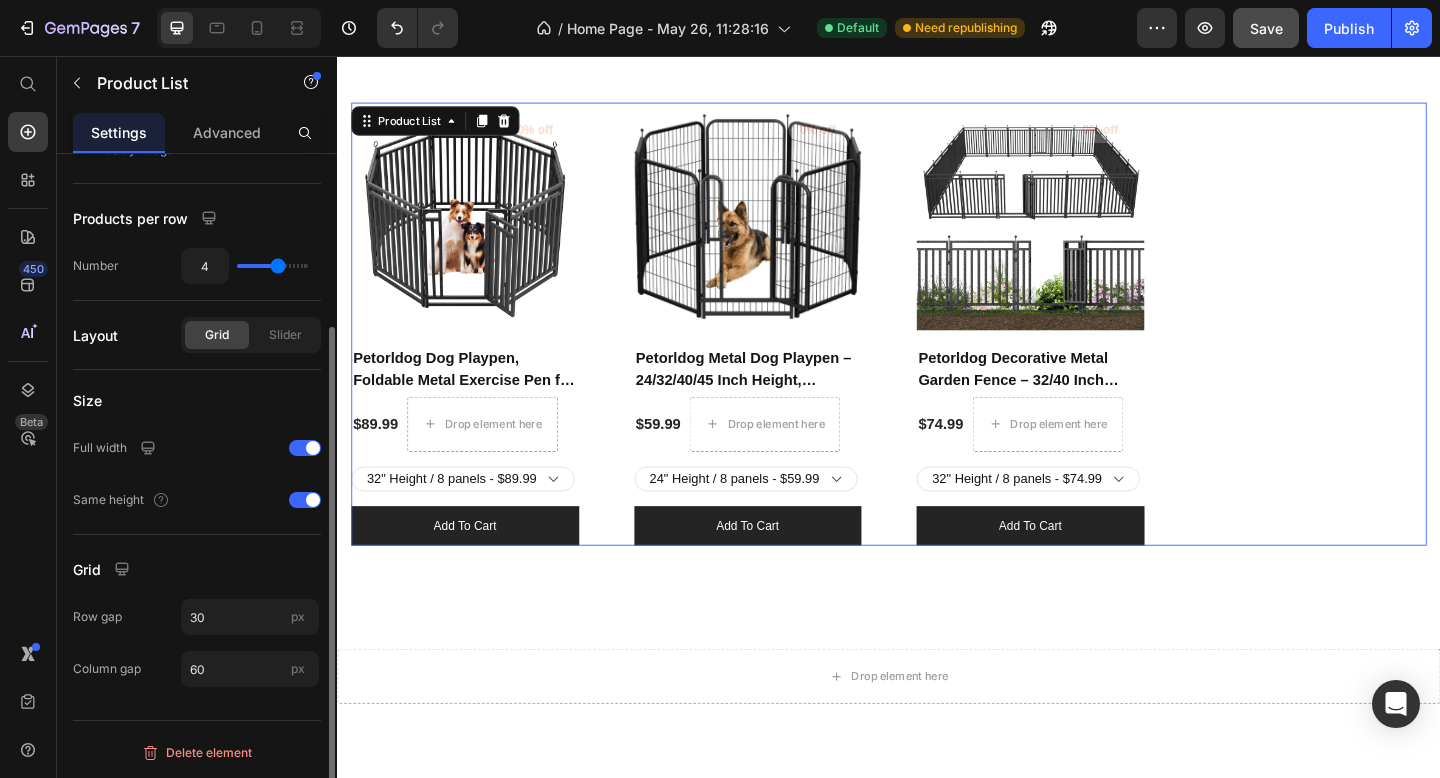 scroll, scrollTop: 0, scrollLeft: 0, axis: both 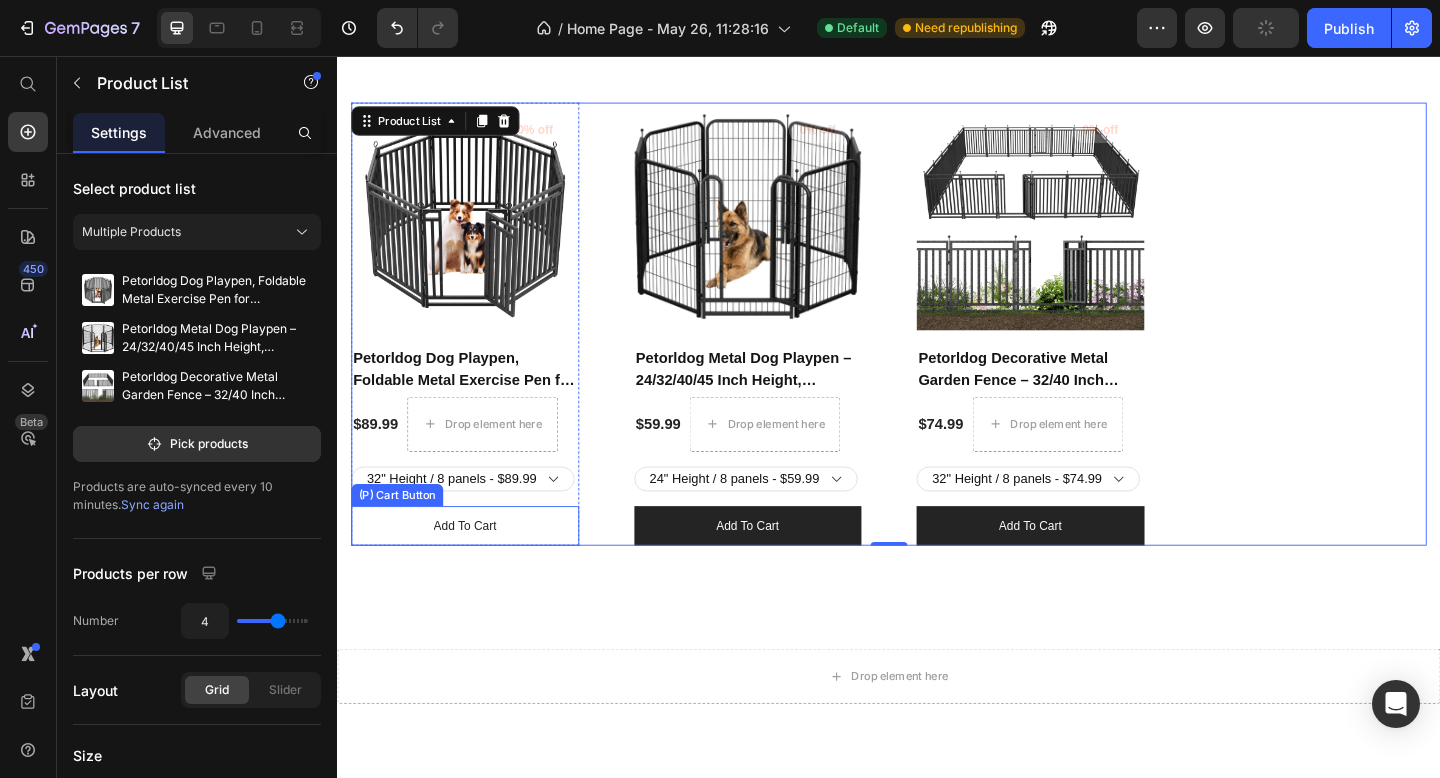 click on "add to cart" at bounding box center [476, 568] 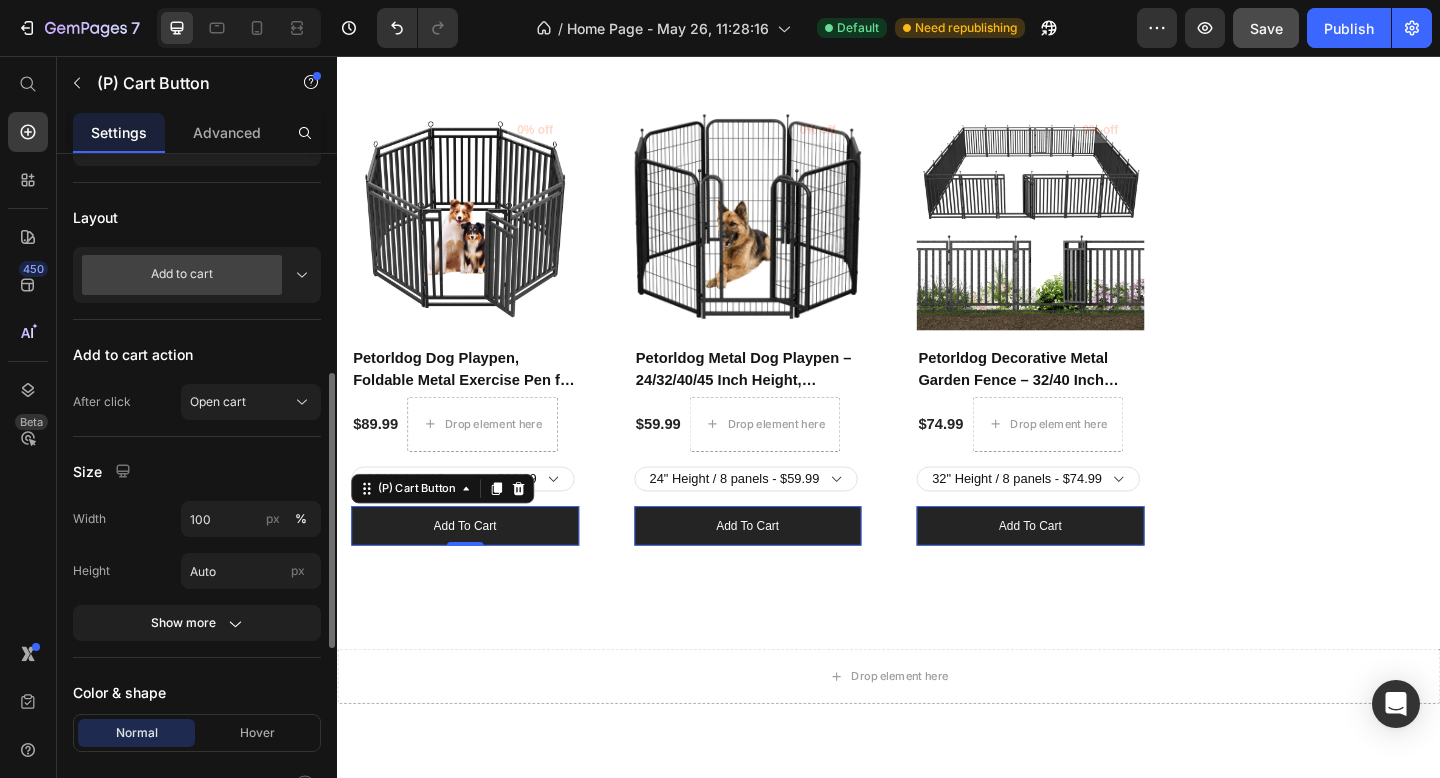 scroll, scrollTop: 524, scrollLeft: 0, axis: vertical 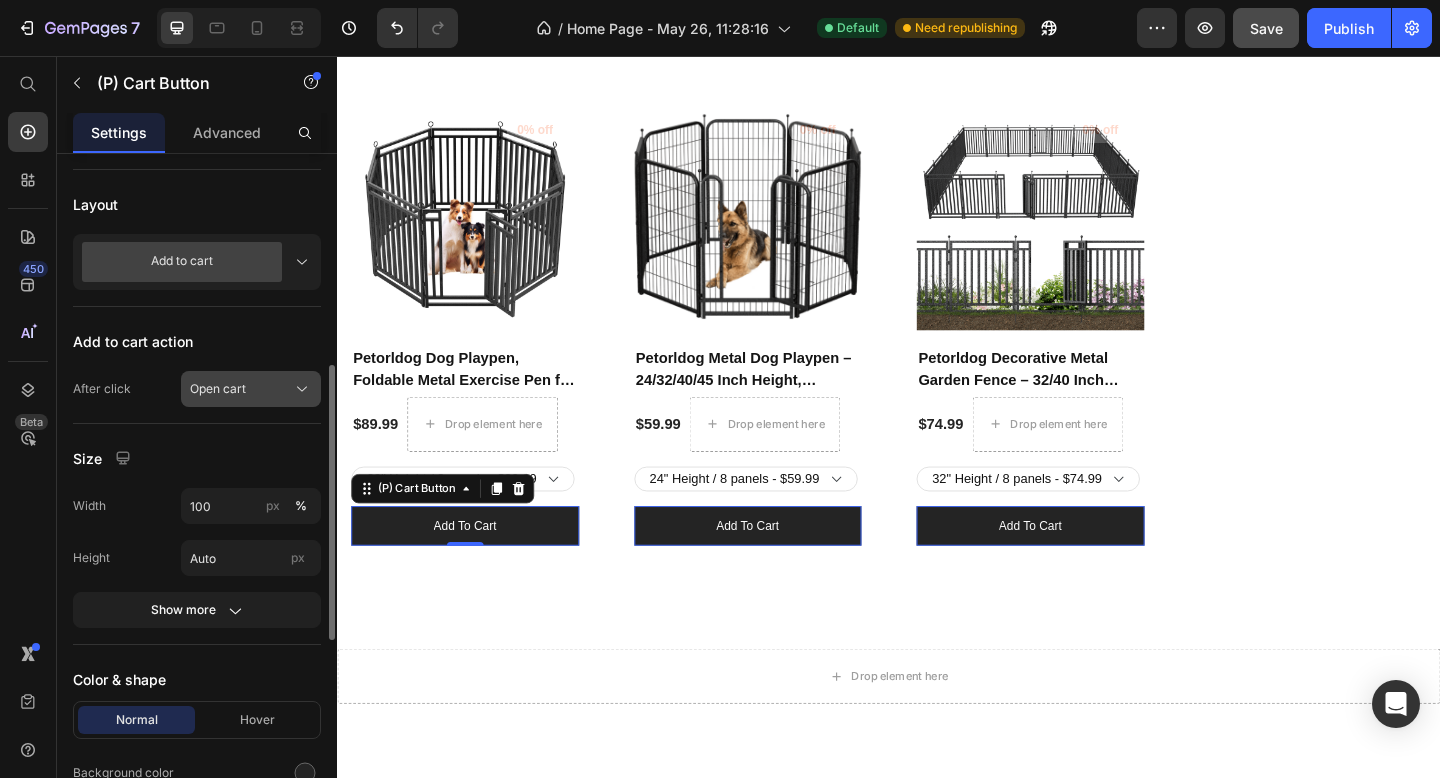 click on "Open cart" at bounding box center [218, 389] 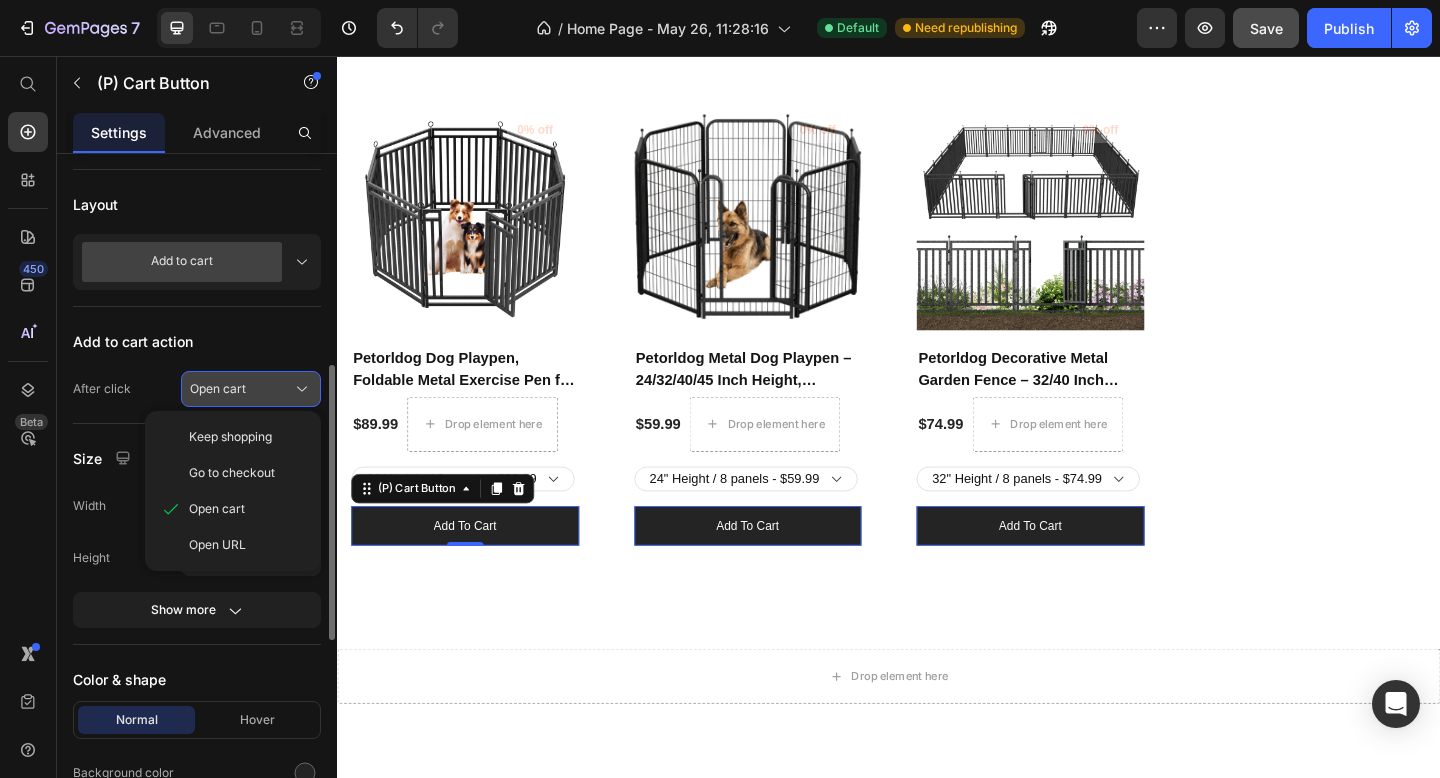click on "Open cart" at bounding box center [218, 389] 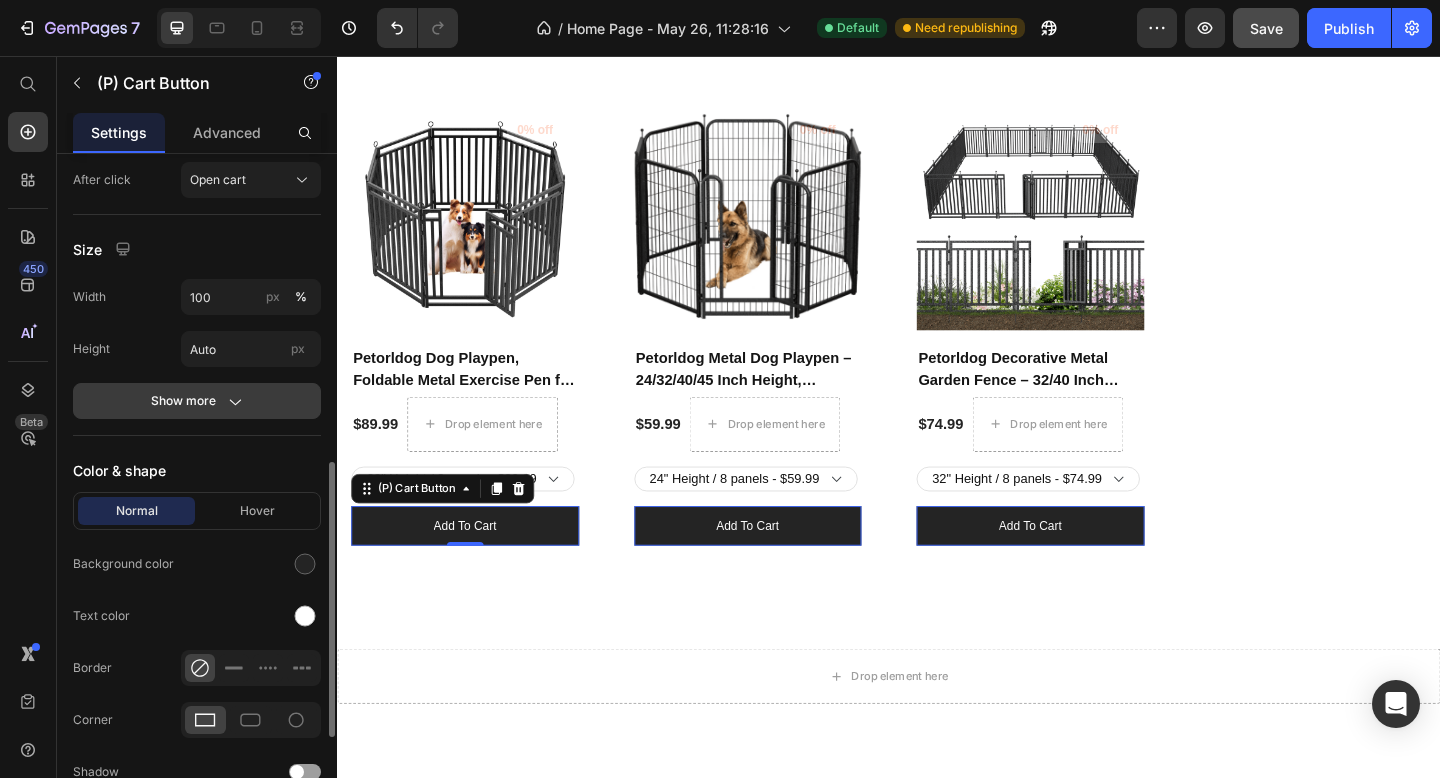 scroll, scrollTop: 751, scrollLeft: 0, axis: vertical 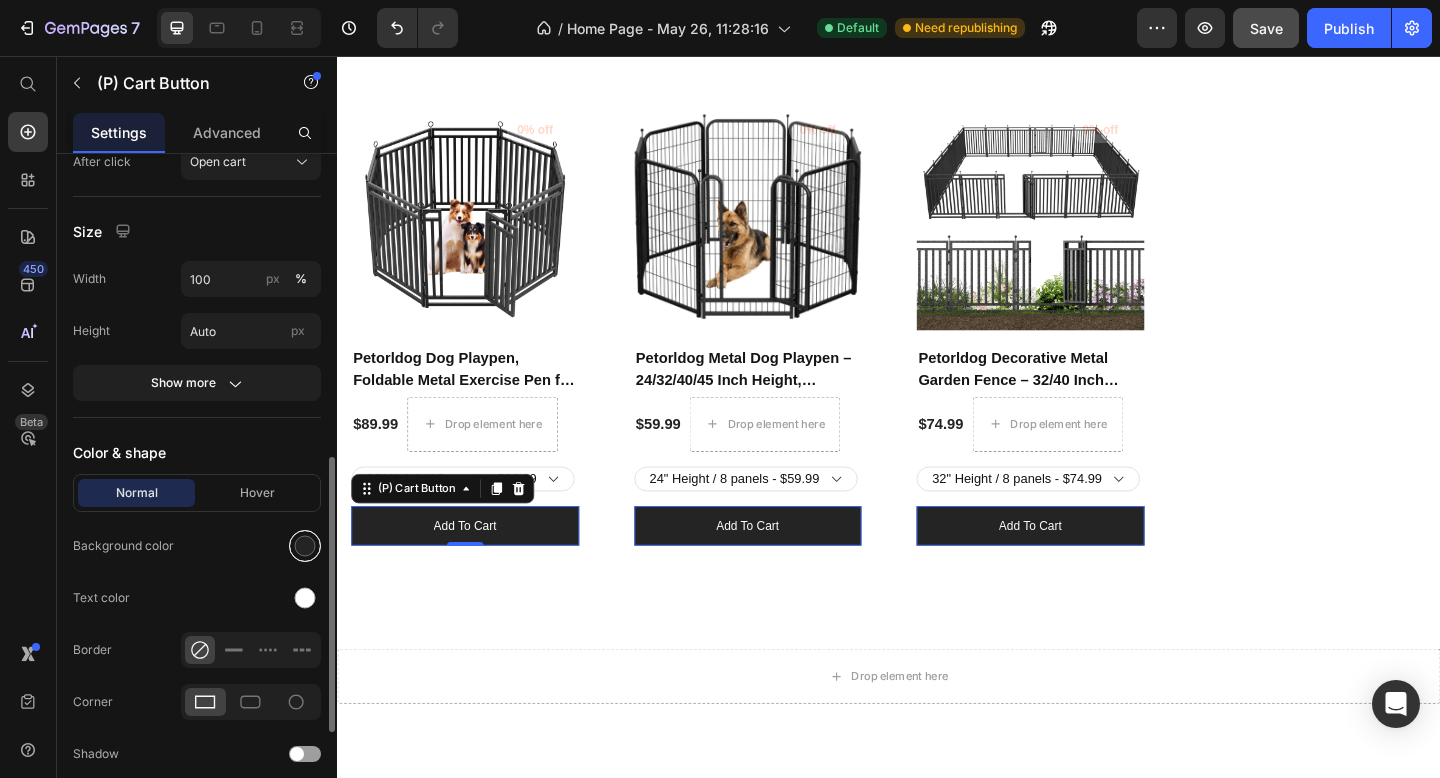 click at bounding box center [305, 546] 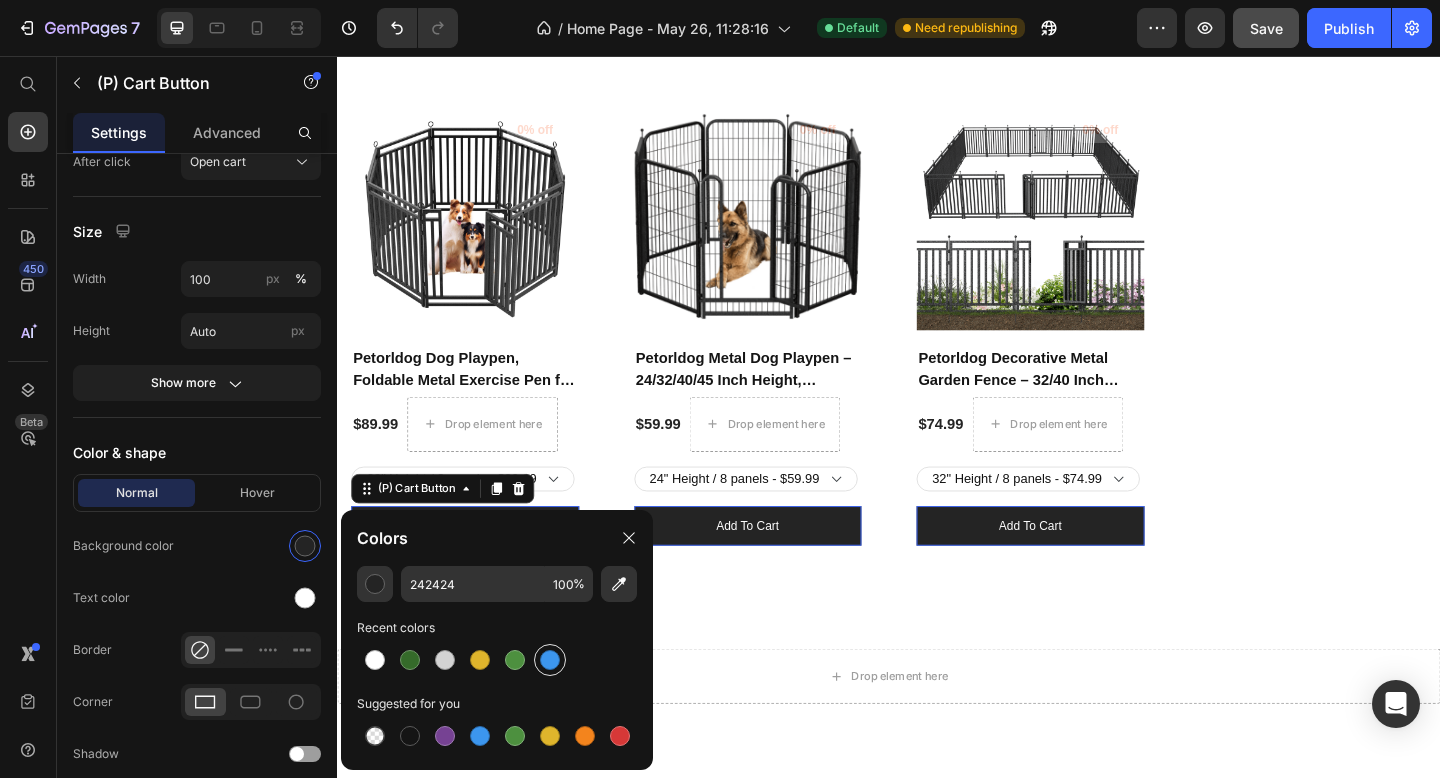 click at bounding box center [550, 660] 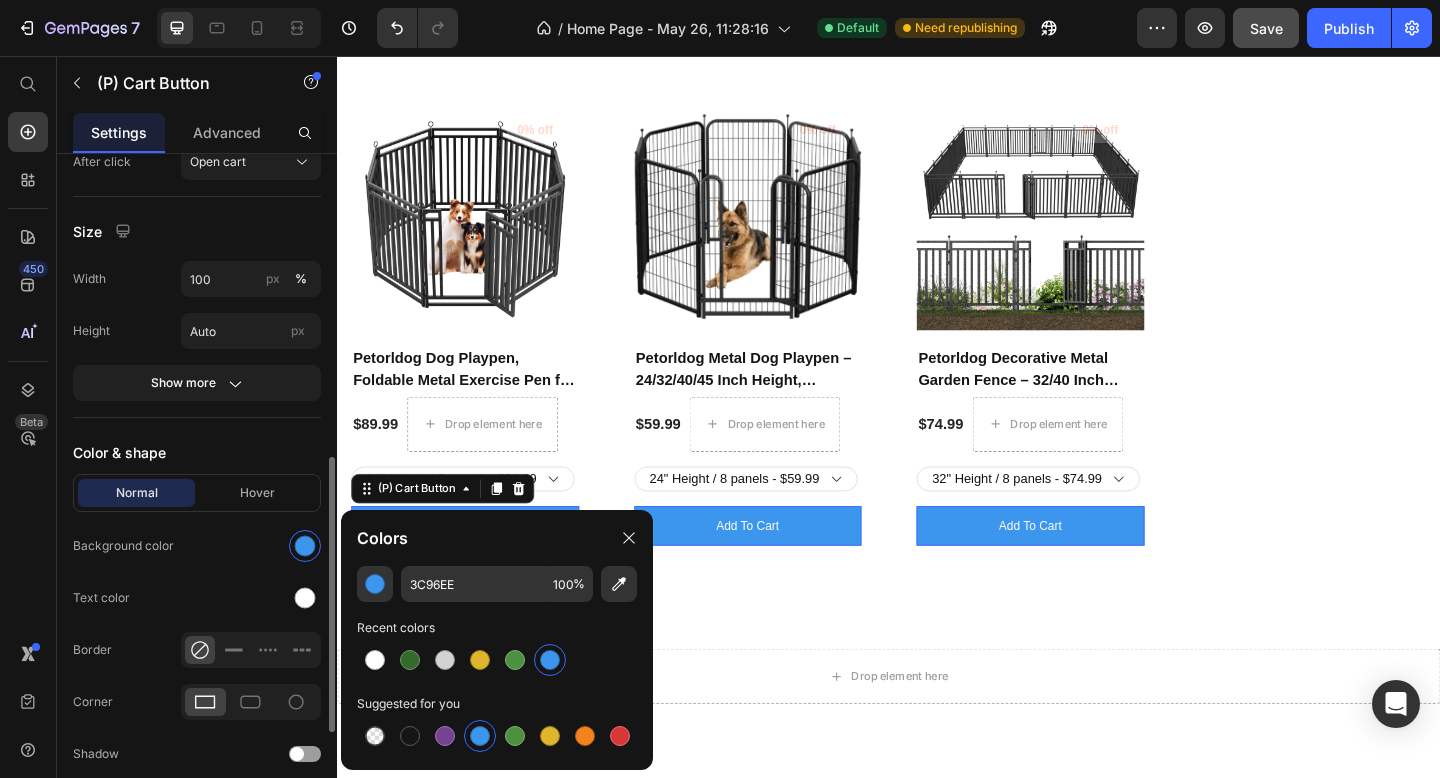 click on "Background color" 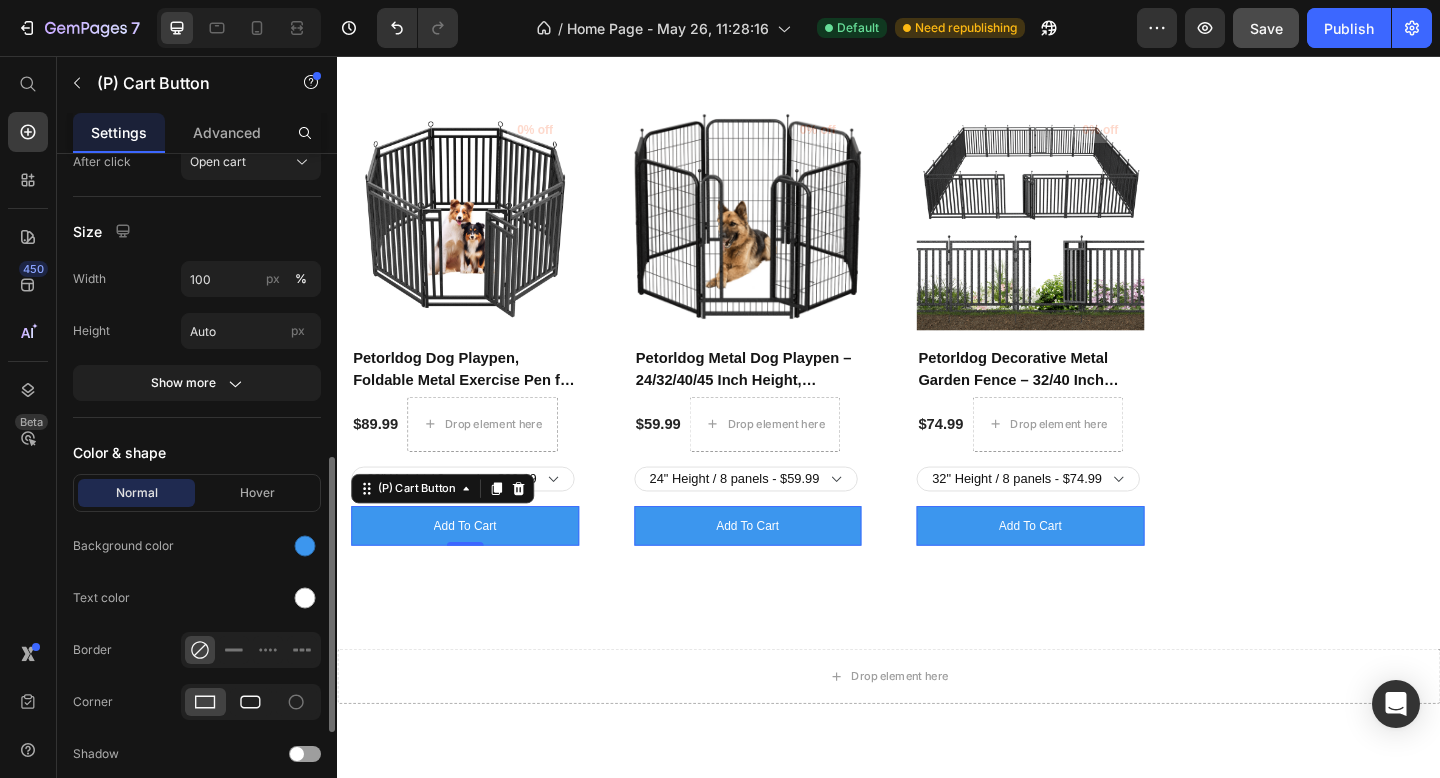 click 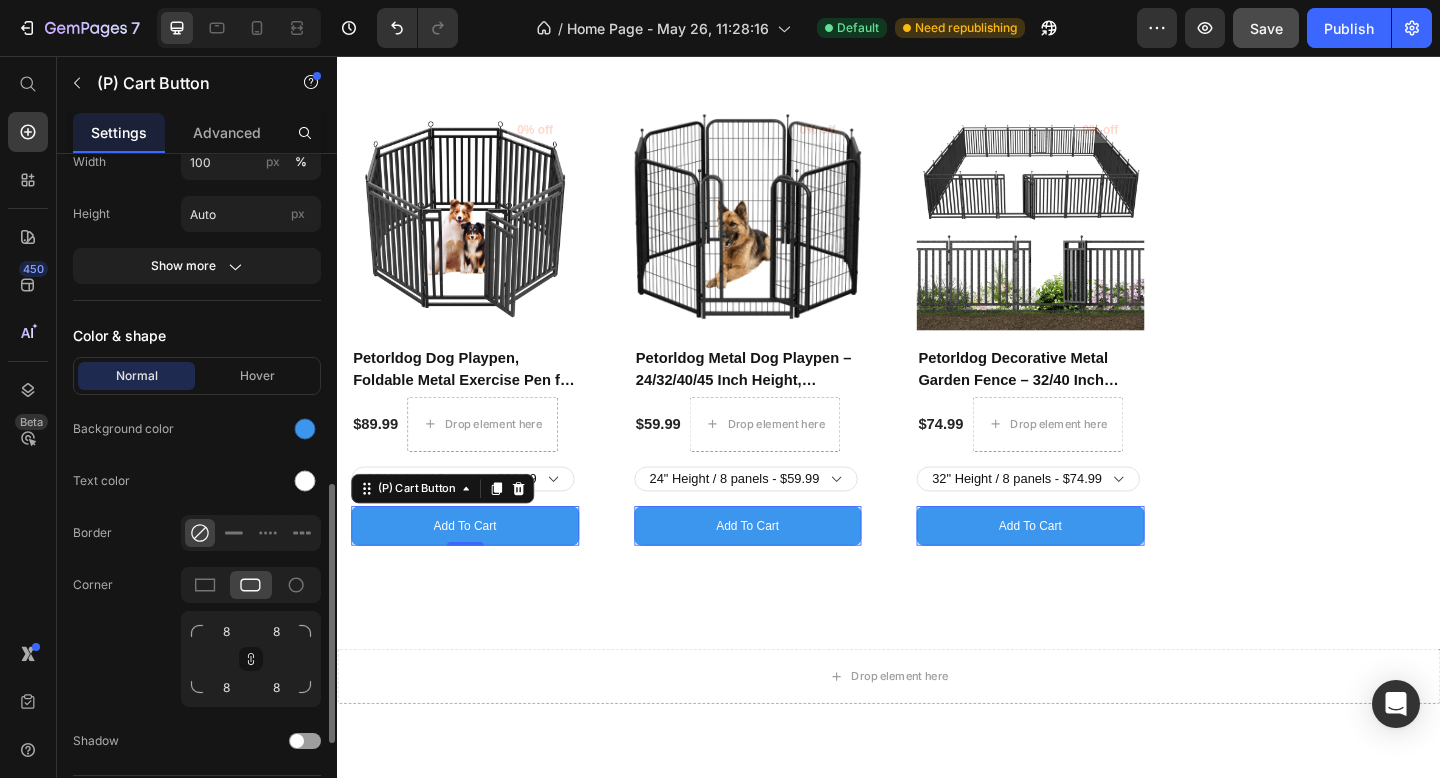 scroll, scrollTop: 887, scrollLeft: 0, axis: vertical 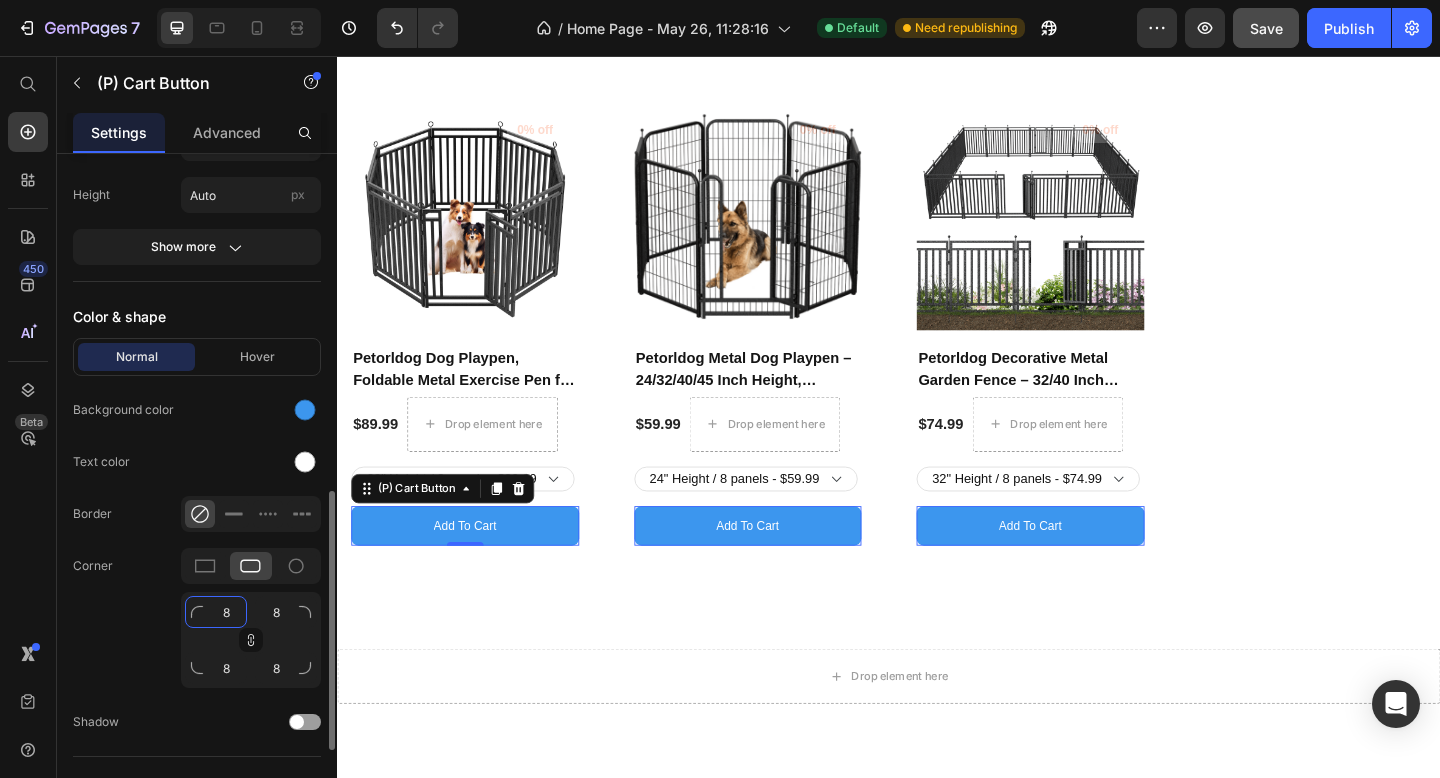click on "8" 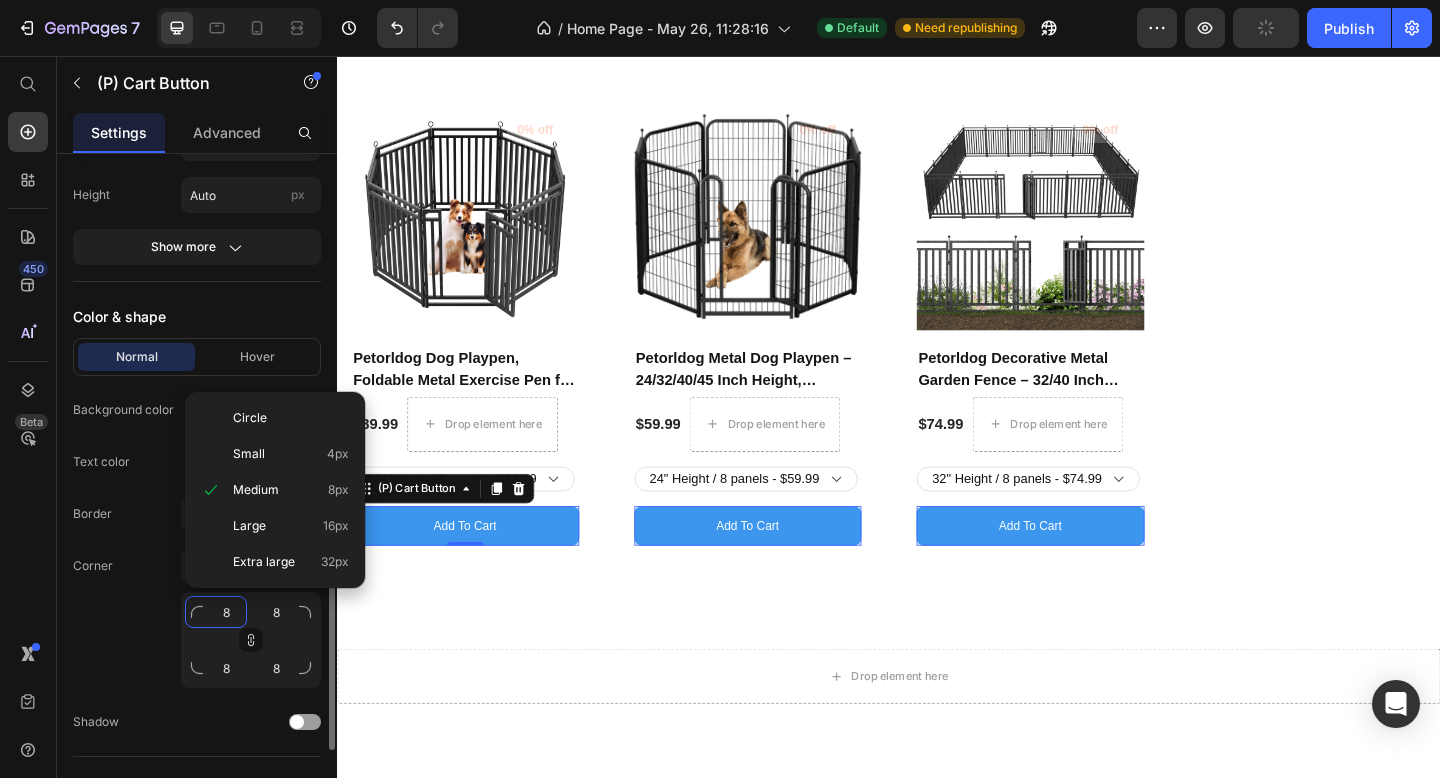 type on "9" 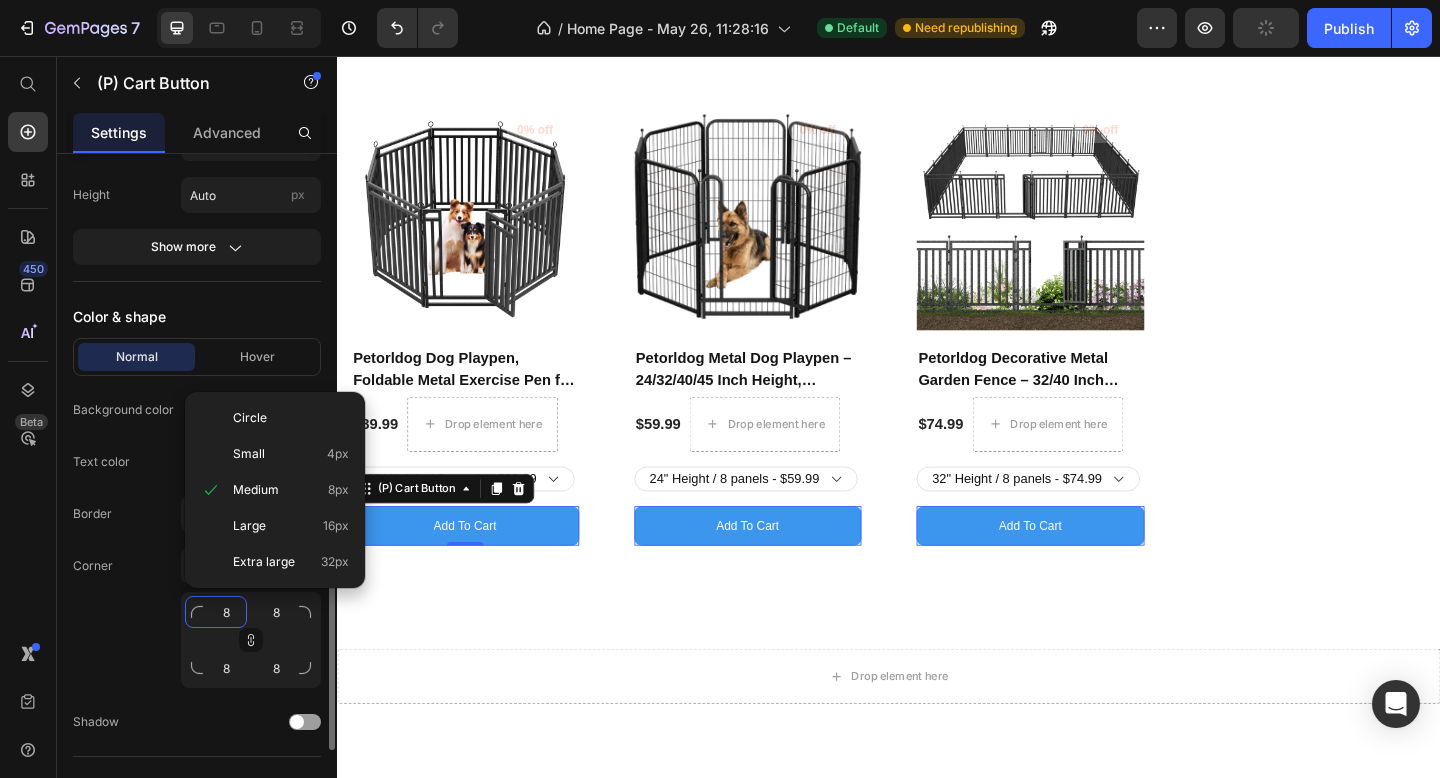 type on "9" 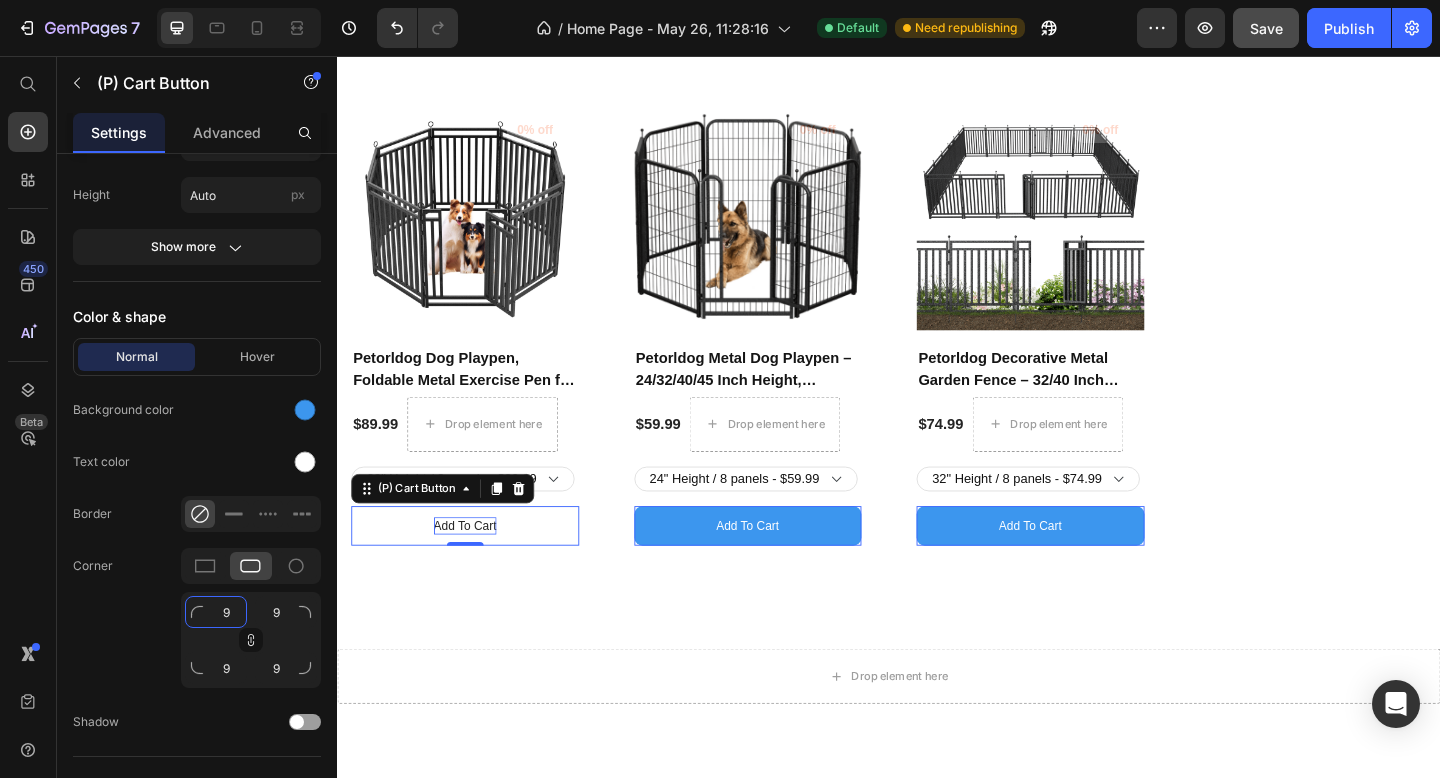 type on "9" 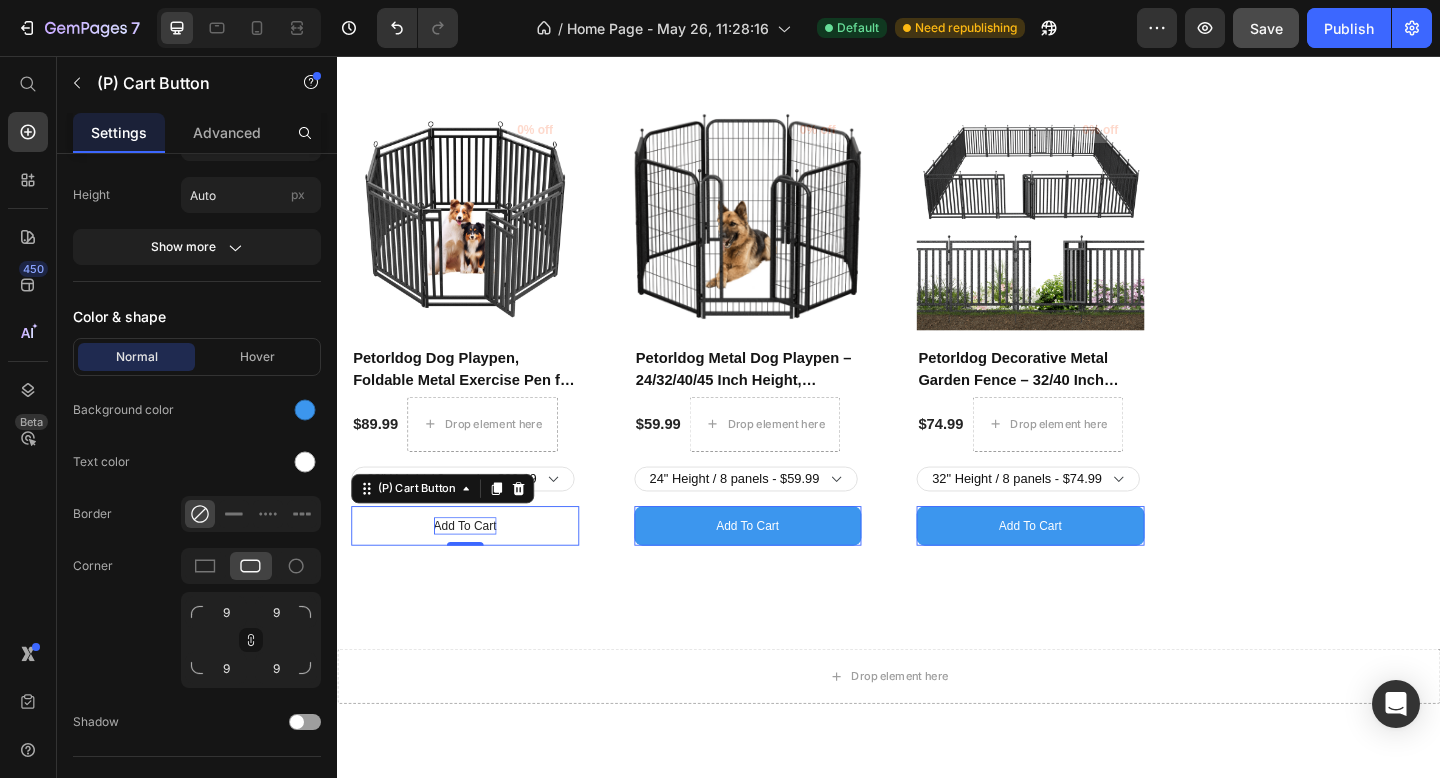 click on "add to cart" at bounding box center [476, 568] 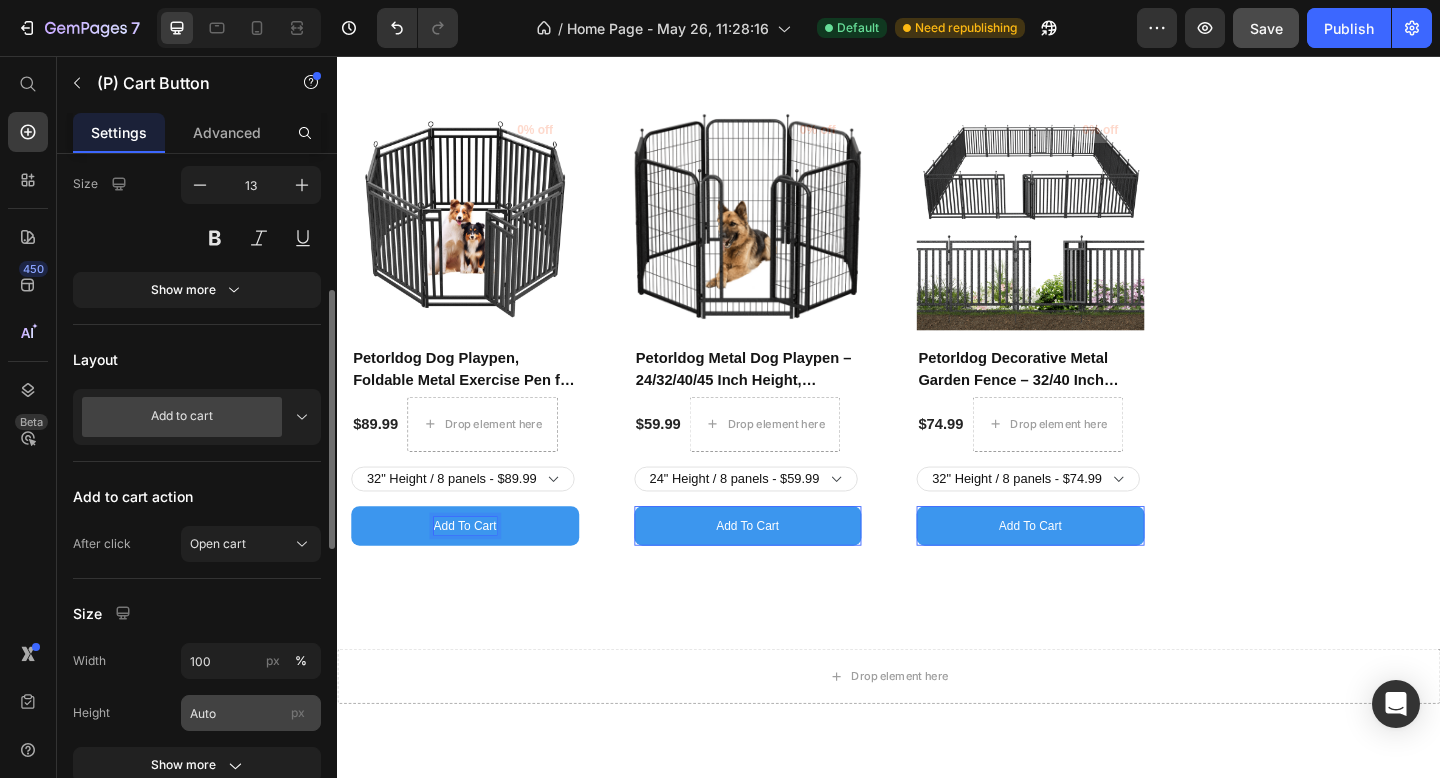 scroll, scrollTop: 366, scrollLeft: 0, axis: vertical 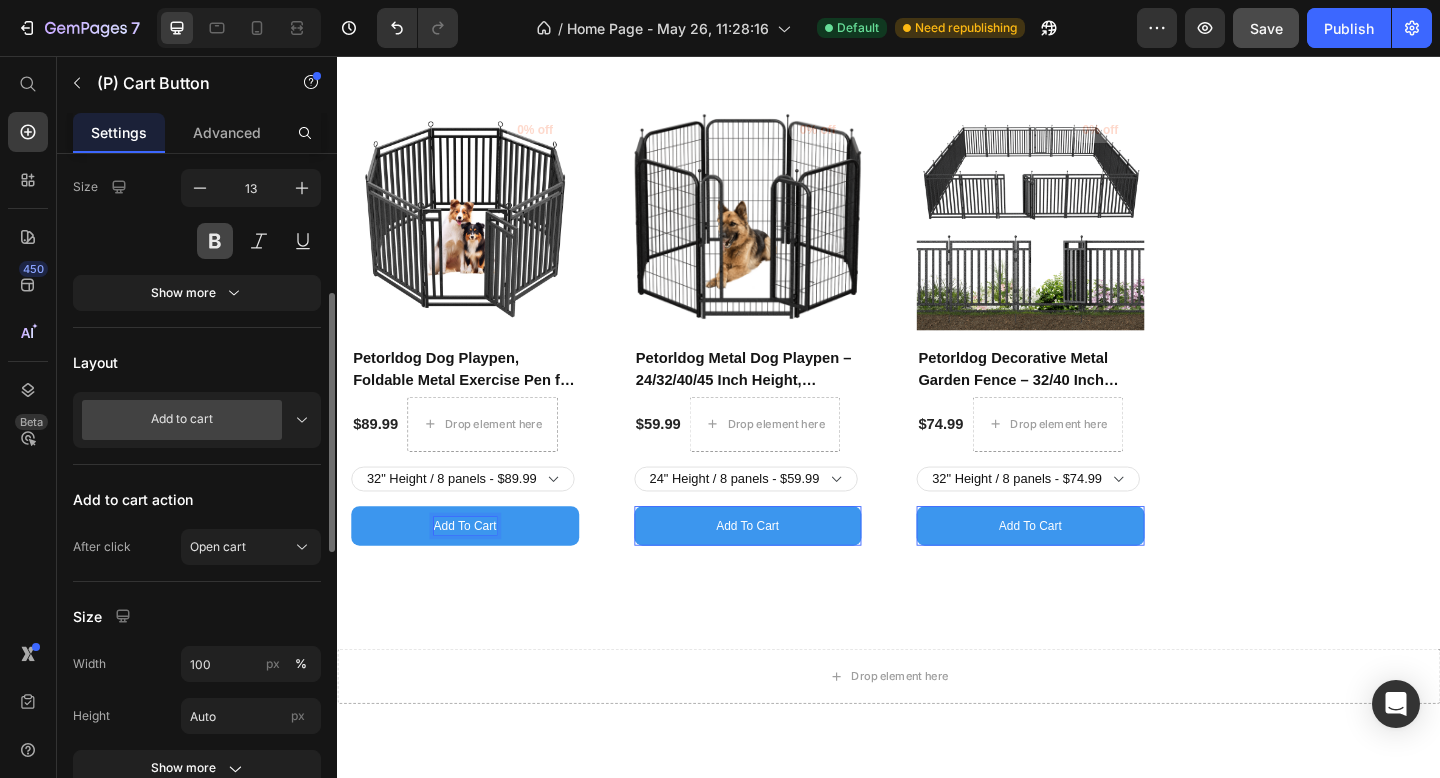 click at bounding box center (215, 241) 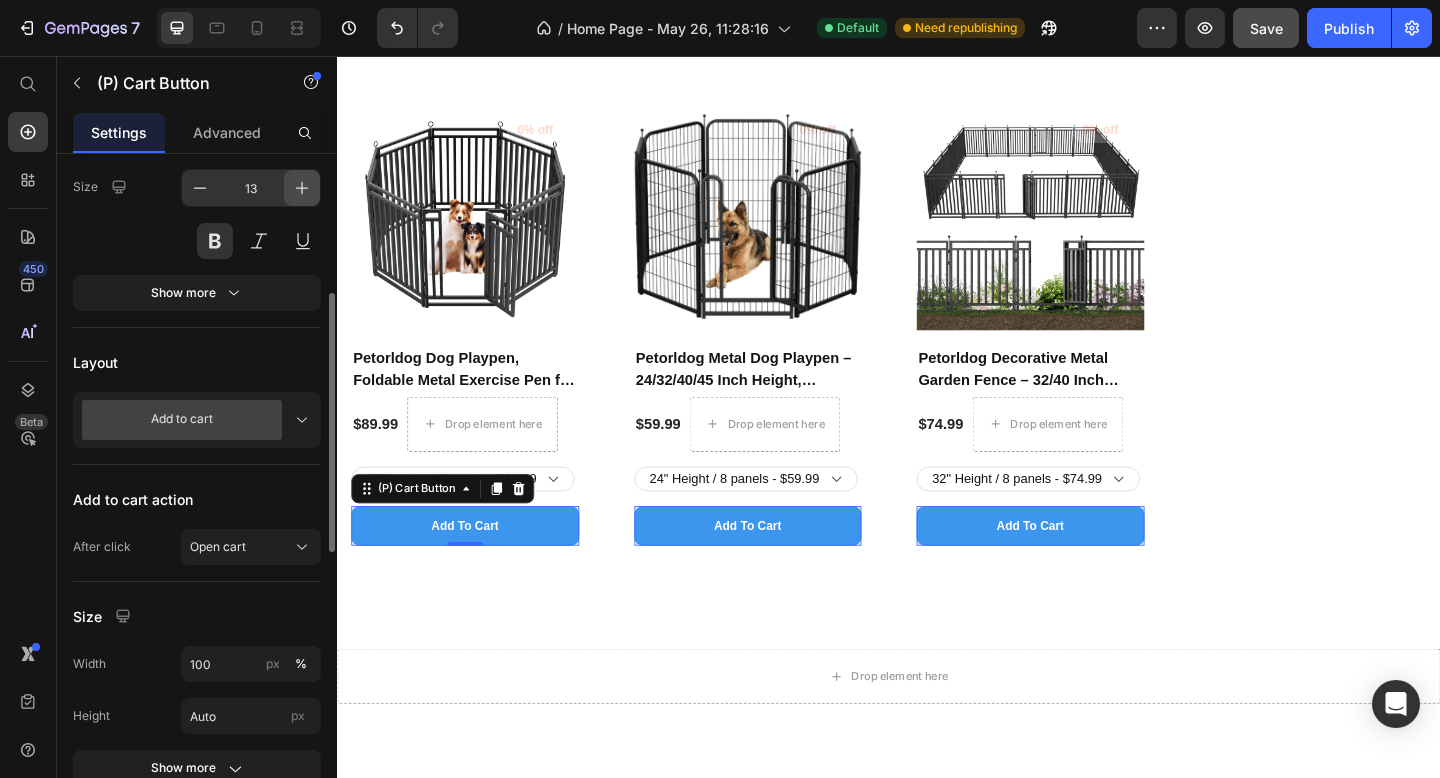 click at bounding box center (302, 188) 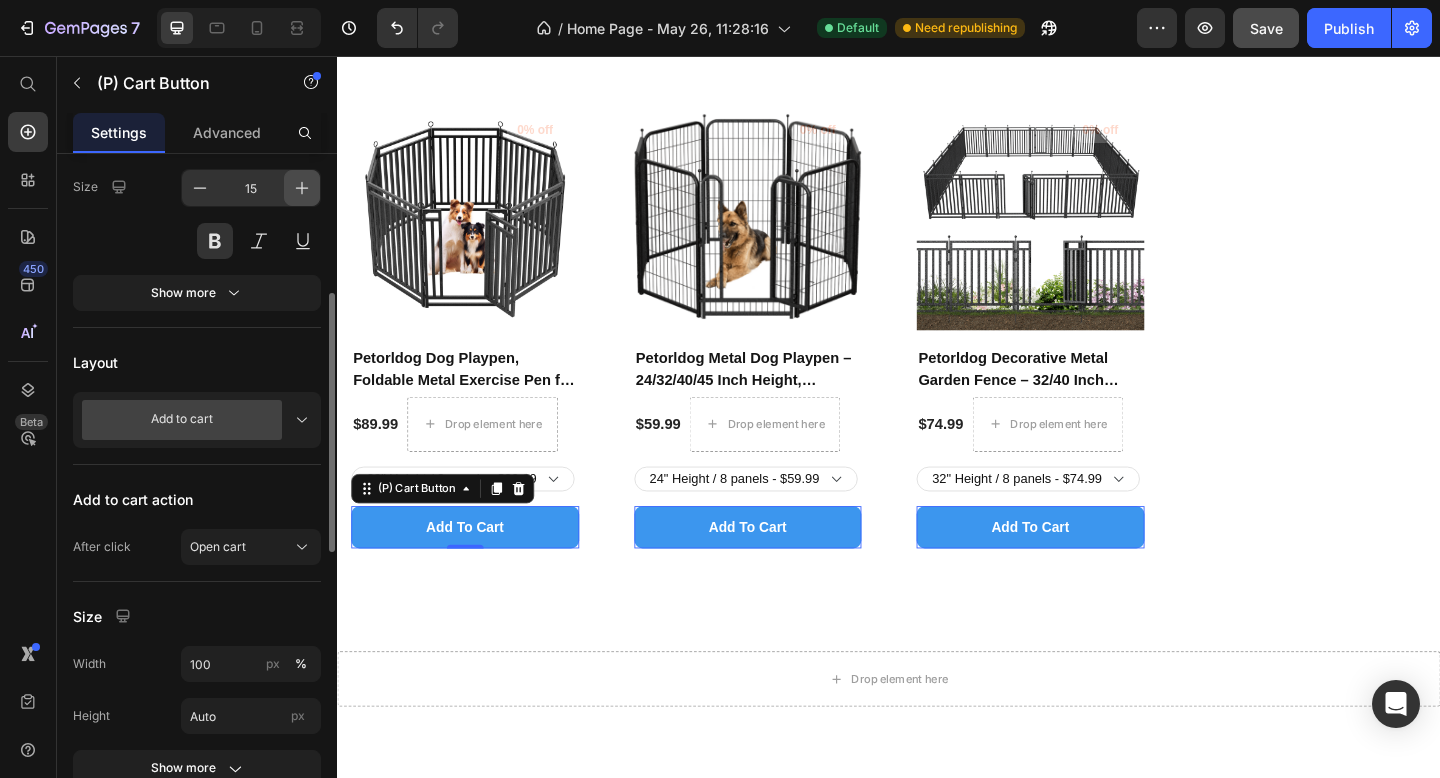 click at bounding box center (302, 188) 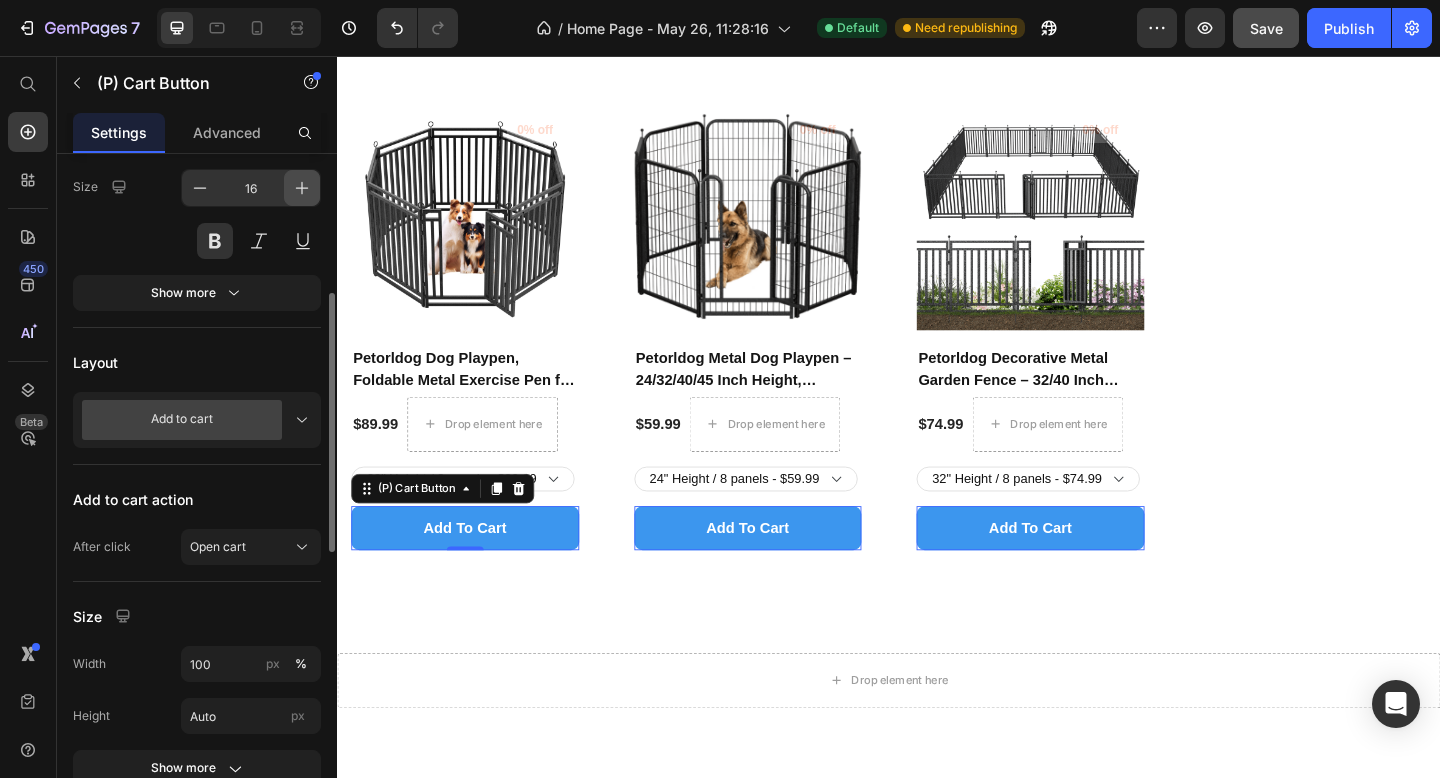 click at bounding box center (302, 188) 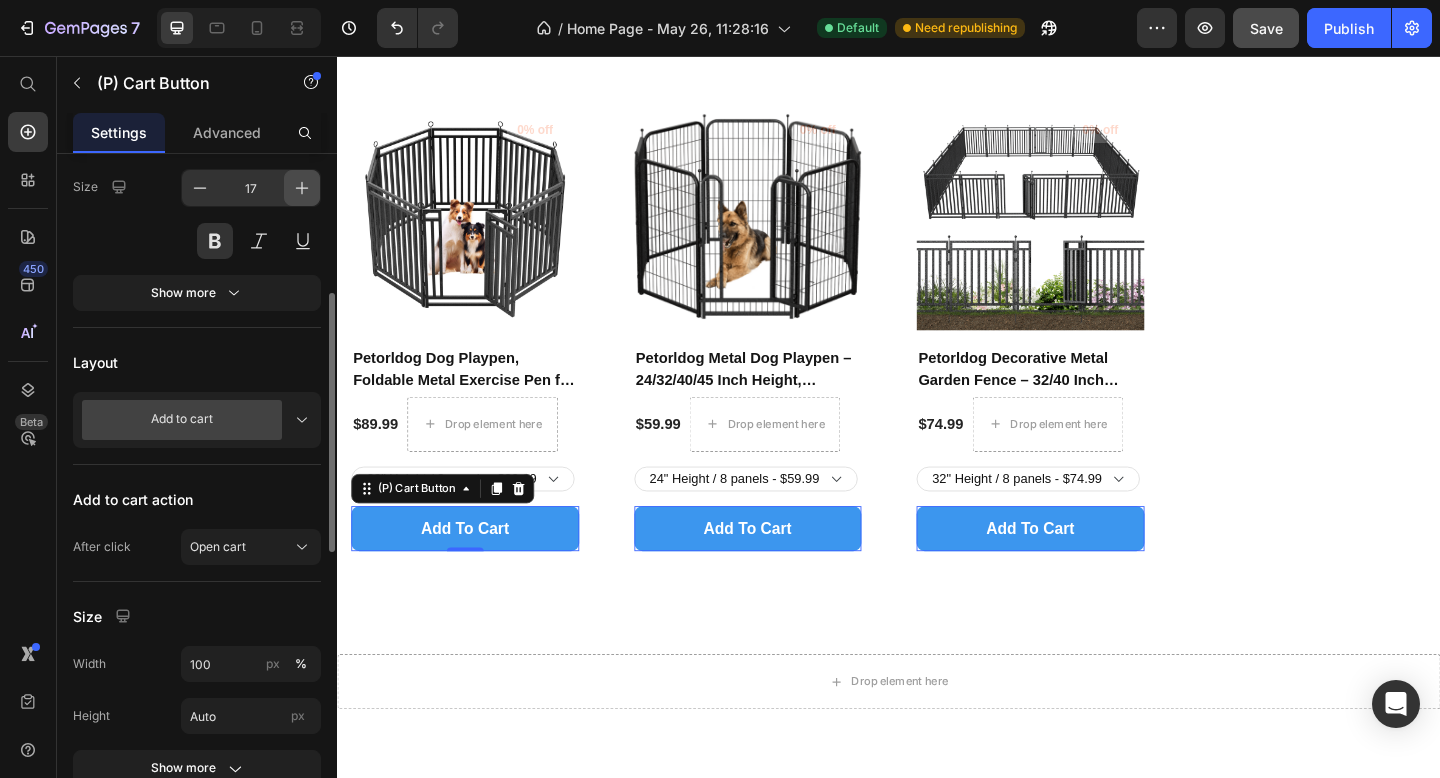 click at bounding box center (302, 188) 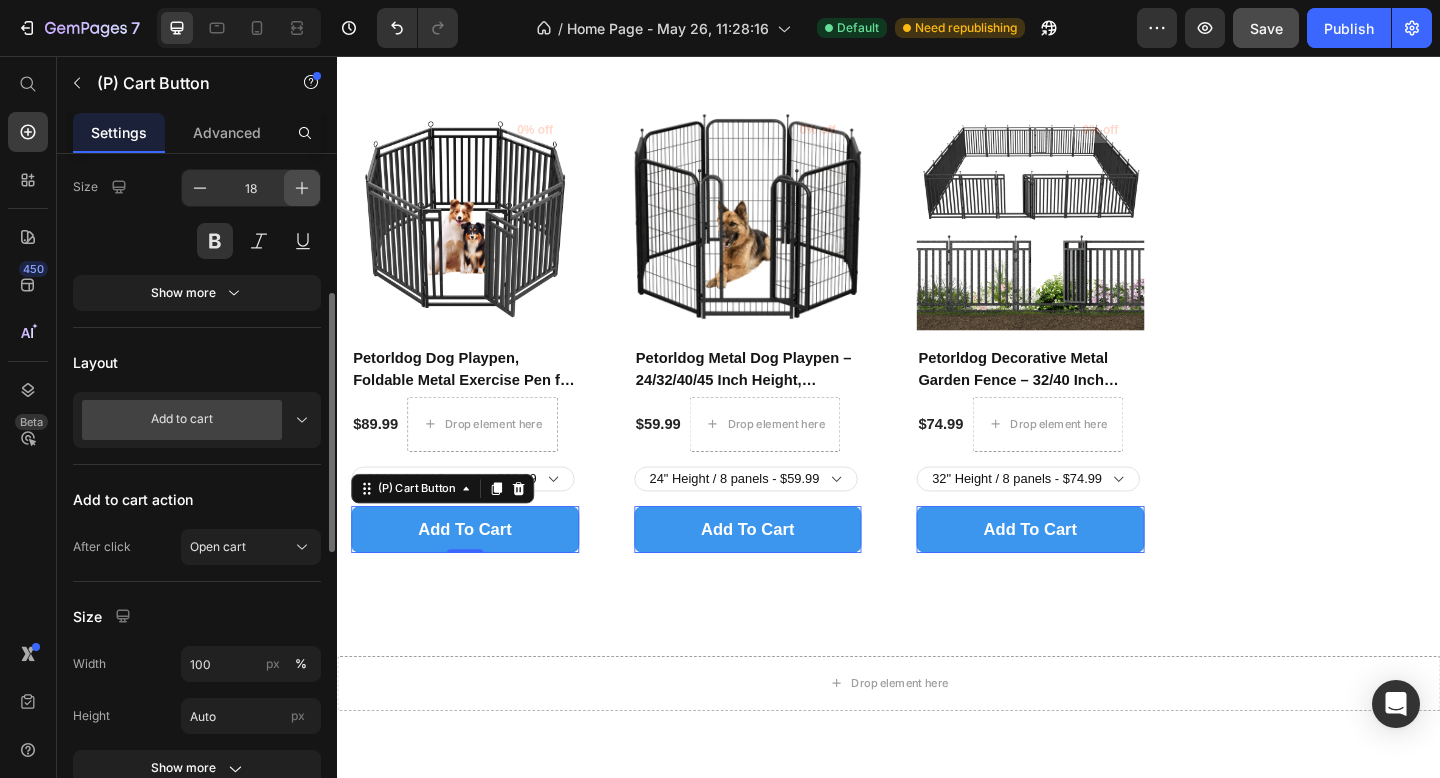 click at bounding box center [302, 188] 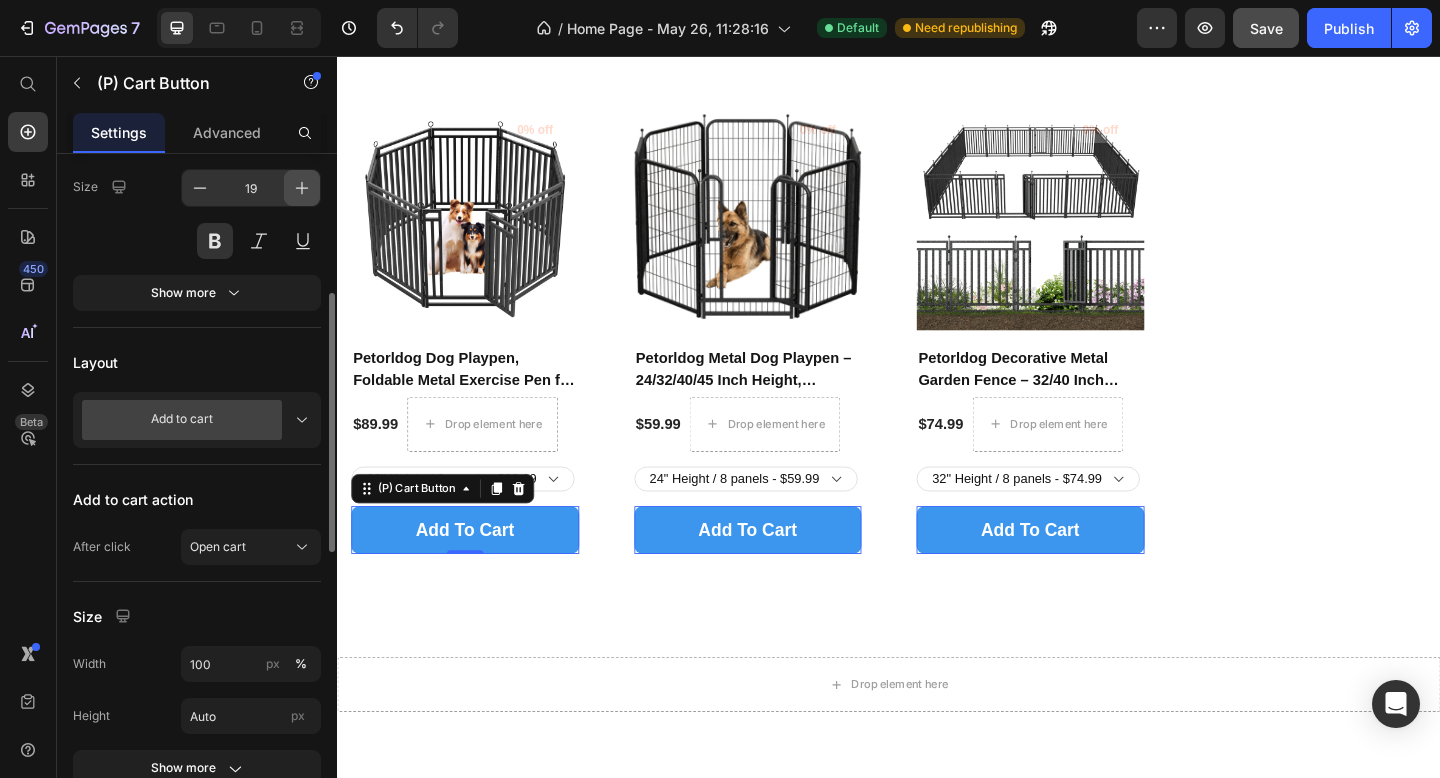 click at bounding box center (302, 188) 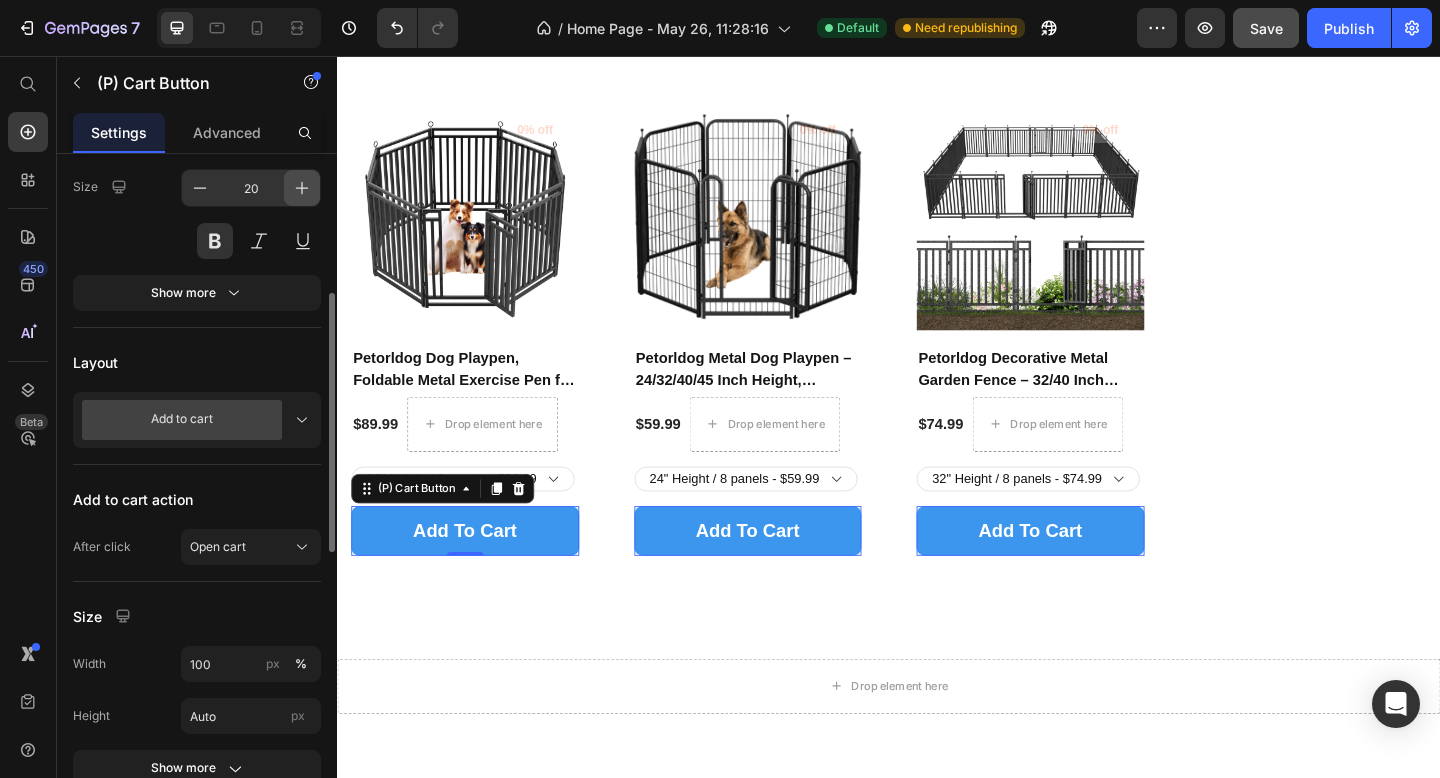 click at bounding box center [302, 188] 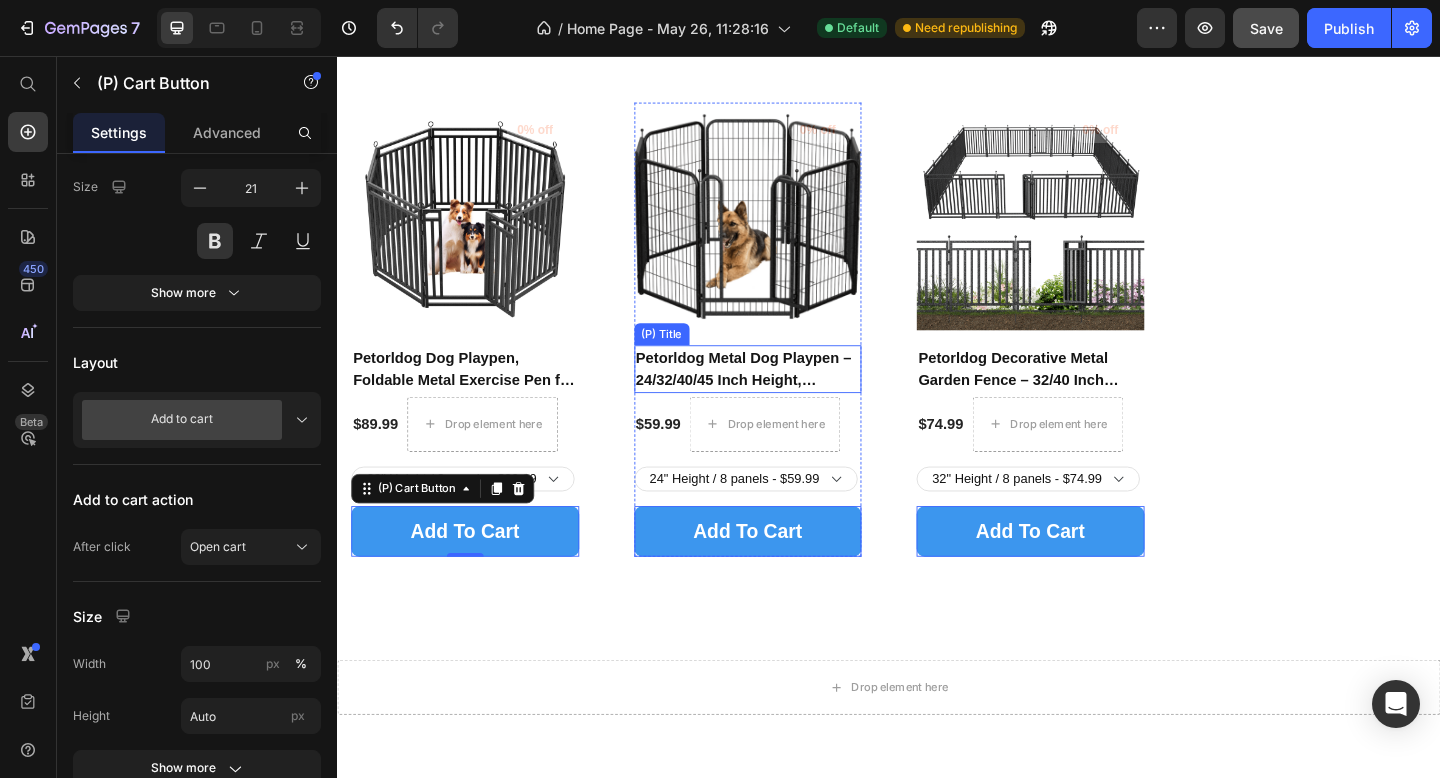 click on "Petorldog Metal Dog Playpen – 24/32/40/45 Inch Height, 8/16/24/32 Panels | Heavy-Duty Dog Fence for Small, Medium & Large Breeds | Indoor & Outdoor Pet Playpen for Yard, Camping, RV – Black & Silver" at bounding box center [784, 397] 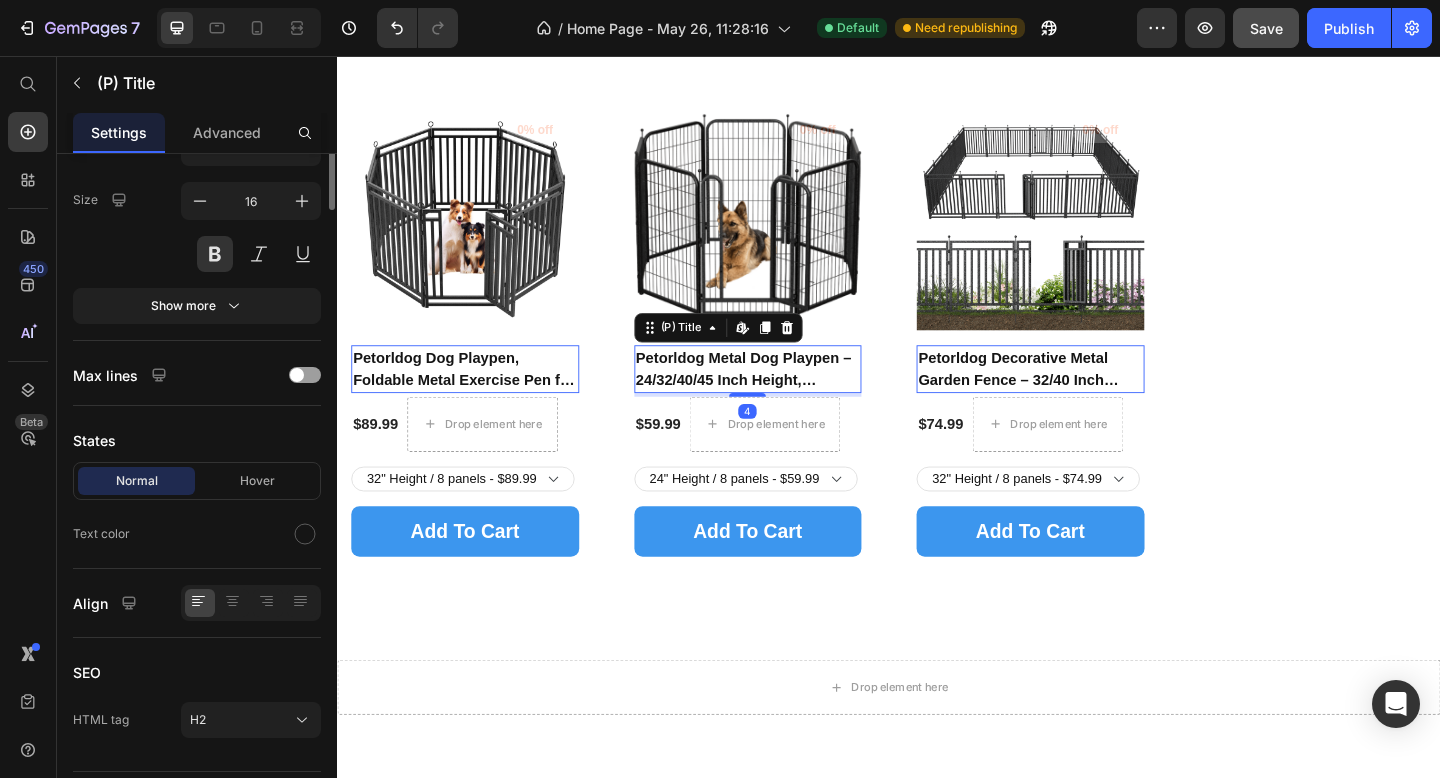scroll, scrollTop: 0, scrollLeft: 0, axis: both 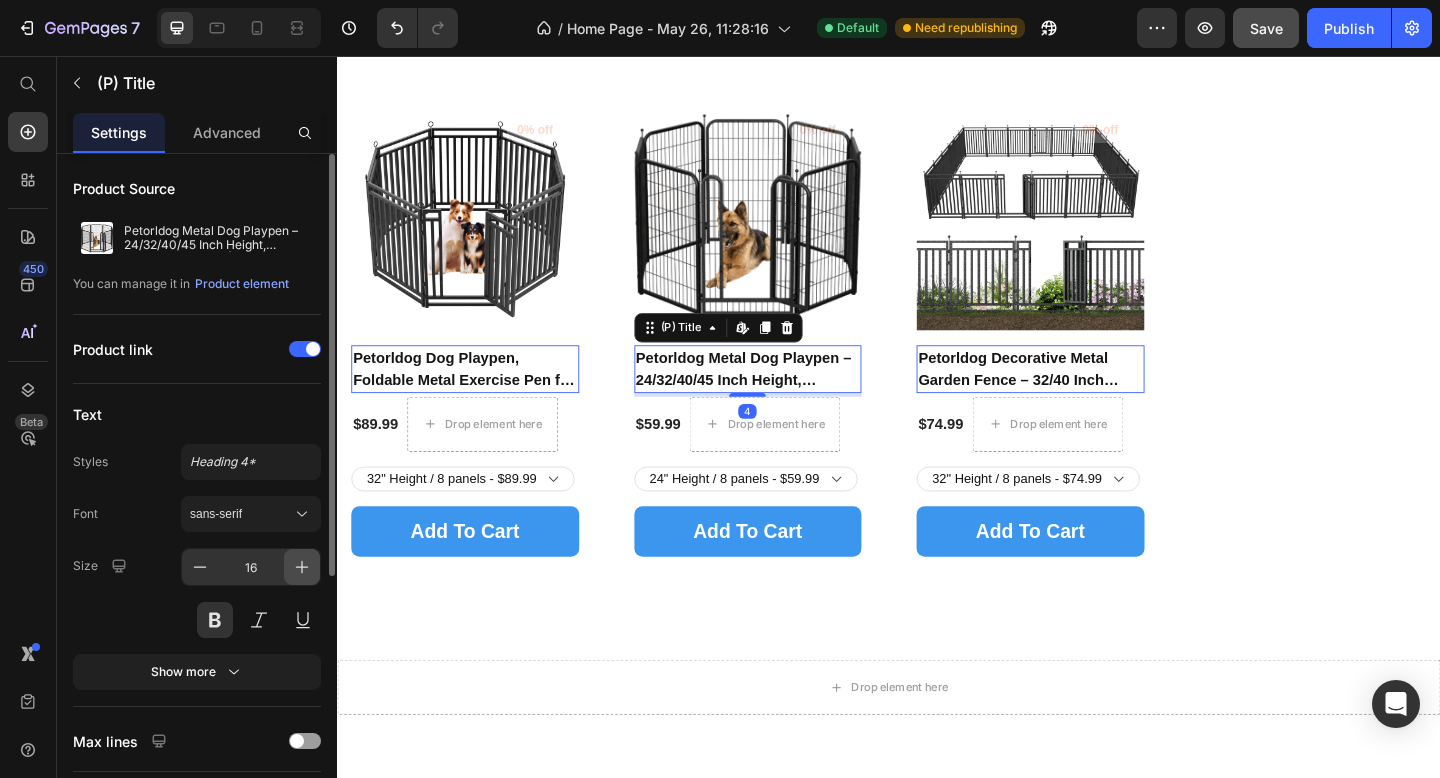click 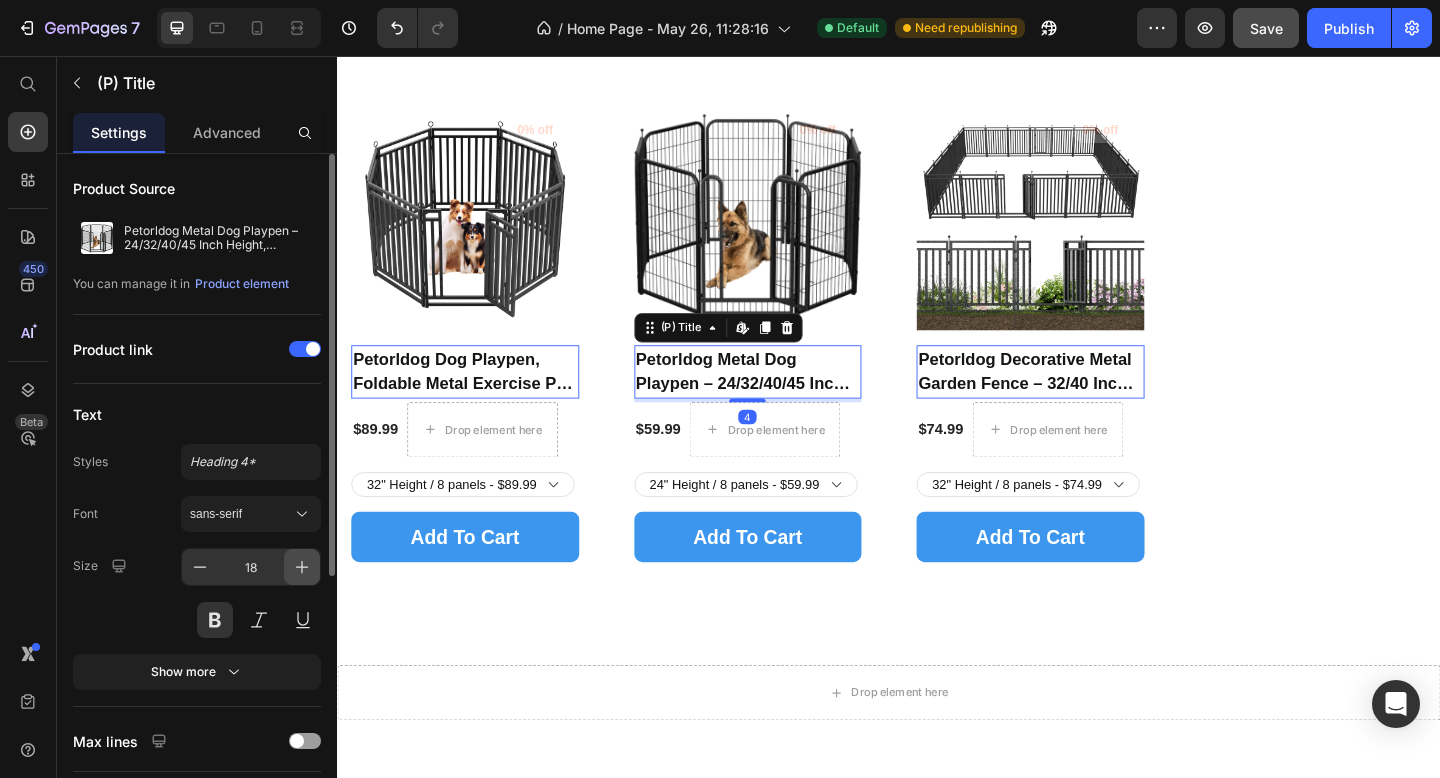 click 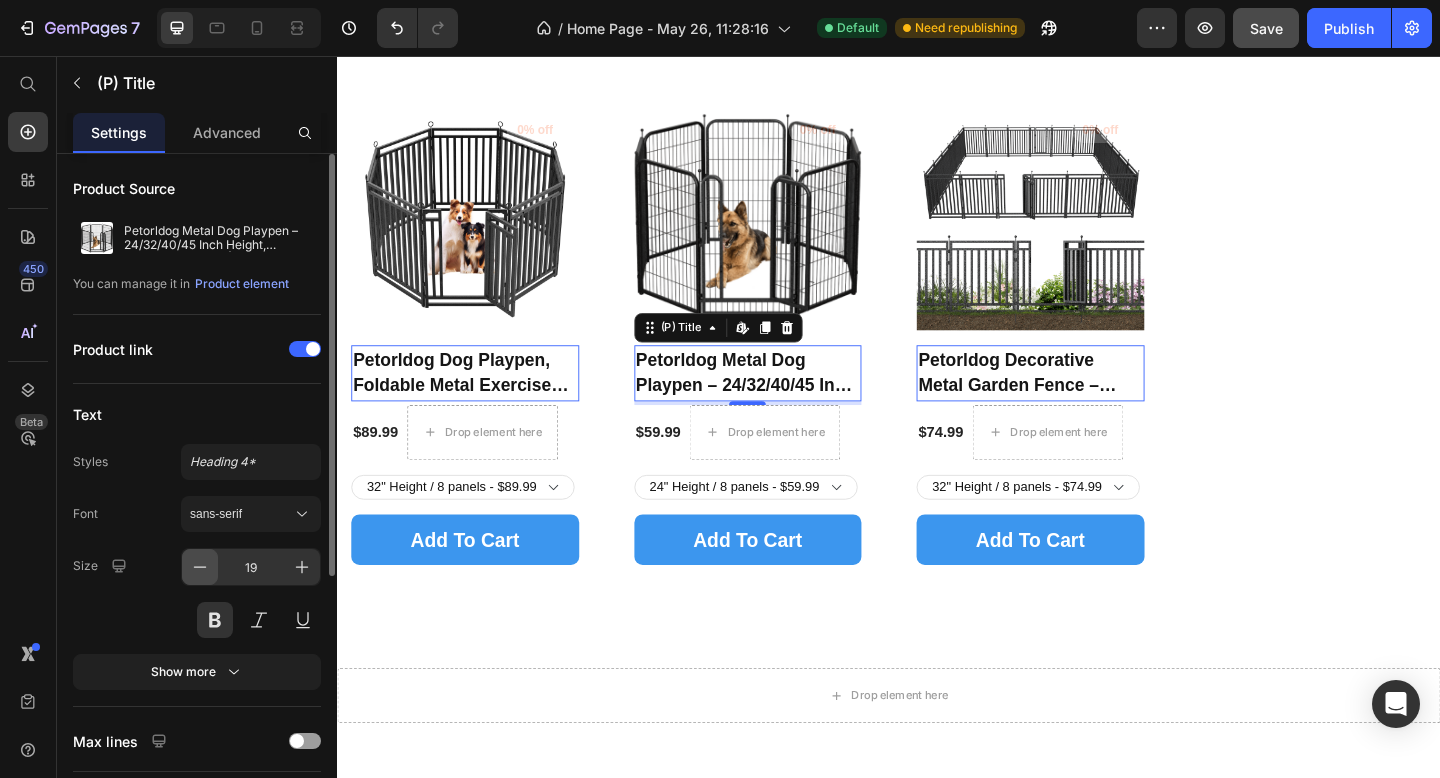 click at bounding box center [200, 567] 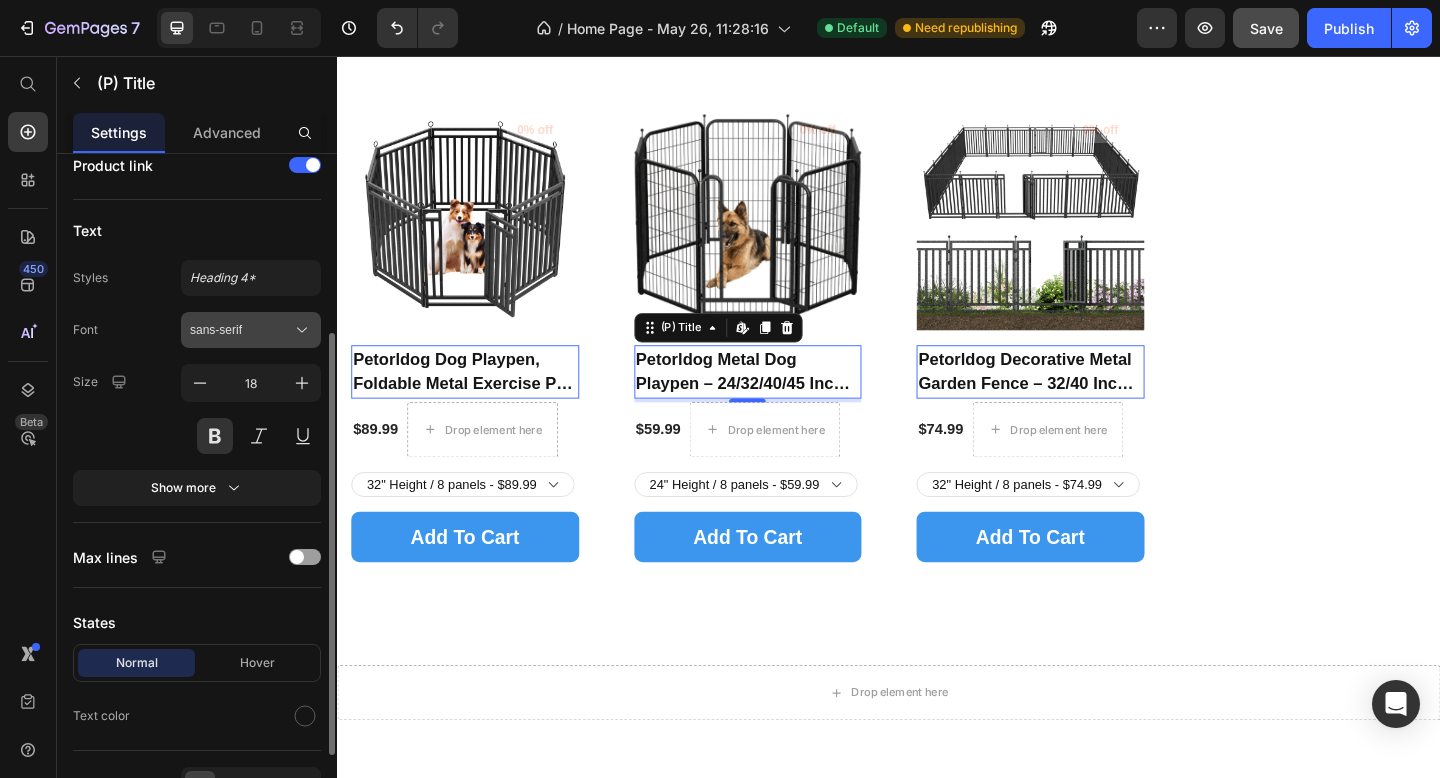 scroll, scrollTop: 224, scrollLeft: 0, axis: vertical 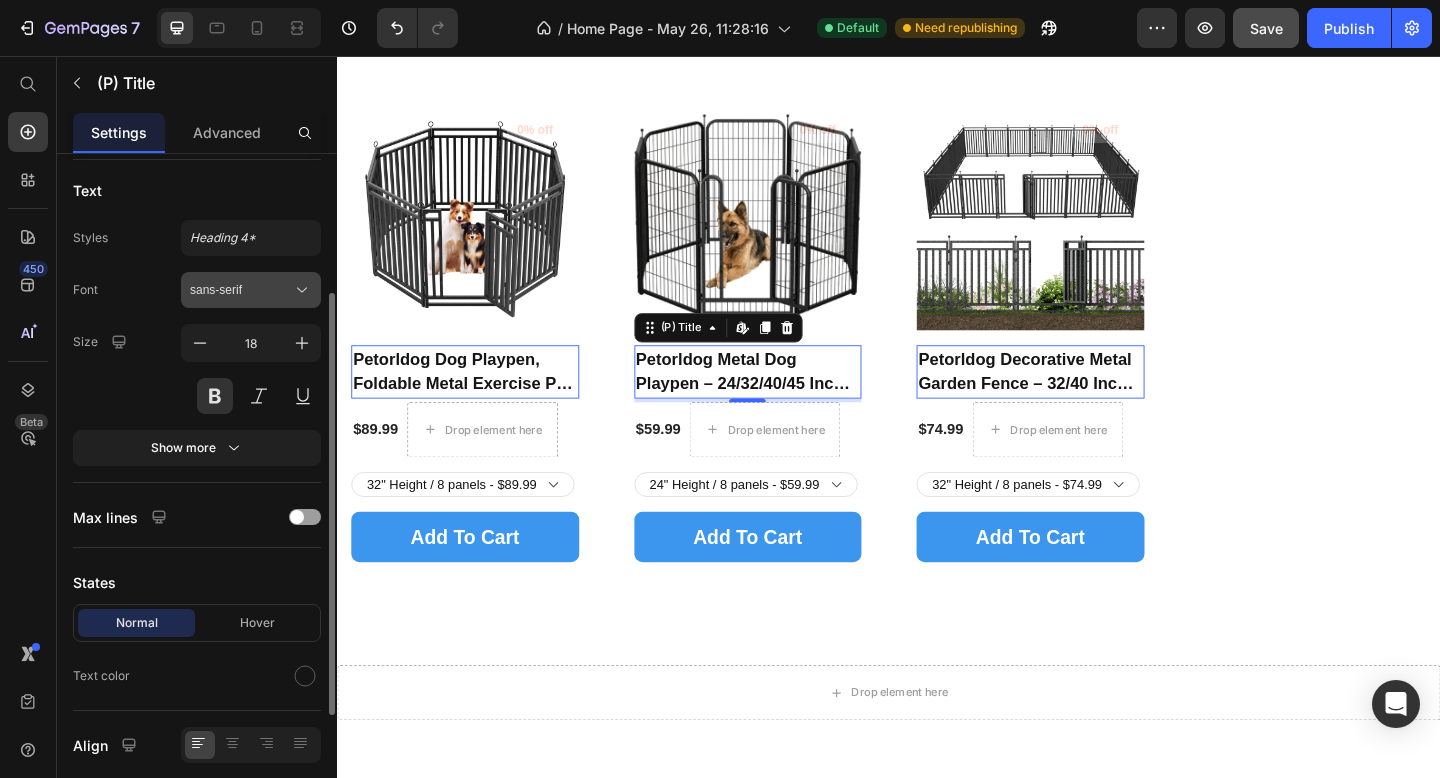 click on "sans-serif" at bounding box center [241, 290] 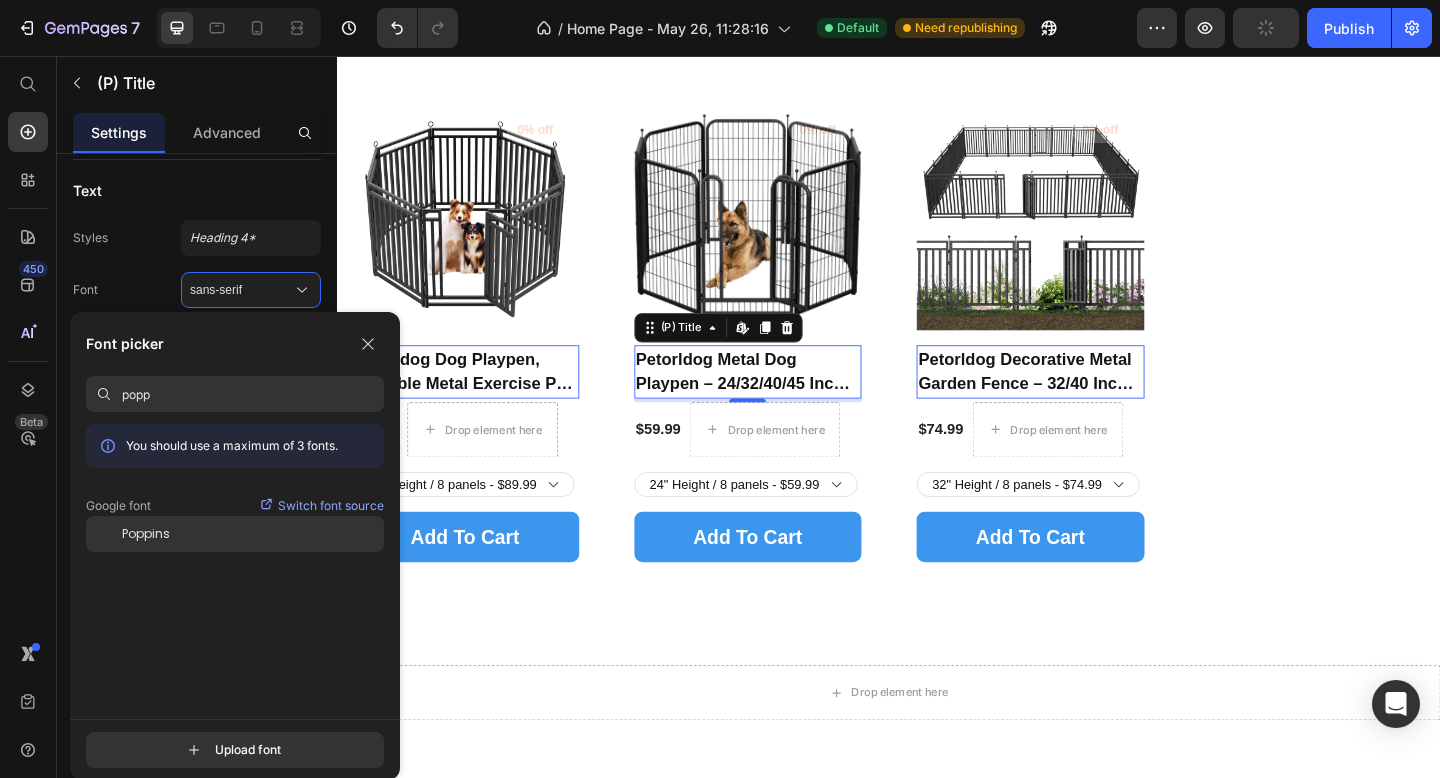type on "popp" 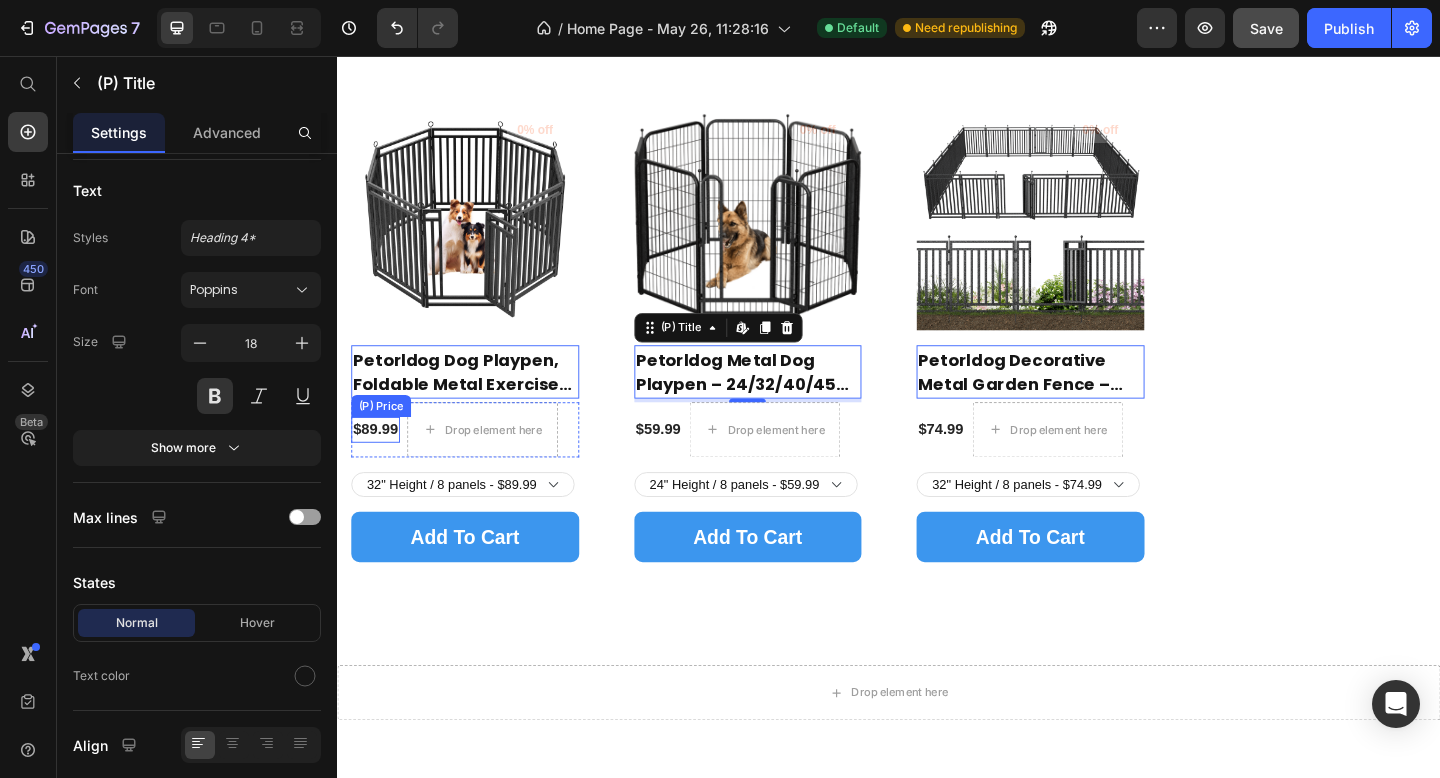 click on "$89.99 (P) Price" at bounding box center [378, 463] 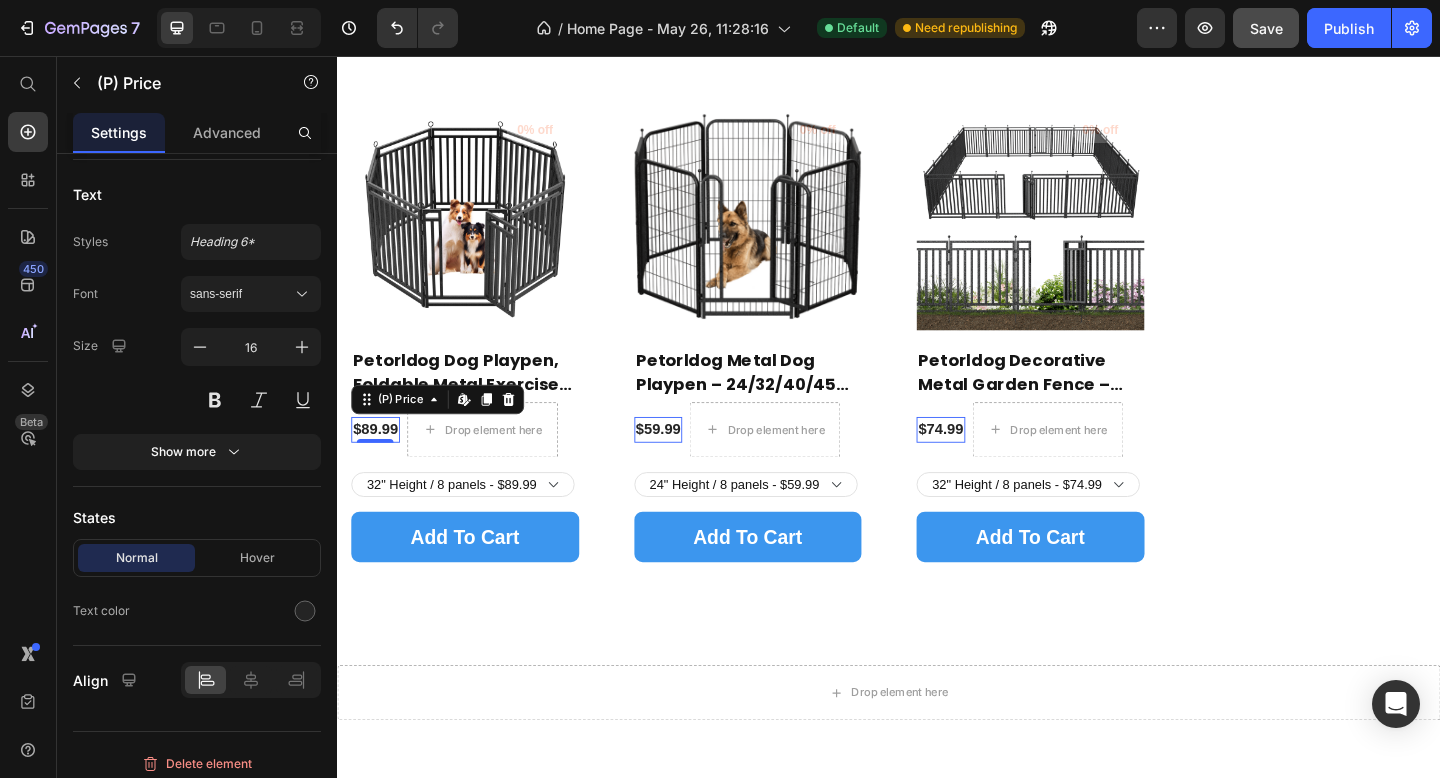 scroll, scrollTop: 0, scrollLeft: 0, axis: both 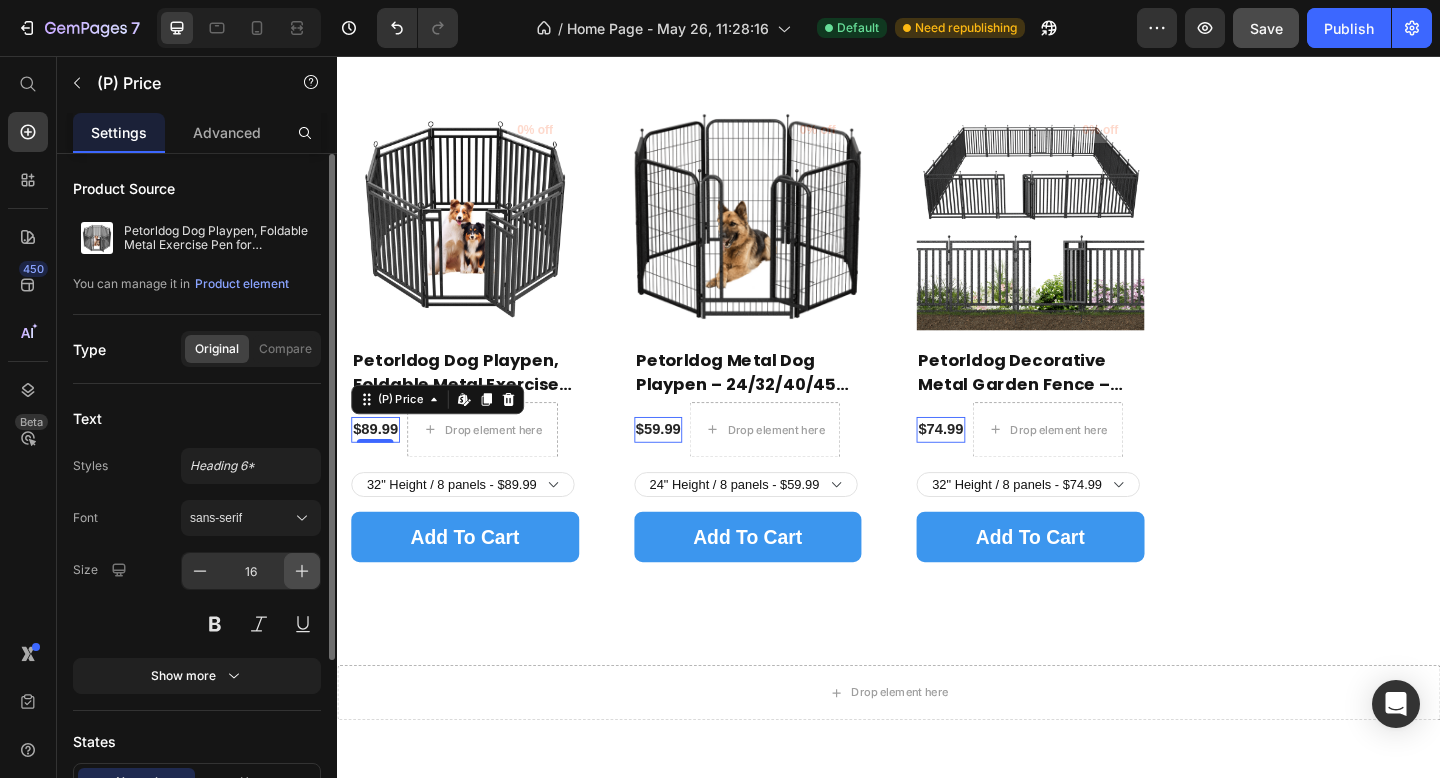 click 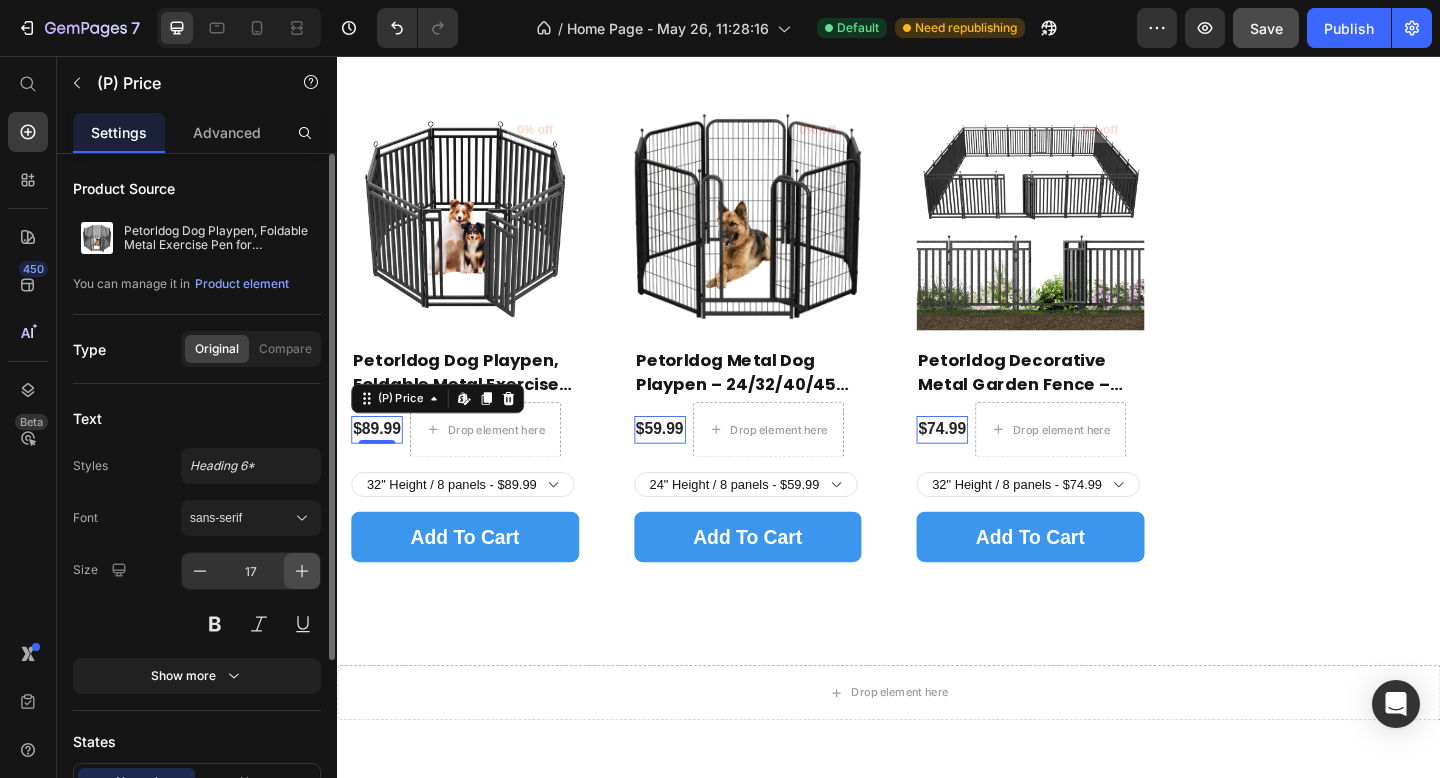 click 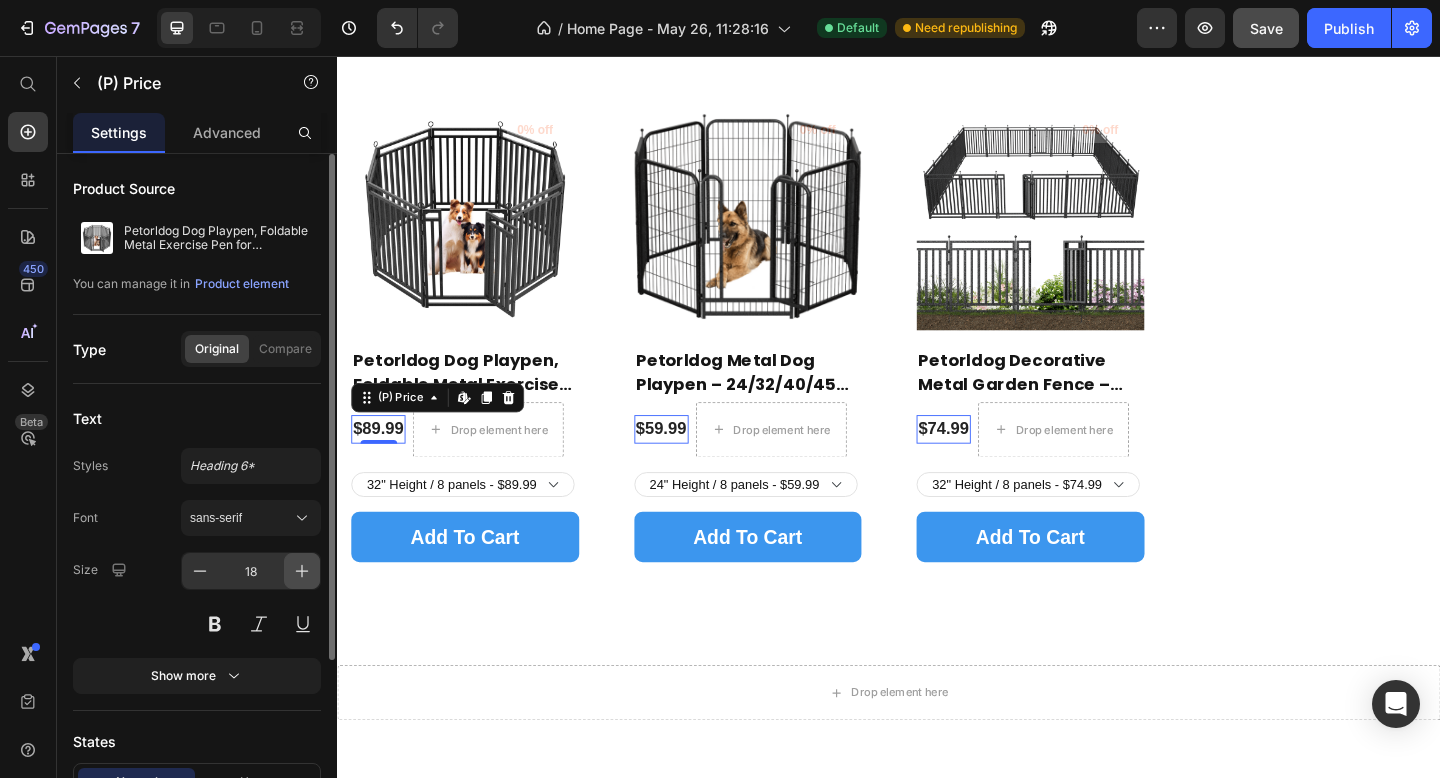 click 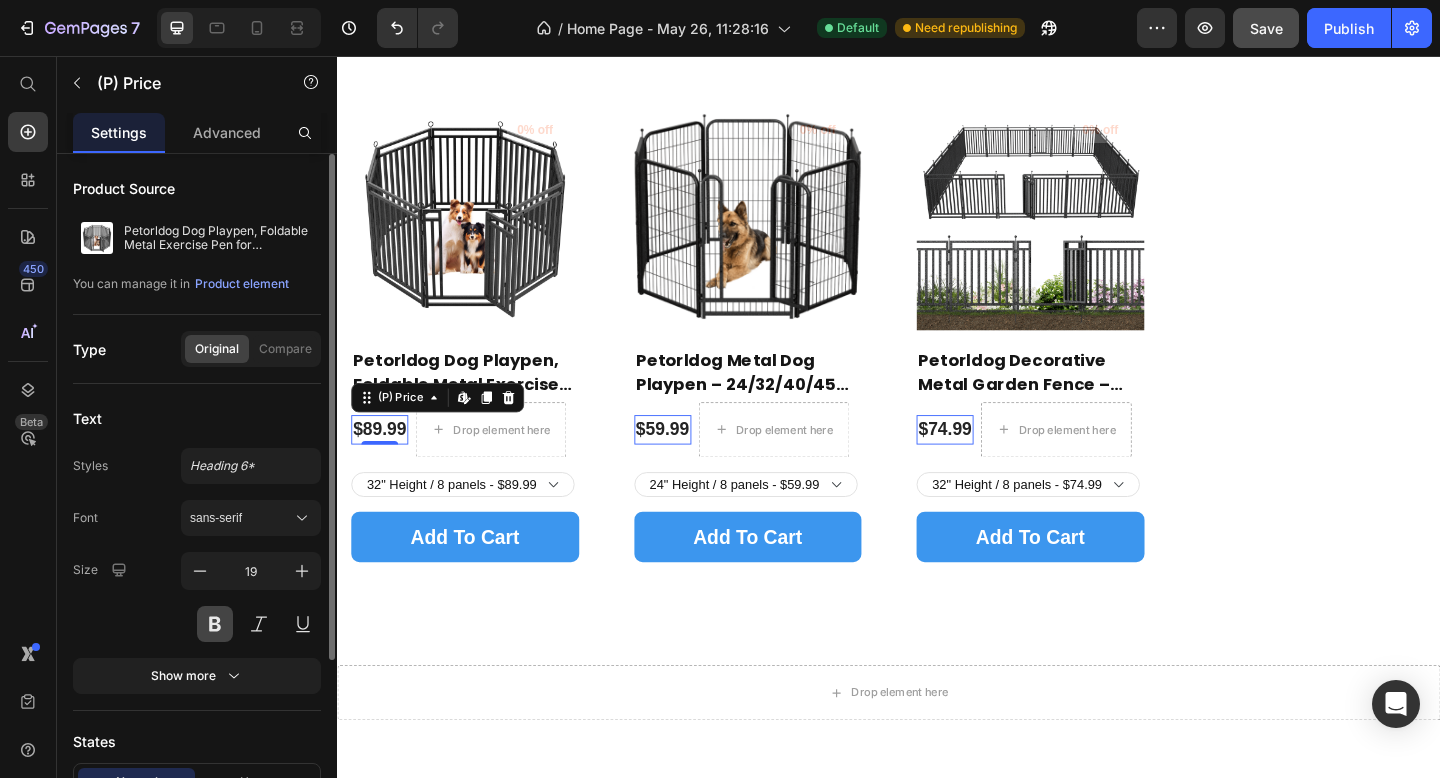click at bounding box center [215, 624] 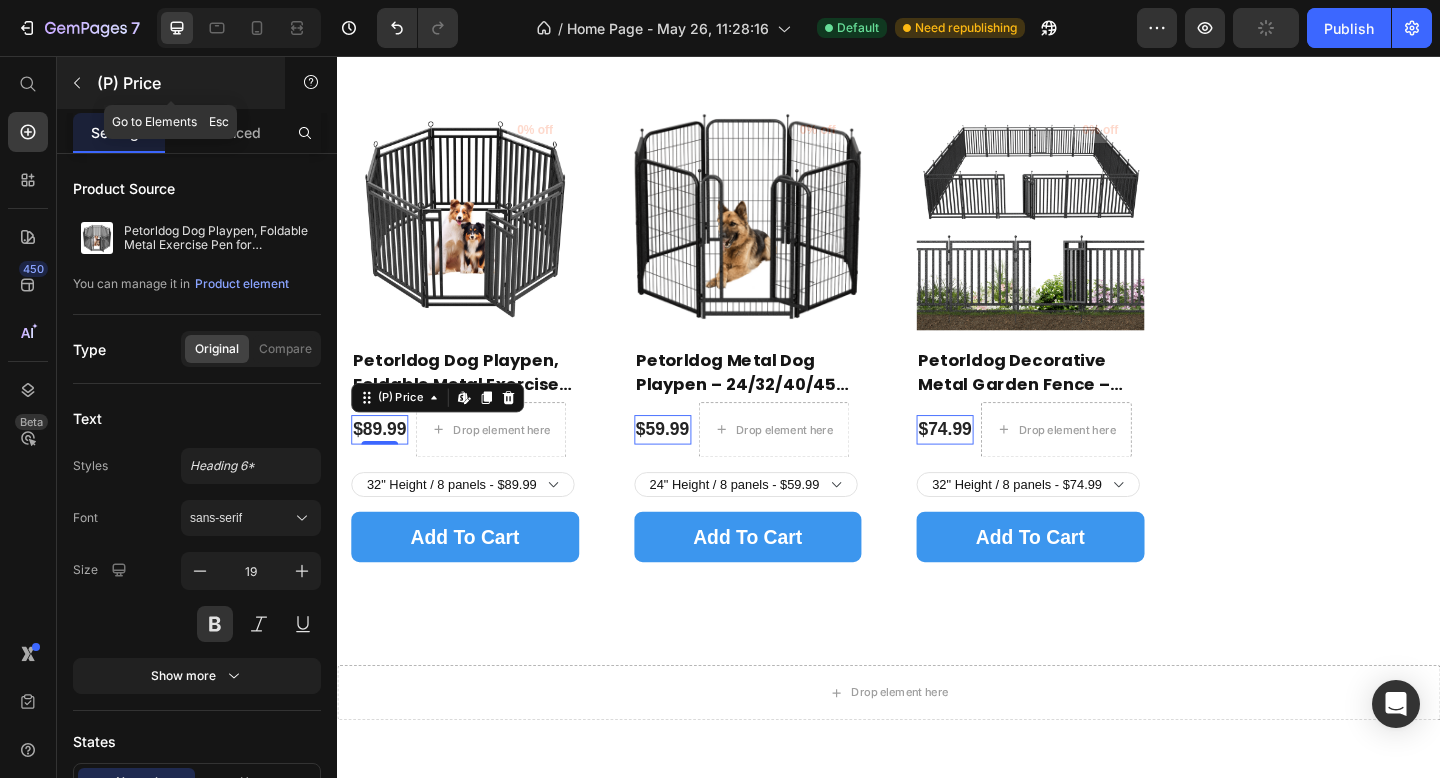 click 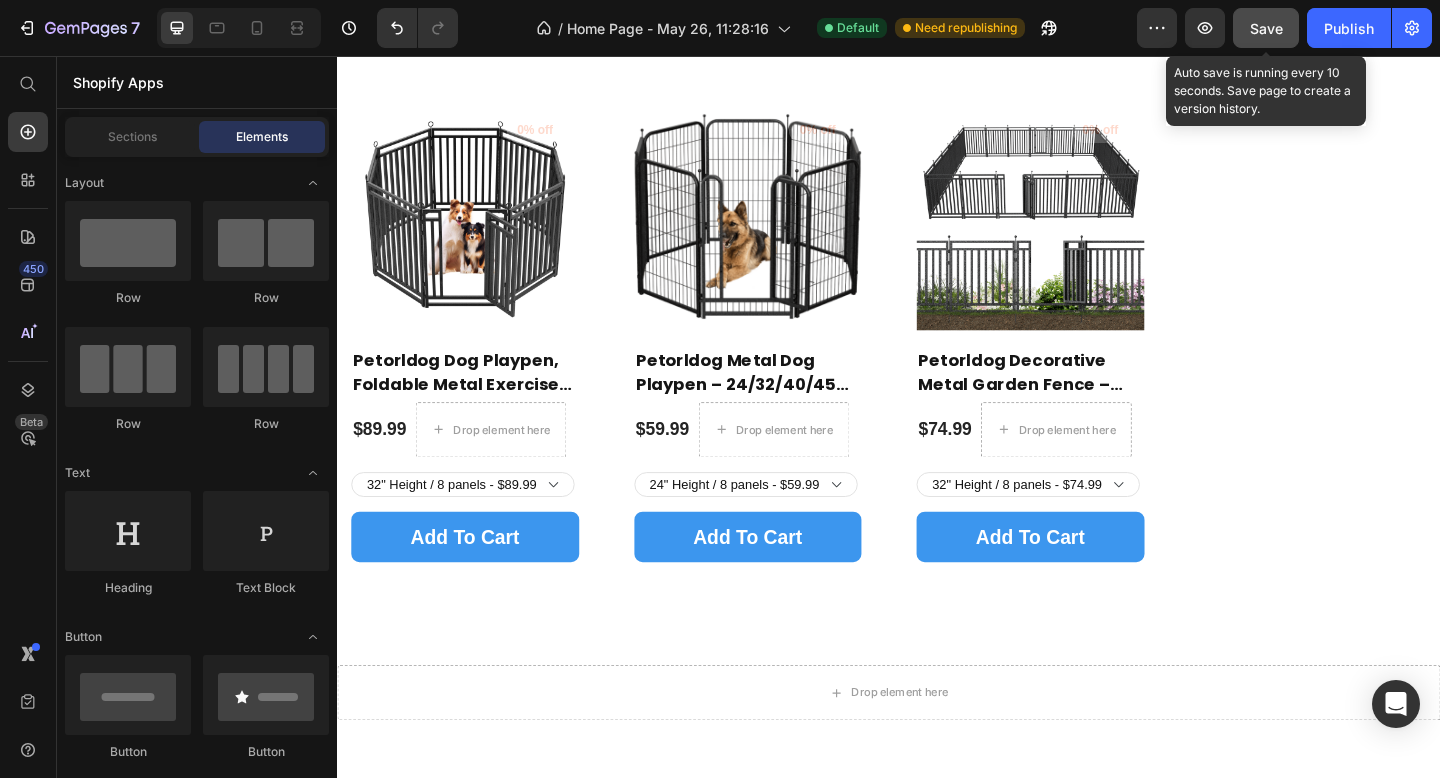 click on "Save" at bounding box center (1266, 28) 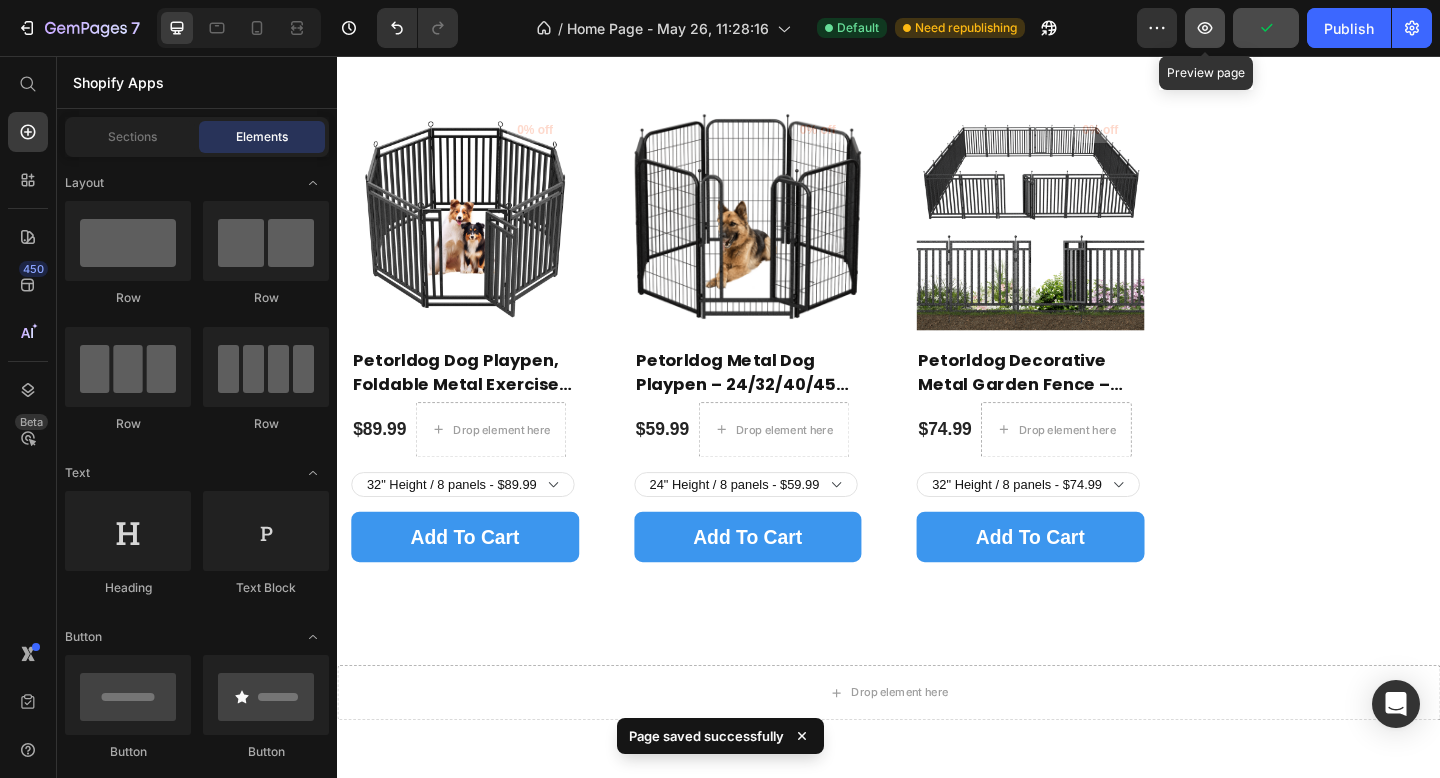 click 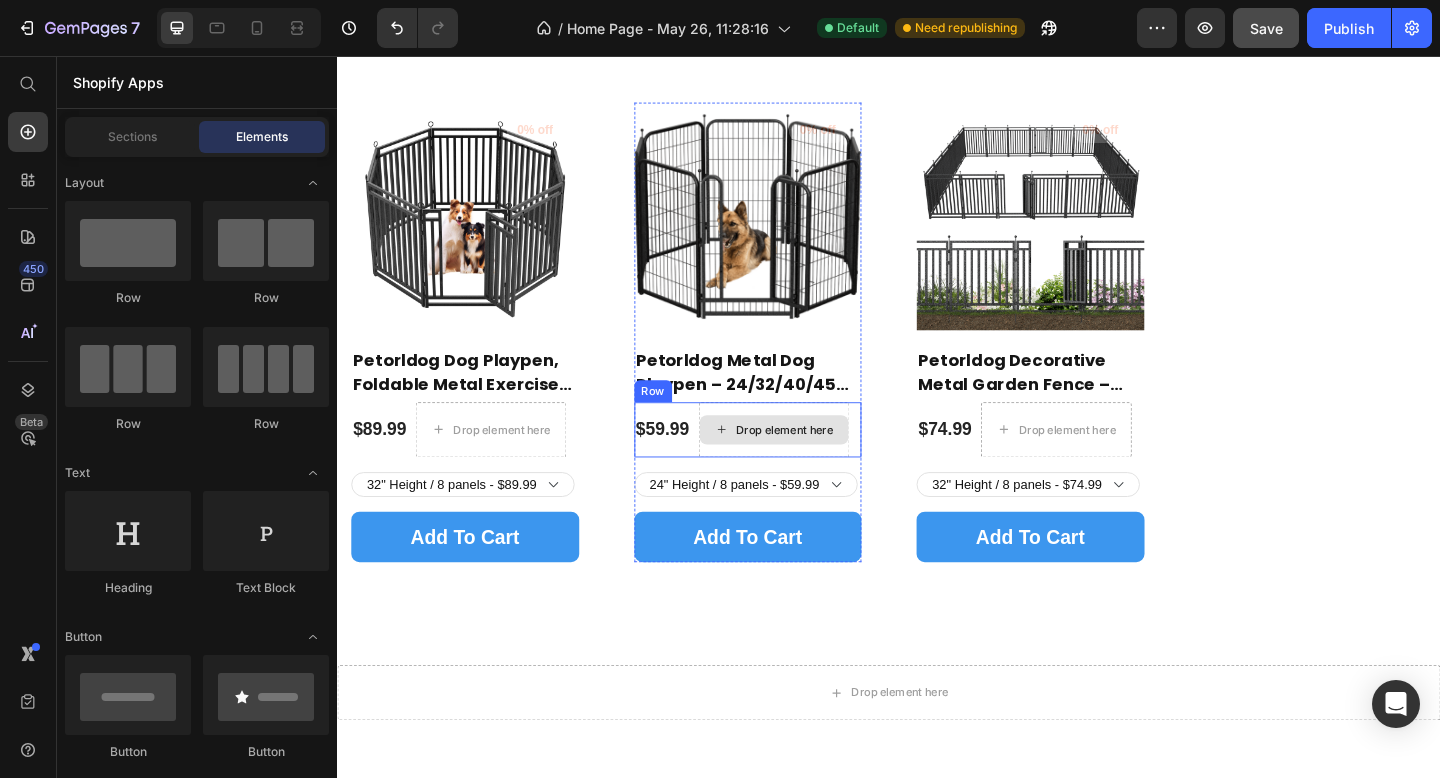 click on "Drop element here" at bounding box center [824, 463] 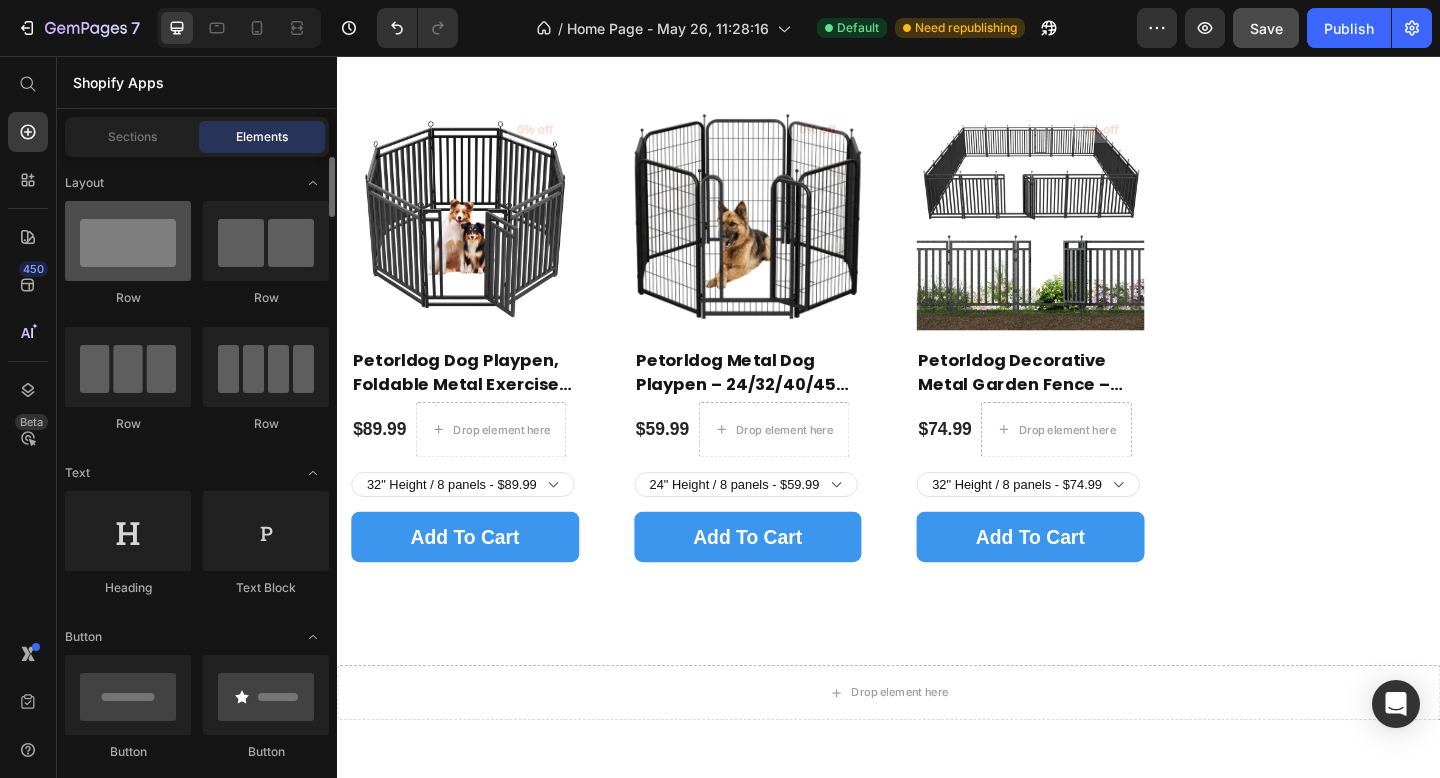 click at bounding box center (128, 241) 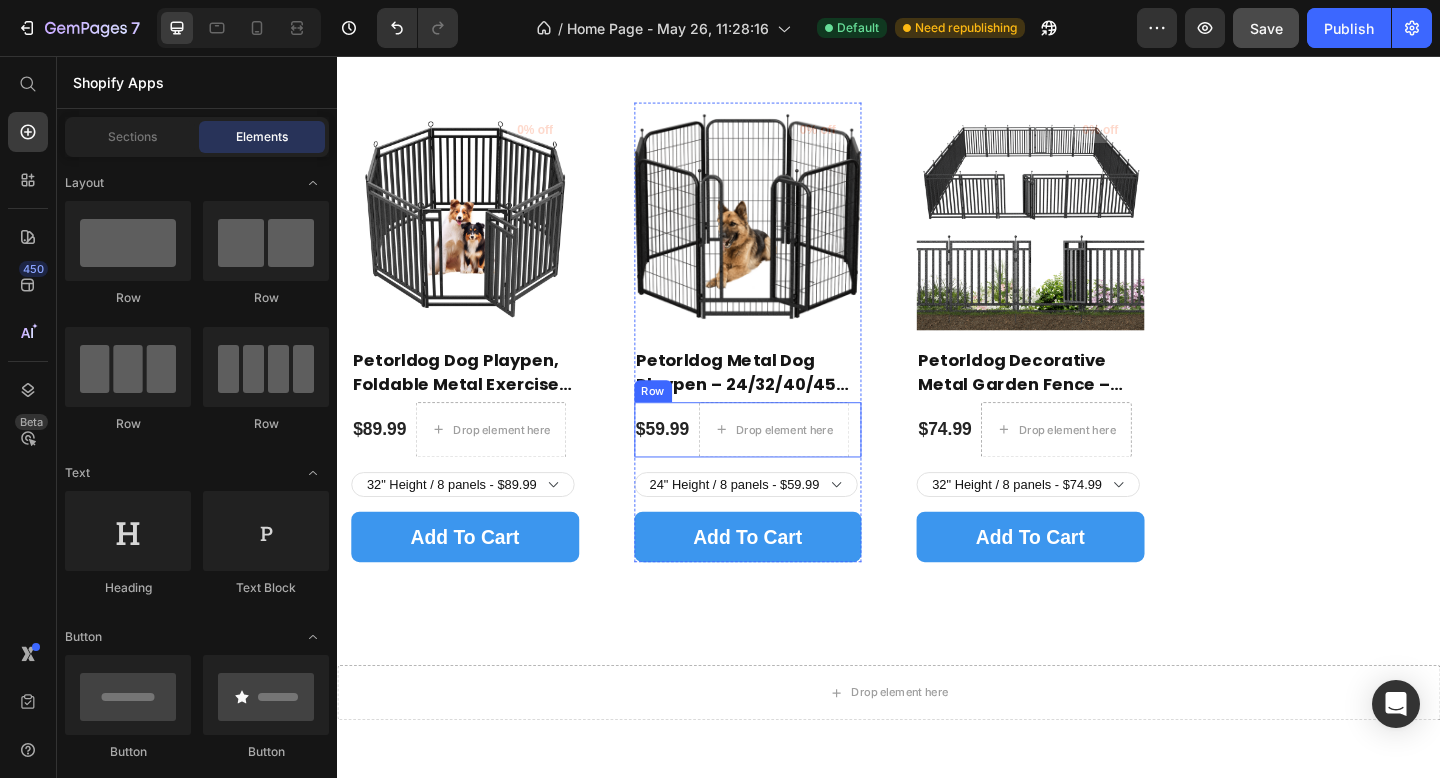 click on "$59.99 (P) Price" at bounding box center [383, 463] 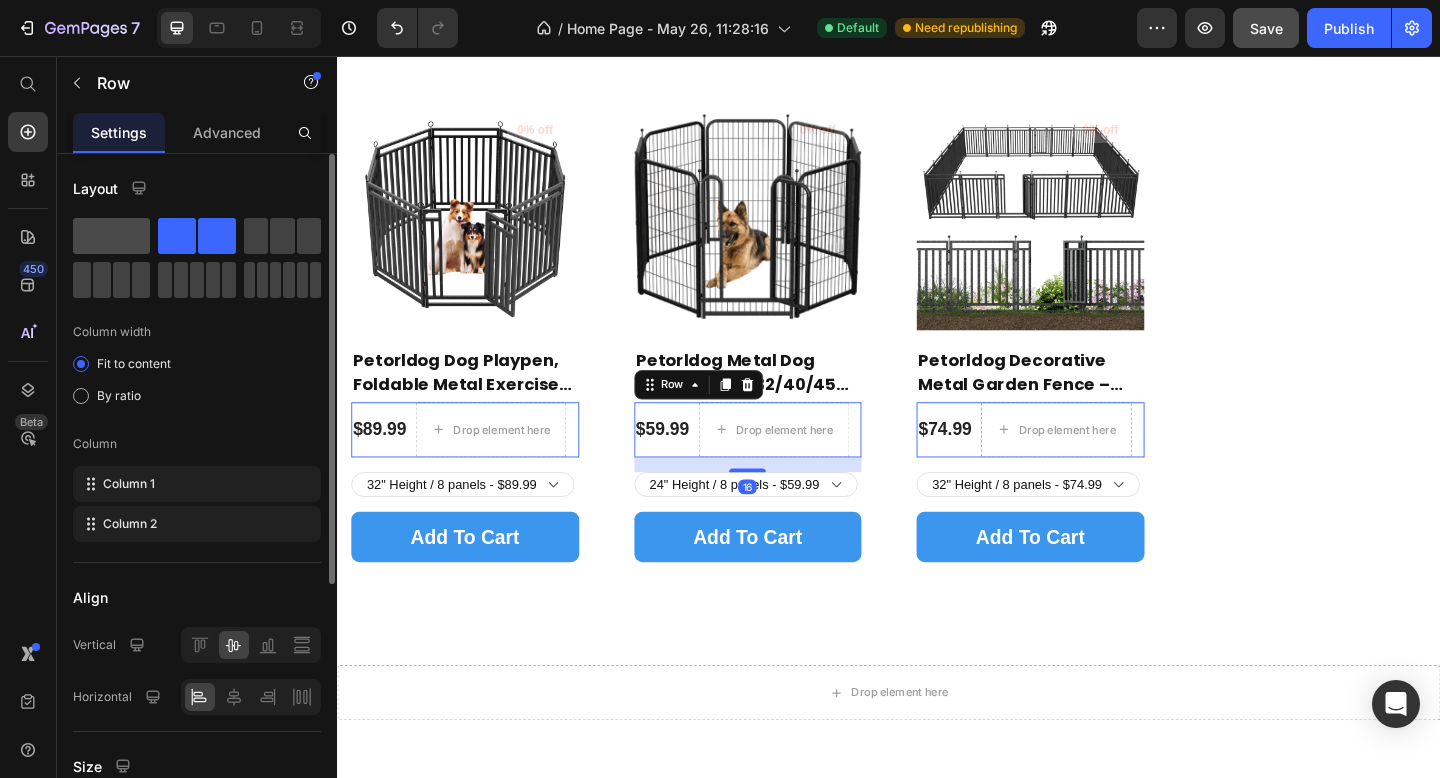 click 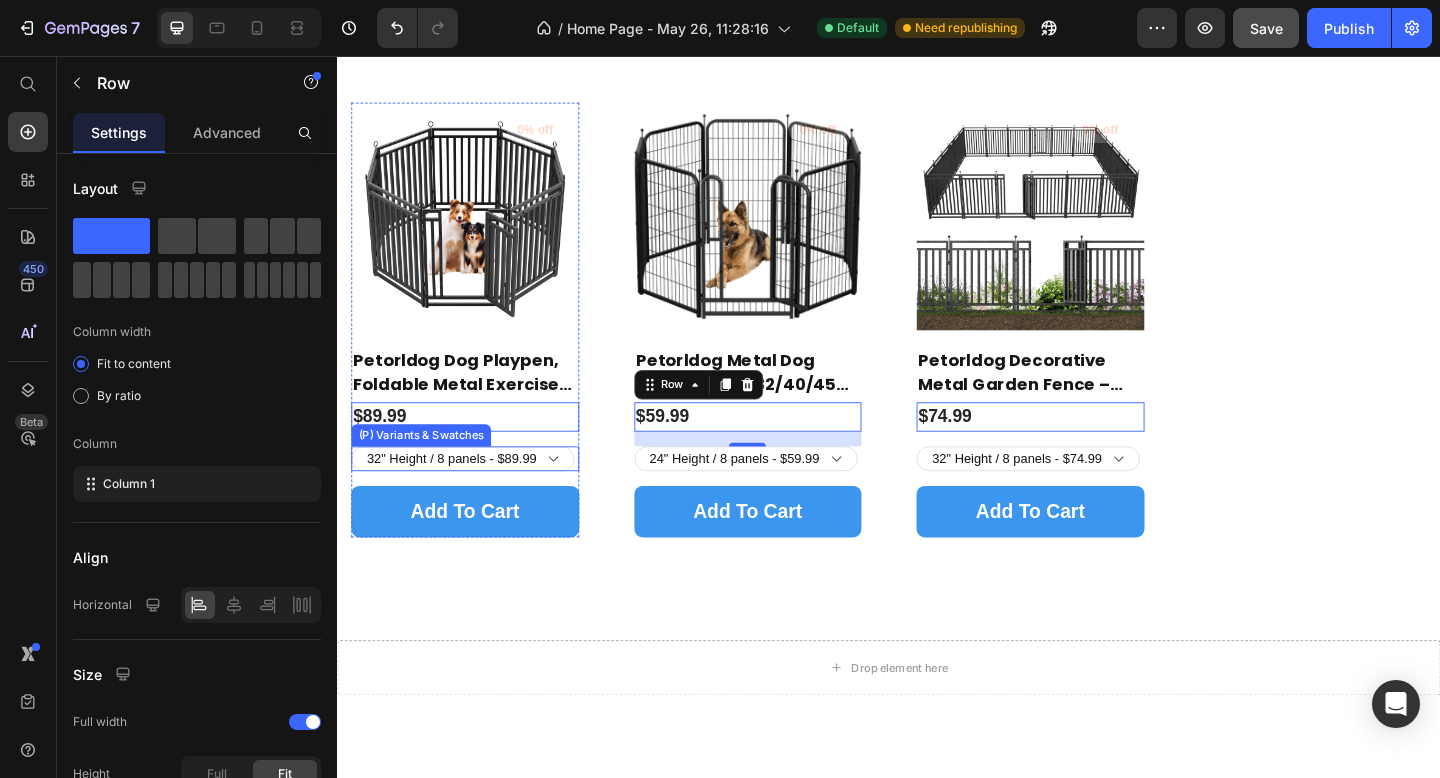 click on "32" Height / 8 panels - $89.99  32" Height / 16 panels - $149.99  32" Height / 24 panels - $239.99  32" Height / 32 panels - $359.99  40" Height / 8 panels - $99.99  40" Height / 16 panels - $169.99  40" Height / 24 panels - $294.99  40" Height / 32 panels - $389.99" at bounding box center (473, 494) 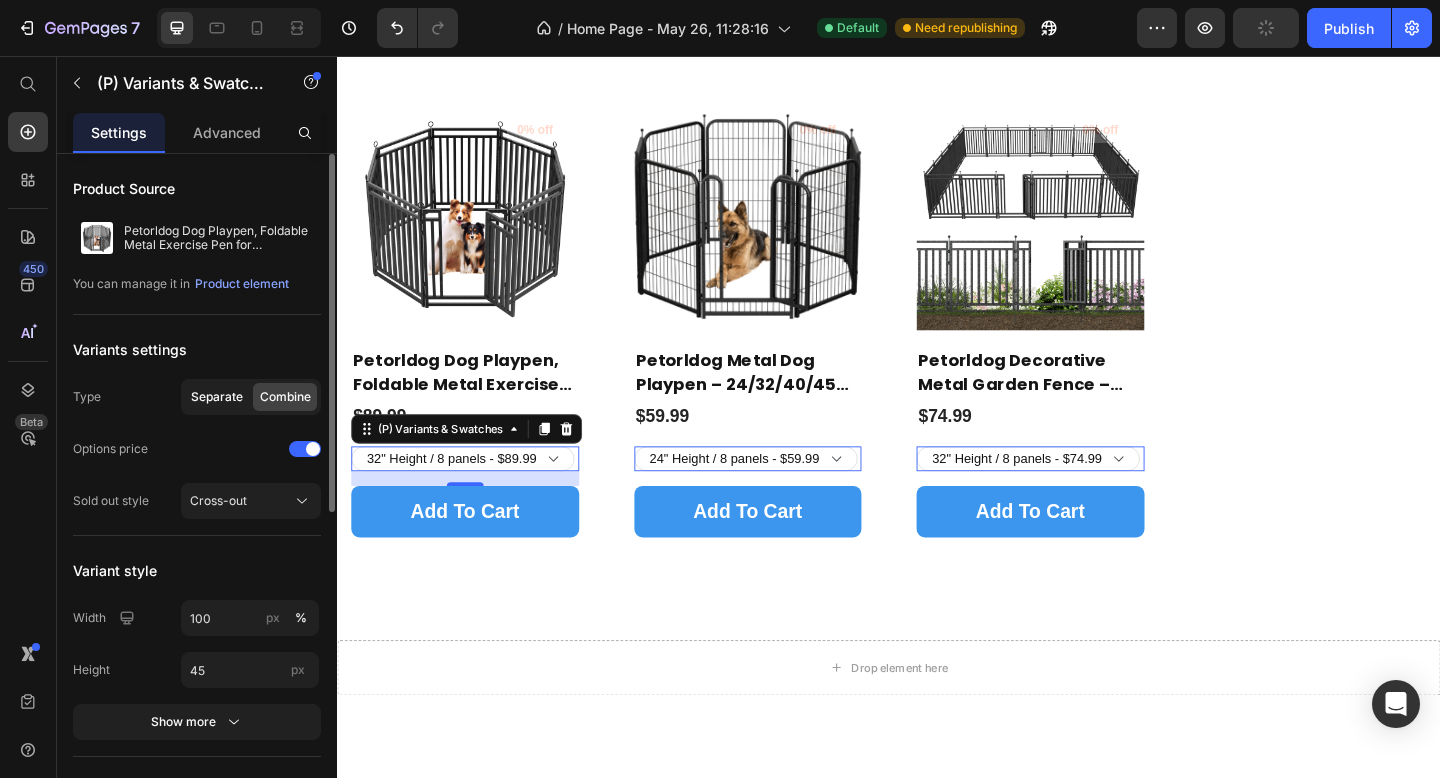 click on "Separate" 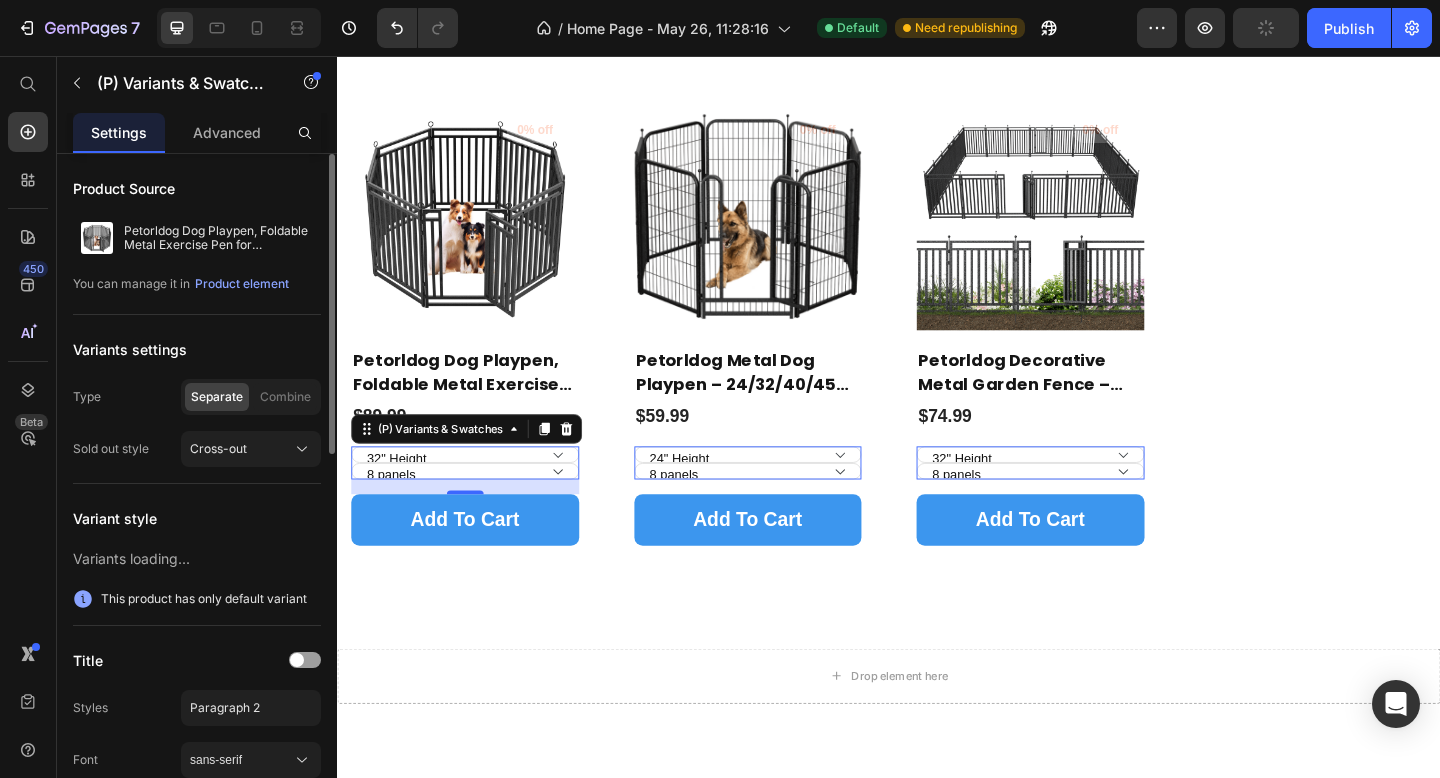 click on "Separate" 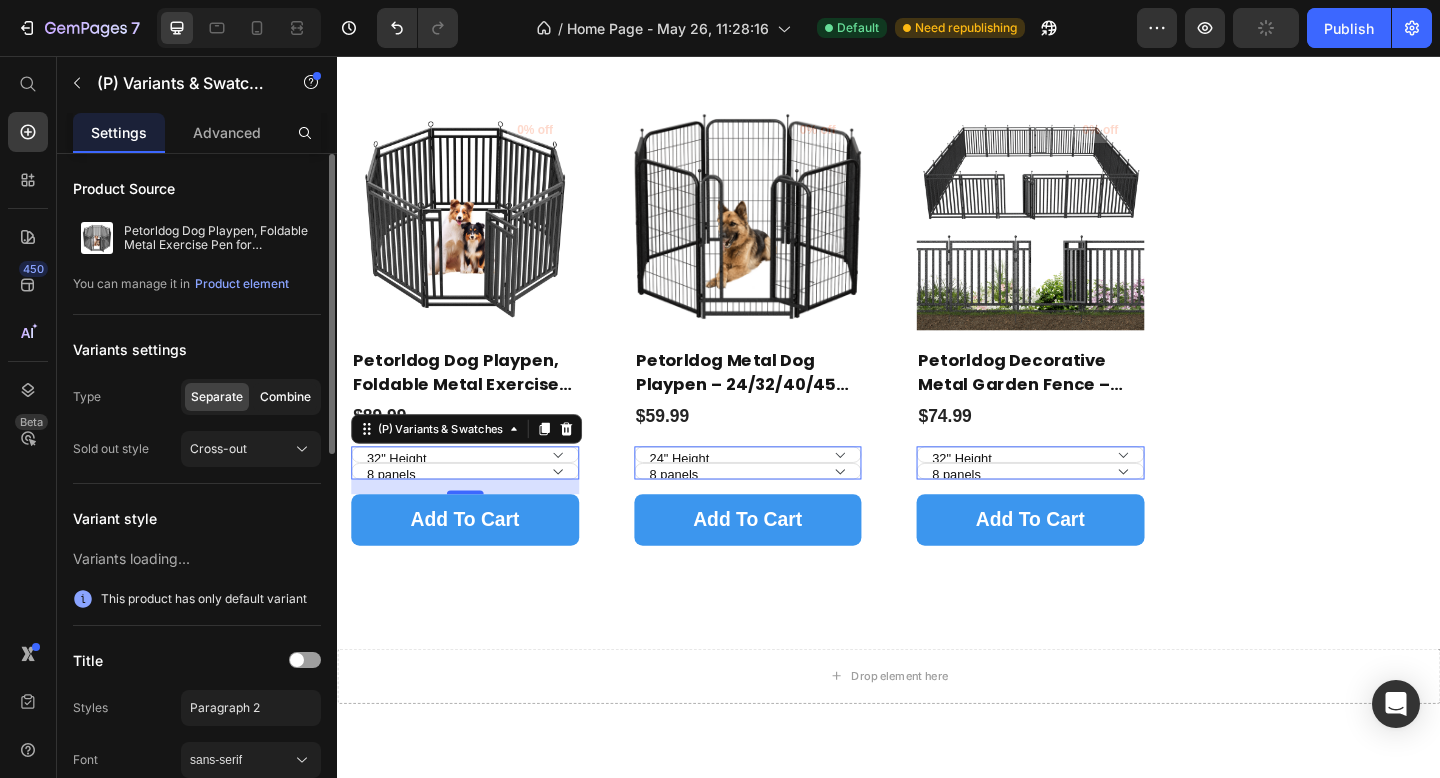 click on "Combine" 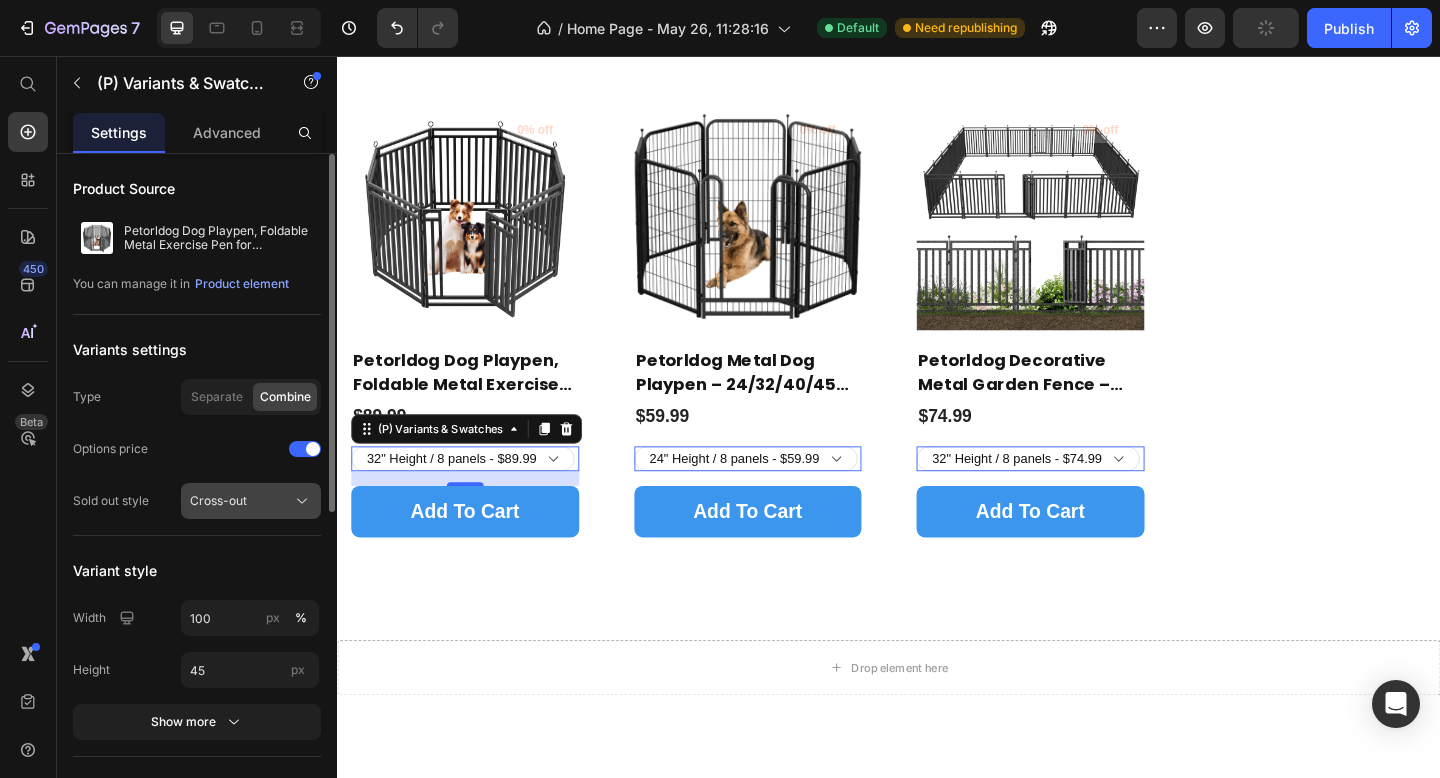 click on "Cross-out" 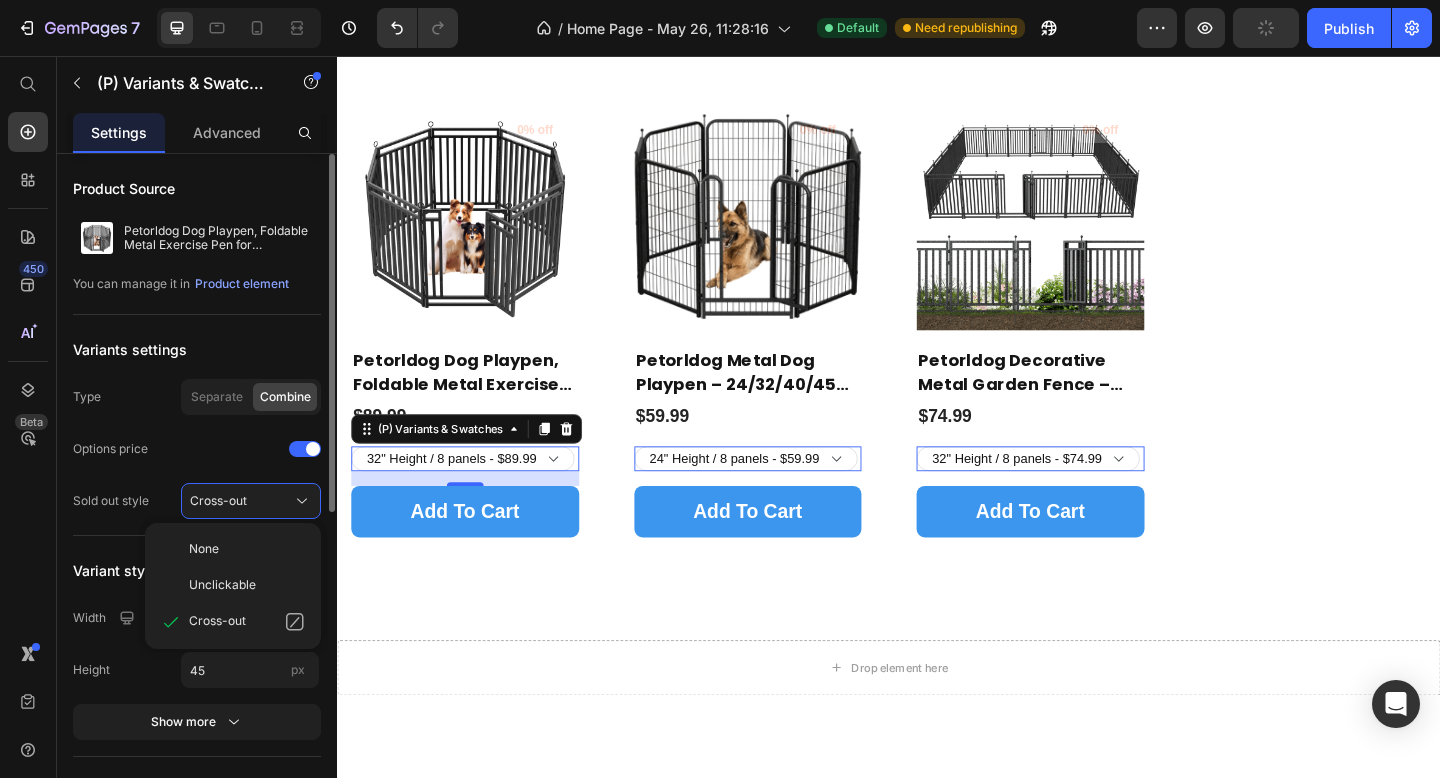 click on "Variants settings Type Separate Combine Options price Sold out style Cross-out None Unclickable Cross-out" 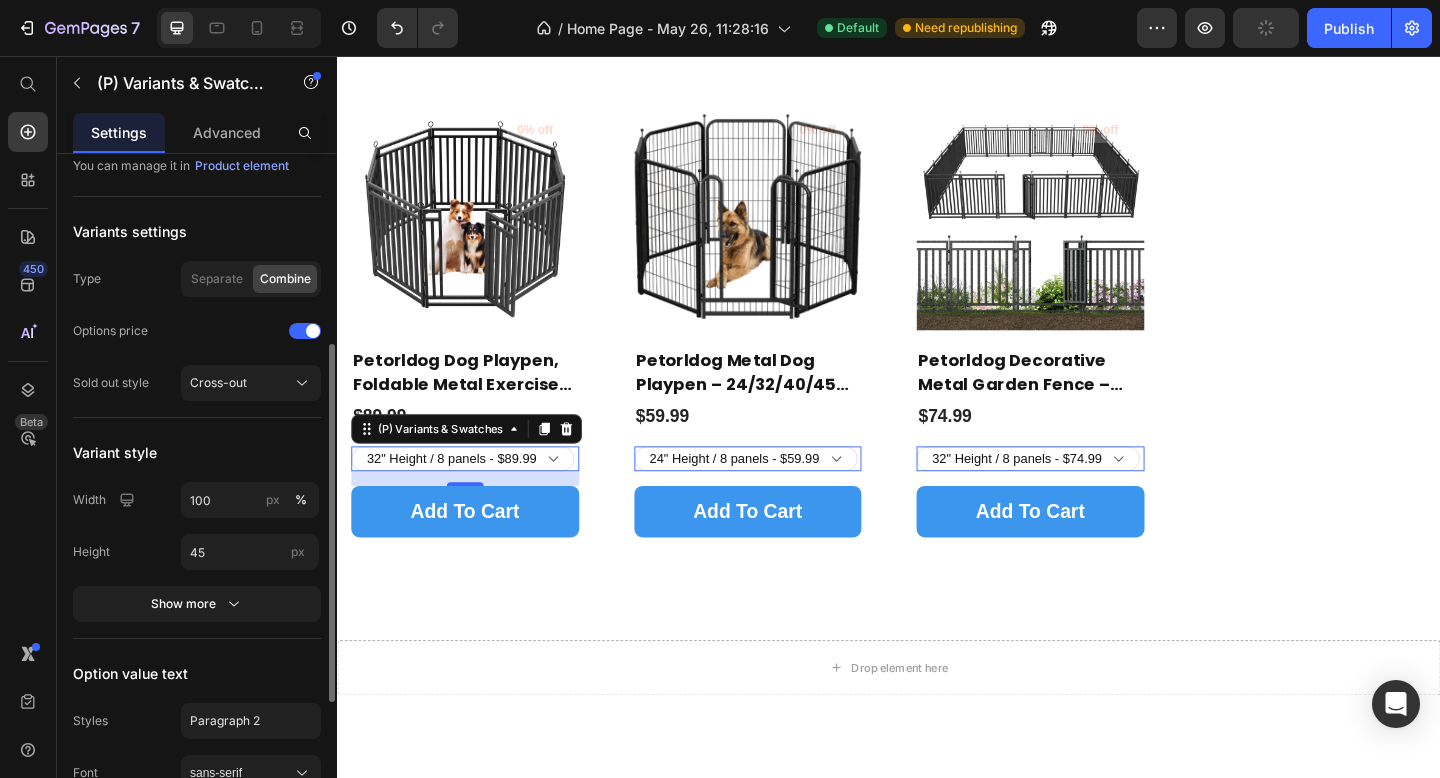 scroll, scrollTop: 245, scrollLeft: 0, axis: vertical 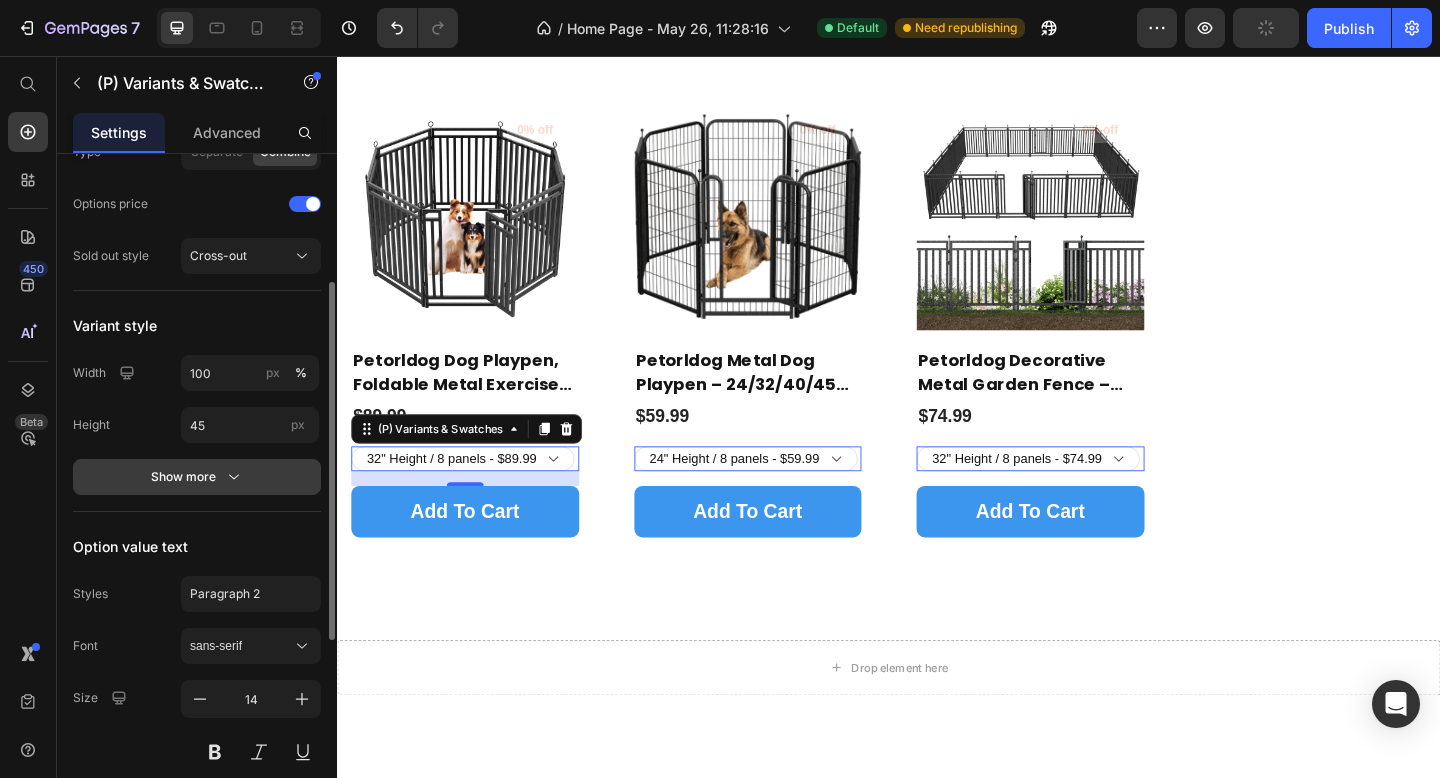 click on "Show more" at bounding box center [197, 477] 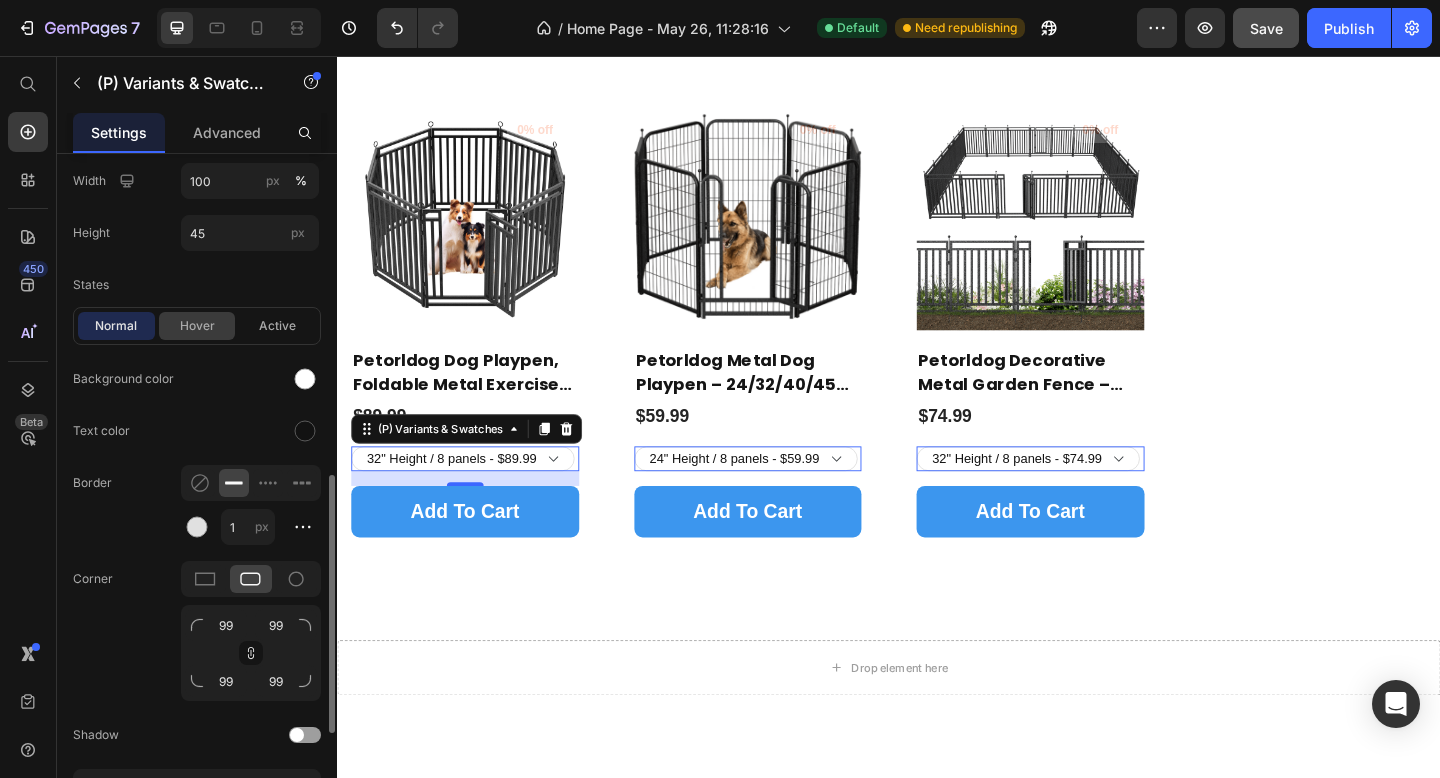 scroll, scrollTop: 550, scrollLeft: 0, axis: vertical 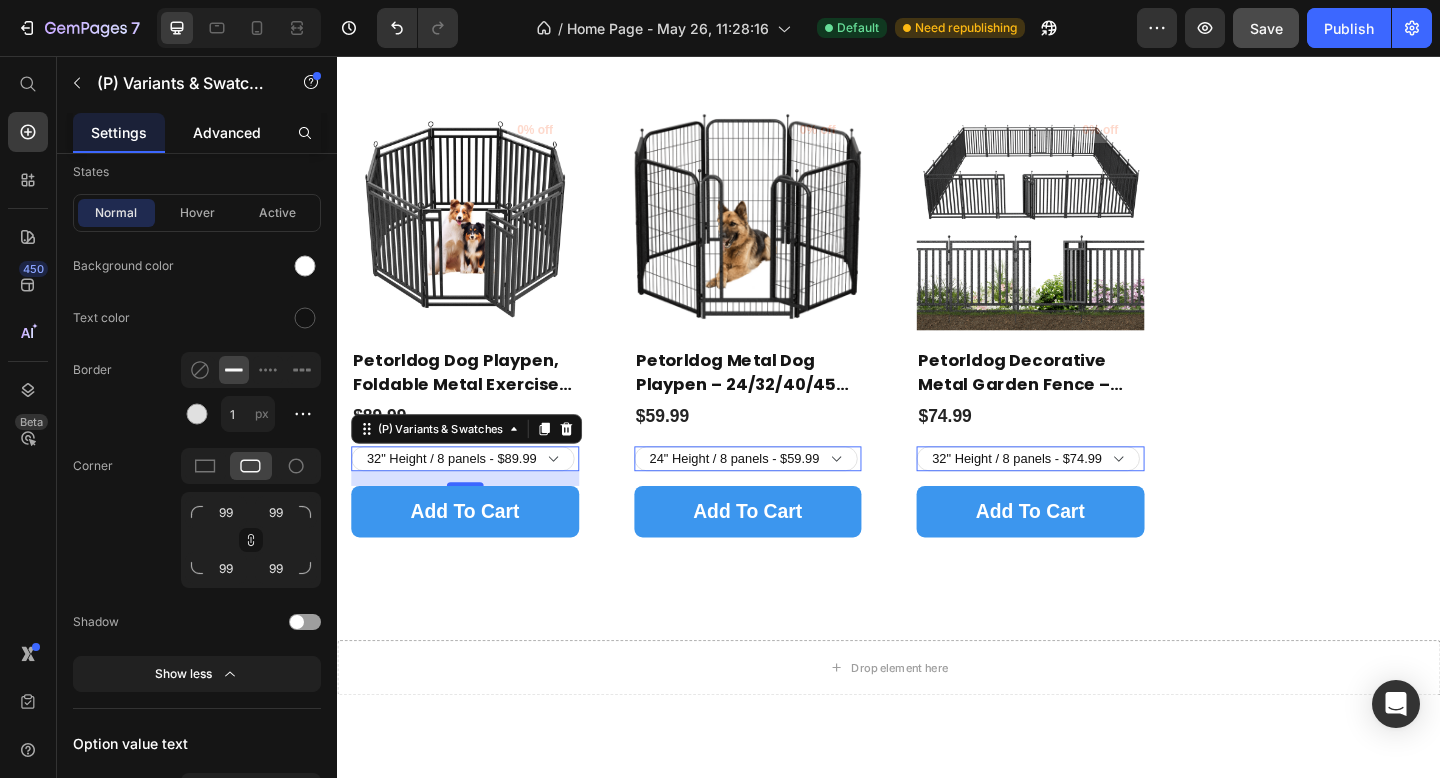 click on "Advanced" at bounding box center (227, 132) 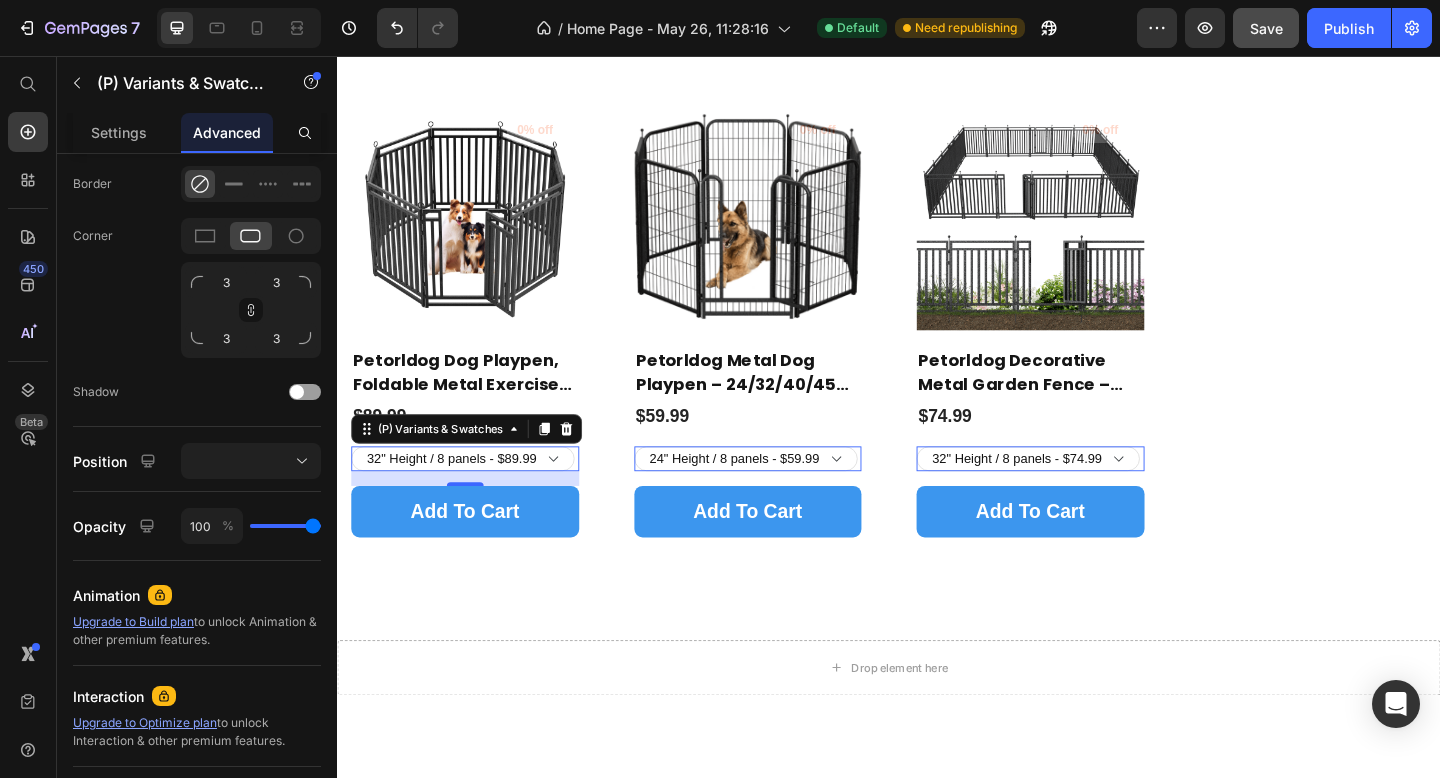 scroll, scrollTop: 0, scrollLeft: 0, axis: both 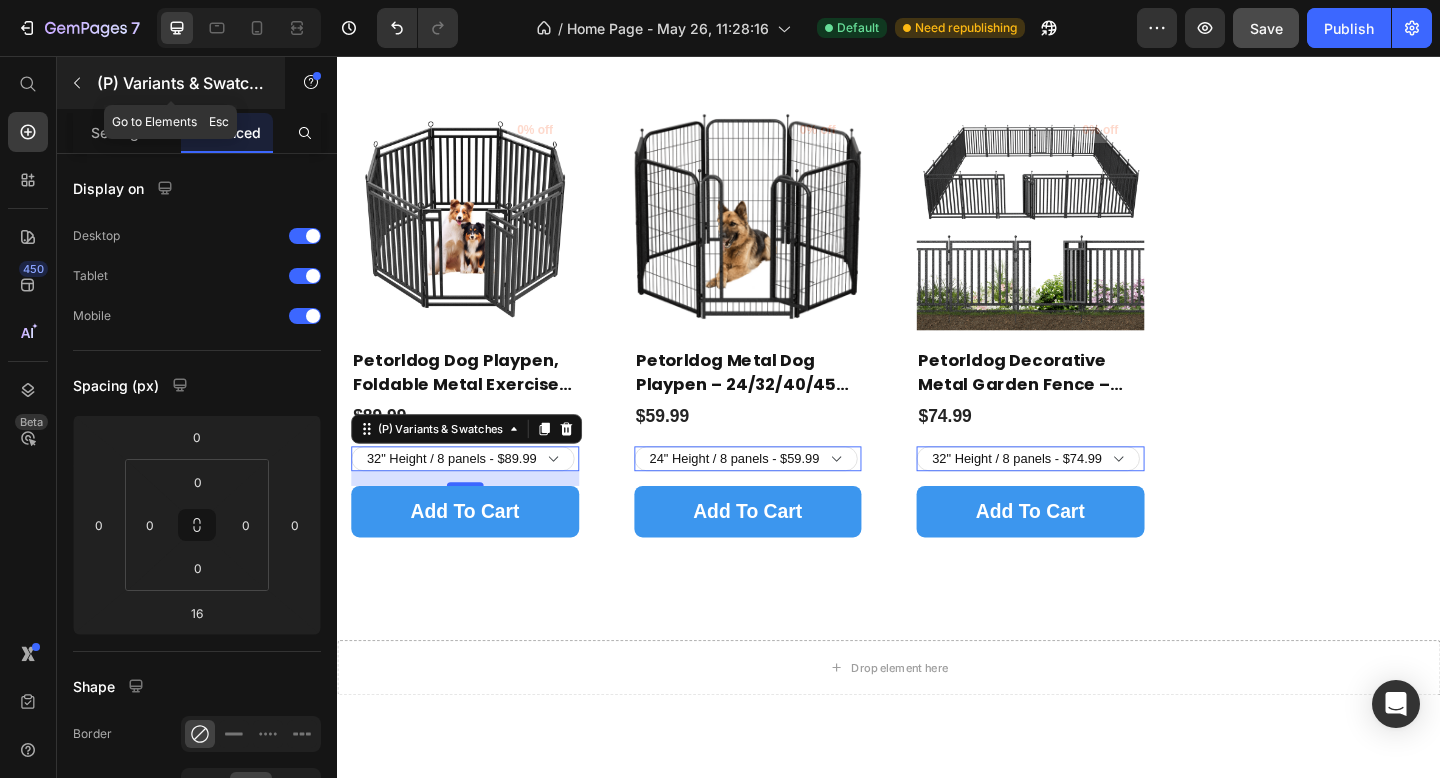 click 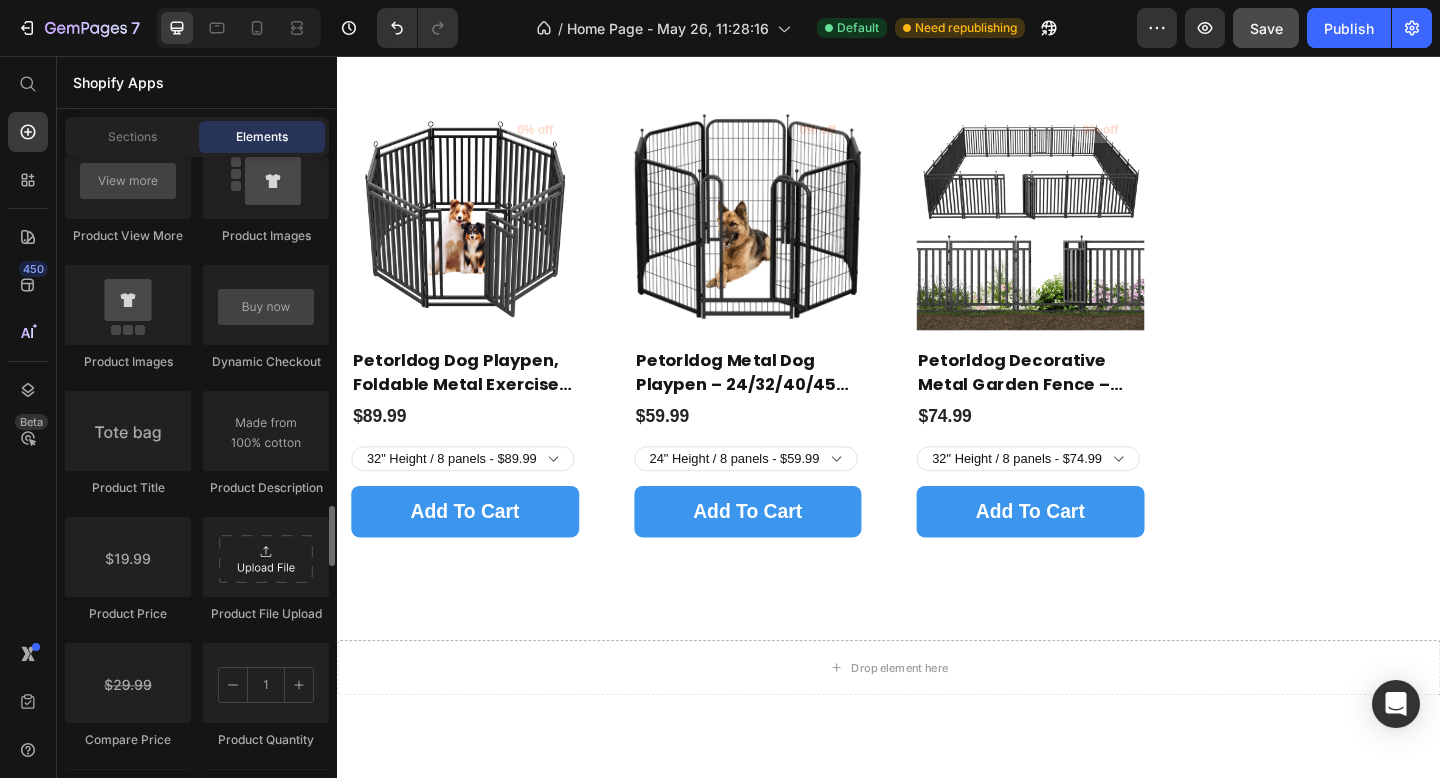 scroll, scrollTop: 3149, scrollLeft: 0, axis: vertical 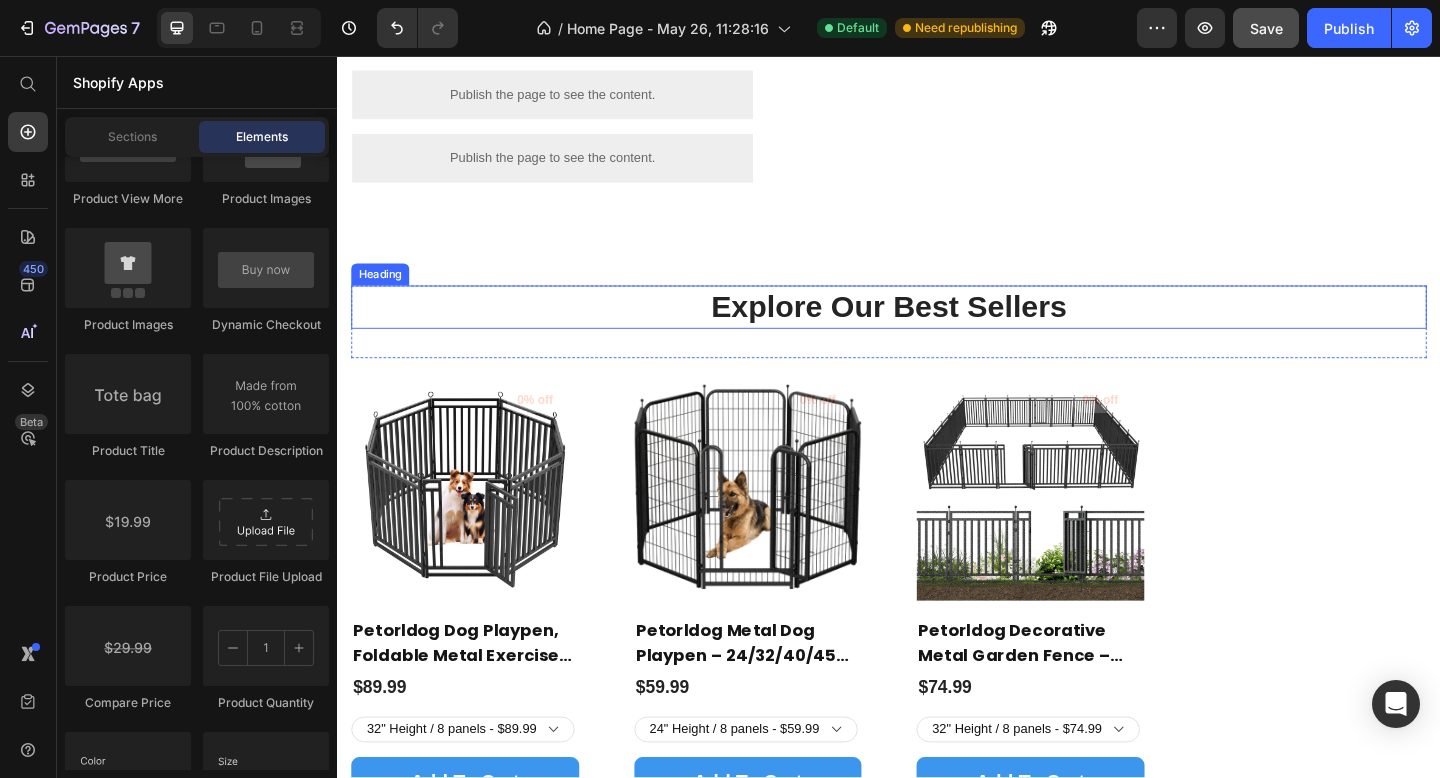 click on "Explore Our Best Sellers" at bounding box center (937, 329) 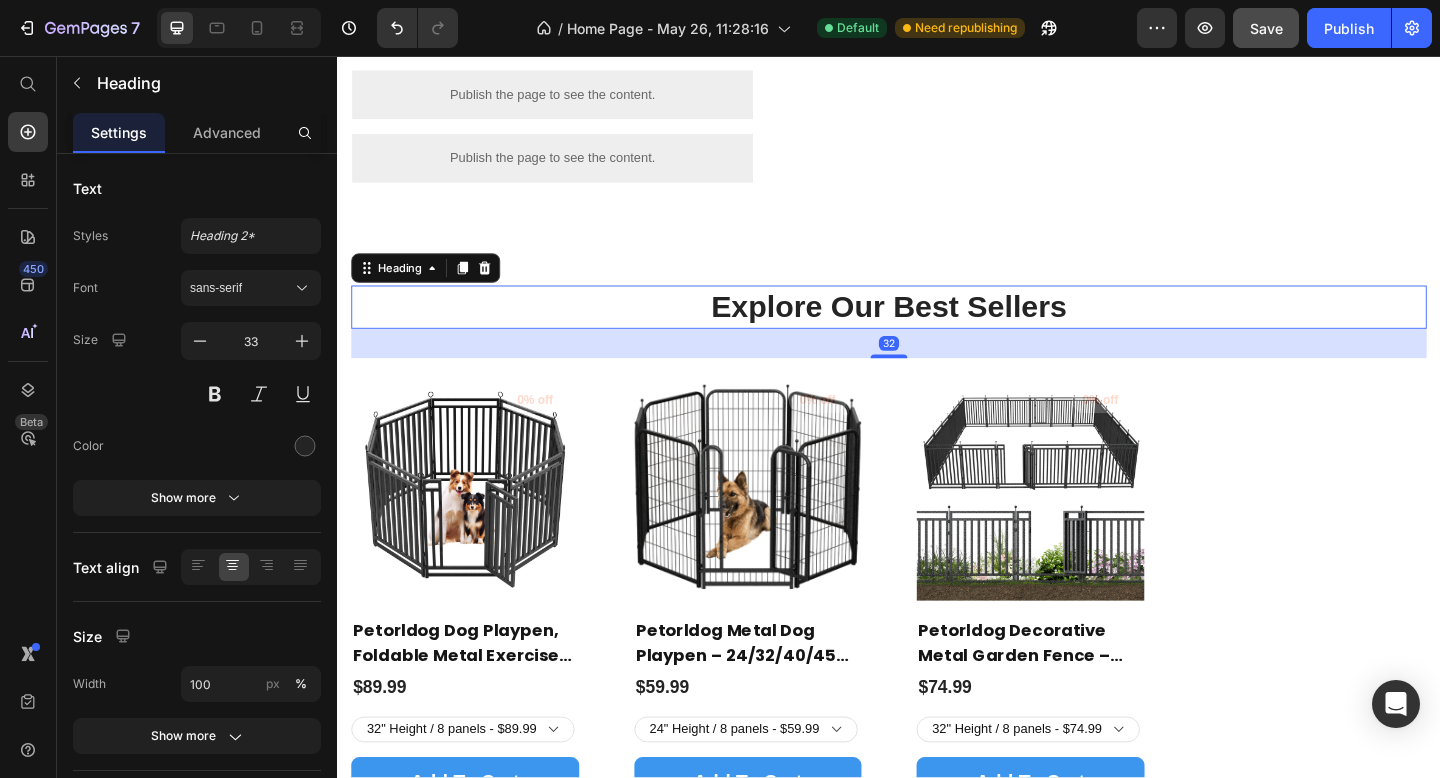 click on "Explore Our Best Sellers" at bounding box center (937, 329) 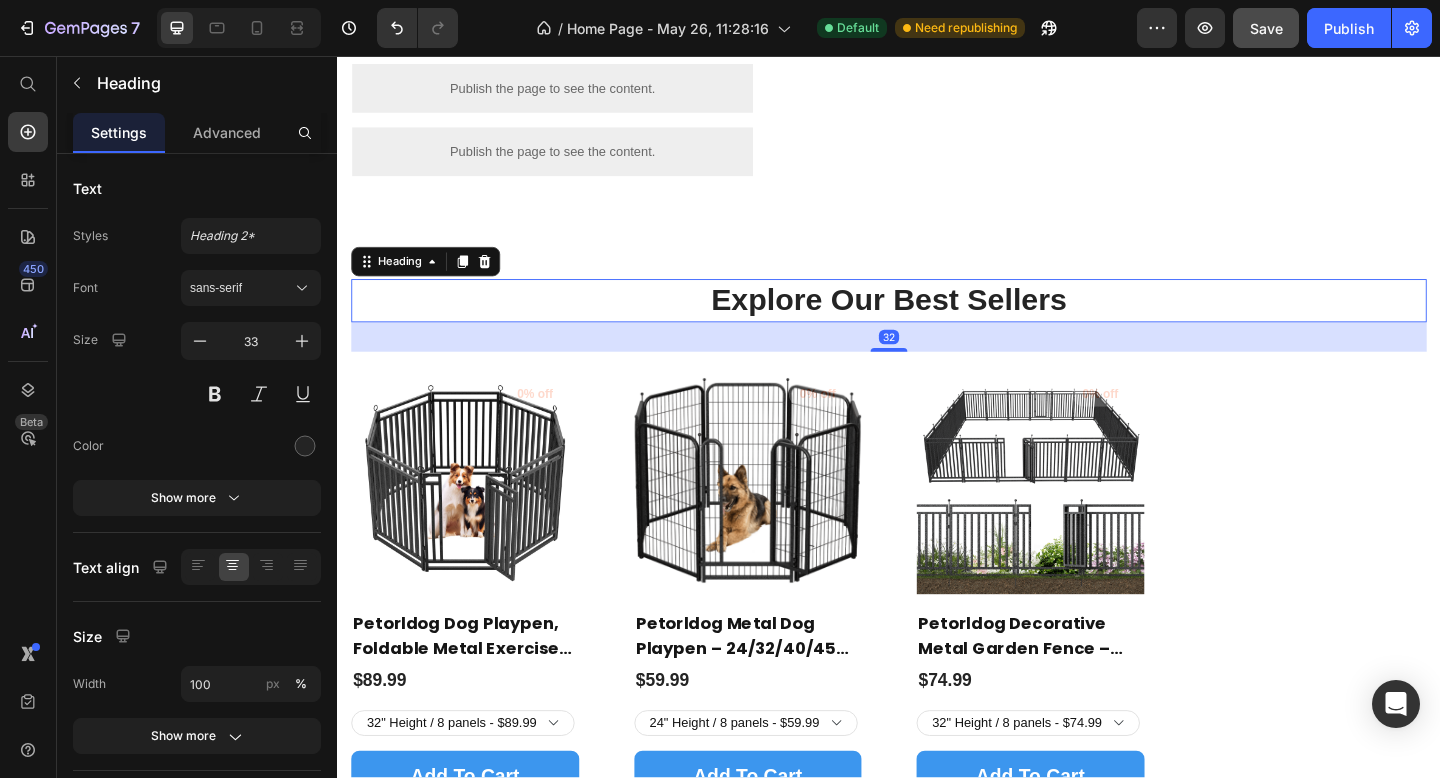 click on "Explore Our Best Sellers" at bounding box center [937, 322] 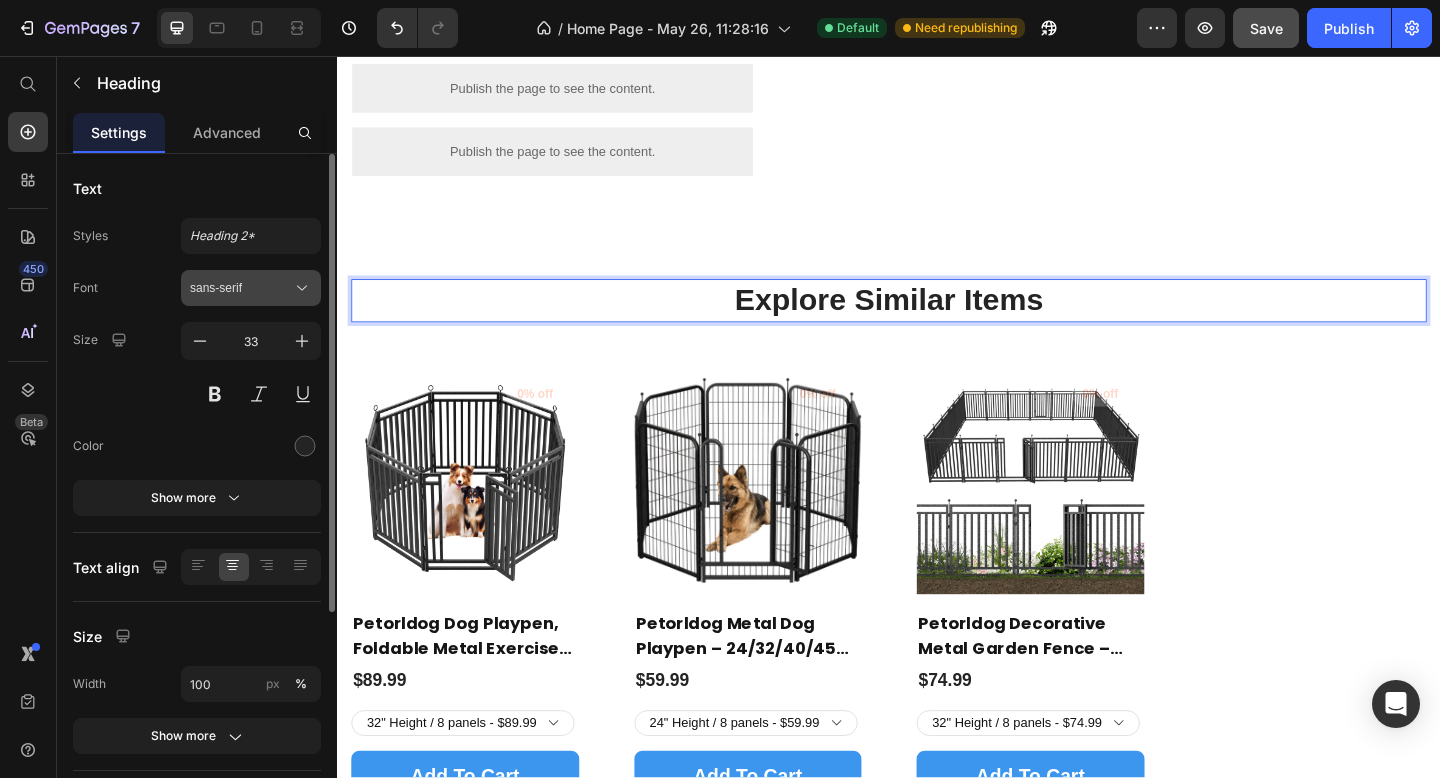 click on "sans-serif" at bounding box center [241, 288] 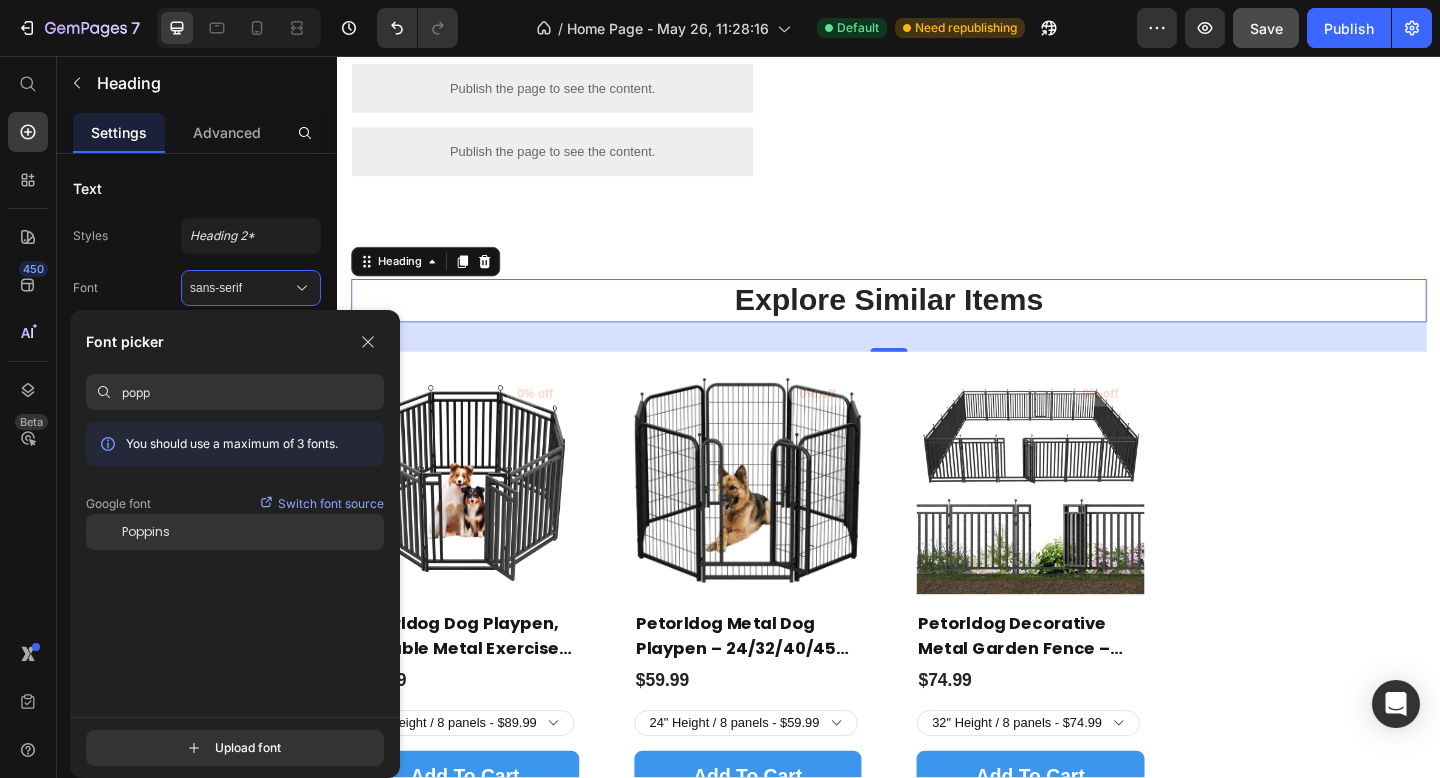 type on "popp" 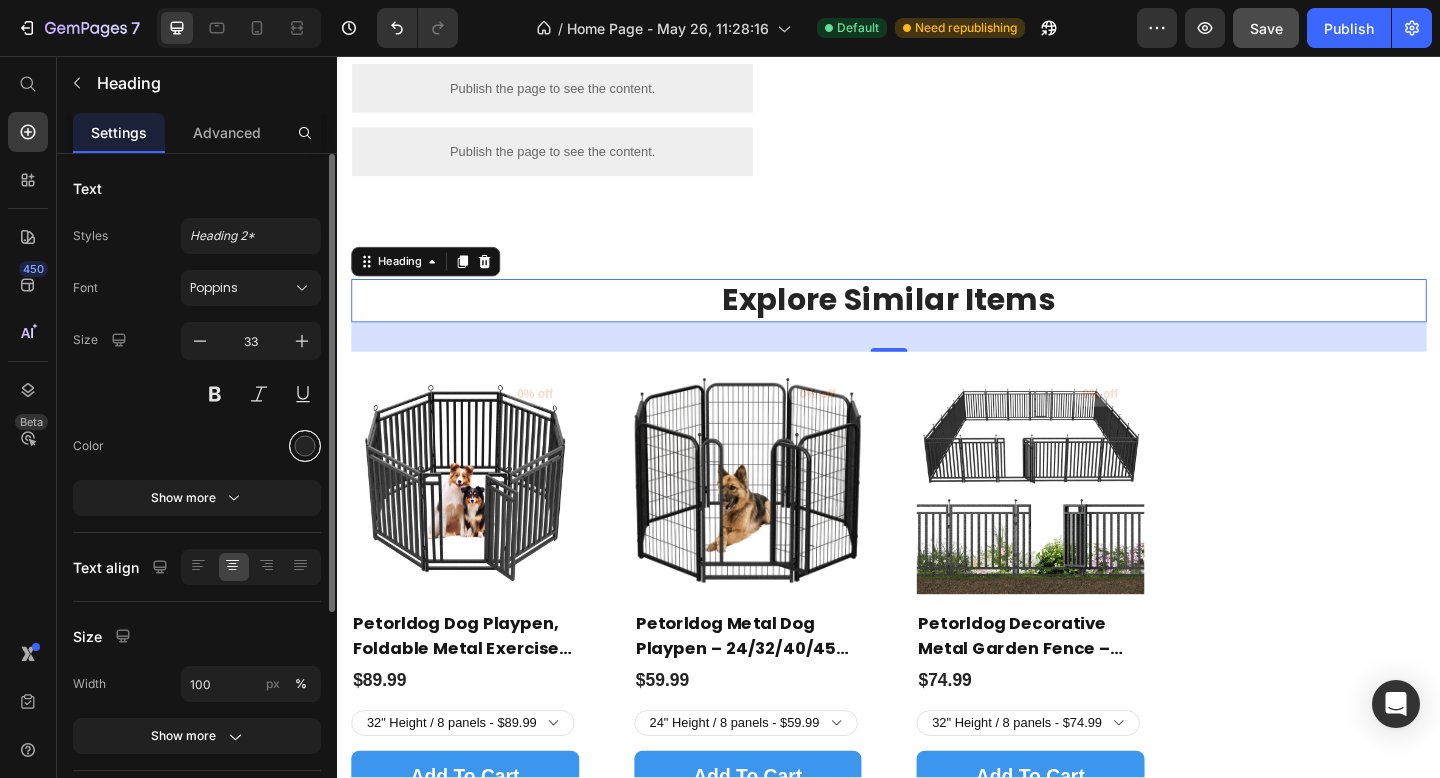 click at bounding box center [305, 446] 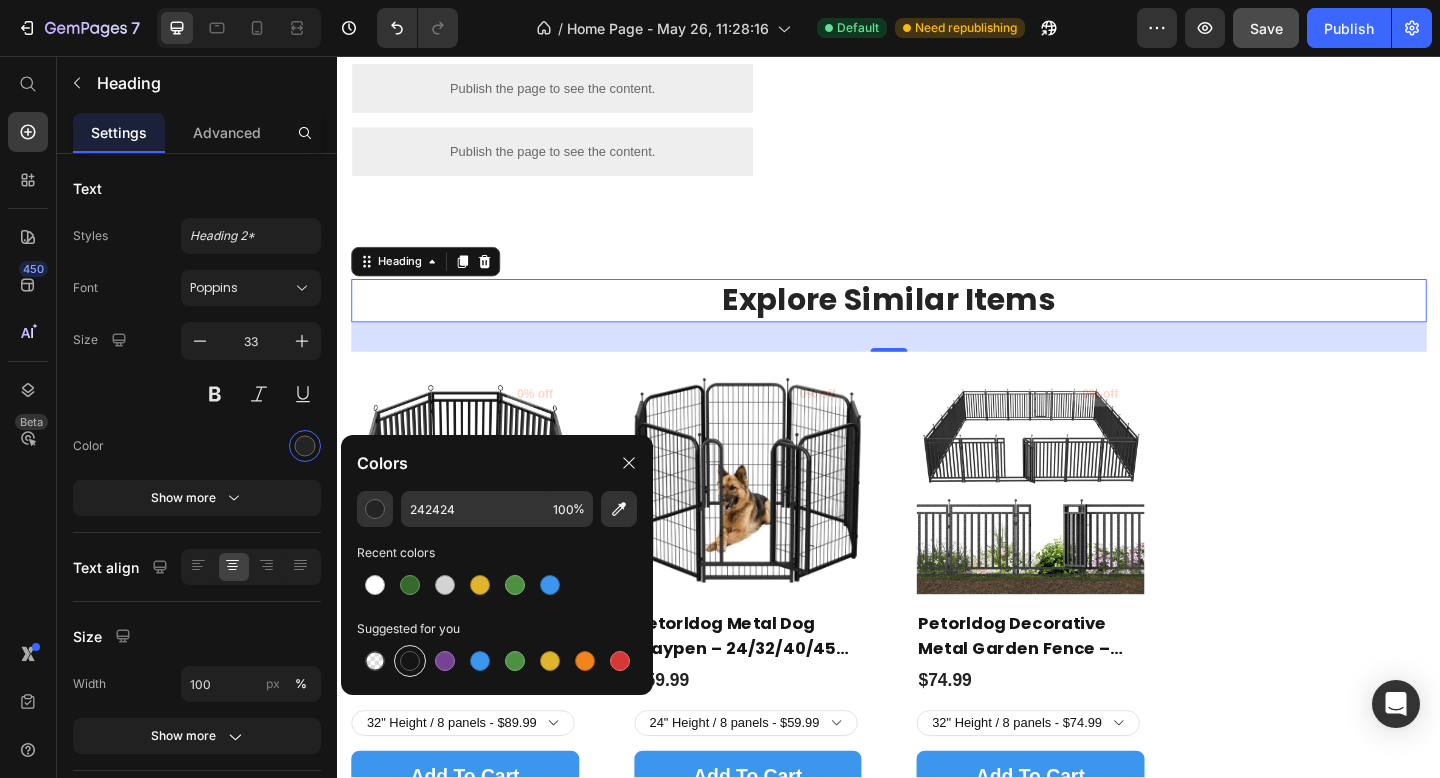 click at bounding box center [410, 661] 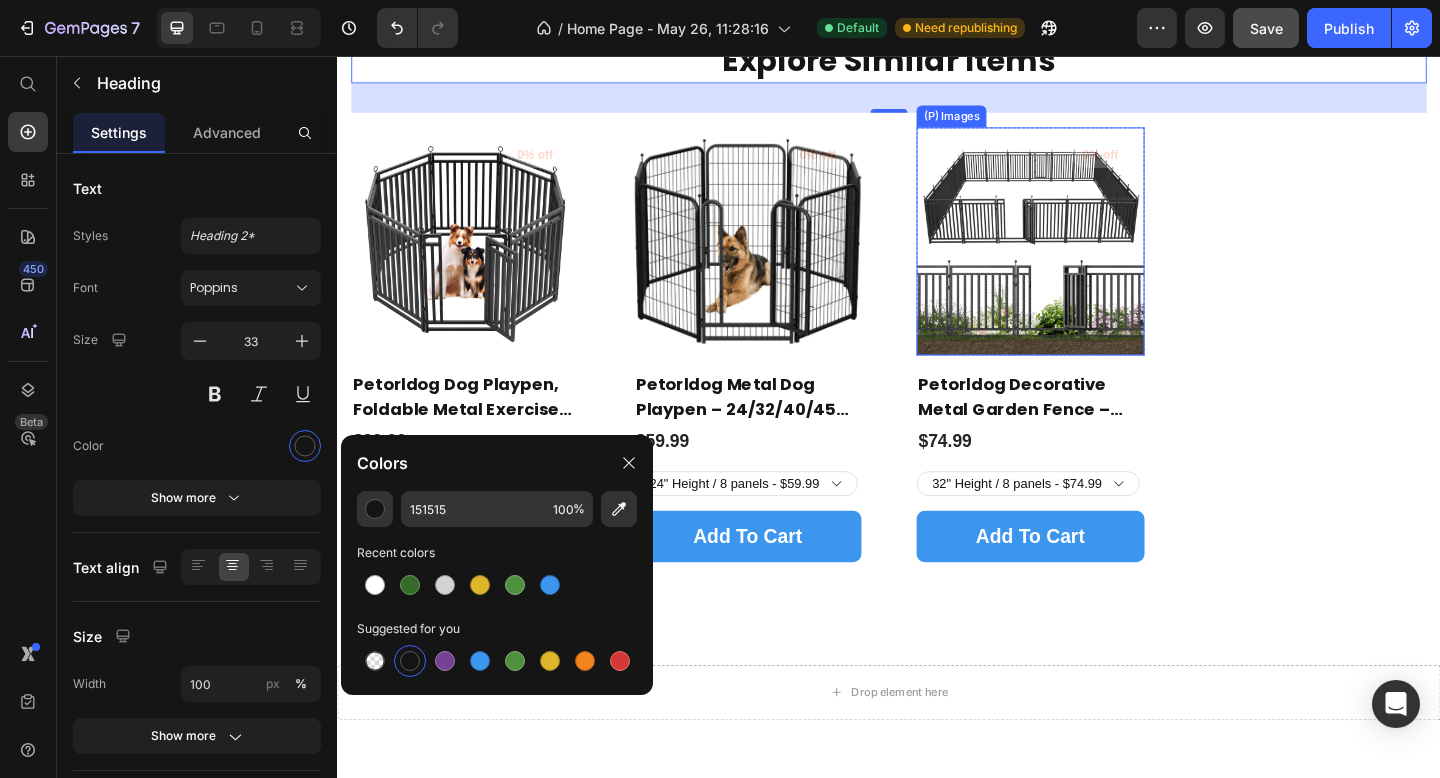 scroll, scrollTop: 2292, scrollLeft: 0, axis: vertical 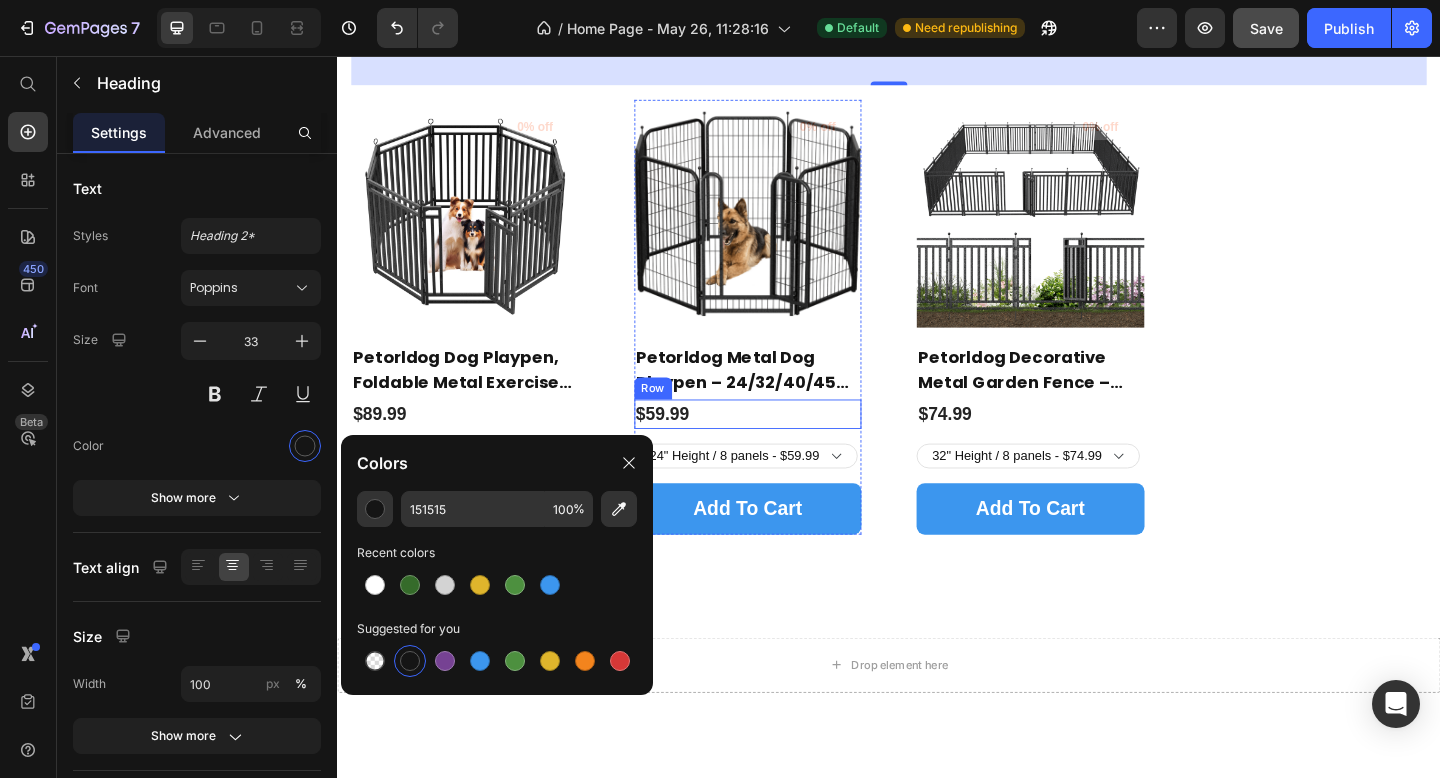 click on "$59.99 (P) Price Row" at bounding box center (476, 446) 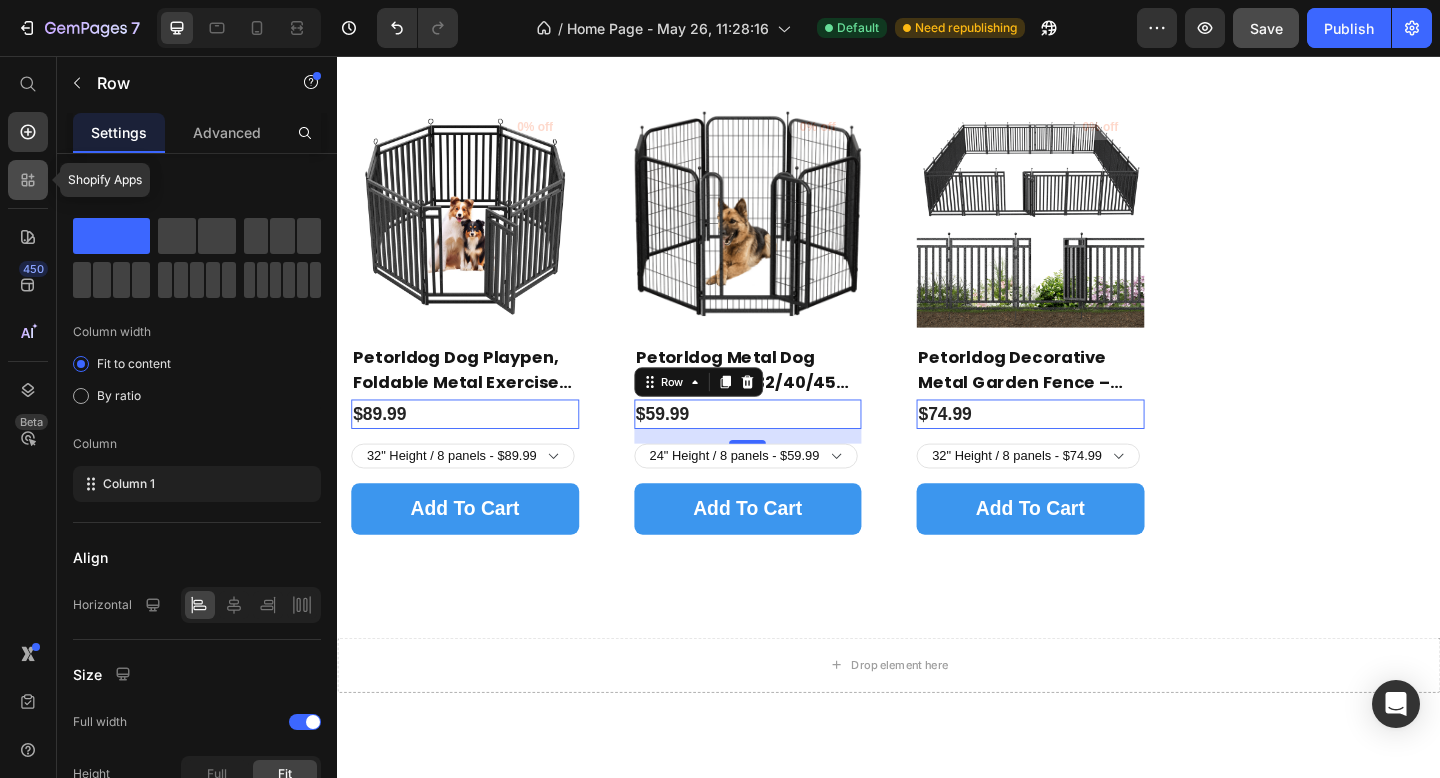click 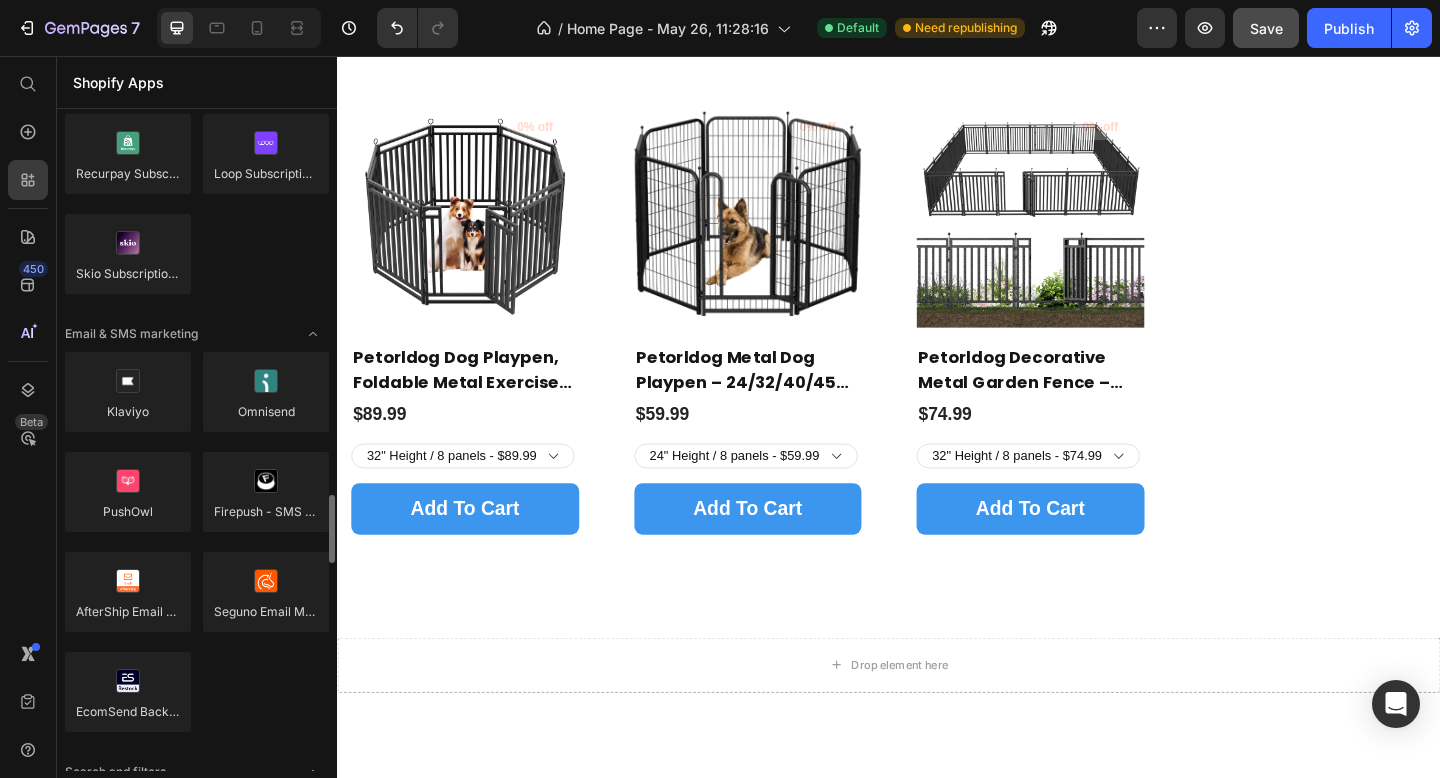 scroll, scrollTop: 2444, scrollLeft: 0, axis: vertical 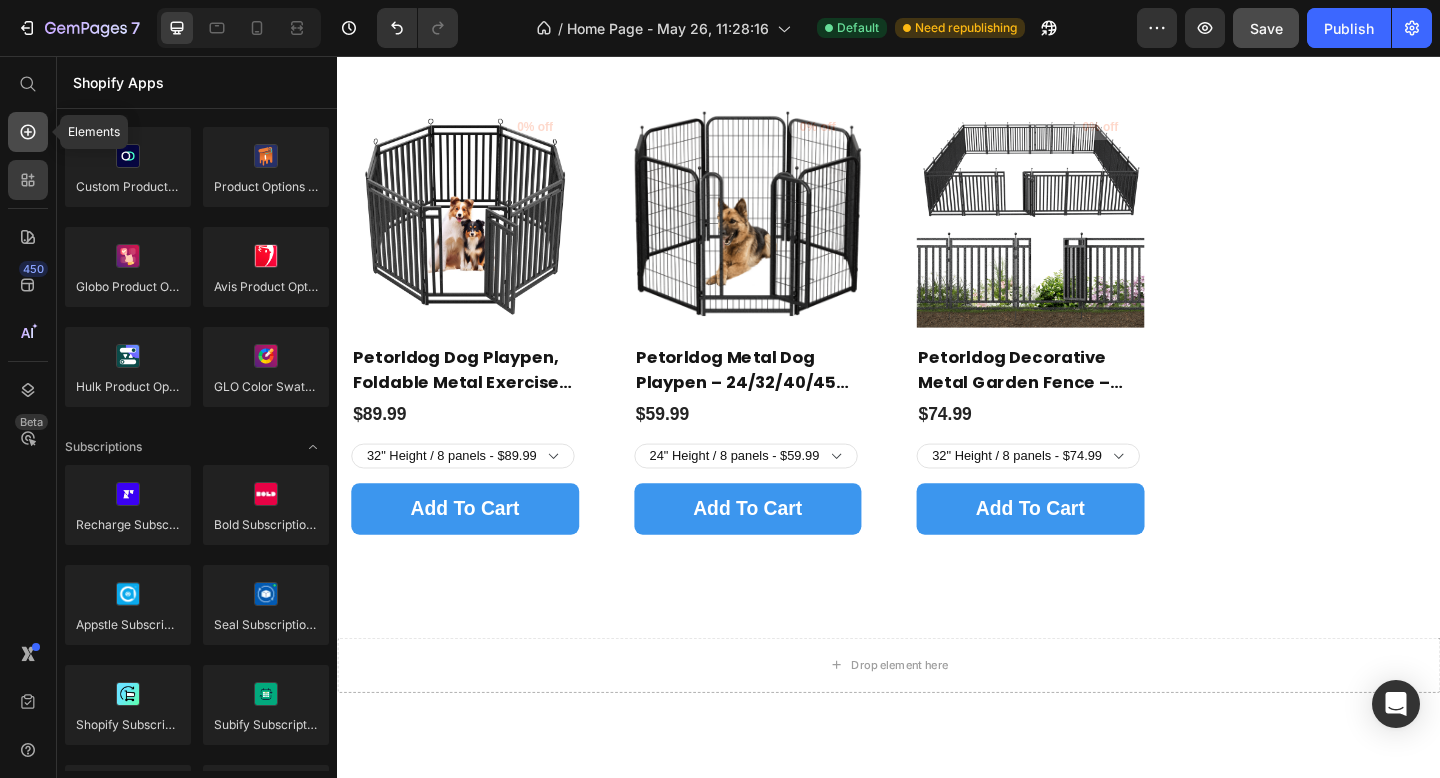 click 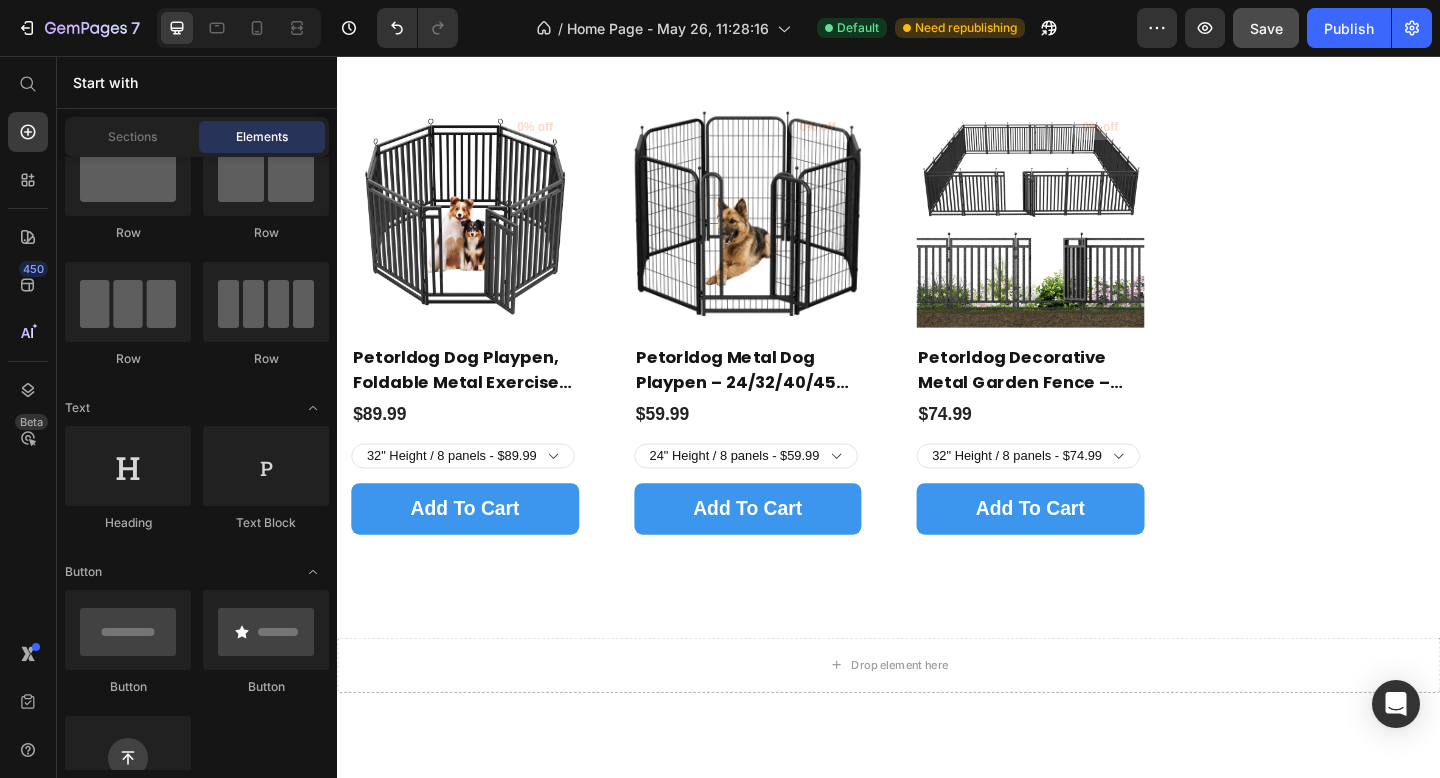 scroll, scrollTop: 0, scrollLeft: 0, axis: both 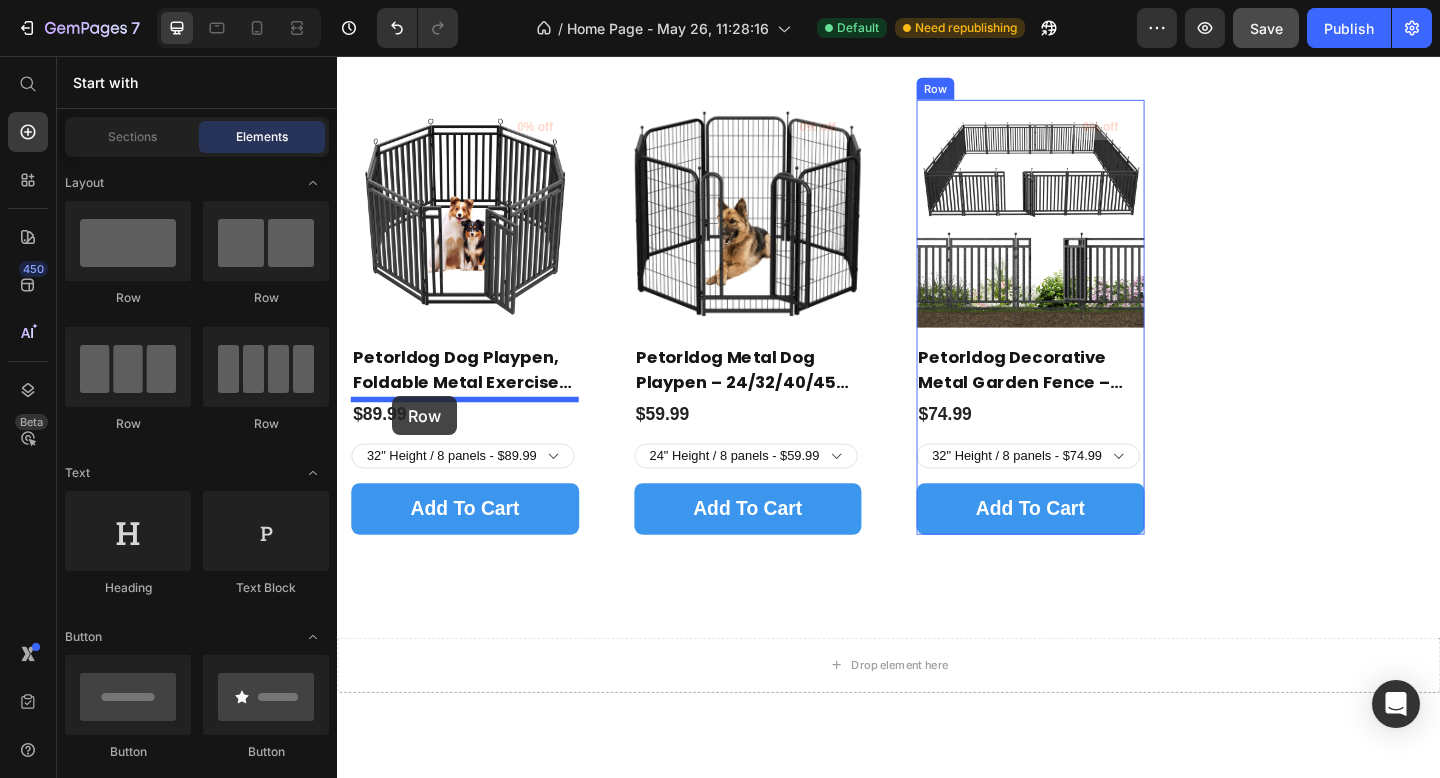 drag, startPoint x: 462, startPoint y: 310, endPoint x: 397, endPoint y: 428, distance: 134.71823 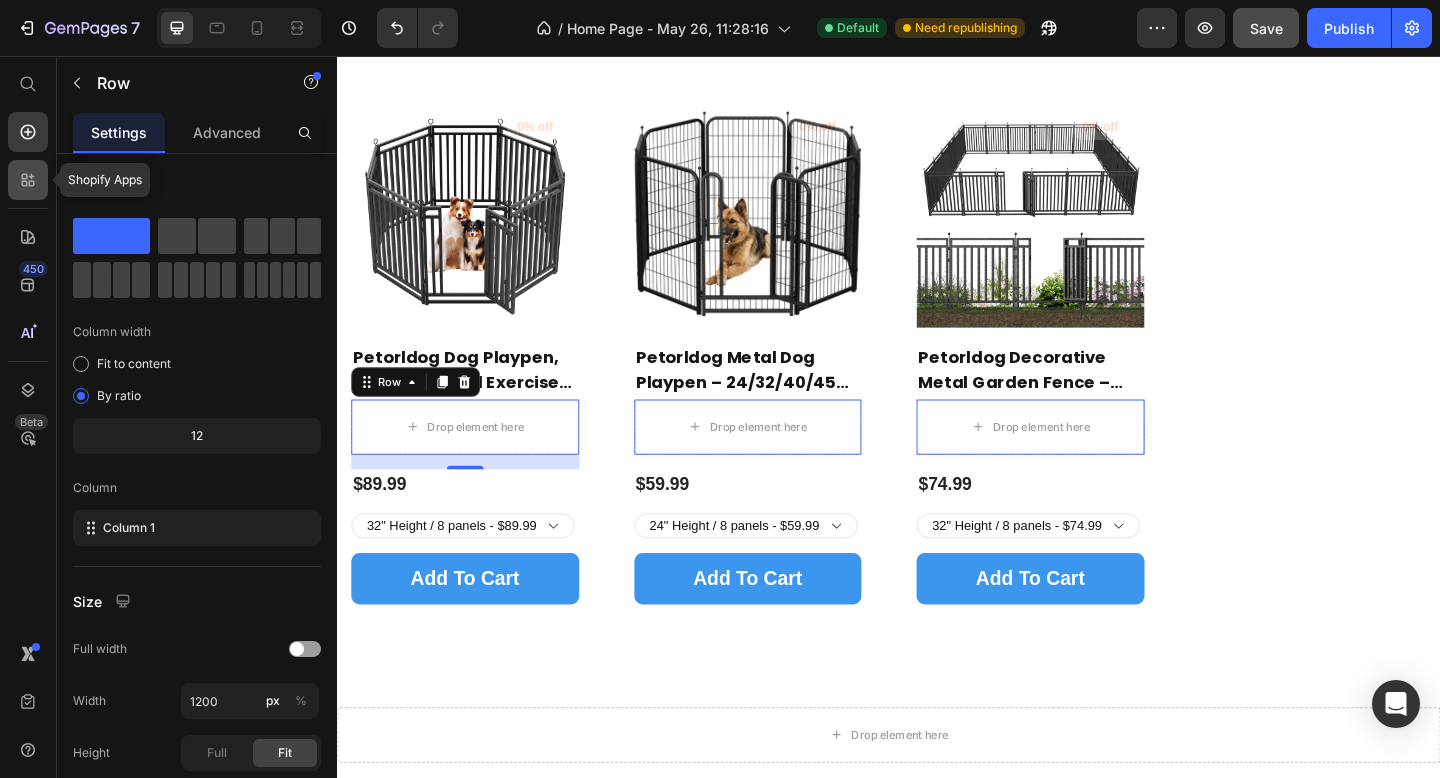 click 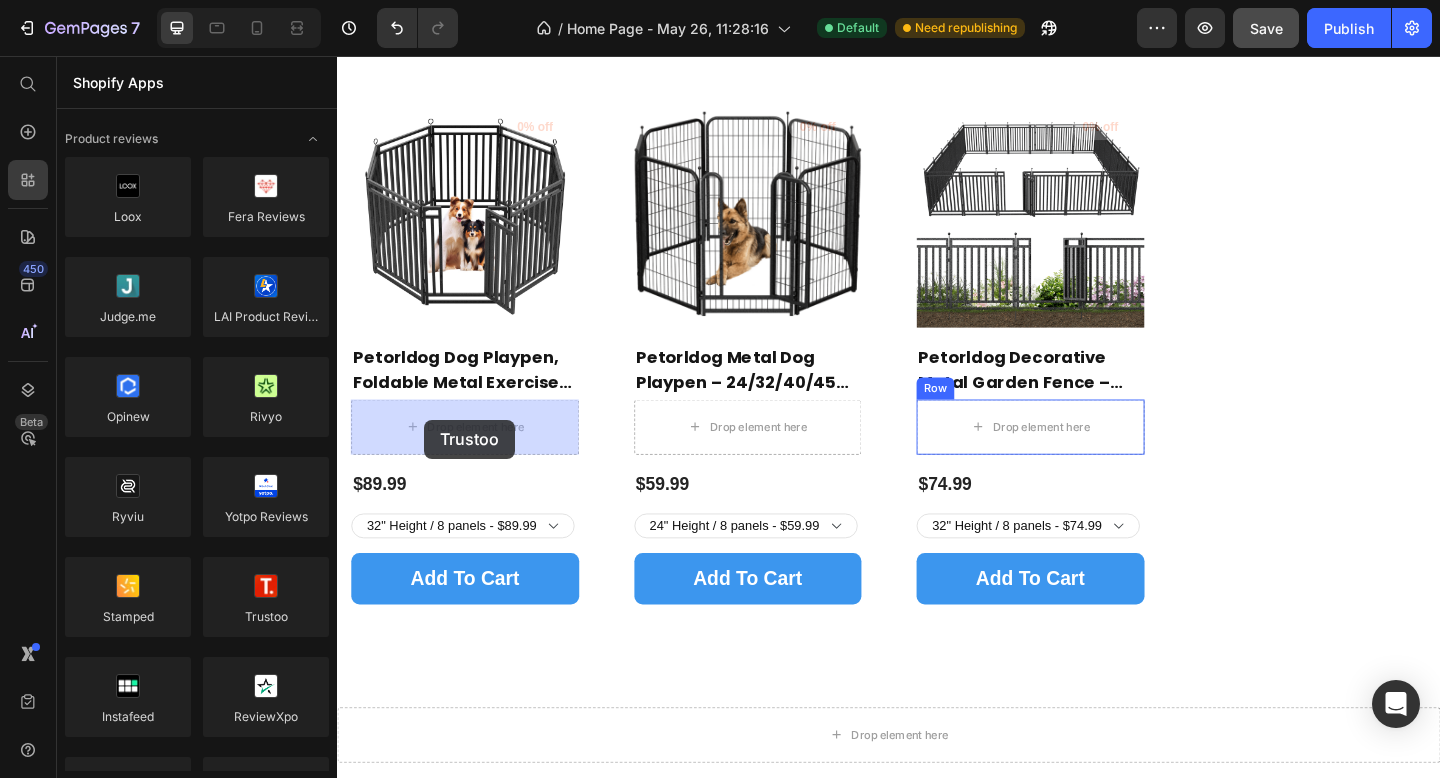 drag, startPoint x: 600, startPoint y: 642, endPoint x: 432, endPoint y: 453, distance: 252.87349 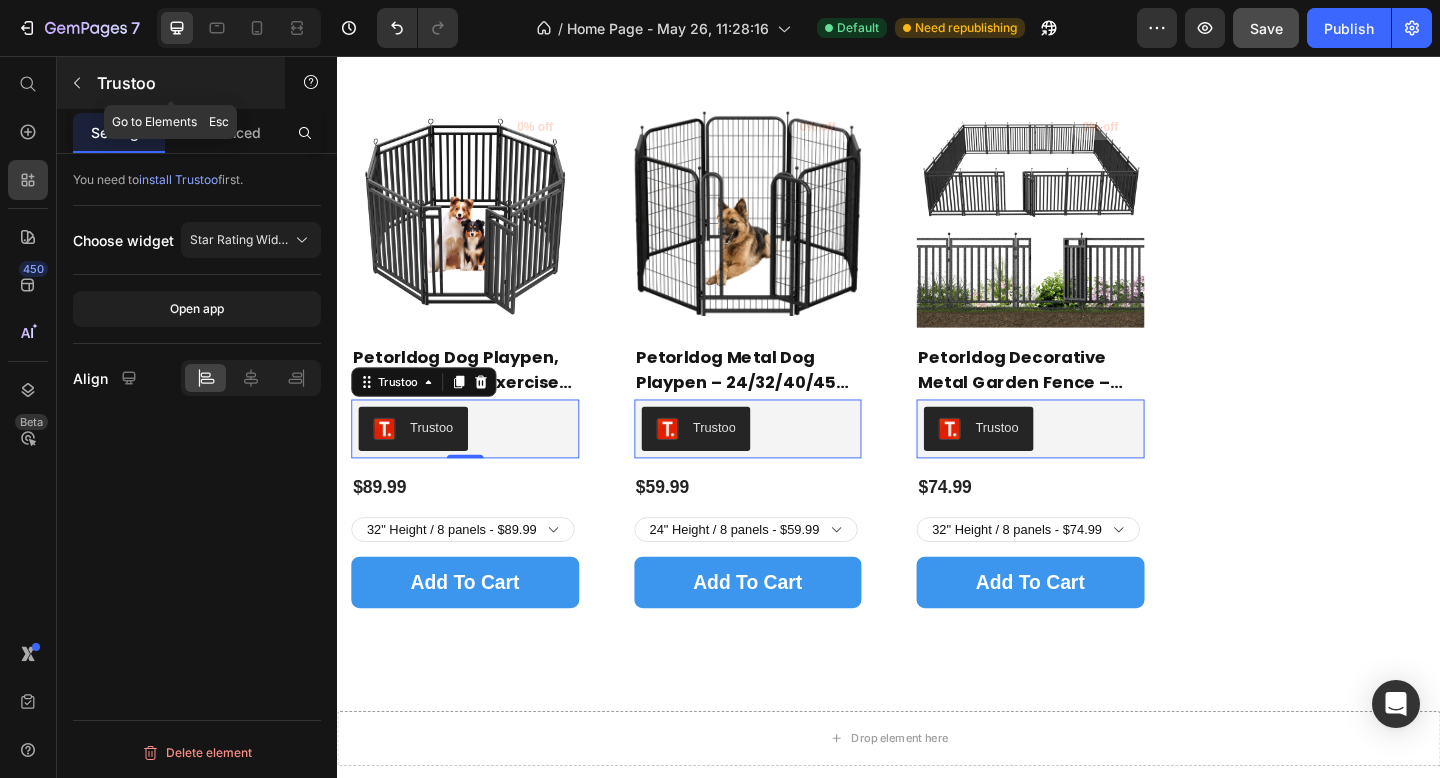 click 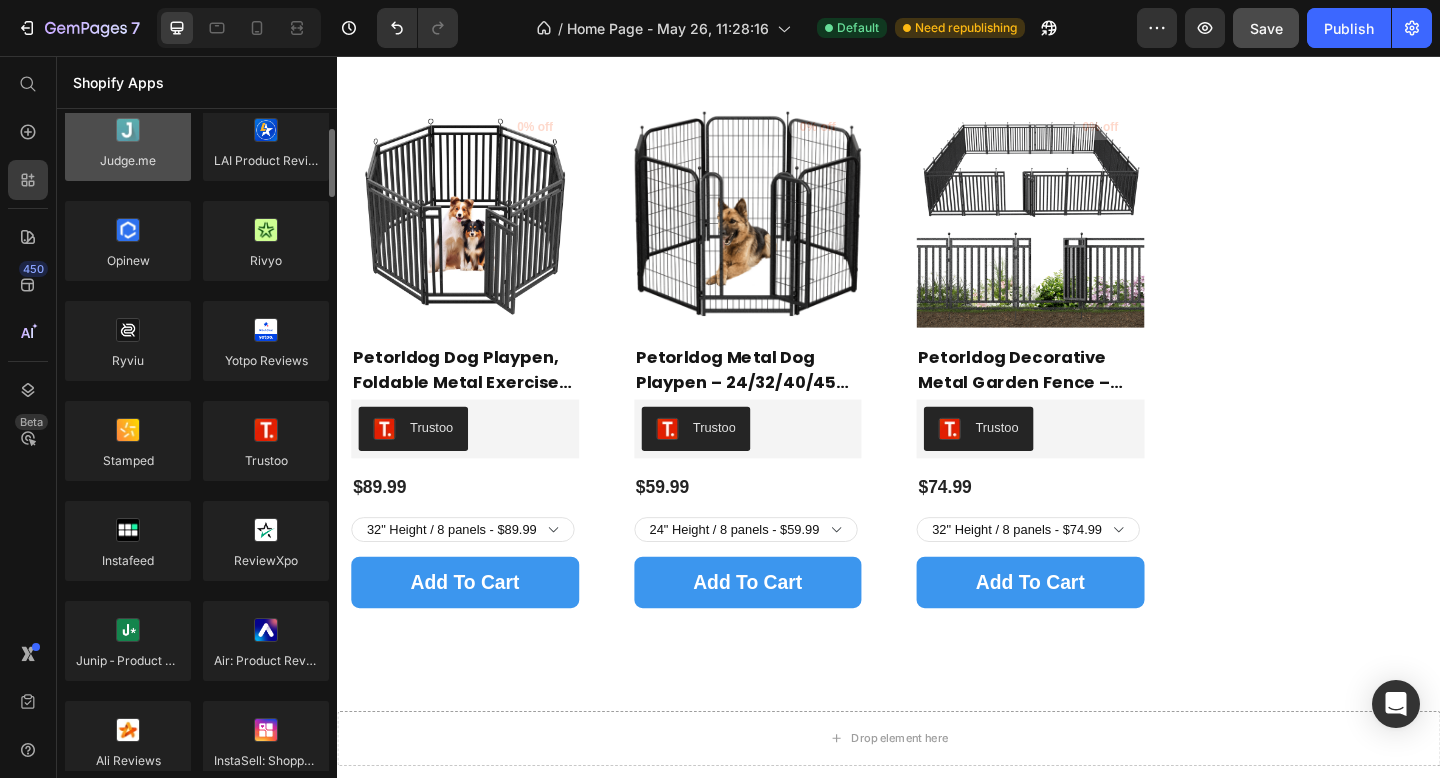scroll, scrollTop: 0, scrollLeft: 0, axis: both 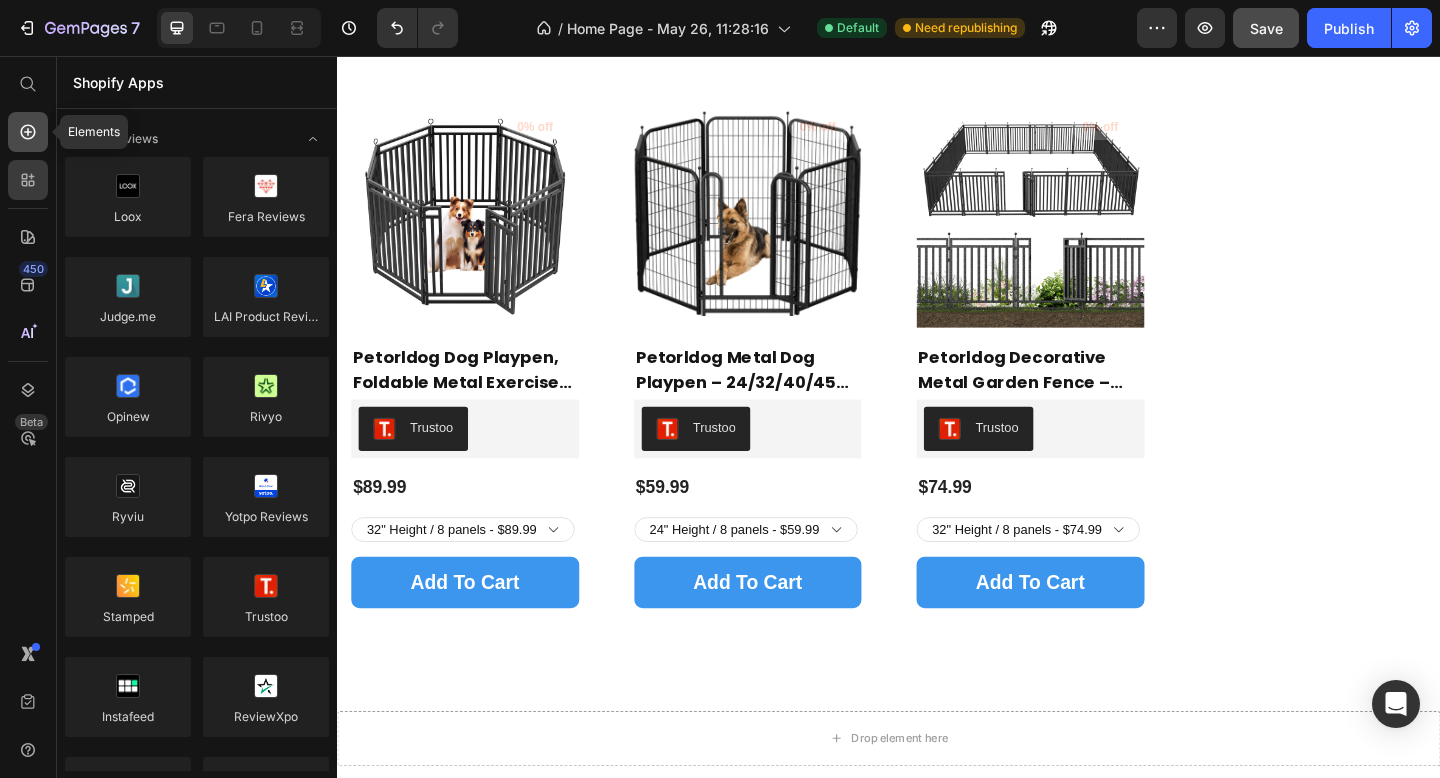 click 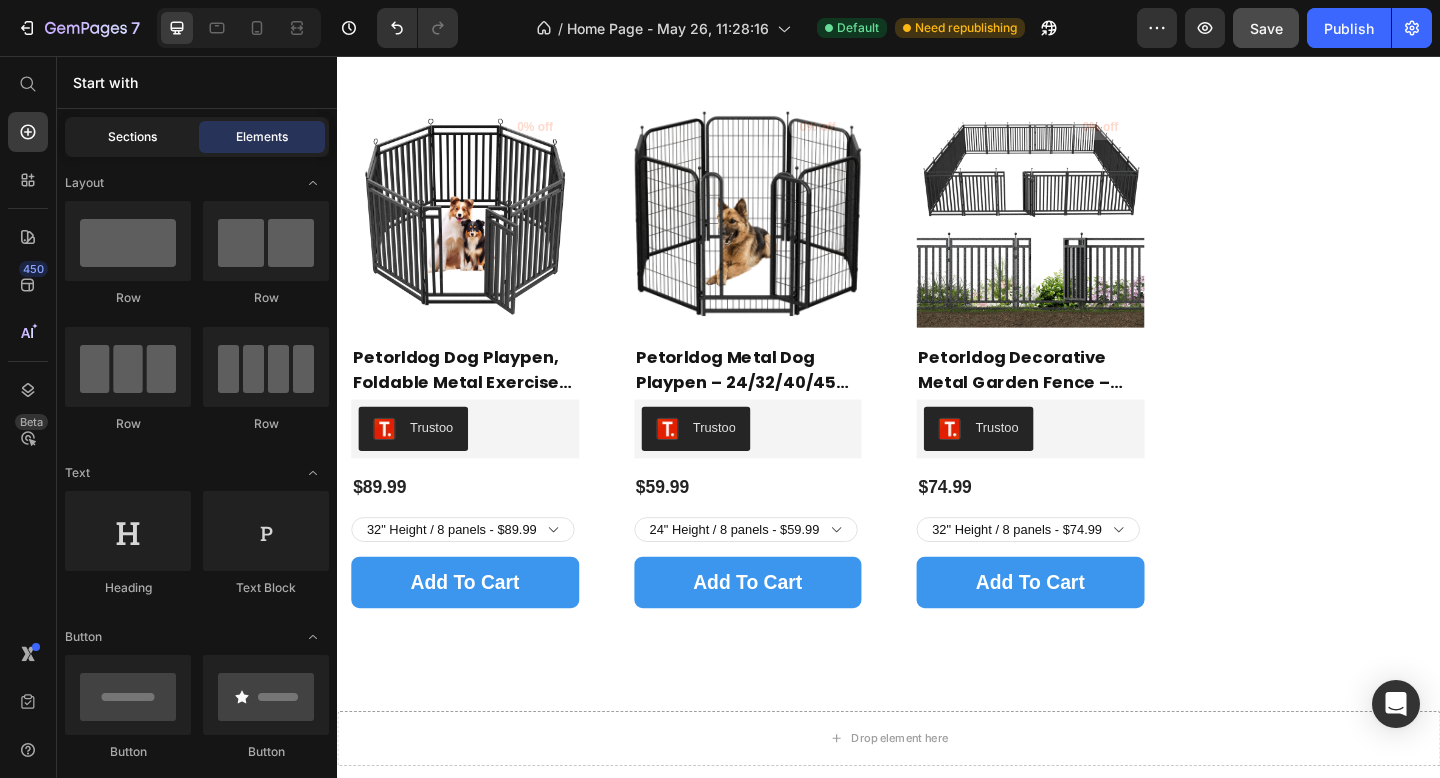 click on "Sections" at bounding box center [132, 137] 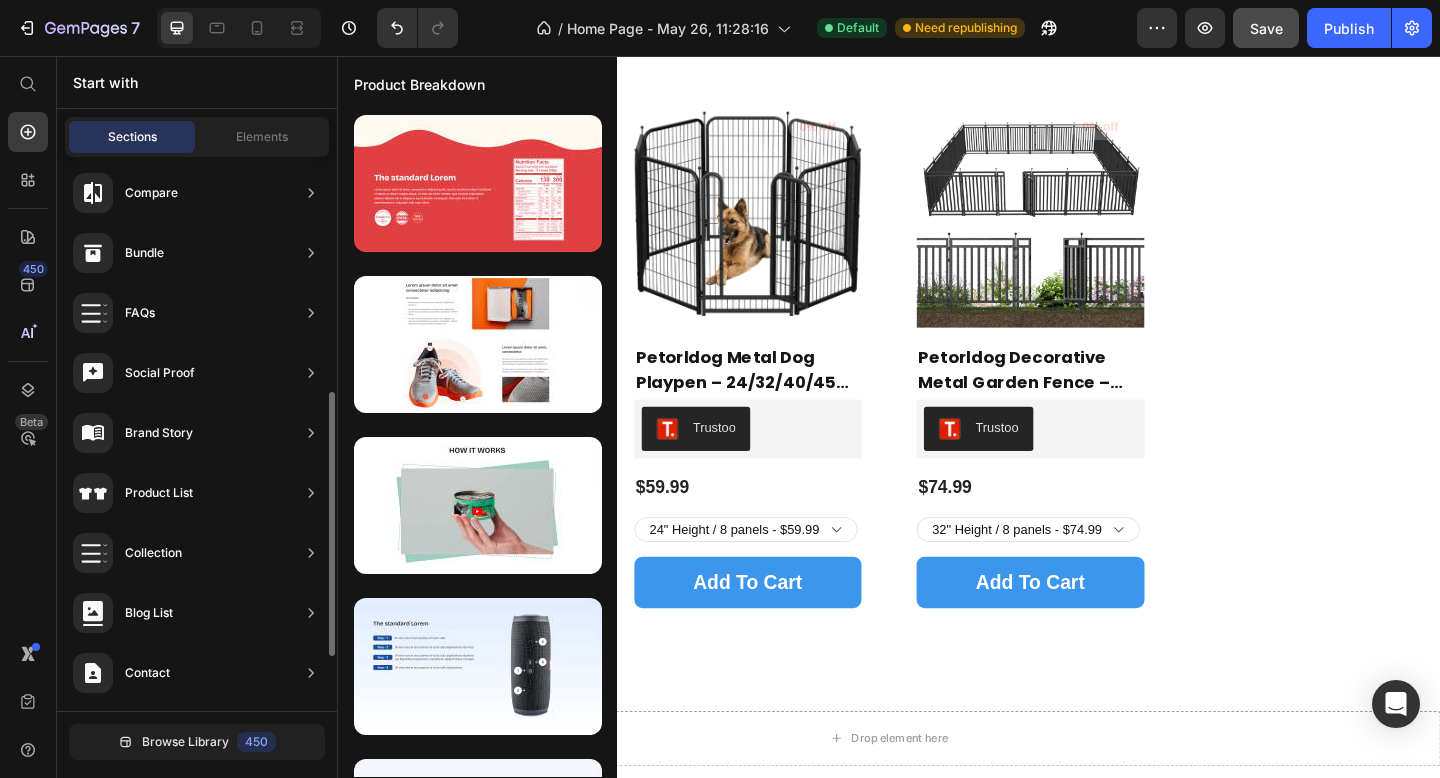 scroll, scrollTop: 527, scrollLeft: 0, axis: vertical 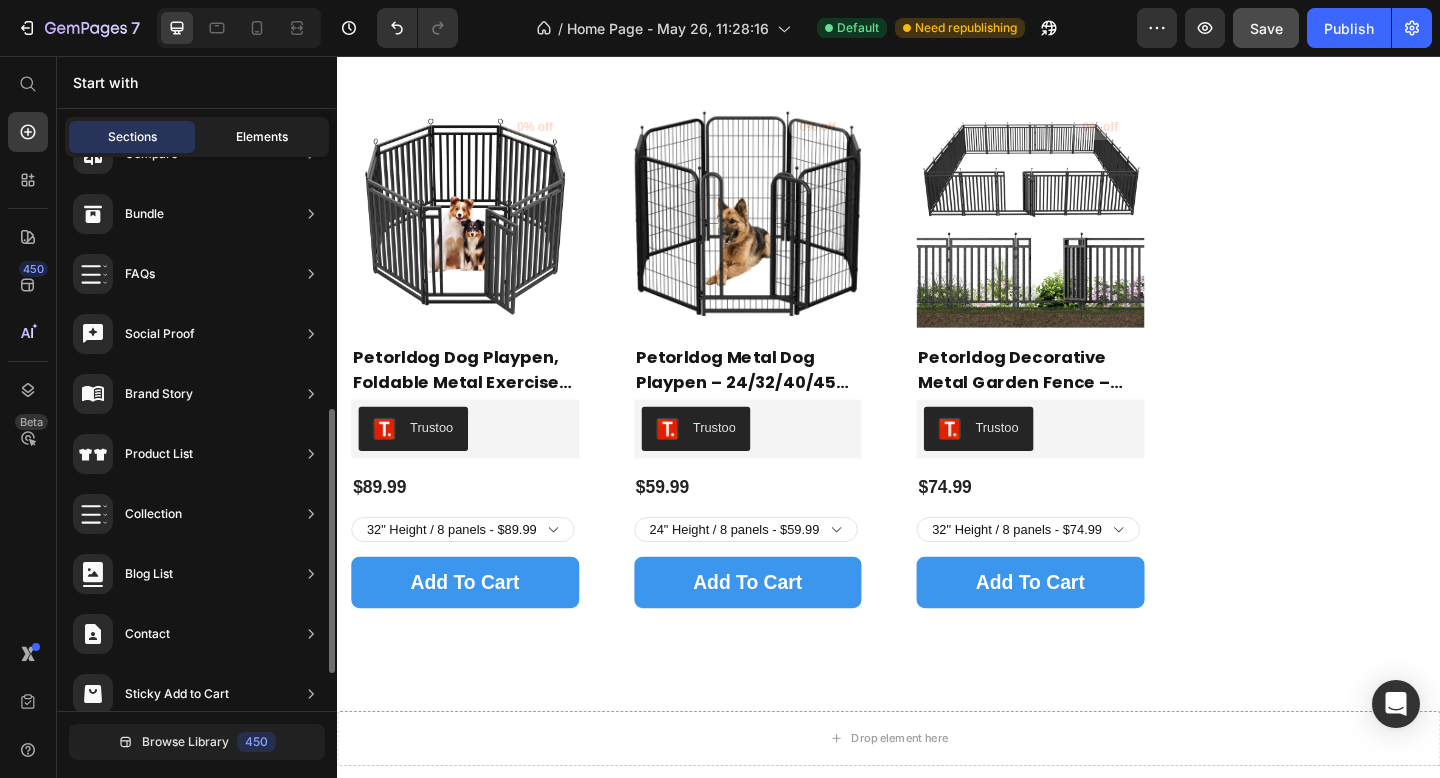 click on "Elements" at bounding box center [262, 137] 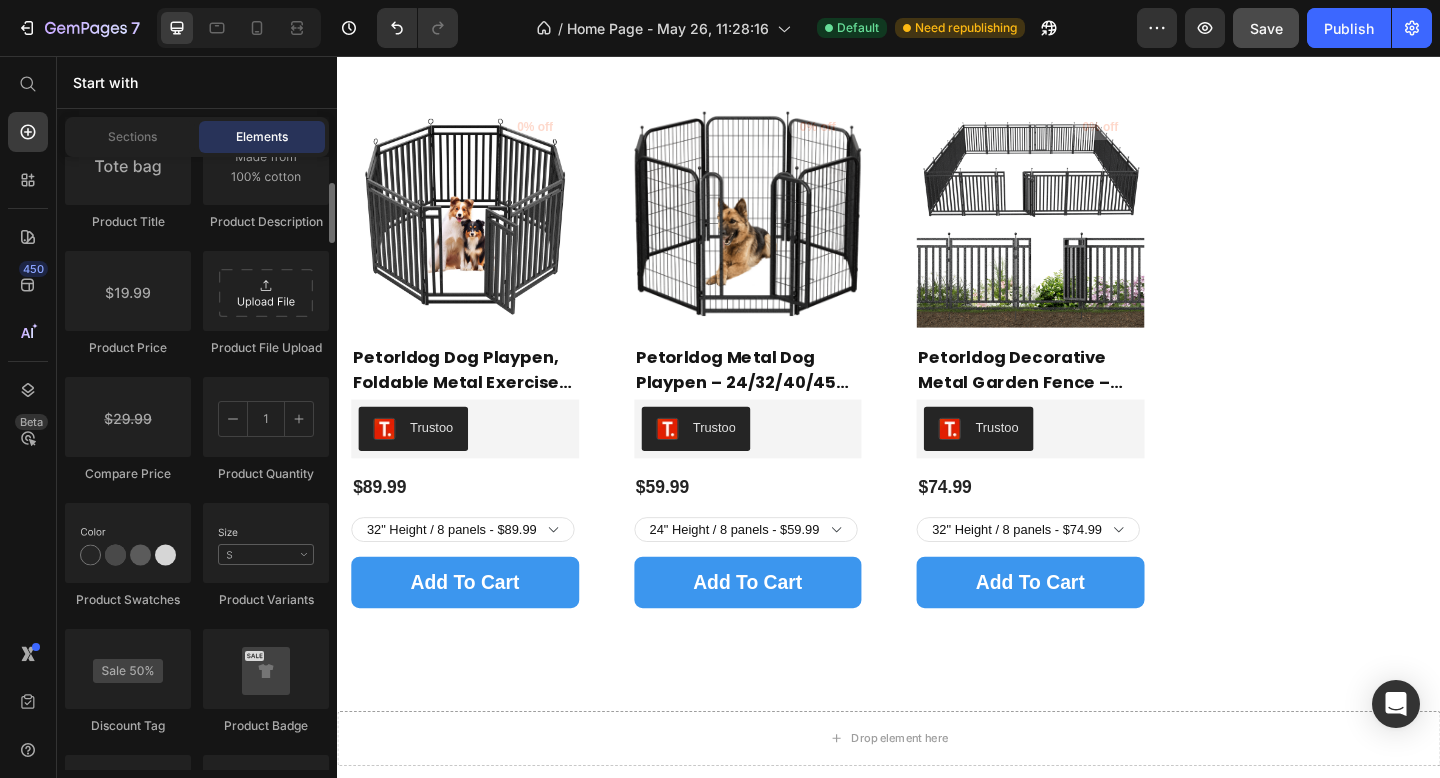 scroll, scrollTop: 3054, scrollLeft: 0, axis: vertical 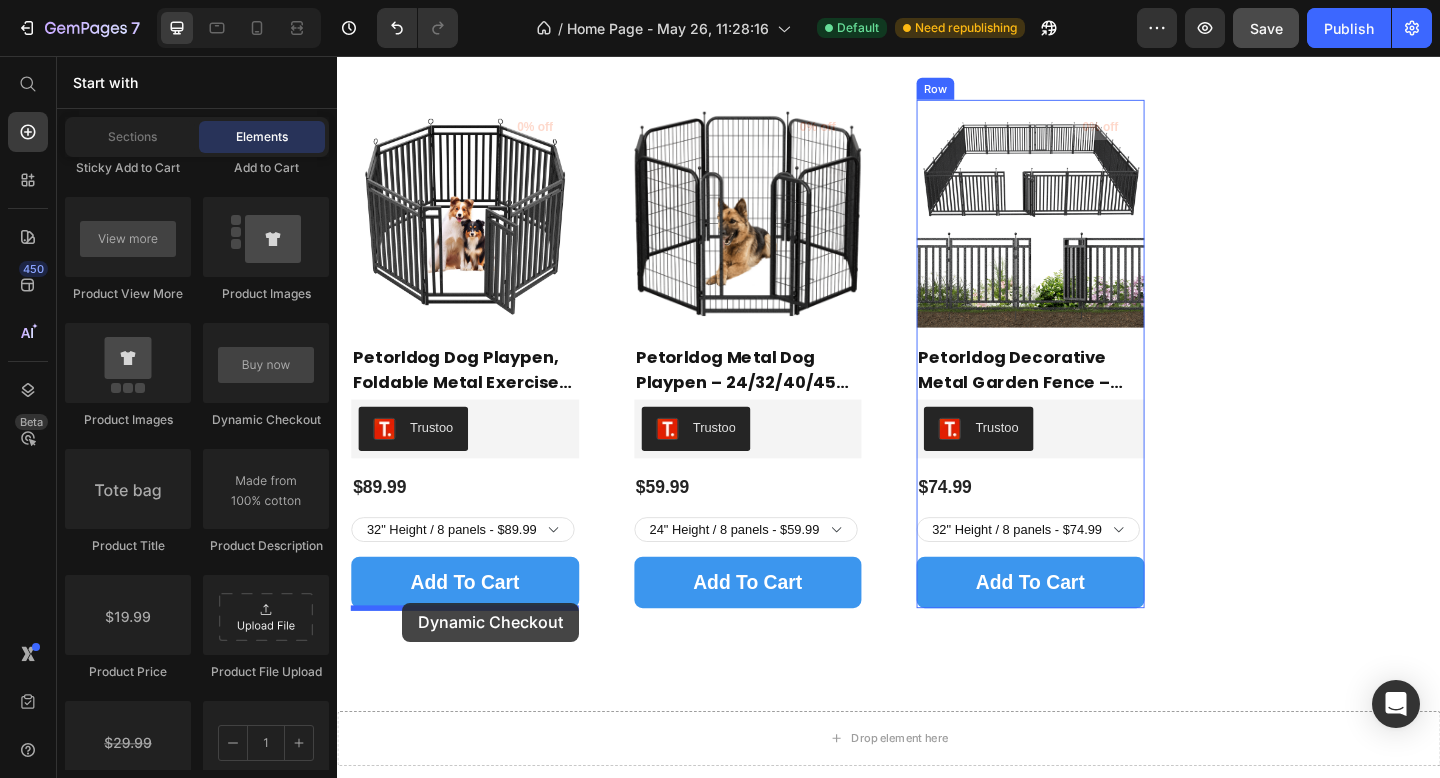 drag, startPoint x: 587, startPoint y: 438, endPoint x: 408, endPoint y: 651, distance: 278.22653 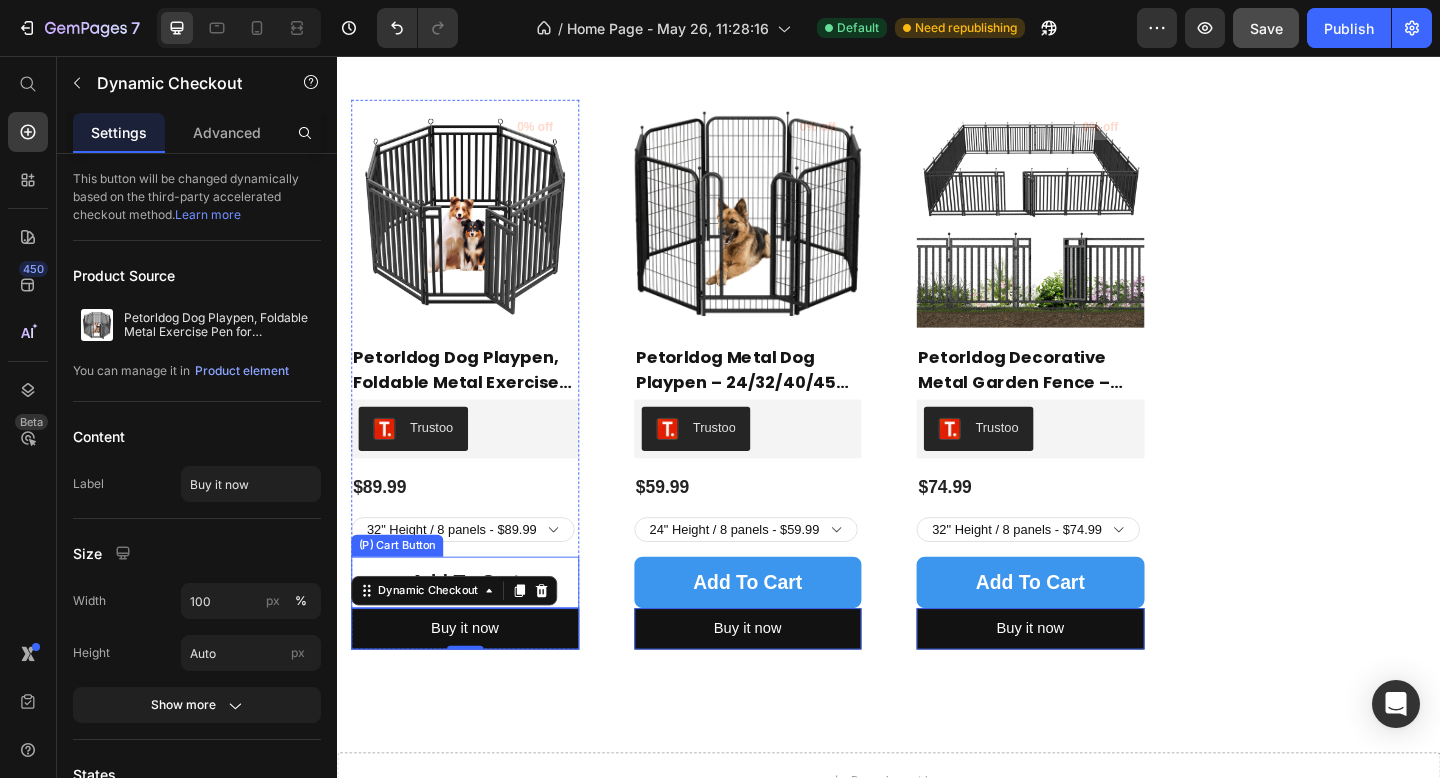 click on "add to cart" at bounding box center (476, 629) 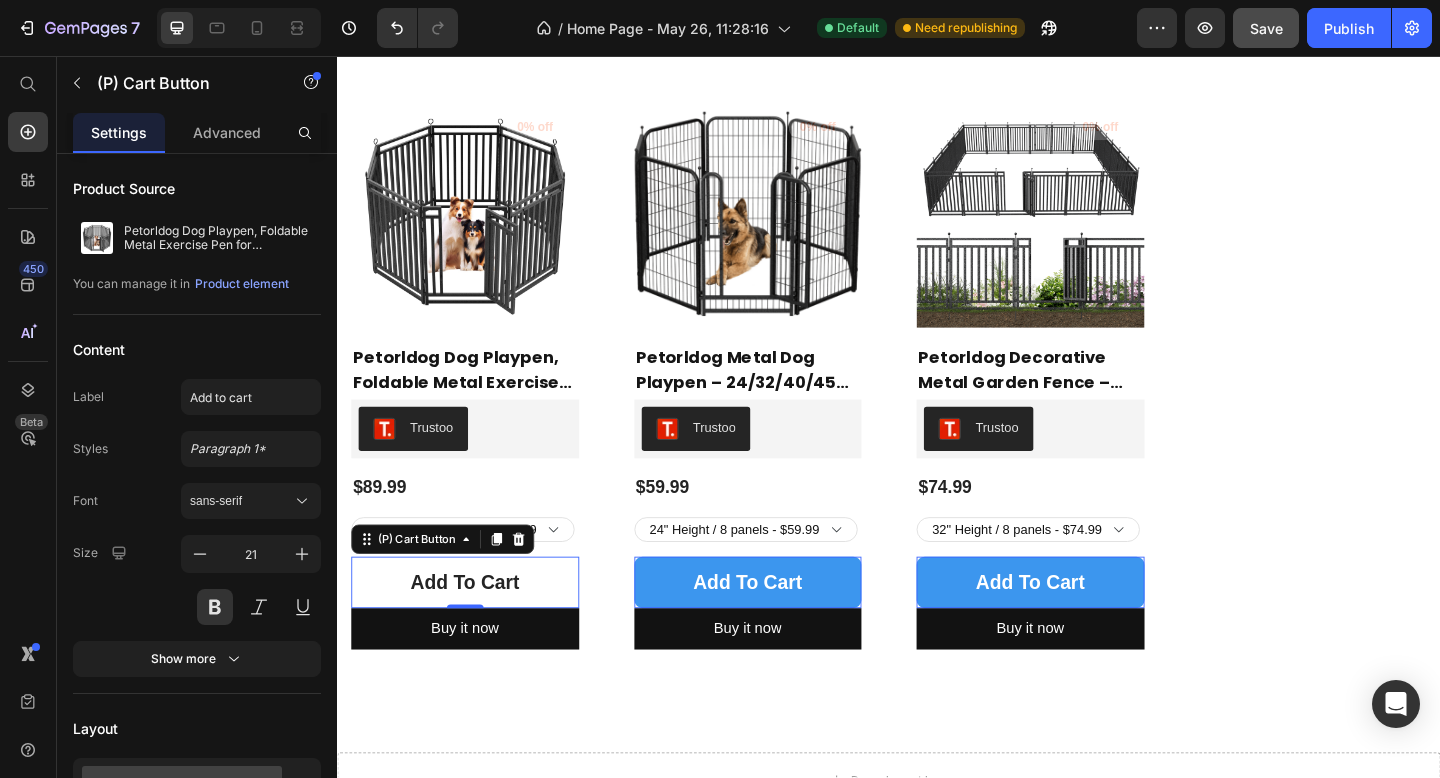 click at bounding box center [476, 655] 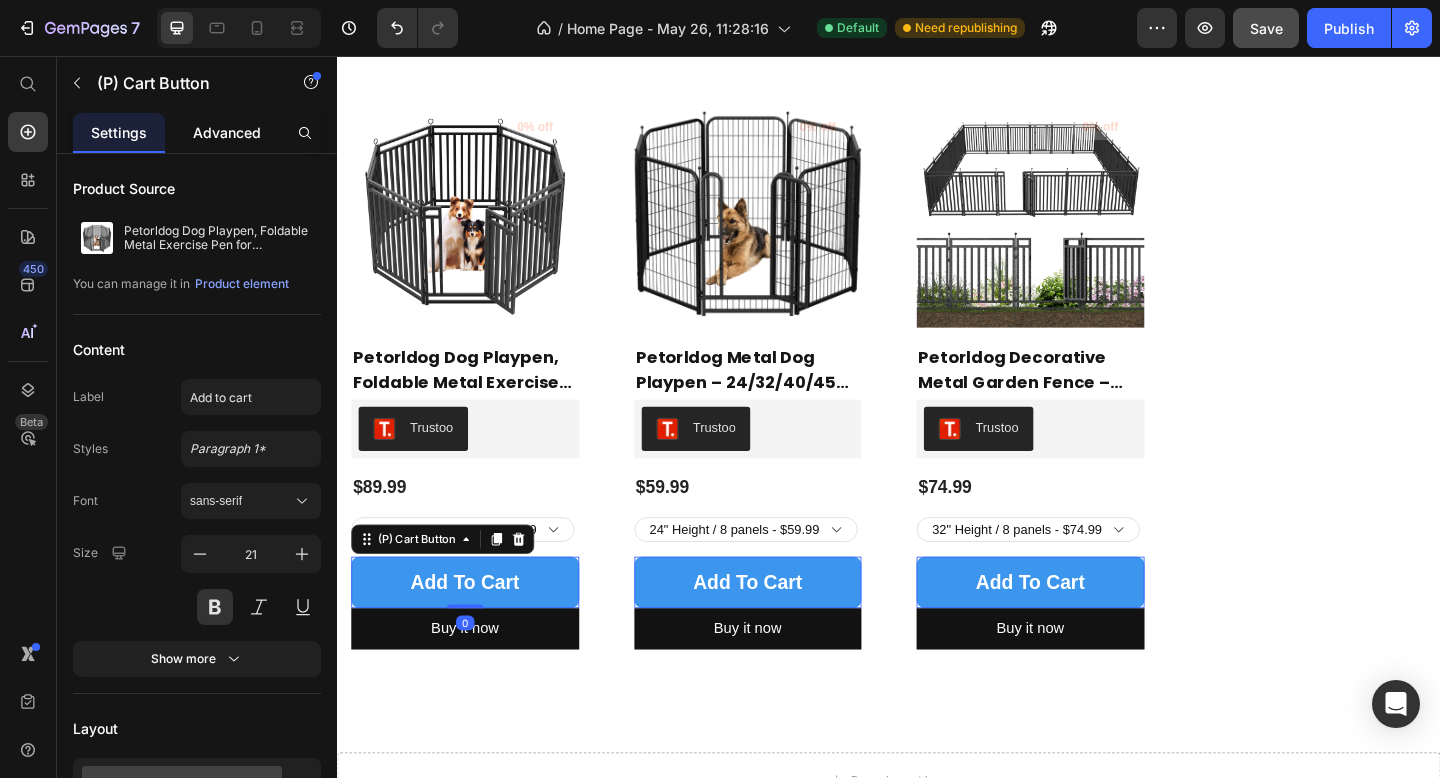 click on "Advanced" 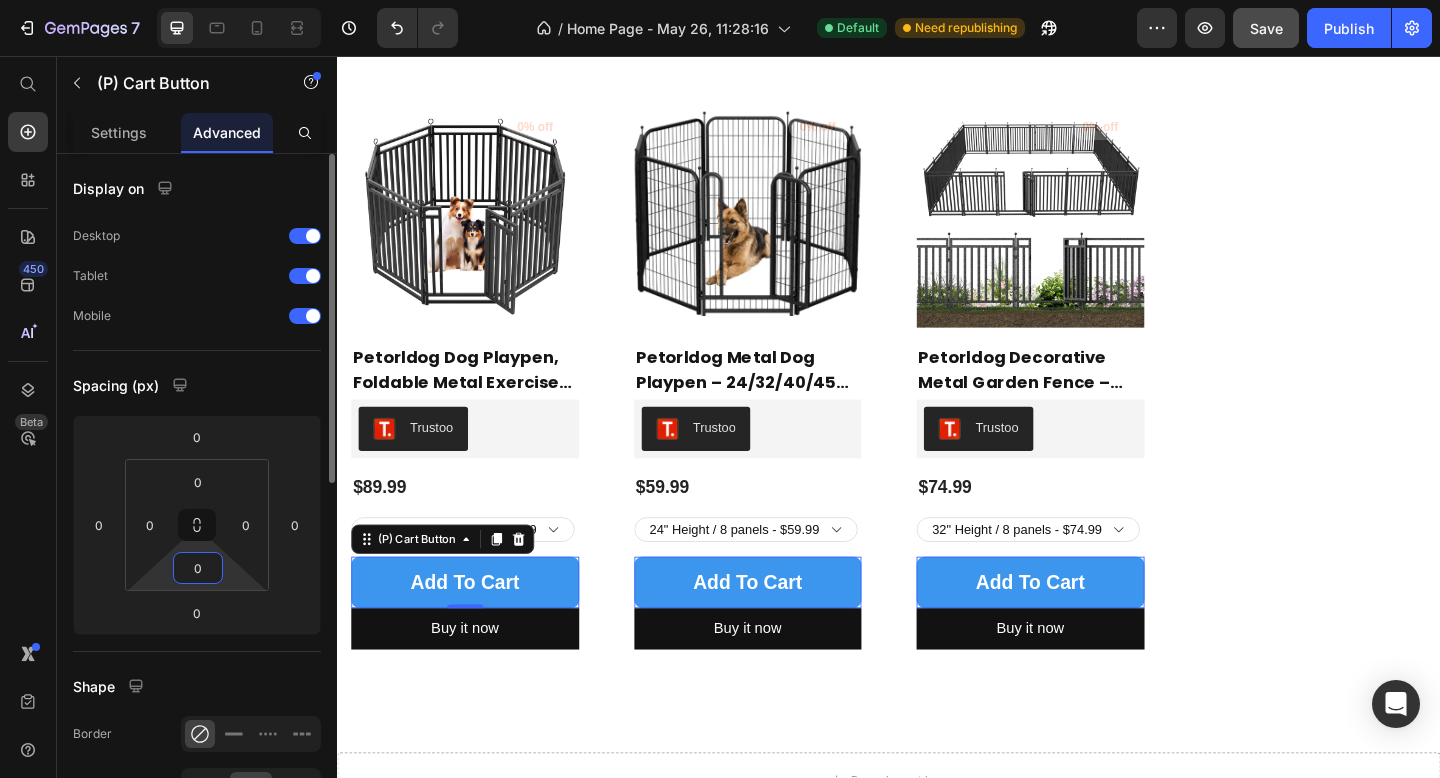 click on "0" at bounding box center [198, 568] 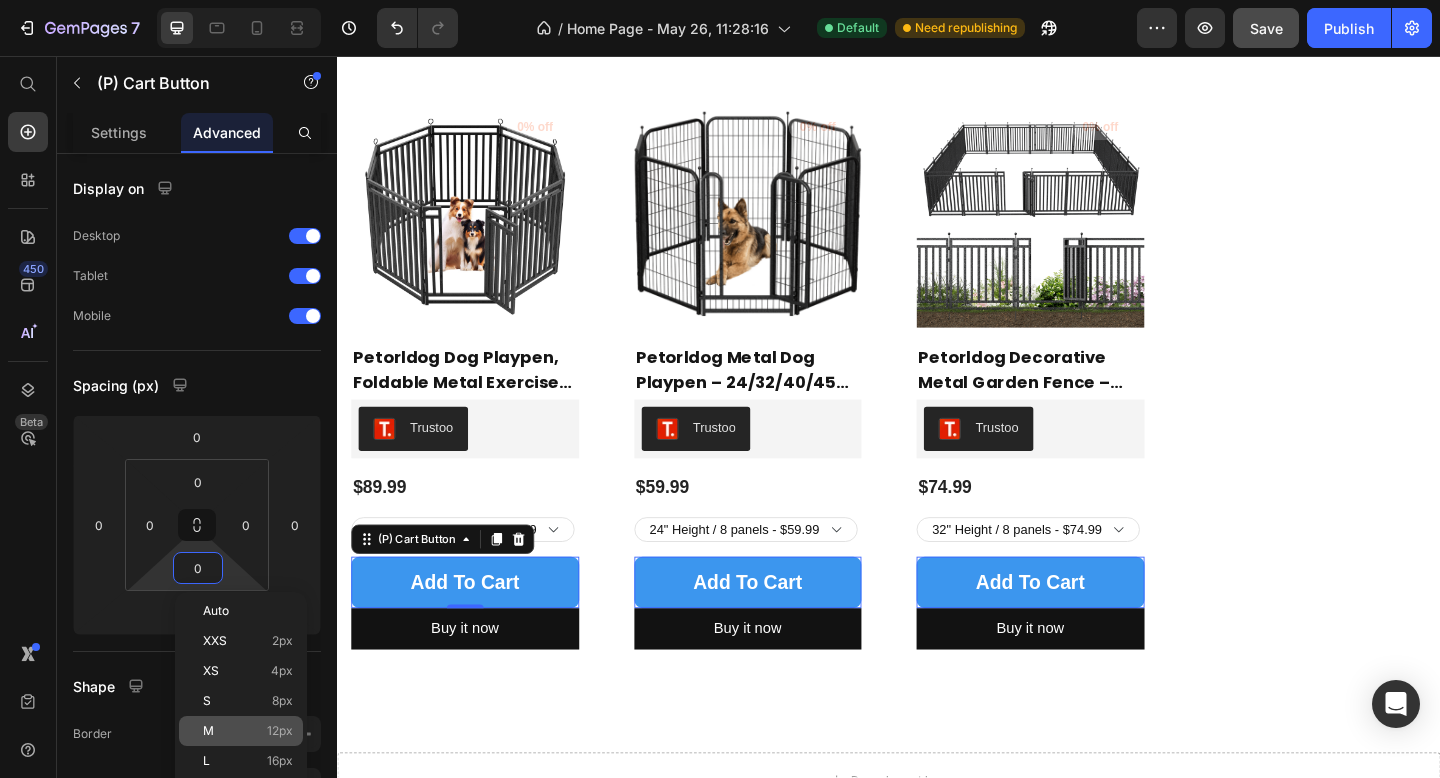 click on "M" at bounding box center [208, 731] 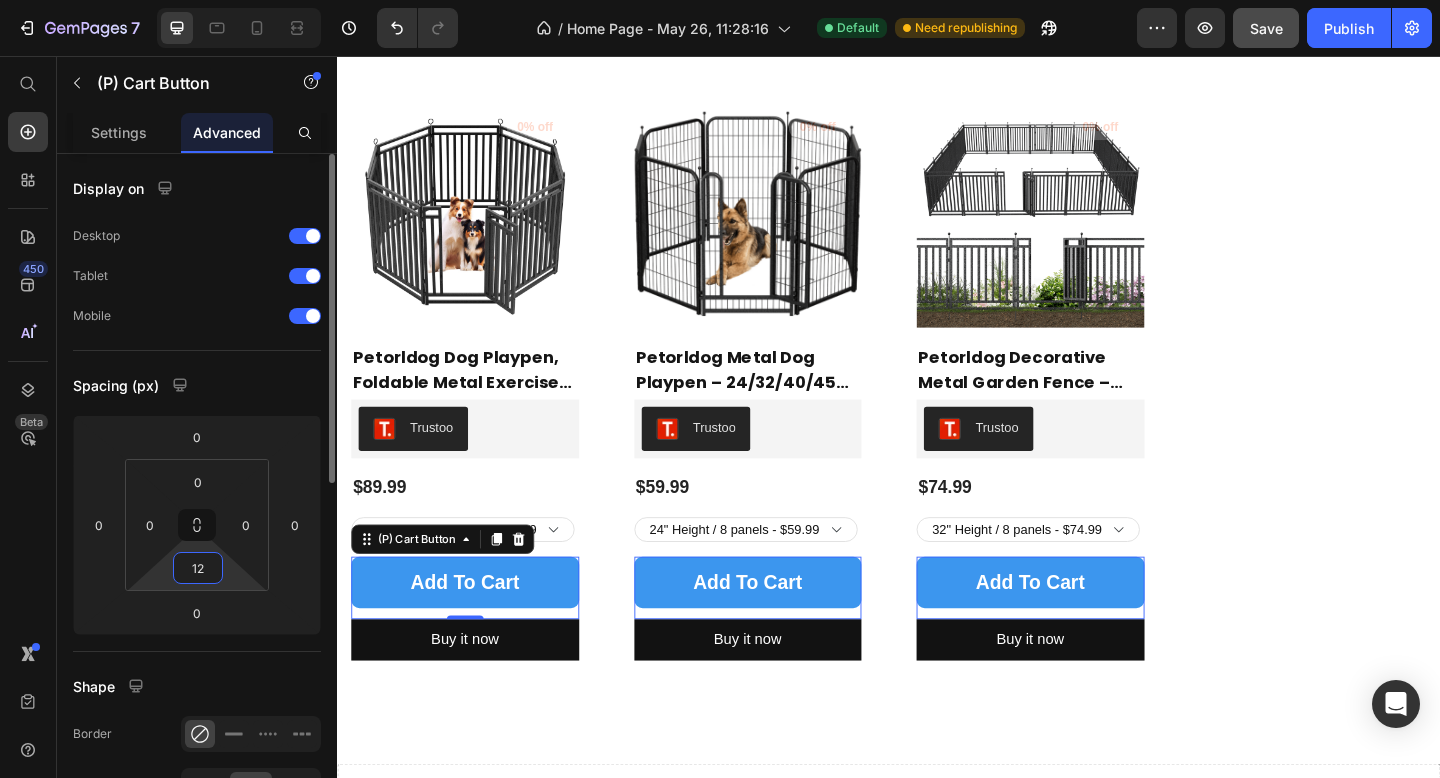 click on "12" at bounding box center [198, 568] 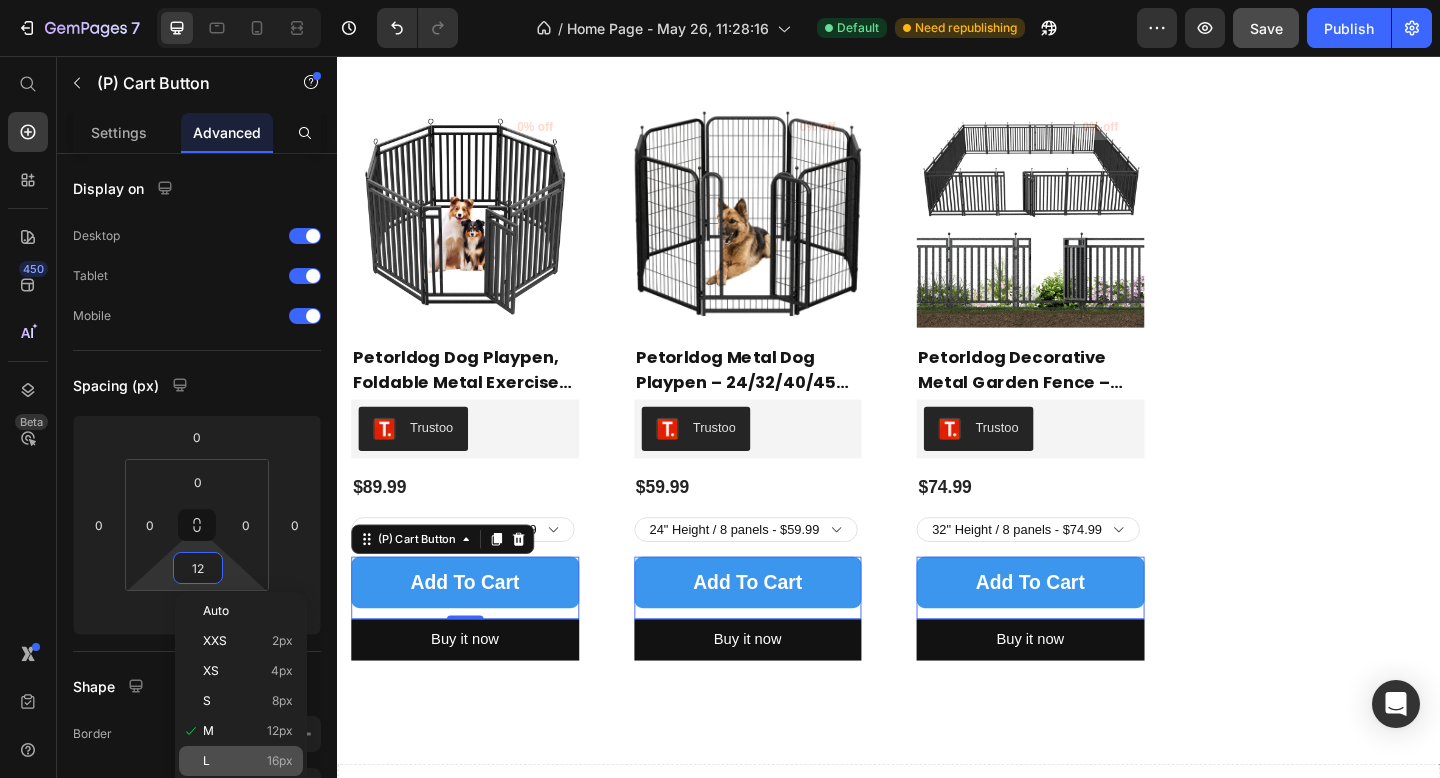 click on "L" at bounding box center (206, 761) 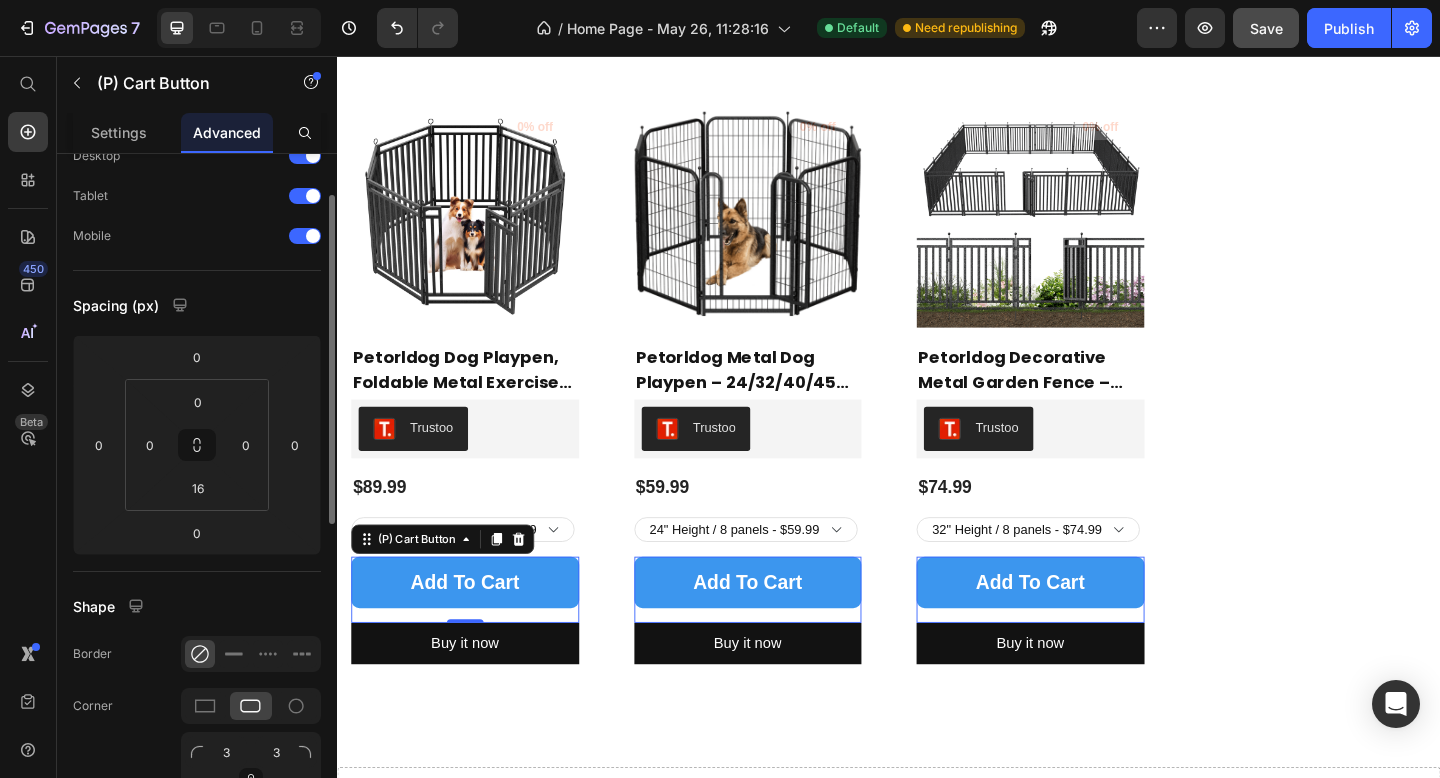 scroll, scrollTop: 84, scrollLeft: 0, axis: vertical 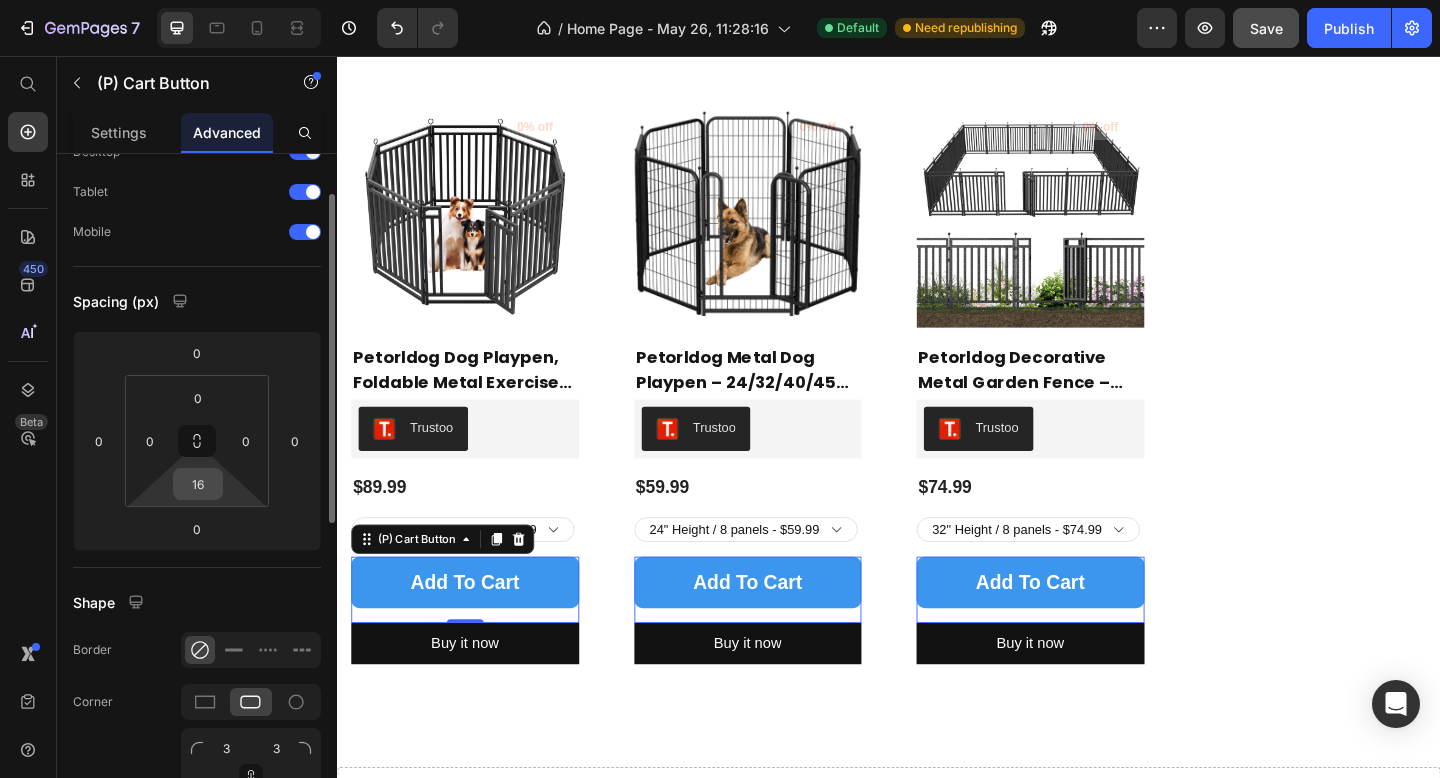 click on "16" at bounding box center [198, 484] 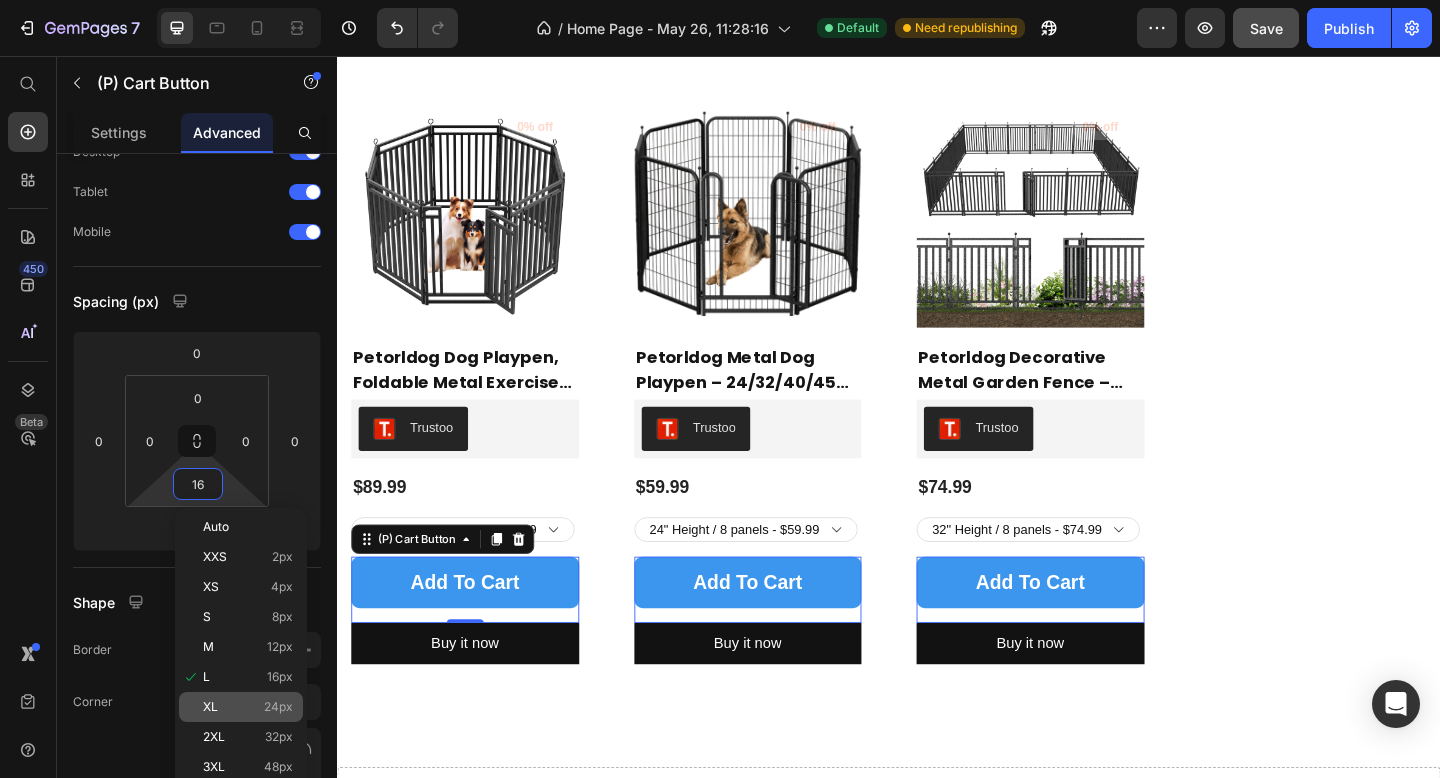 click on "XL 24px" 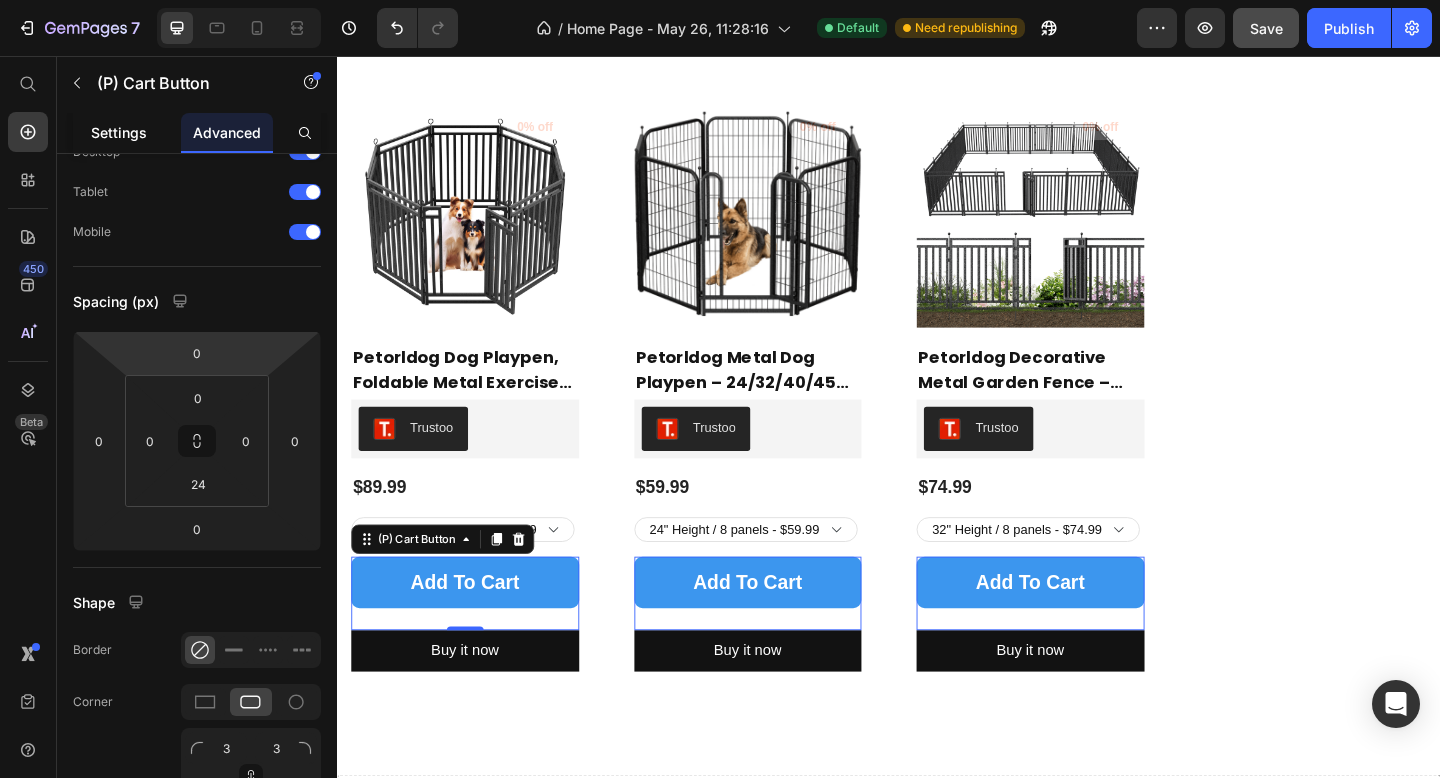 click on "Settings" at bounding box center [119, 132] 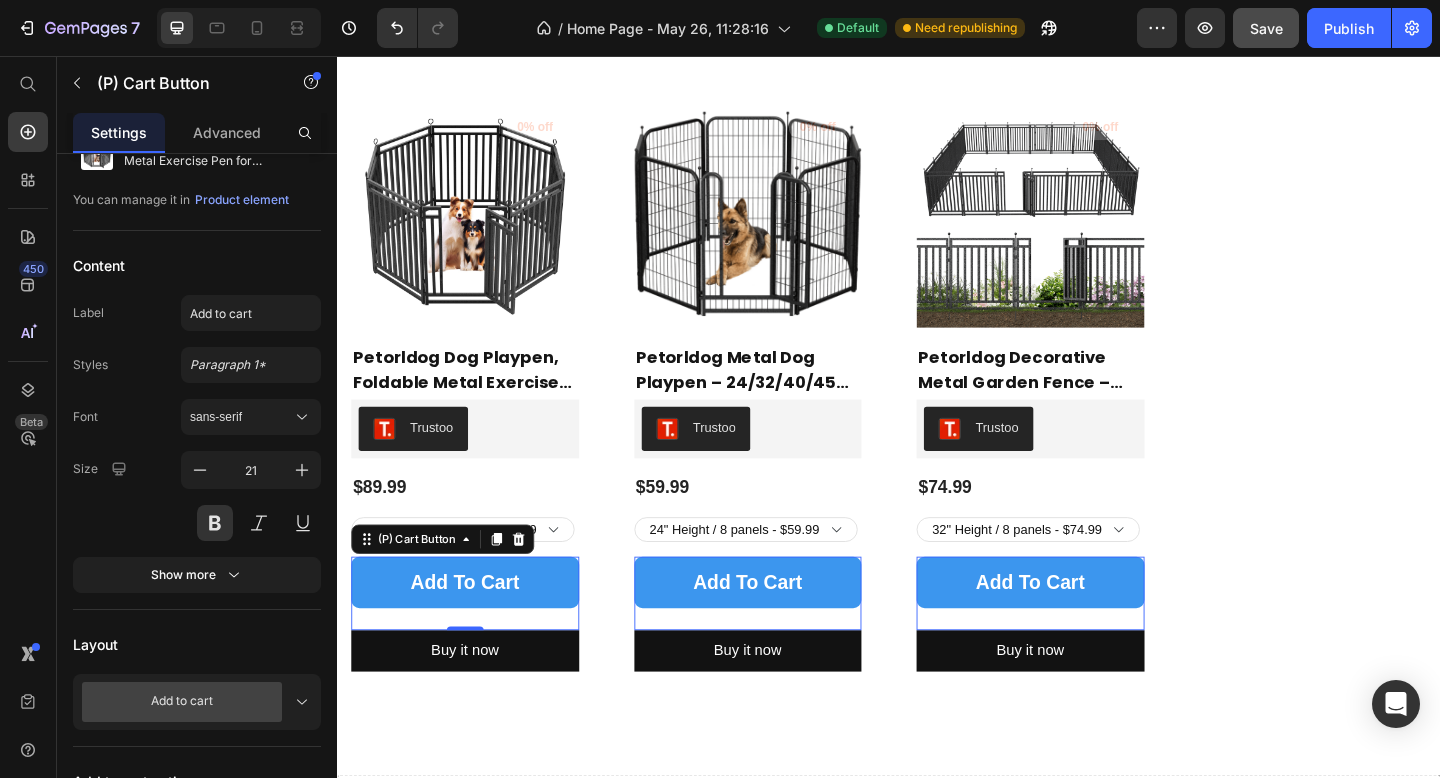 scroll, scrollTop: 0, scrollLeft: 0, axis: both 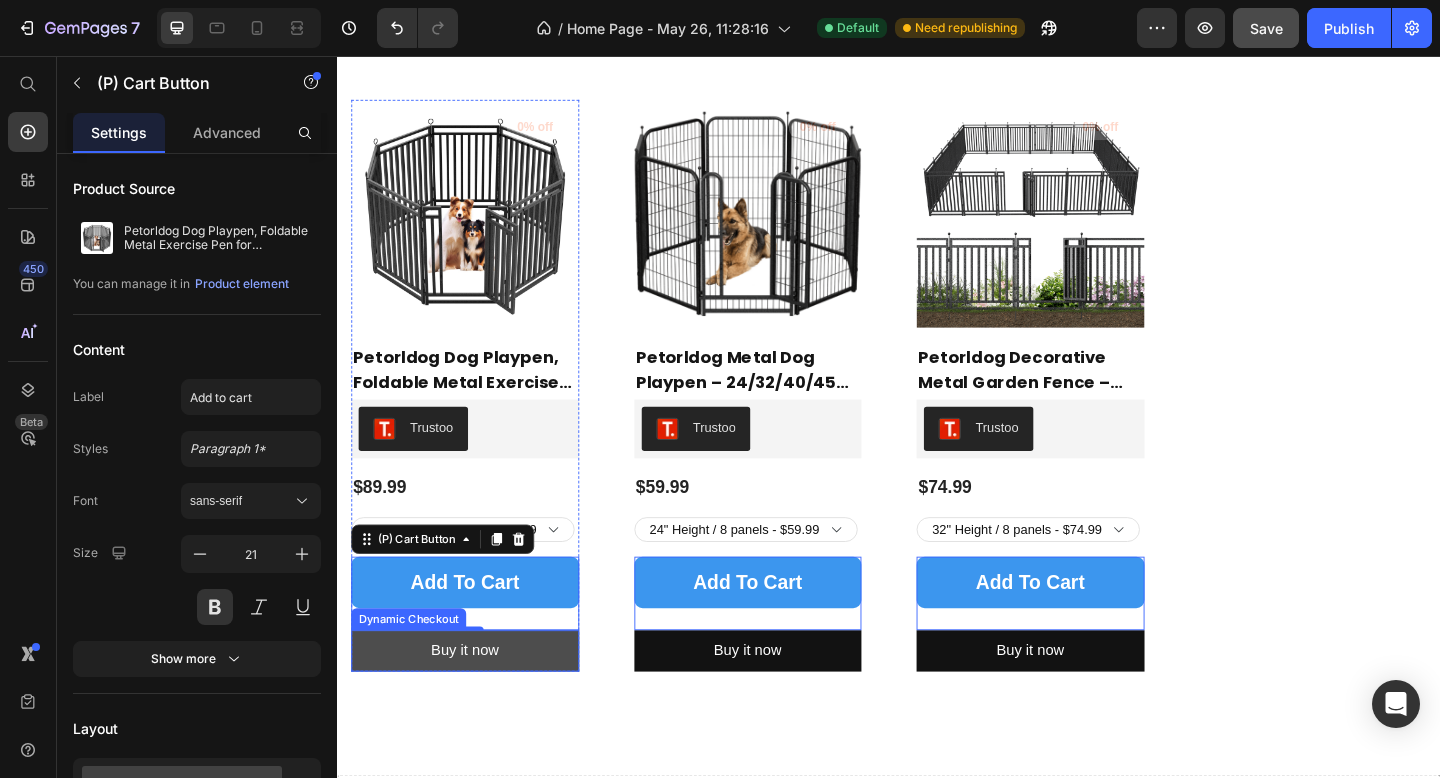 click on "Buy it now" at bounding box center (476, 703) 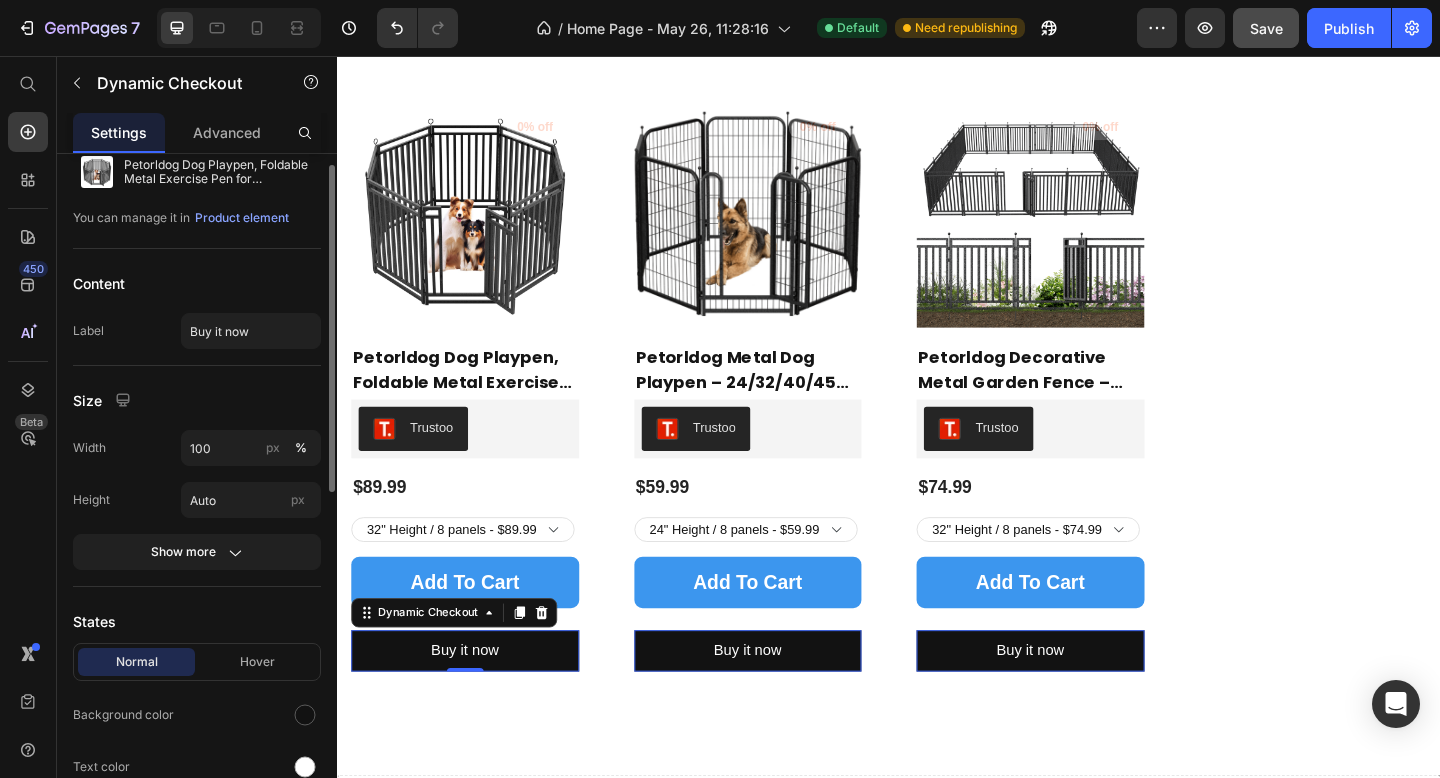 scroll, scrollTop: 166, scrollLeft: 0, axis: vertical 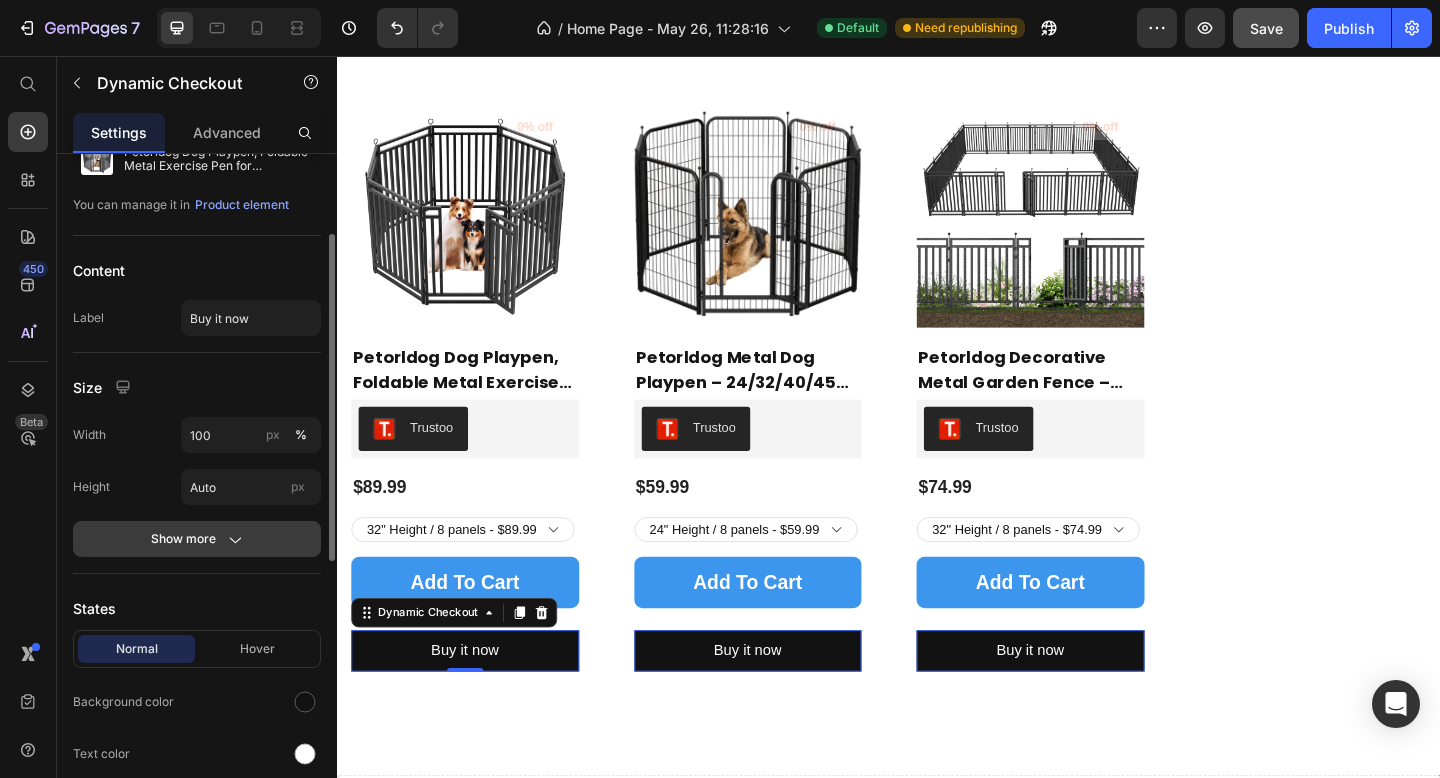 click on "Show more" 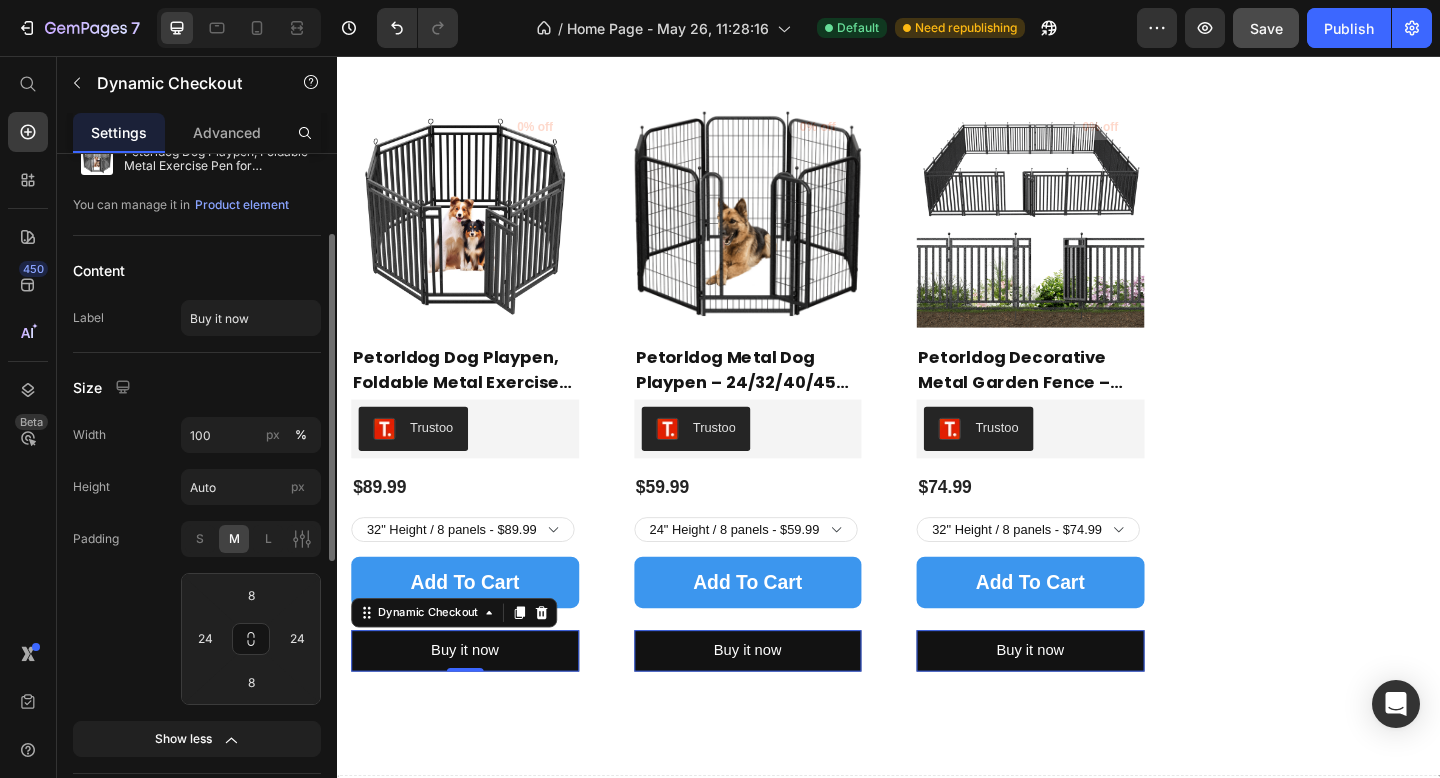 click on "Padding S M L 8 24 8 24" 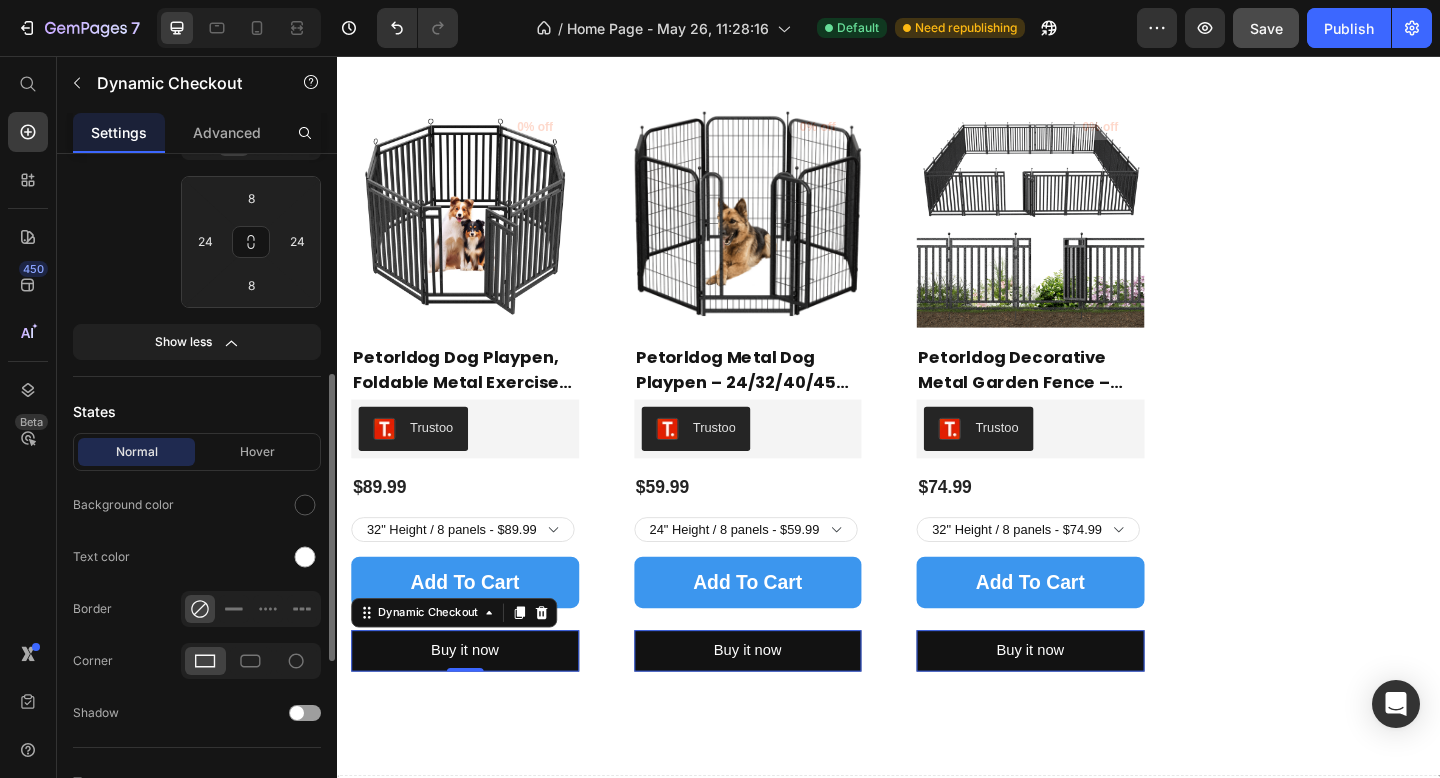 scroll, scrollTop: 583, scrollLeft: 0, axis: vertical 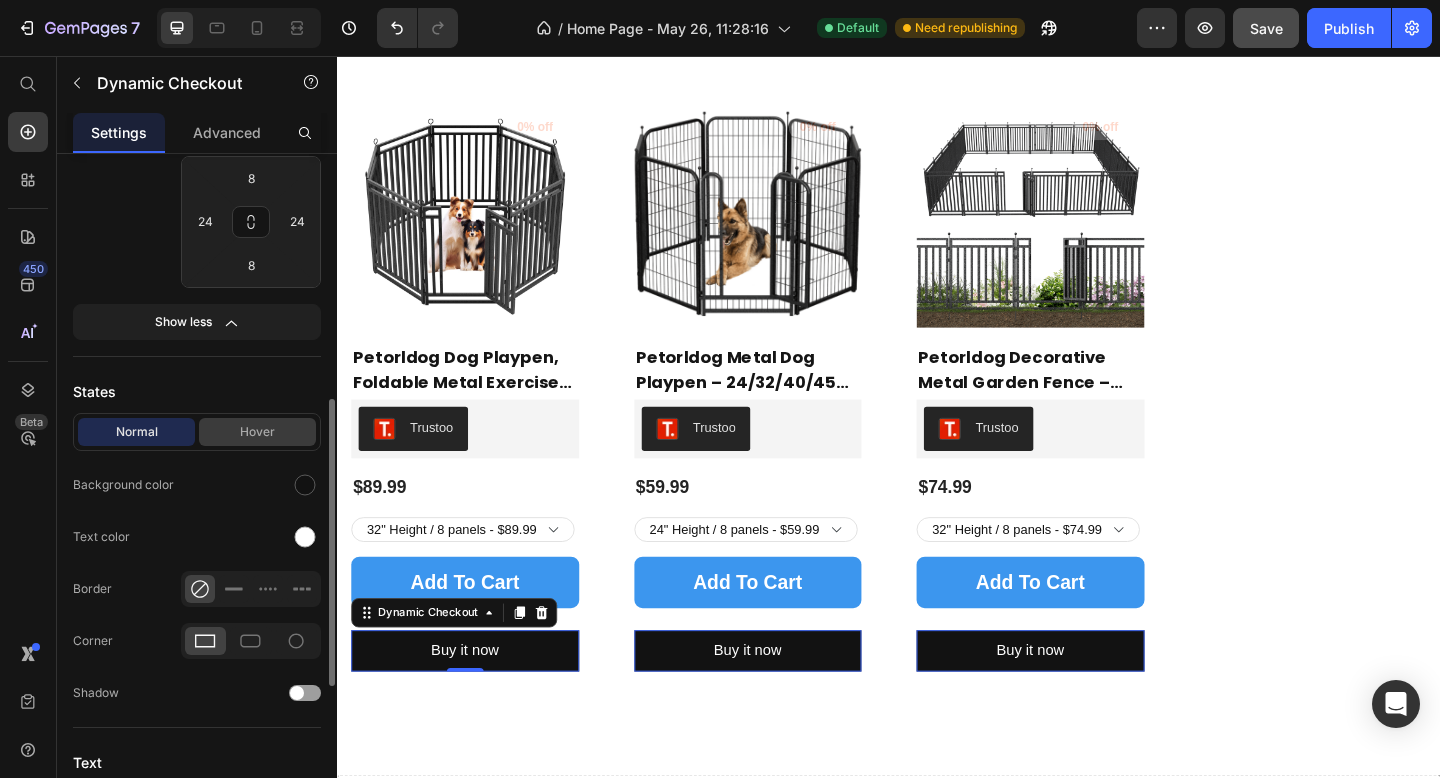 click on "Hover" at bounding box center (257, 432) 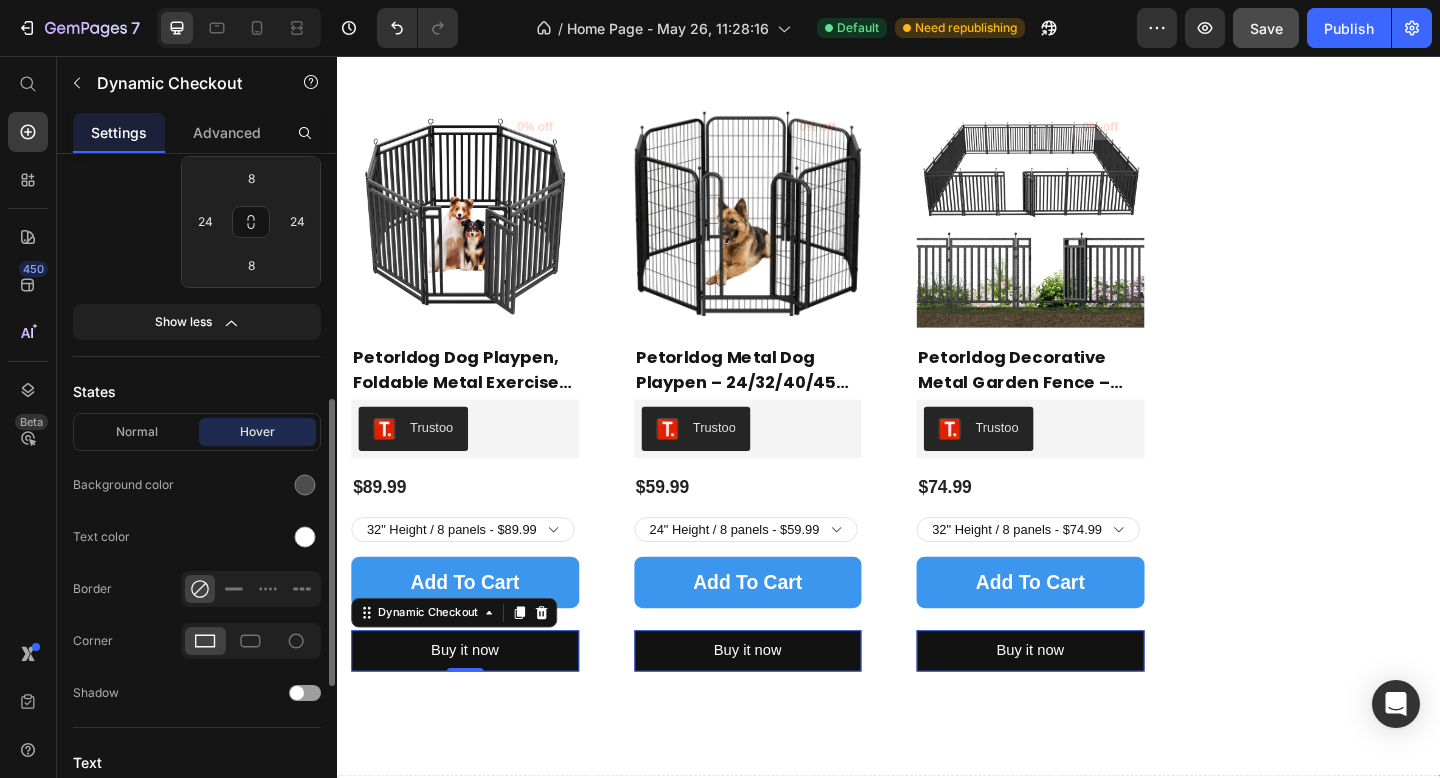 click on "Hover" at bounding box center (257, 432) 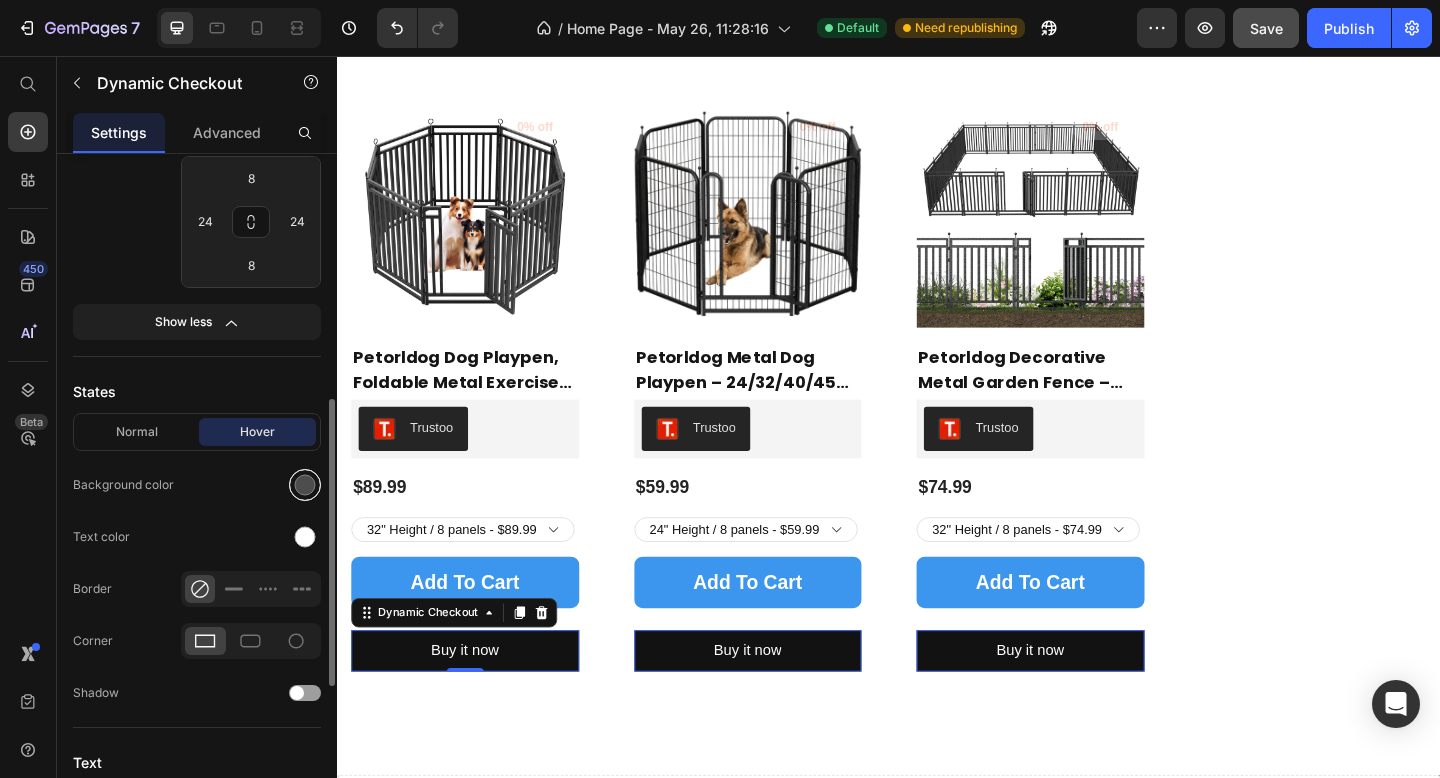 click at bounding box center [305, 485] 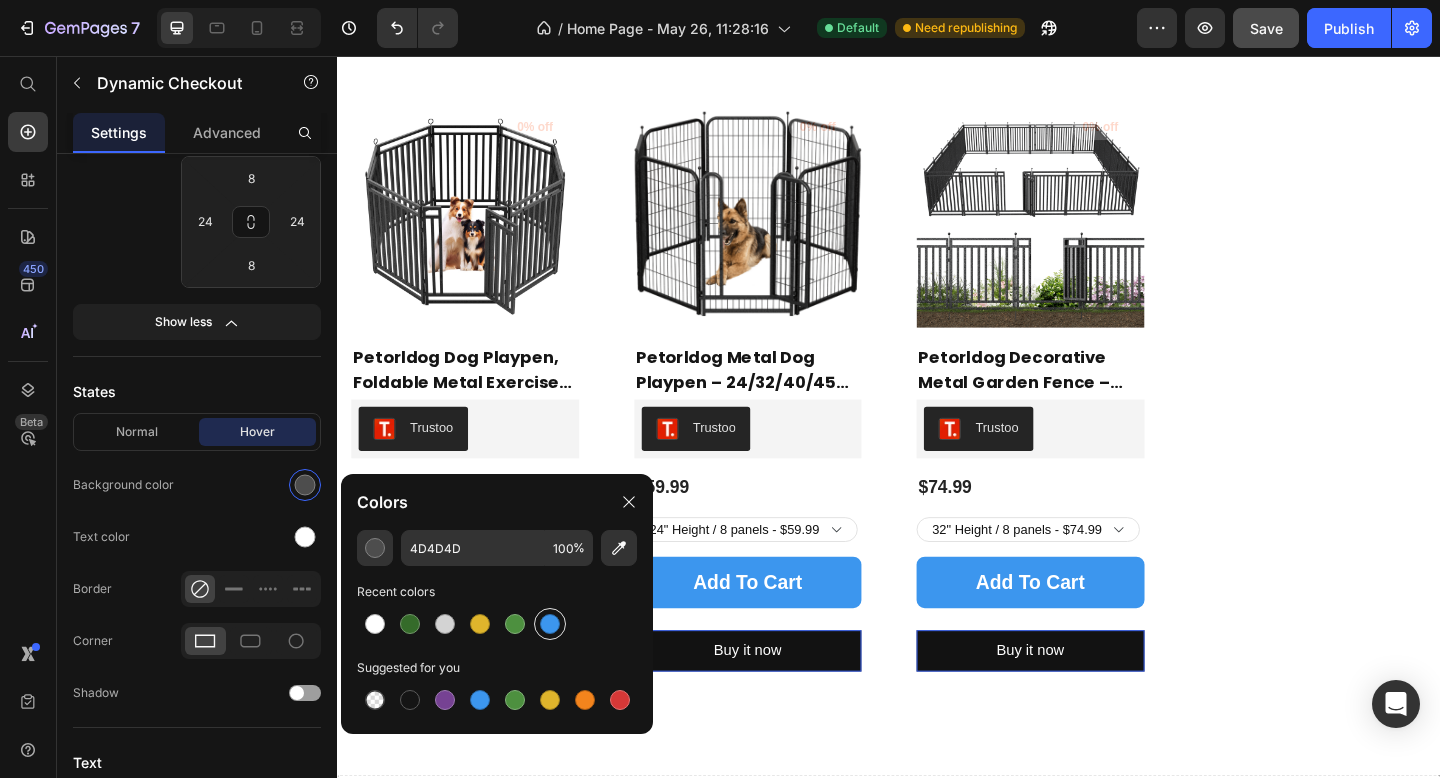 click at bounding box center (550, 624) 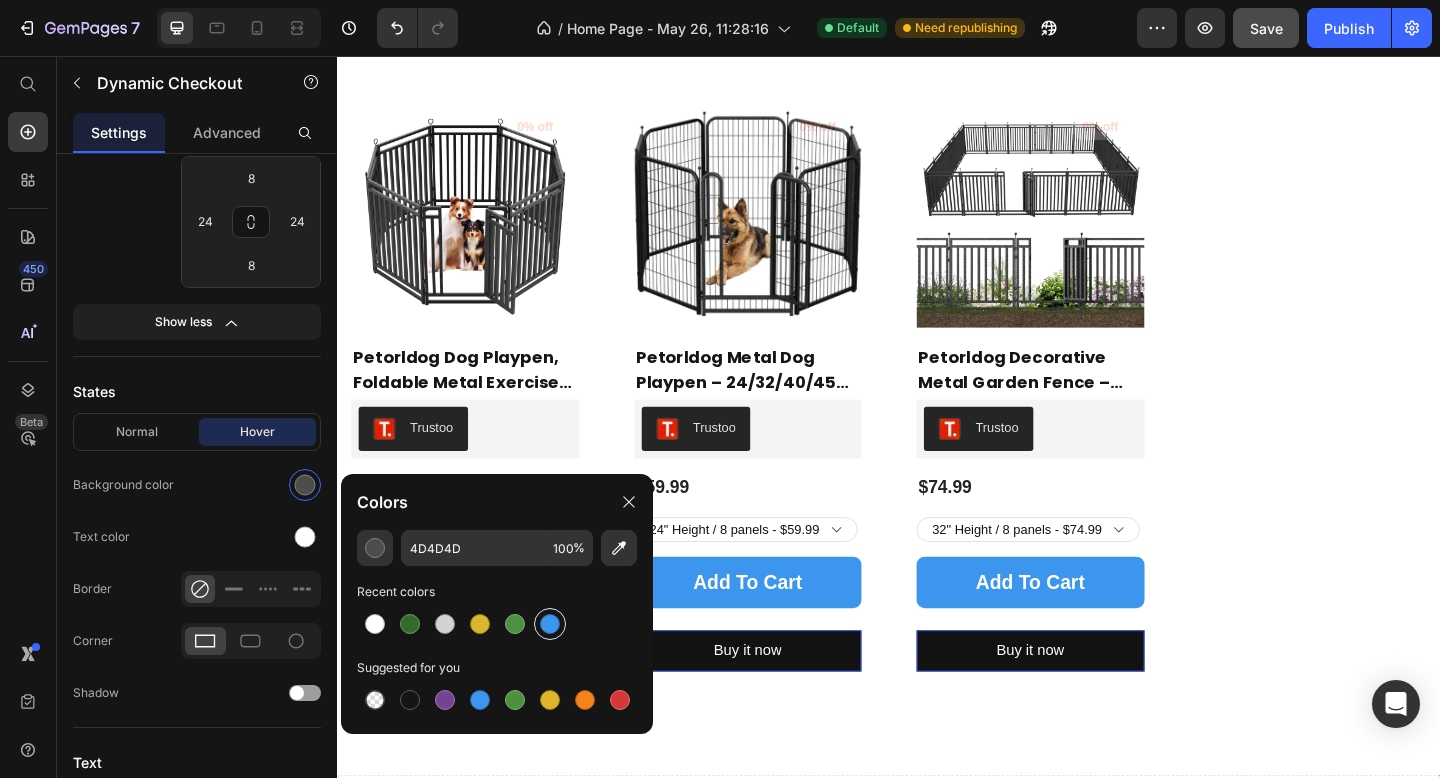 type on "3C96EE" 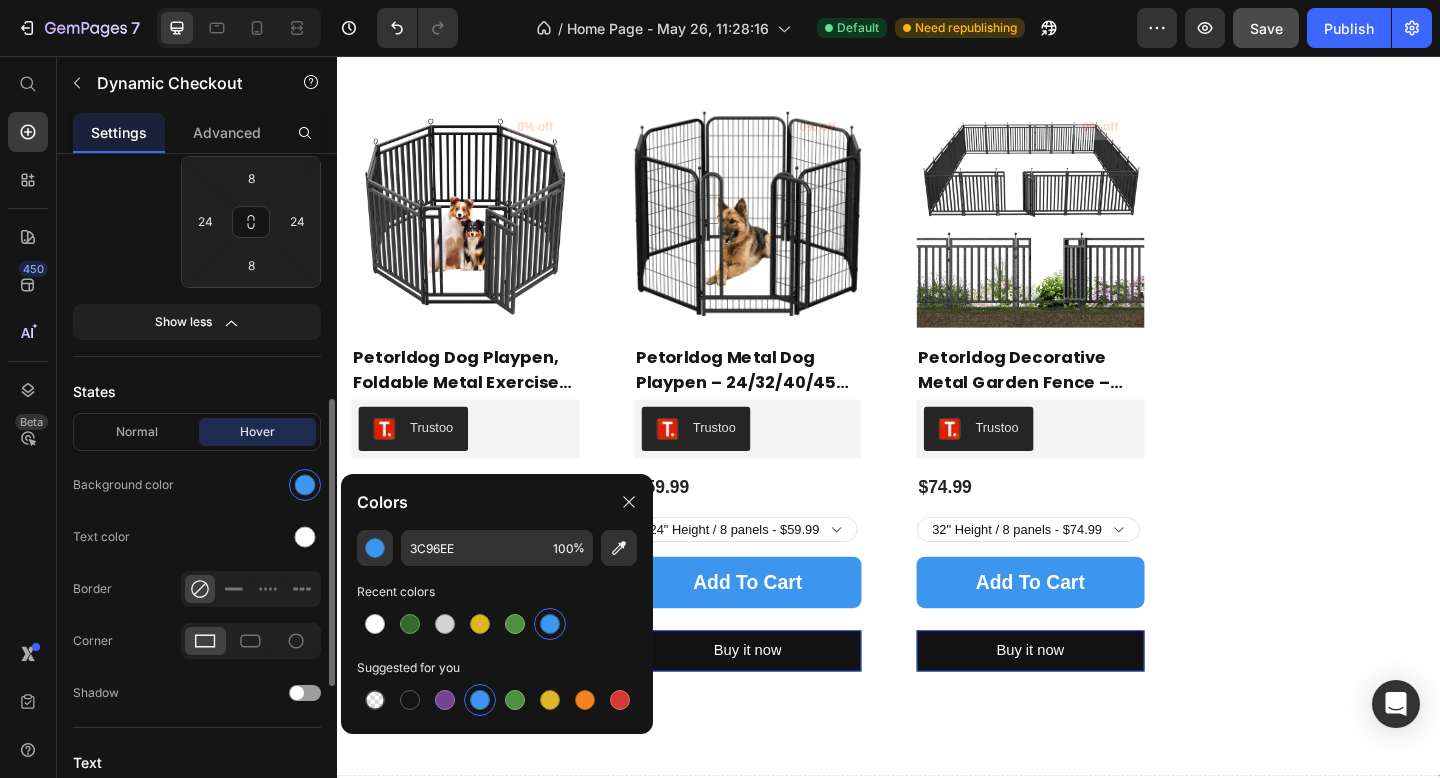 click on "Normal Hover Background color Text color Border Corner Shadow" 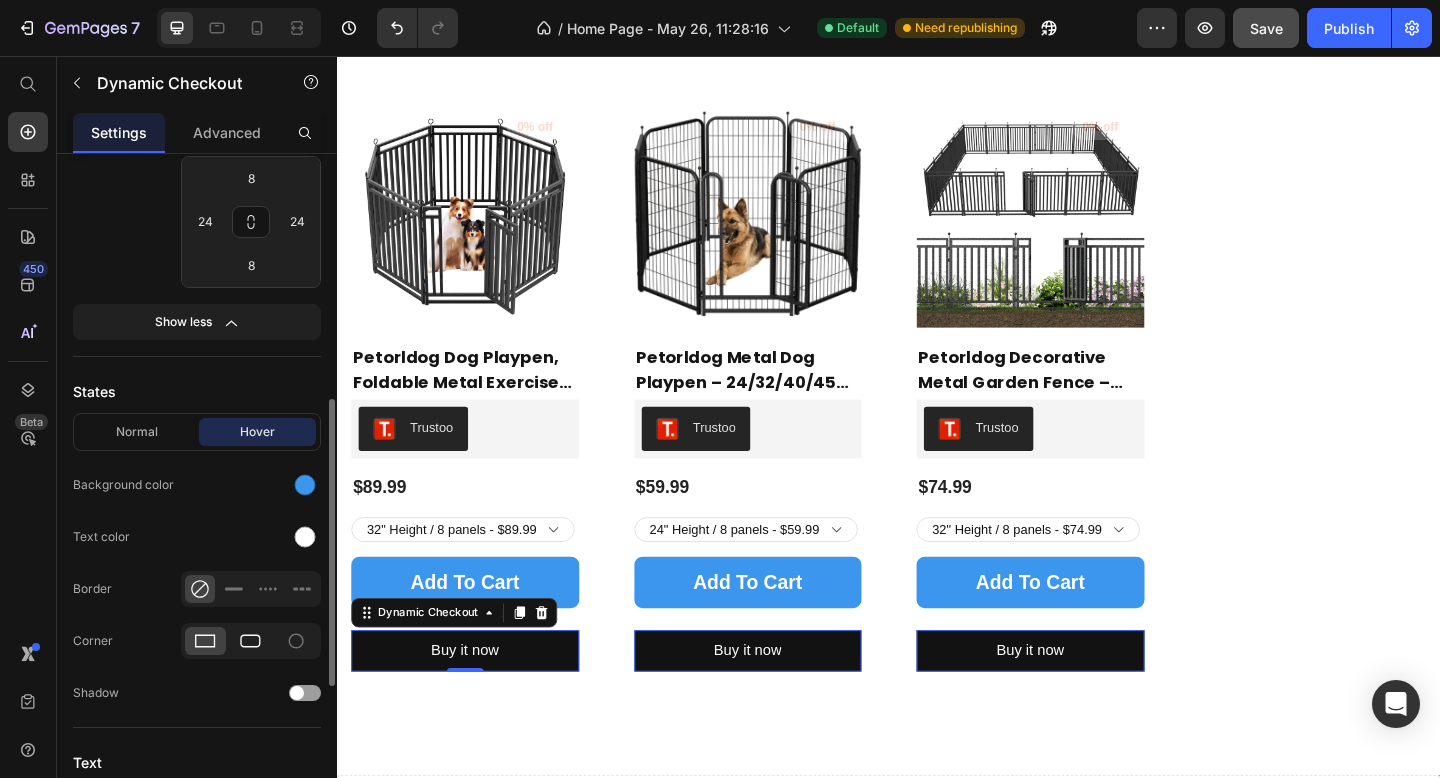 click 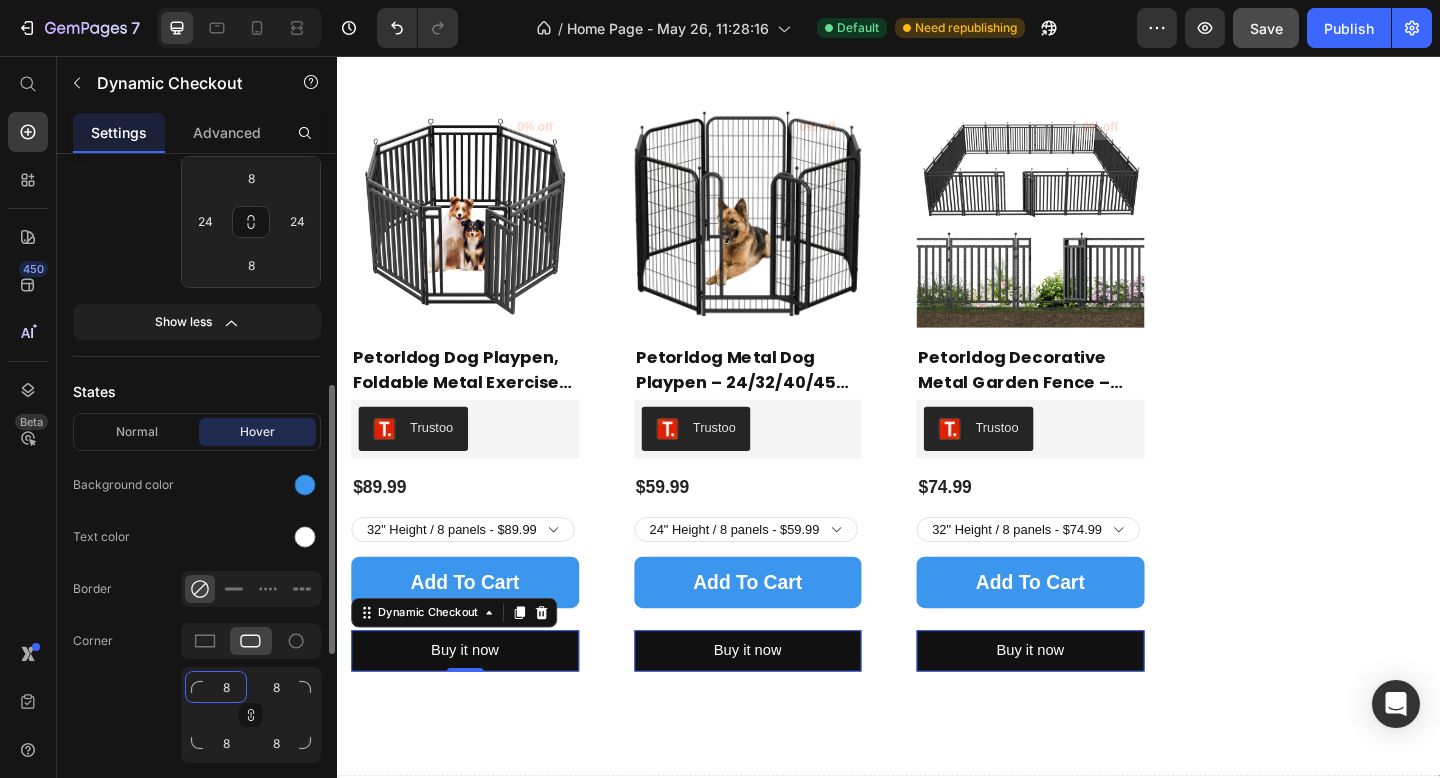click on "8" 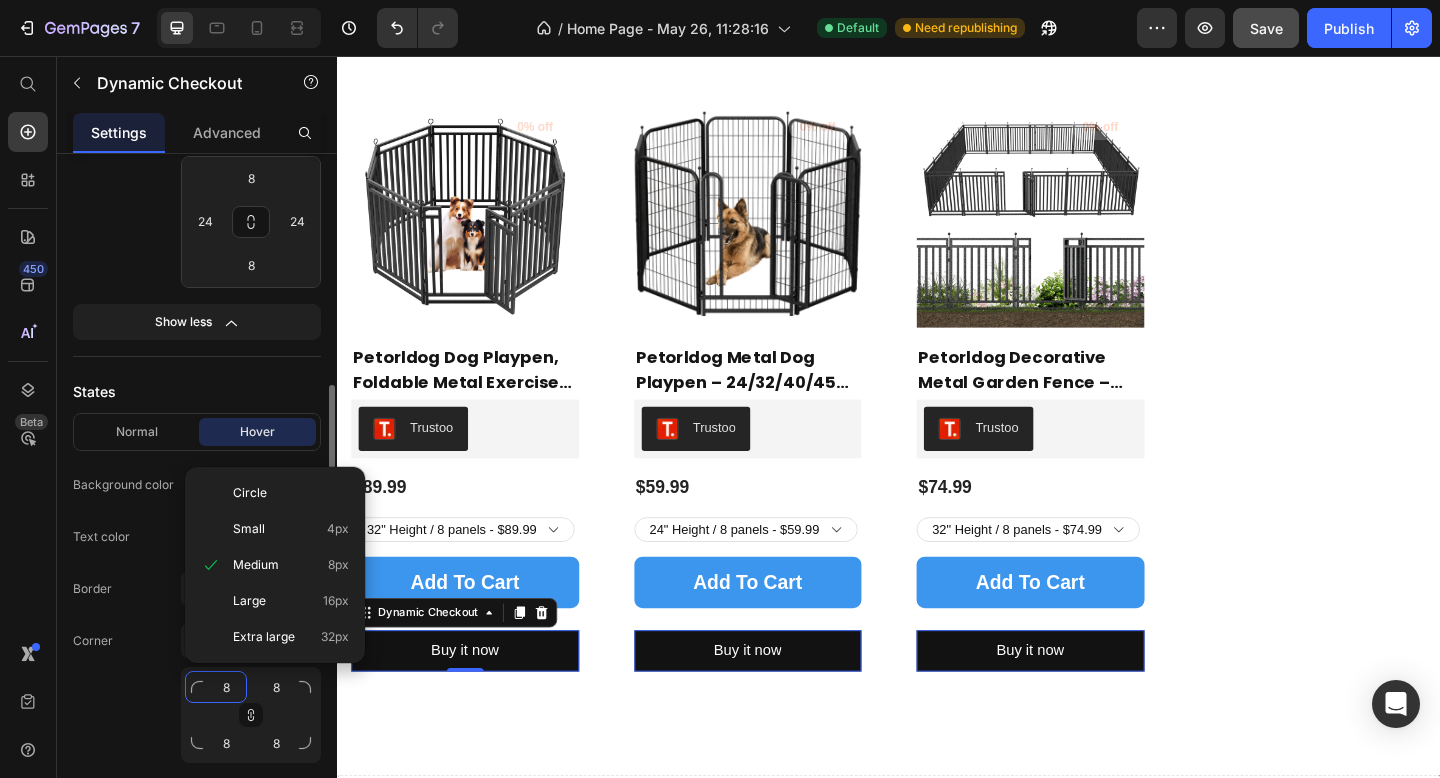type on "98" 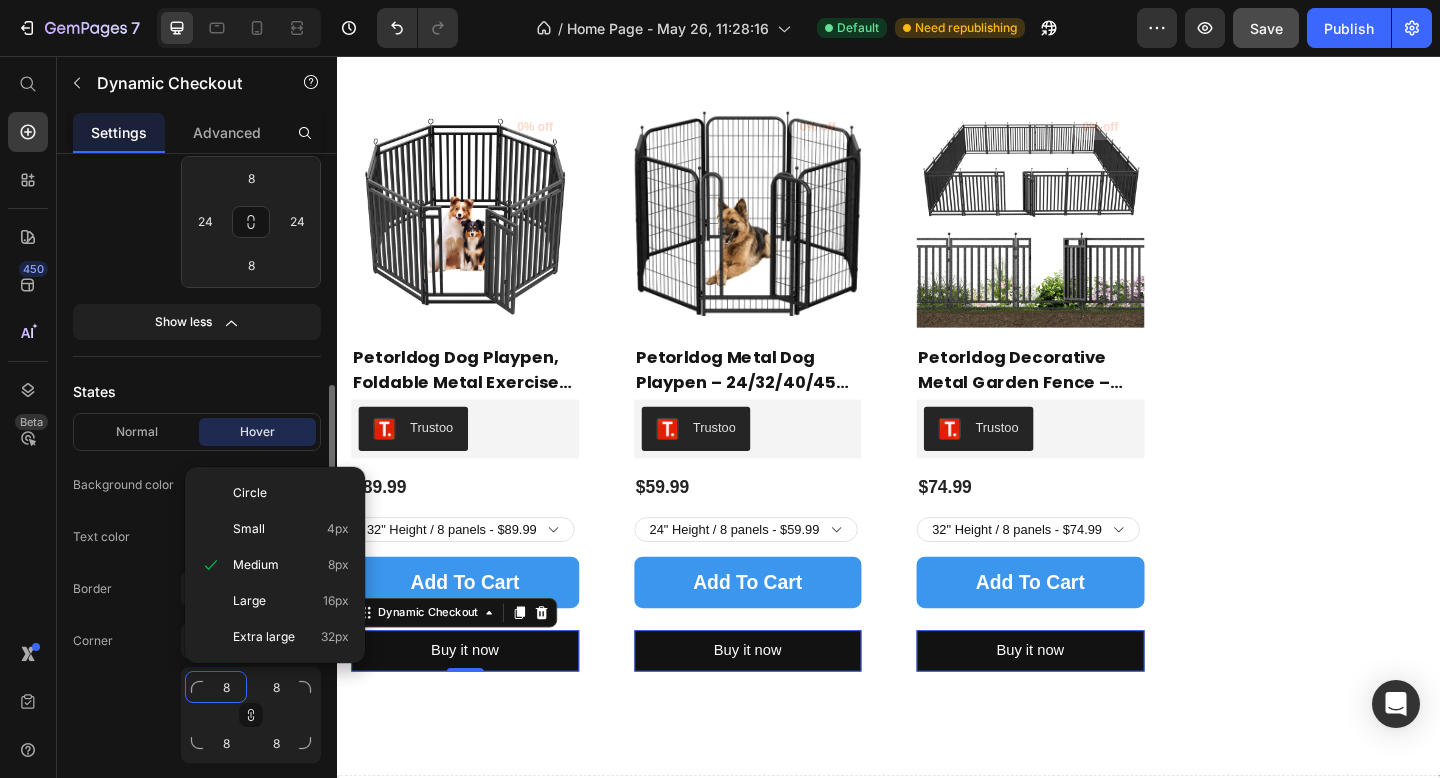 type on "98" 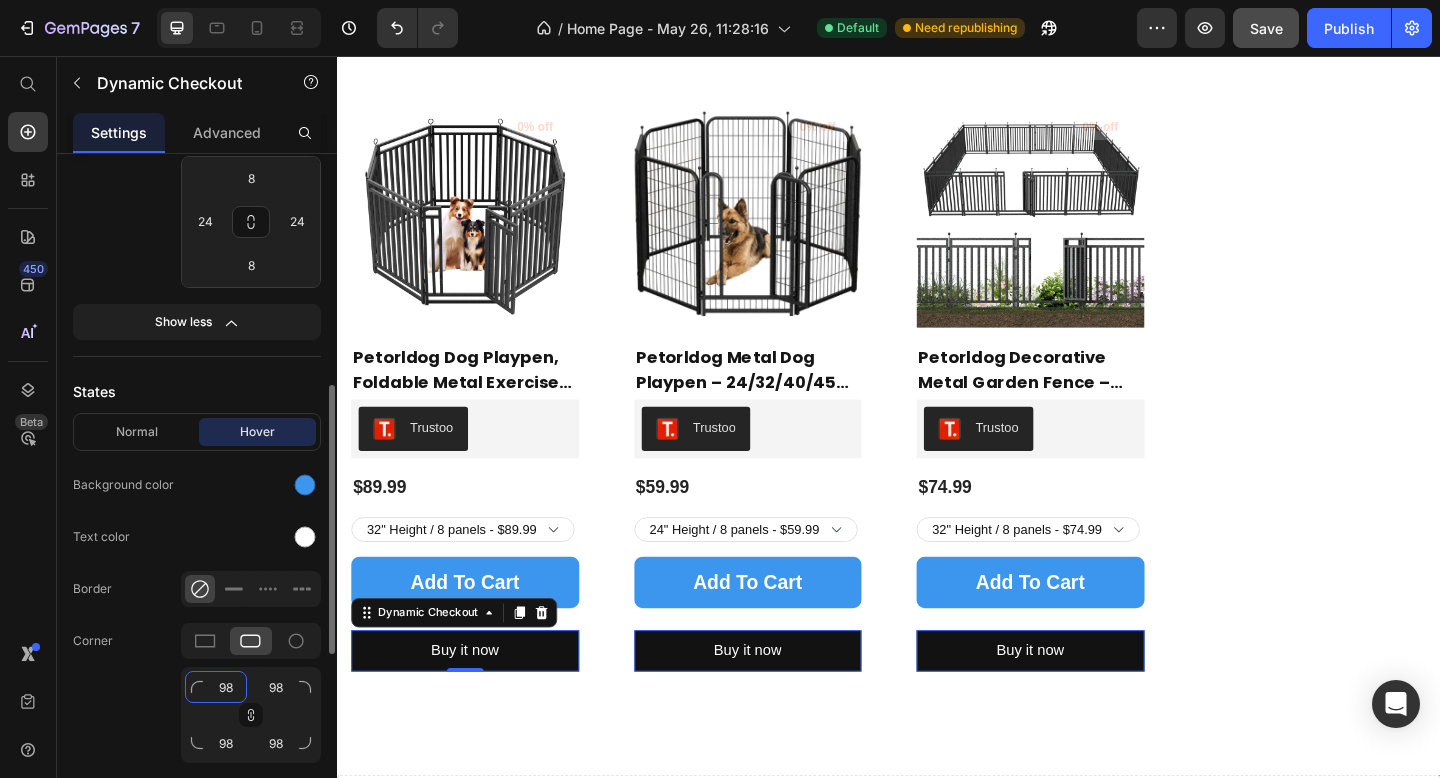 click on "98" 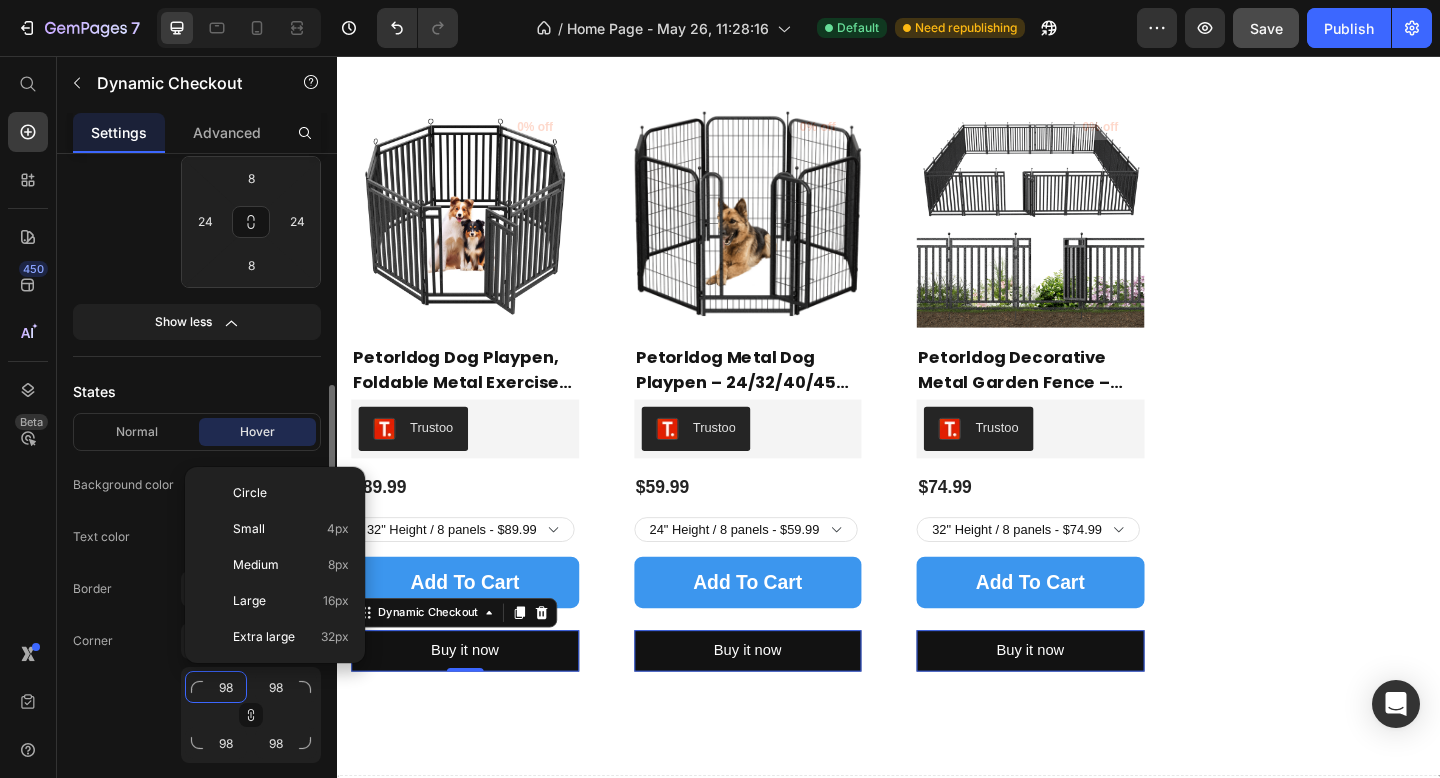 type on "9" 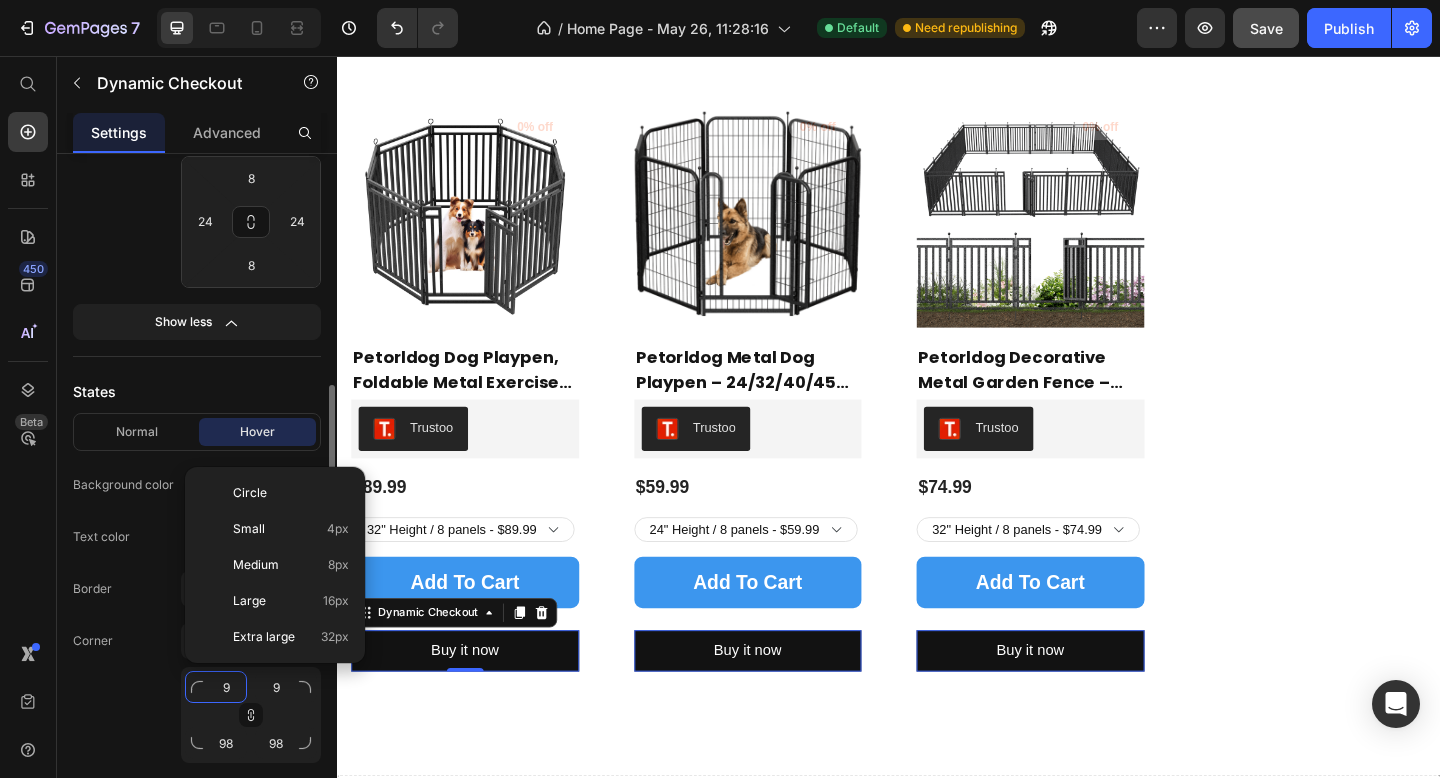 type on "9" 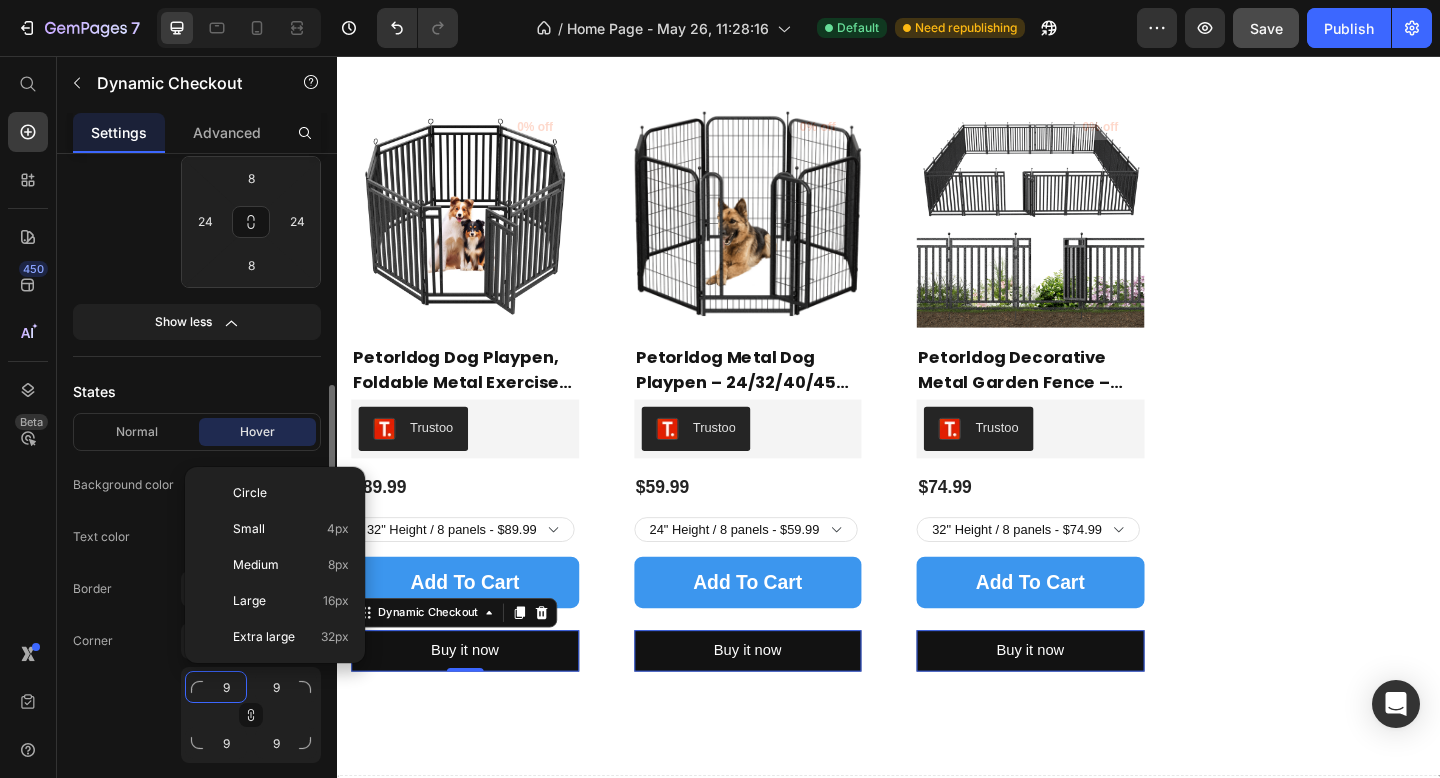 type 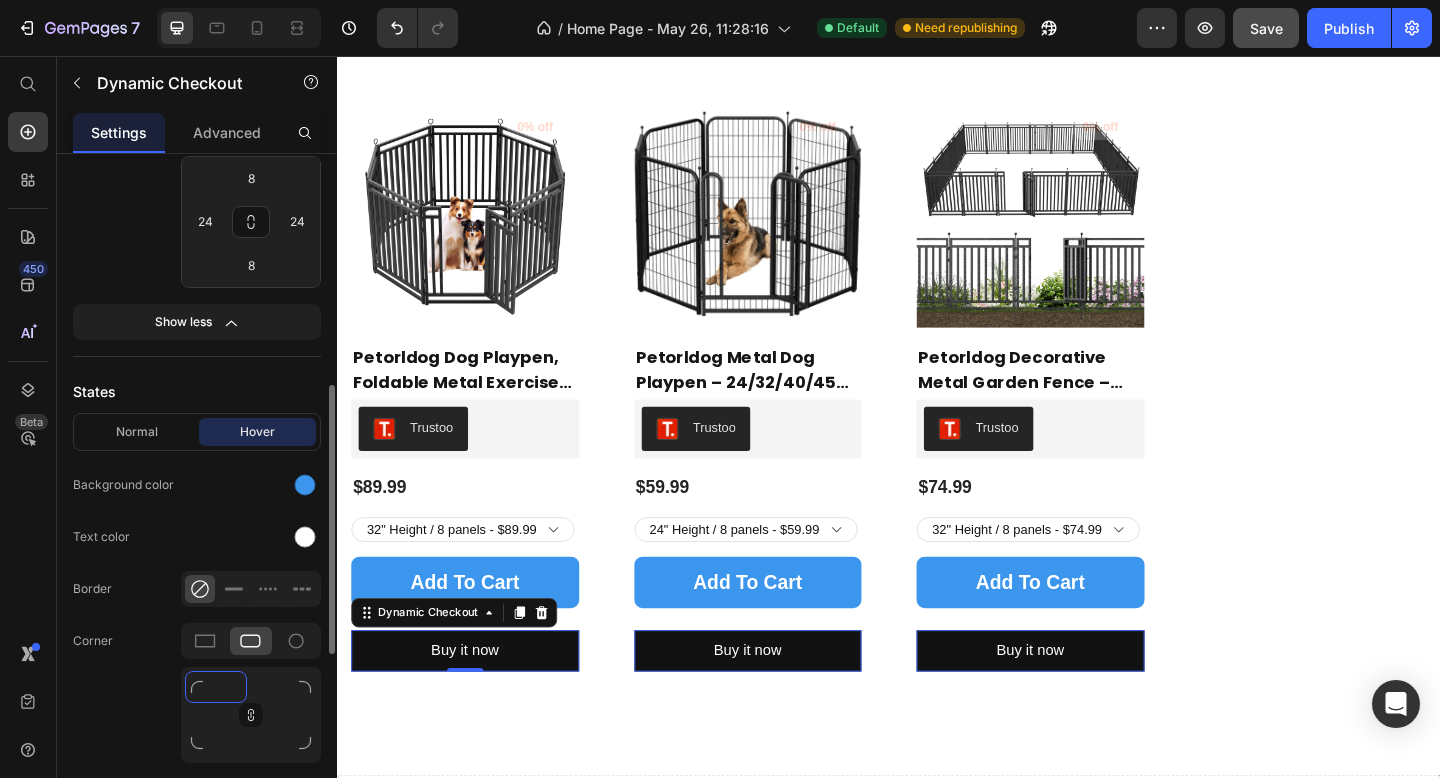 type on "9" 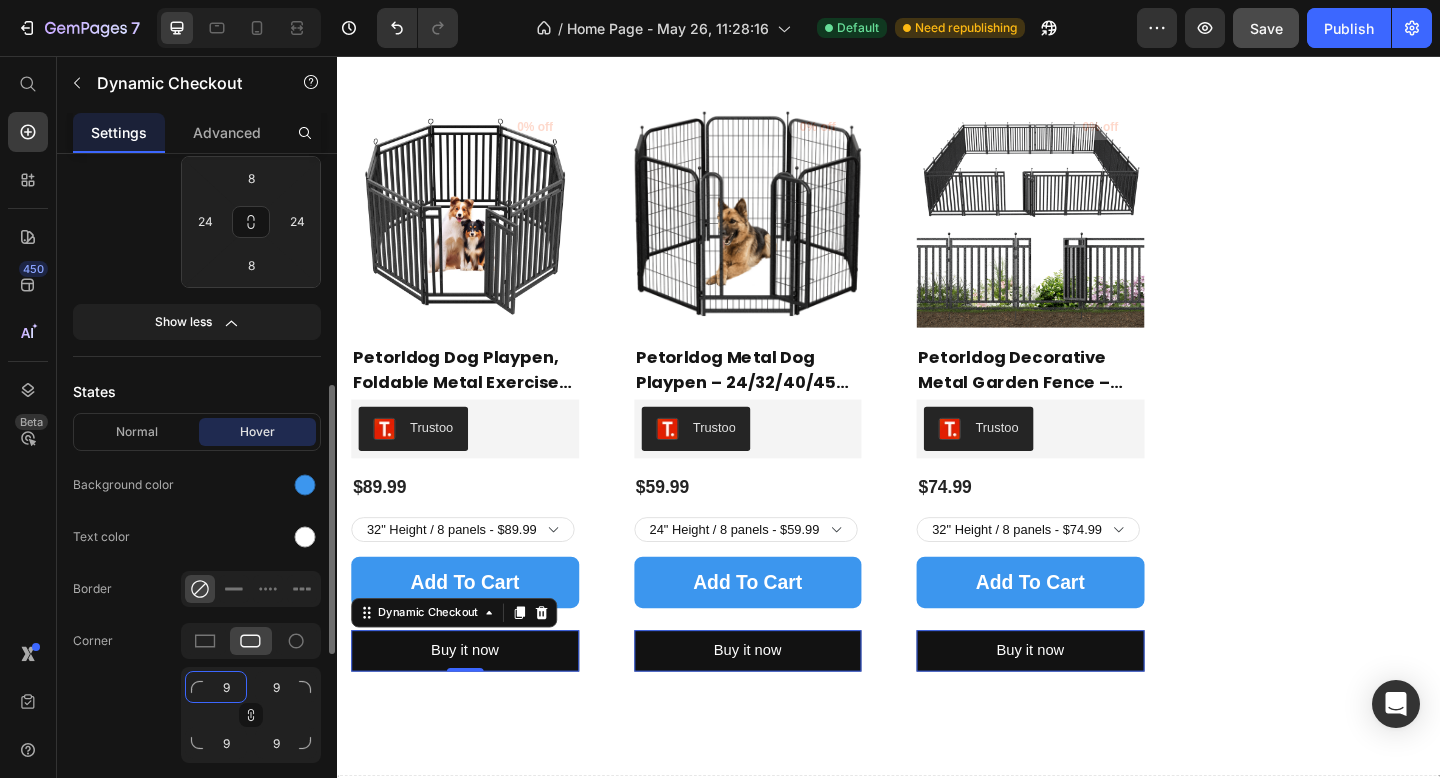 type on "9" 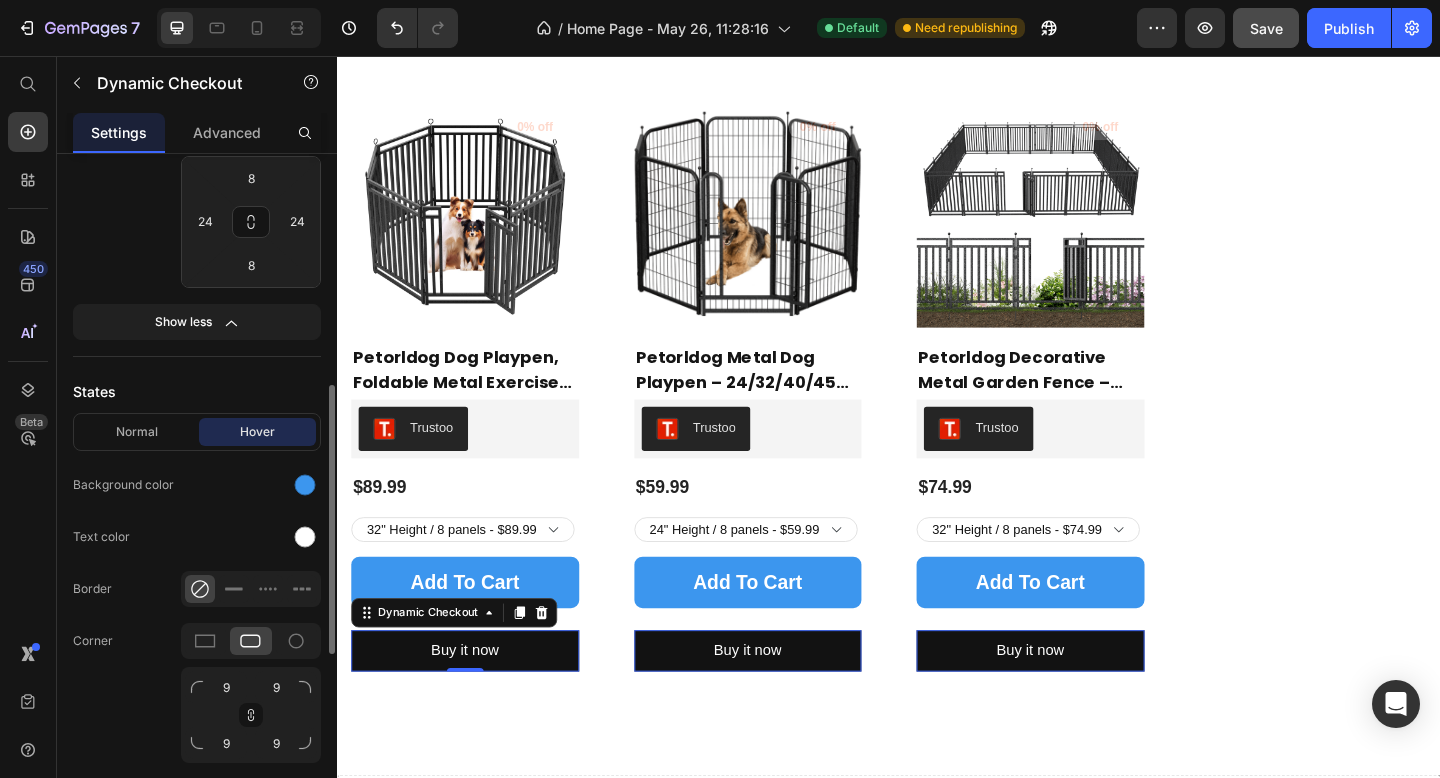 click on "Corner 9 9 9 9" 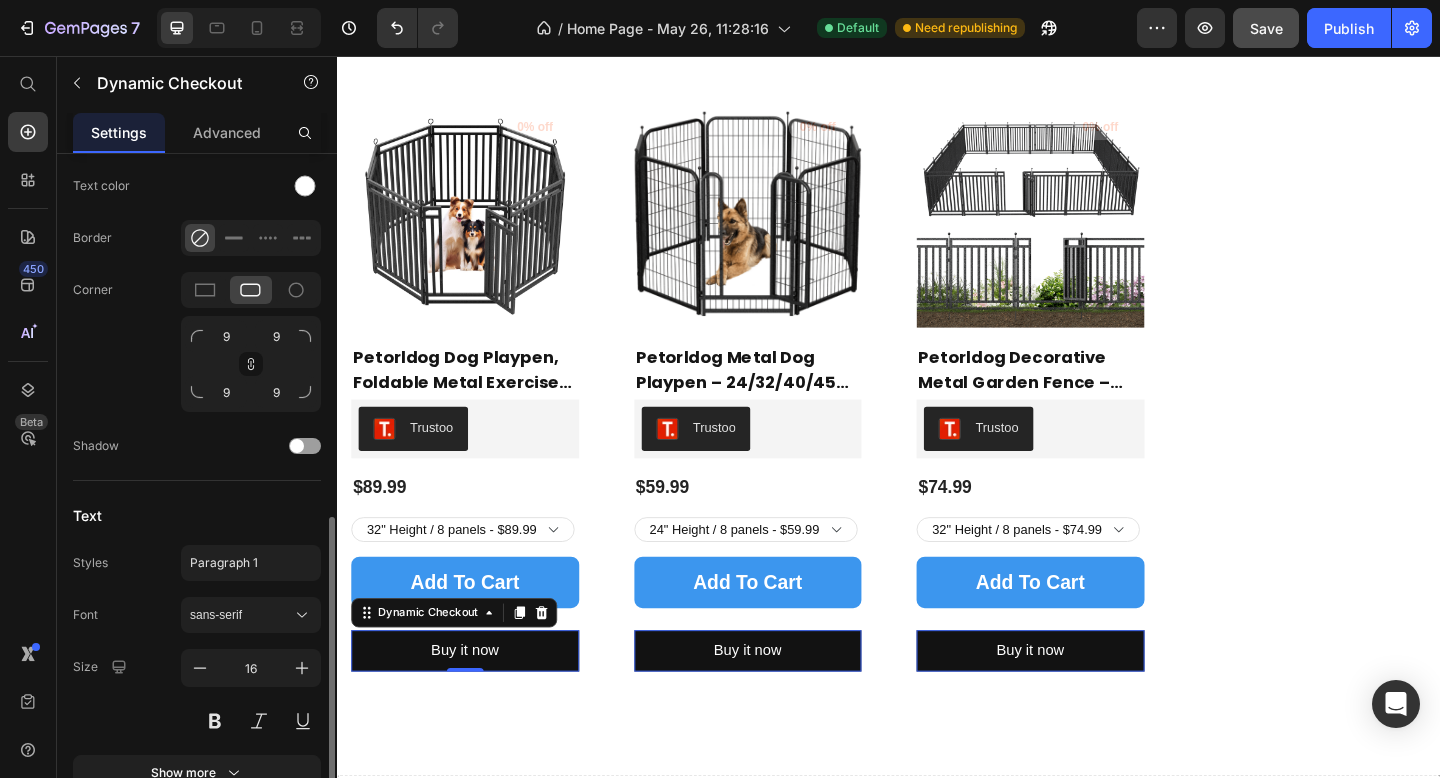 scroll, scrollTop: 938, scrollLeft: 0, axis: vertical 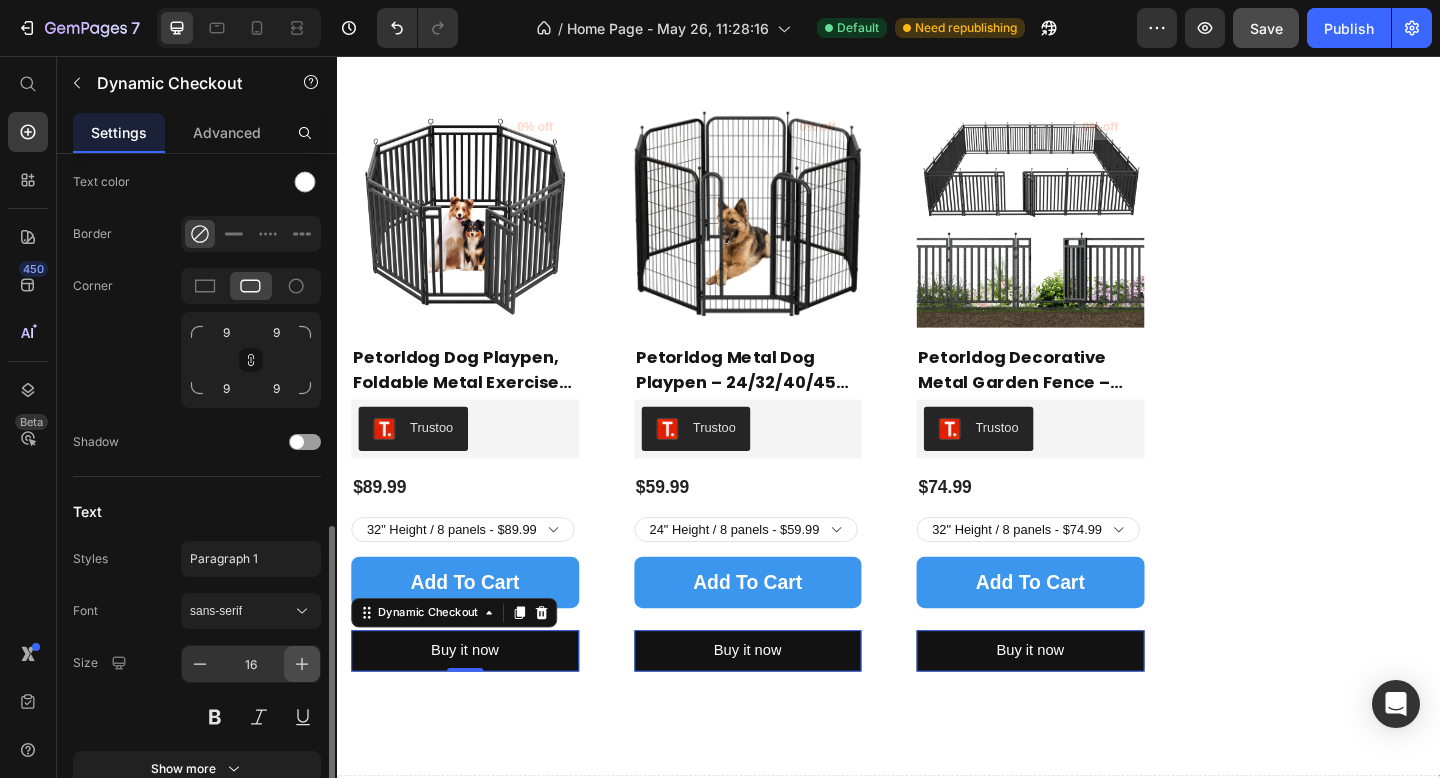 click at bounding box center (302, 664) 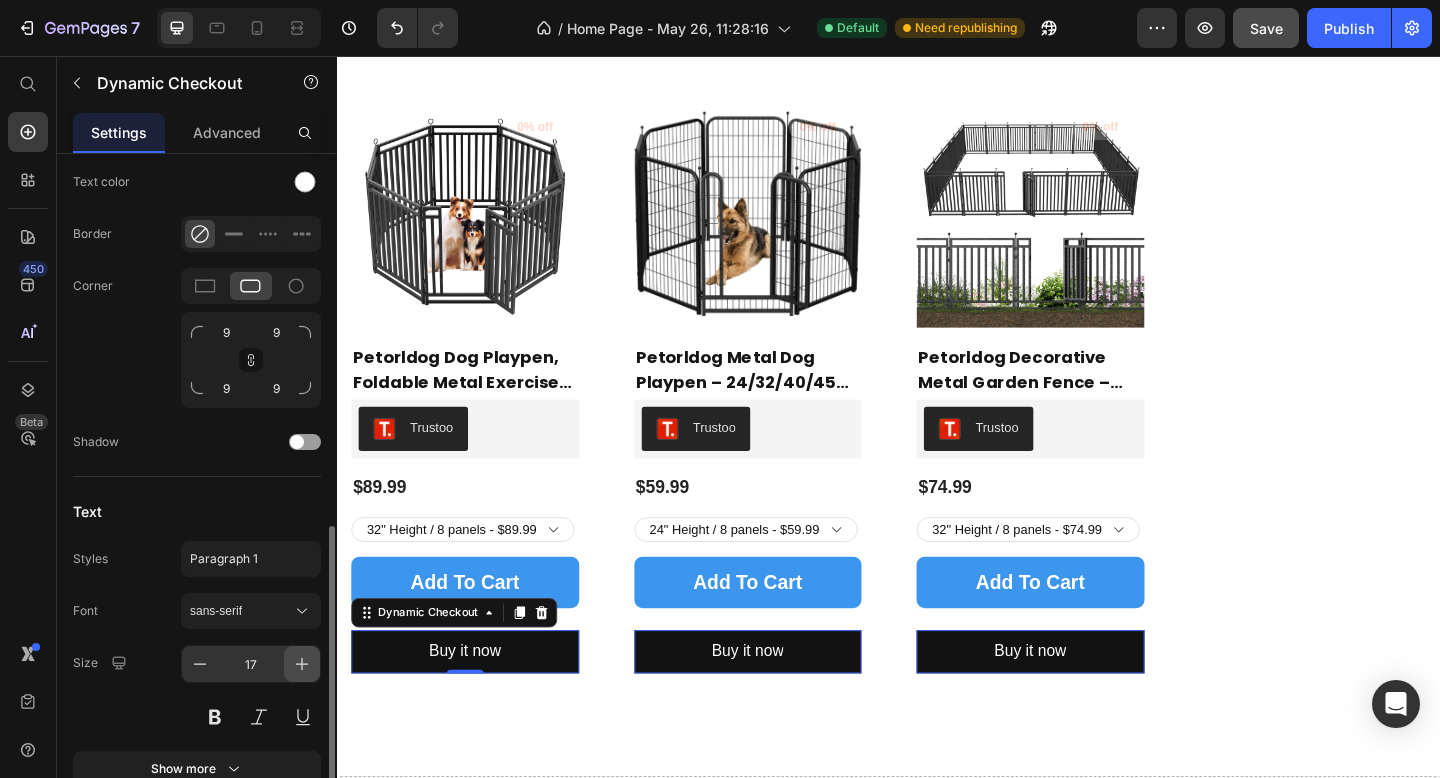 click at bounding box center (302, 664) 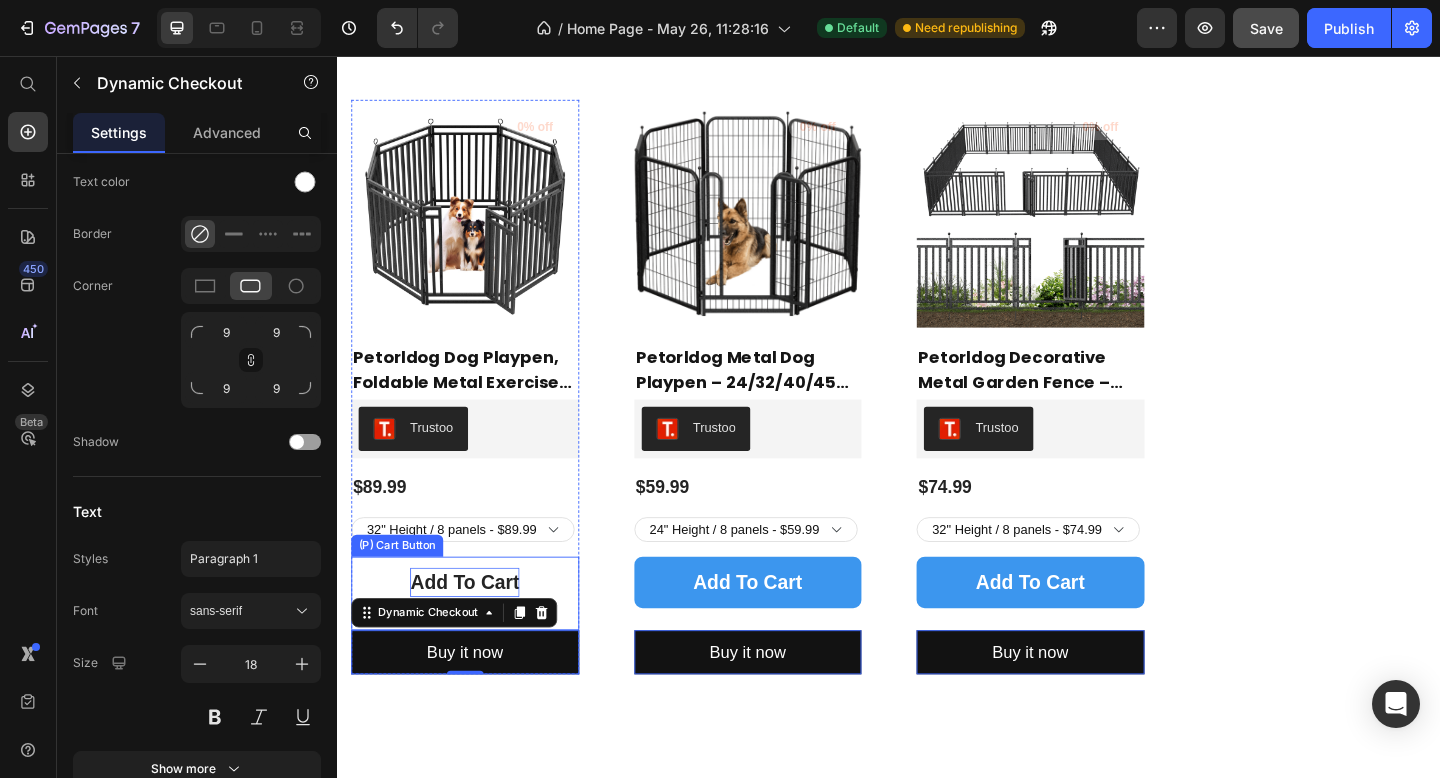 click on "add to cart" at bounding box center [475, 629] 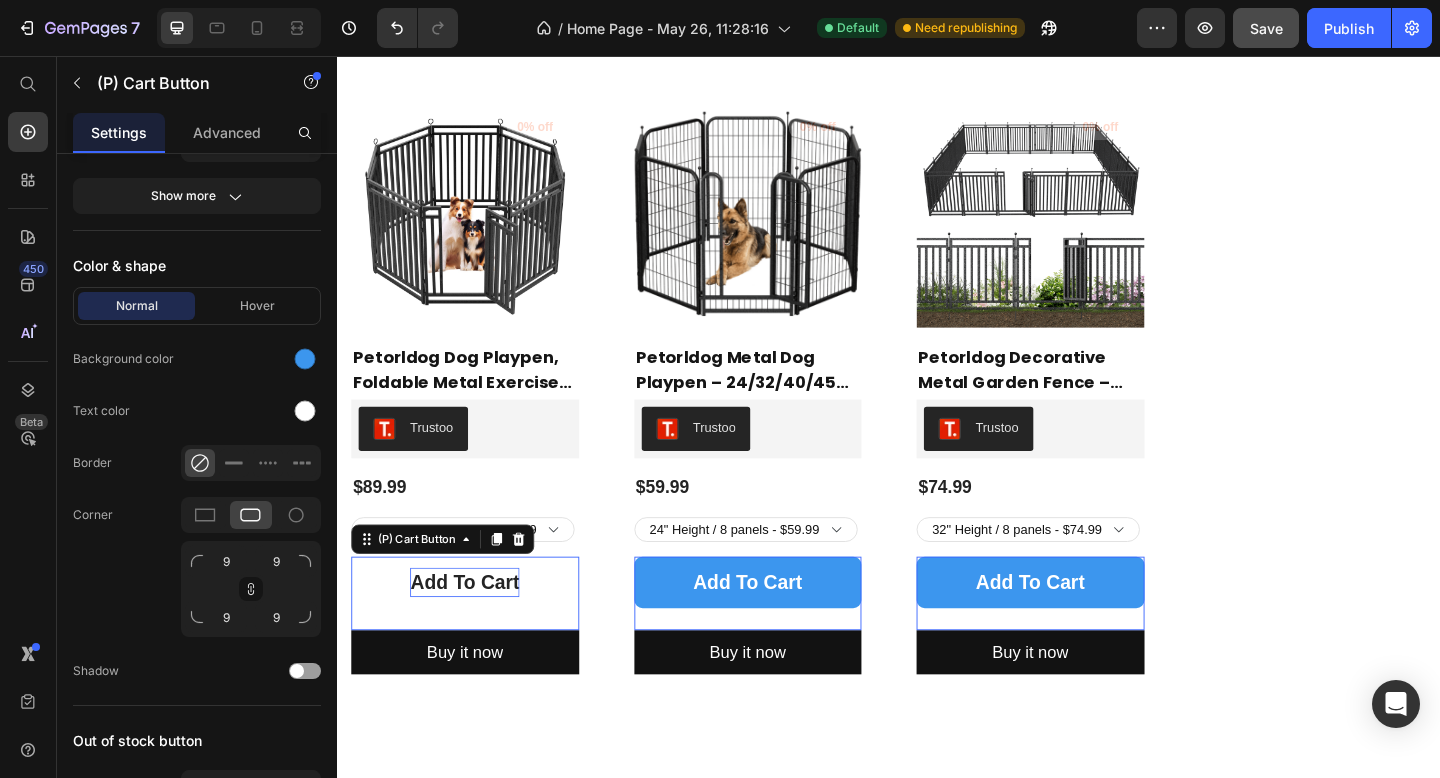 scroll, scrollTop: 0, scrollLeft: 0, axis: both 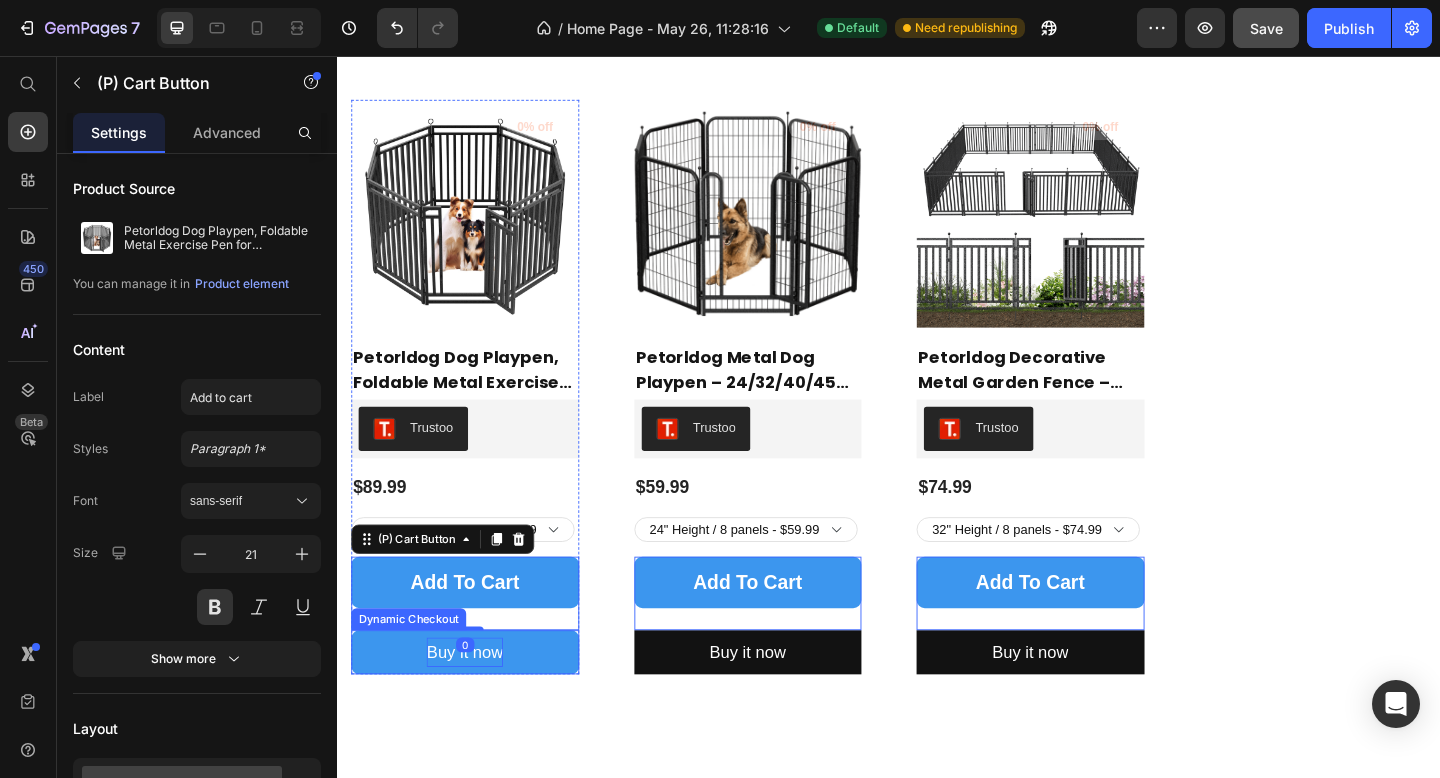 click on "Buy it now" at bounding box center [475, 705] 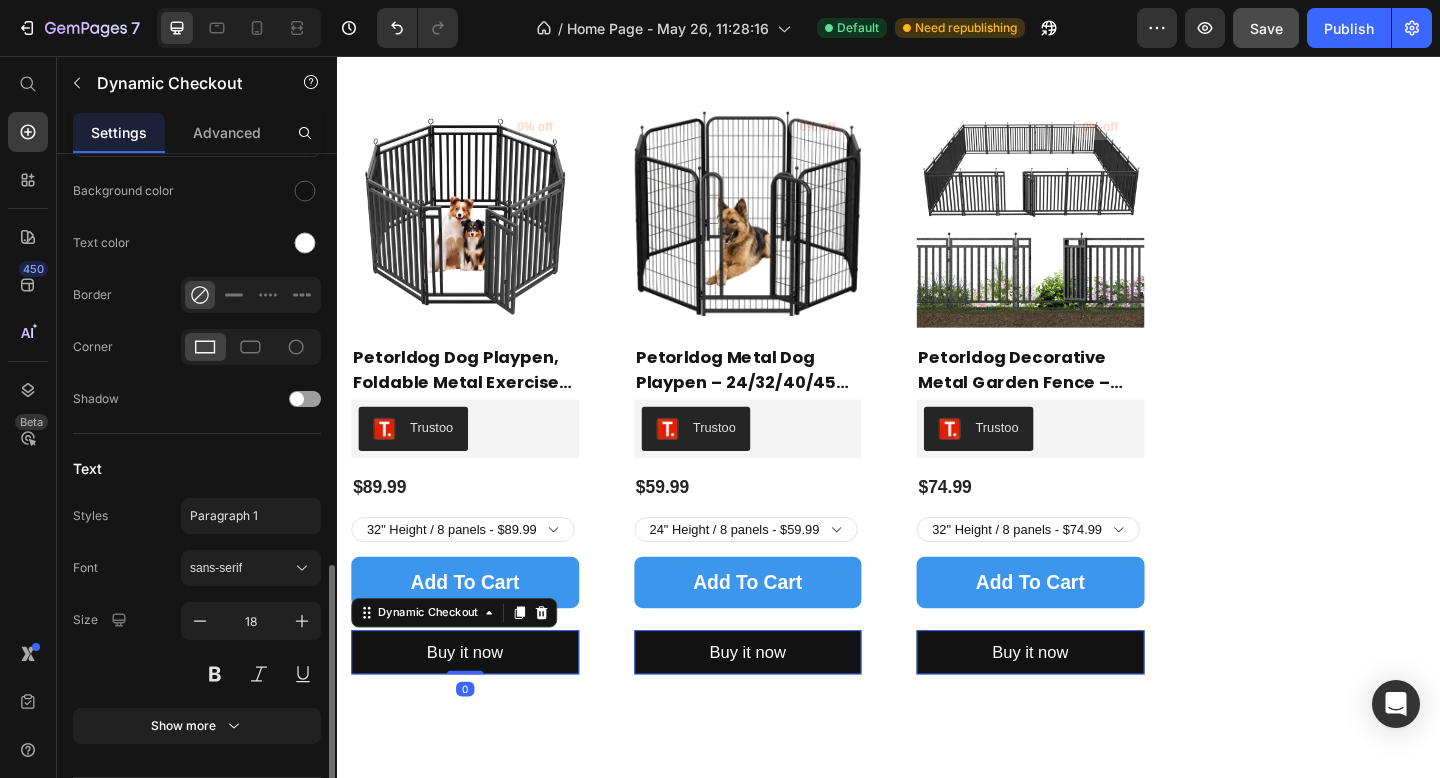 scroll, scrollTop: 734, scrollLeft: 0, axis: vertical 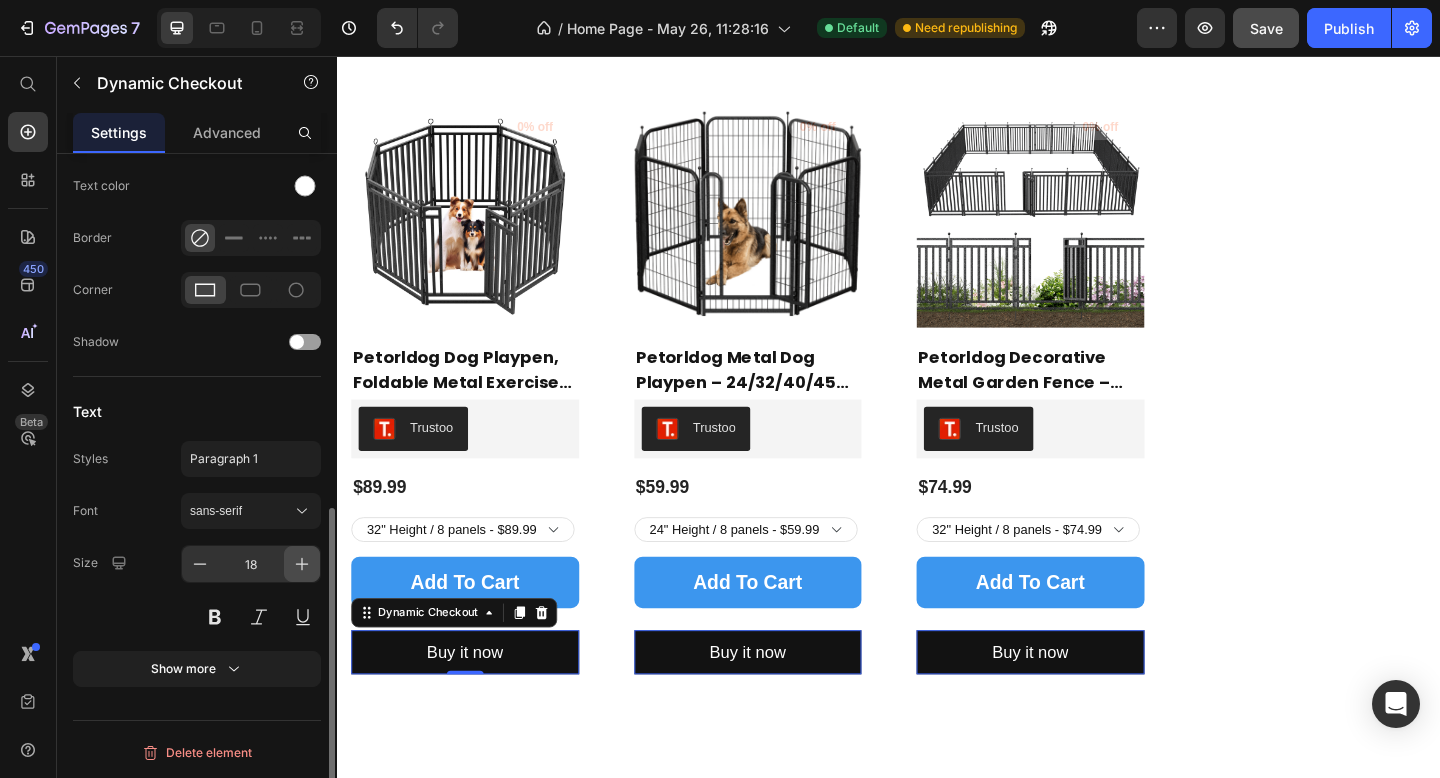 click 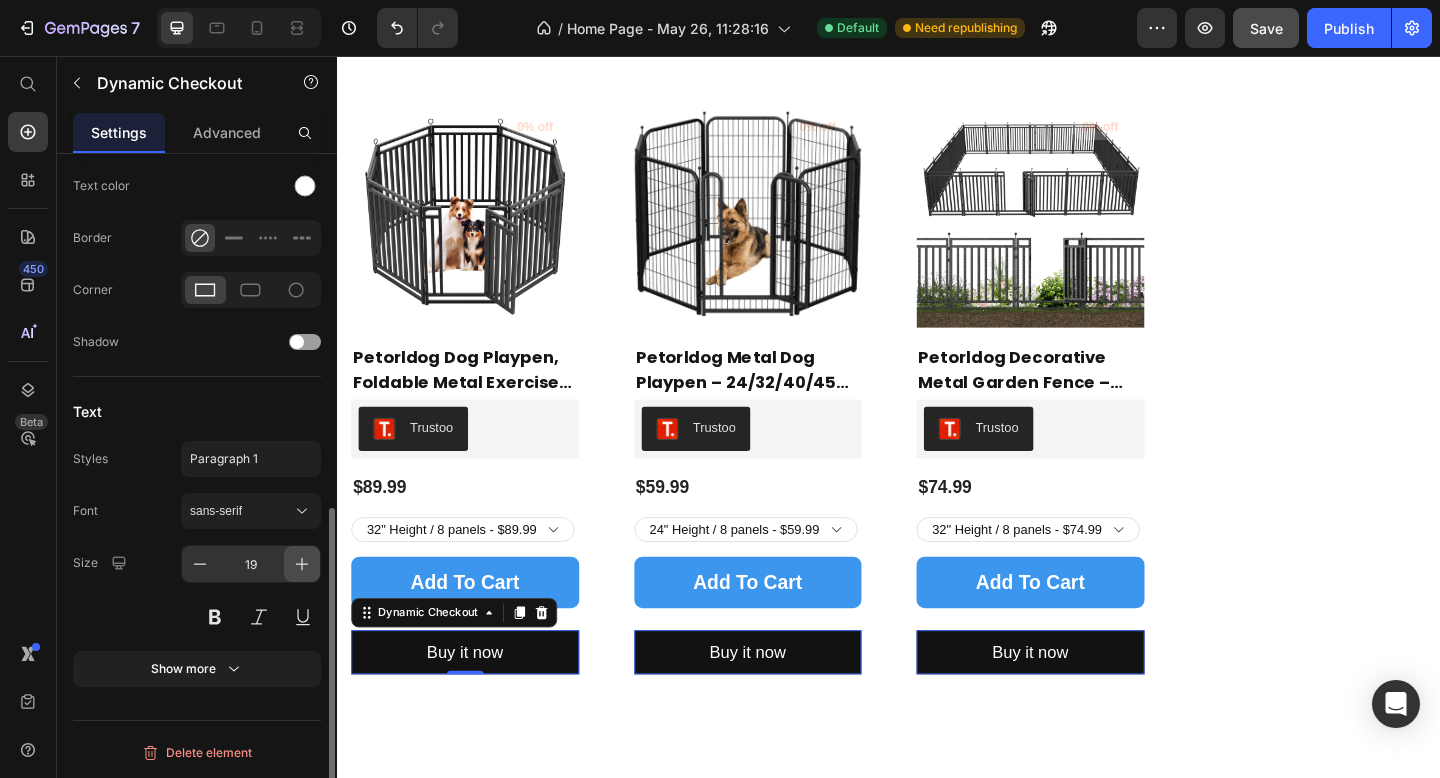 click 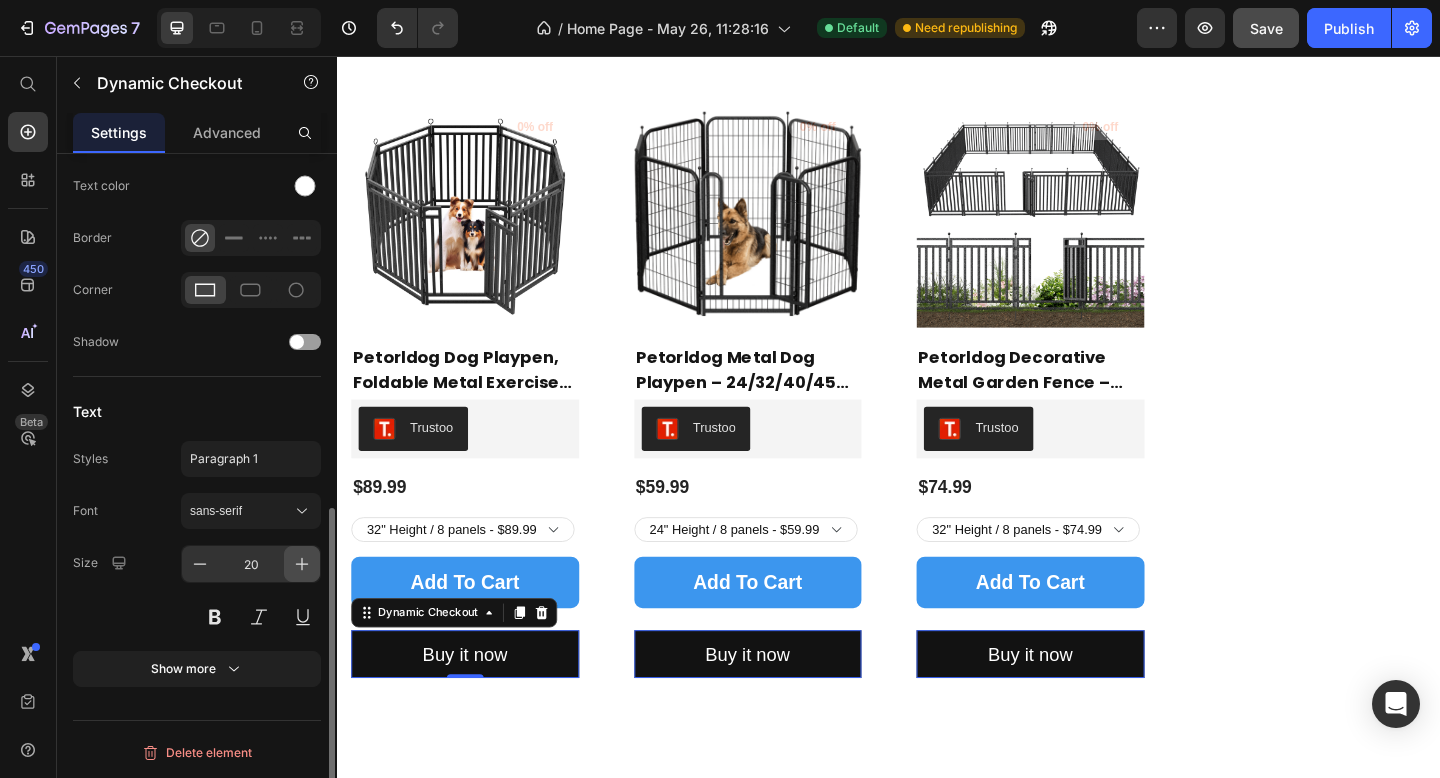 click 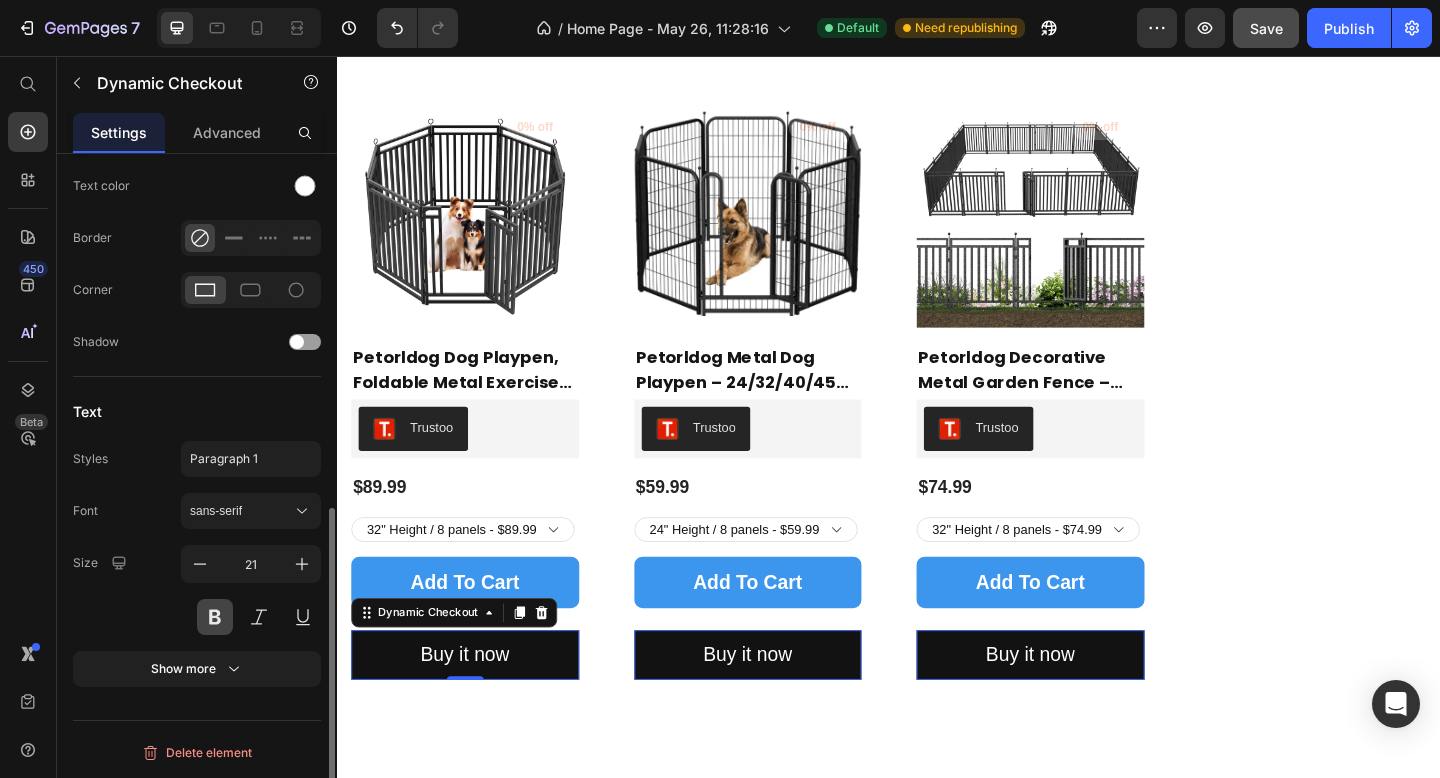 click at bounding box center (215, 617) 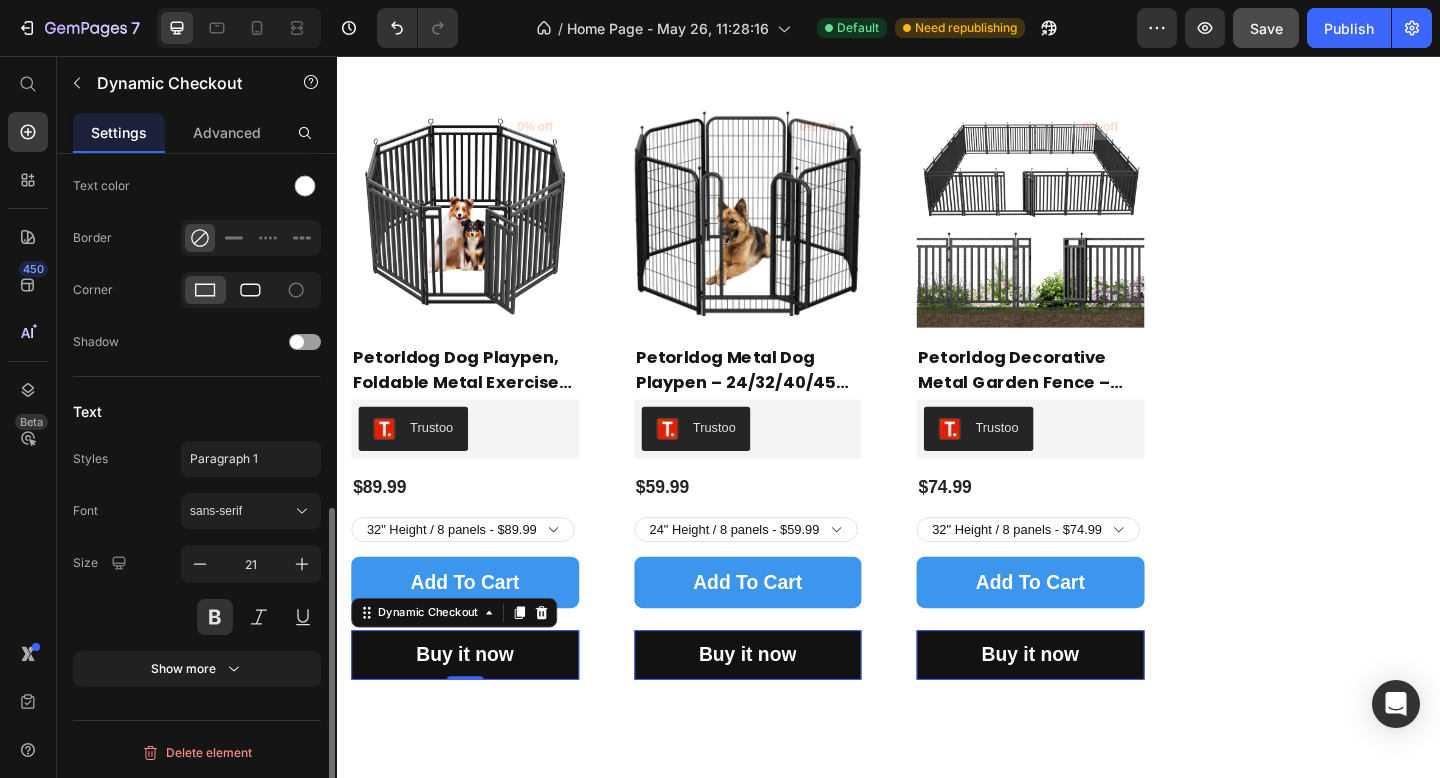 click 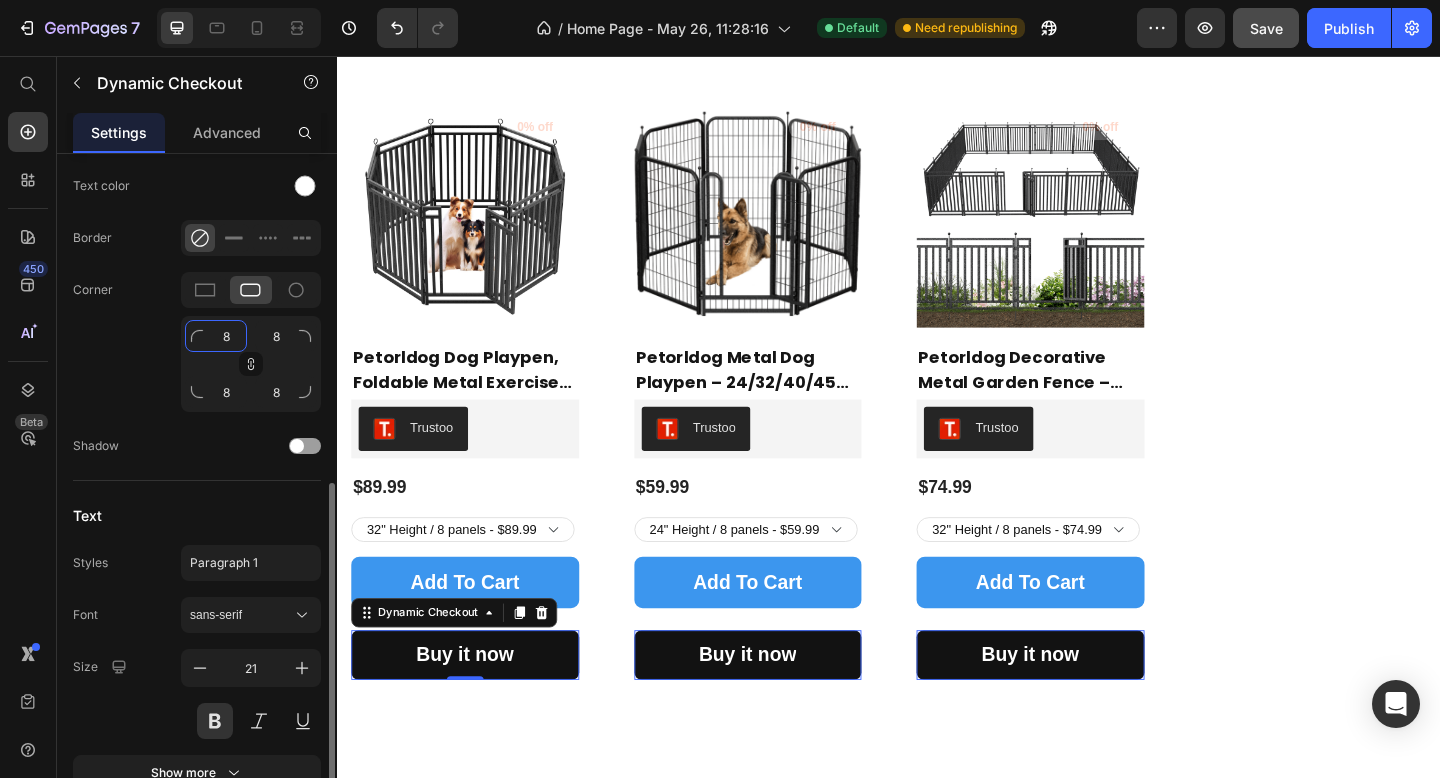 click on "8" 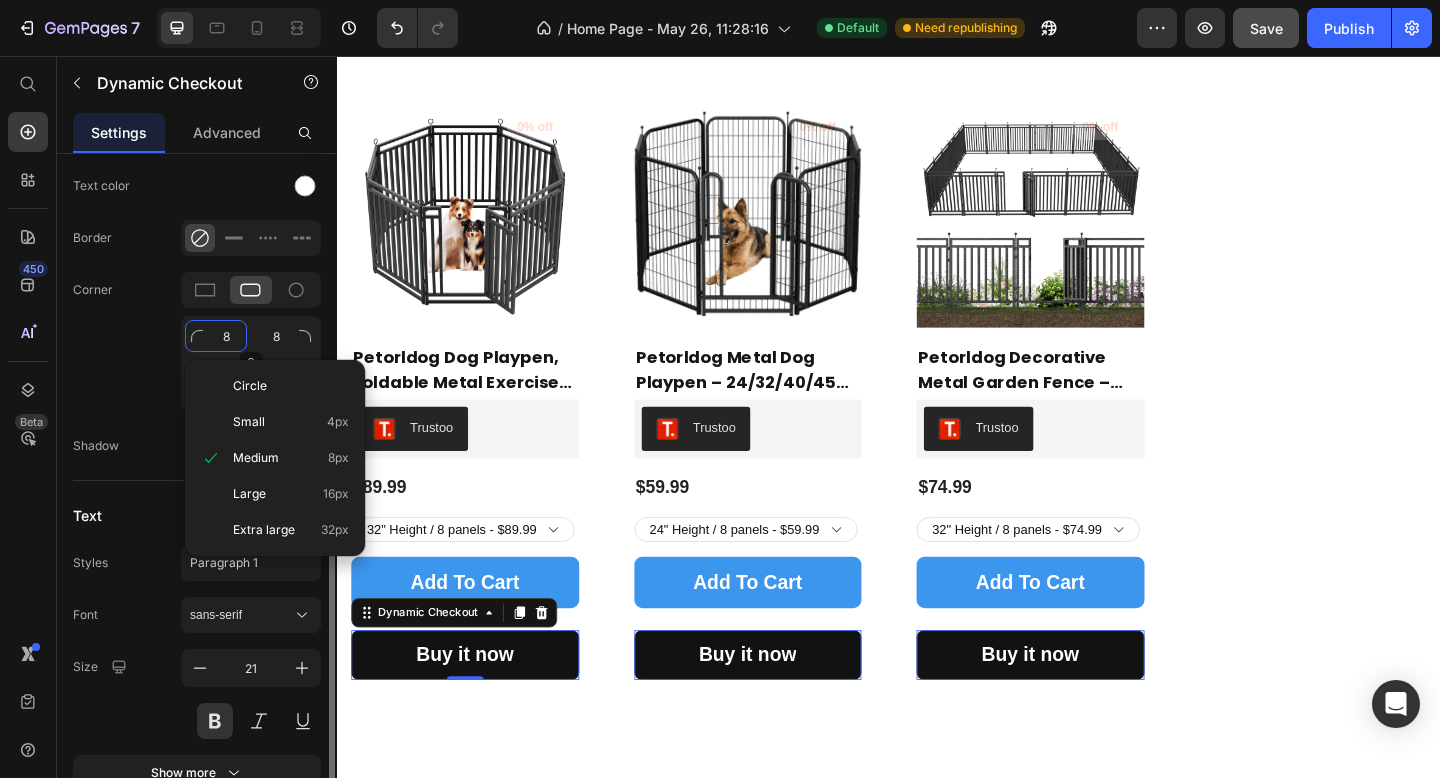 type on "9" 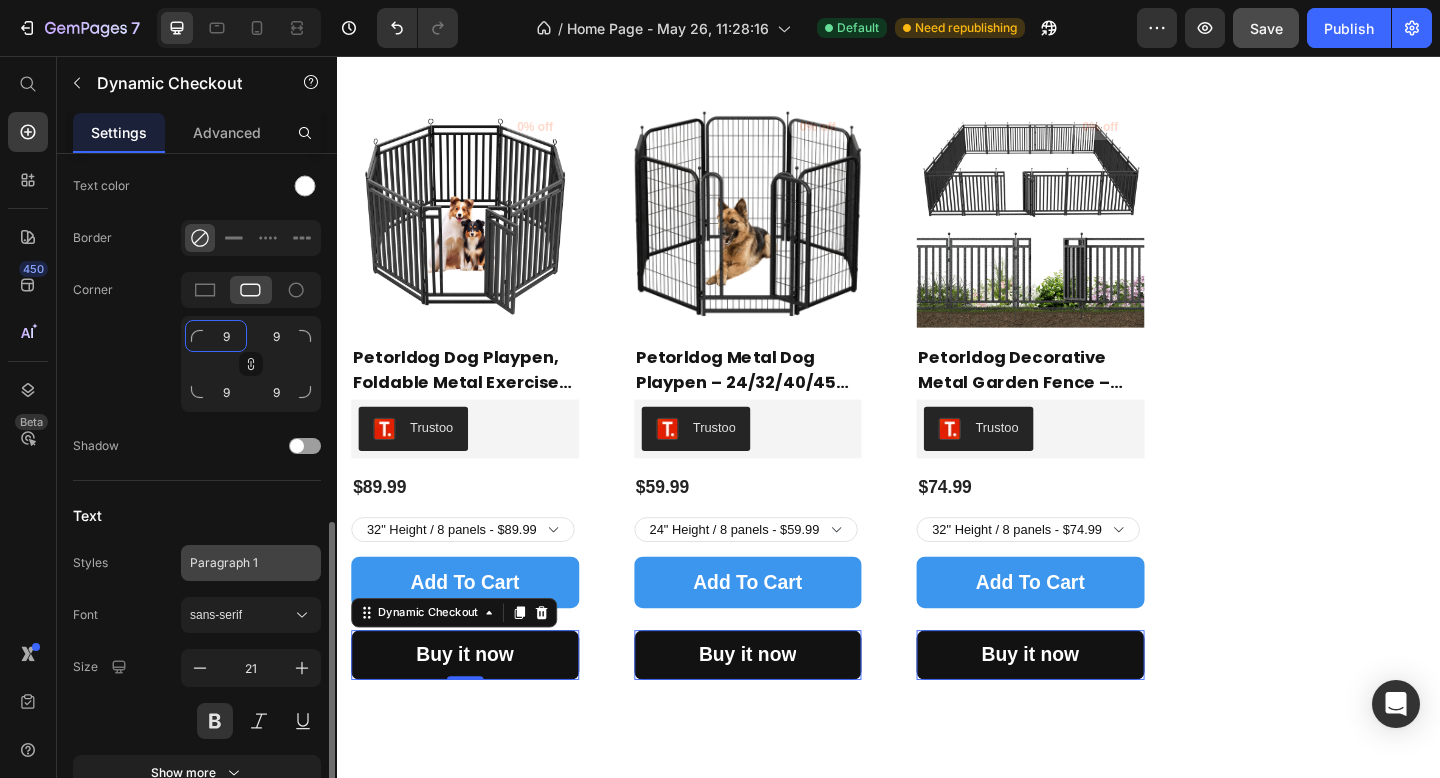 scroll, scrollTop: 838, scrollLeft: 0, axis: vertical 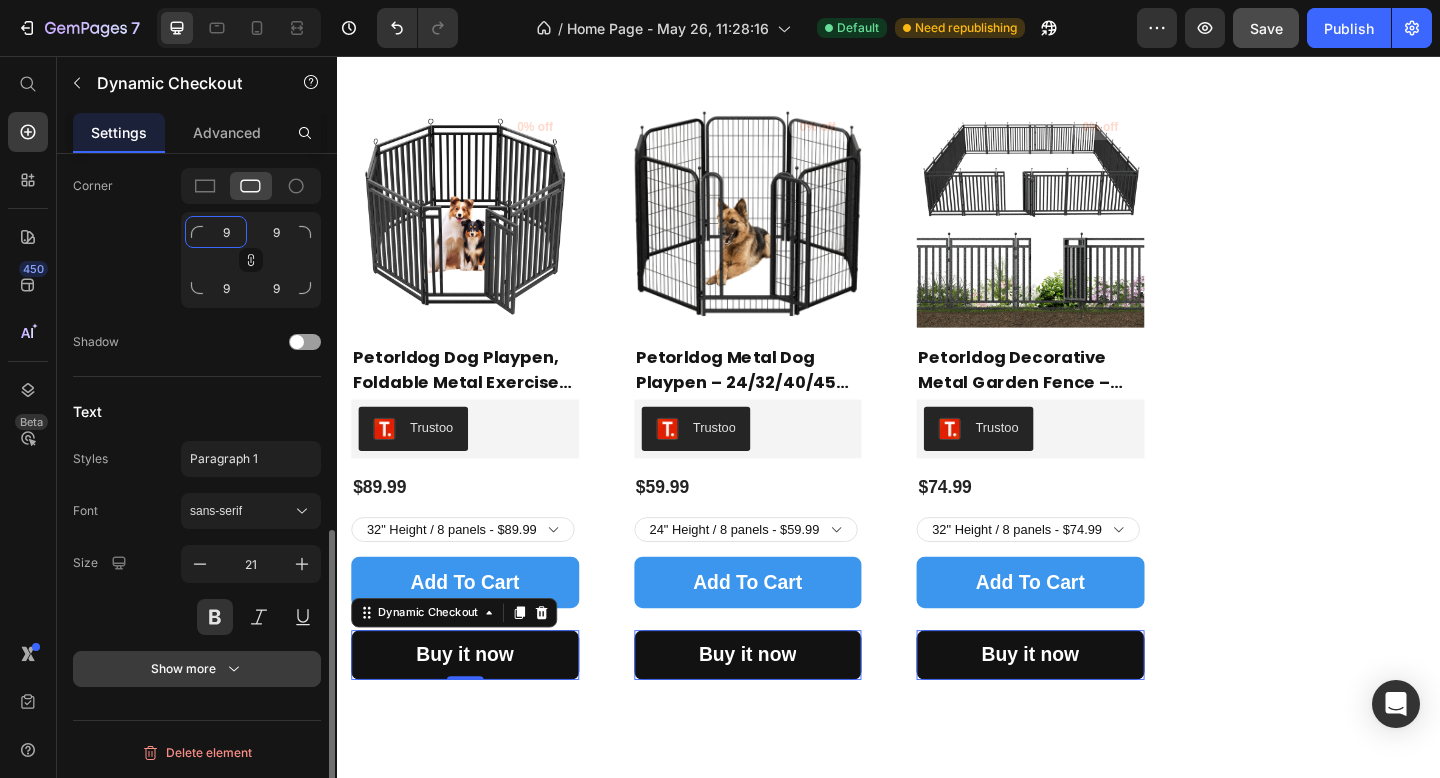 type on "9" 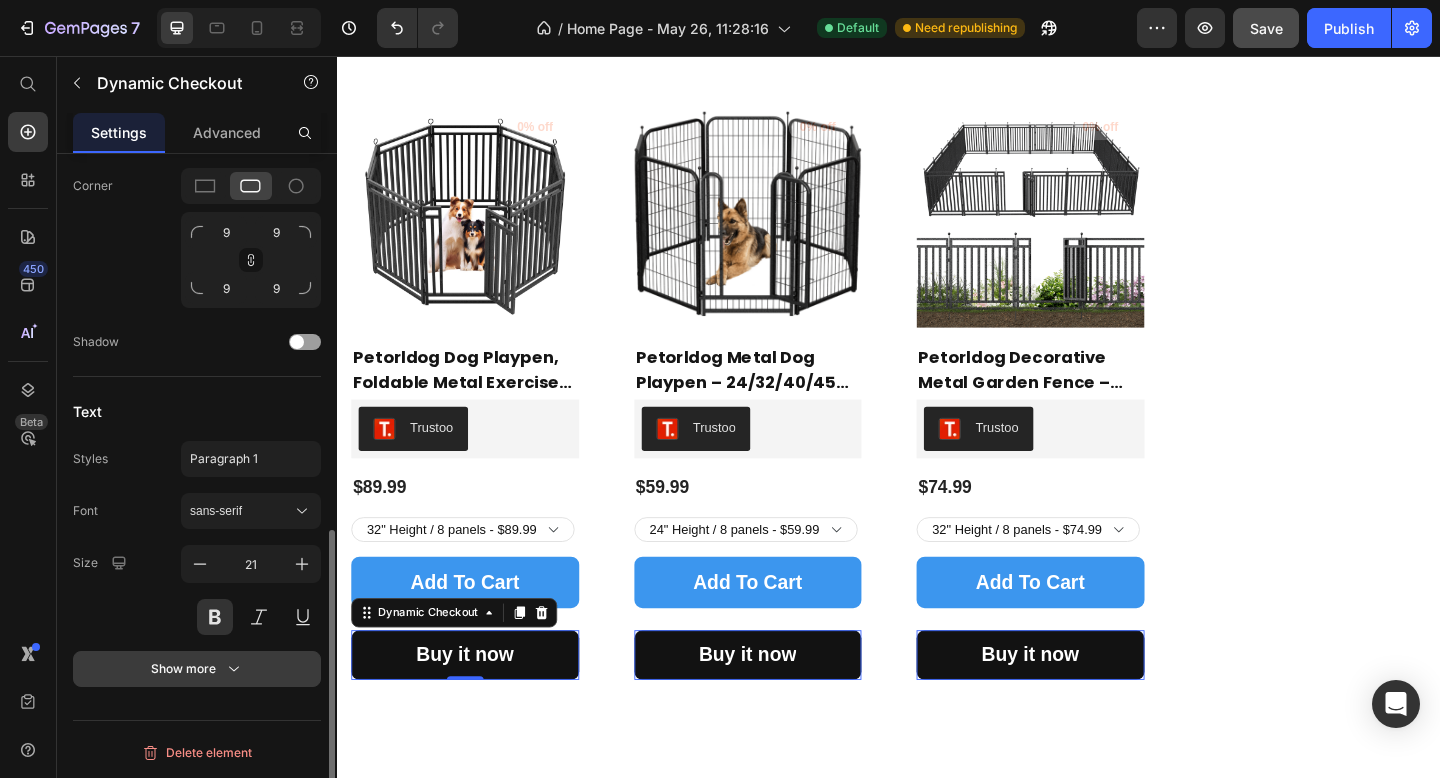 click on "Show more" at bounding box center (197, 669) 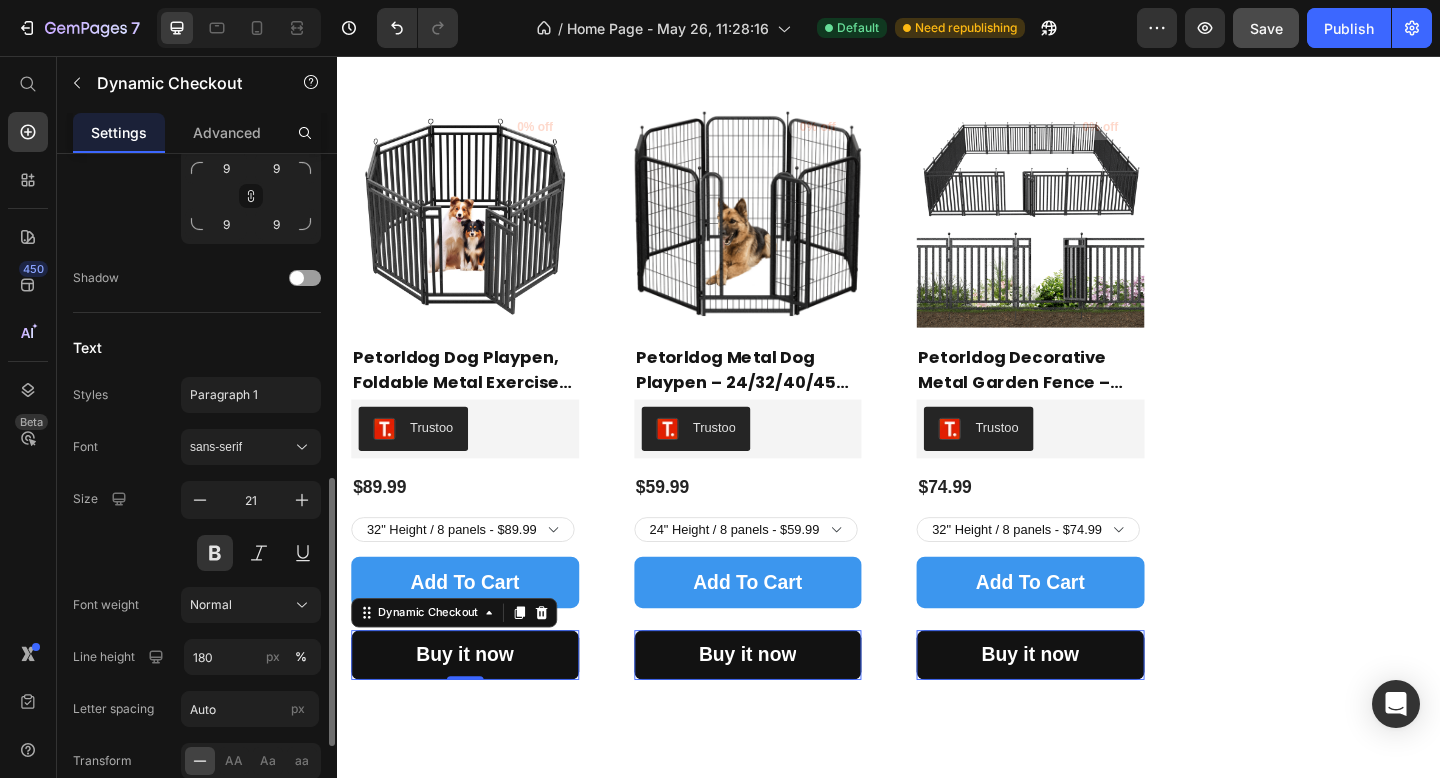scroll, scrollTop: 1046, scrollLeft: 0, axis: vertical 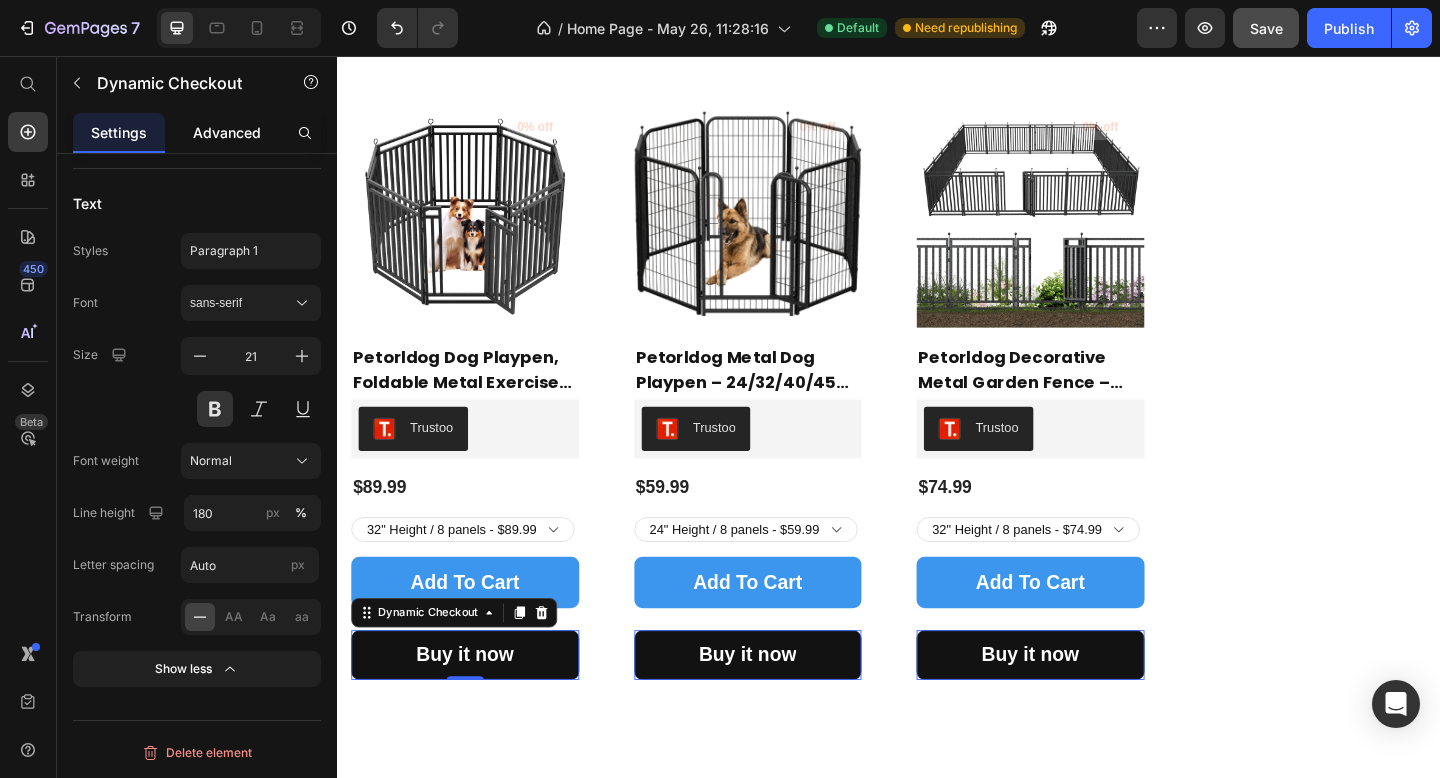 click on "Advanced" at bounding box center (227, 132) 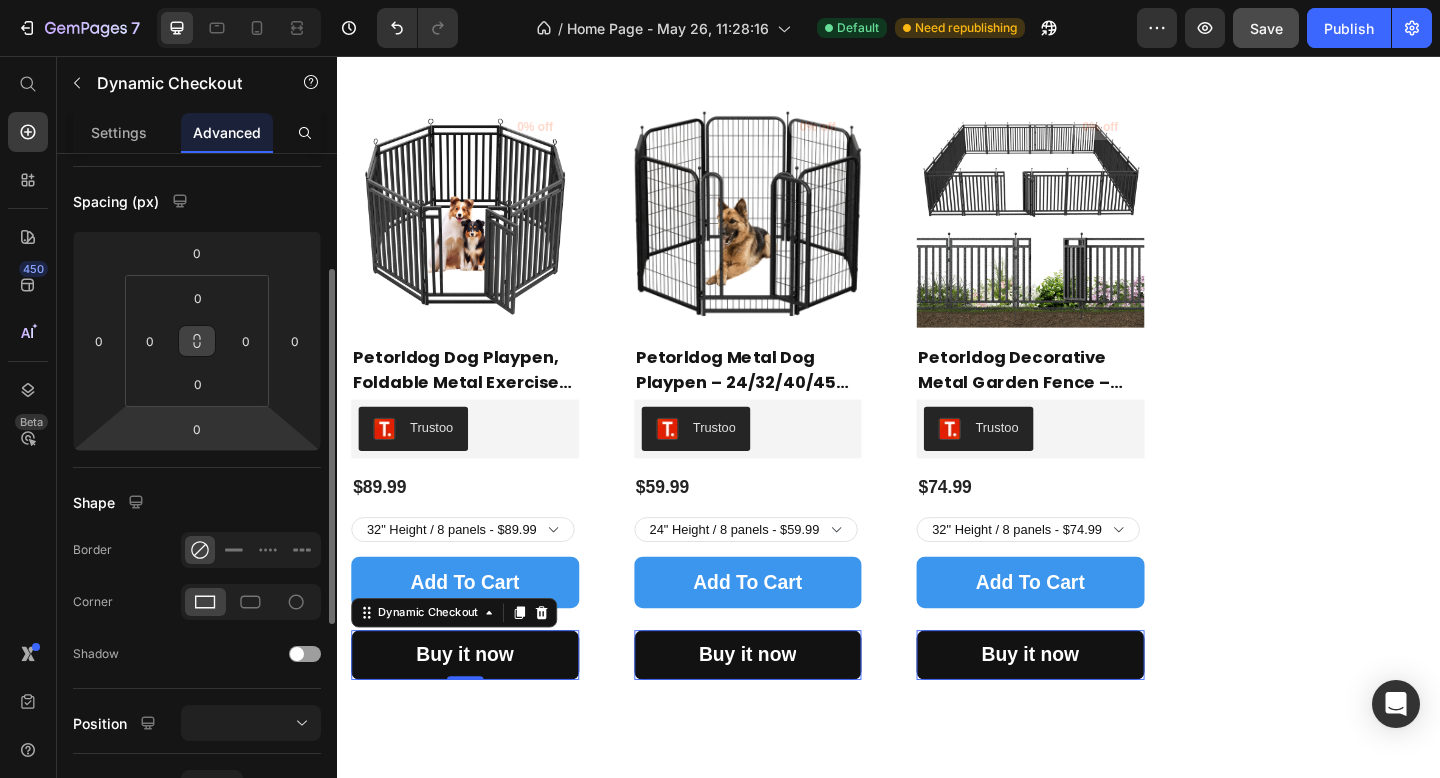 scroll, scrollTop: 197, scrollLeft: 0, axis: vertical 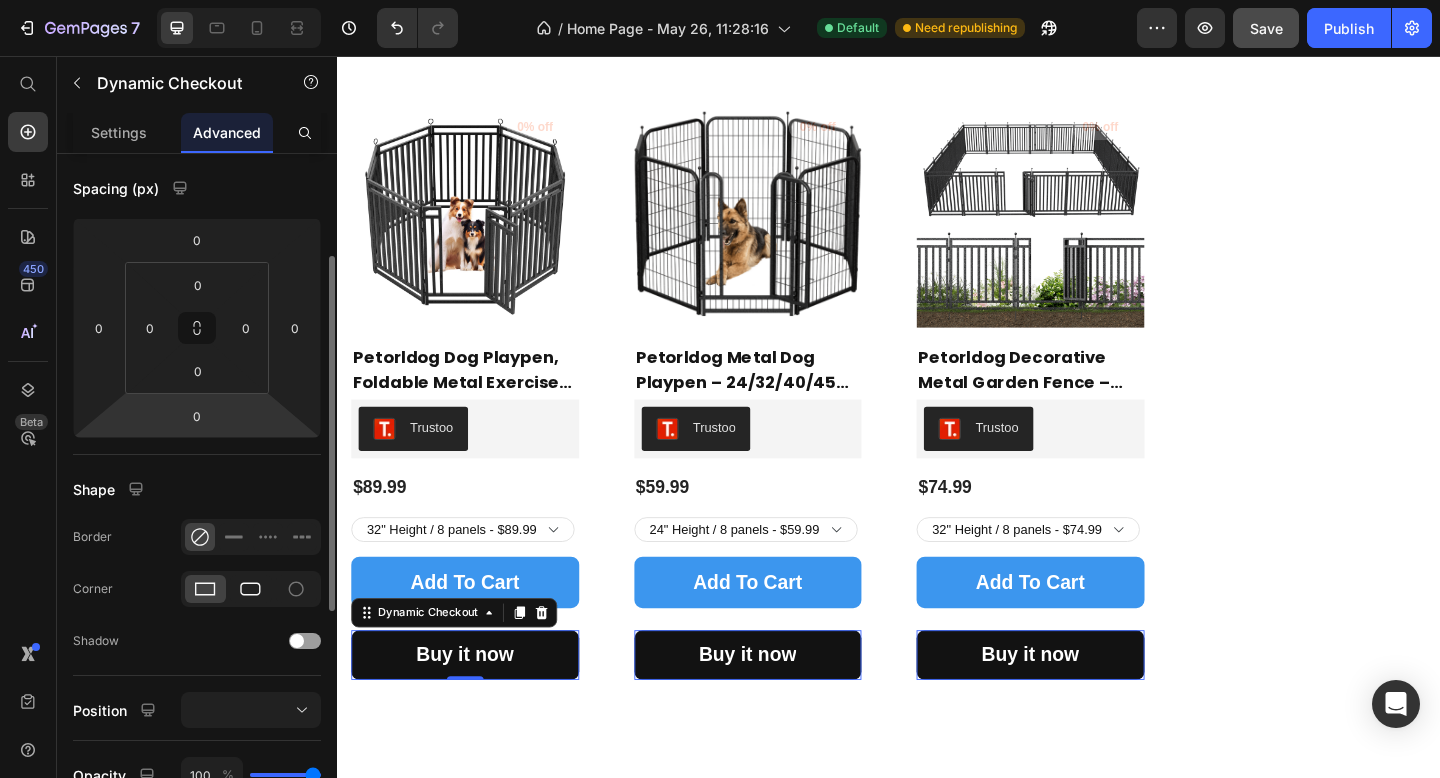 click 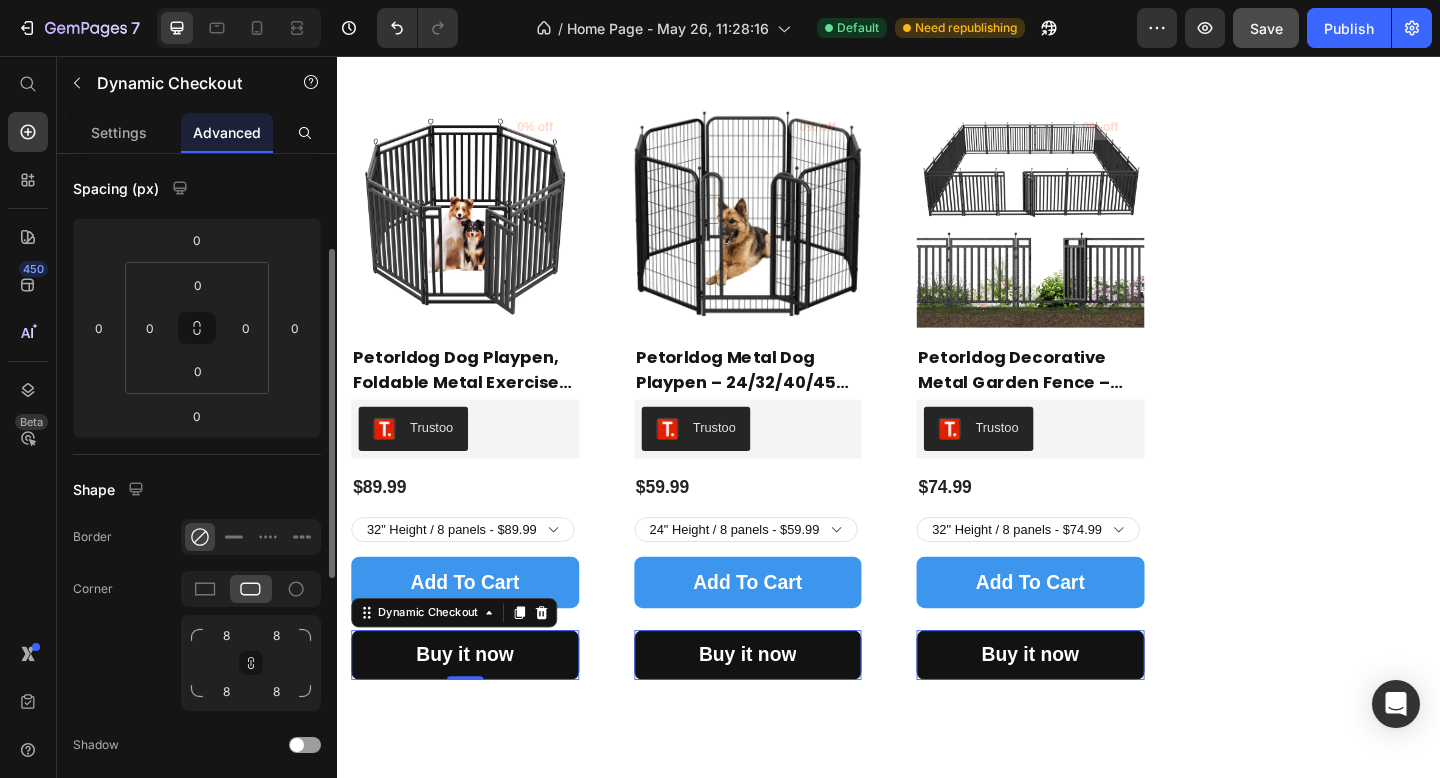 click on "Corner 8 8 8 8" 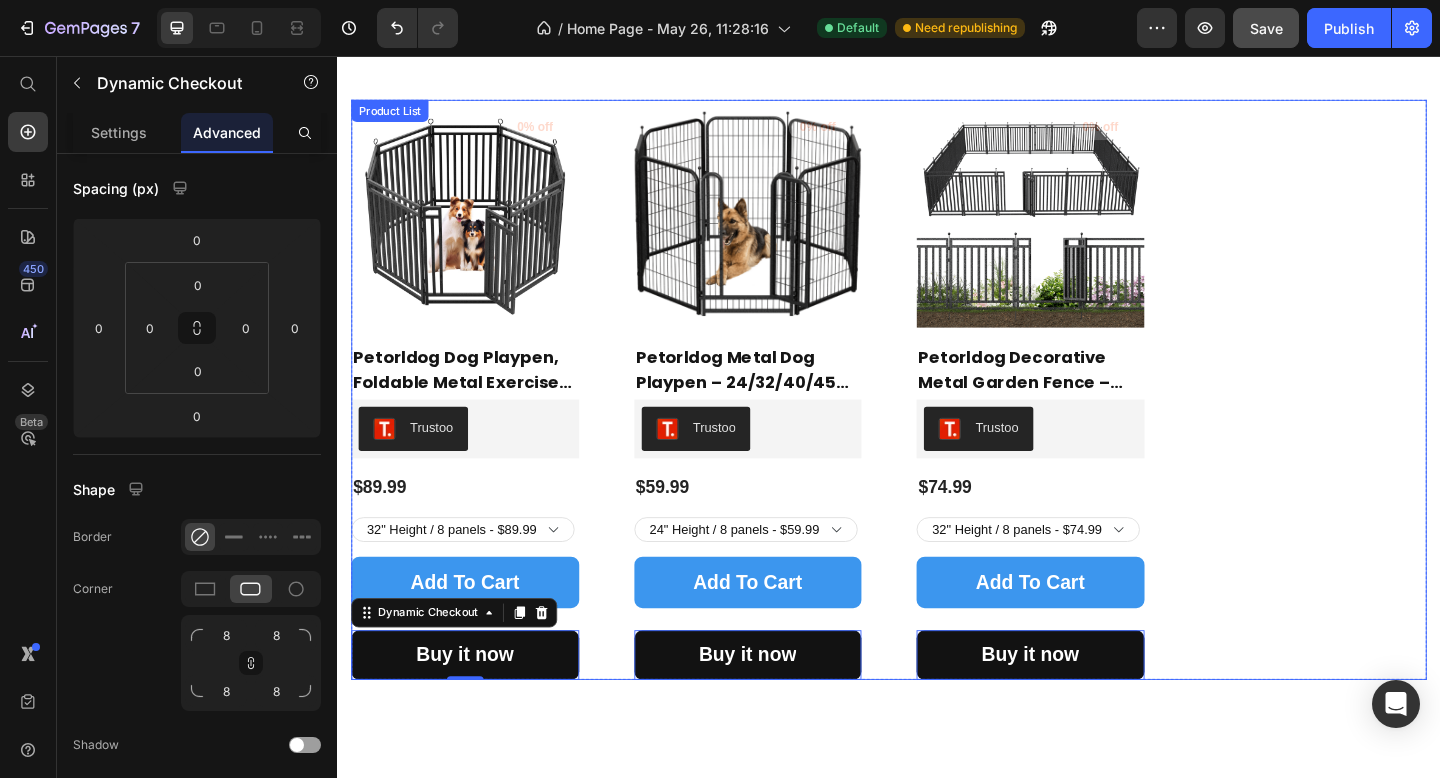 click on "(P) Images 0% off Product Badge Row Petorldog Dog Playpen, Foldable Metal Exercise Pen for Small/Medium/Large Dogs – Available in 32" & 40" Heights, 8/16/24/32 Panels, for Yard, Camping & RV (Black-Silver) (P) Title Trustoo Trustoo Row $89.99 (P) Price Row 32" Height / 8 panels - $89.99  32" Height / 16 panels - $149.99  32" Height / 24 panels - $239.99  32" Height / 32 panels - $359.99  40" Height / 8 panels - $99.99  40" Height / 16 panels - $169.99  40" Height / 24 panels - $294.99  40" Height / 32 panels - $389.99  (P) Variants & Swatches add to cart (P) Cart Button Buy it now Dynamic Checkout   0 Row (P) Images 0% off Product Badge Row Petorldog Metal Dog Playpen – 24/32/40/45 Inch Height, 8/16/24/32 Panels | Heavy-Duty Dog Fence for Small, Medium & Large Breeds | Indoor & Outdoor Pet Playpen for Yard, Camping, RV – Black & Silver (P) Title Trustoo Trustoo Row $59.99 (P) Price Row 24"  Height / 8 panels - $59.99  24"  Height / 16 panels - $96.99  24"  Height / 24 panels - $159.99  add to cart   0" at bounding box center (937, 419) 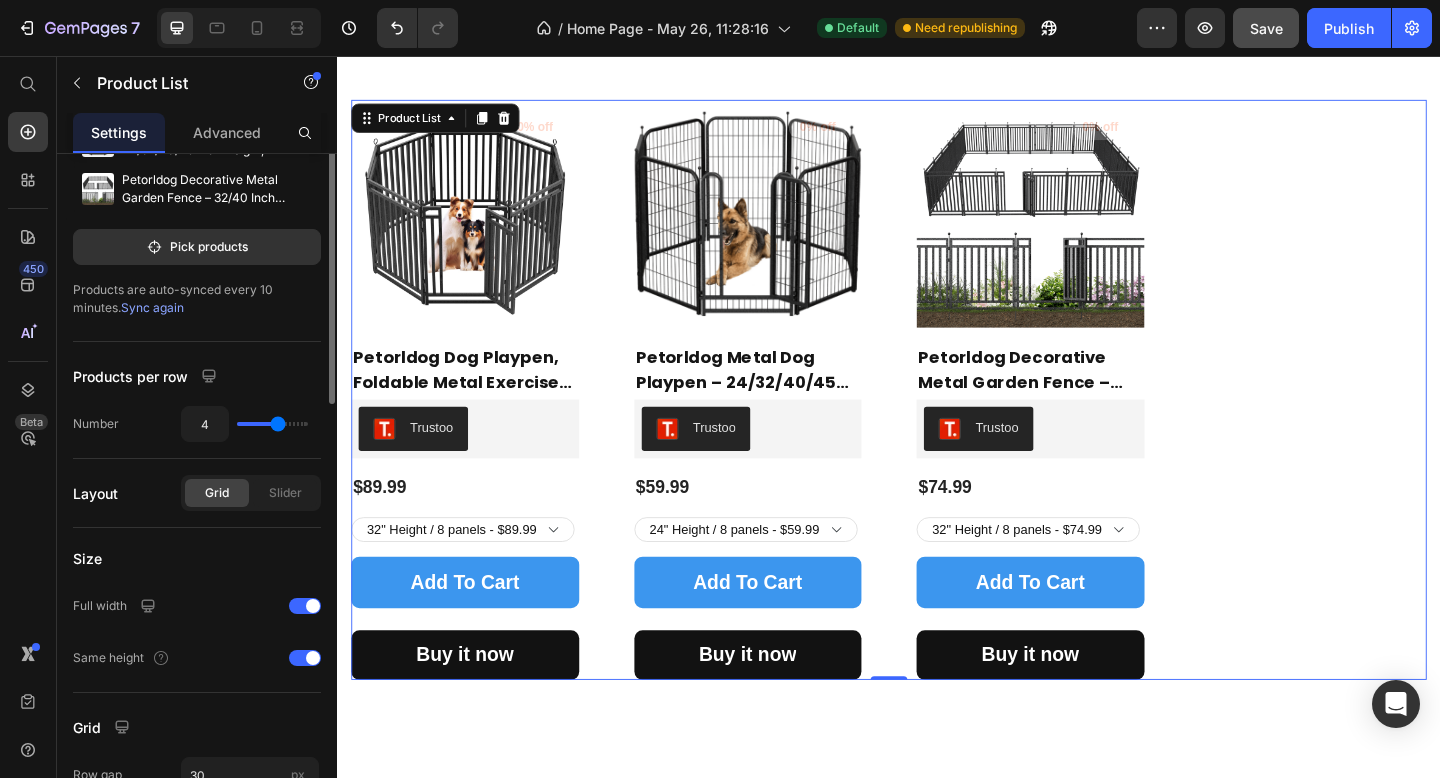 scroll, scrollTop: 0, scrollLeft: 0, axis: both 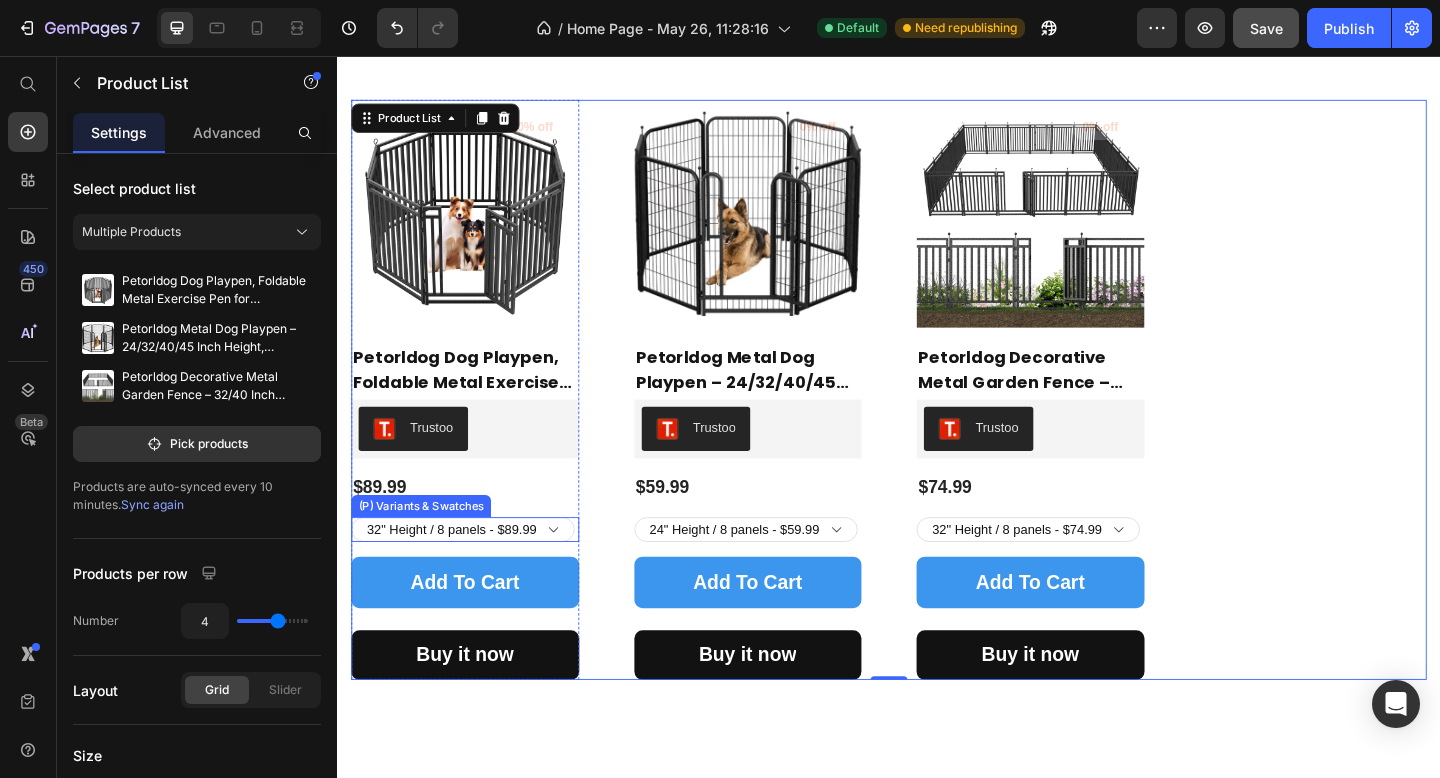click on "32" Height / 8 panels - $89.99  32" Height / 16 panels - $149.99  32" Height / 24 panels - $239.99  32" Height / 32 panels - $359.99  40" Height / 8 panels - $99.99  40" Height / 16 panels - $169.99  40" Height / 24 panels - $294.99  40" Height / 32 panels - $389.99" at bounding box center [473, 571] 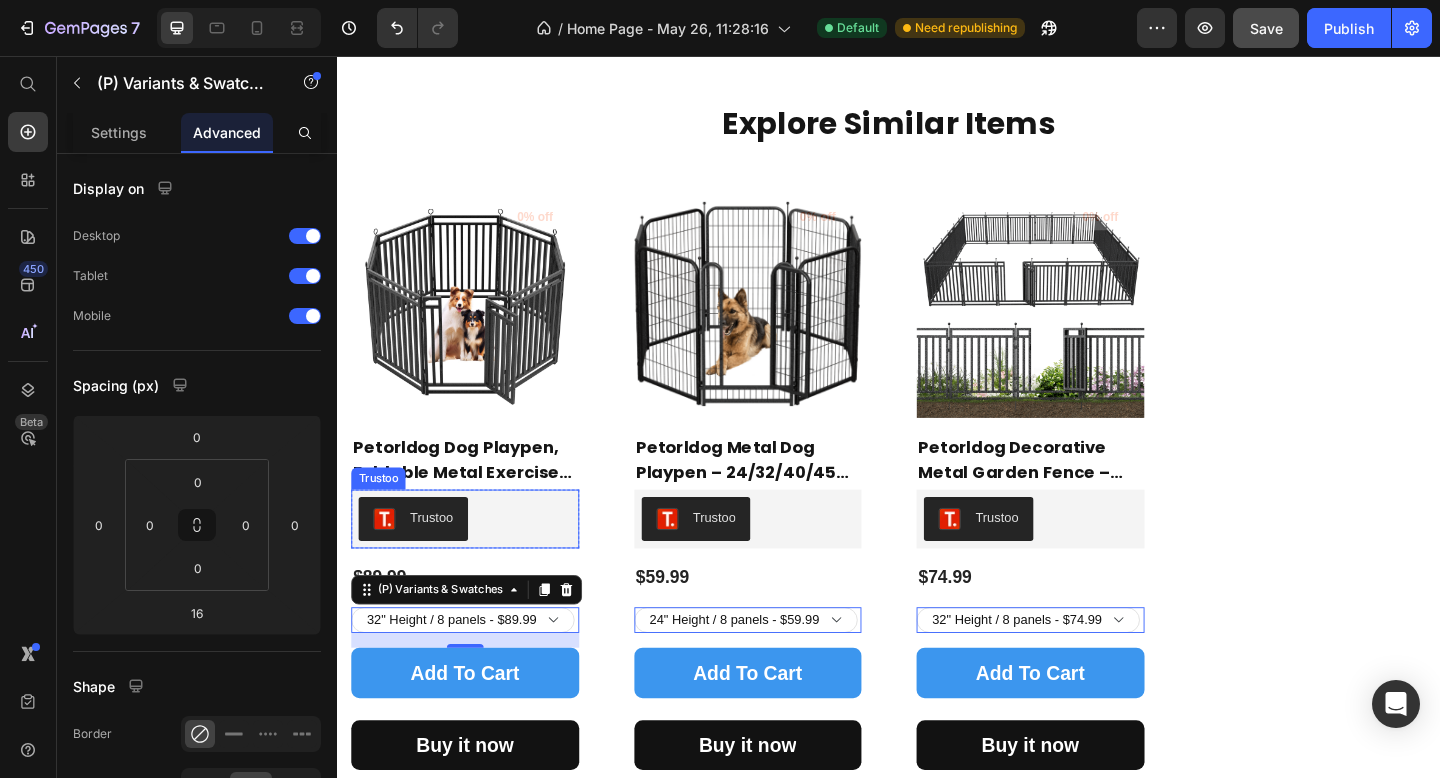 scroll, scrollTop: 2201, scrollLeft: 0, axis: vertical 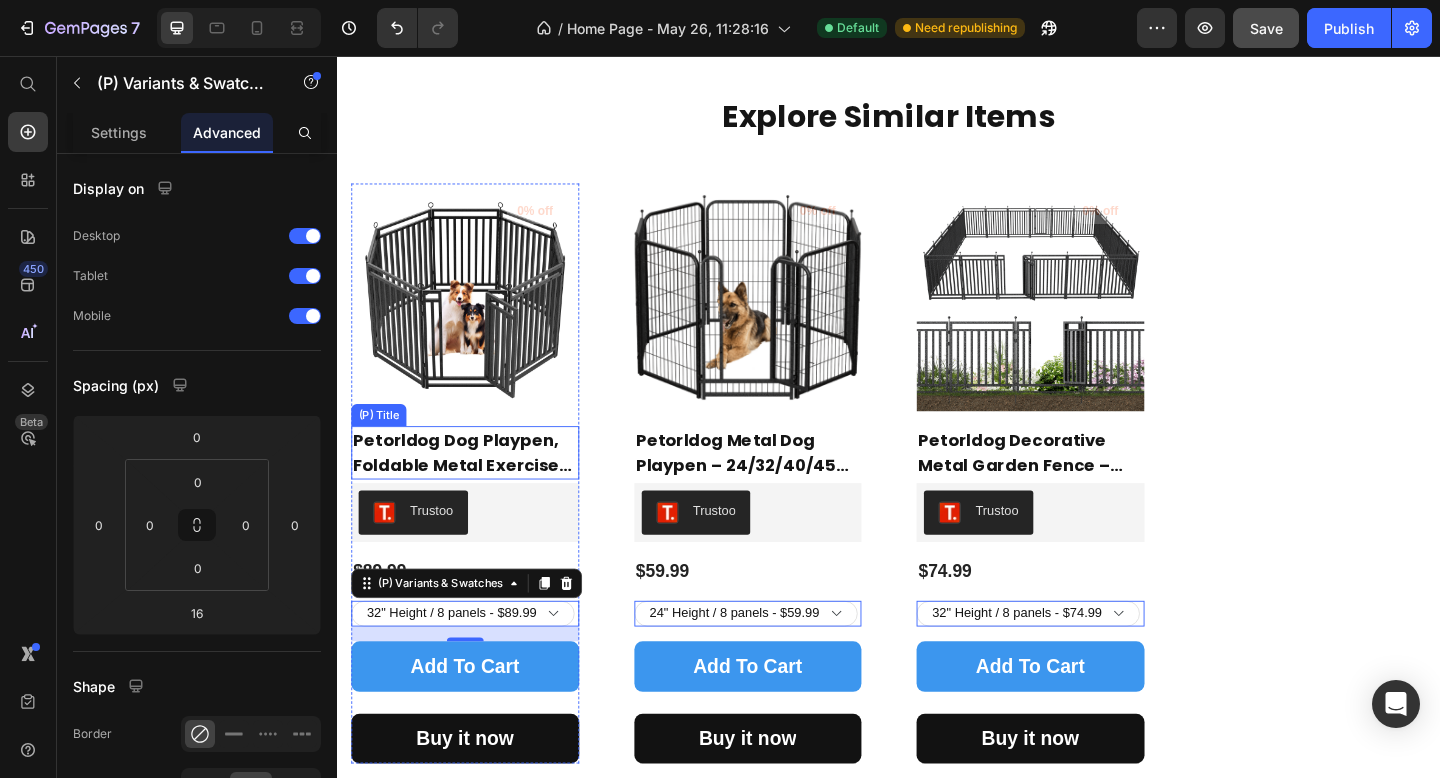 click on "Petorldog Dog Playpen, Foldable Metal Exercise Pen for Small/Medium/Large Dogs – Available in 32" & 40" Heights, 8/16/24/32 Panels, for Yard, Camping & RV (Black-Silver)" at bounding box center [476, 488] 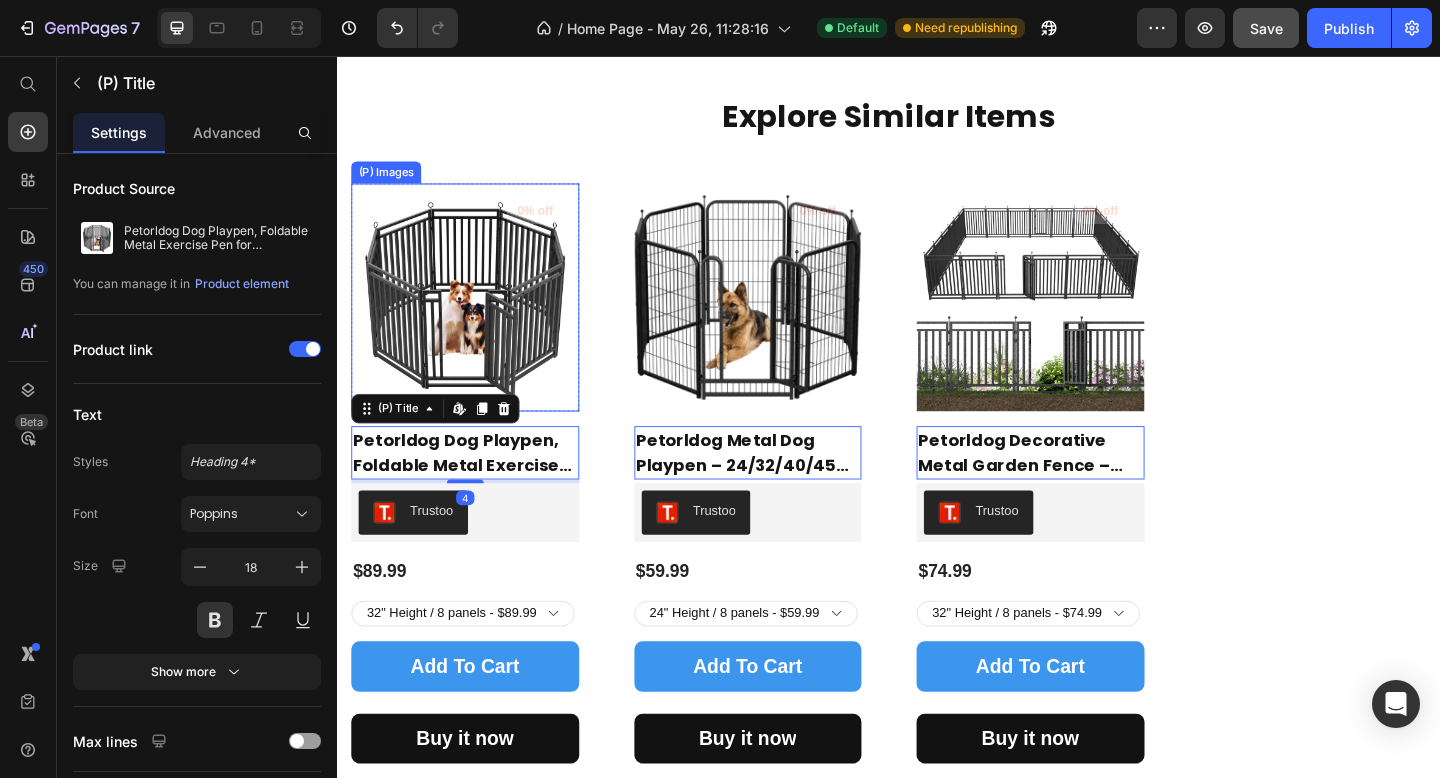 click at bounding box center [476, 319] 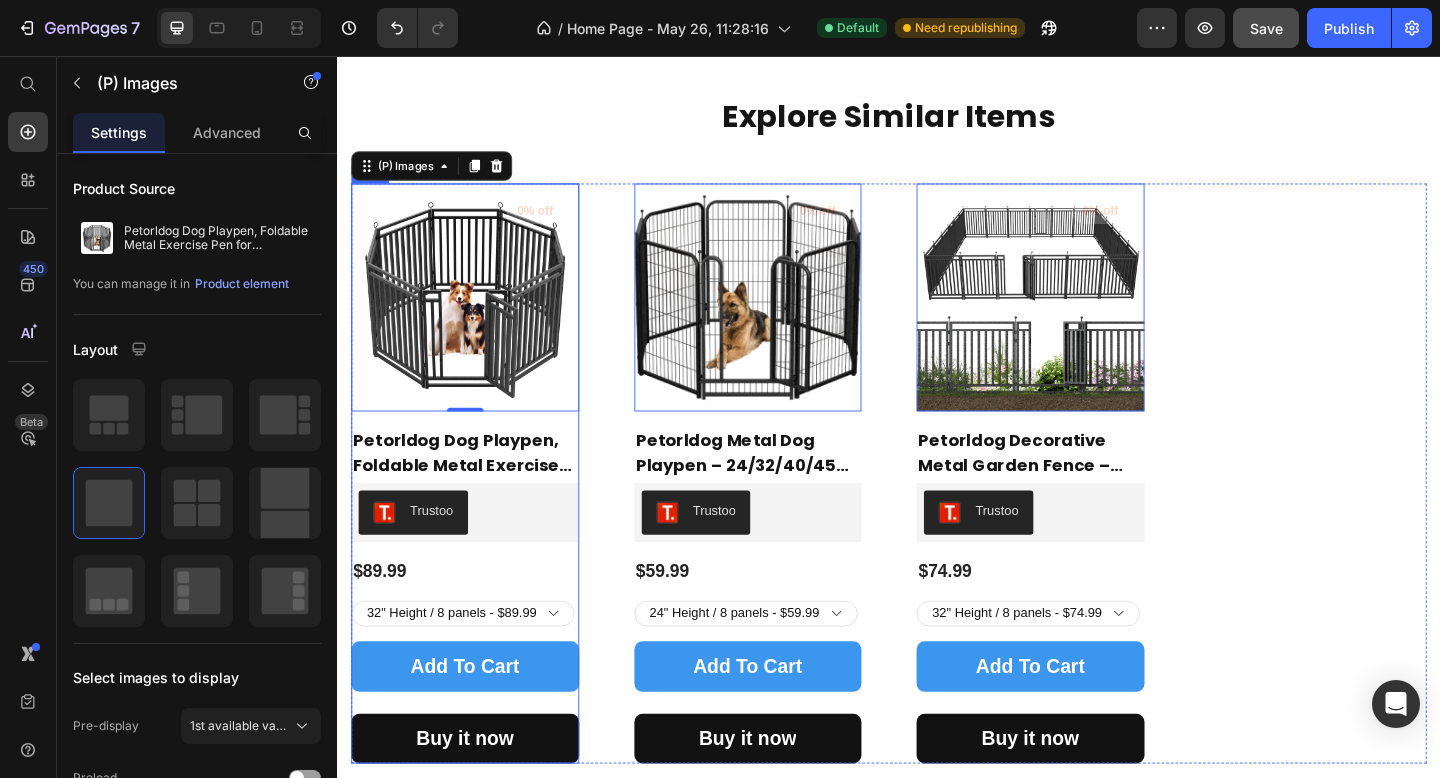 click on "(P) Images   0 0% off Product Badge Row Petorldog Dog Playpen, Foldable Metal Exercise Pen for Small/Medium/Large Dogs – Available in 32" & 40" Heights, 8/16/24/32 Panels, for Yard, Camping & RV (Black-Silver) (P) Title Trustoo Trustoo Row $89.99 (P) Price Row 32" Height / 8 panels - $89.99  32" Height / 16 panels - $149.99  32" Height / 24 panels - $239.99  32" Height / 32 panels - $359.99  40" Height / 8 panels - $99.99  40" Height / 16 panels - $169.99  40" Height / 24 panels - $294.99  40" Height / 32 panels - $389.99  (P) Variants & Swatches add to cart (P) Cart Button Buy it now Dynamic Checkout" at bounding box center [476, 510] 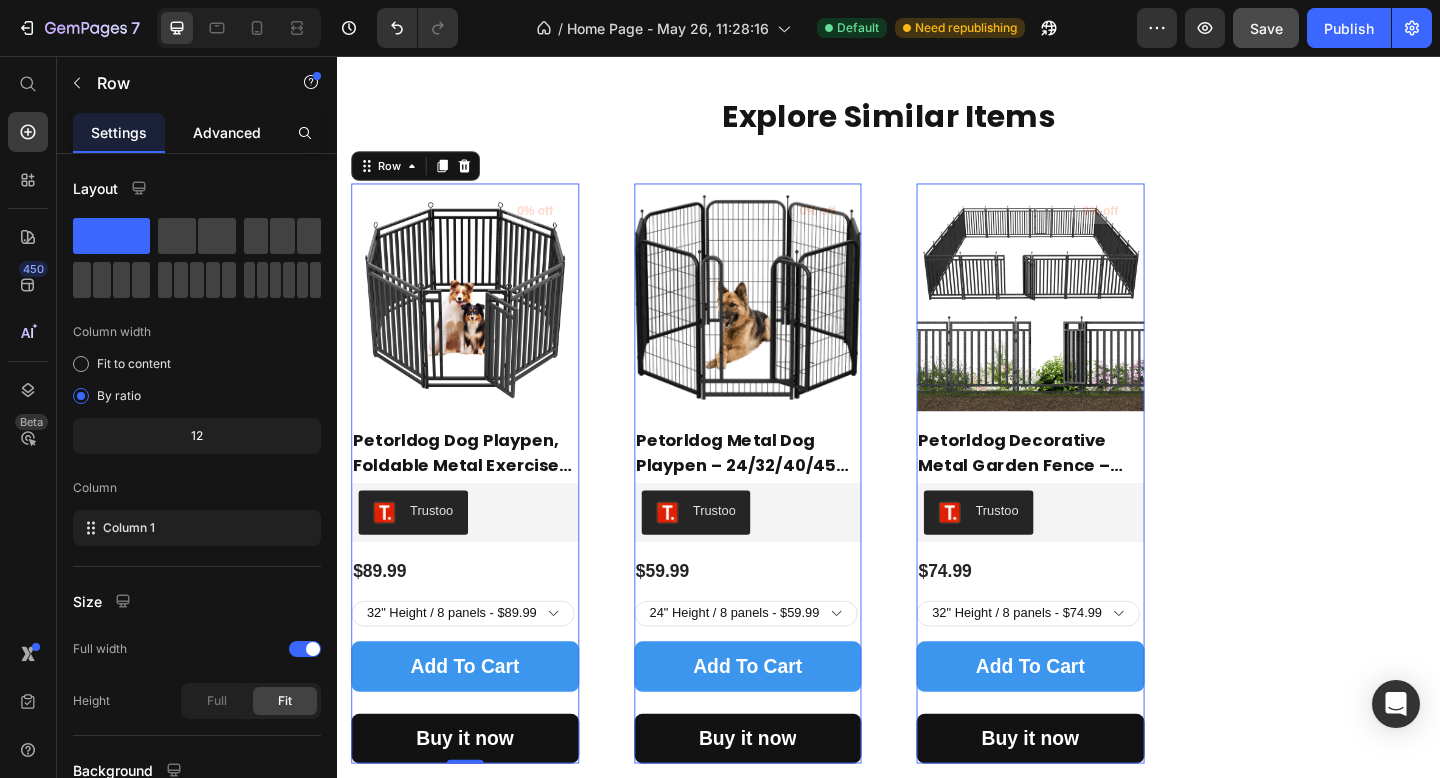 click on "Advanced" at bounding box center (227, 132) 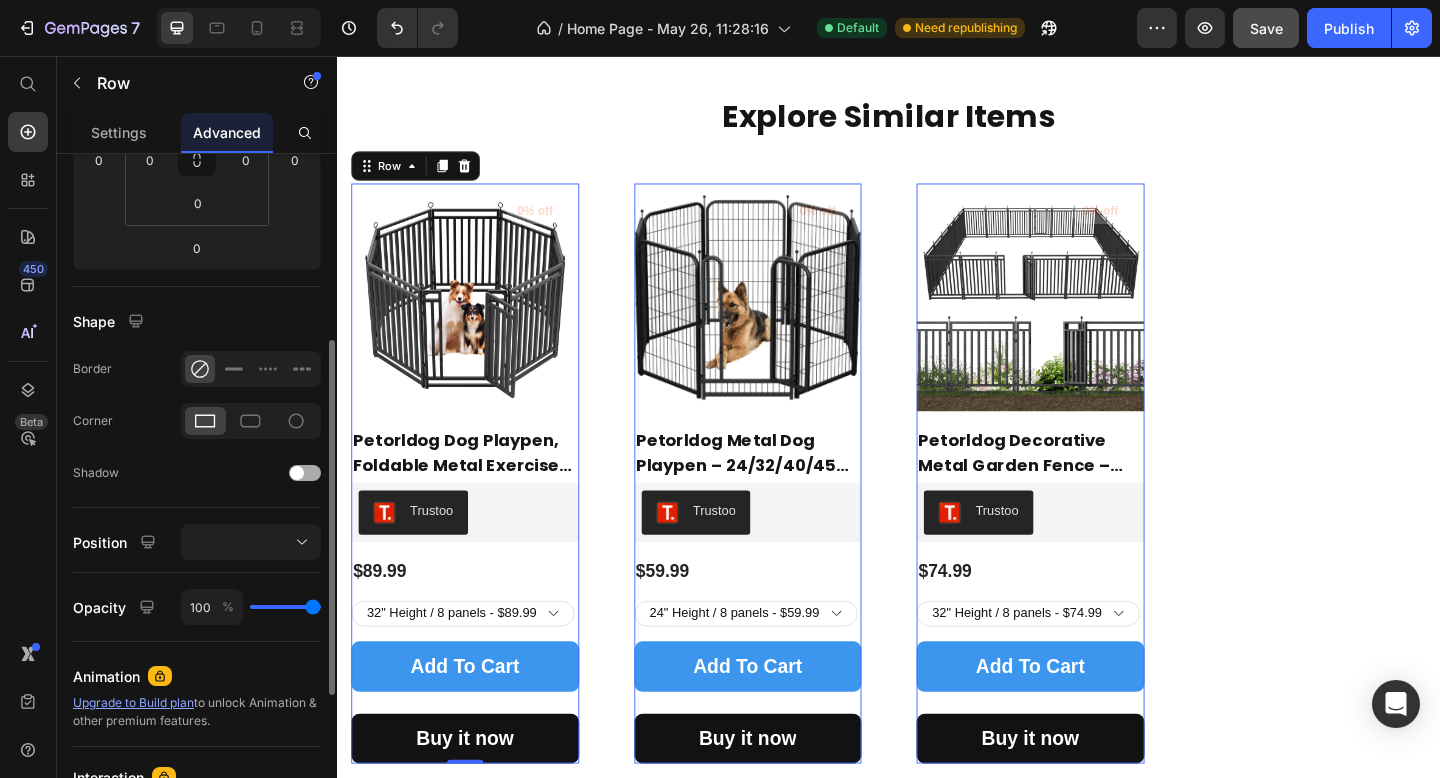 scroll, scrollTop: 366, scrollLeft: 0, axis: vertical 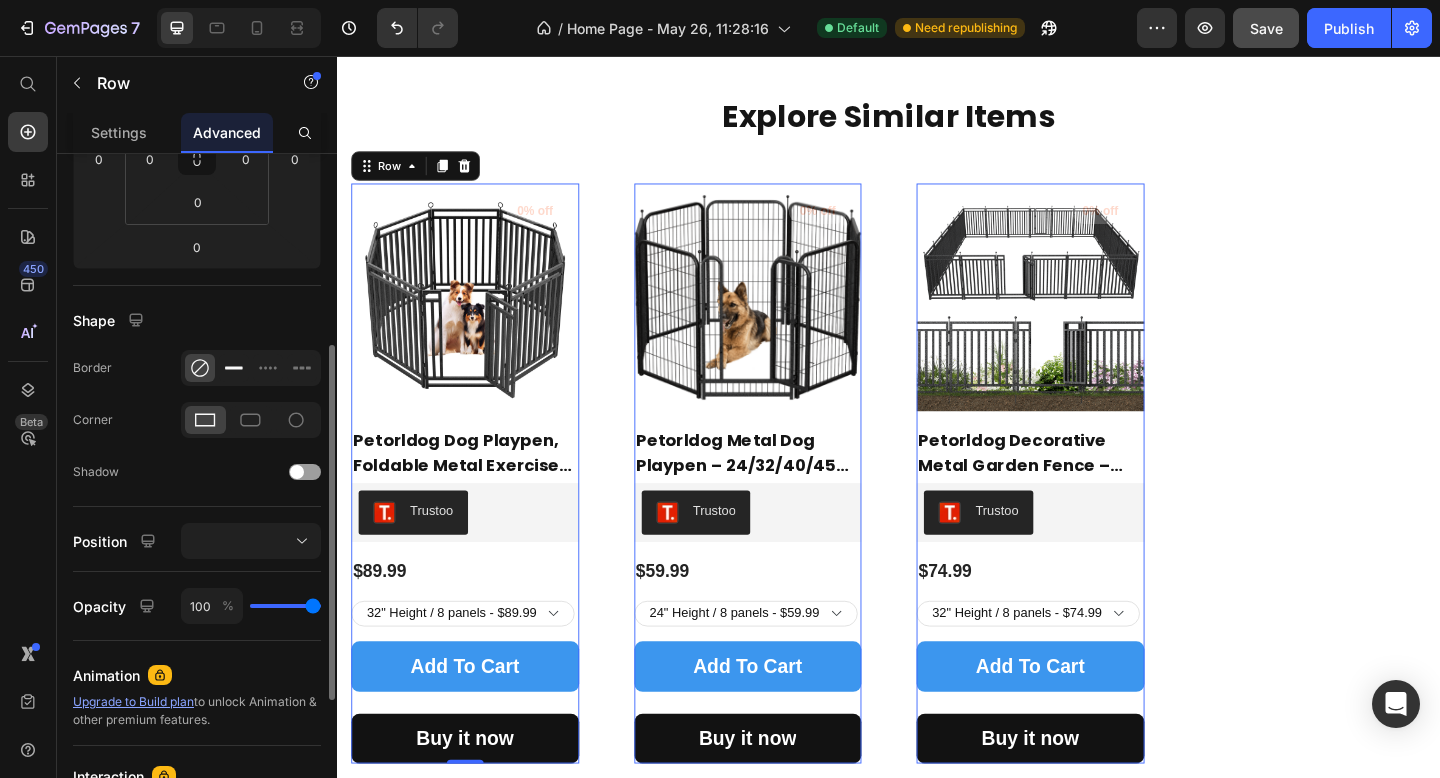 click 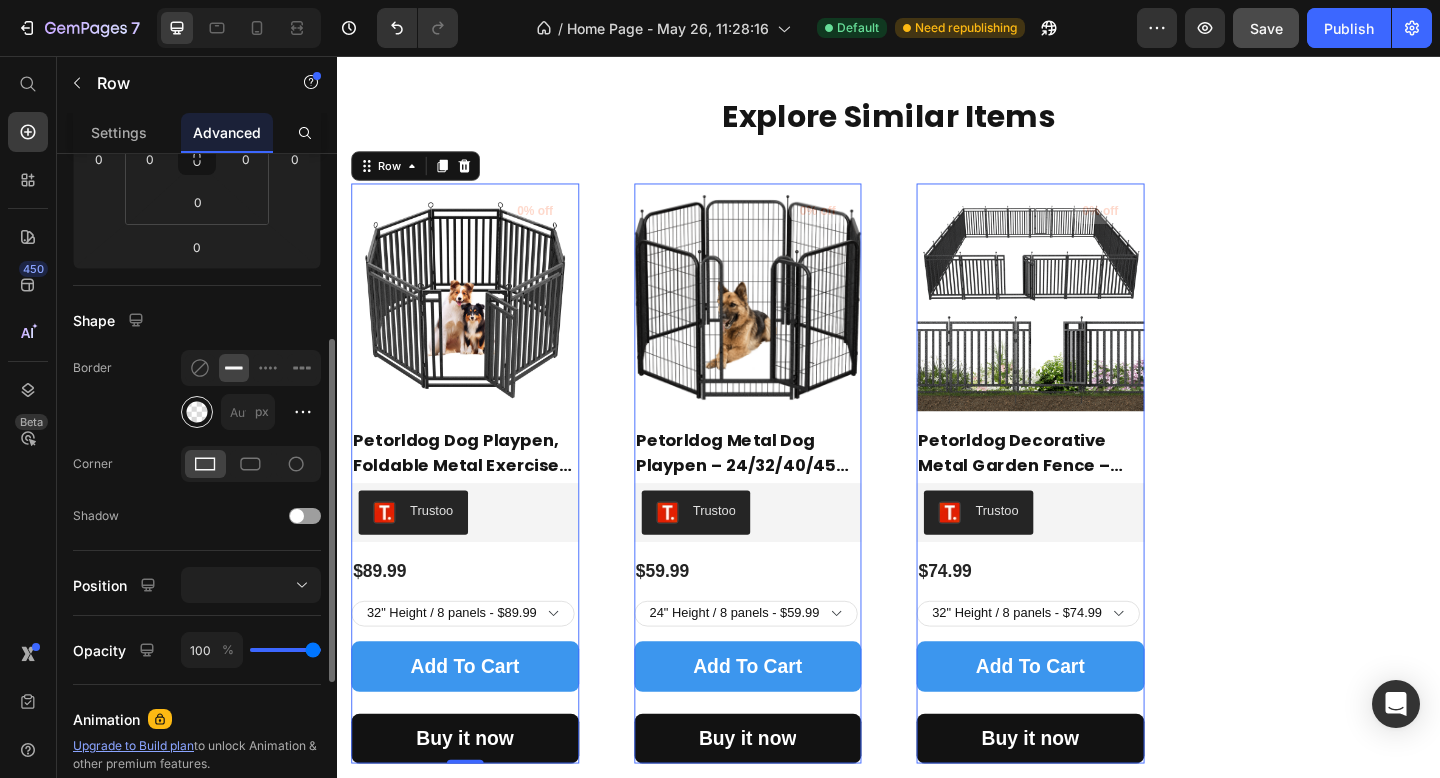 click at bounding box center [197, 412] 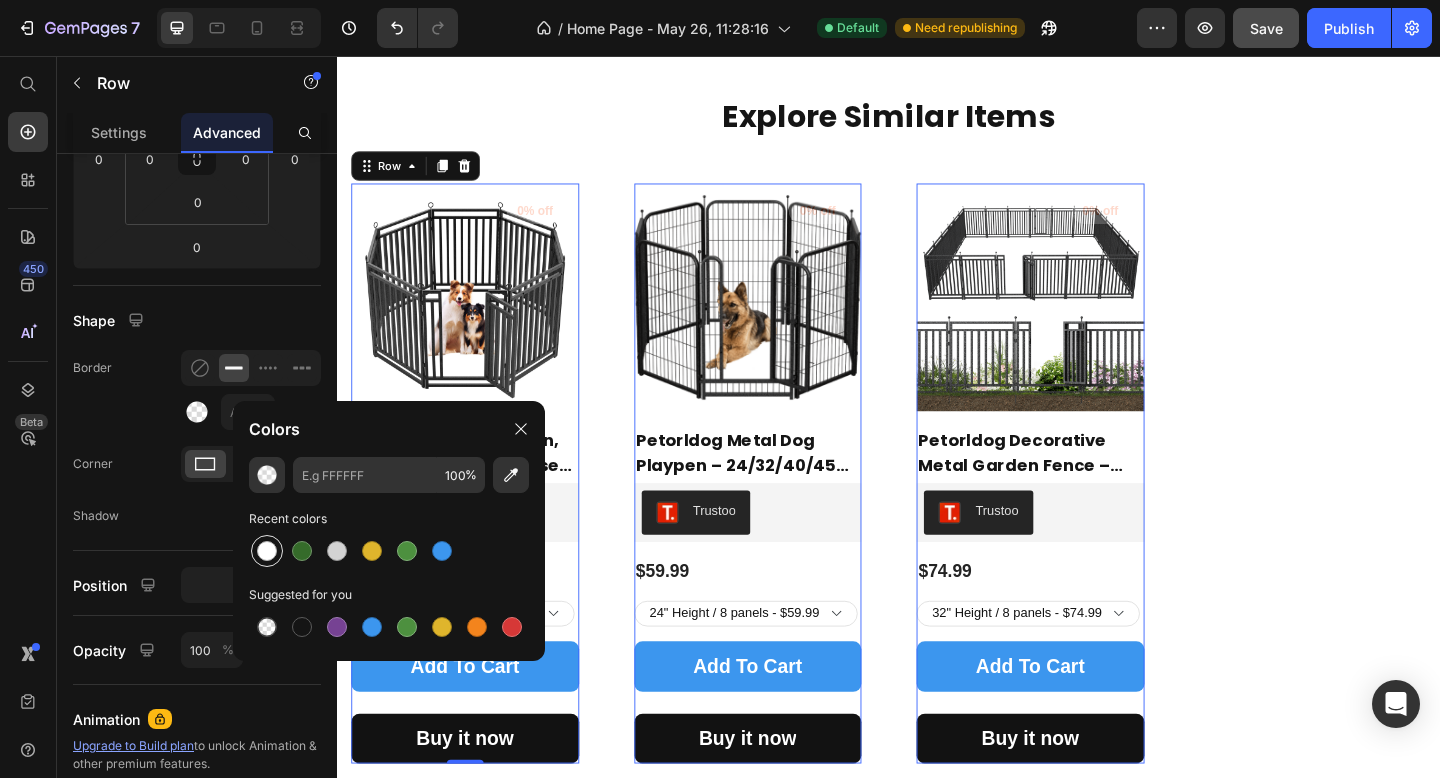 click at bounding box center (267, 551) 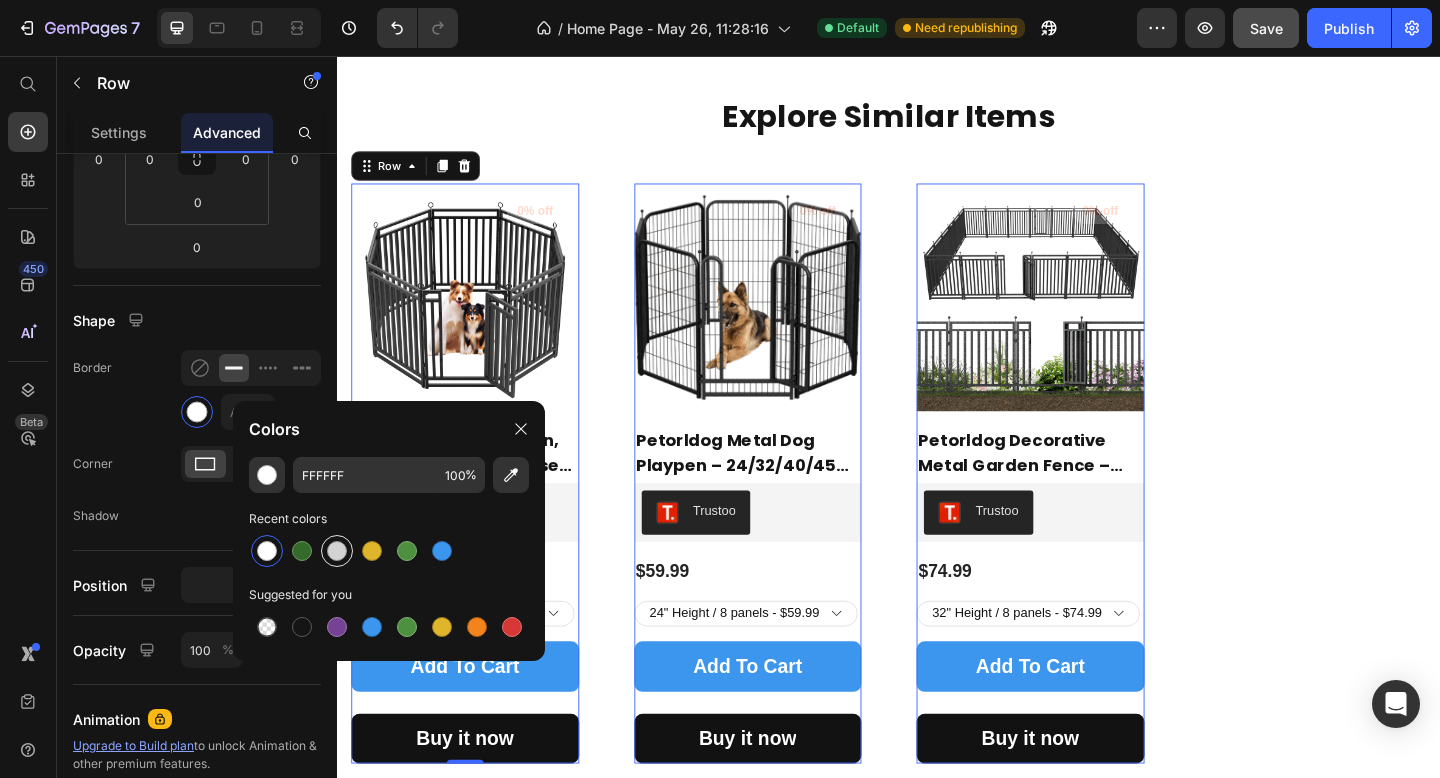 click at bounding box center [337, 551] 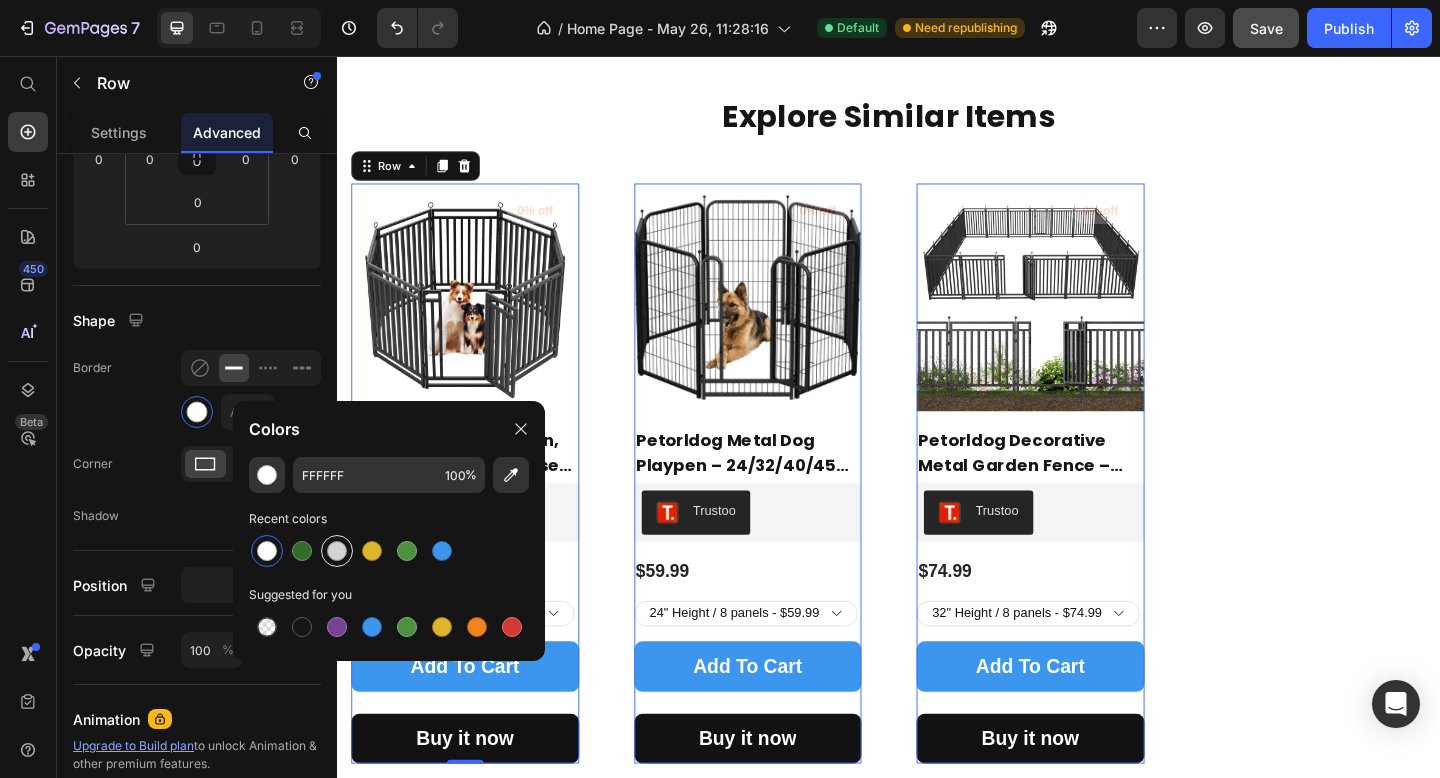 type on "D3D3D3" 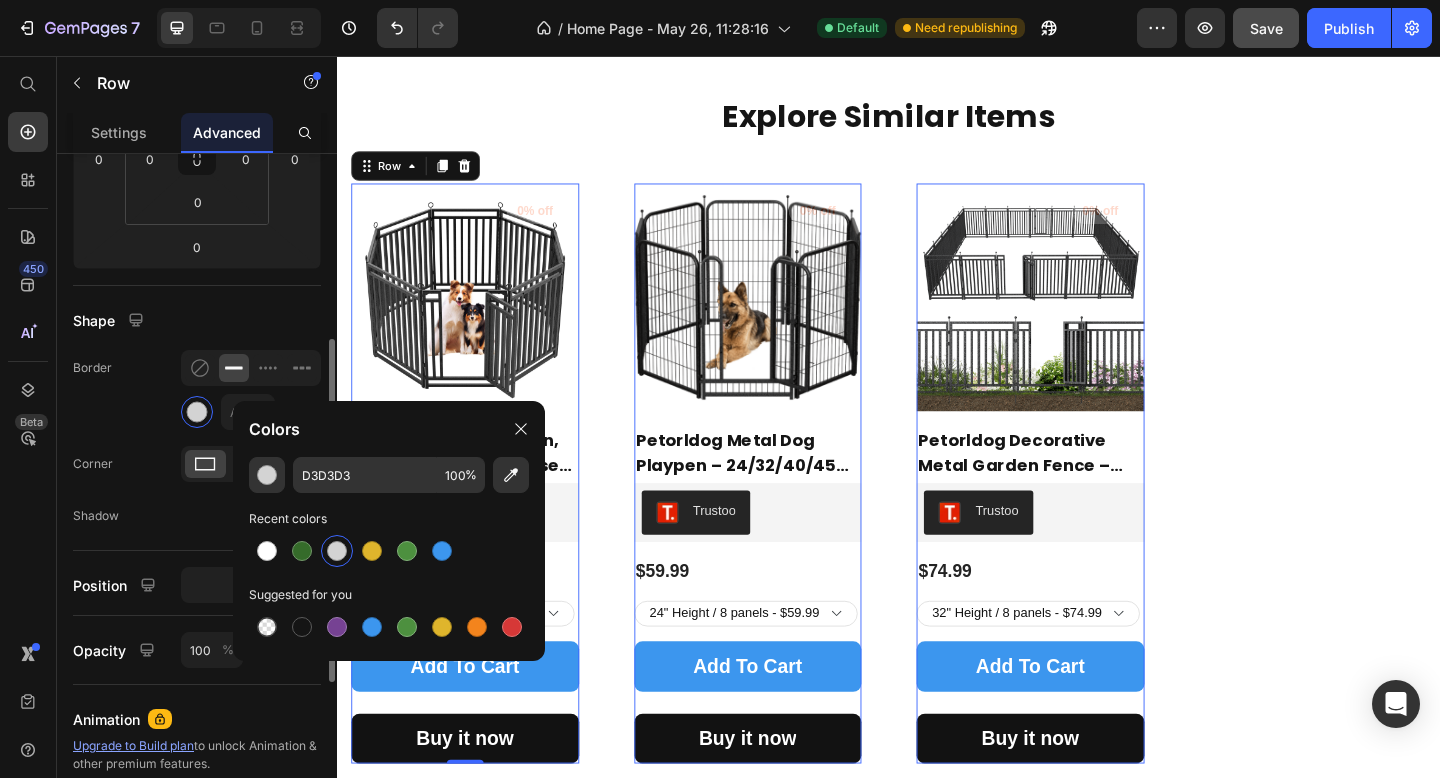 click on "Border px" 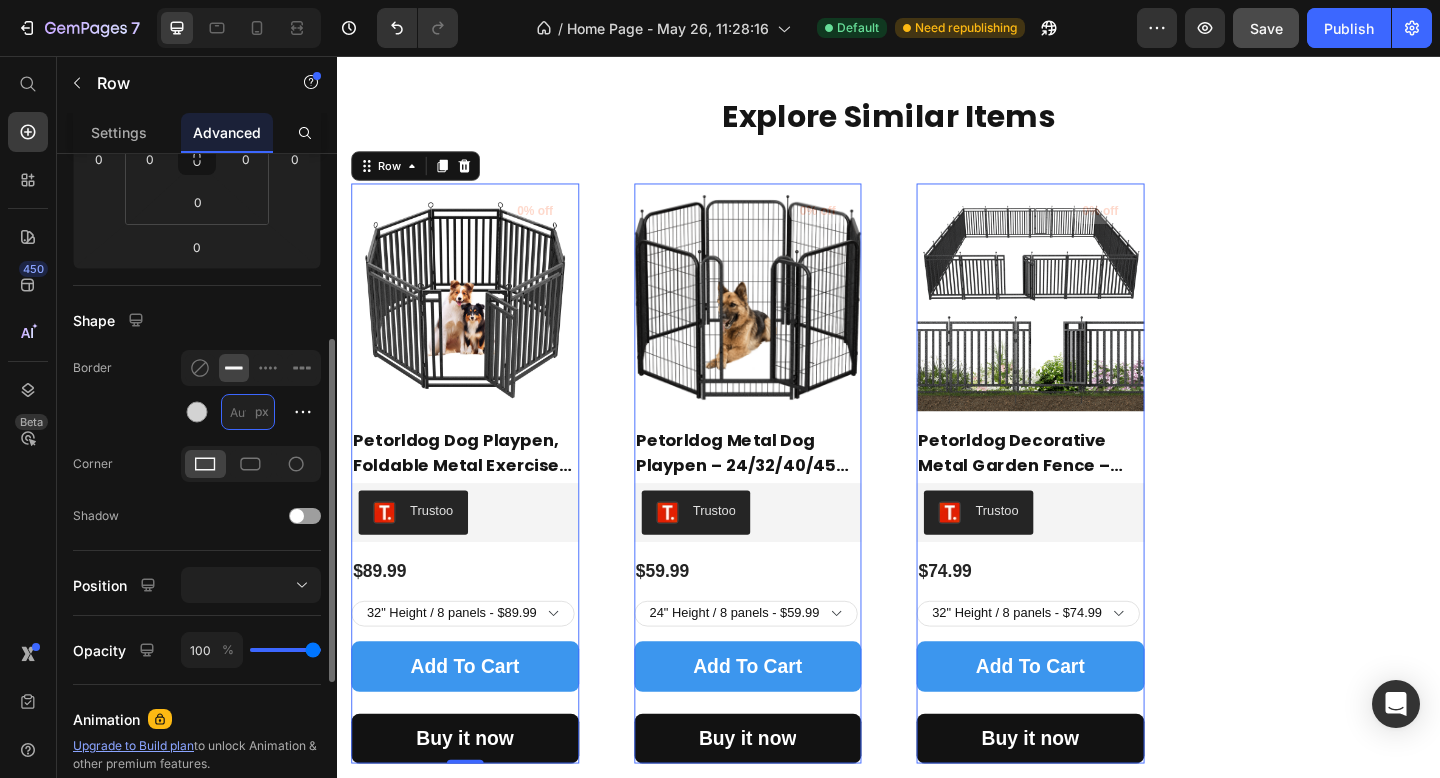 click on "px" at bounding box center [248, 412] 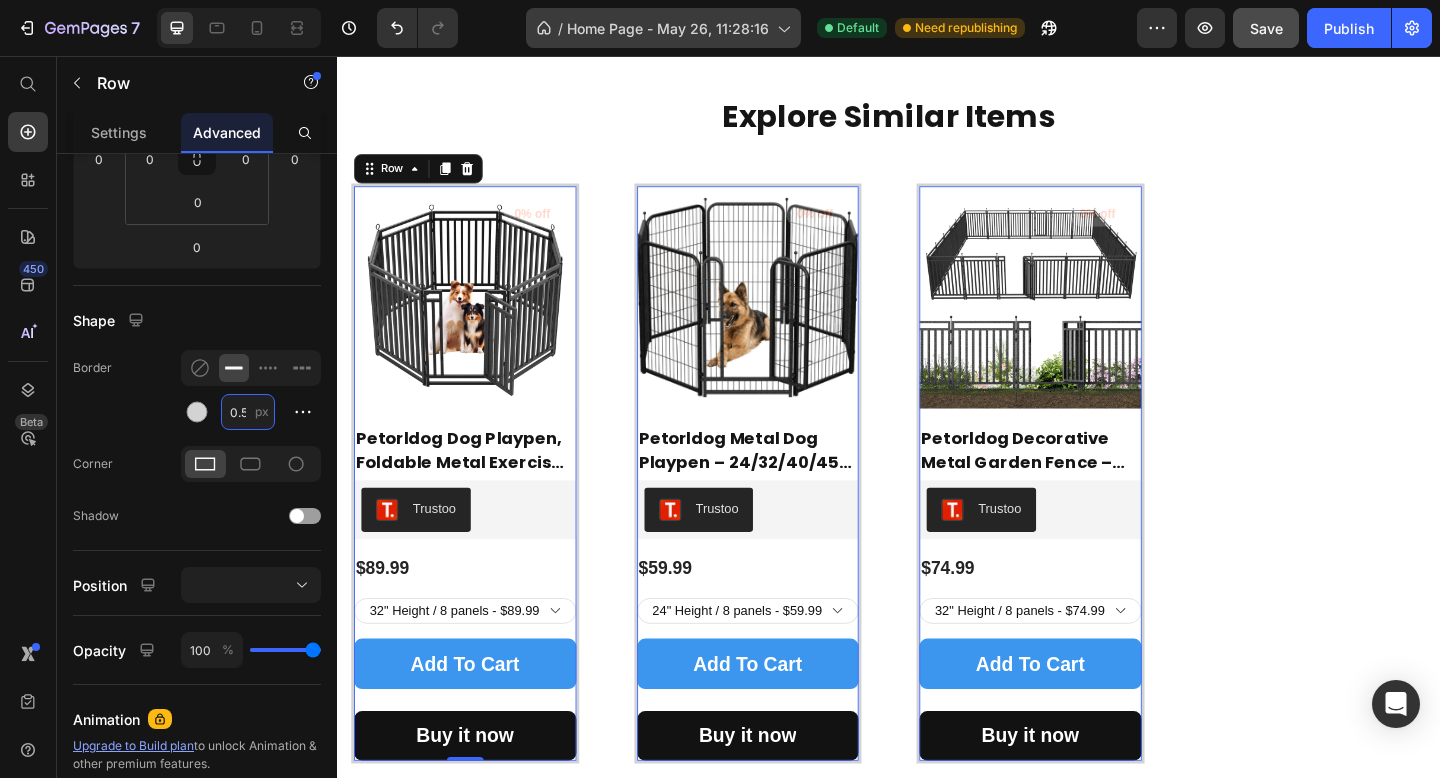 scroll, scrollTop: 0, scrollLeft: 1, axis: horizontal 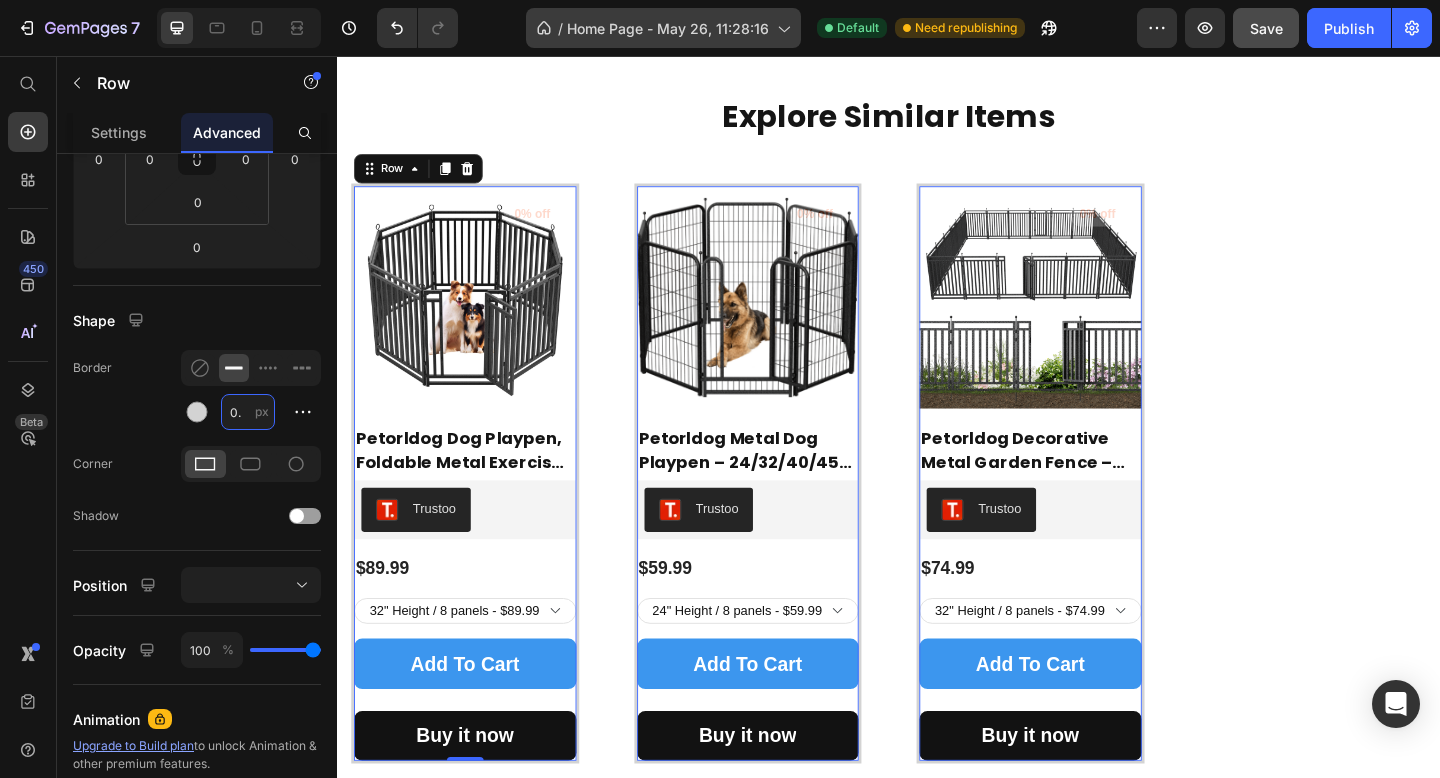 type on "0" 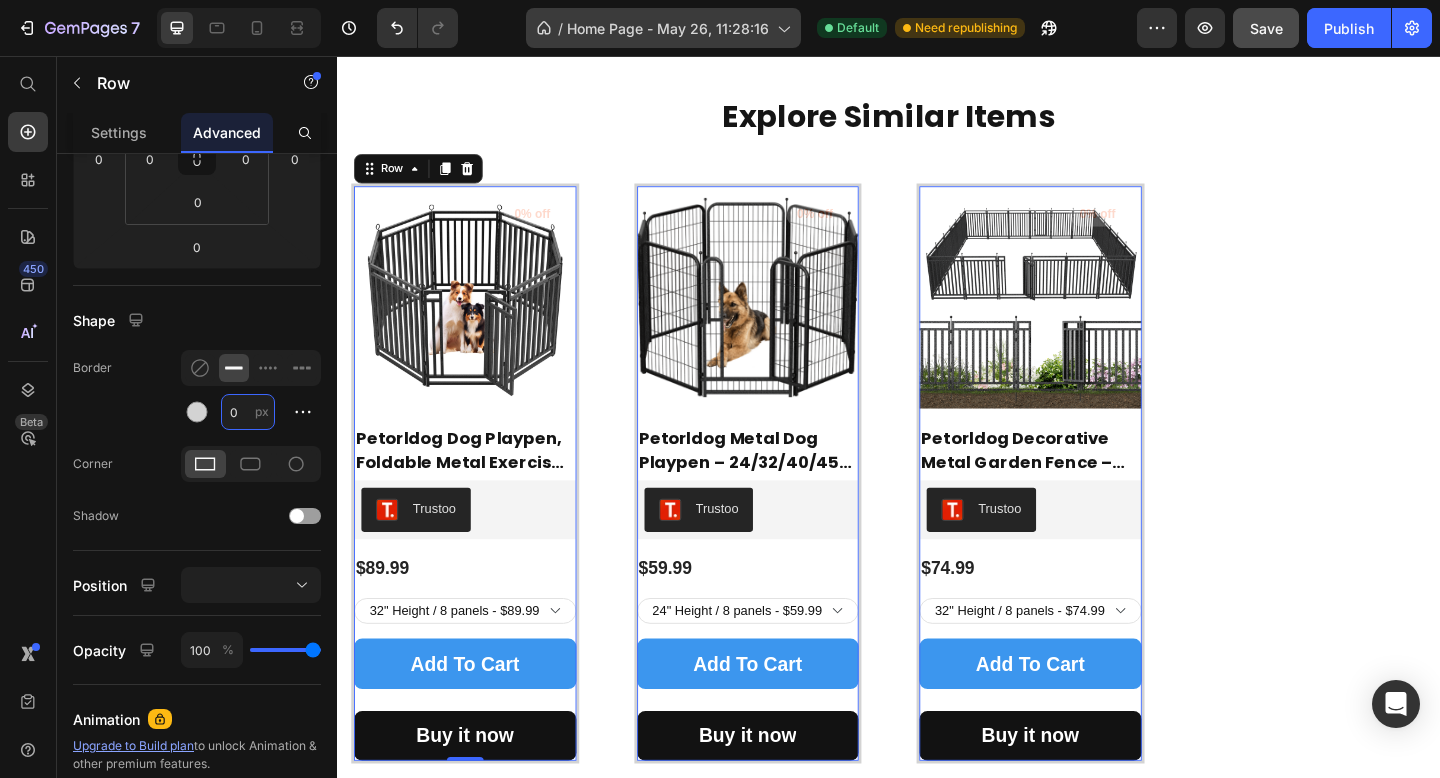 scroll, scrollTop: 0, scrollLeft: 0, axis: both 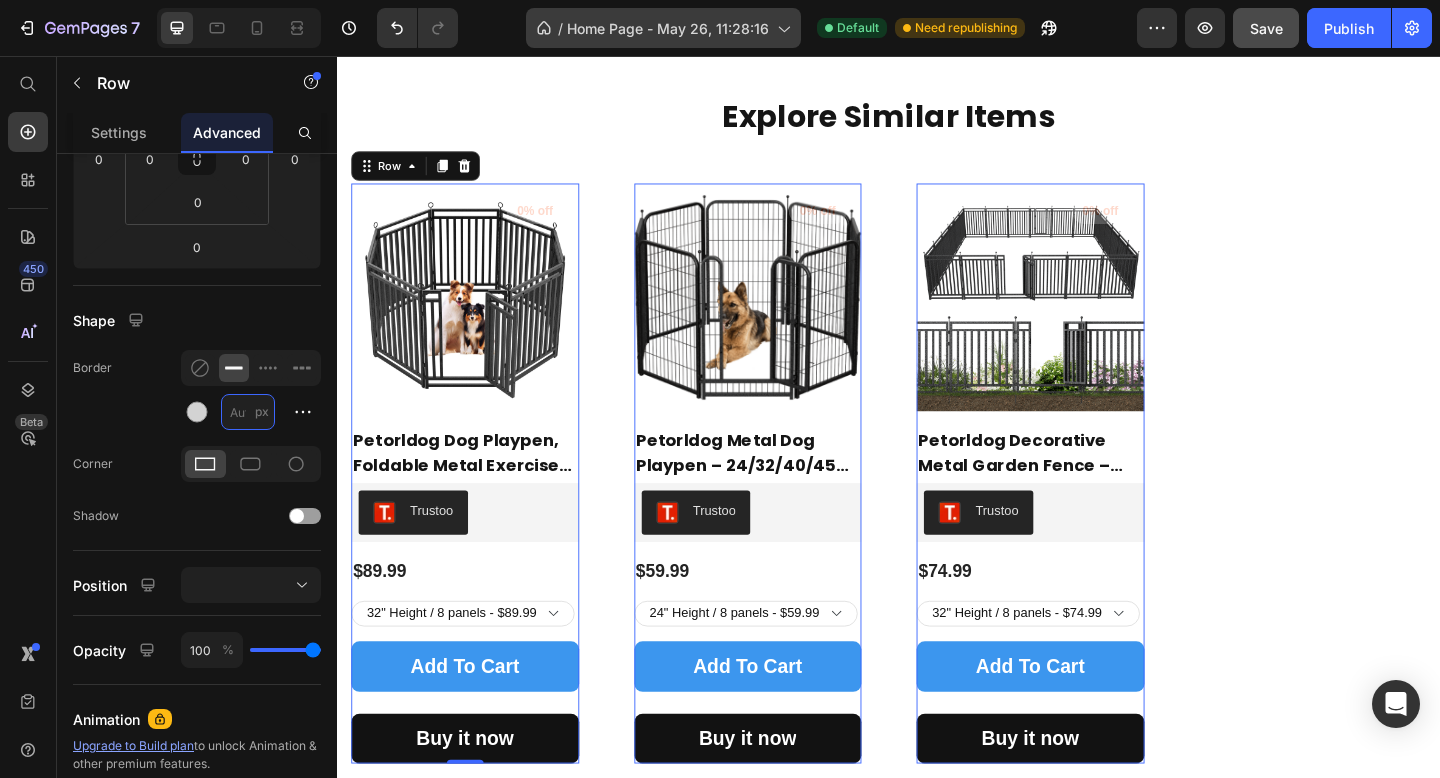 type on "1" 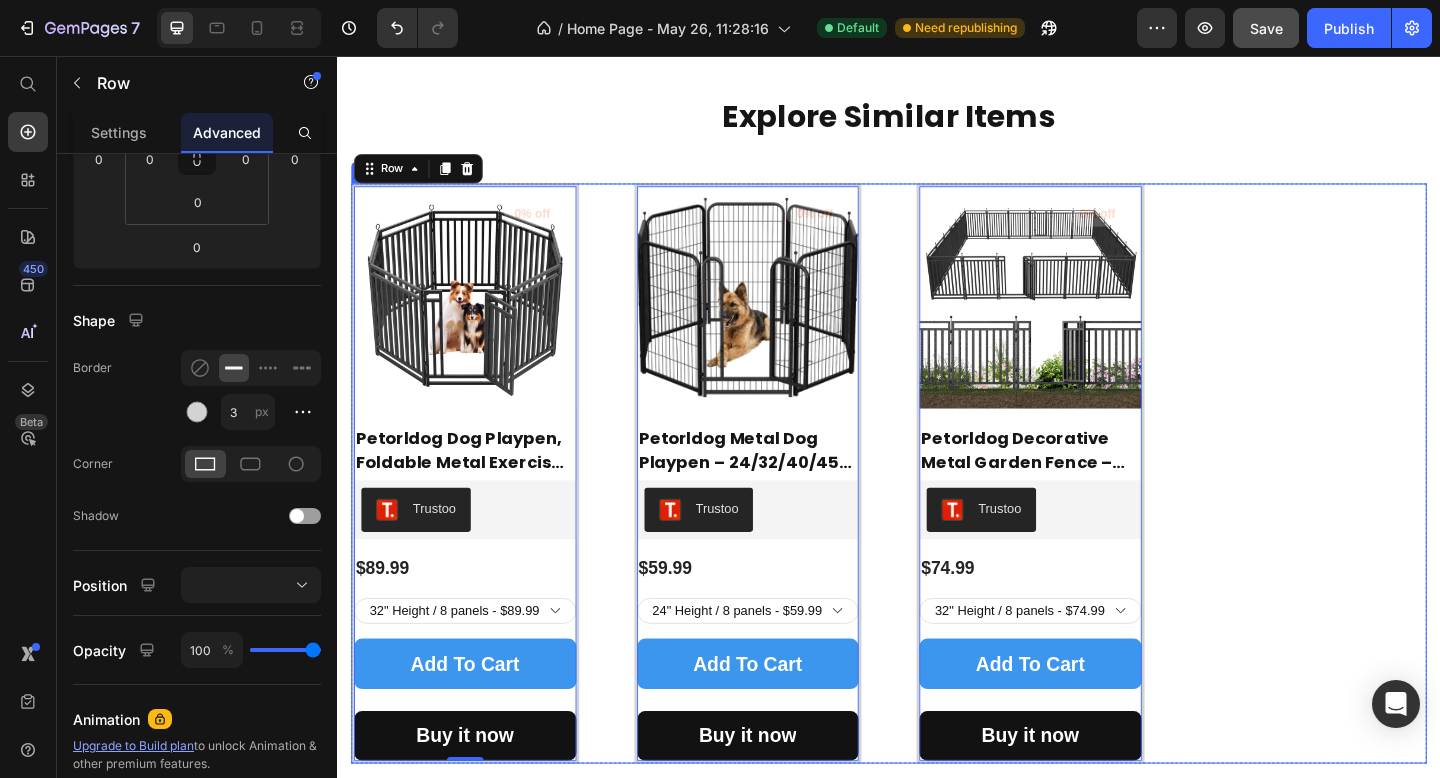 click on "(P) Images 0% off Product Badge Row Petorldog Dog Playpen, Foldable Metal Exercise Pen for Small/Medium/Large Dogs – Available in 32" & 40" Heights, 8/16/24/32 Panels, for Yard, Camping & RV (Black-Silver) (P) Title Trustoo Trustoo Row $89.99 (P) Price Row 32" Height / 8 panels - $89.99  32" Height / 16 panels - $149.99  32" Height / 24 panels - $239.99  32" Height / 32 panels - $359.99  40" Height / 8 panels - $99.99  40" Height / 16 panels - $169.99  40" Height / 24 panels - $294.99  40" Height / 32 panels - $389.99  (P) Variants & Swatches add to cart (P) Cart Button Buy it now Dynamic Checkout Row   0 (P) Images 0% off Product Badge Row Petorldog Metal Dog Playpen – 24/32/40/45 Inch Height, 8/16/24/32 Panels | Heavy-Duty Dog Fence for Small, Medium & Large Breeds | Indoor & Outdoor Pet Playpen for Yard, Camping, RV – Black & Silver (P) Title Trustoo Trustoo Row $59.99 (P) Price Row 24"  Height / 8 panels - $59.99  24"  Height / 16 panels - $96.99  24"  Height / 24 panels - $159.99  add to cart Row" at bounding box center (937, 510) 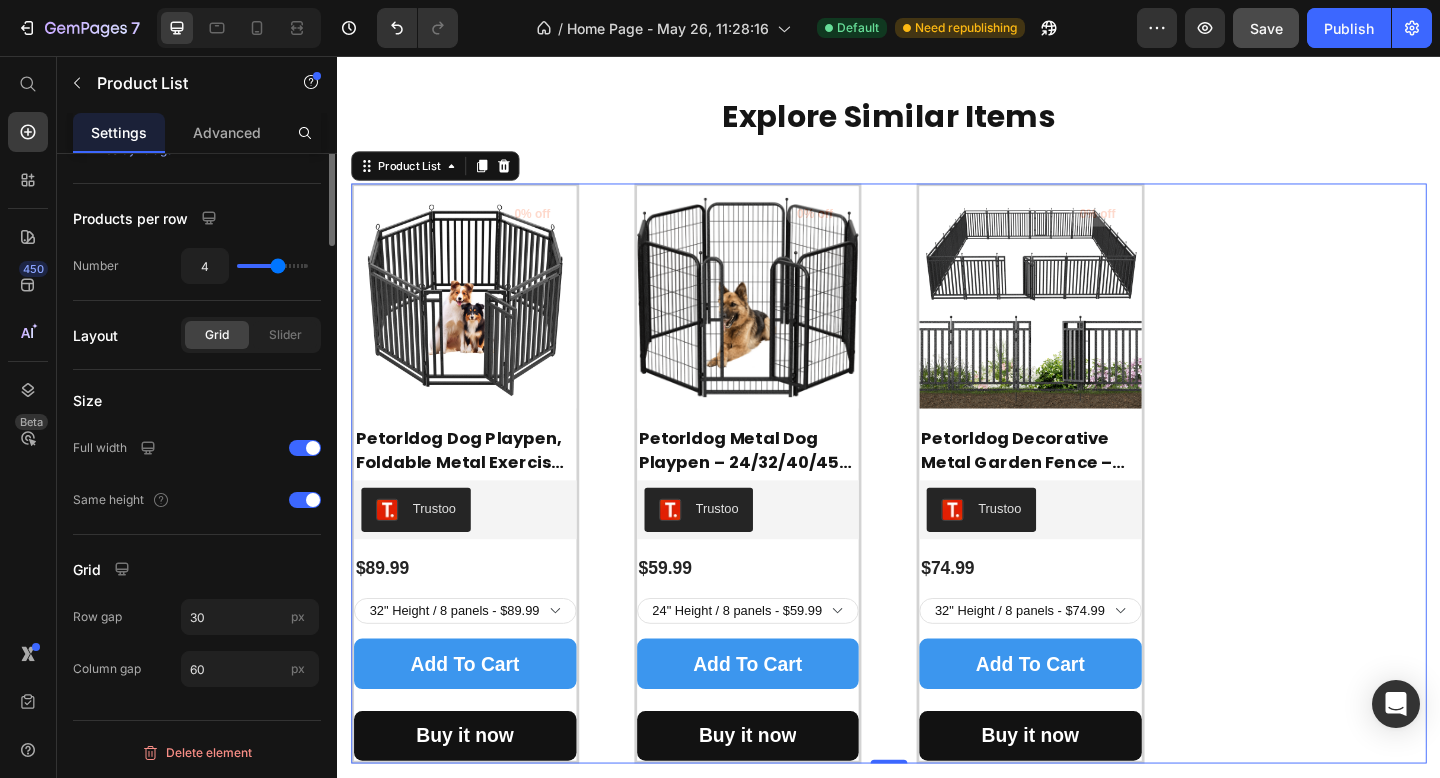 scroll, scrollTop: 0, scrollLeft: 0, axis: both 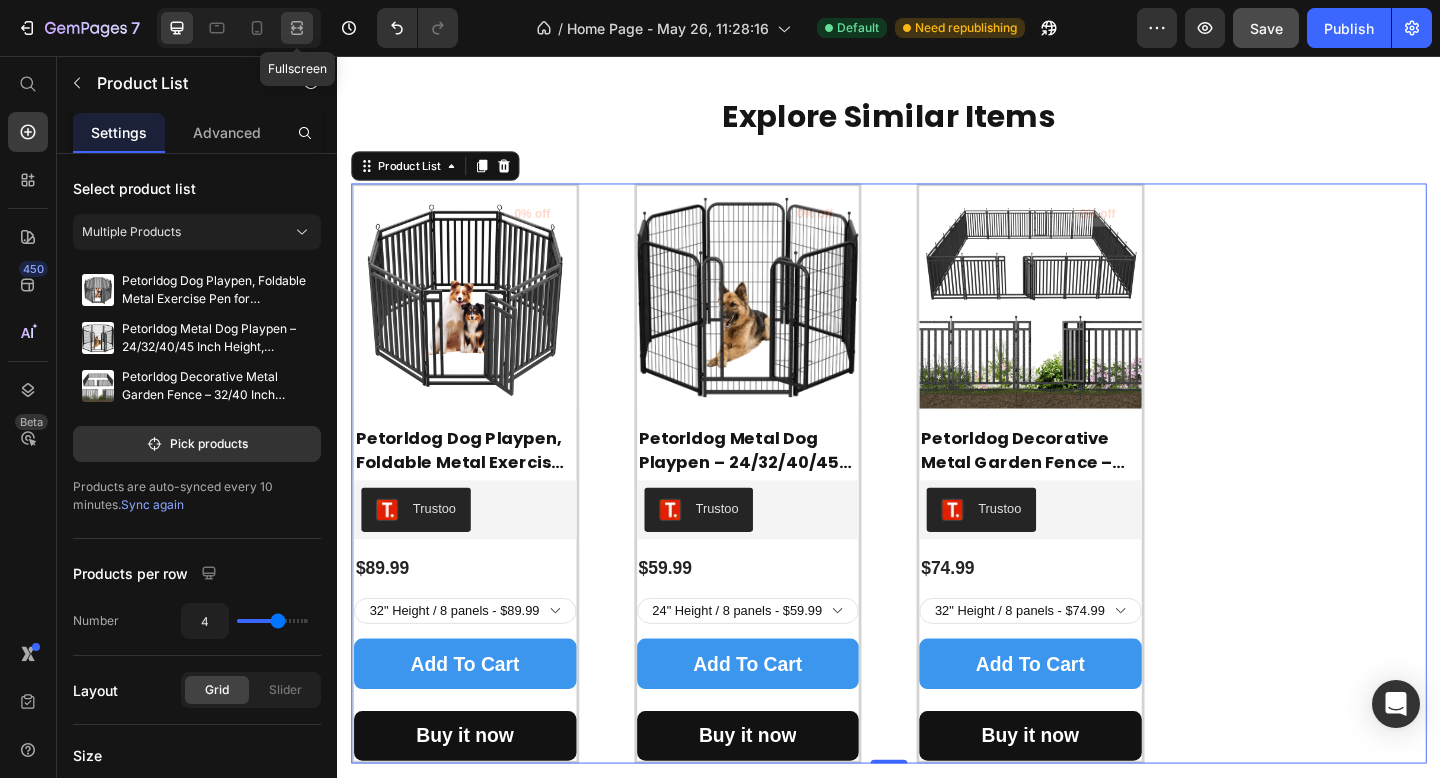 click 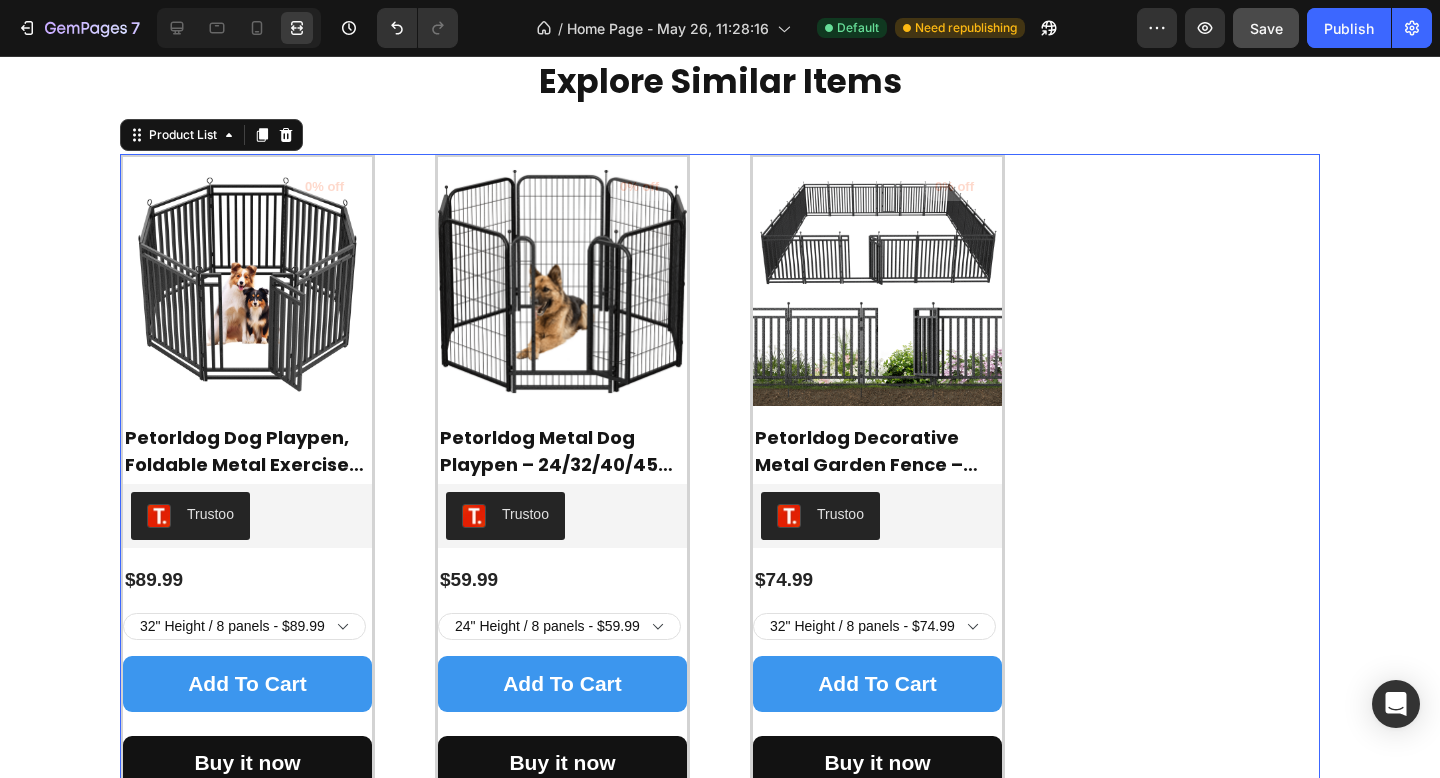 scroll, scrollTop: 2326, scrollLeft: 0, axis: vertical 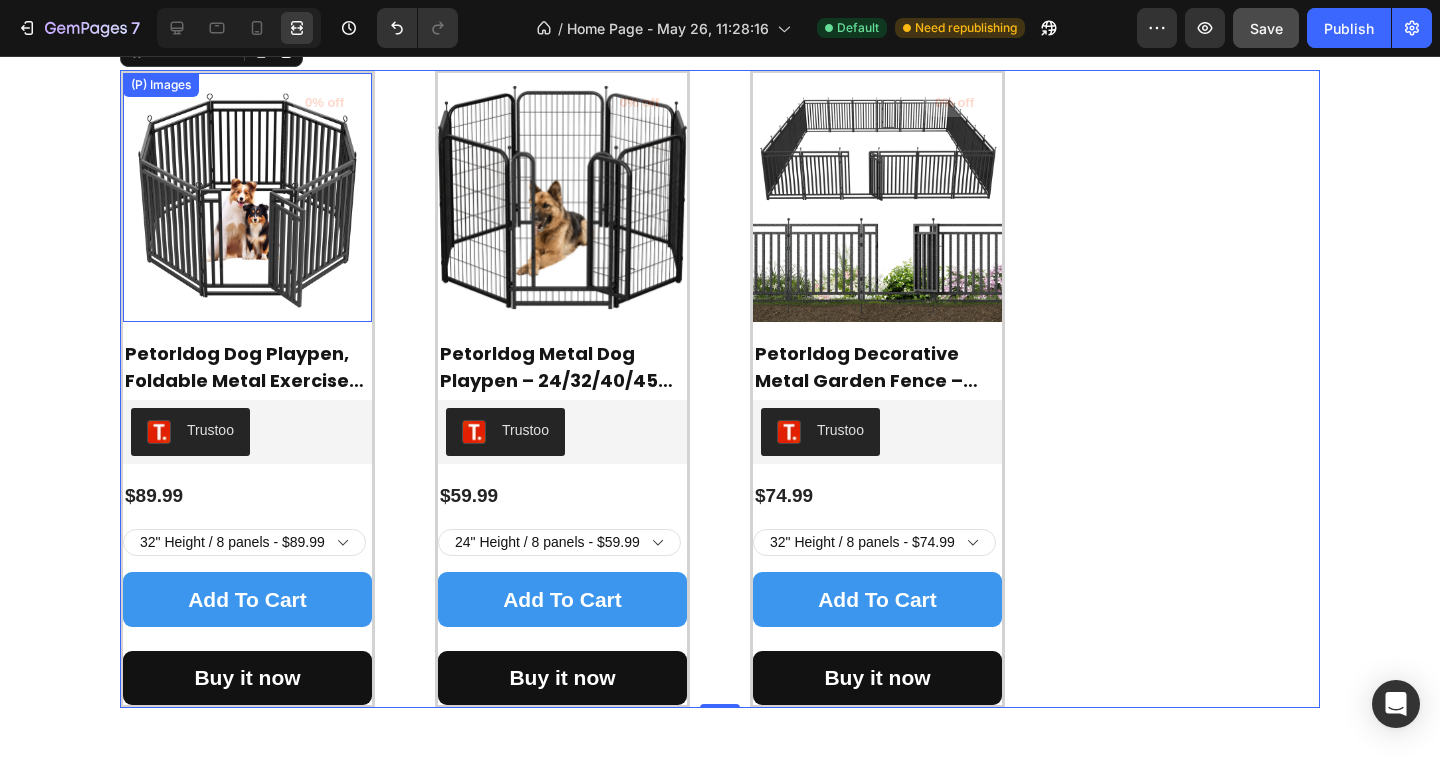 click at bounding box center [247, 197] 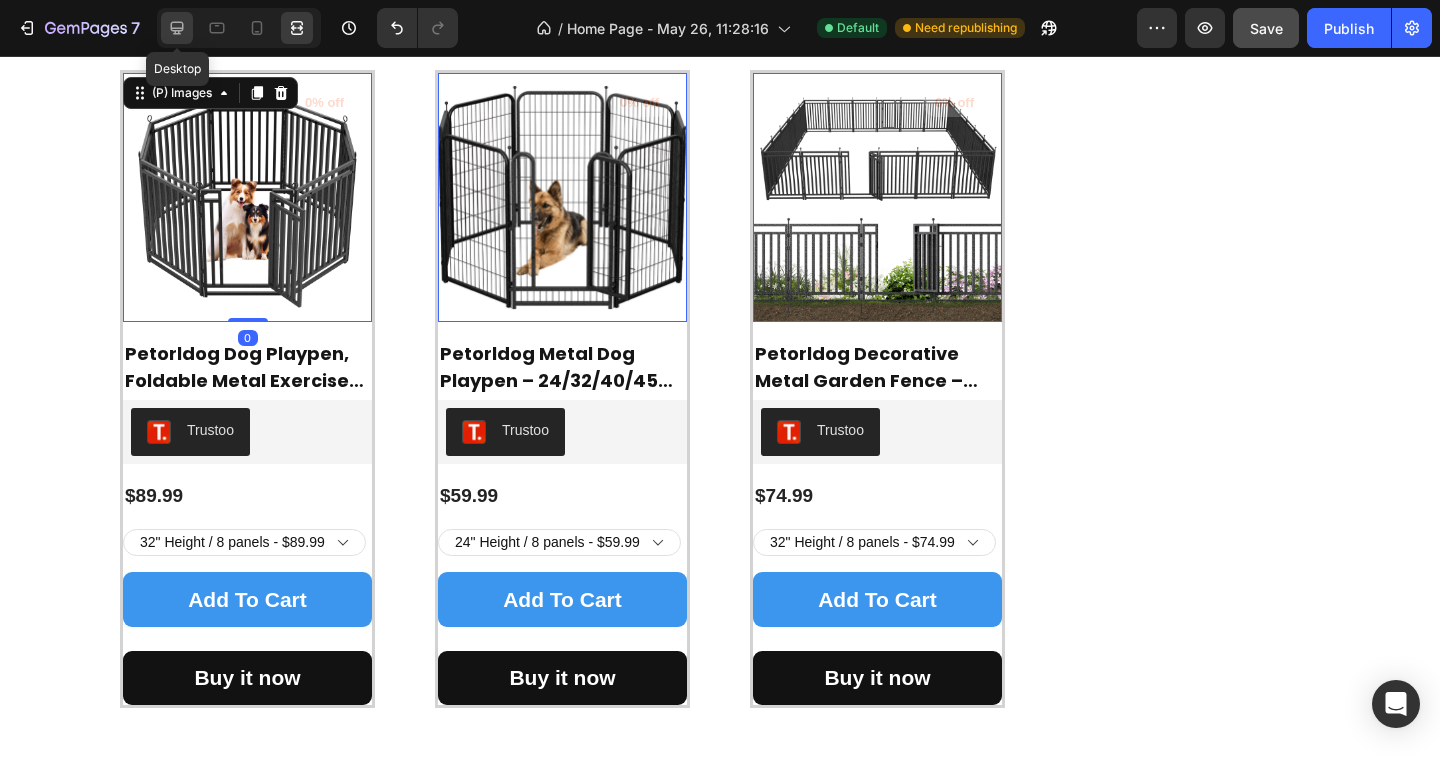 click 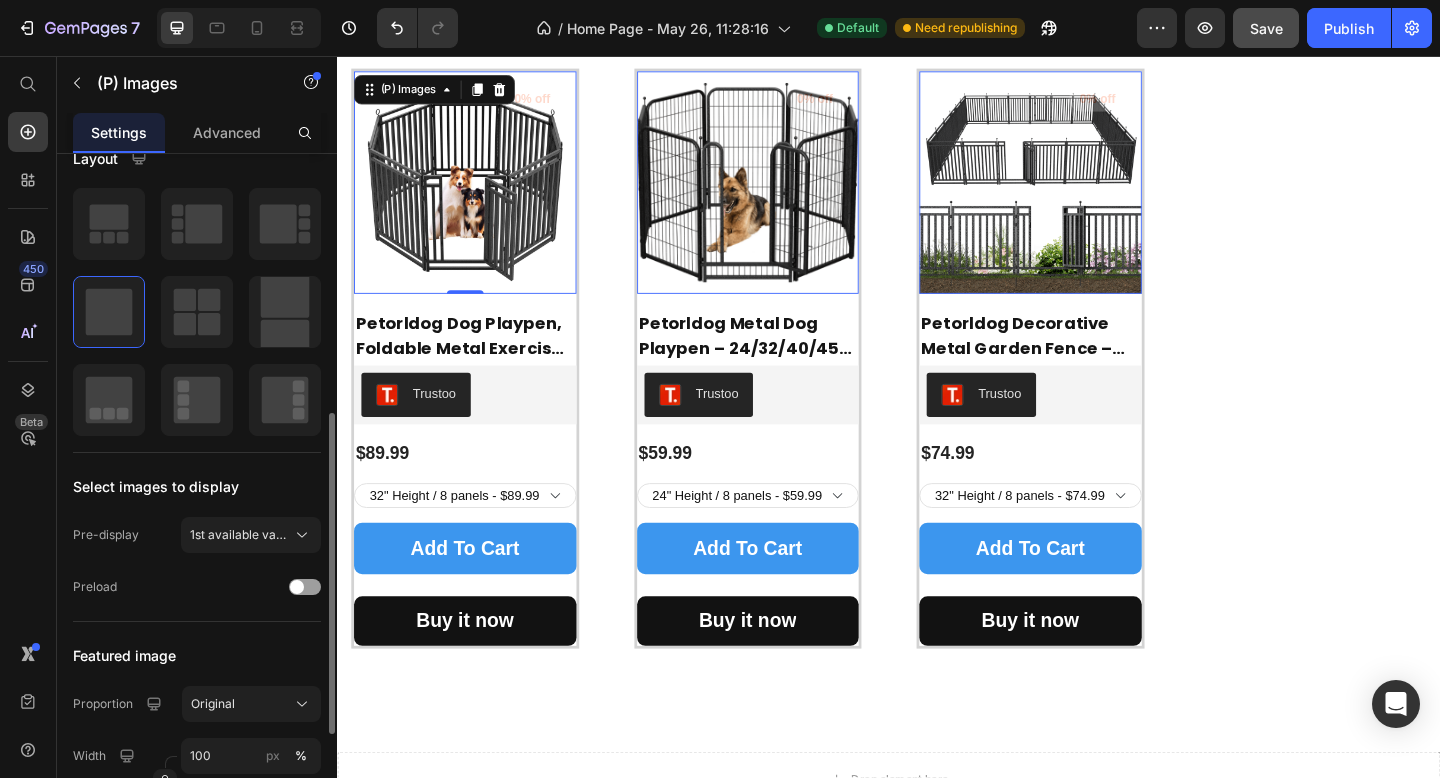 scroll, scrollTop: 3, scrollLeft: 0, axis: vertical 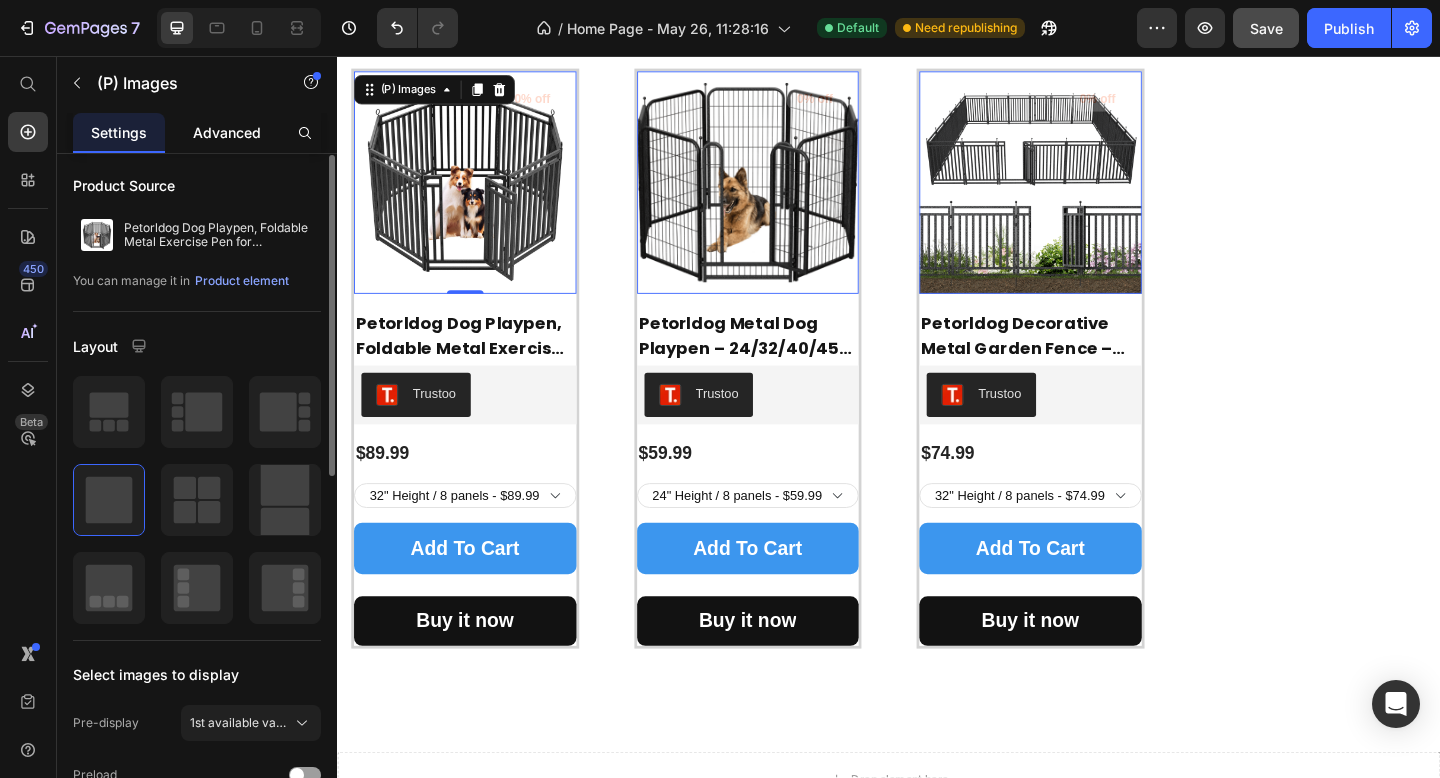 click on "Advanced" at bounding box center [227, 132] 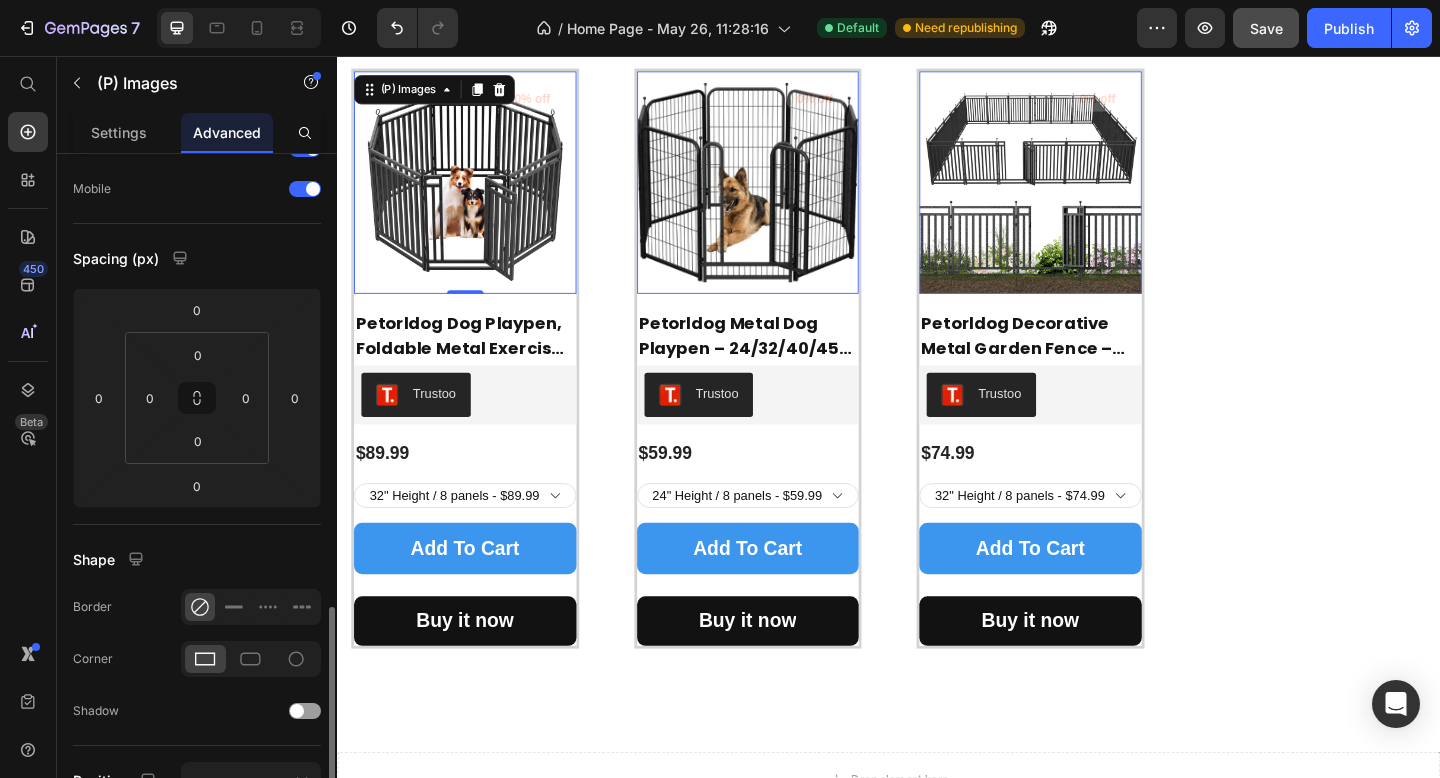 scroll, scrollTop: 401, scrollLeft: 0, axis: vertical 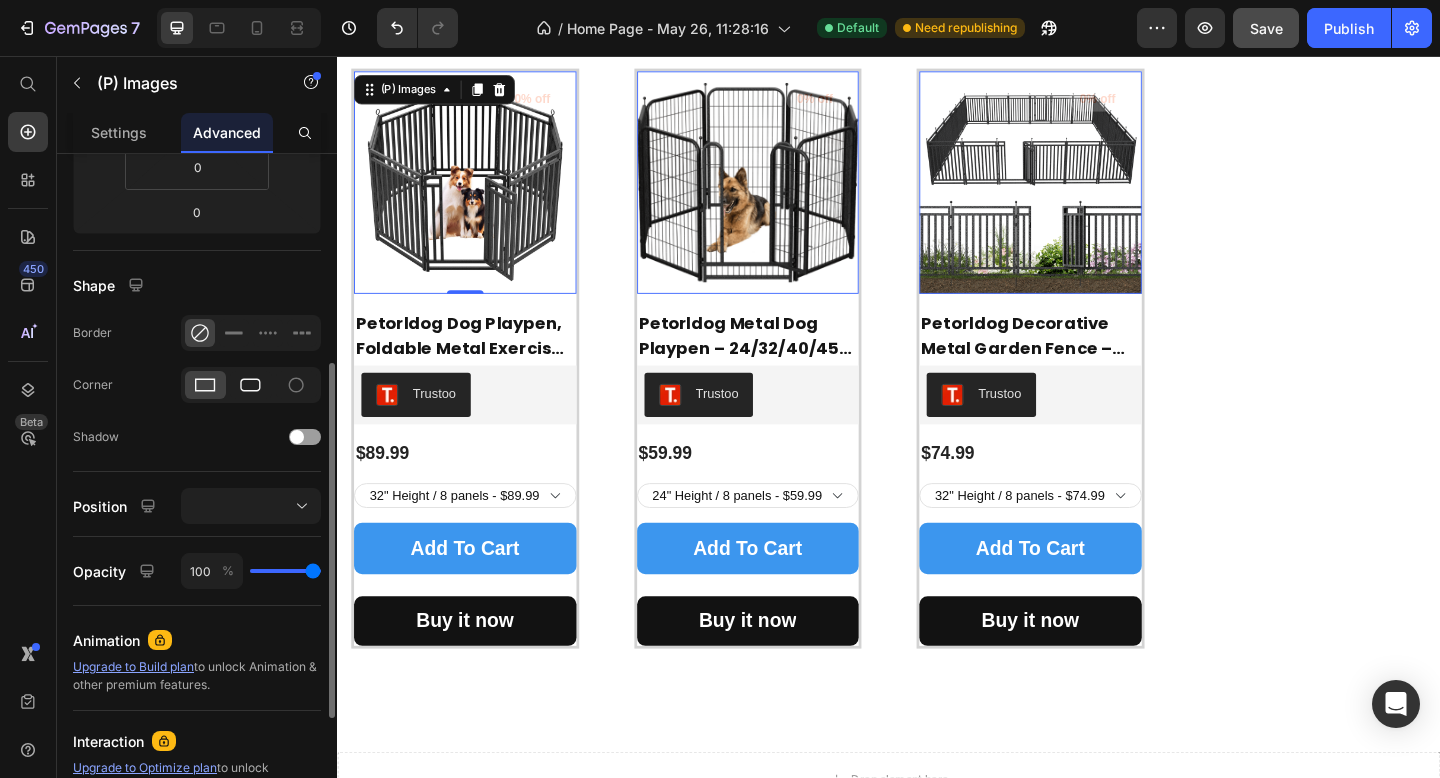 click 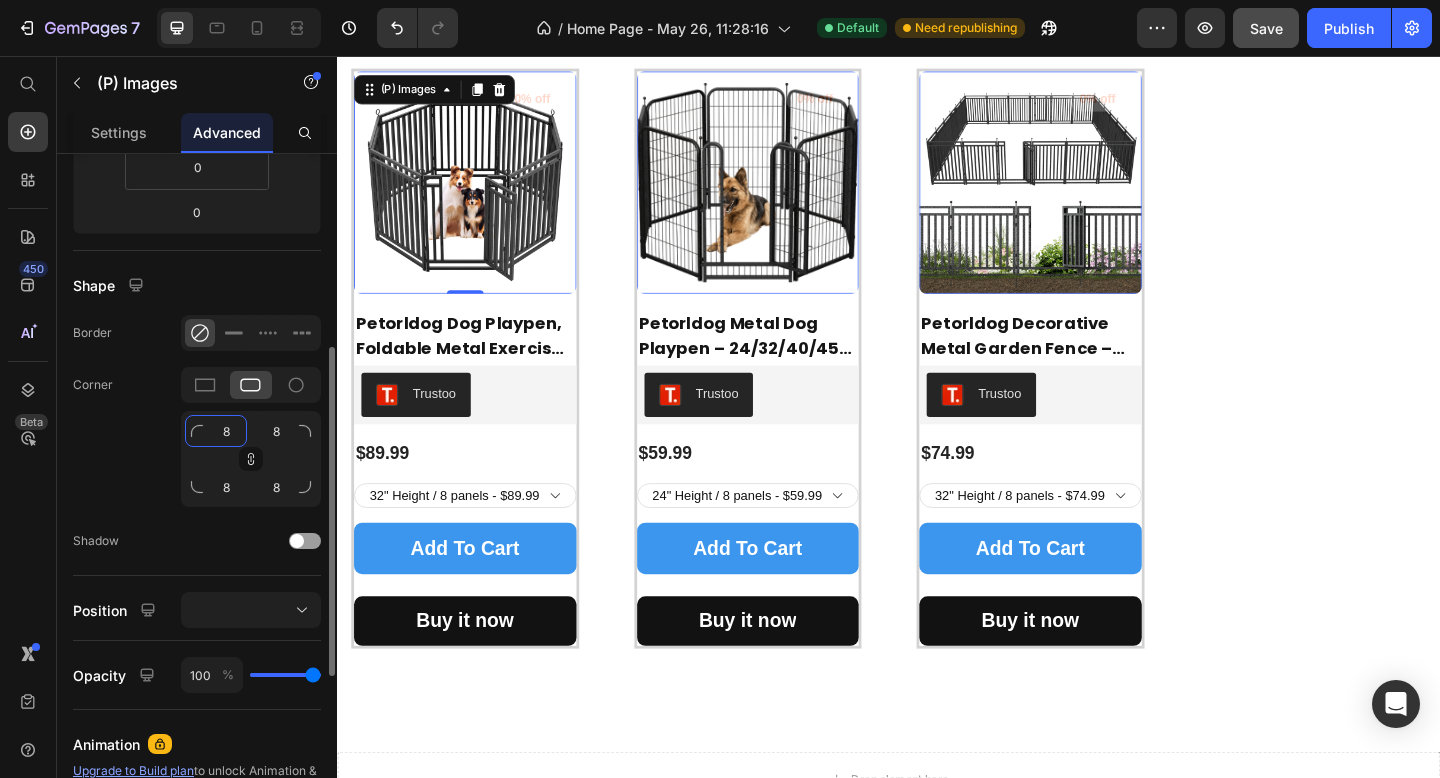 click on "8" 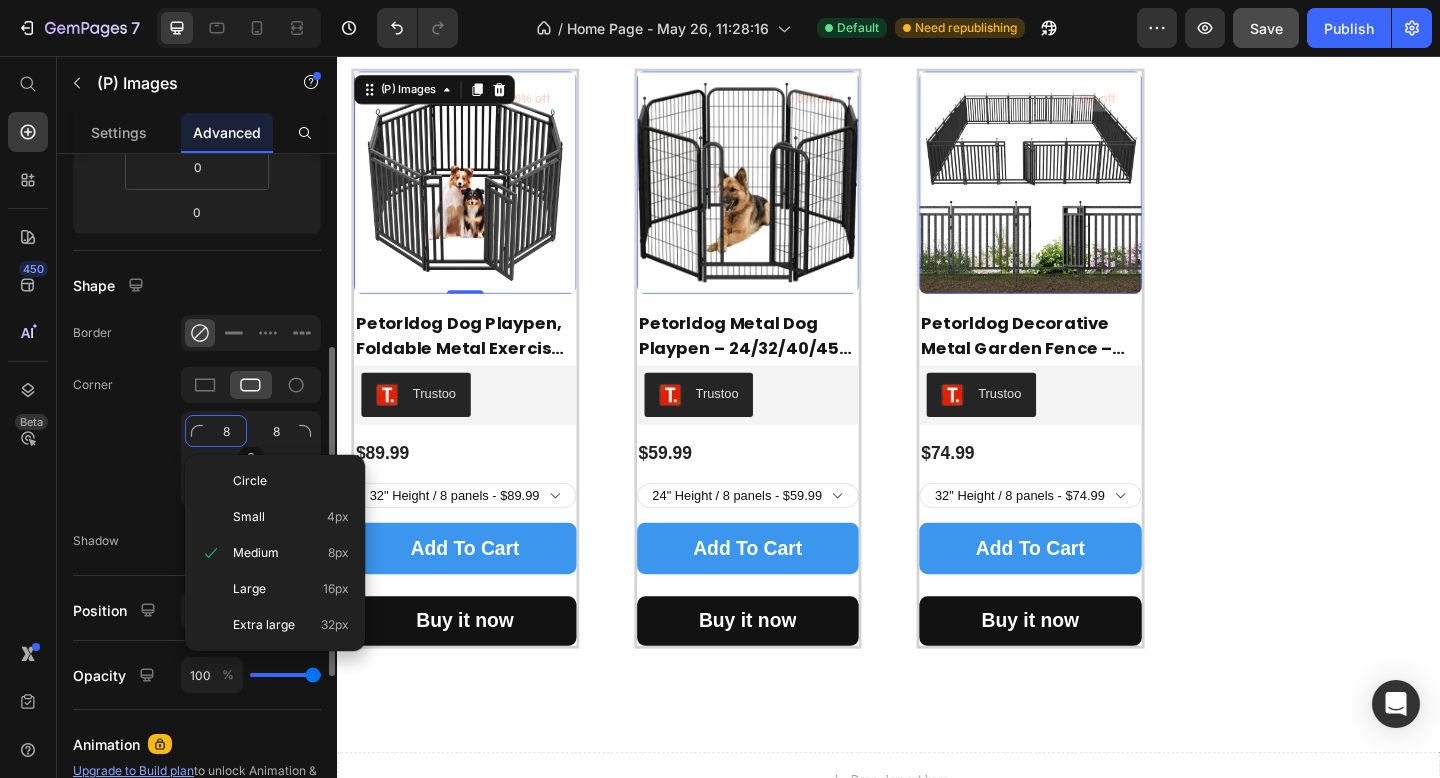 type on "9" 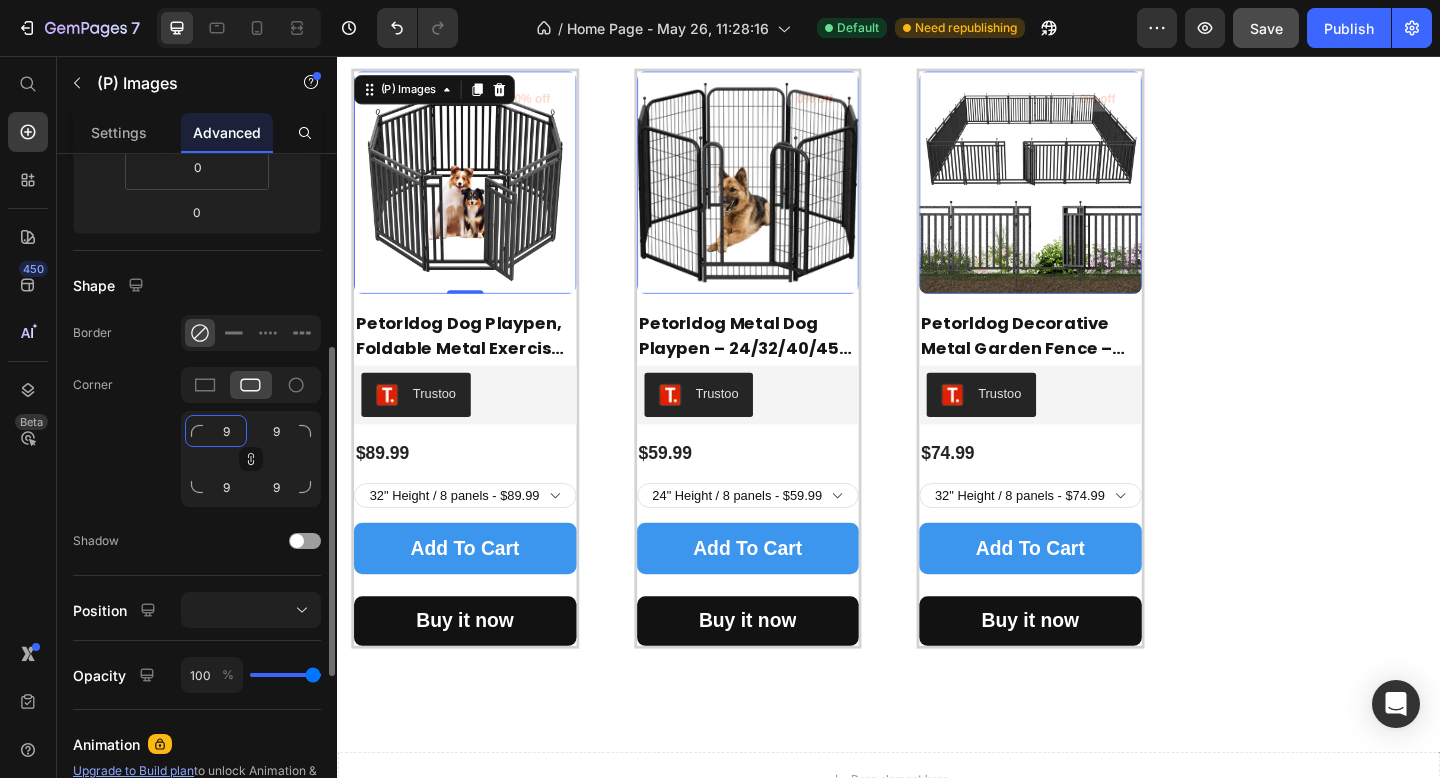 type on "9" 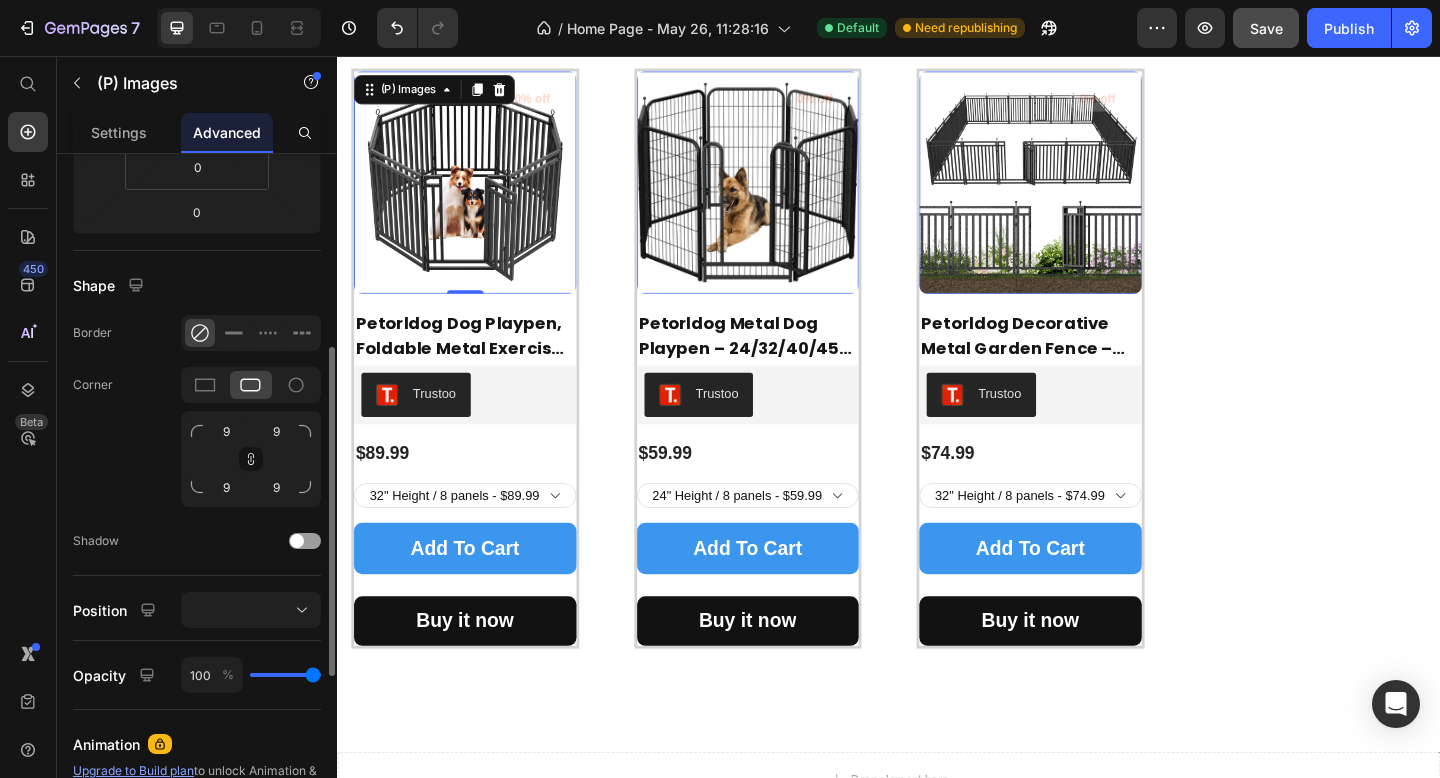 click on "Corner 9 9 9 9" 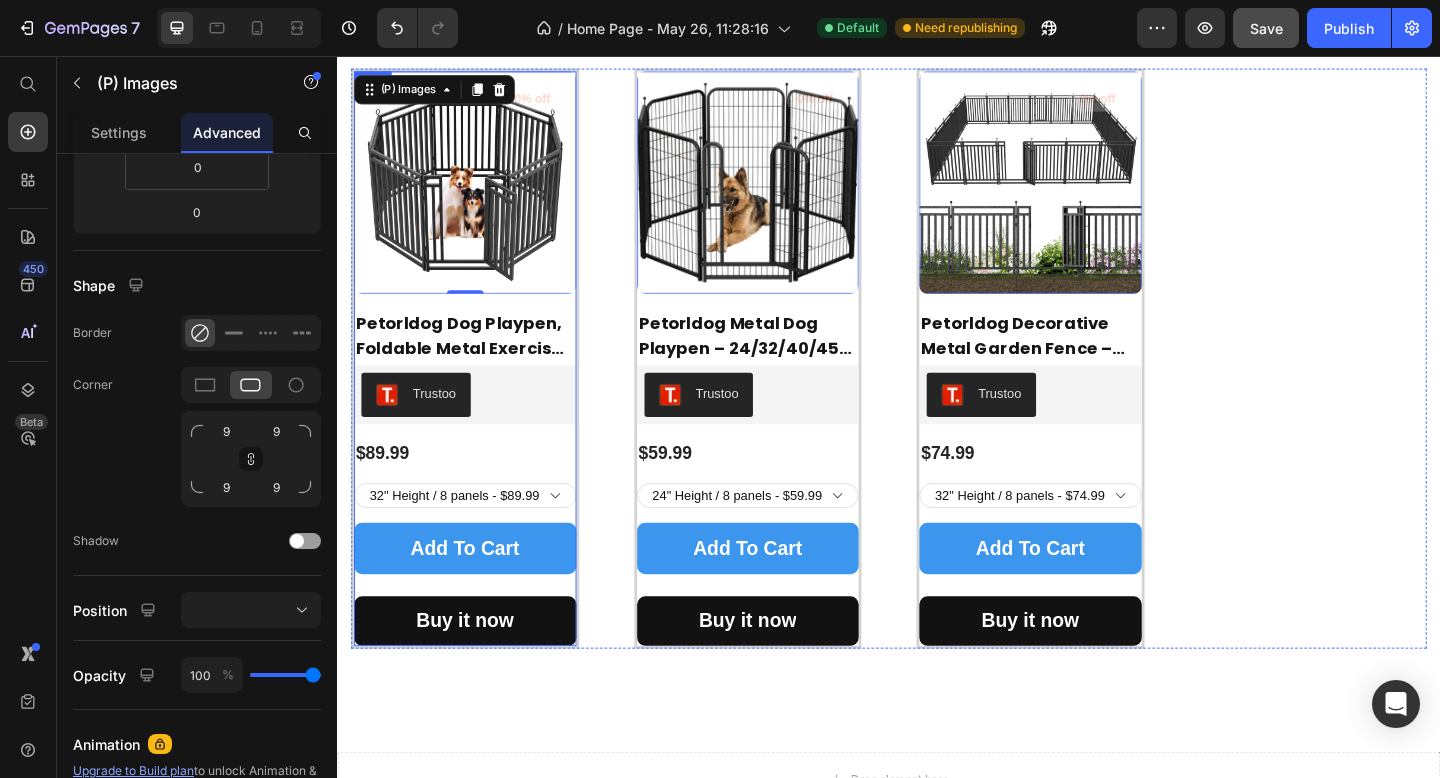 click on "(P) Images   0 0% off Product Badge Row Petorldog Dog Playpen, Foldable Metal Exercise Pen for Small/Medium/Large Dogs – Available in 32" & 40" Heights, 8/16/24/32 Panels, for Yard, Camping & RV (Black-Silver) (P) Title Trustoo Trustoo Row $89.99 (P) Price Row 32" Height / 8 panels - $89.99  32" Height / 16 panels - $149.99  32" Height / 24 panels - $239.99  32" Height / 32 panels - $359.99  40" Height / 8 panels - $99.99  40" Height / 16 panels - $169.99  40" Height / 24 panels - $294.99  40" Height / 32 panels - $389.99  (P) Variants & Swatches add to cart (P) Cart Button Buy it now Dynamic Checkout Row" at bounding box center [476, 385] 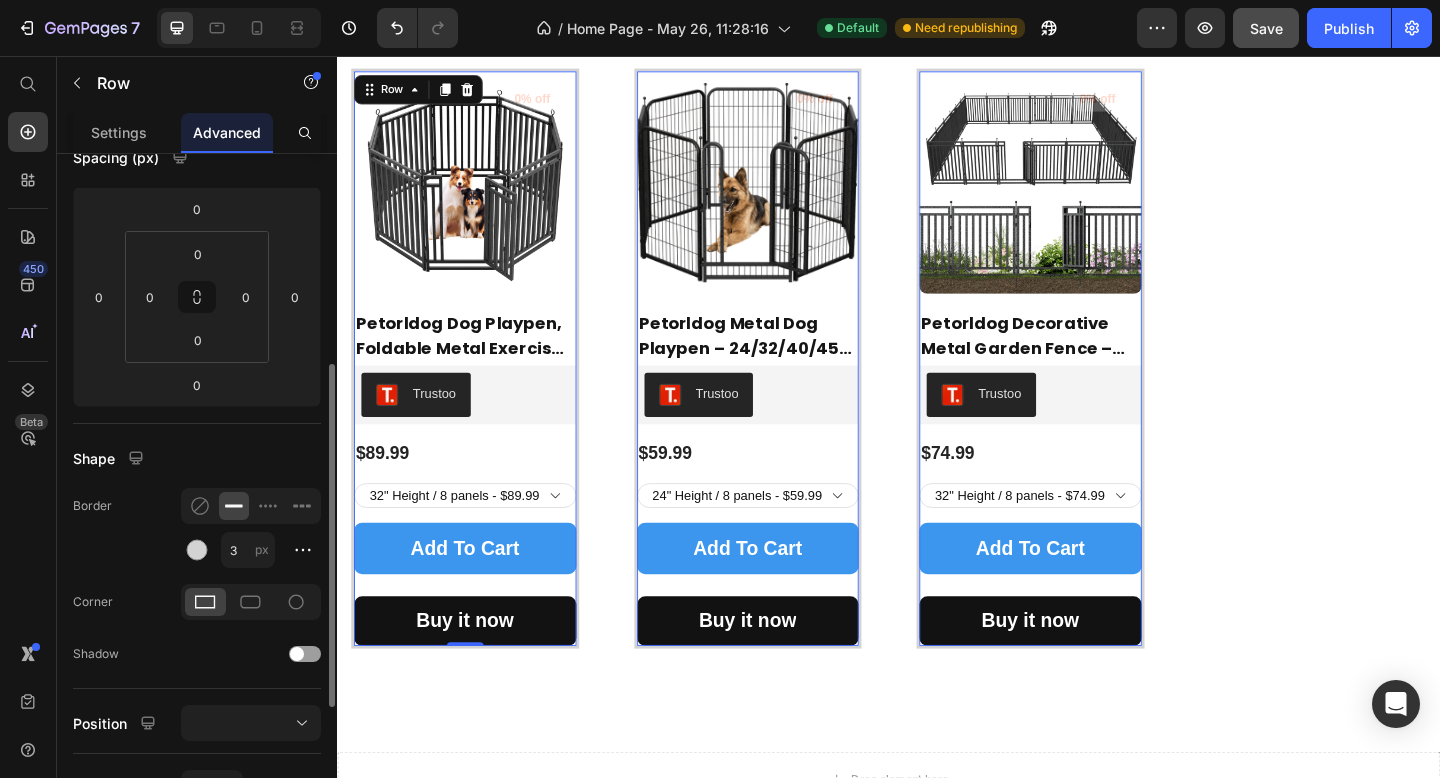 scroll, scrollTop: 0, scrollLeft: 0, axis: both 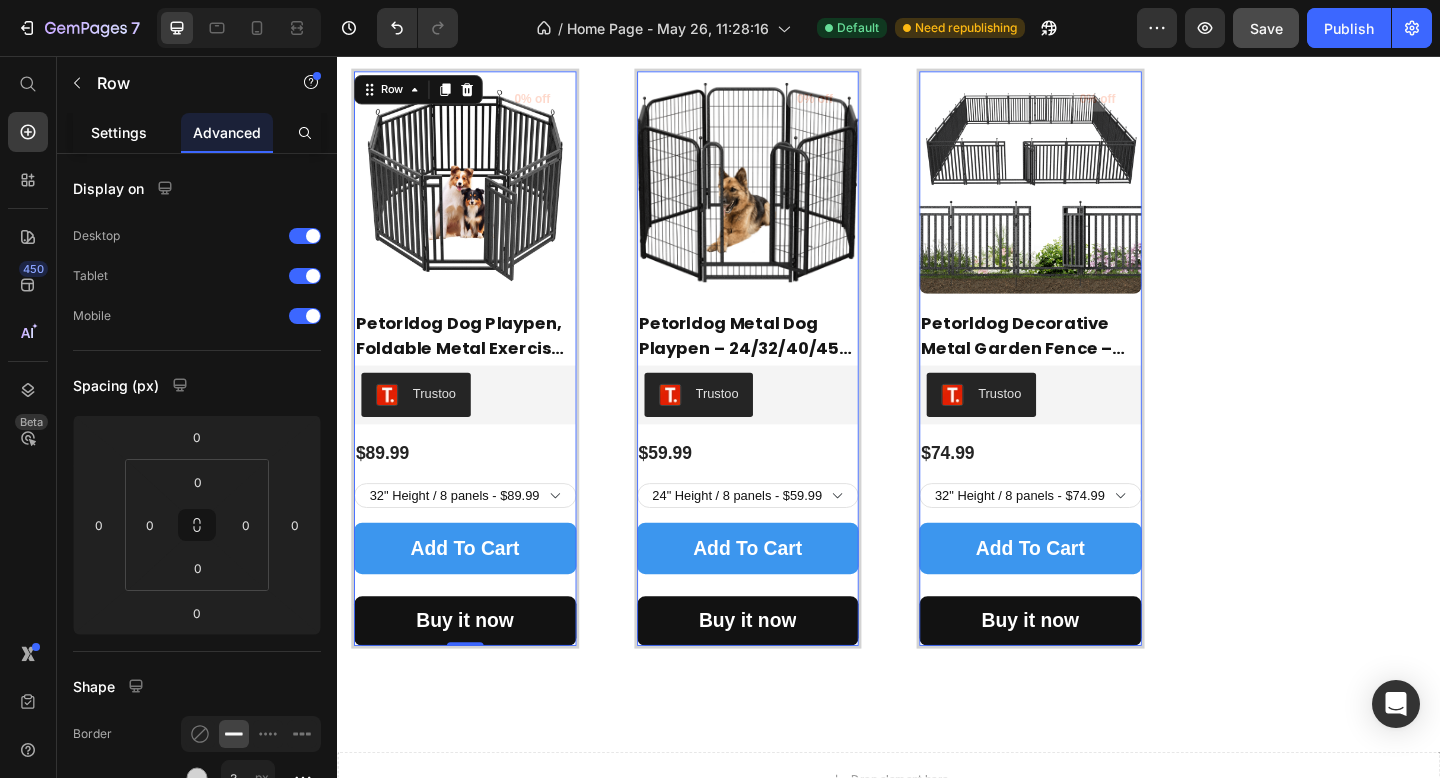 click on "Settings" at bounding box center [119, 132] 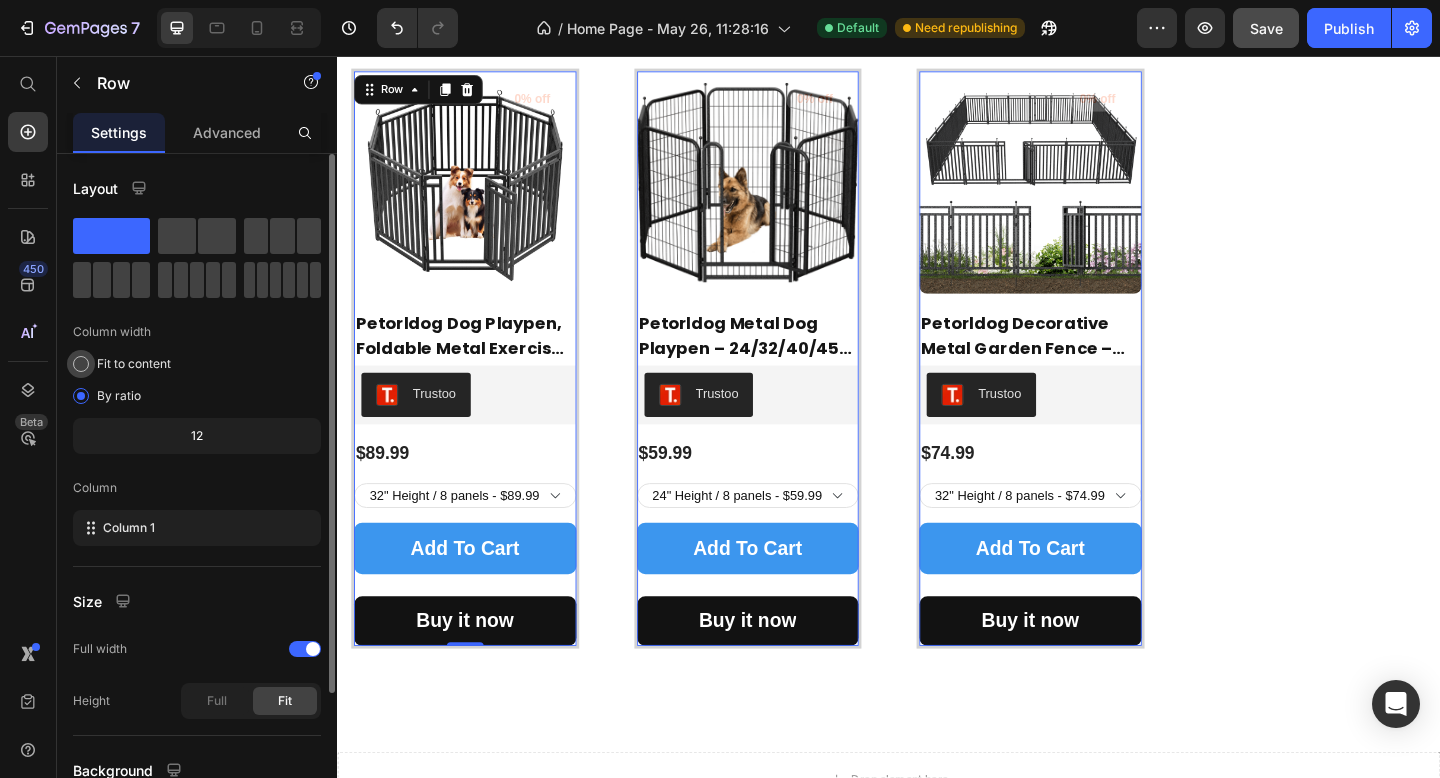 click at bounding box center [81, 364] 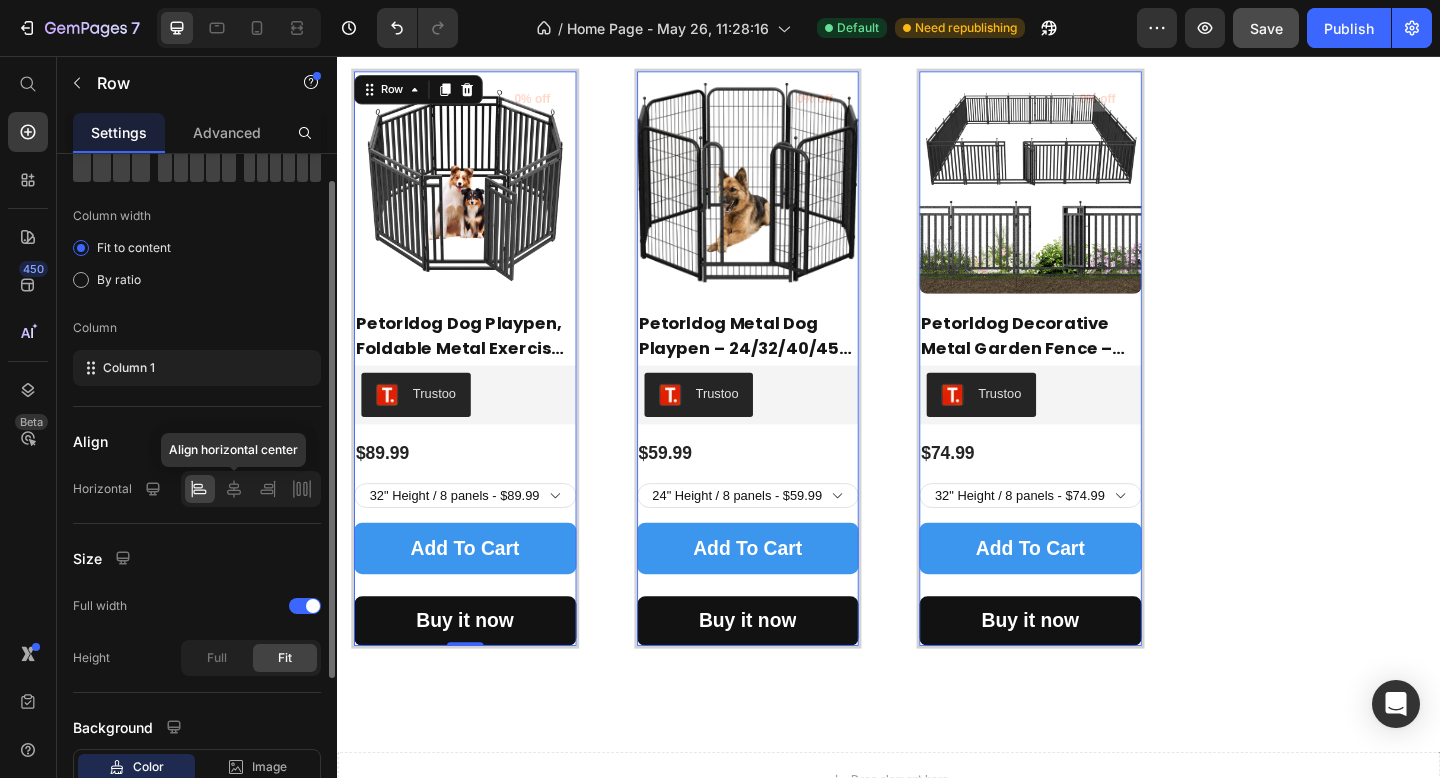 scroll, scrollTop: 124, scrollLeft: 0, axis: vertical 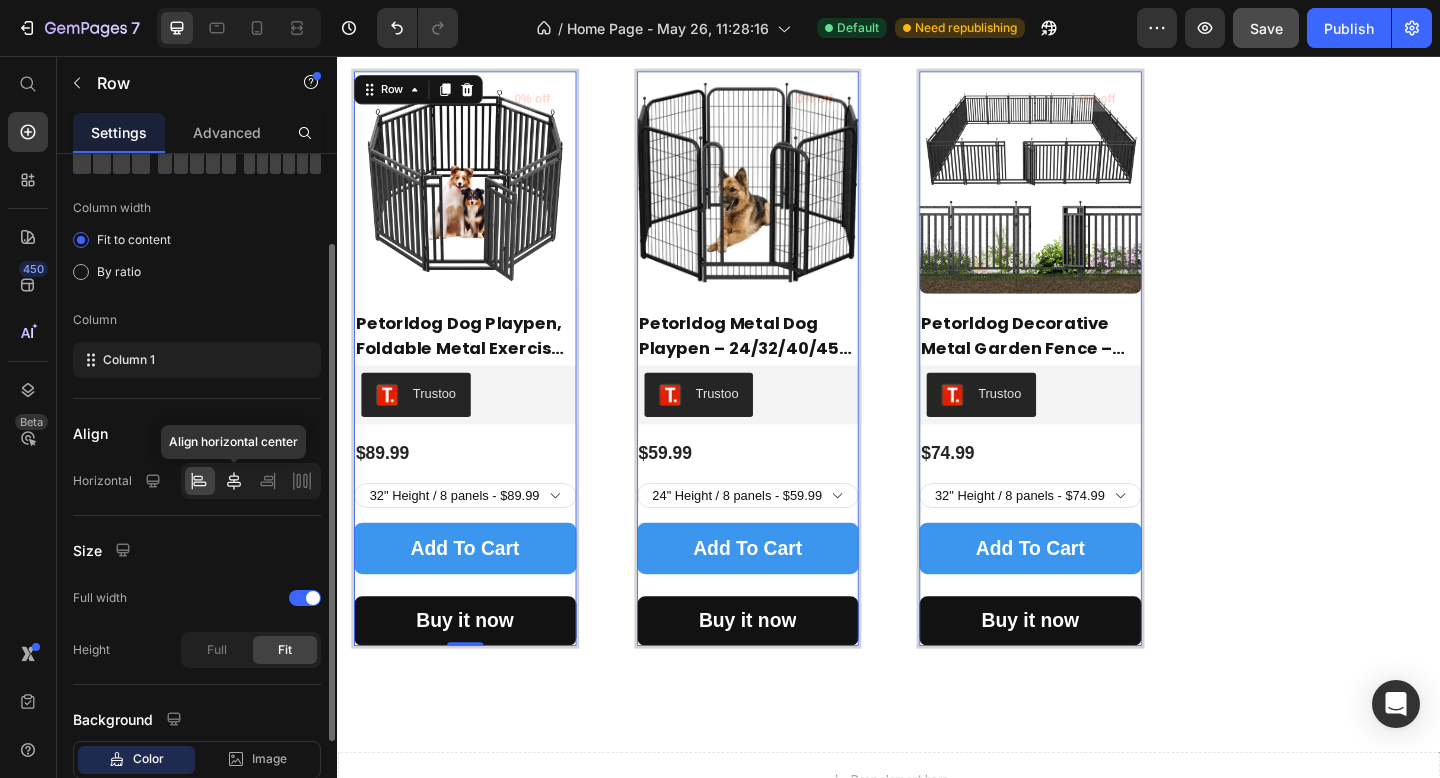 click 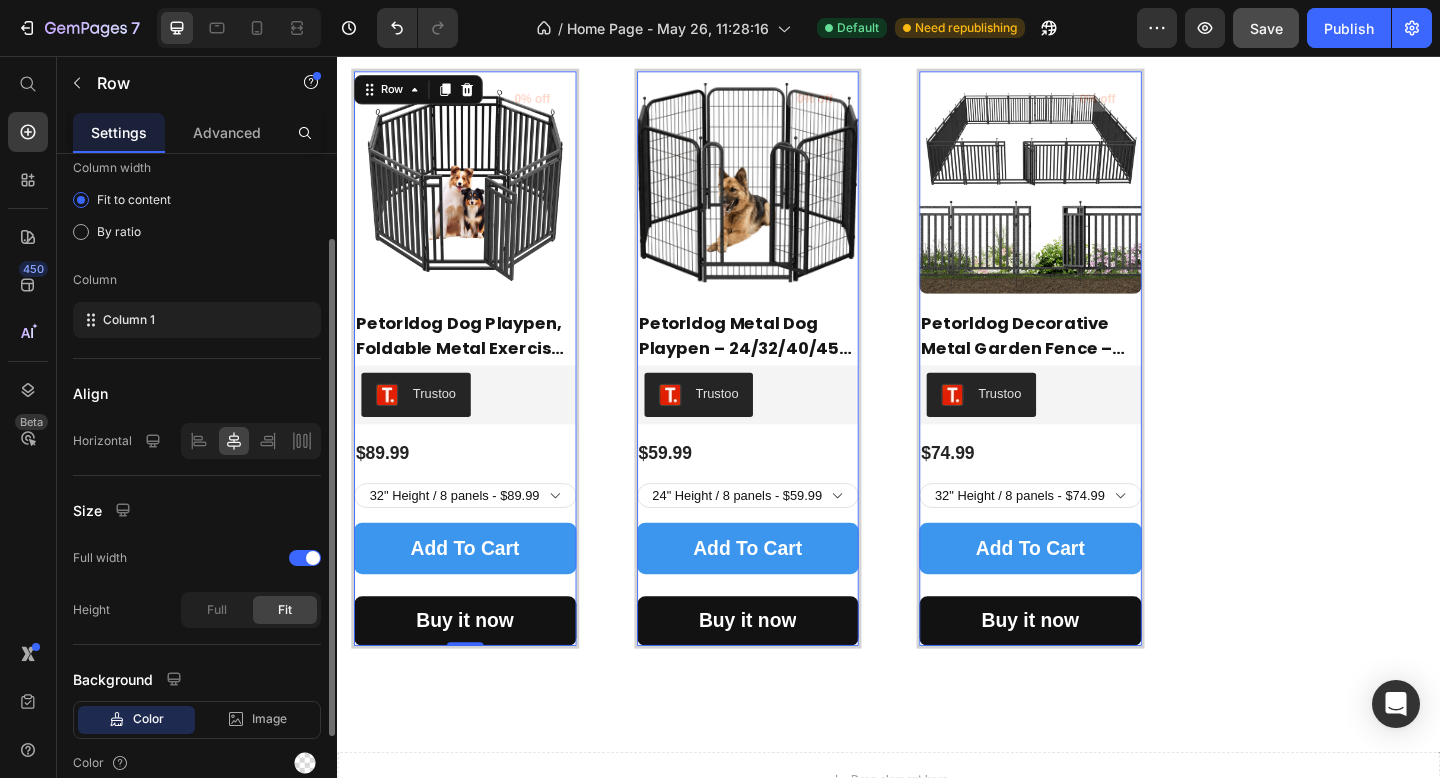 scroll, scrollTop: 252, scrollLeft: 0, axis: vertical 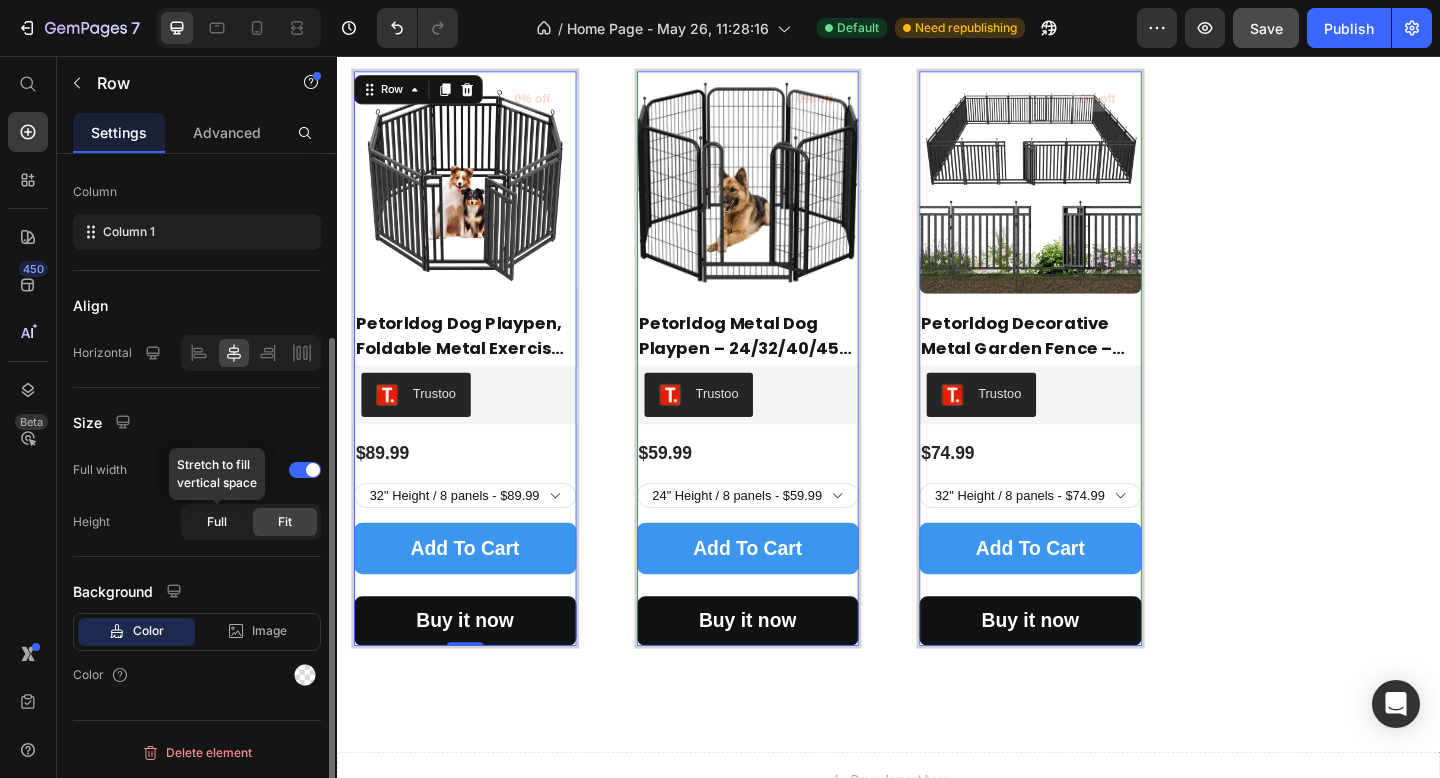 click on "Full" 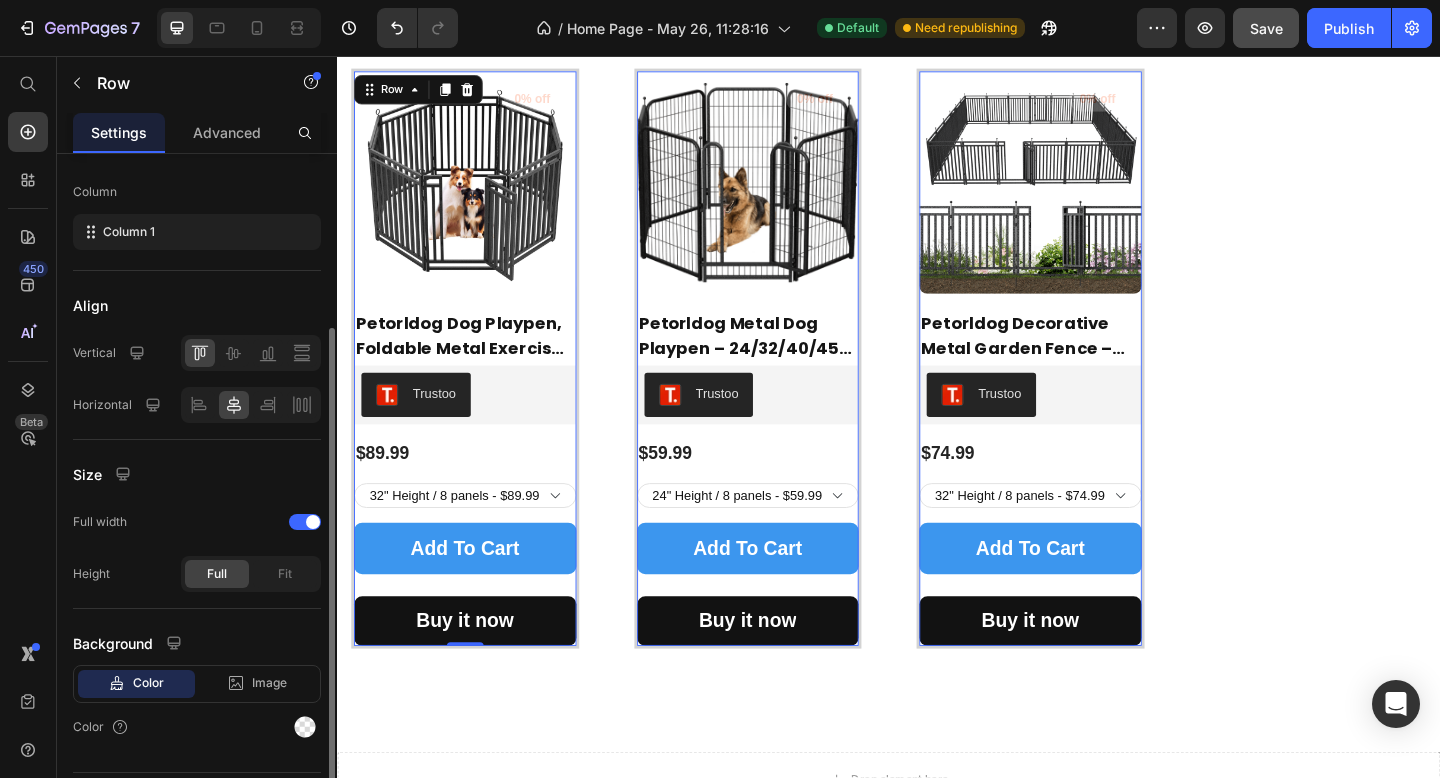 scroll, scrollTop: 304, scrollLeft: 0, axis: vertical 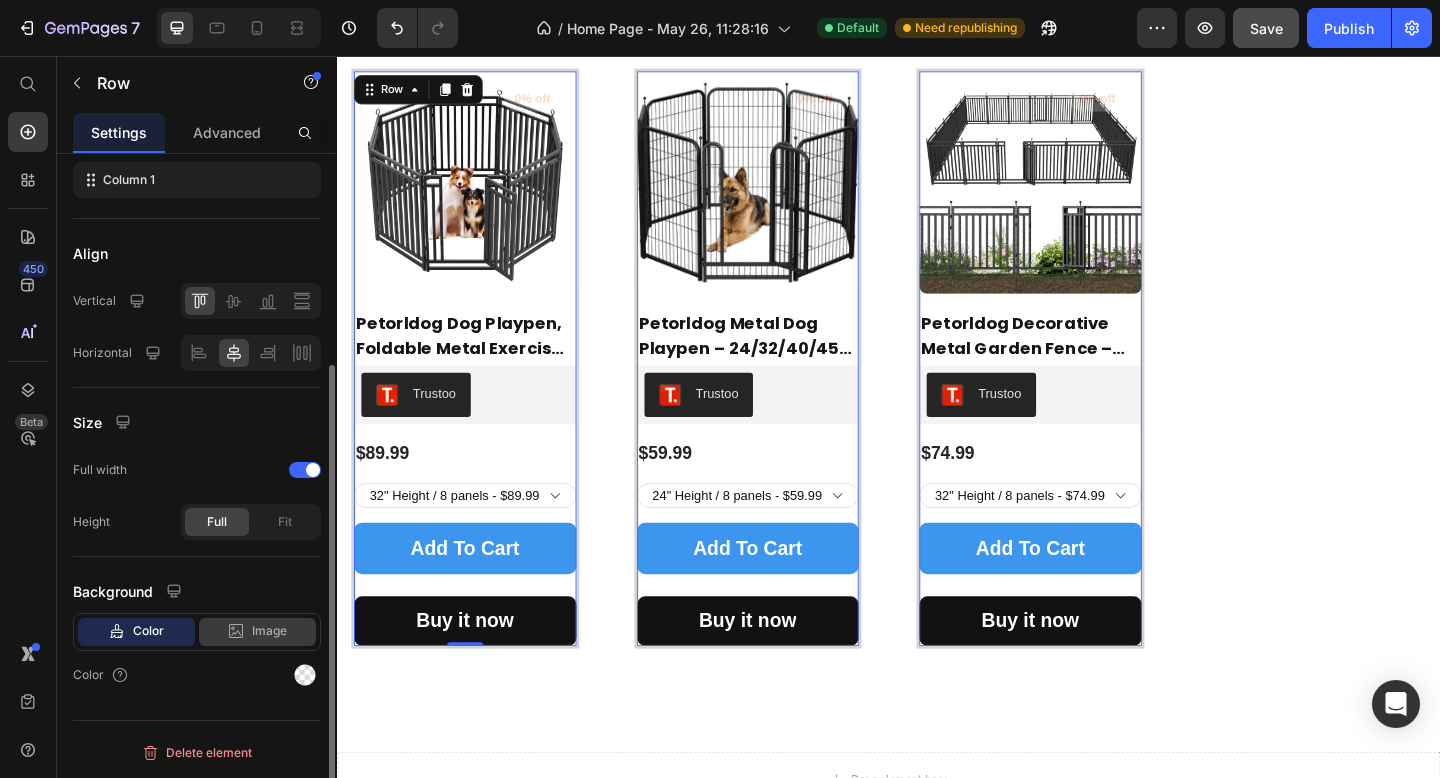click on "Image" at bounding box center (269, 631) 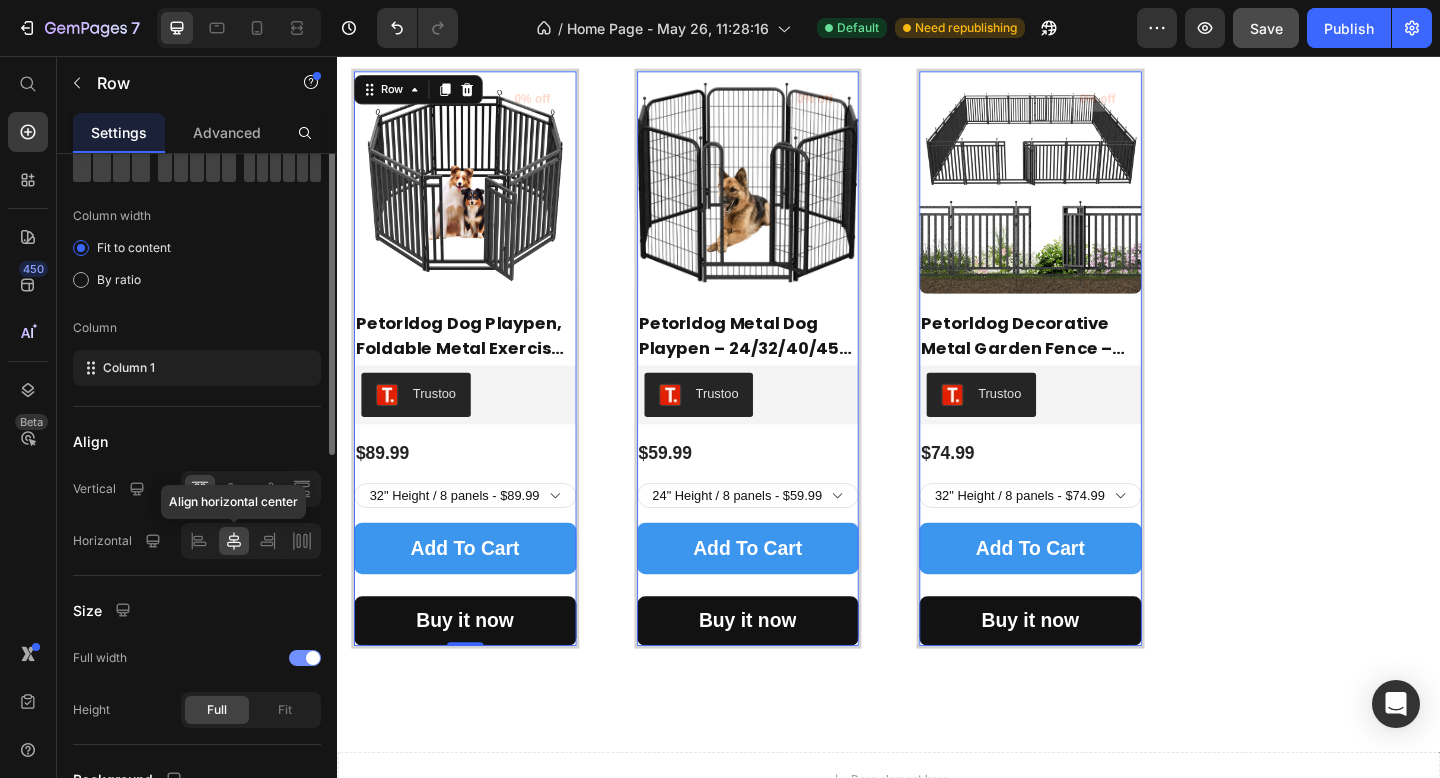 scroll, scrollTop: 158, scrollLeft: 0, axis: vertical 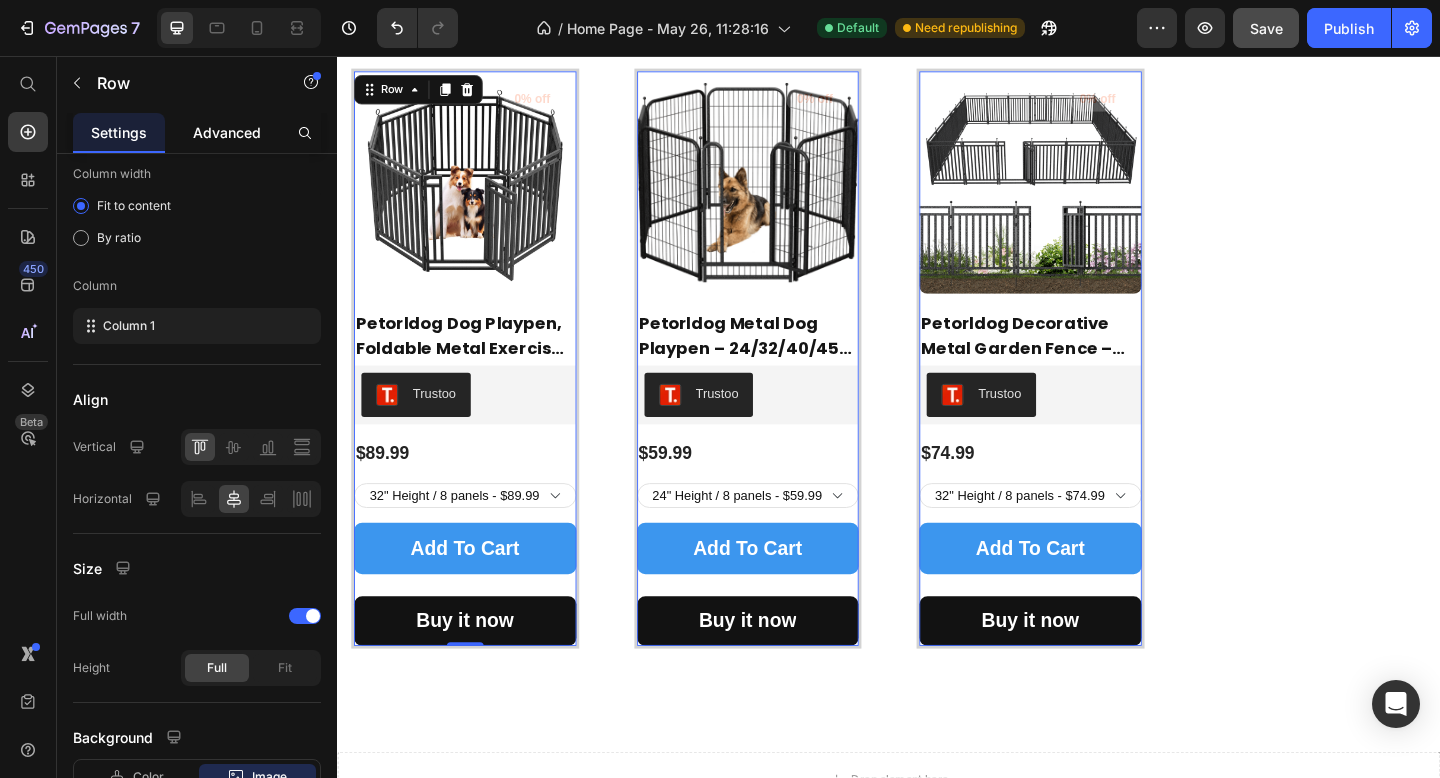 click on "Advanced" at bounding box center (227, 132) 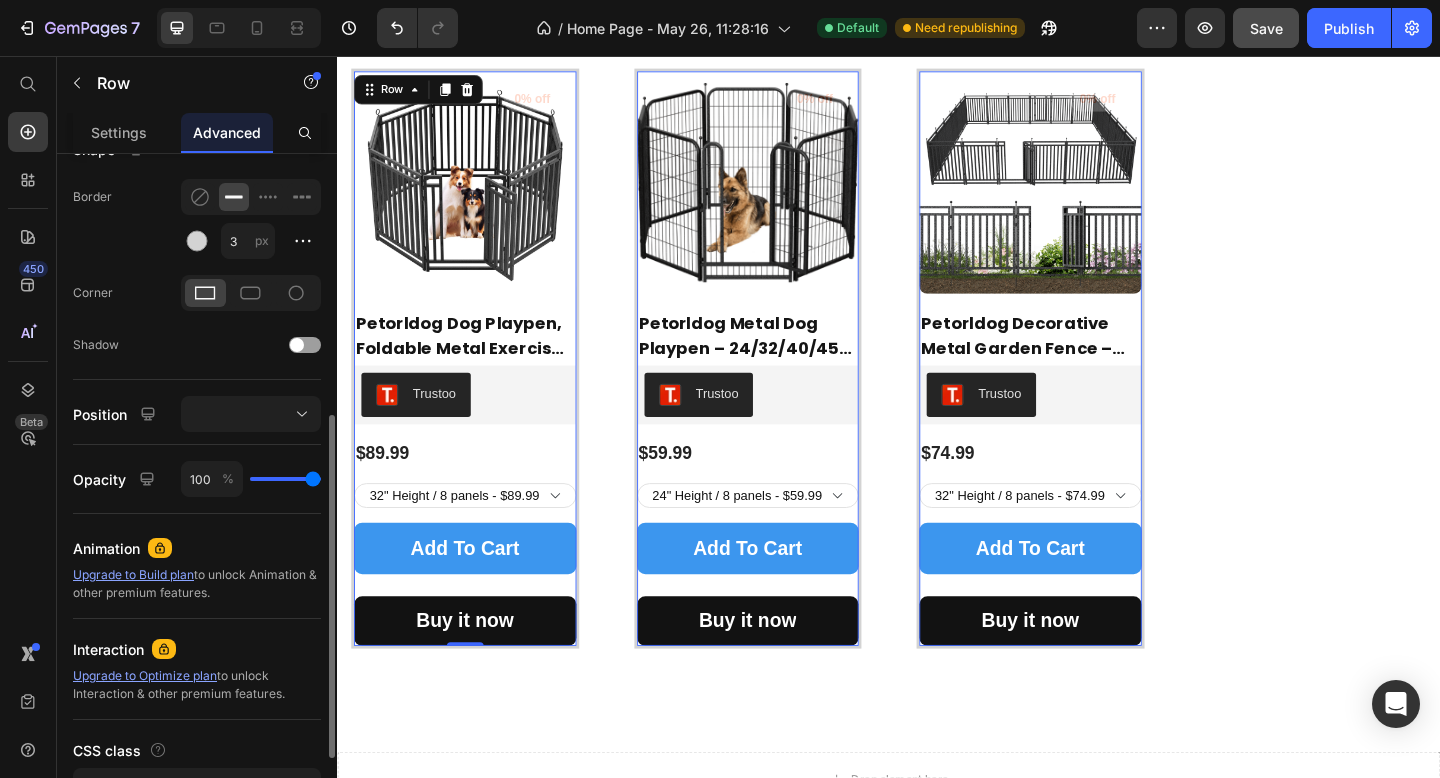 scroll, scrollTop: 542, scrollLeft: 0, axis: vertical 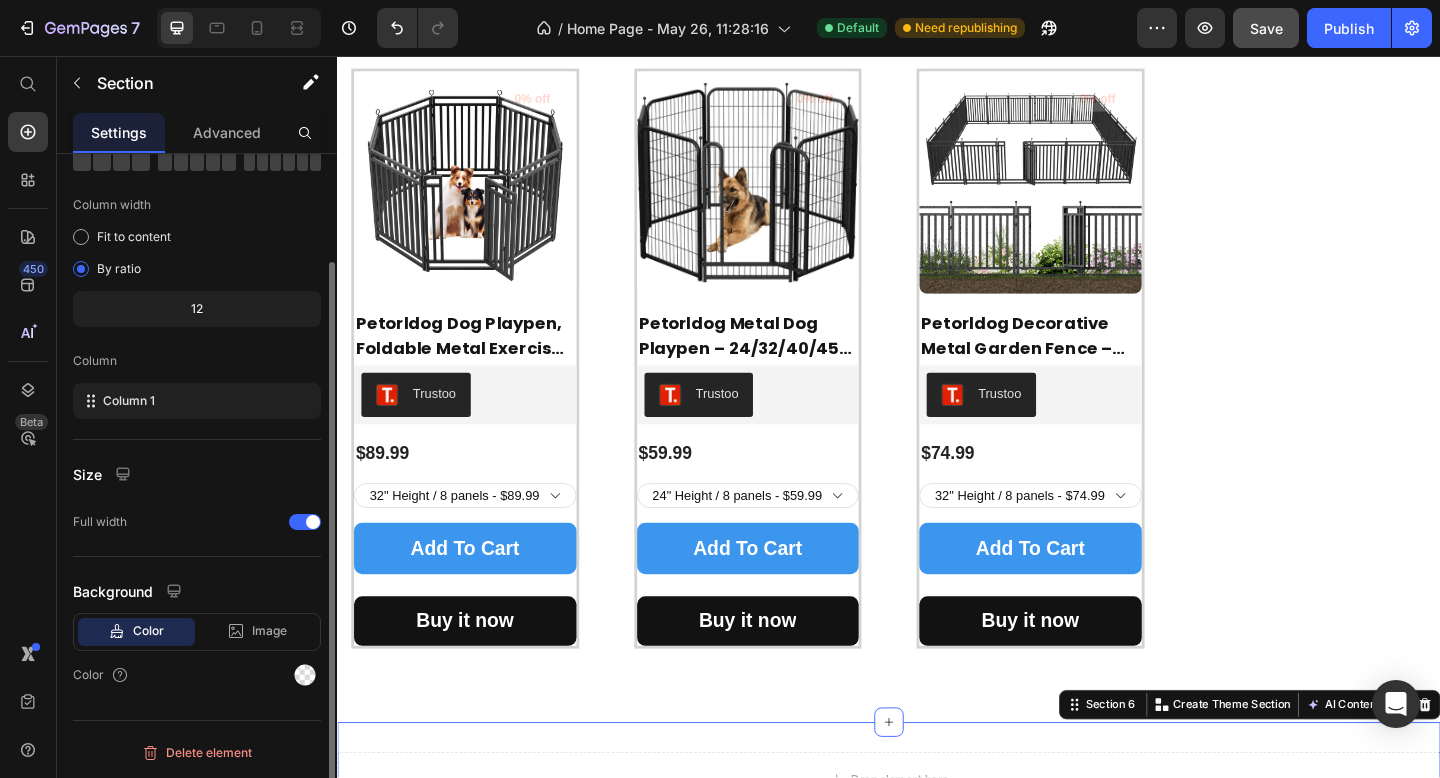 click on "Drop element here Section 6   You can create reusable sections Create Theme Section AI Content Write with GemAI What would you like to describe here? Tone and Voice Persuasive Product Show more Generate" at bounding box center (937, 843) 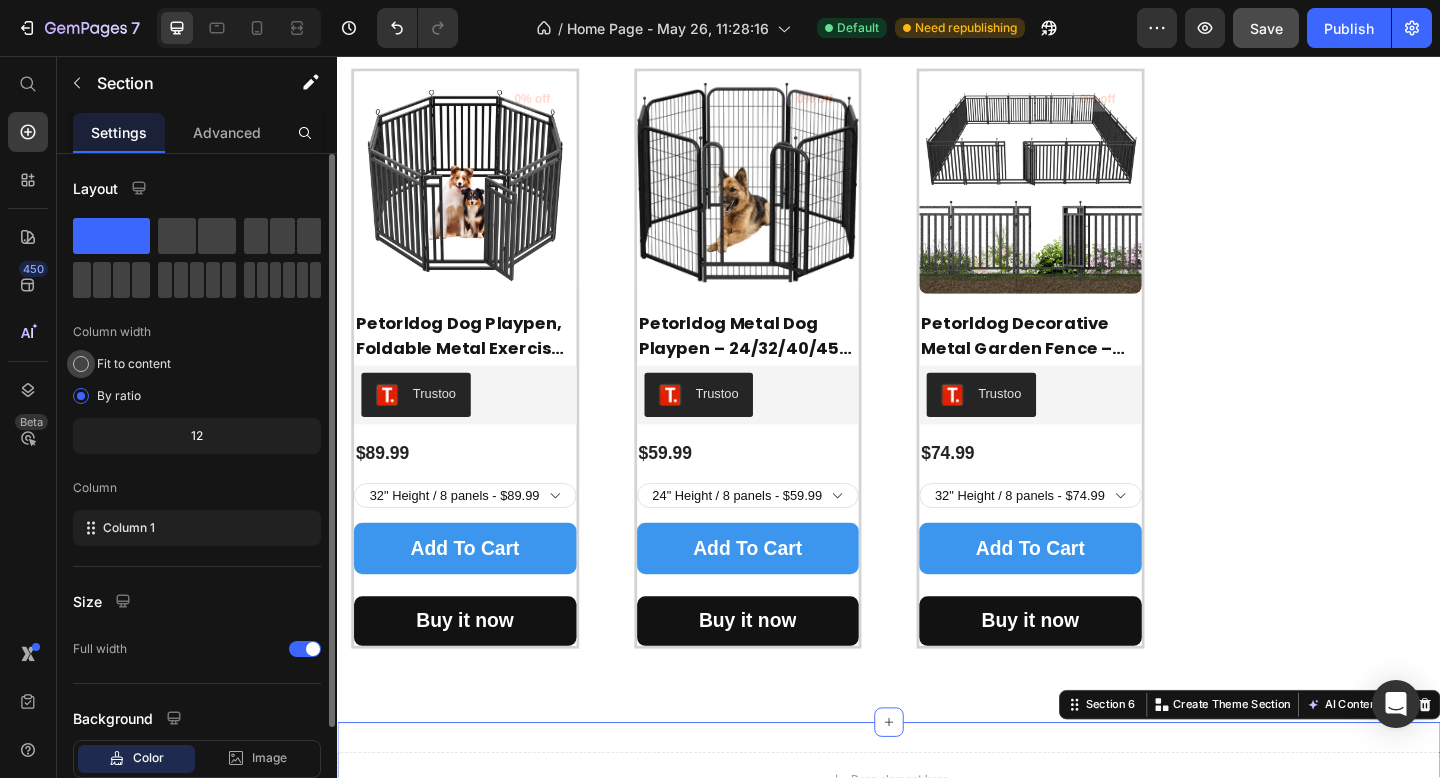 click at bounding box center [81, 364] 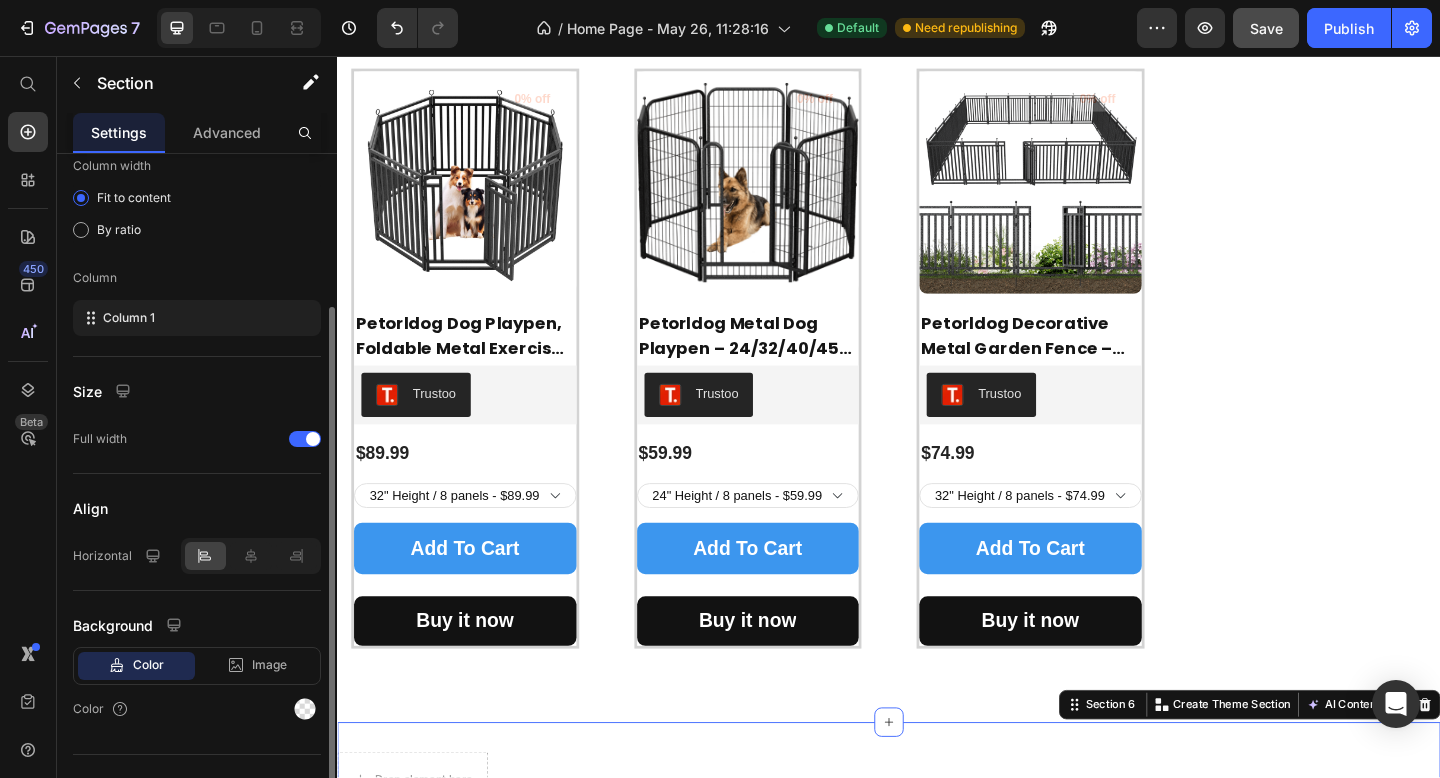 scroll, scrollTop: 181, scrollLeft: 0, axis: vertical 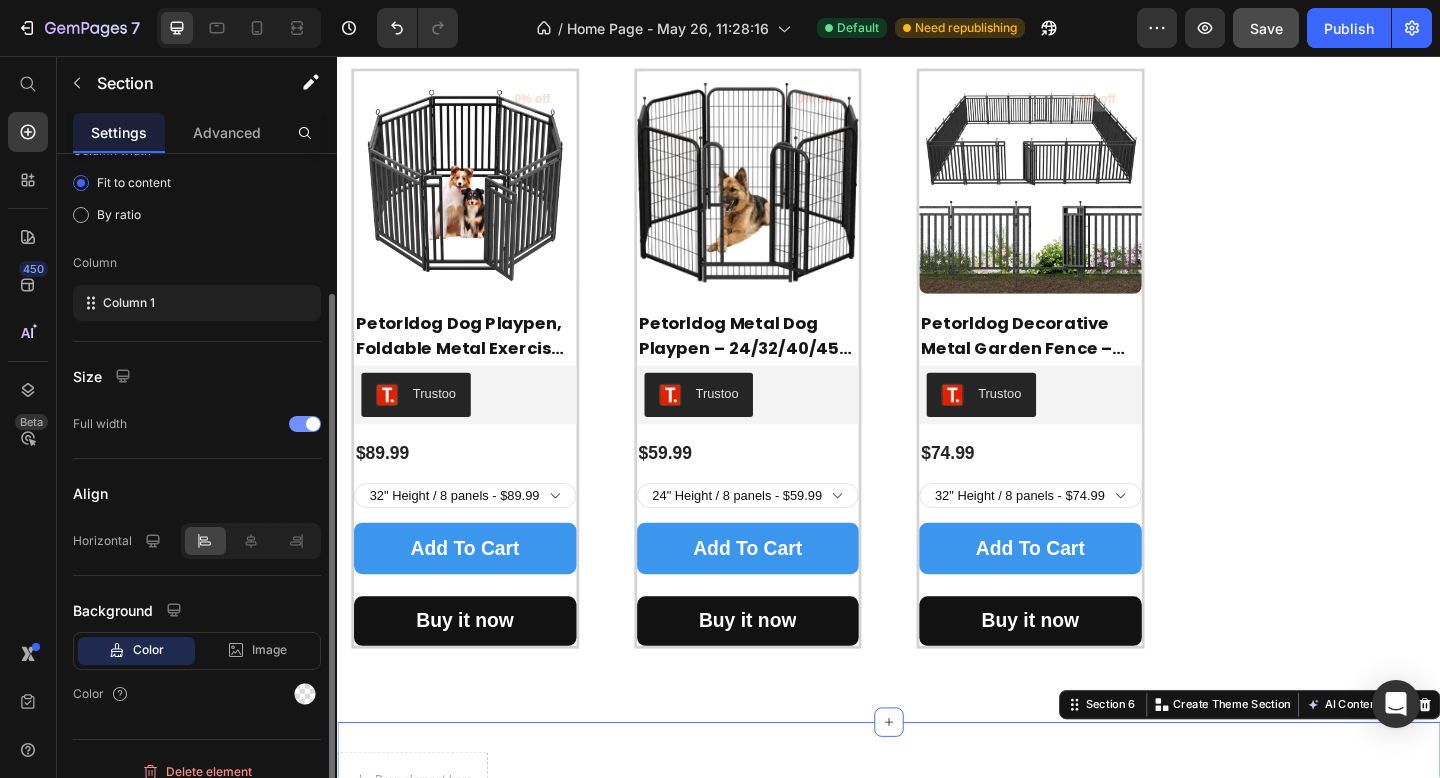 click at bounding box center [313, 424] 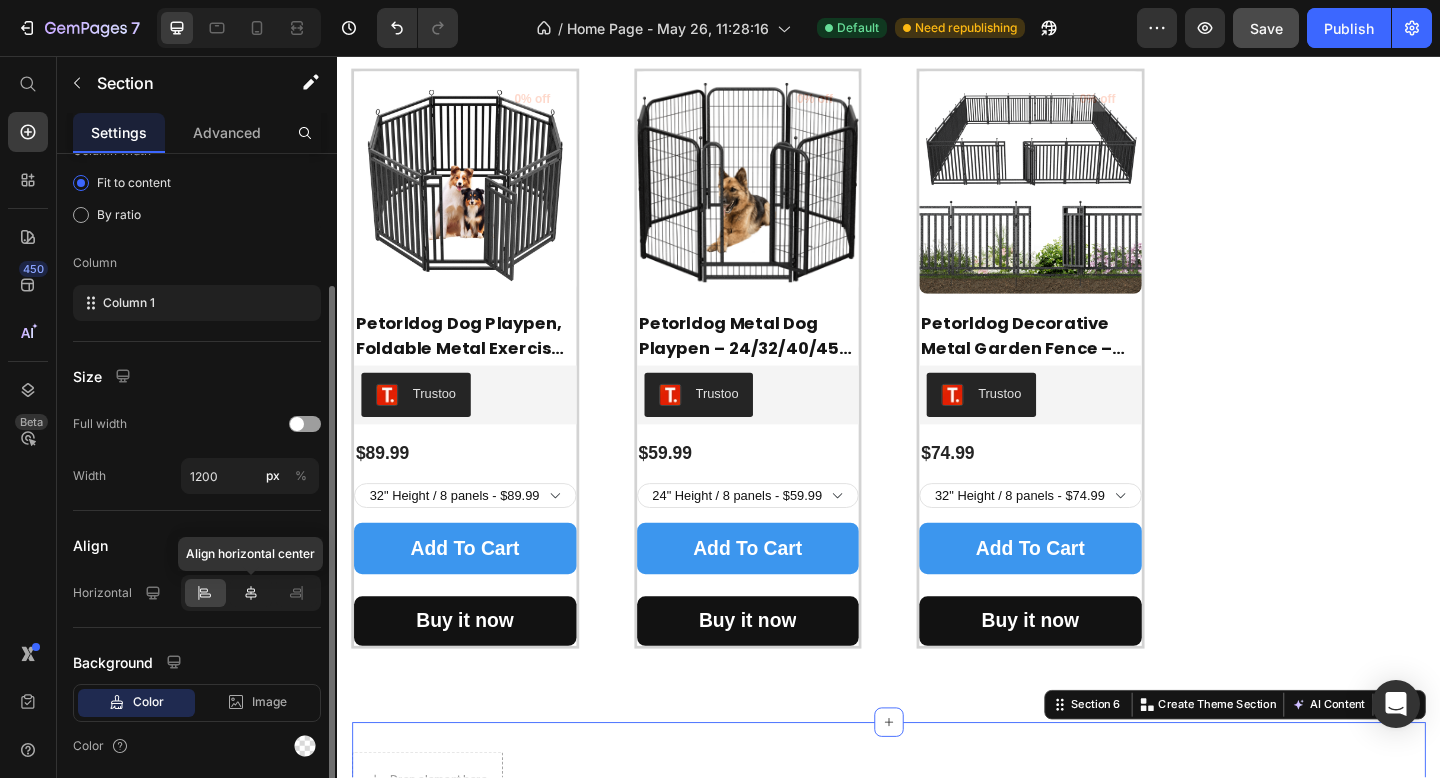 click 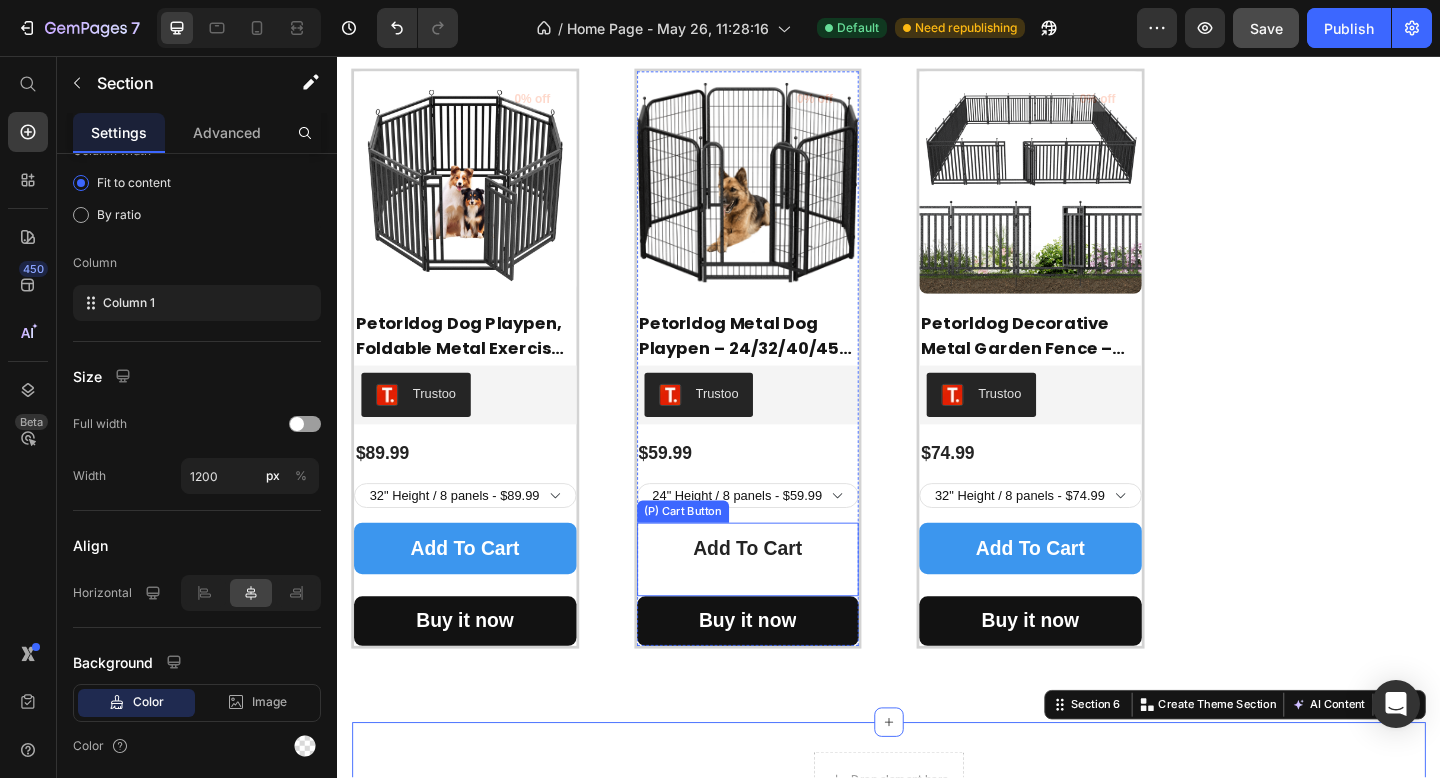 click on "add to cart" at bounding box center [476, 592] 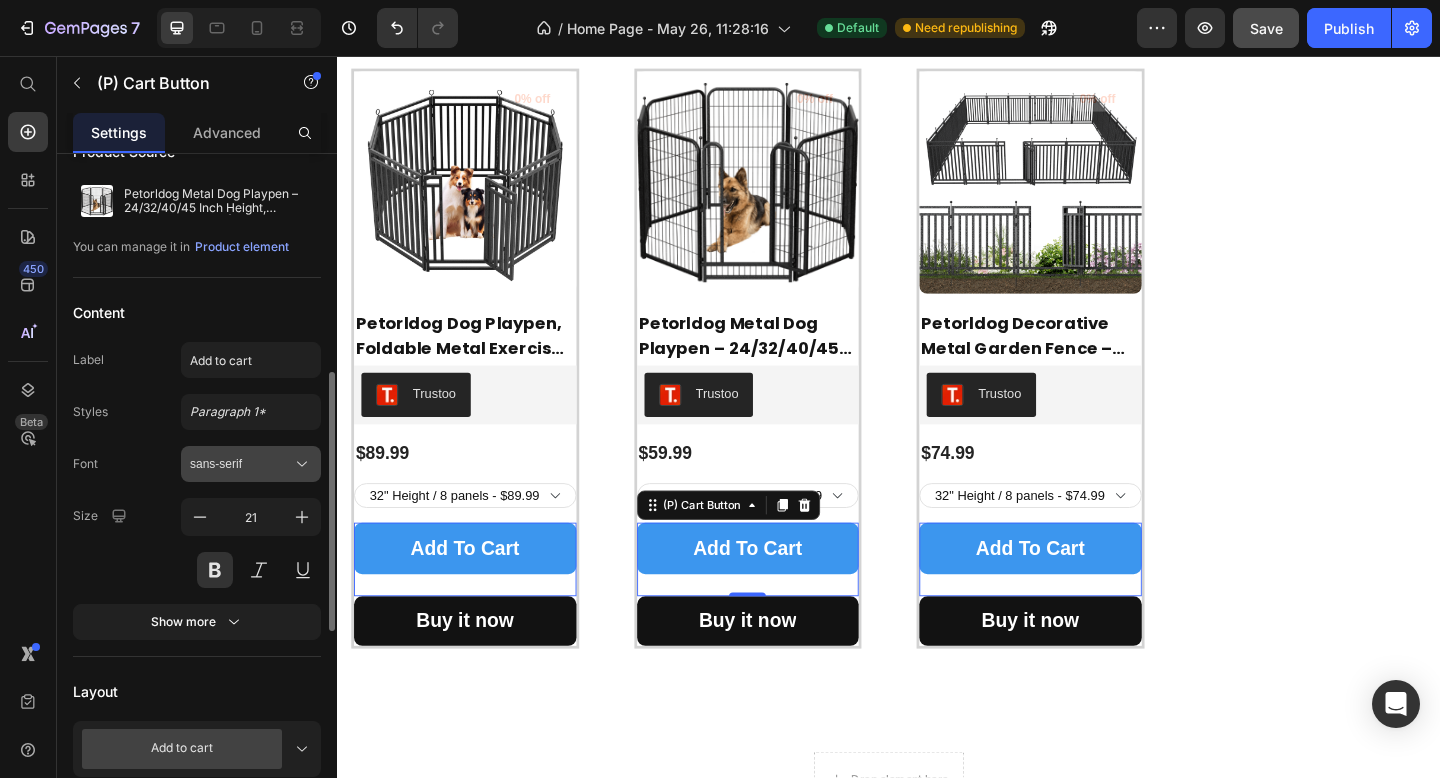 scroll, scrollTop: 225, scrollLeft: 0, axis: vertical 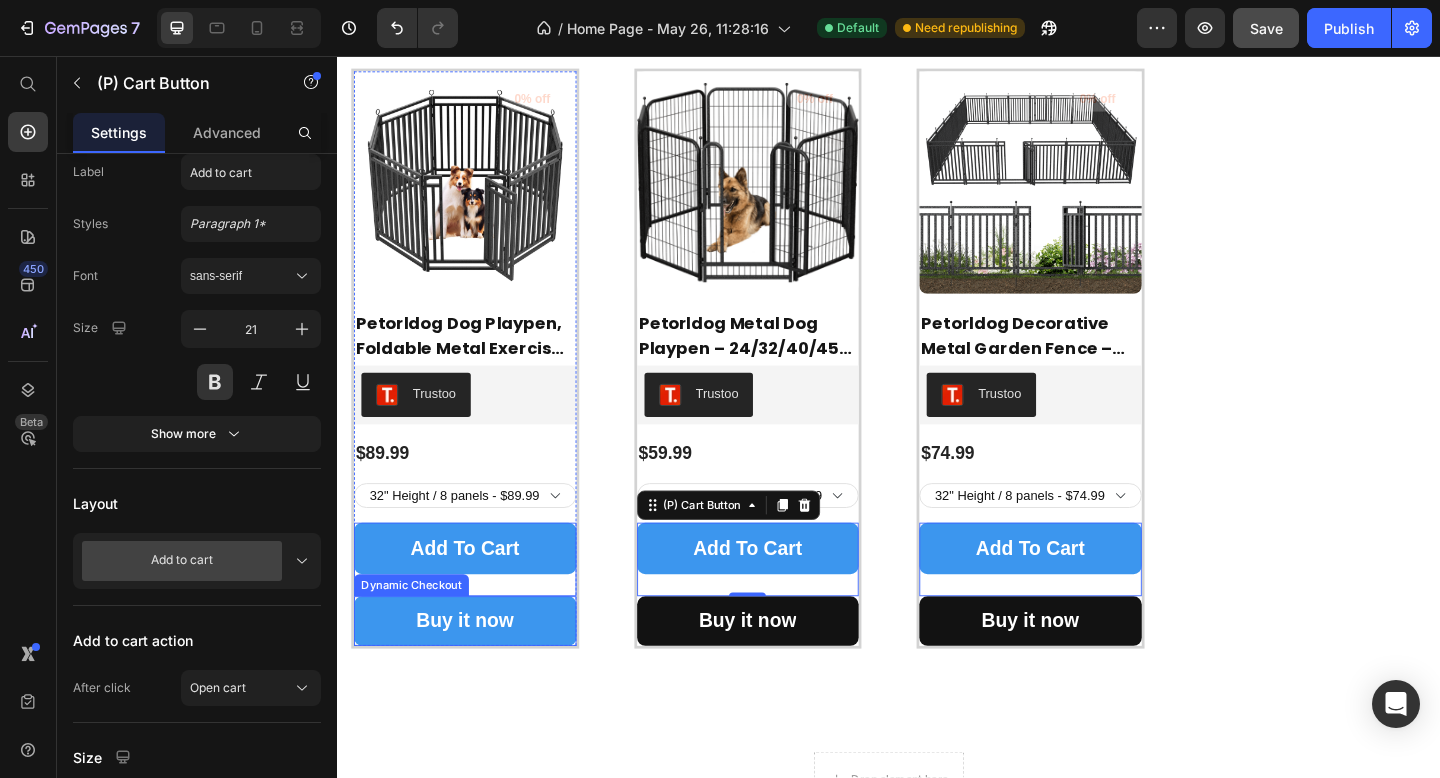 click on "Buy it now" at bounding box center (476, 671) 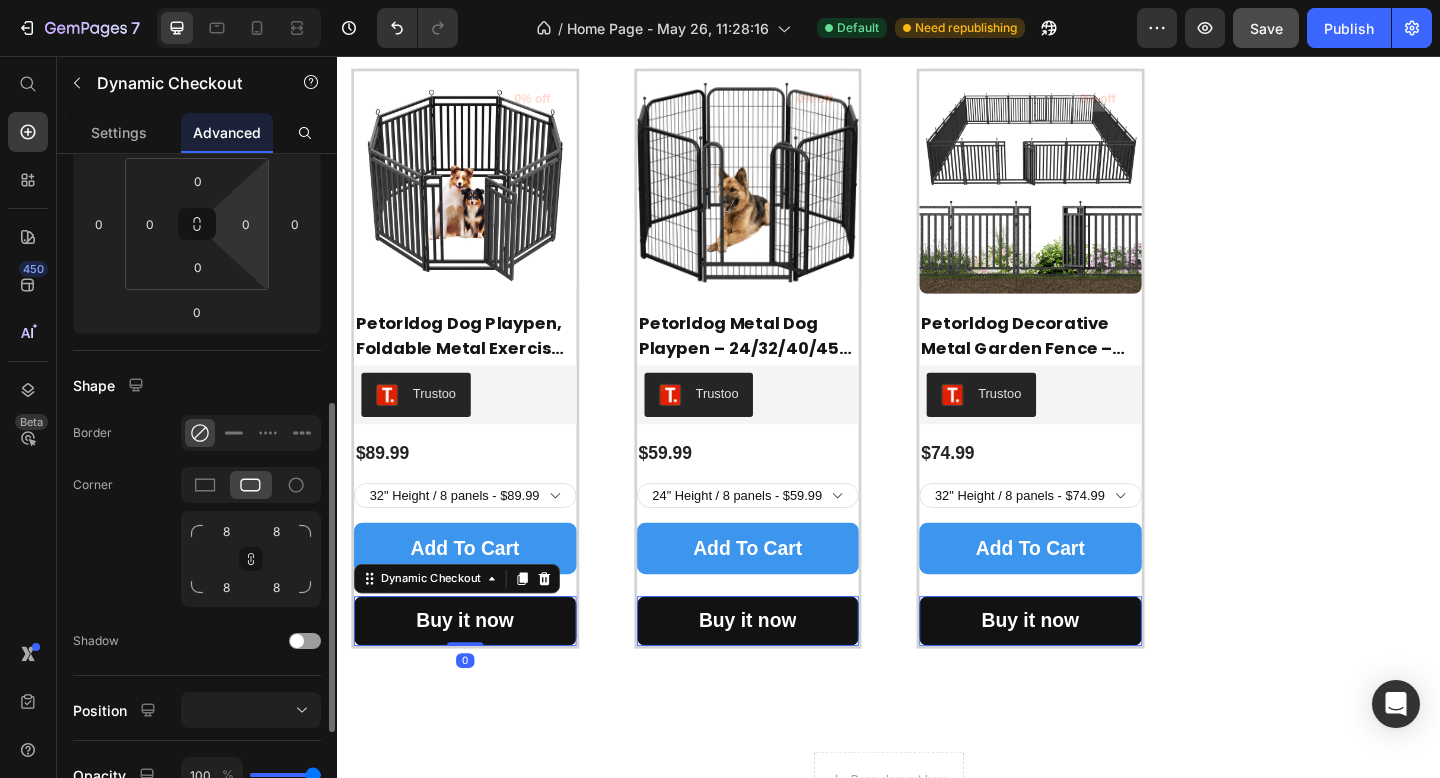 scroll, scrollTop: 388, scrollLeft: 0, axis: vertical 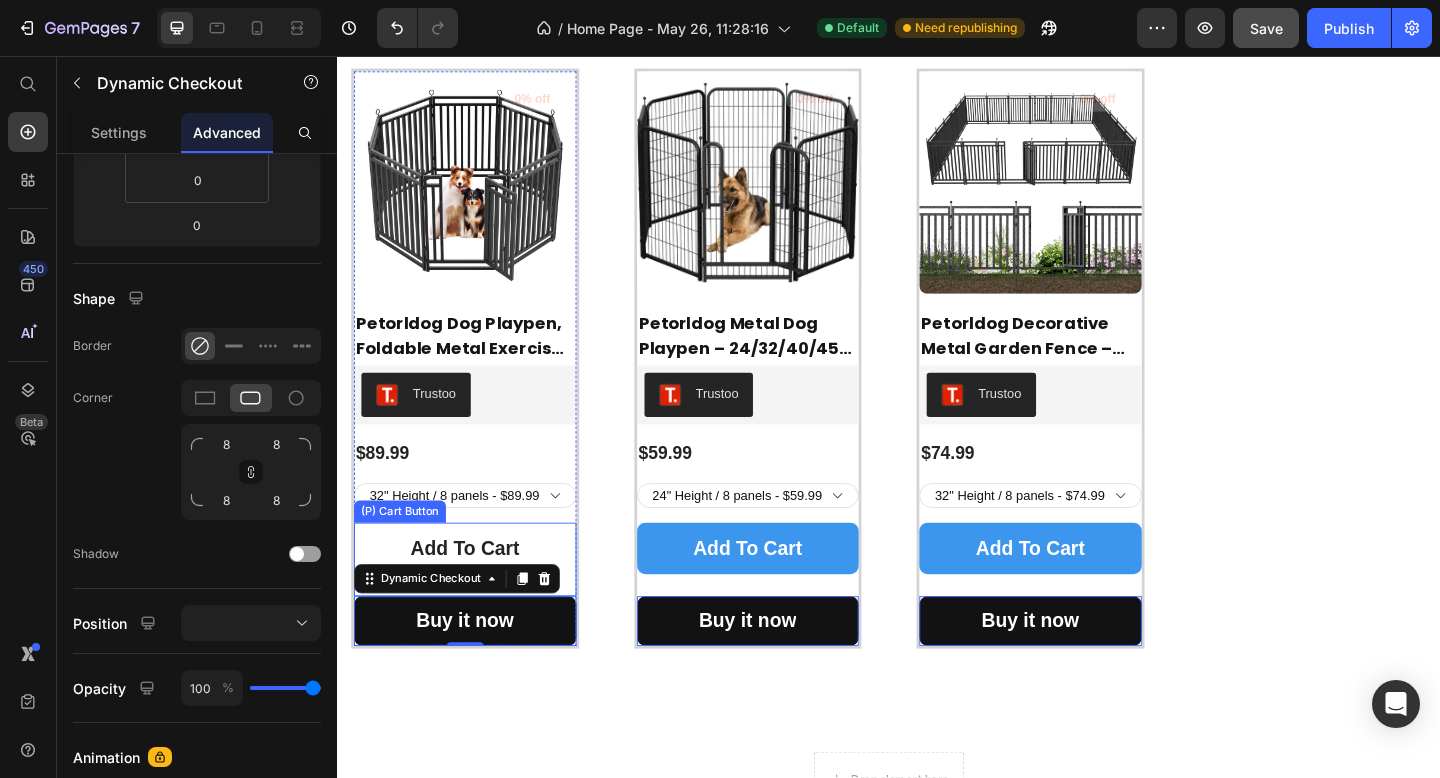 click on "add to cart" at bounding box center [476, 592] 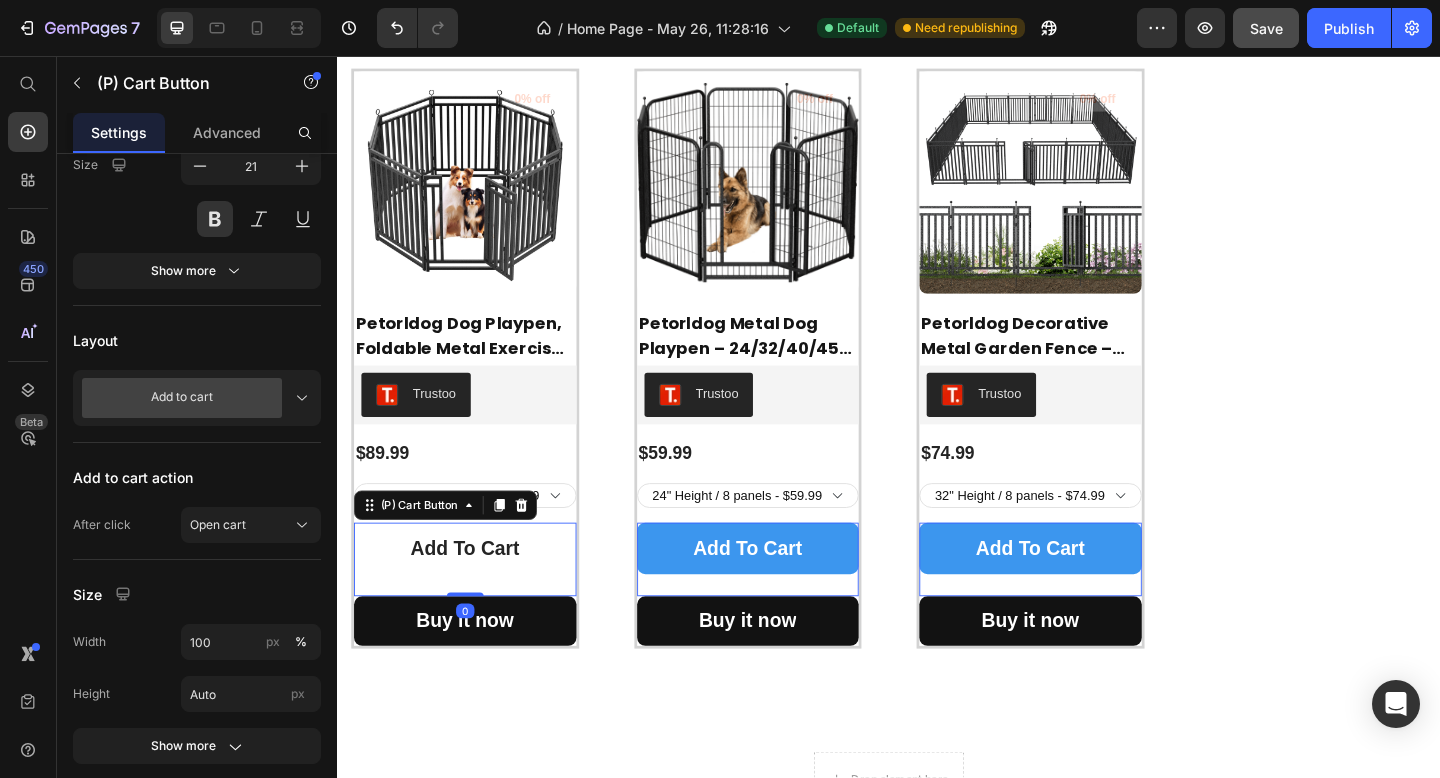 scroll, scrollTop: 0, scrollLeft: 0, axis: both 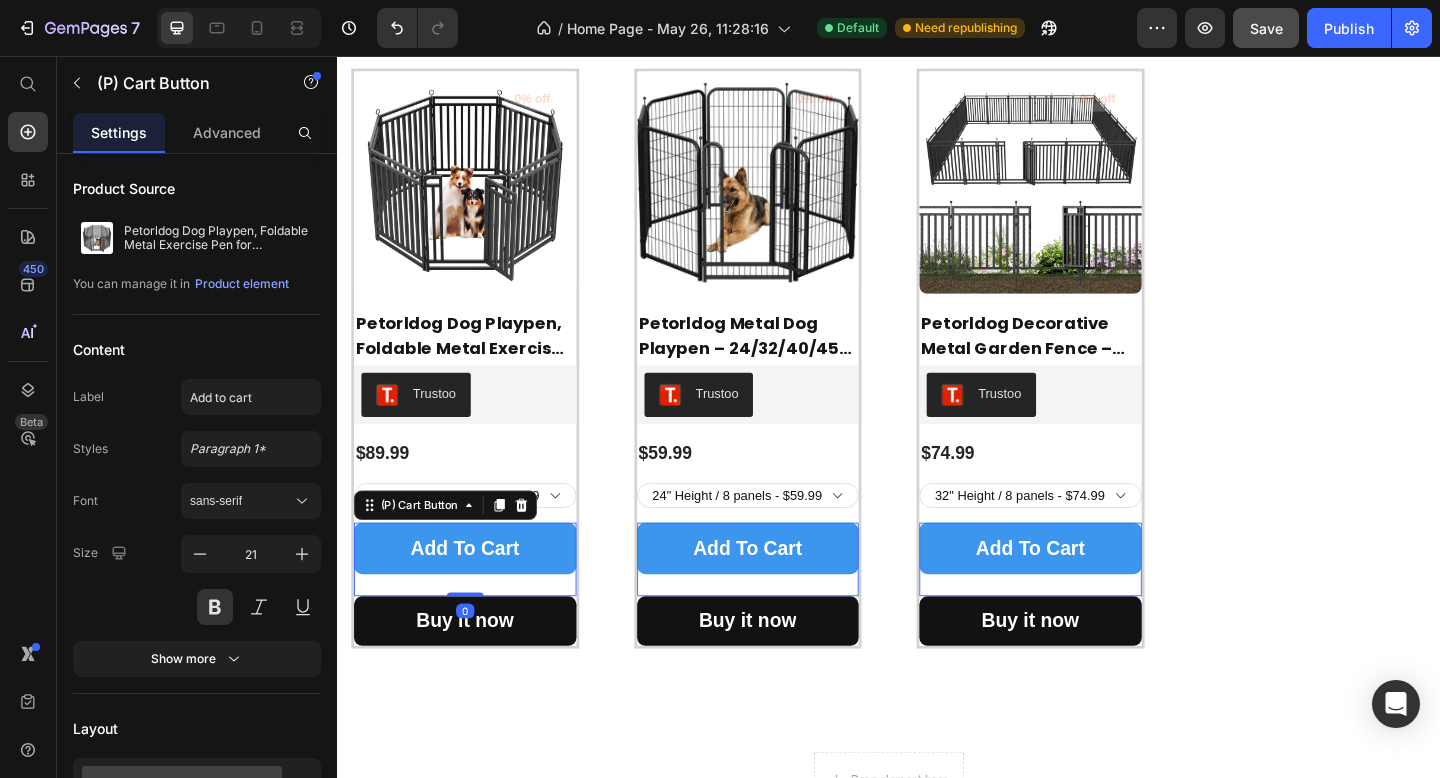 click on "add to cart (P) Cart Button   0" at bounding box center (476, 604) 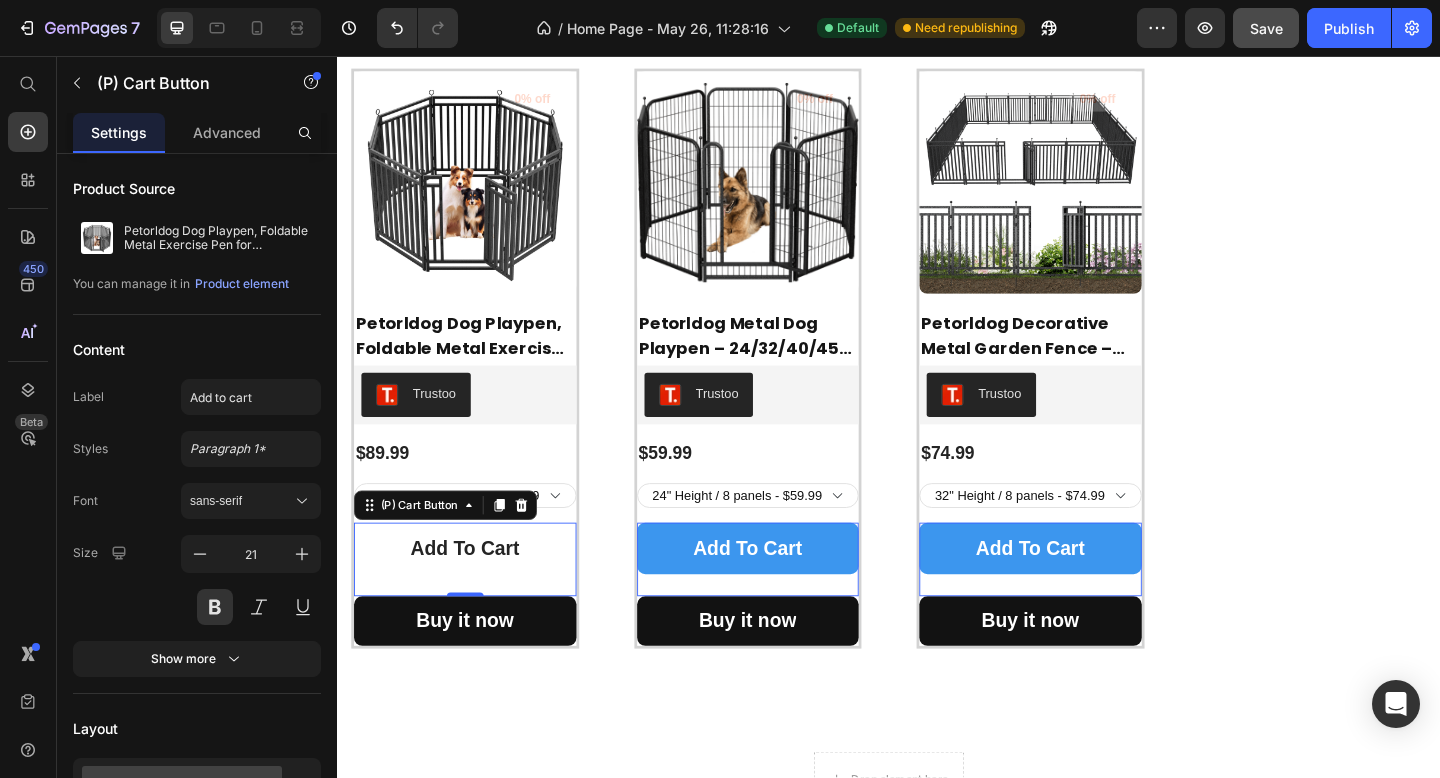 click on "add to cart" at bounding box center (476, 592) 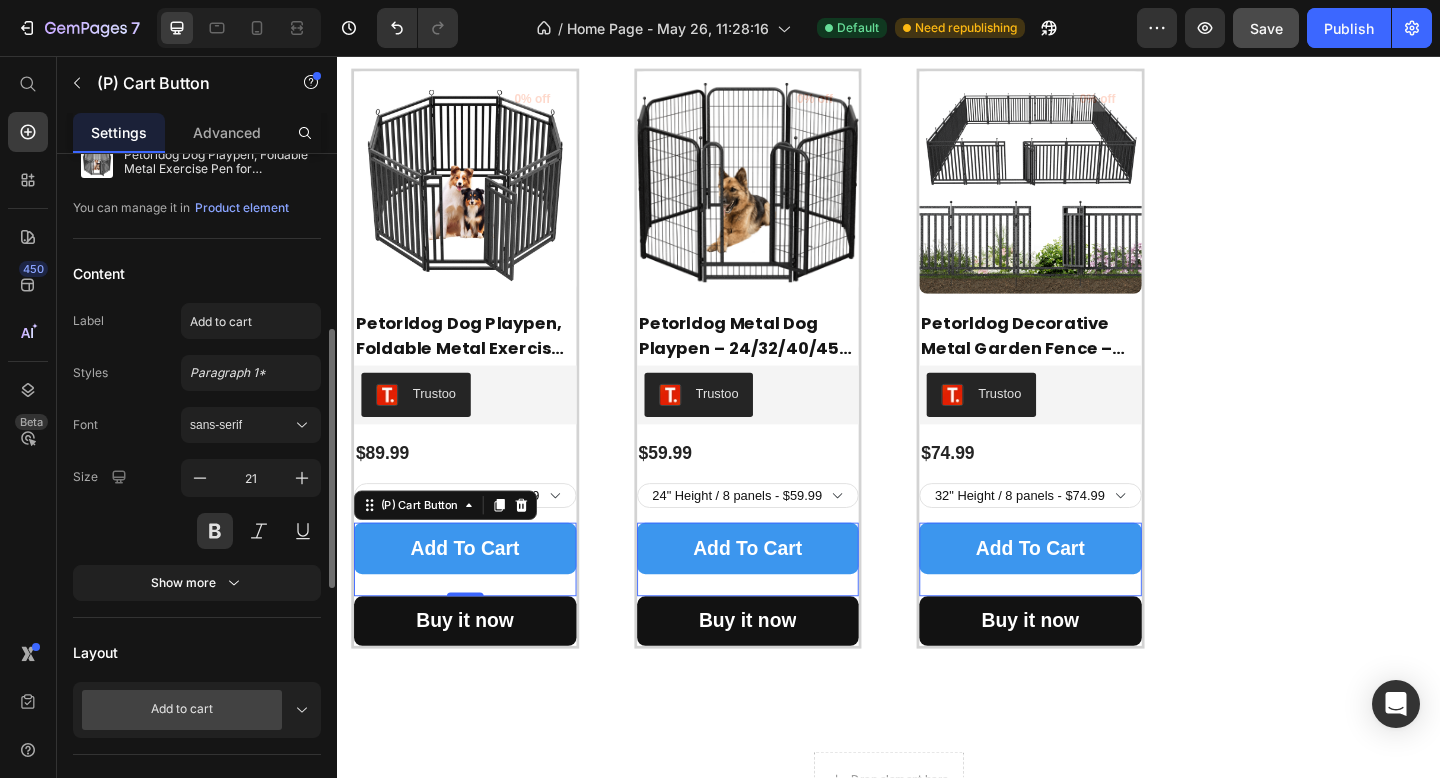 scroll, scrollTop: 0, scrollLeft: 0, axis: both 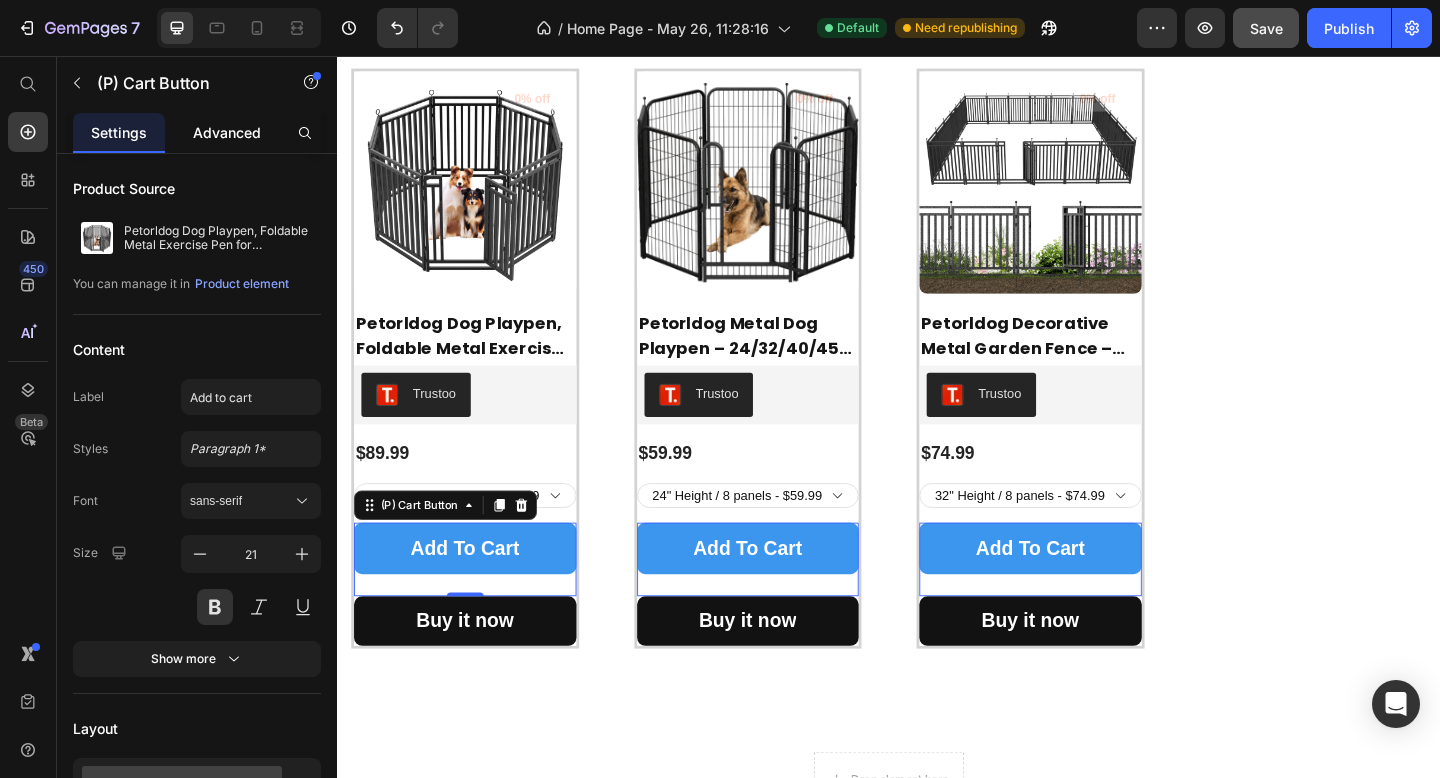 click on "Advanced" at bounding box center (227, 132) 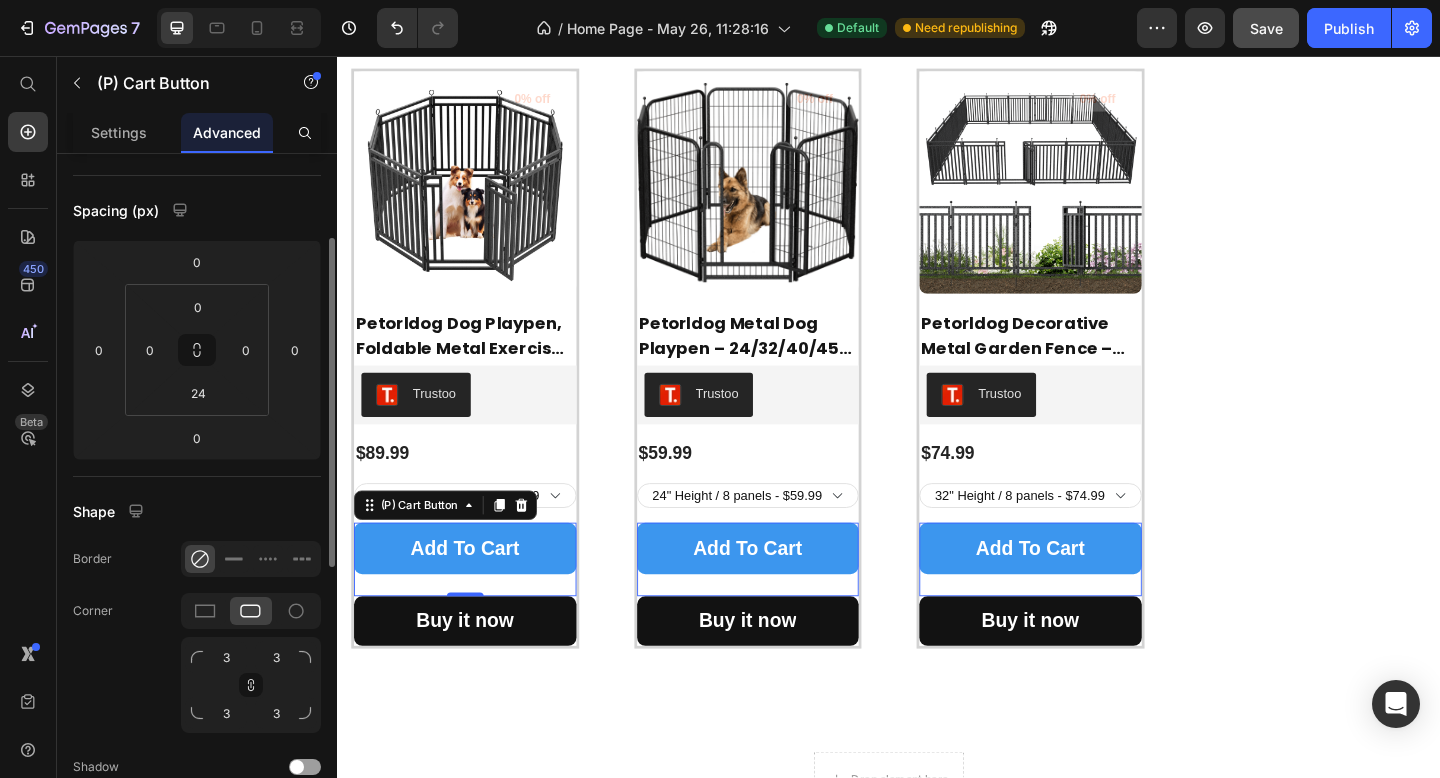 scroll, scrollTop: 98, scrollLeft: 0, axis: vertical 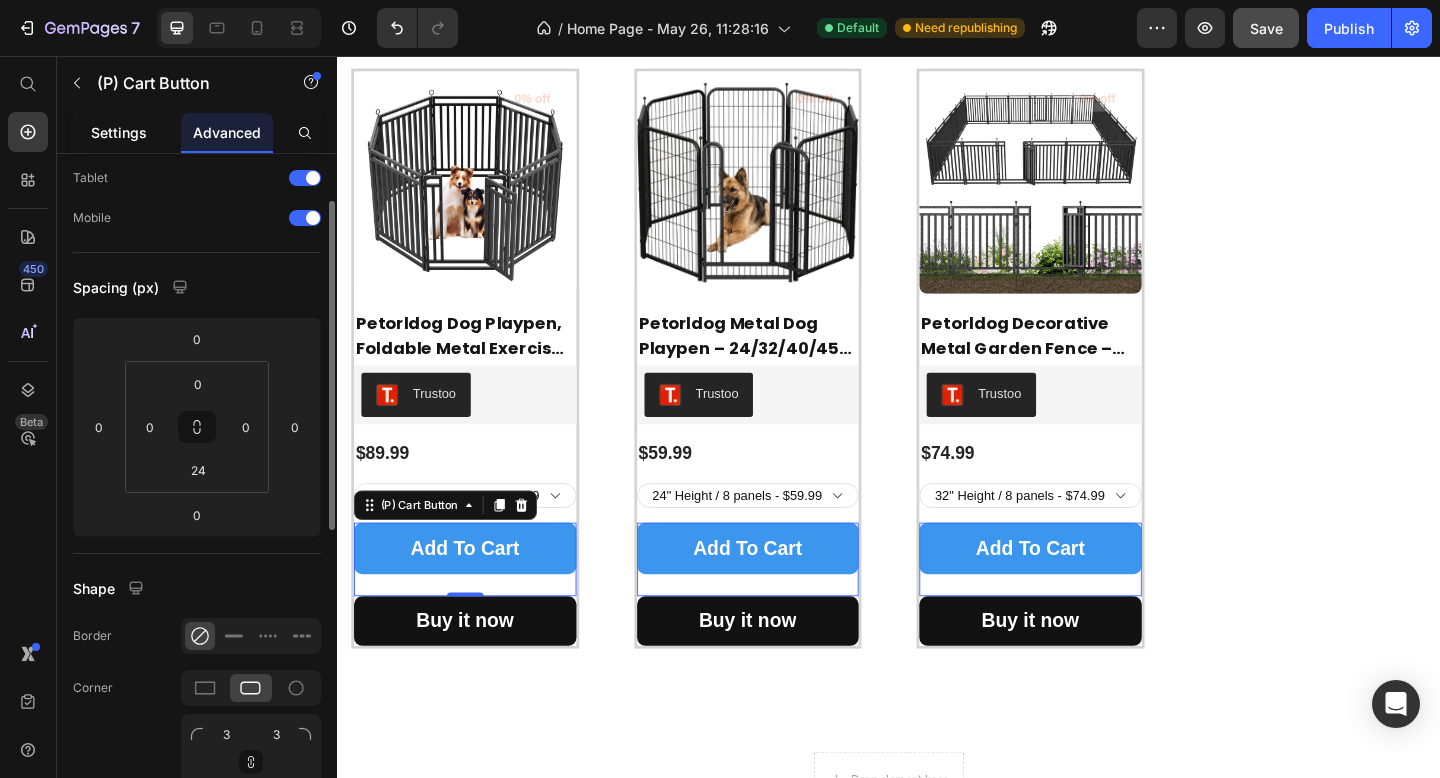 click on "Settings" at bounding box center [119, 132] 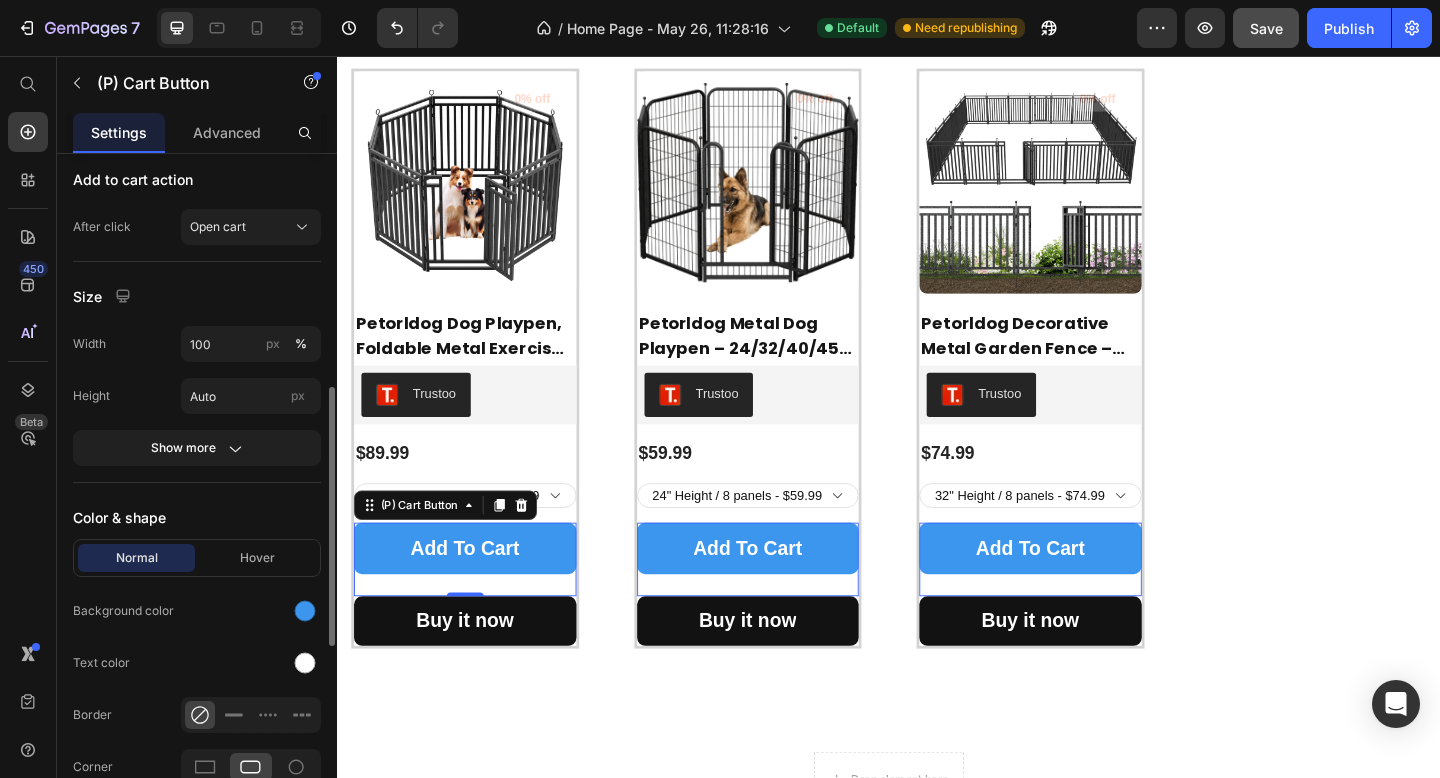 scroll, scrollTop: 730, scrollLeft: 0, axis: vertical 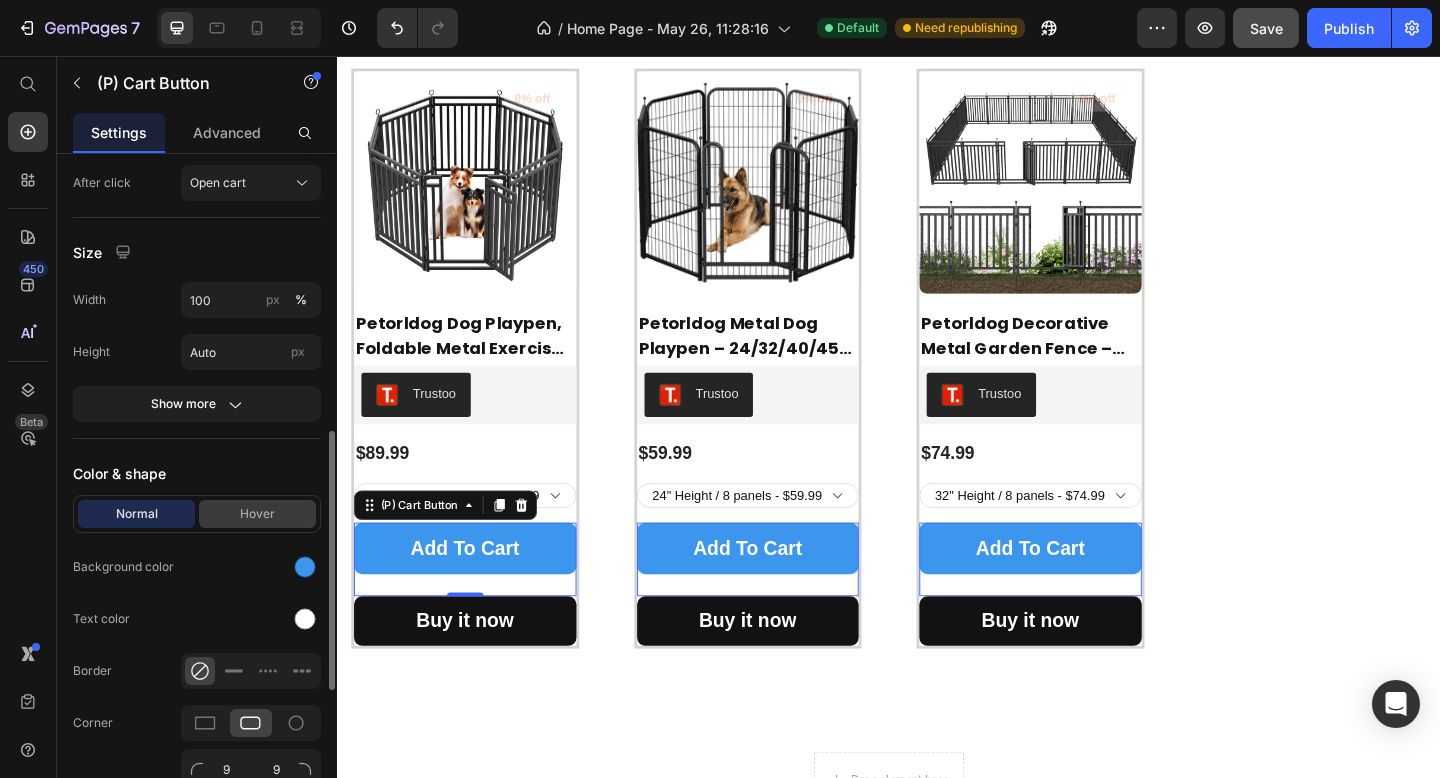 click on "Hover" at bounding box center (257, 514) 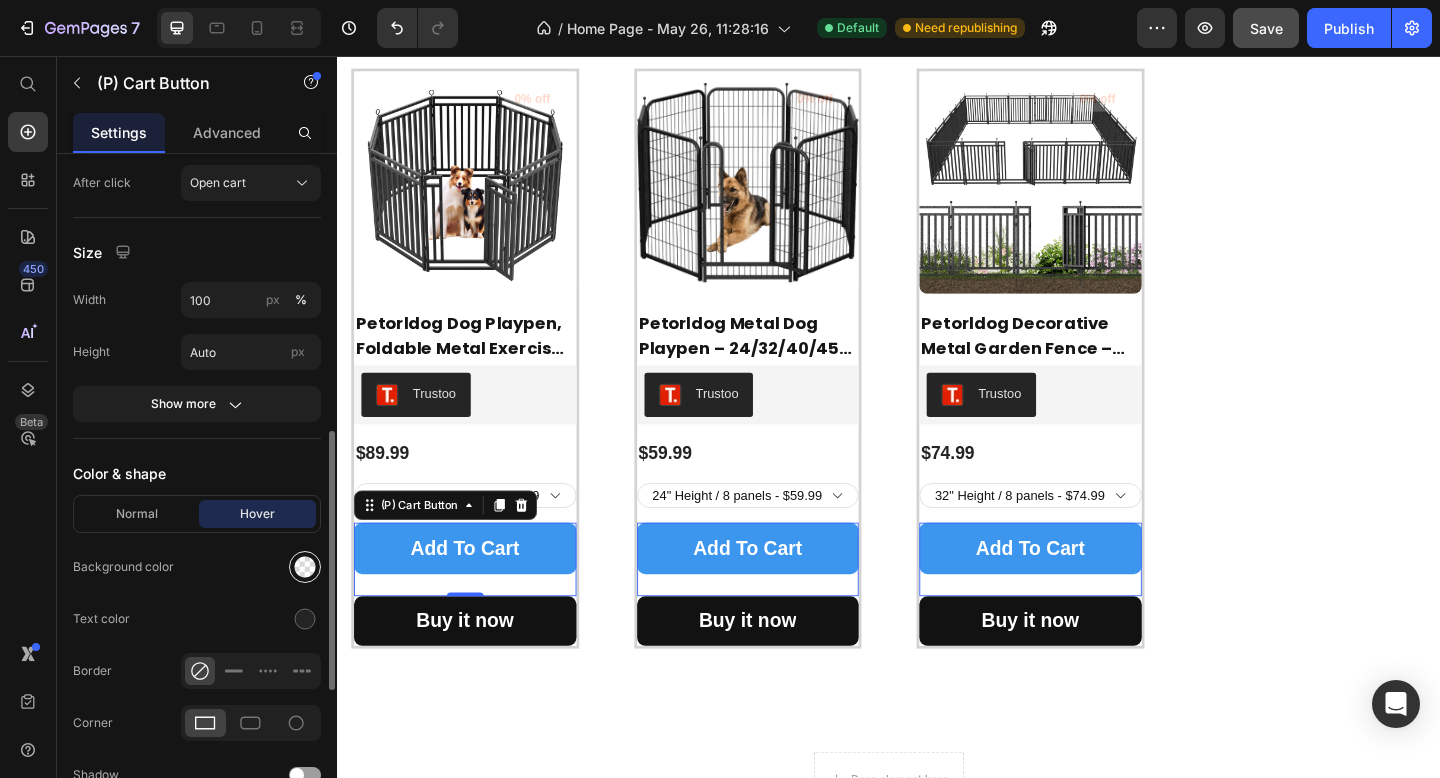 click at bounding box center [305, 567] 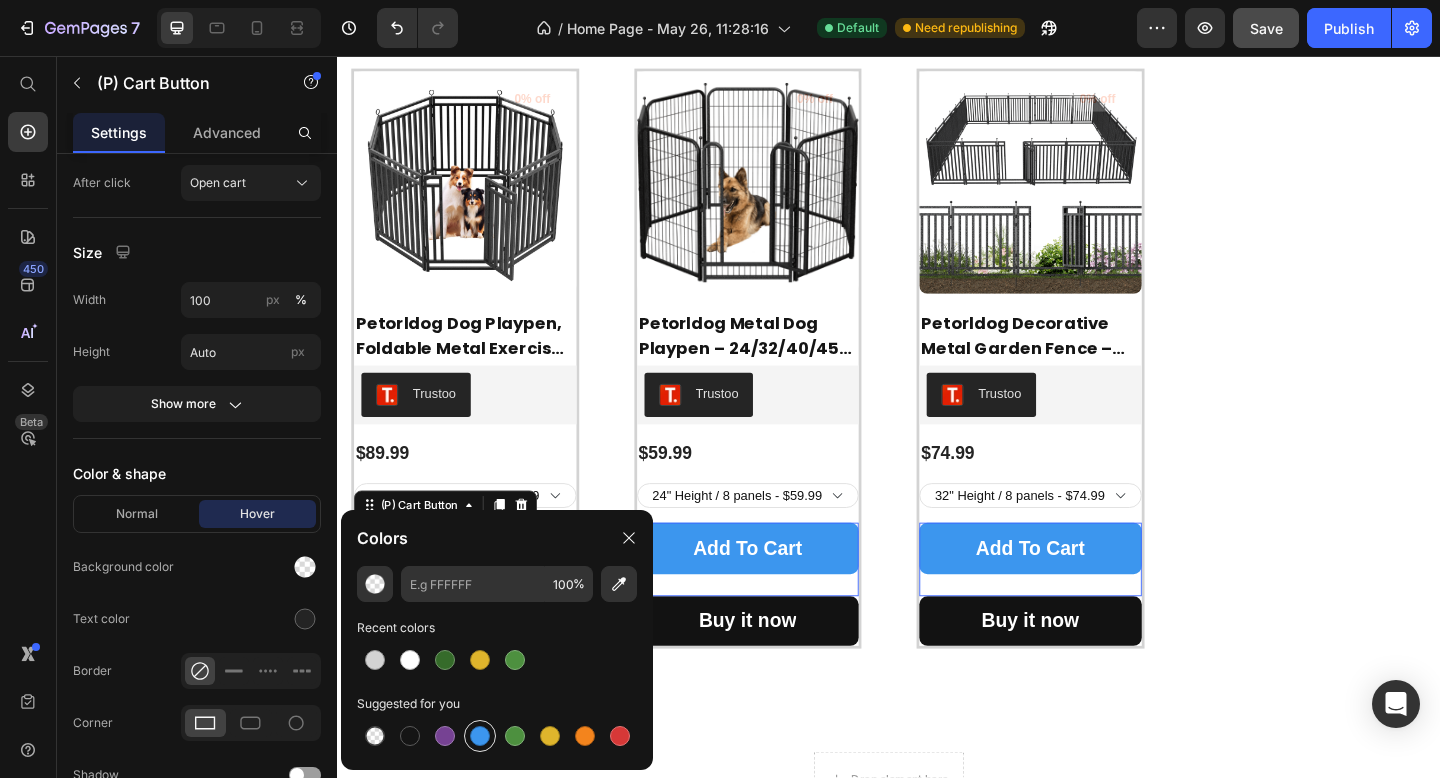 click at bounding box center [480, 736] 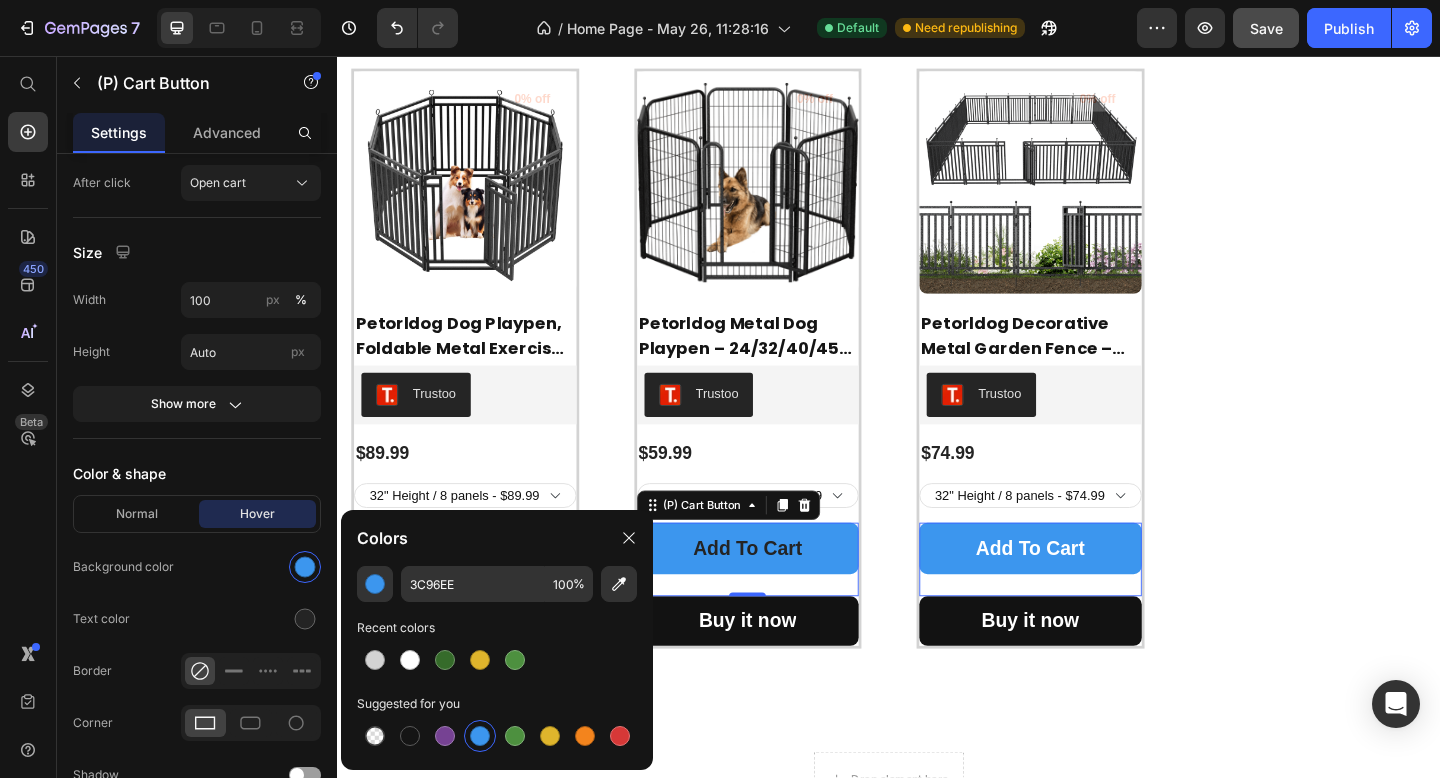 click on "add to cart" at bounding box center [476, 592] 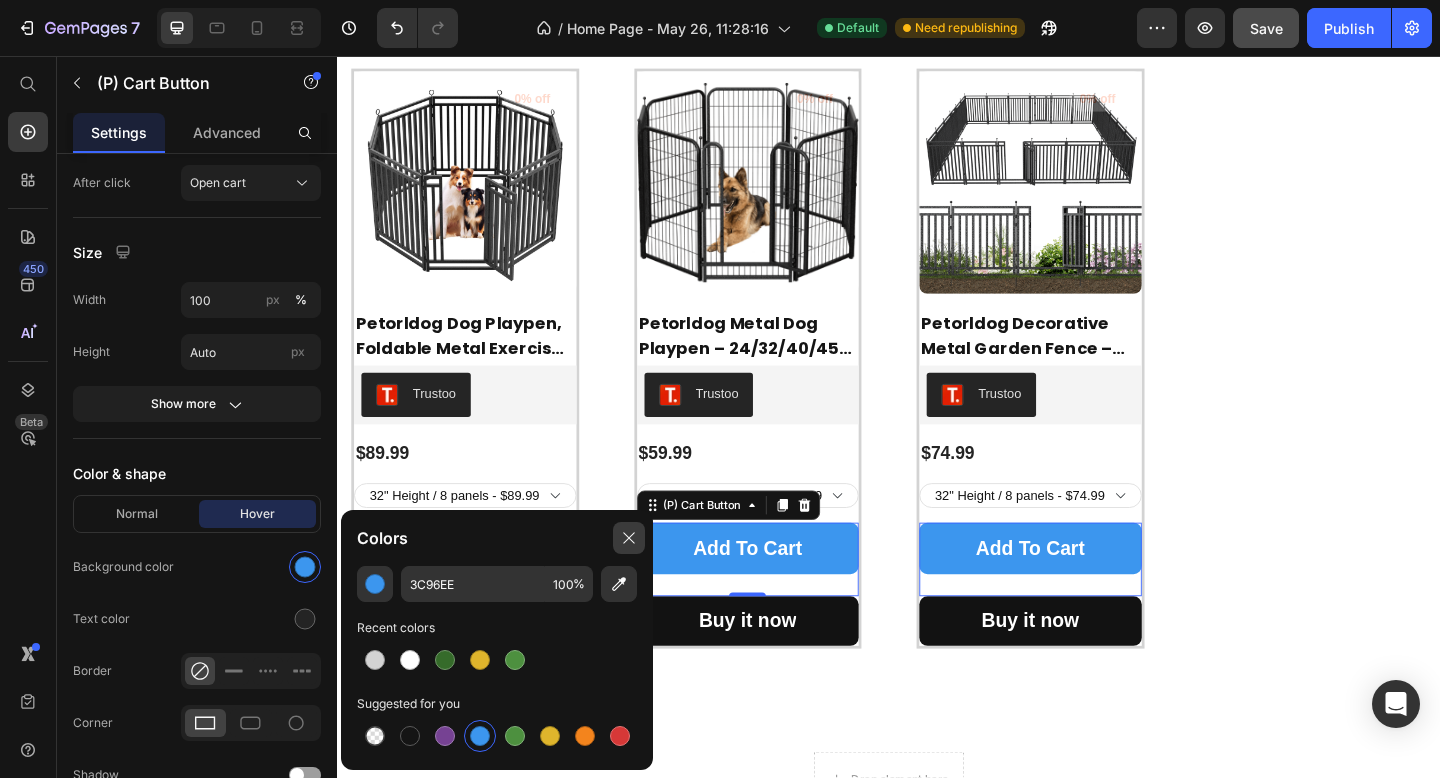click at bounding box center [629, 538] 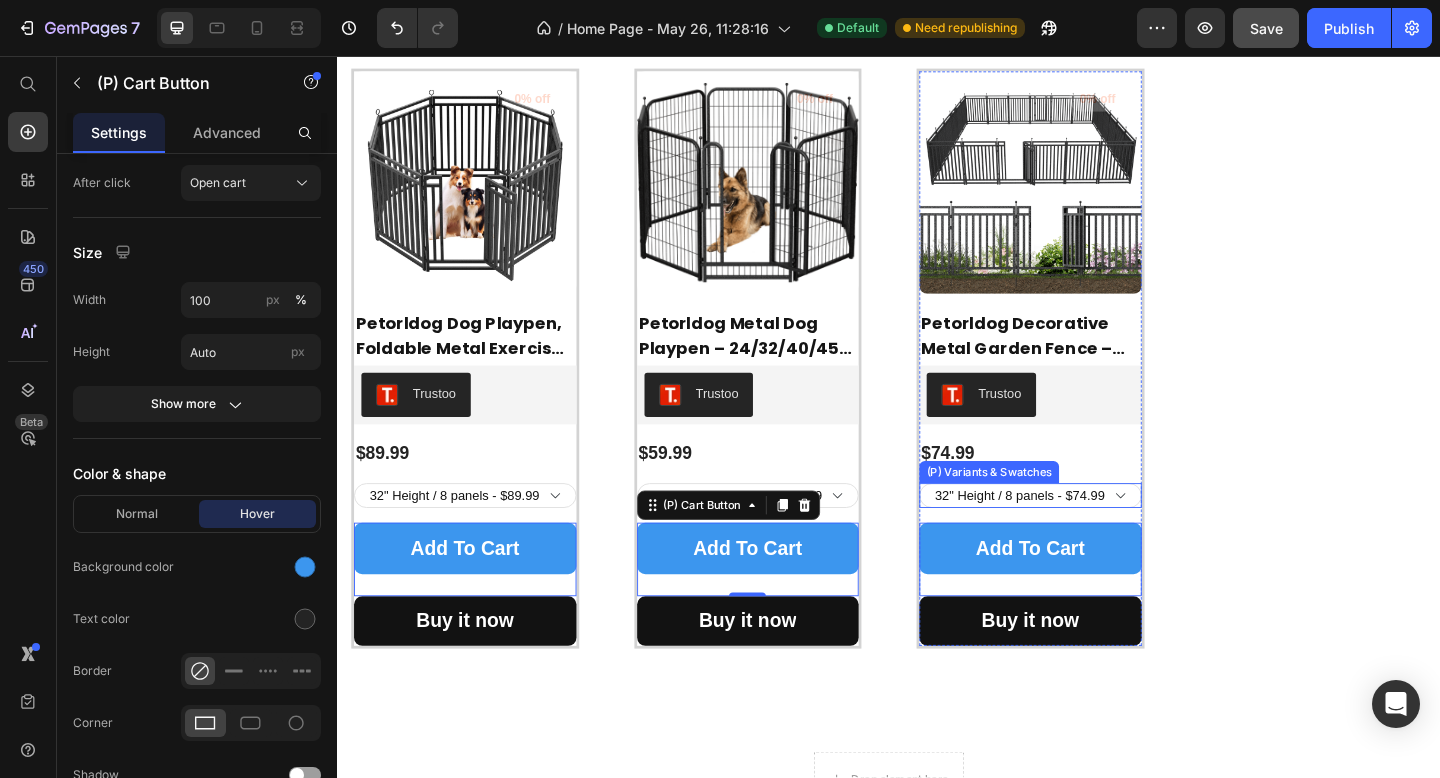 click on "32" Height / 8 panels - $74.99  32" Height / 16 panels - $149.99  32" Height / 24 panels - $269.99  32" Height / 32  panels - $334.99  40" Height / 8 panels - $89.99  40" Height / 16 panels - $159.99  40" Height / 24 panels - $269.99  40" Height / 32  panels - $339.99" at bounding box center (476, 534) 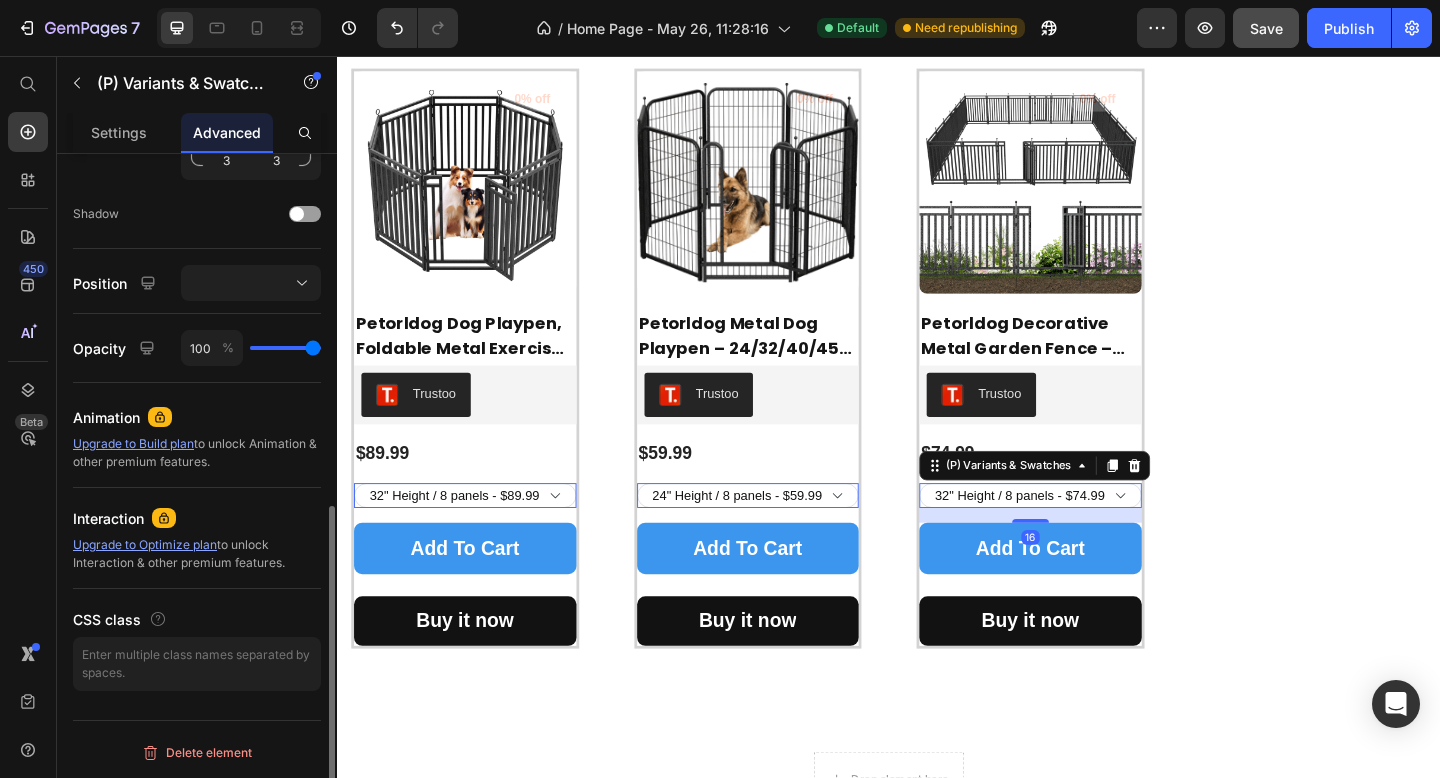 scroll, scrollTop: 0, scrollLeft: 0, axis: both 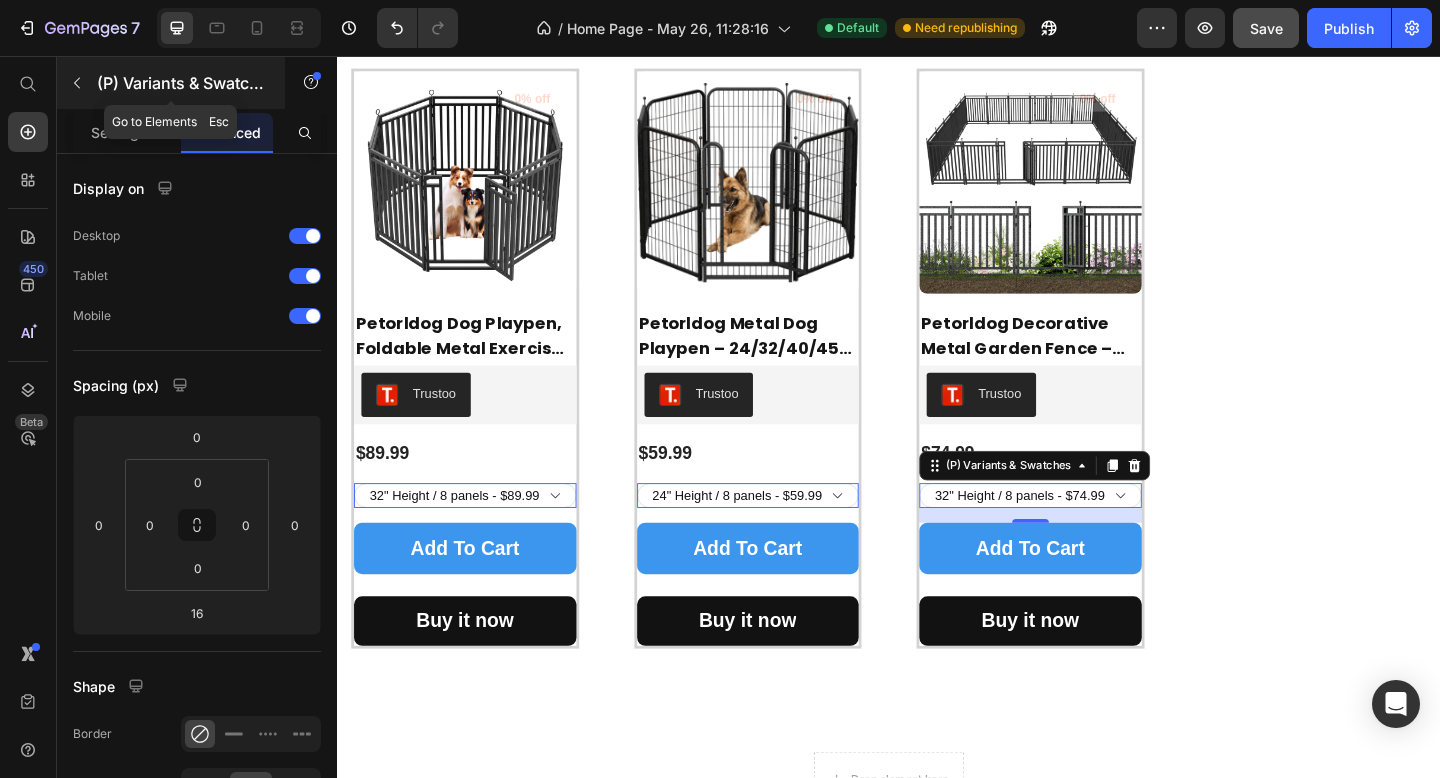 click 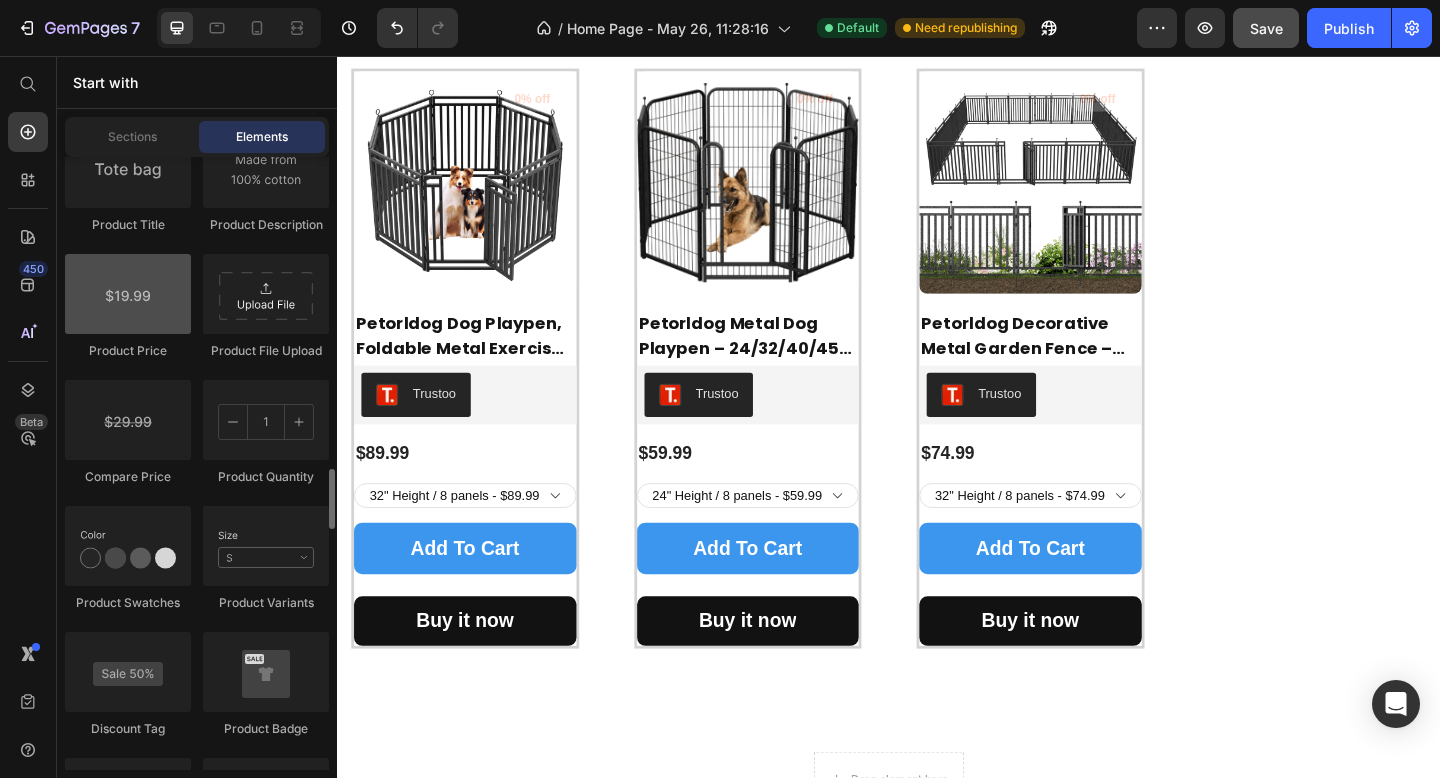 scroll, scrollTop: 3550, scrollLeft: 0, axis: vertical 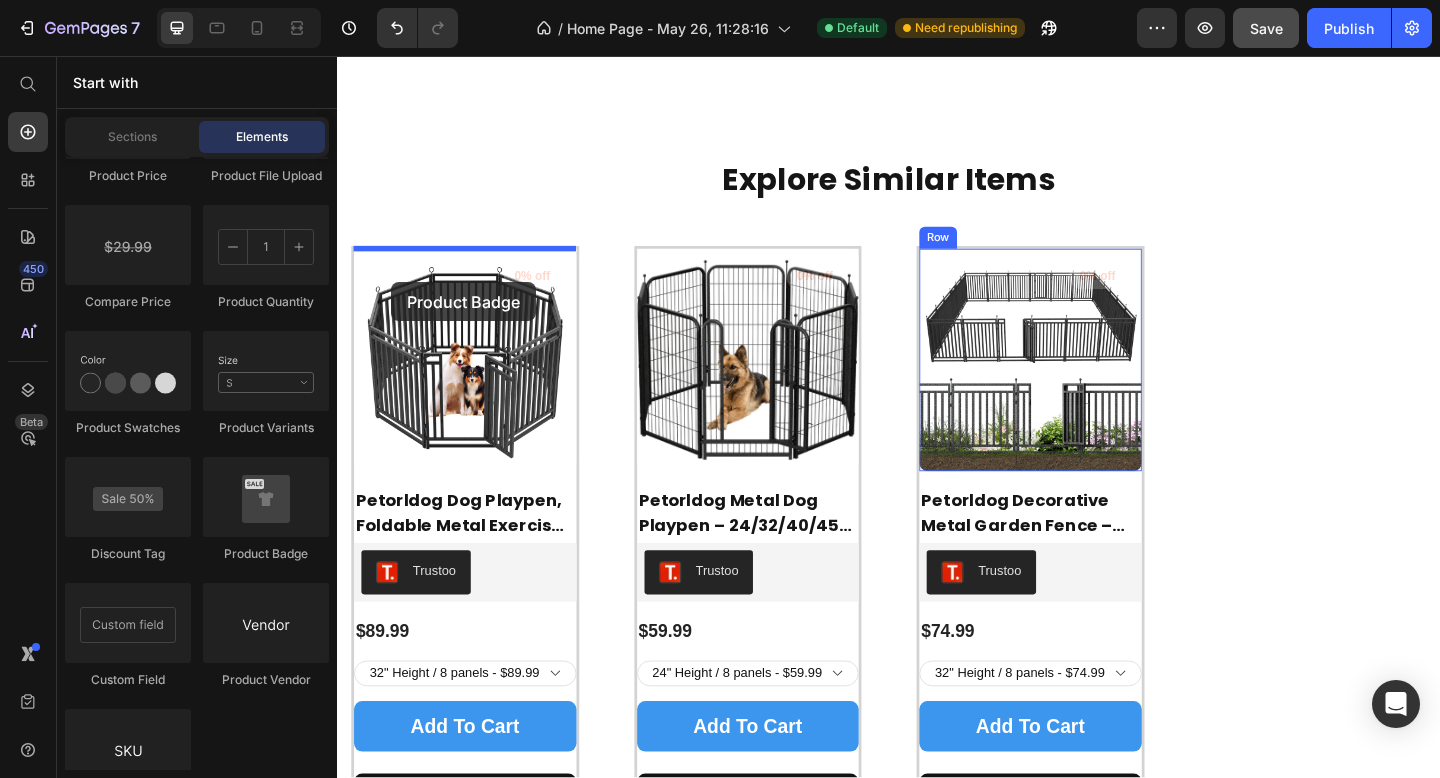 drag, startPoint x: 612, startPoint y: 557, endPoint x: 396, endPoint y: 302, distance: 334.18707 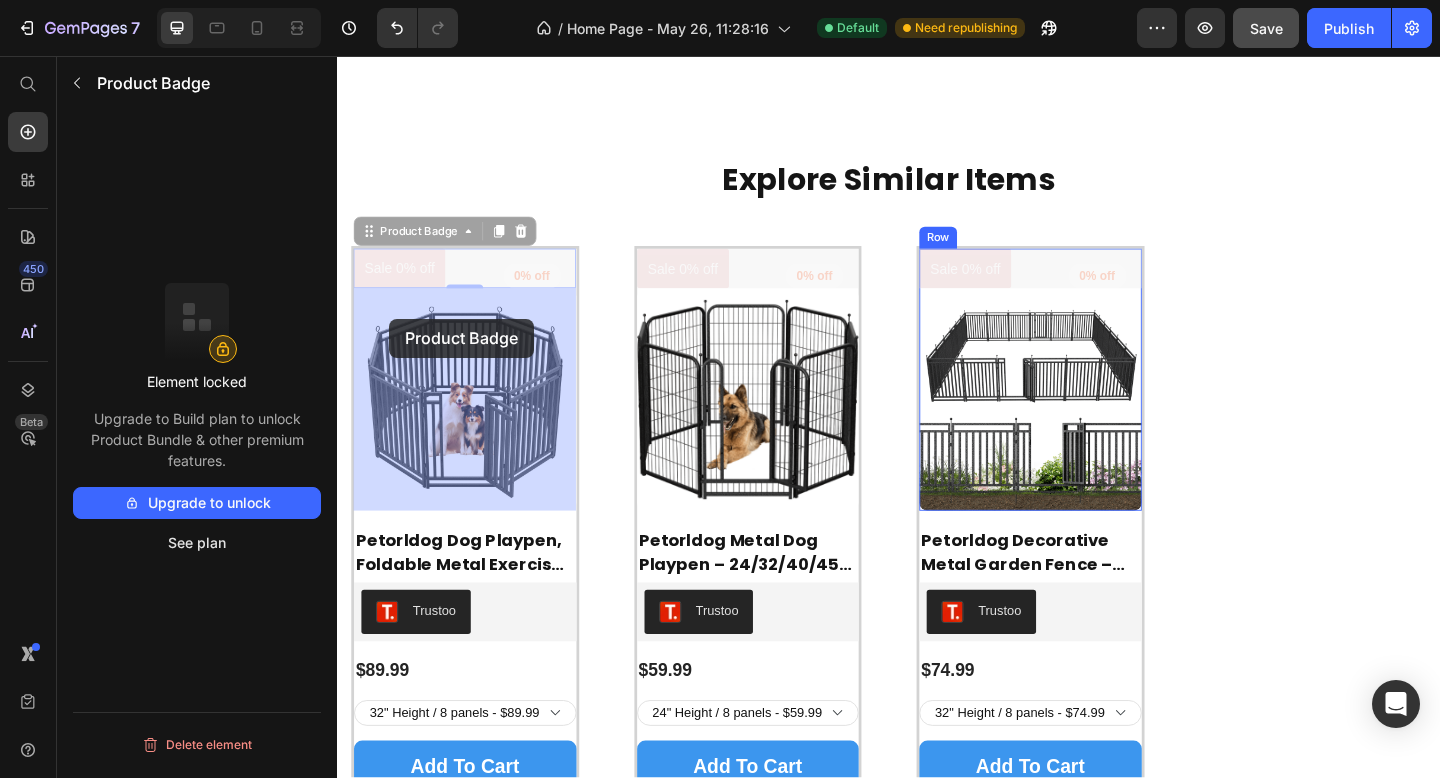 drag, startPoint x: 373, startPoint y: 250, endPoint x: 394, endPoint y: 342, distance: 94.36631 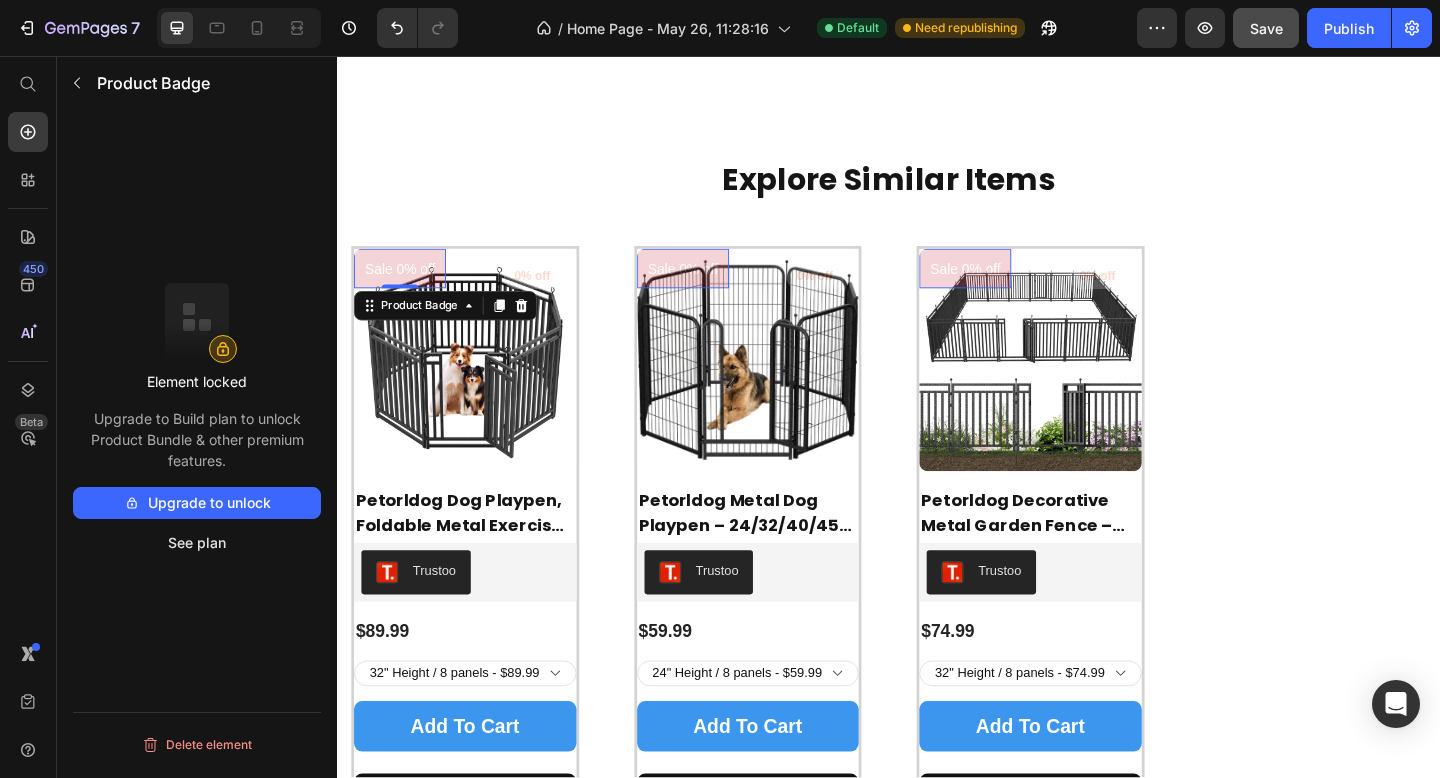 click on "Sale 0% off" at bounding box center [405, 287] 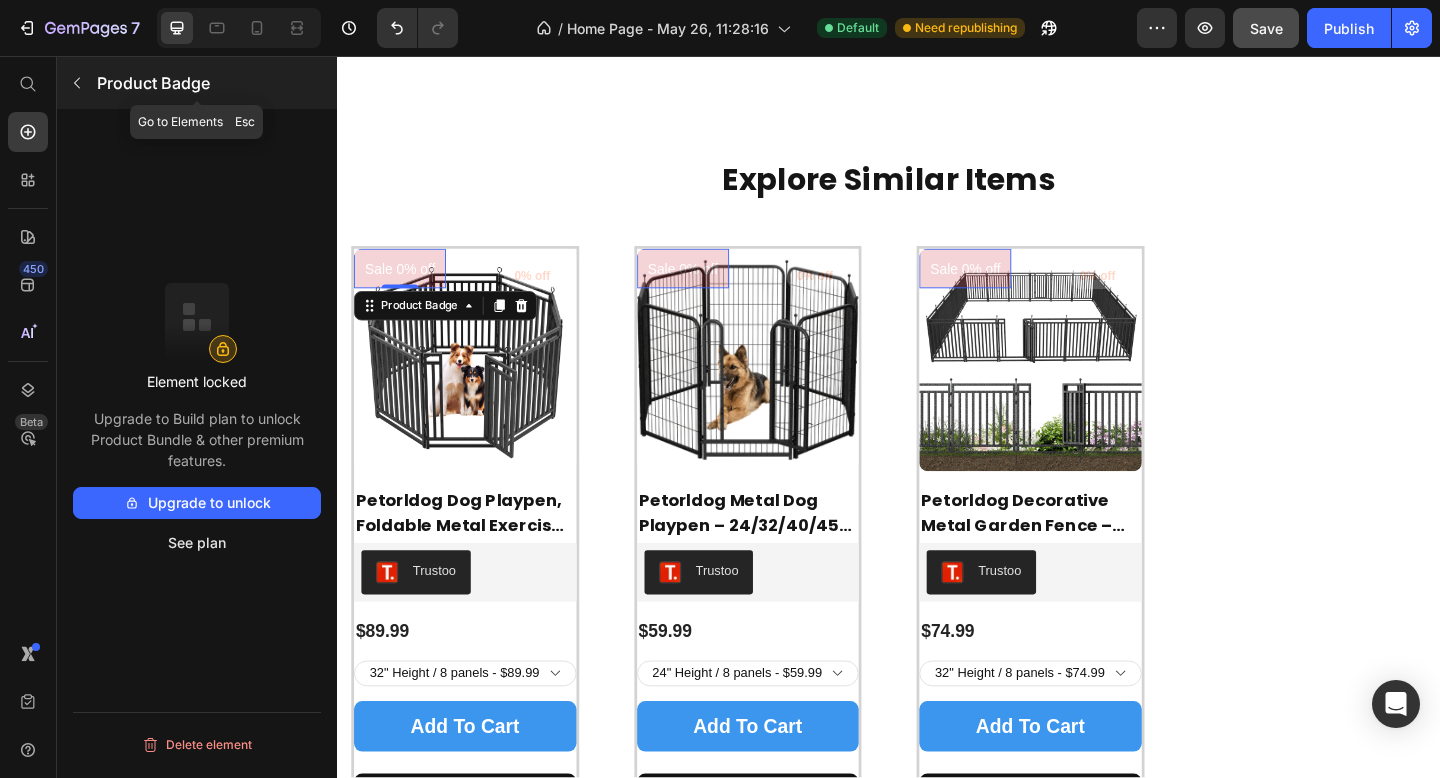 click at bounding box center [77, 83] 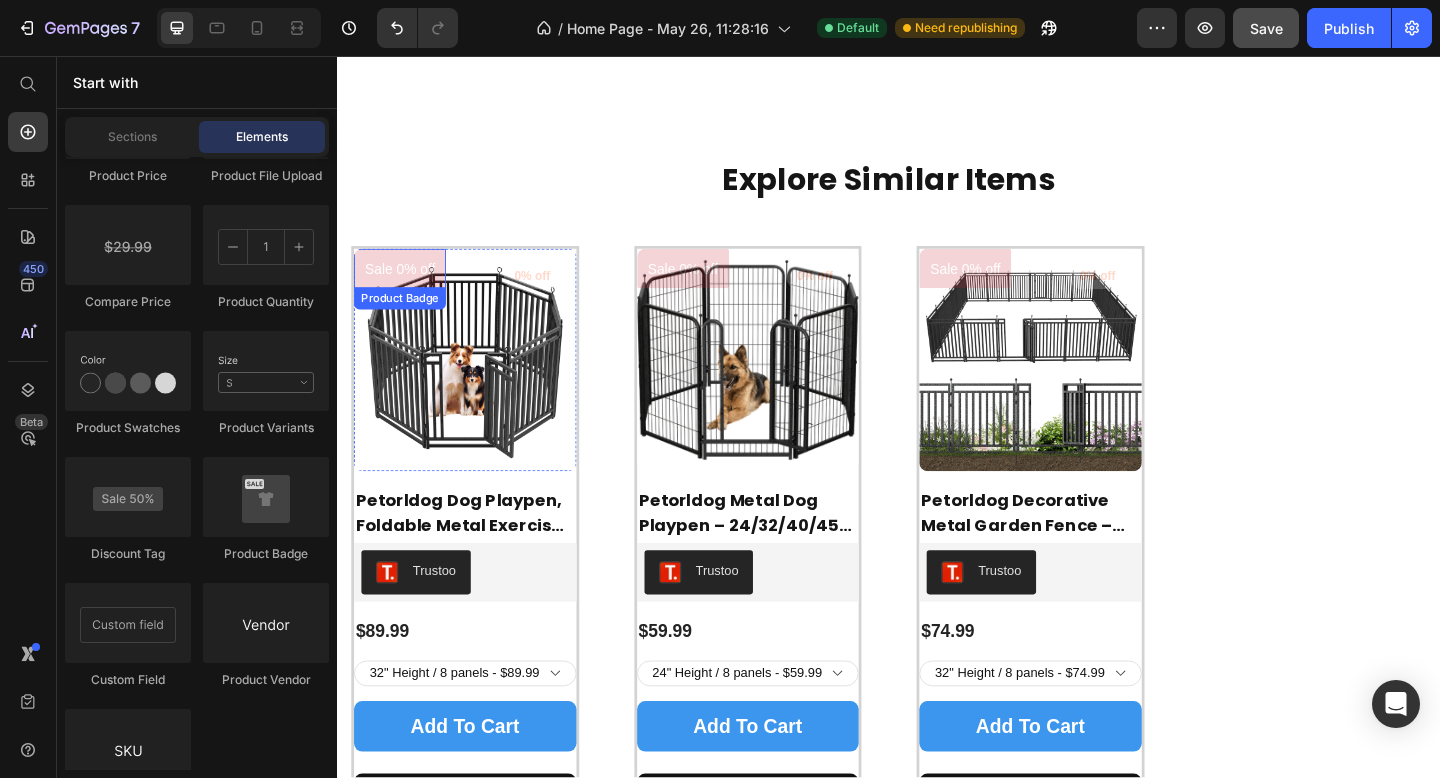 click on "Sale 0% off" at bounding box center (405, 287) 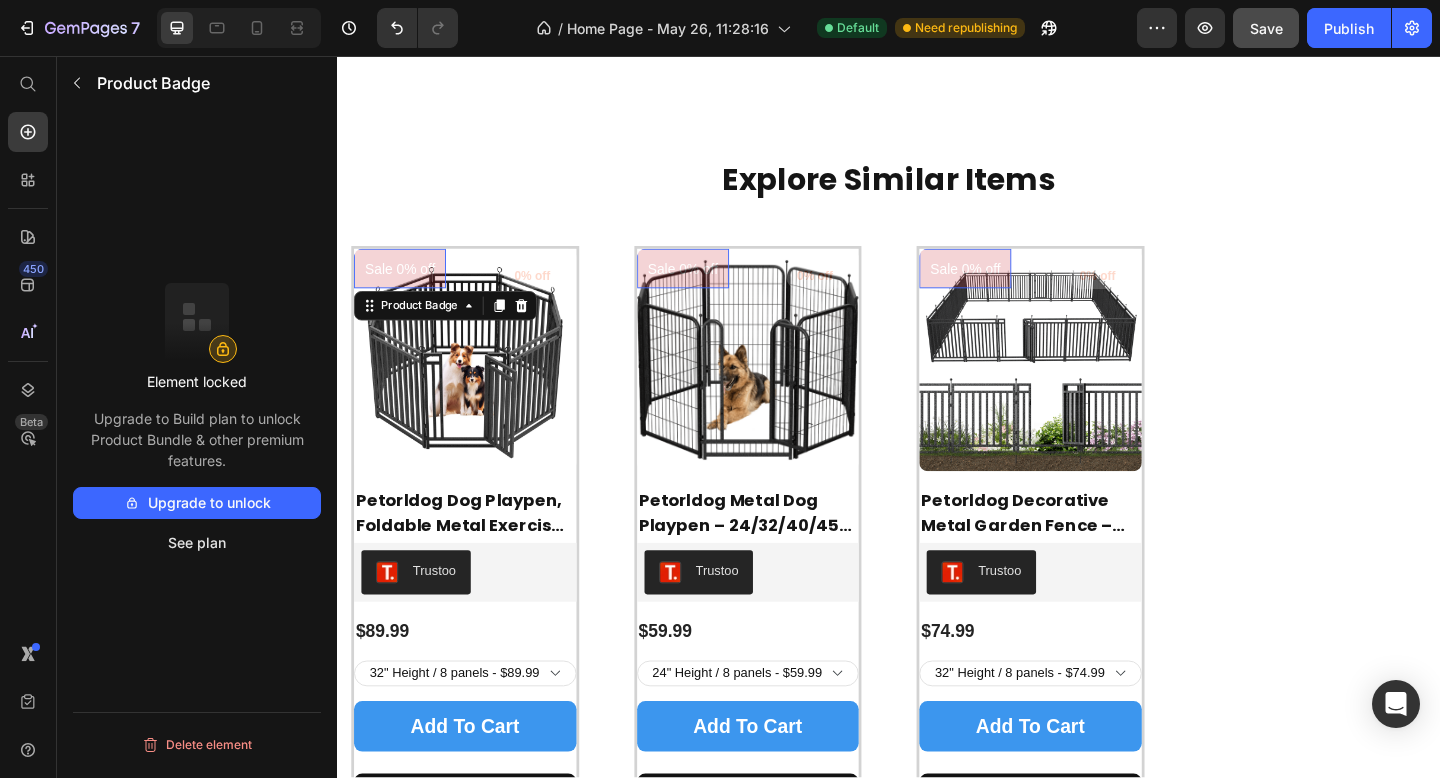 click on "Sale 0% off" at bounding box center [405, 287] 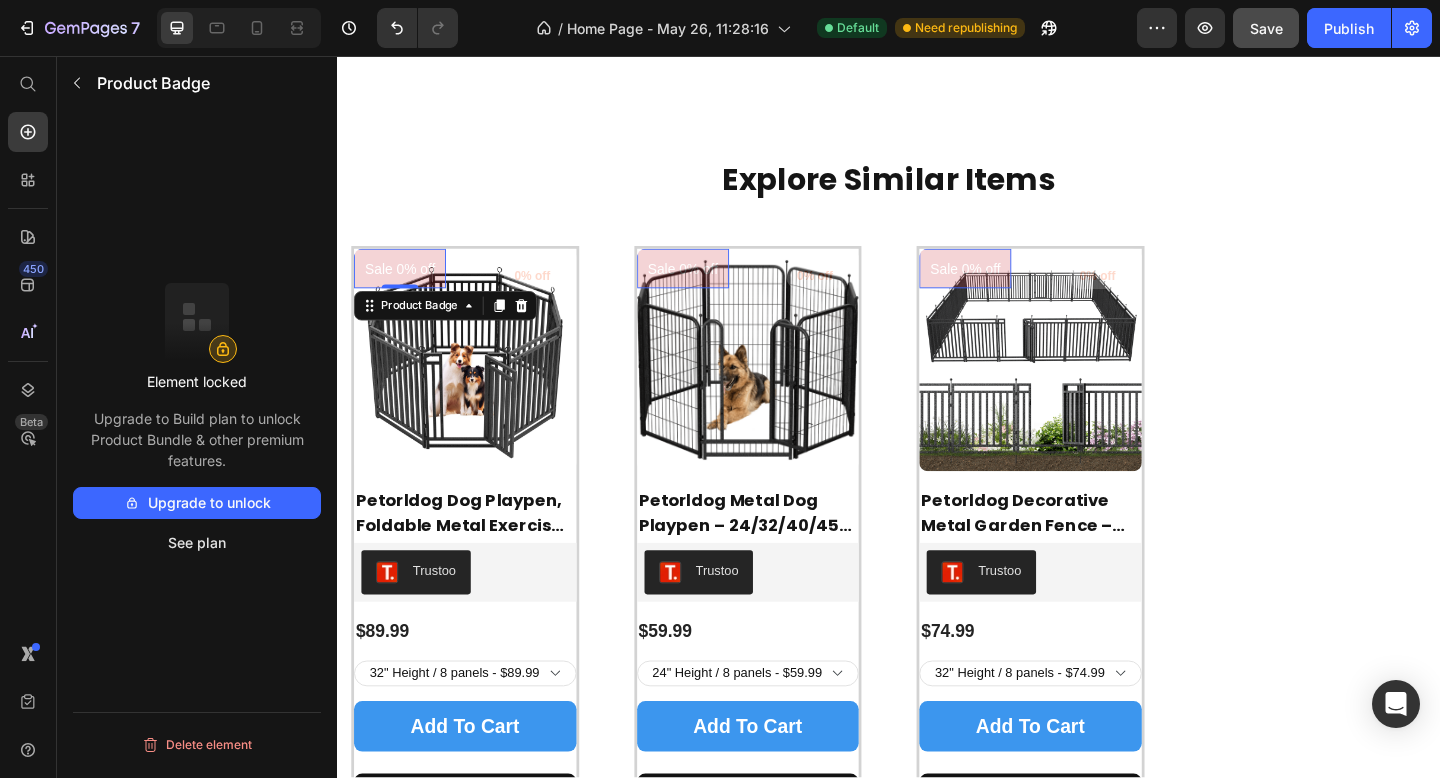 click at bounding box center [537, 328] 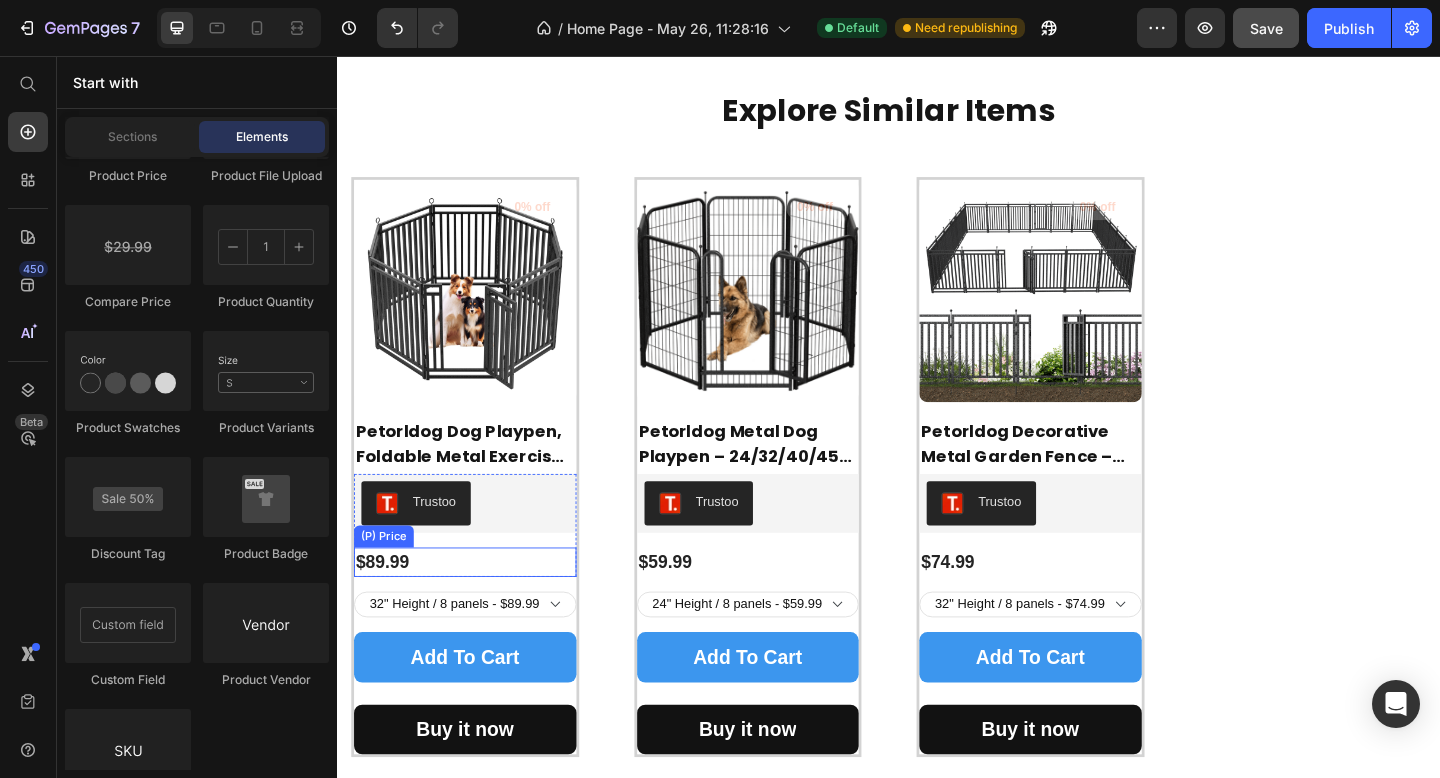 scroll, scrollTop: 2224, scrollLeft: 0, axis: vertical 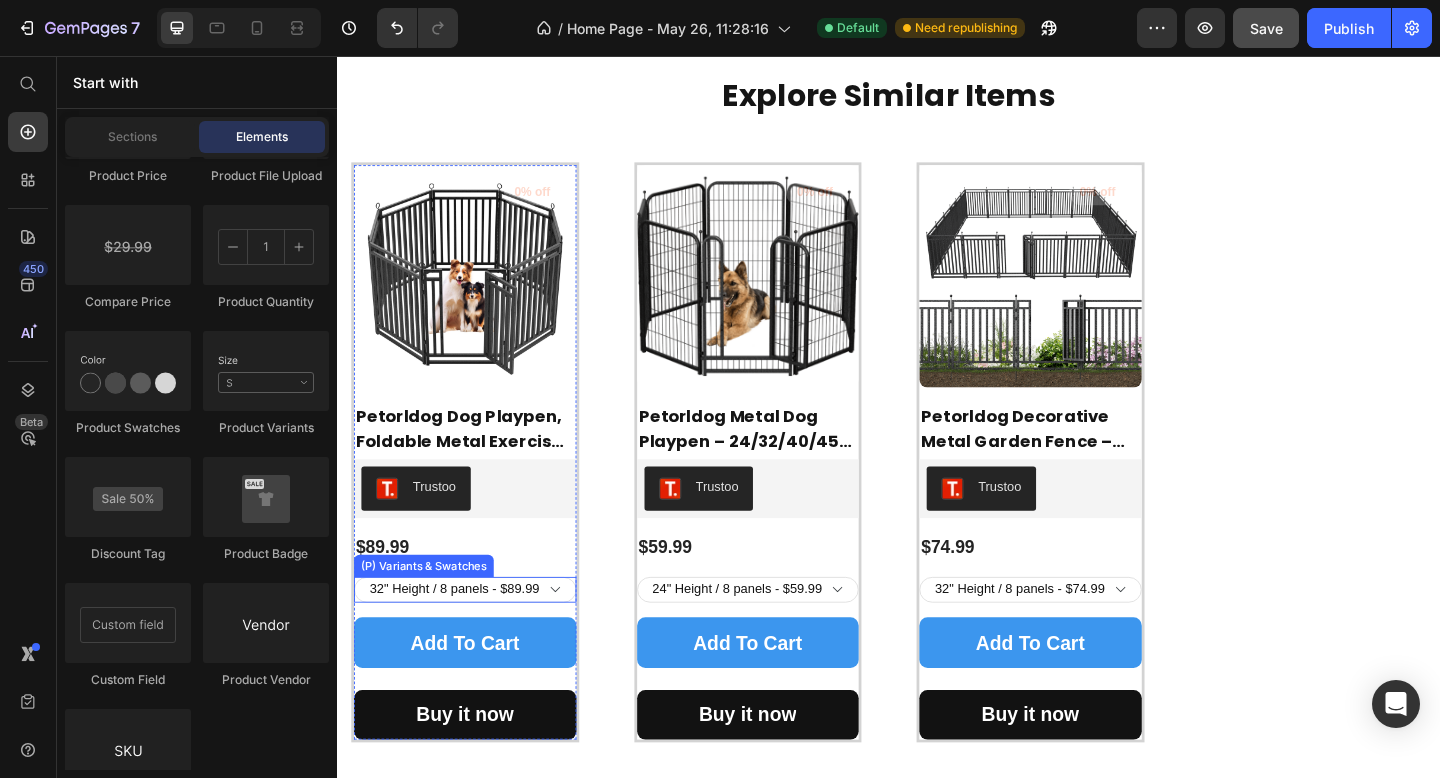 click on "32" Height / 8 panels - $89.99  32" Height / 16 panels - $149.99  32" Height / 24 panels - $239.99  32" Height / 32 panels - $359.99  40" Height / 8 panels - $99.99  40" Height / 16 panels - $169.99  40" Height / 24 panels - $294.99  40" Height / 32 panels - $389.99" at bounding box center (476, 636) 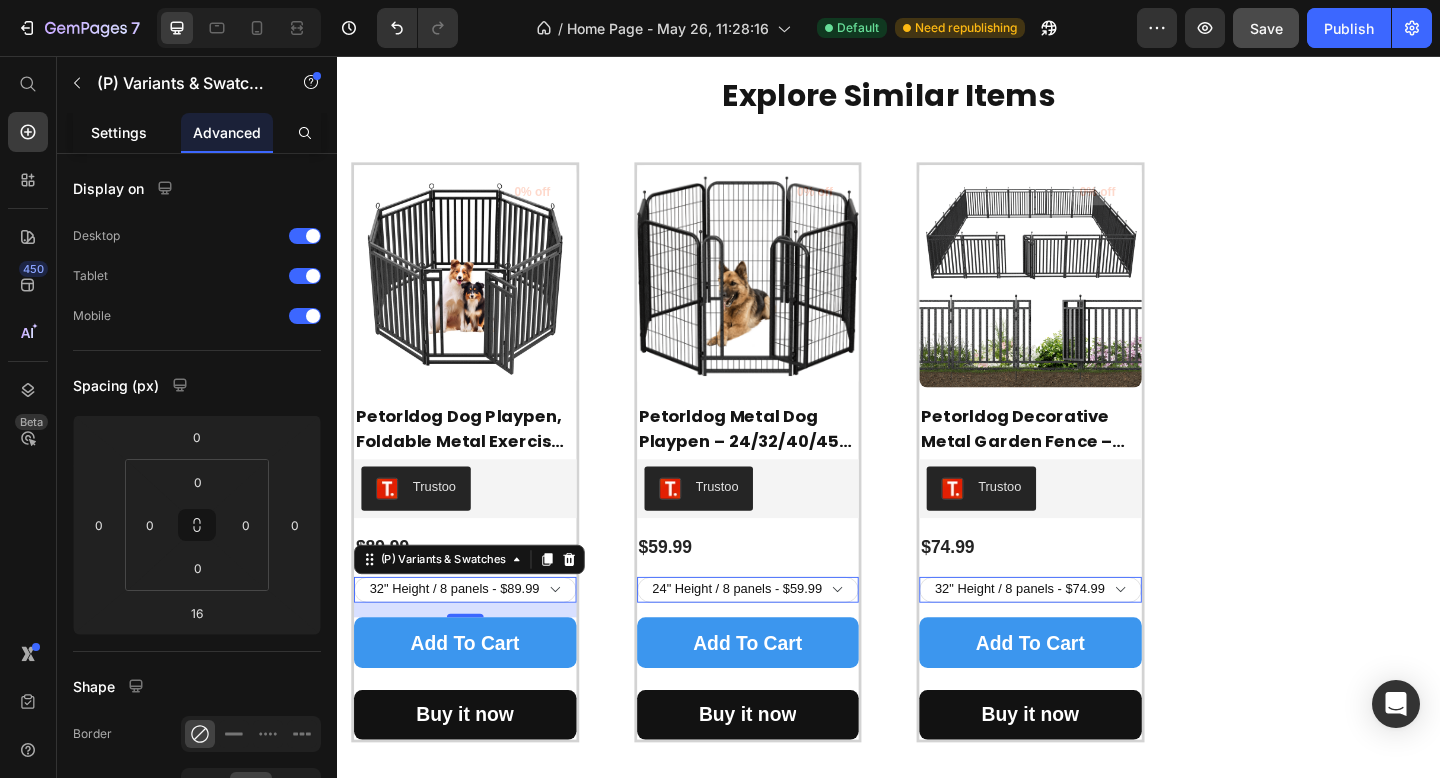 click on "Settings" at bounding box center (119, 132) 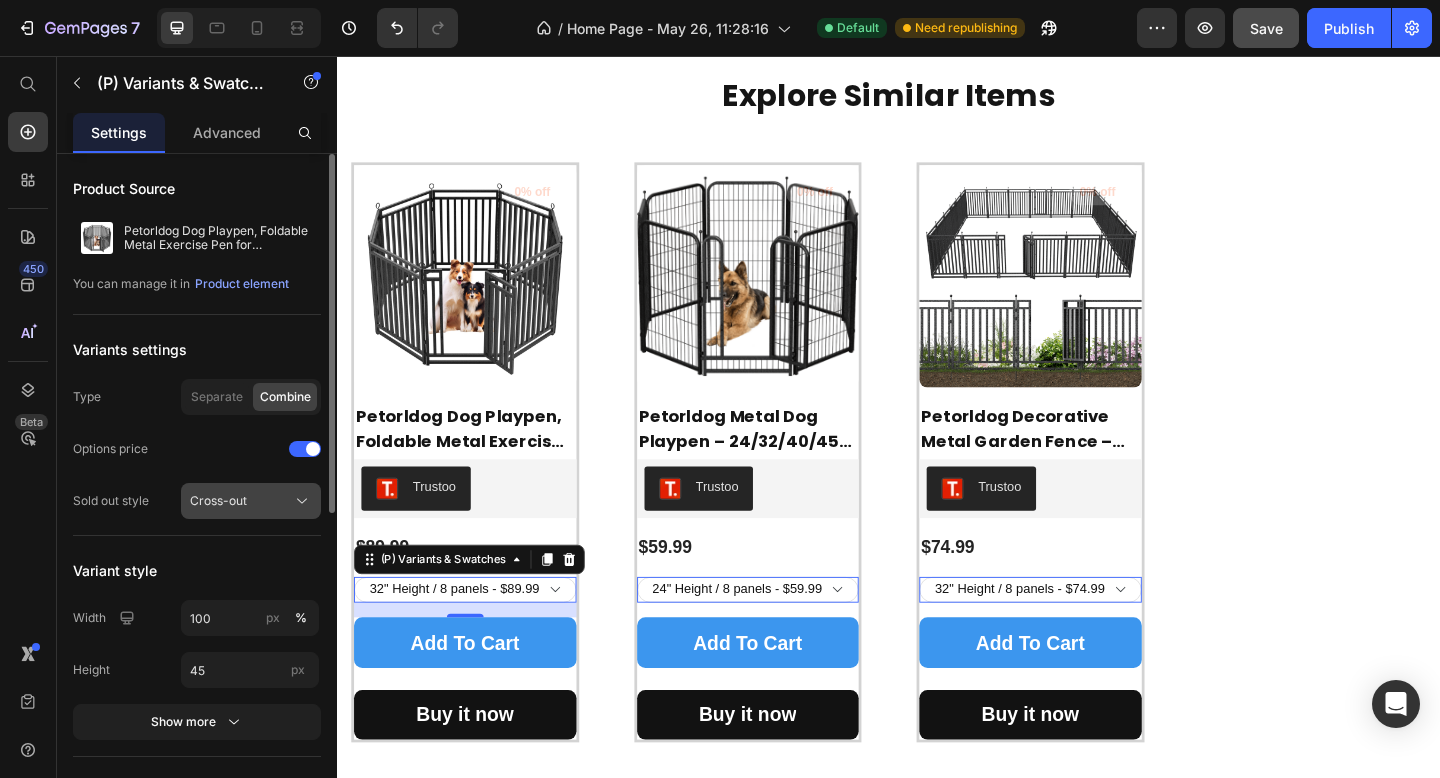 click on "Cross-out" at bounding box center (218, 501) 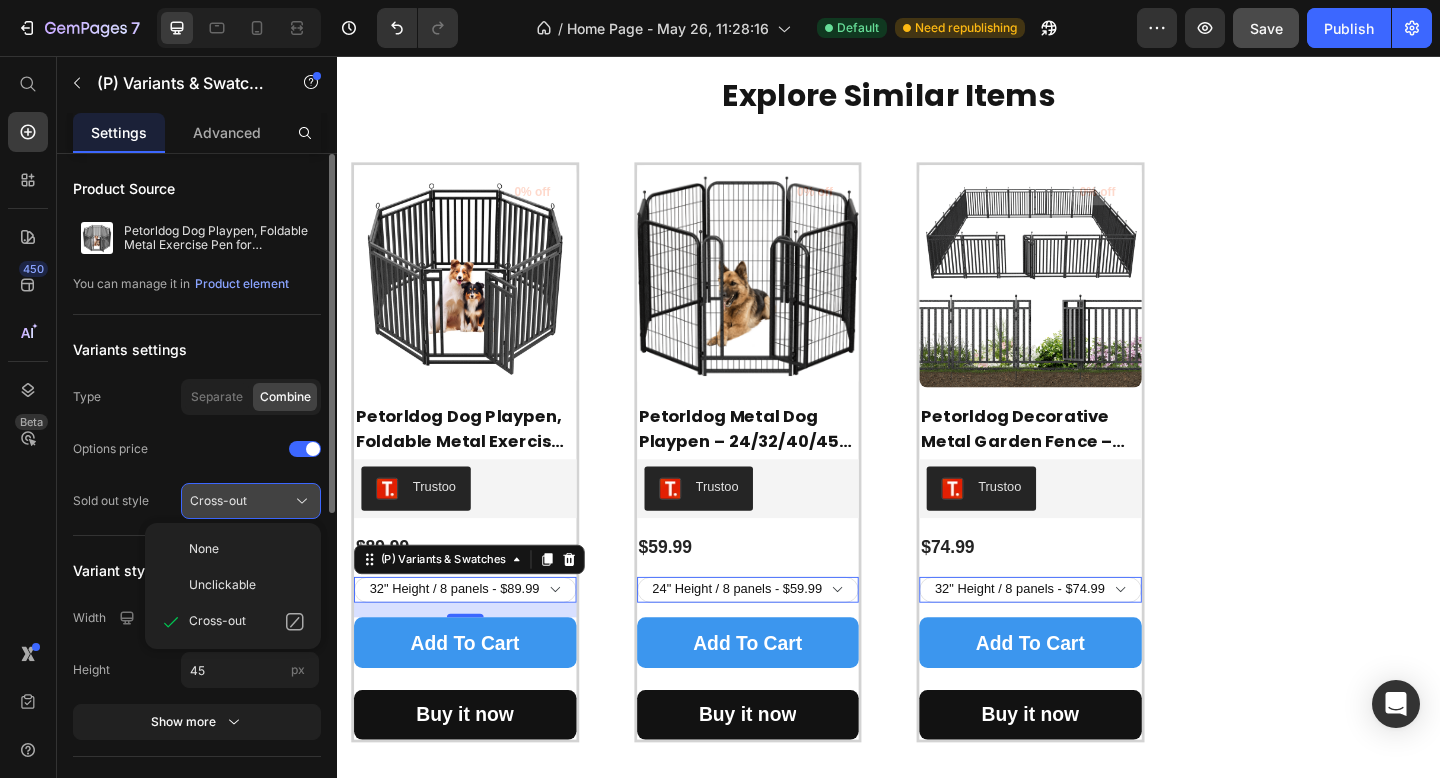 click on "Cross-out" at bounding box center (218, 501) 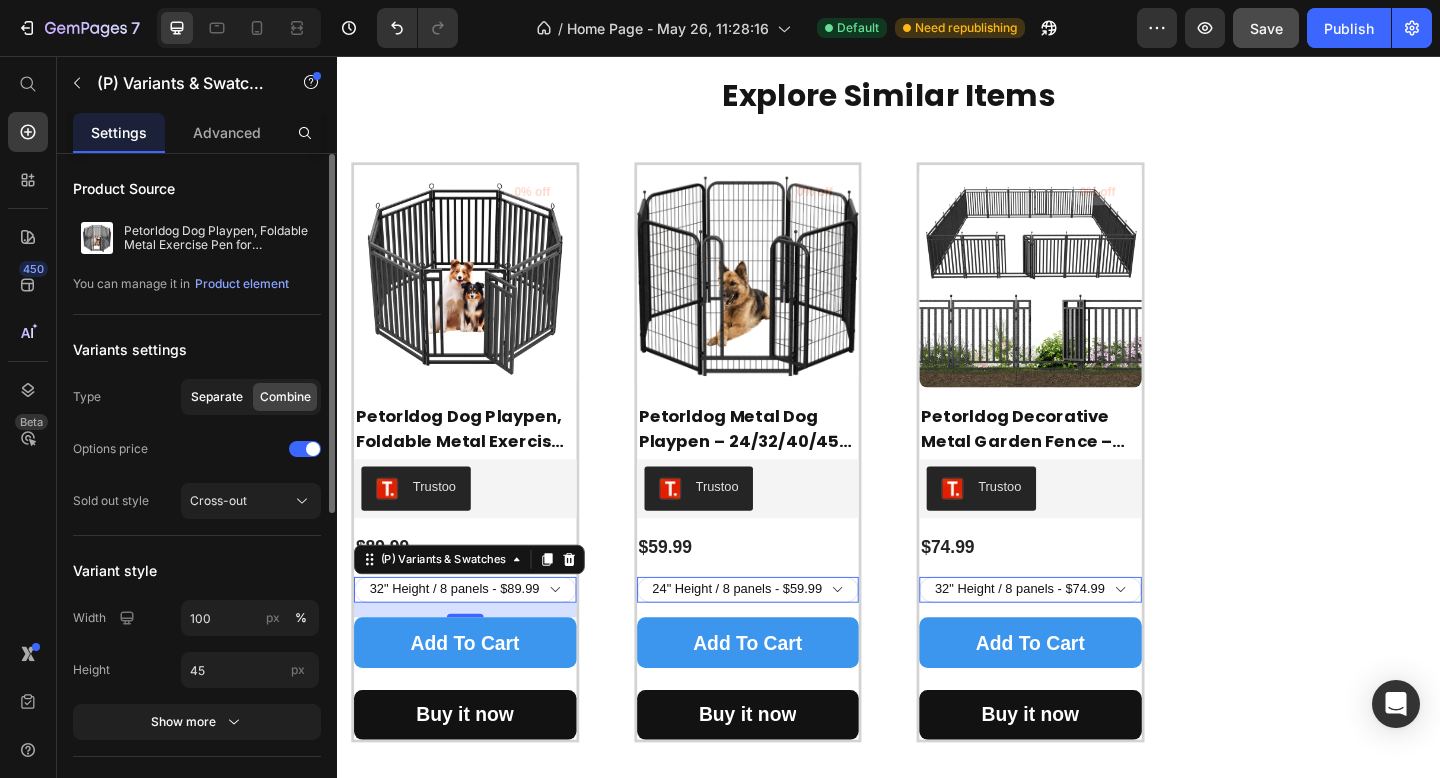 click on "Separate" 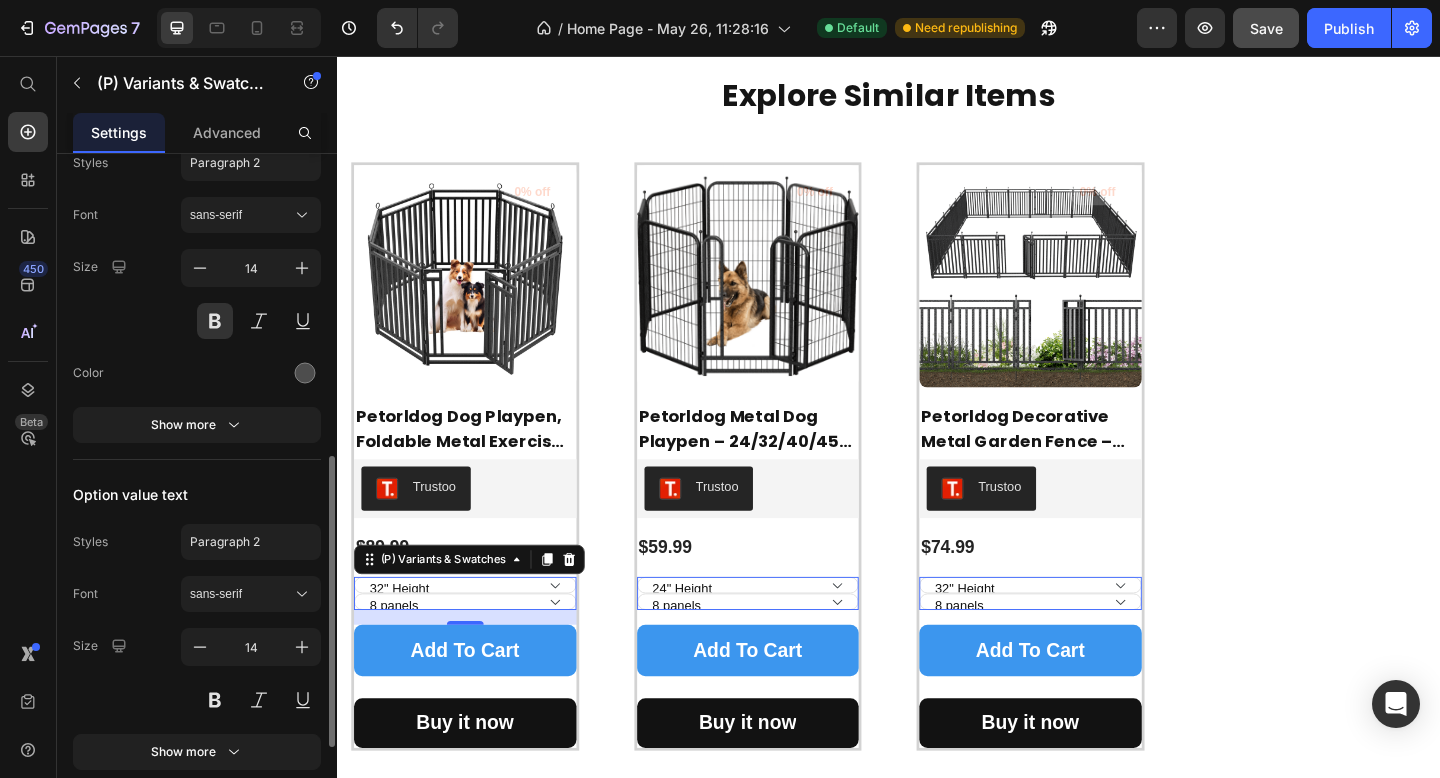 scroll, scrollTop: 626, scrollLeft: 0, axis: vertical 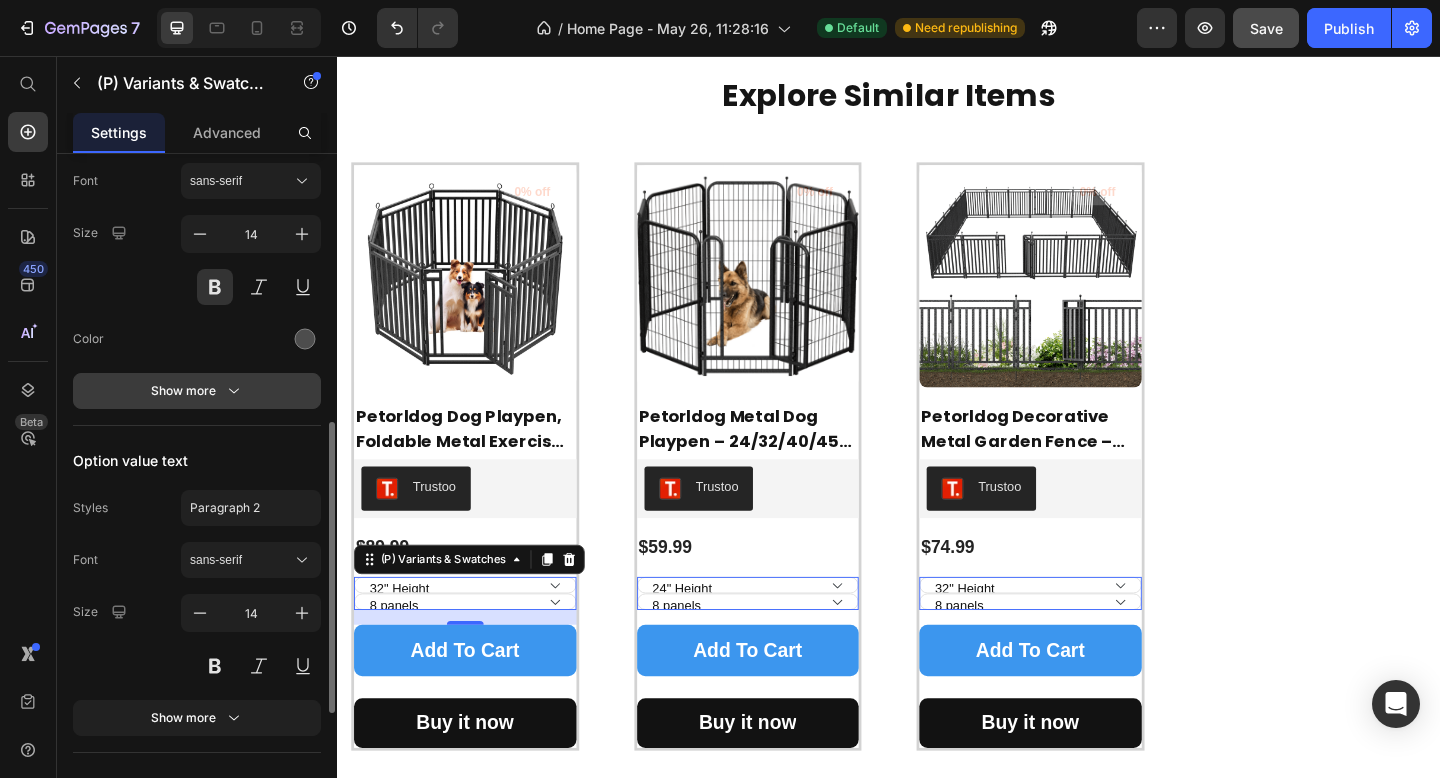 click on "Show more" at bounding box center (197, 391) 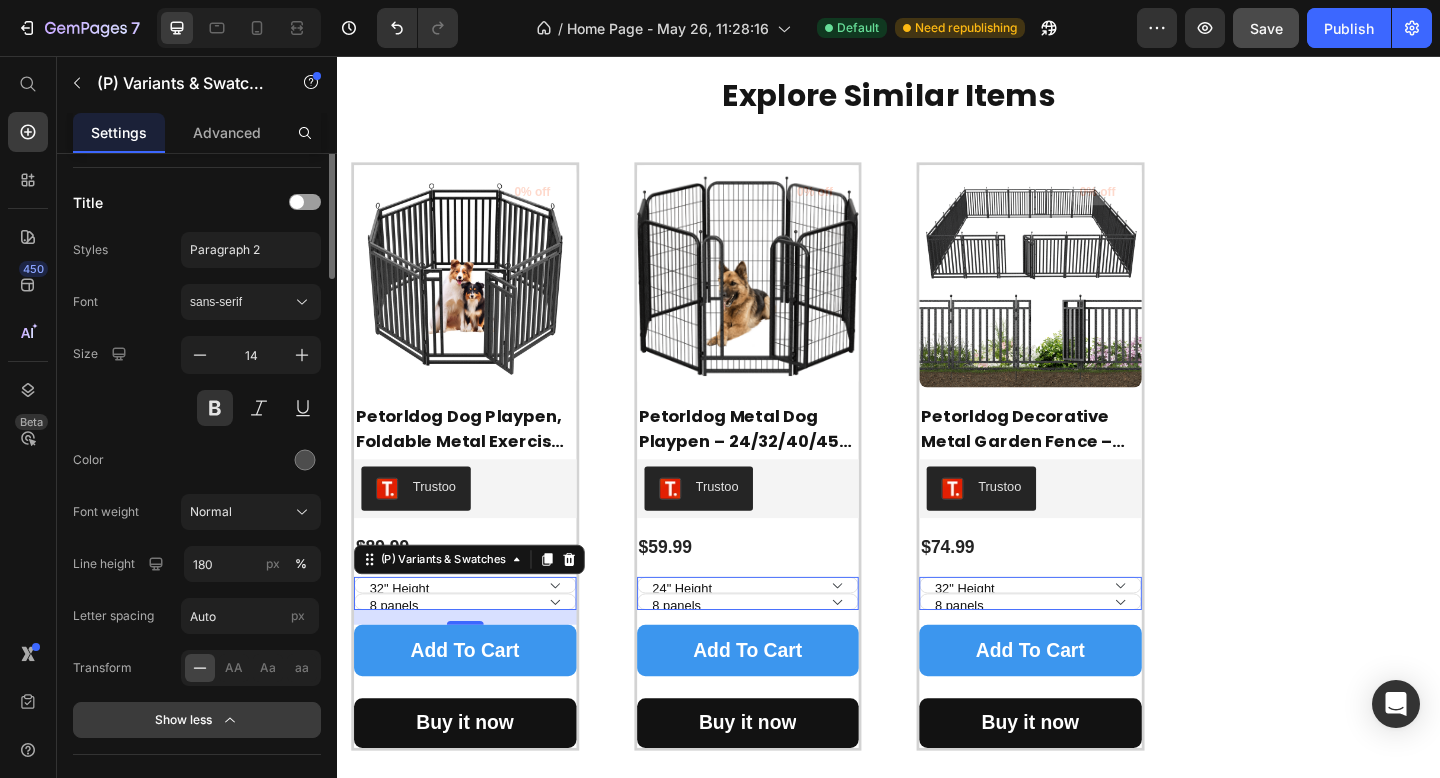 scroll, scrollTop: 239, scrollLeft: 0, axis: vertical 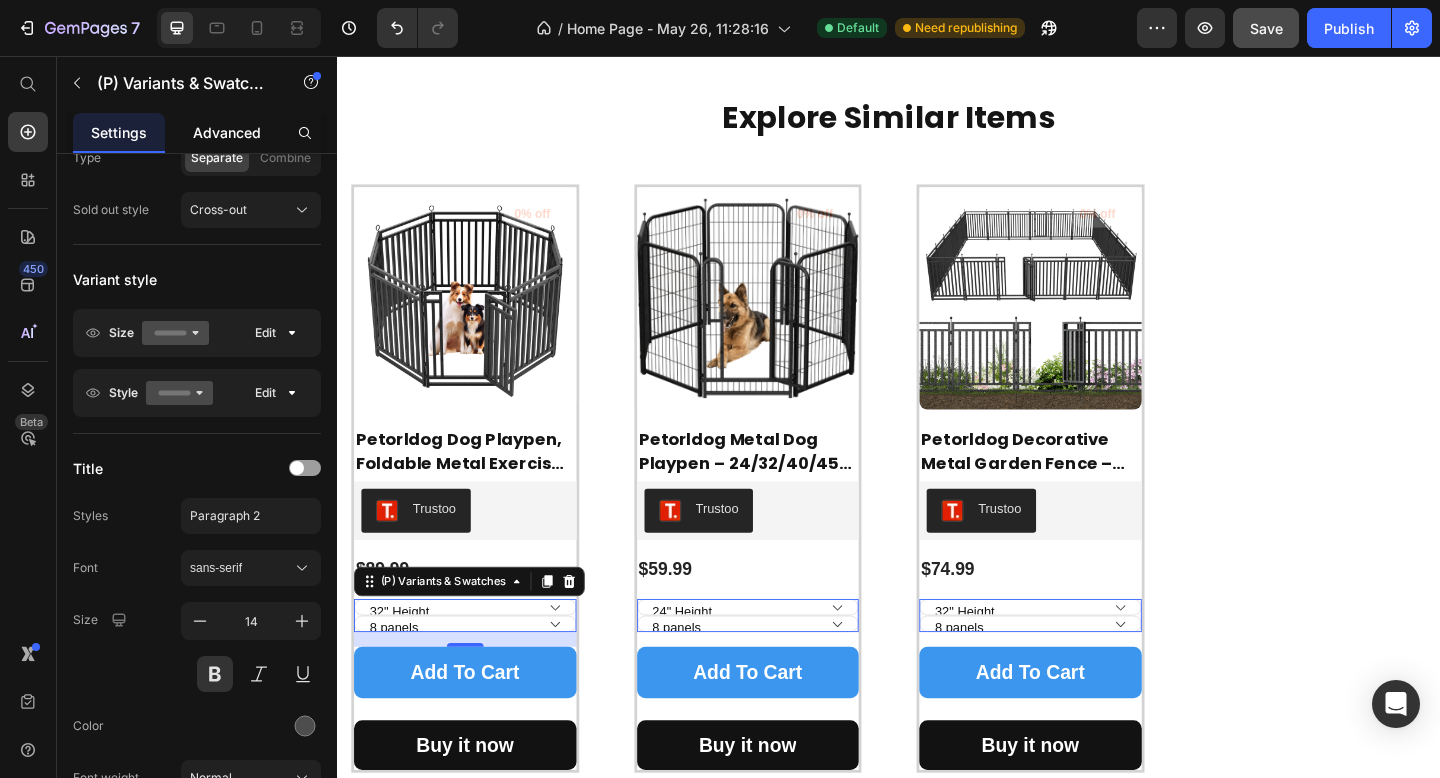 click on "Advanced" 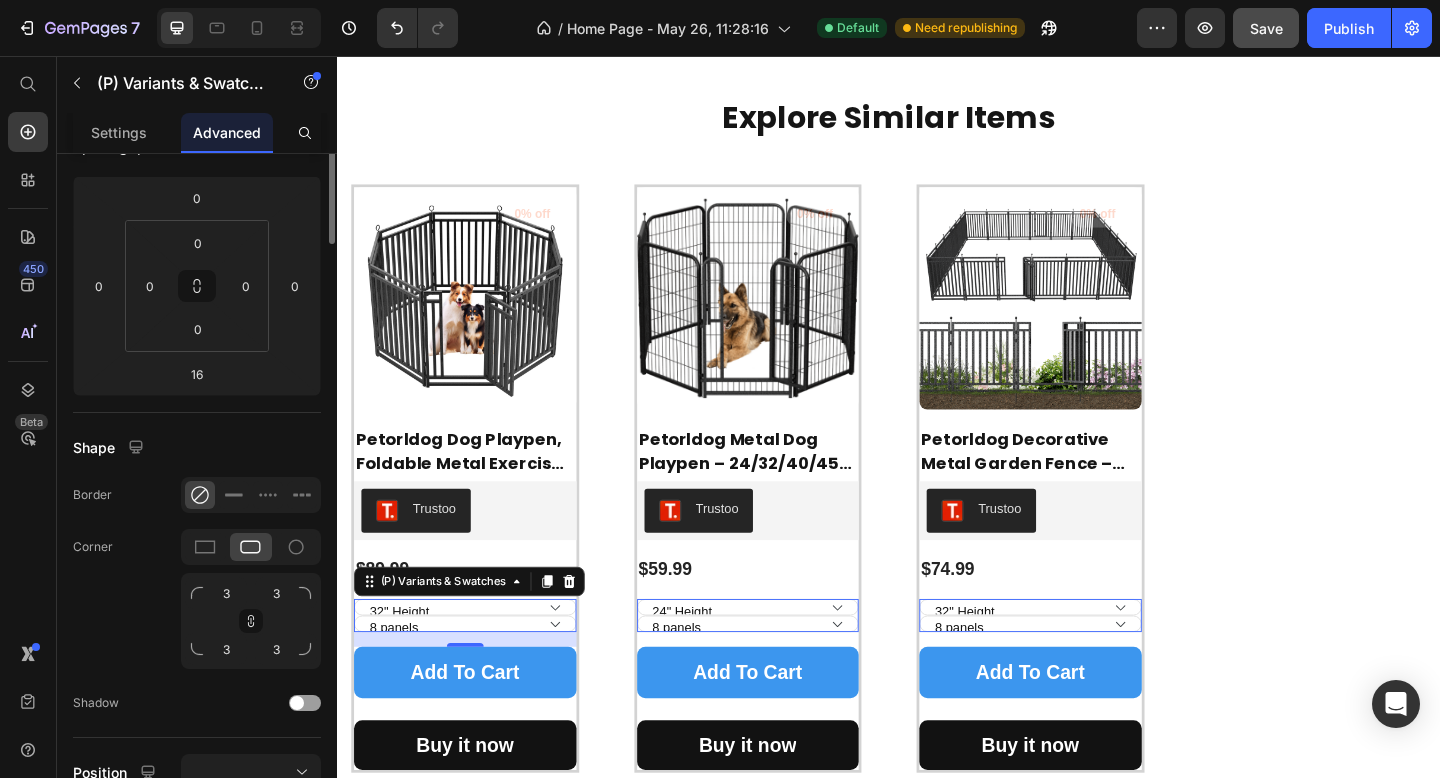scroll, scrollTop: 0, scrollLeft: 0, axis: both 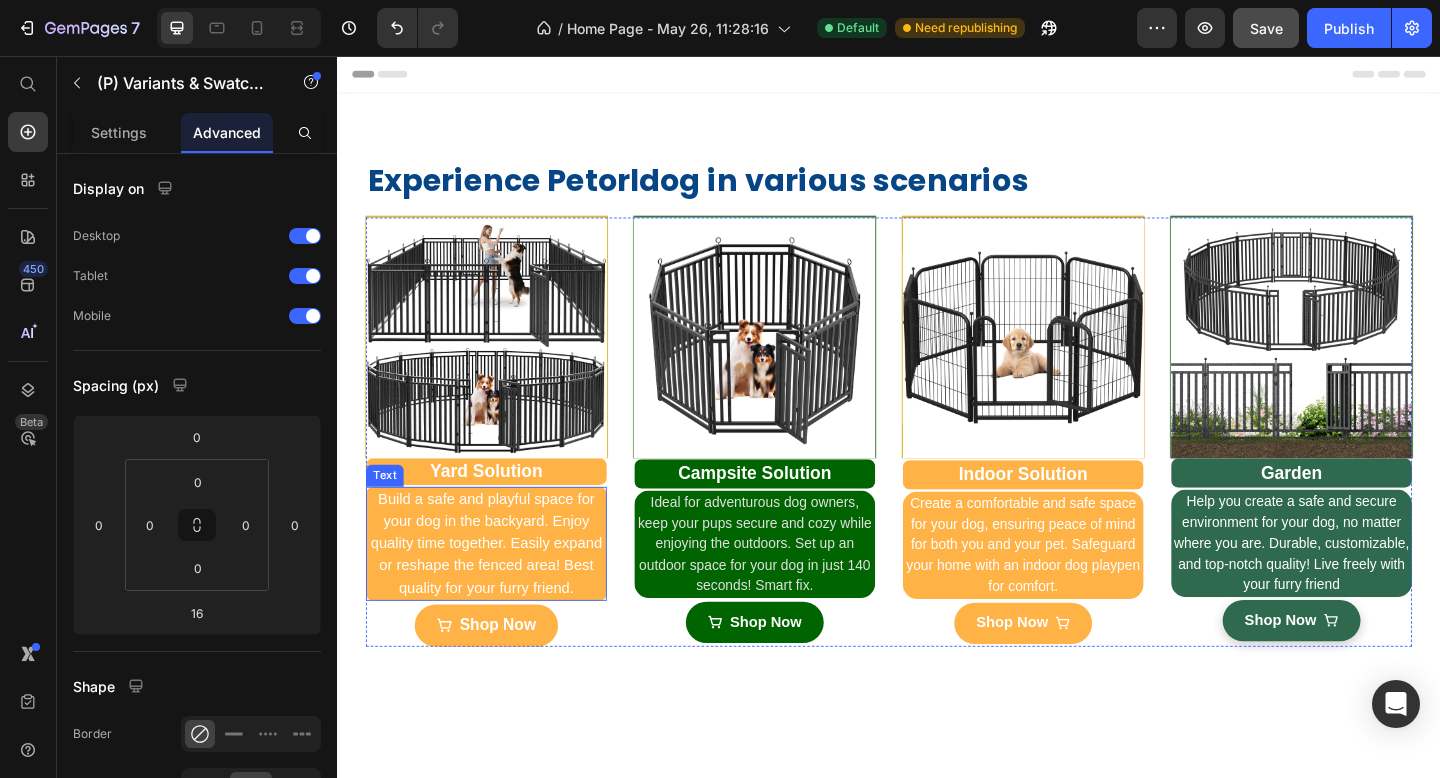 click on "Build a safe and playful space for your dog in the backyard. Enjoy quality time together. Easily expand or reshape the fenced area! Best quality for your furry friend." at bounding box center [499, 587] 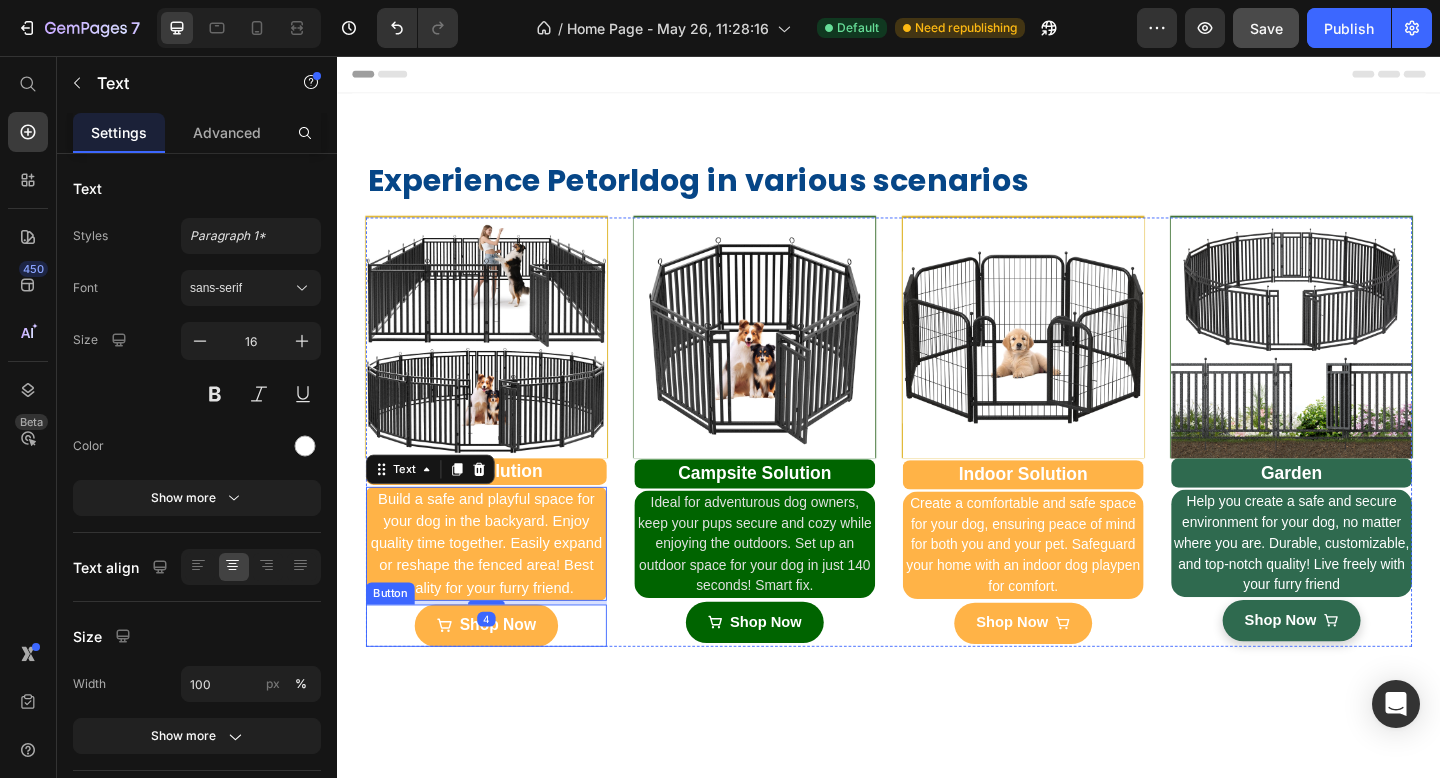 click on "Shop Now   Button" at bounding box center (499, 676) 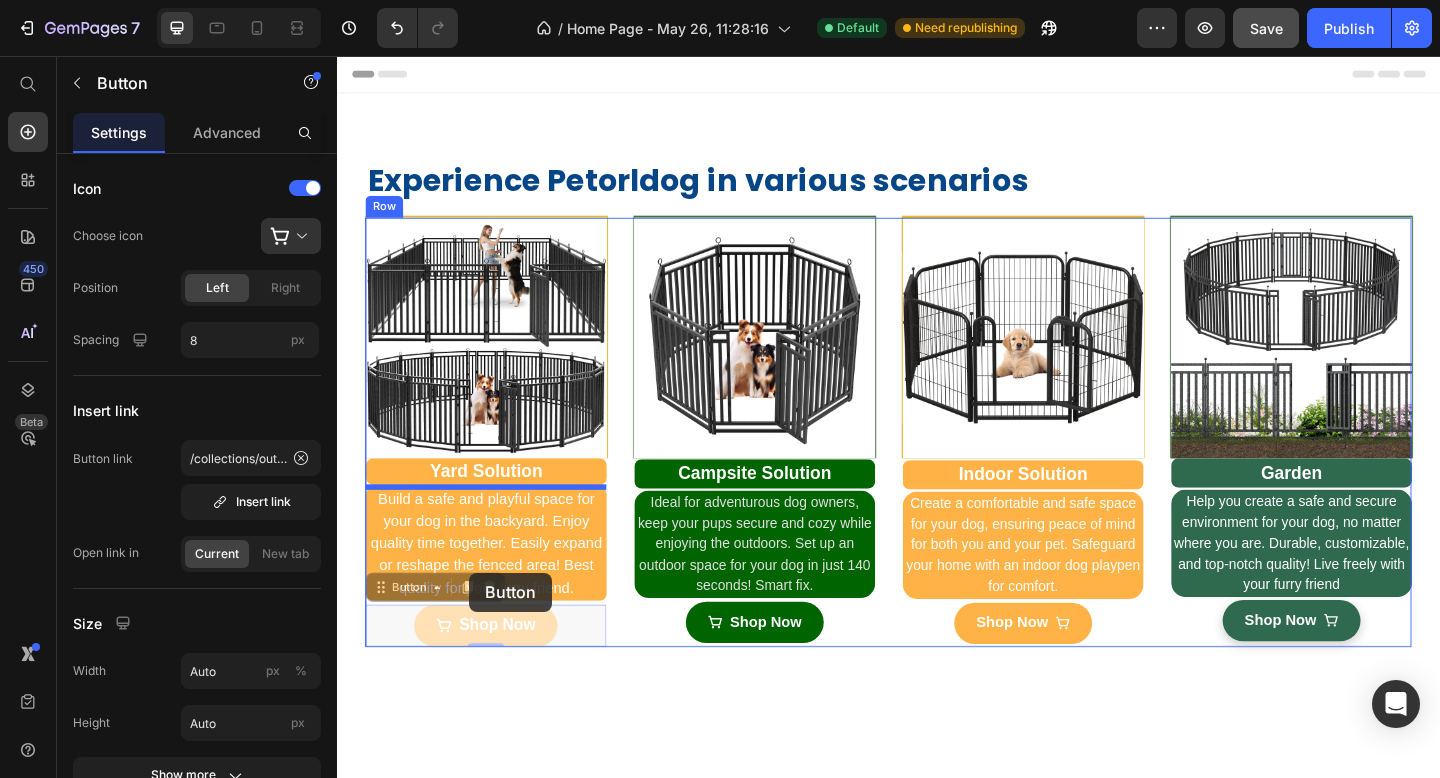 drag, startPoint x: 390, startPoint y: 642, endPoint x: 481, endPoint y: 618, distance: 94.11163 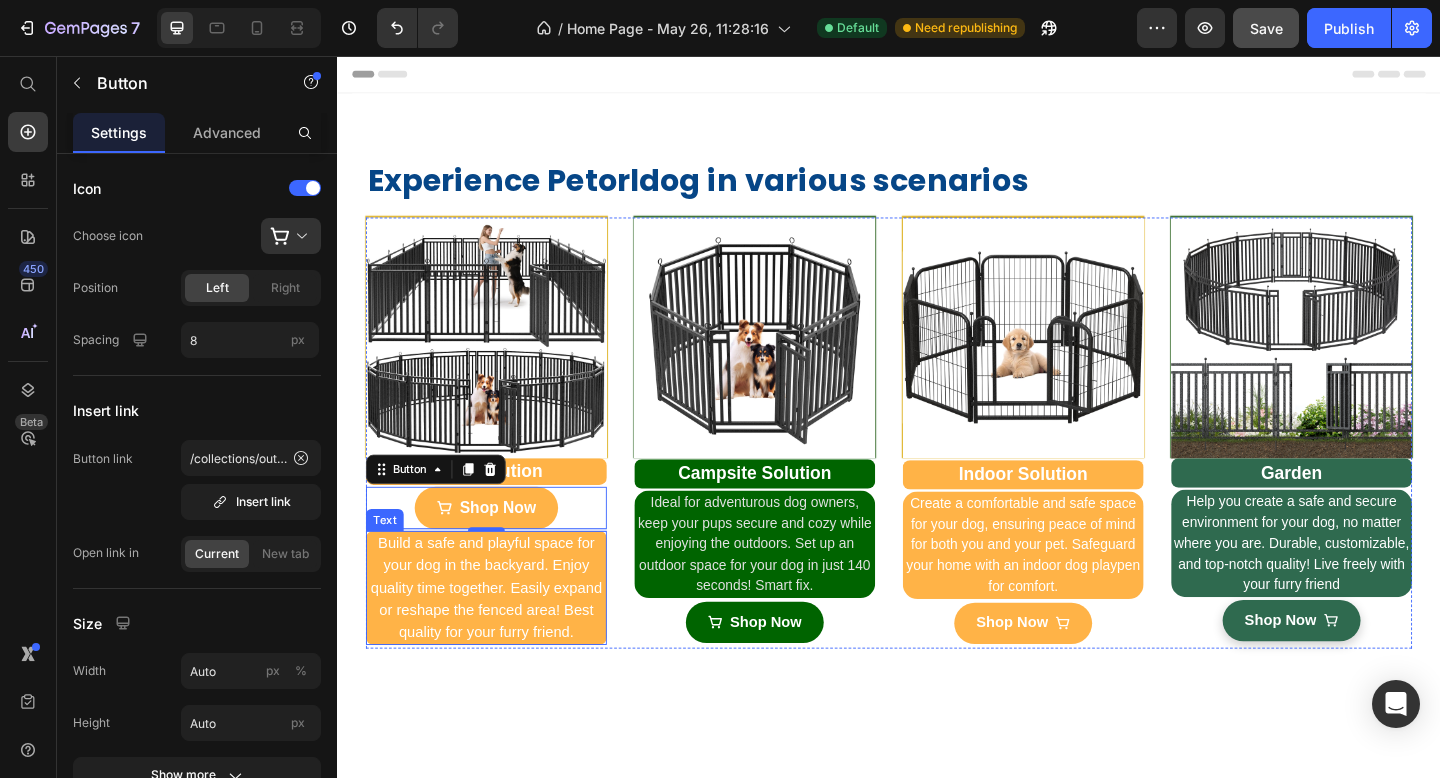 click on "Build a safe and playful space for your dog in the backyard. Enjoy quality time together. Easily expand or reshape the fenced area! Best quality for your furry friend." at bounding box center [499, 635] 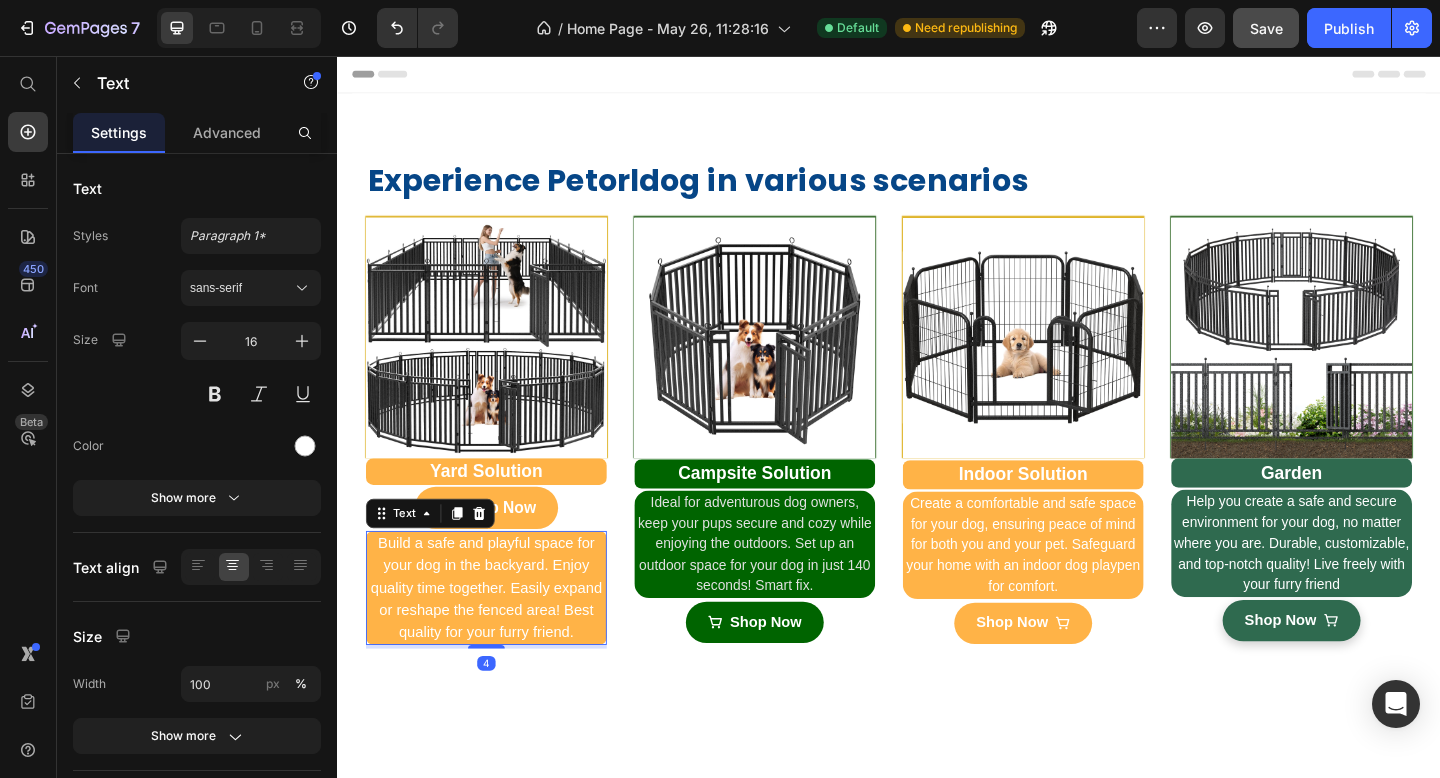 click on "Build a safe and playful space for your dog in the backyard. Enjoy quality time together. Easily expand or reshape the fenced area! Best quality for your furry friend." at bounding box center (499, 635) 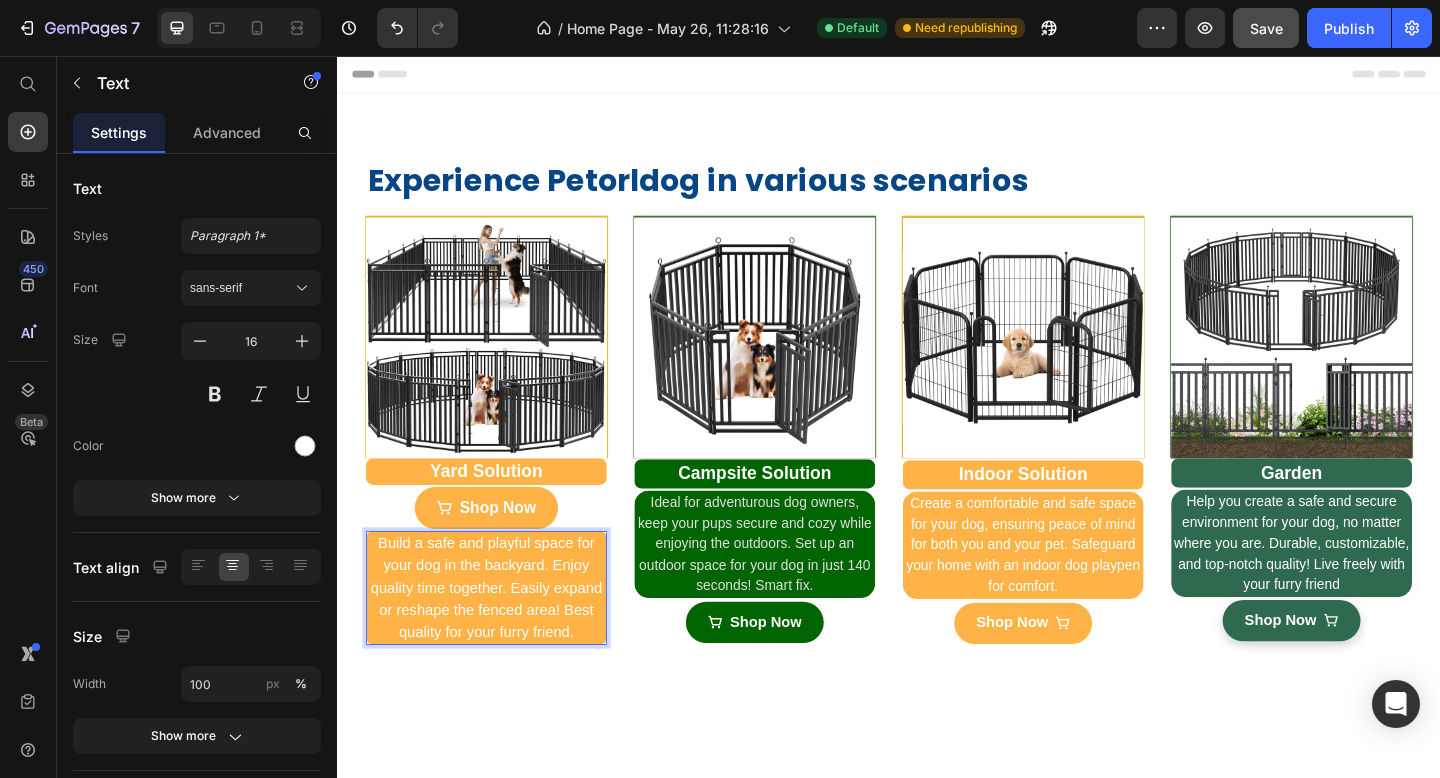 click on "Build a safe and playful space for your dog in the backyard. Enjoy quality time together. Easily expand or reshape the fenced area! Best quality for your furry friend." at bounding box center [499, 635] 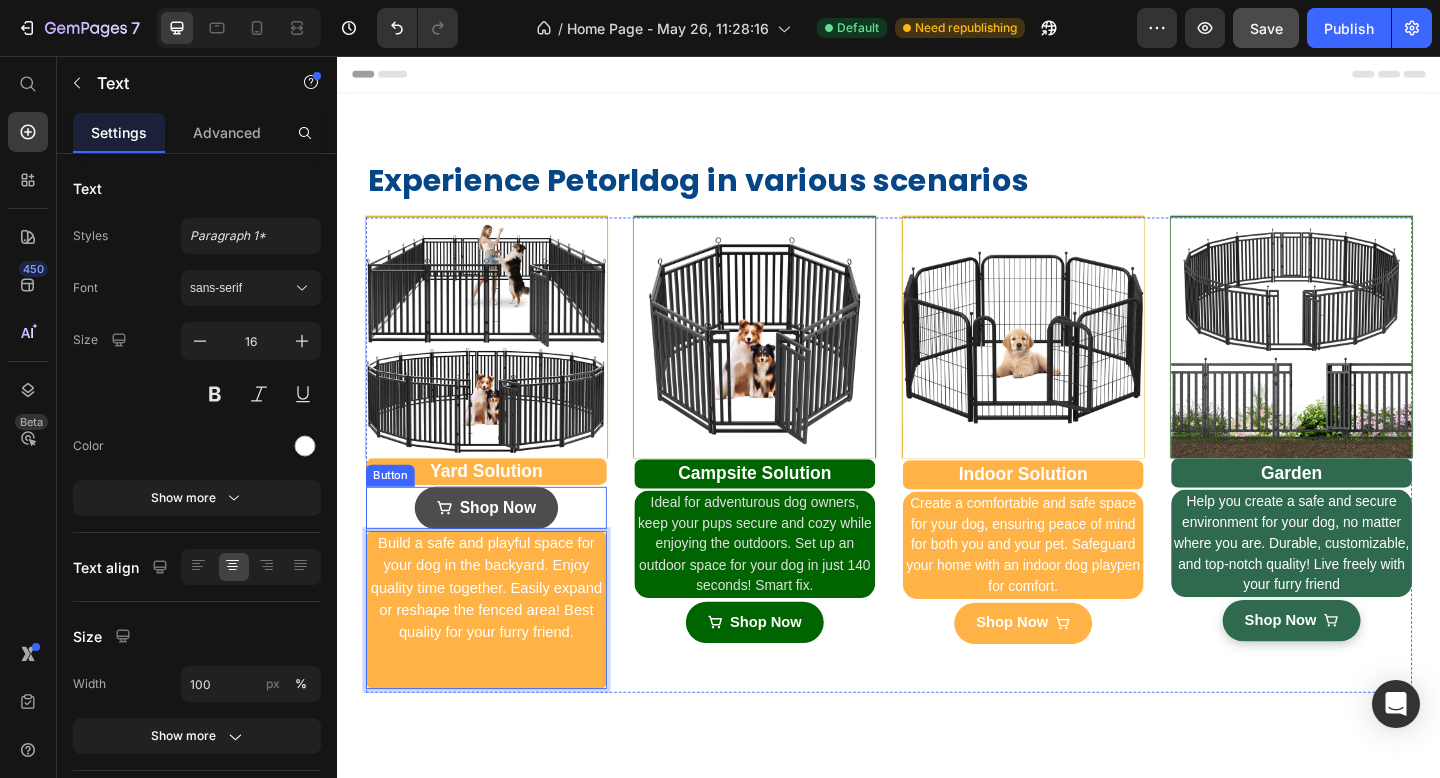 click at bounding box center [453, 548] 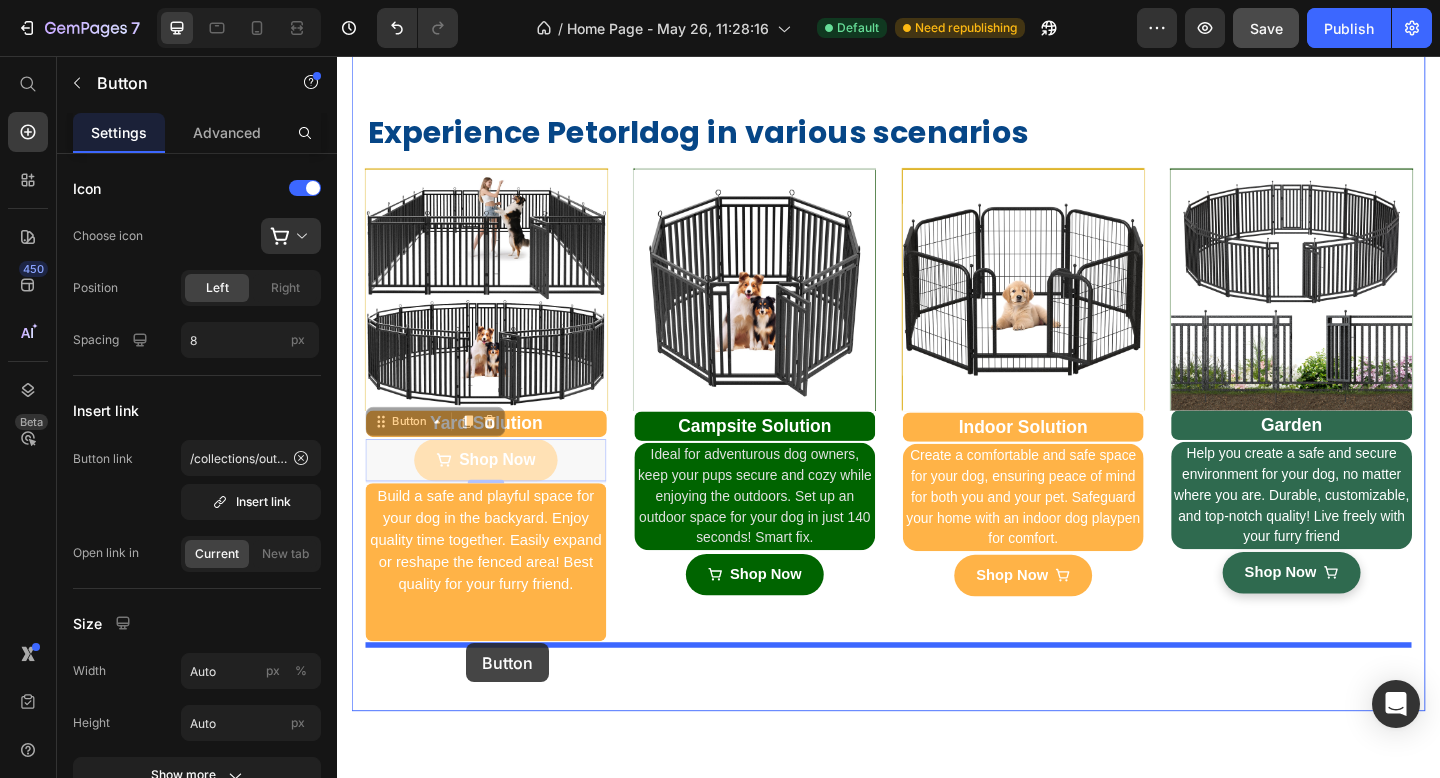 scroll, scrollTop: 60, scrollLeft: 0, axis: vertical 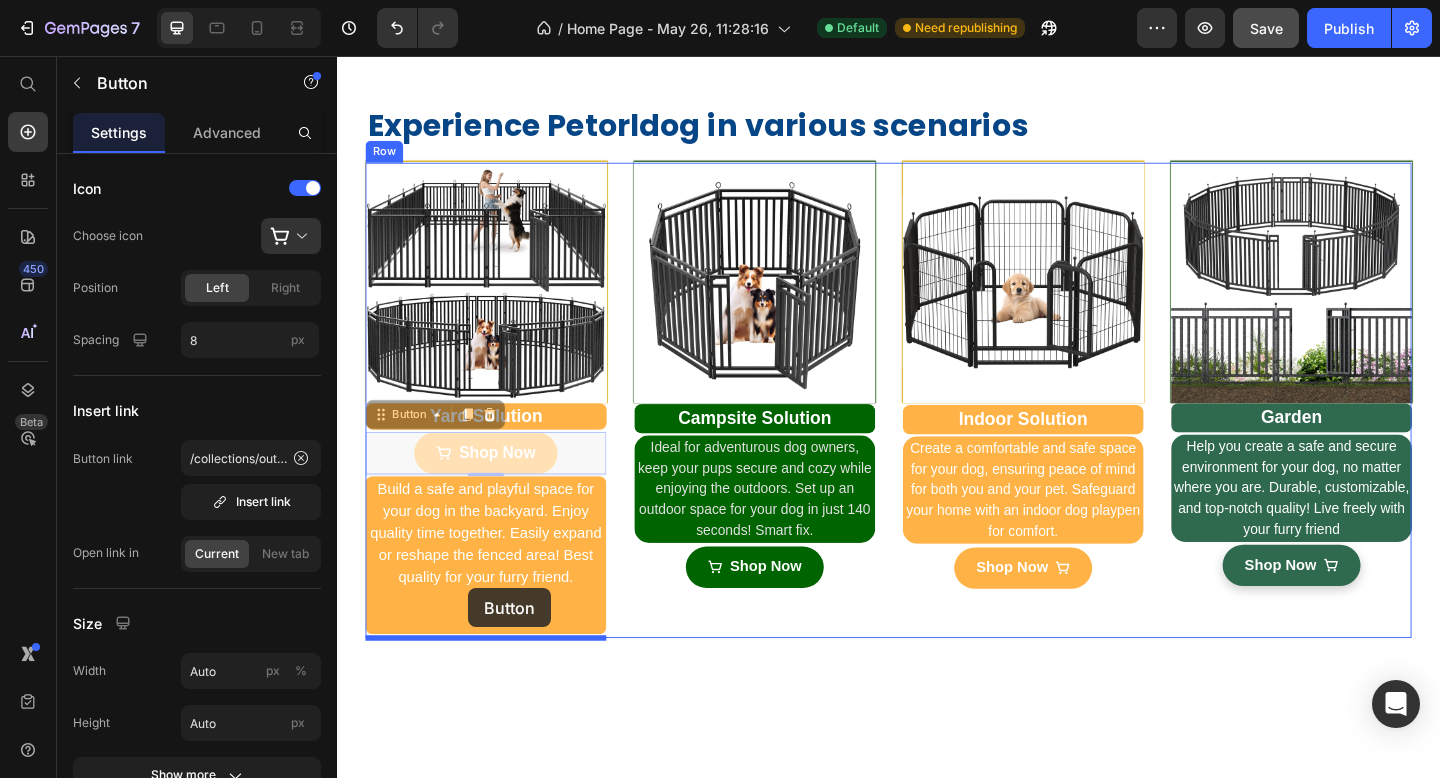 drag, startPoint x: 388, startPoint y: 509, endPoint x: 480, endPoint y: 635, distance: 156.01282 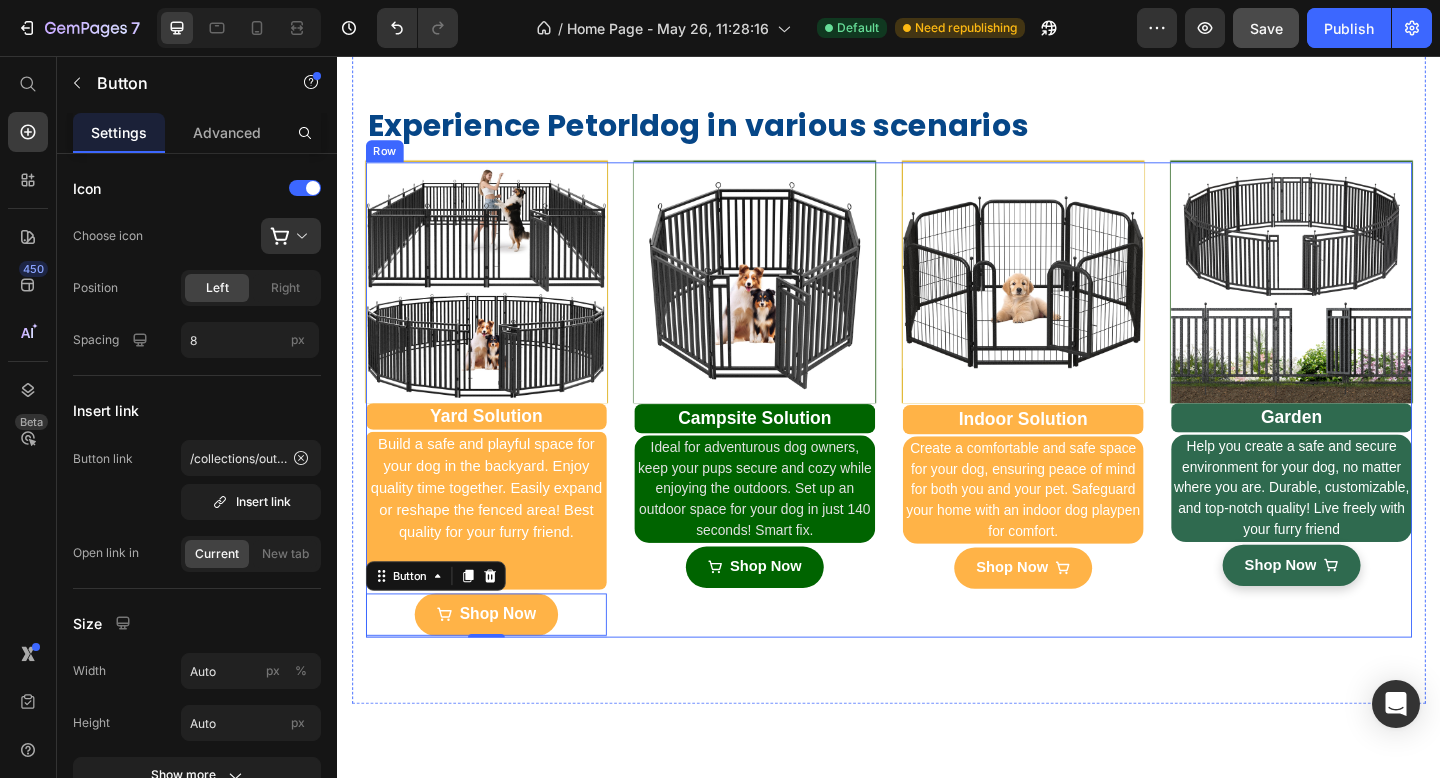 click on "Image  Yard Solution  Heading Build a safe and playful space for your dog in the backyard. Enjoy quality time together. Easily expand or reshape the fenced area! Best quality for your furry friend. Text
Shop Now   Button   2 Image Campsite Solution  Text Block Ideal for adventurous dog owners, keep your pups secure and cozy while enjoying the outdoors. Set up an outdoor space for your dog in just 140 seconds! Smart fix. Text
Shop Now Button Image Row Indoor Solution Text Block Create a comfortable and safe space for your dog, ensuring peace of mind for both you and your pet. Safeguard your home with an indoor dog playpen for comfort. Text
Shop Now Button Image Row Garden  Text Block Help you create a safe and secure environment for your dog, no matter where you are. Durable, customizable, and top-notch quality! Live freely with your furry friend Text
Shop Now Button Row" at bounding box center [937, 430] 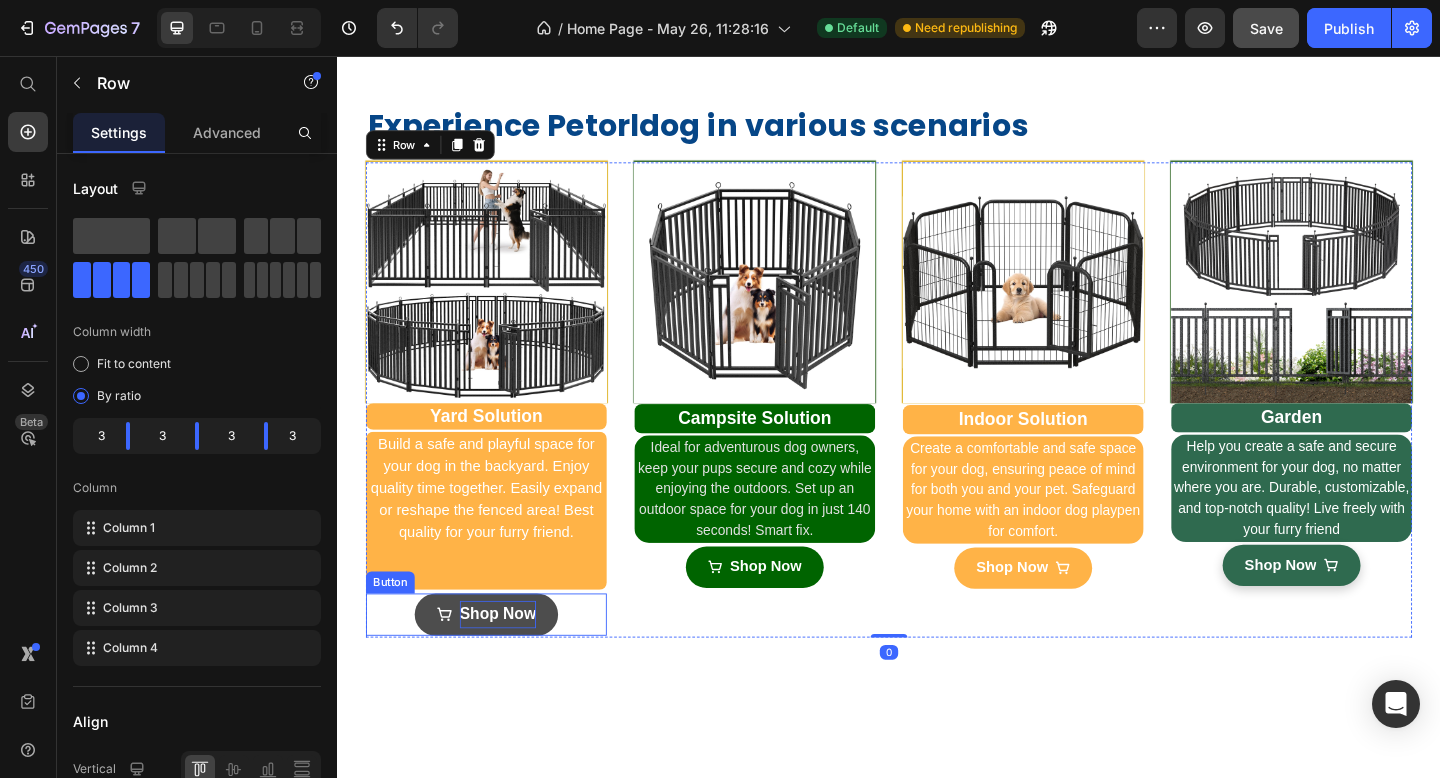 click on "Shop Now" at bounding box center (511, 664) 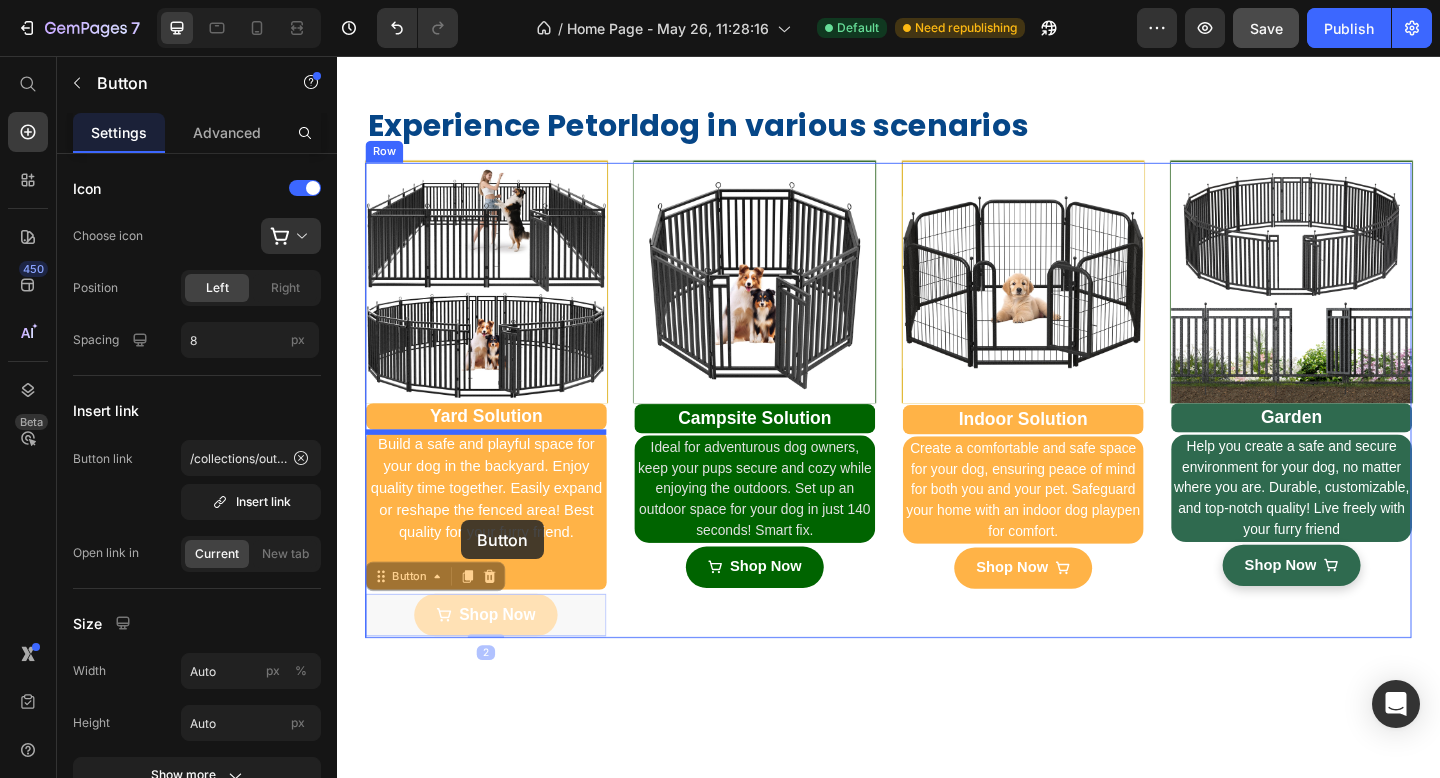 drag, startPoint x: 385, startPoint y: 627, endPoint x: 472, endPoint y: 561, distance: 109.201645 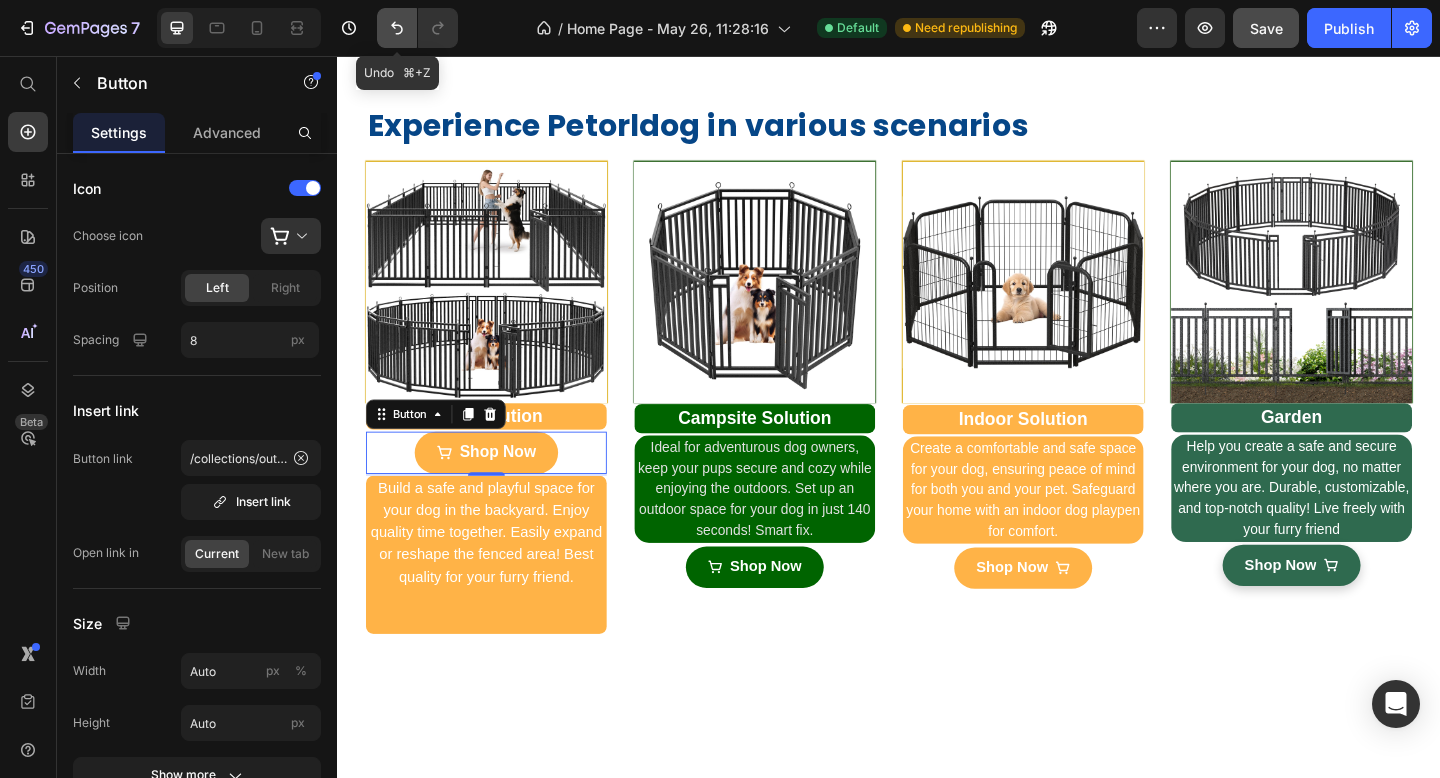 click 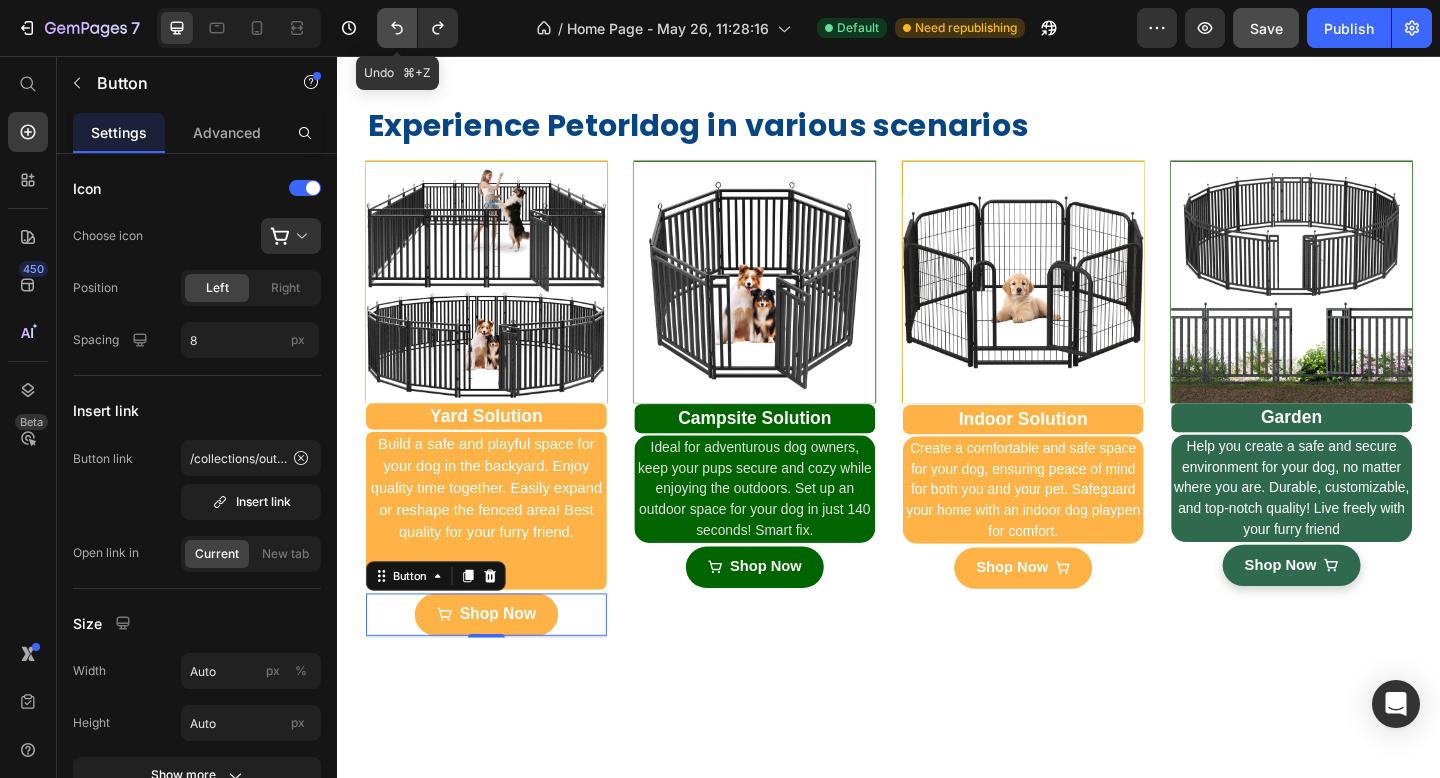 click 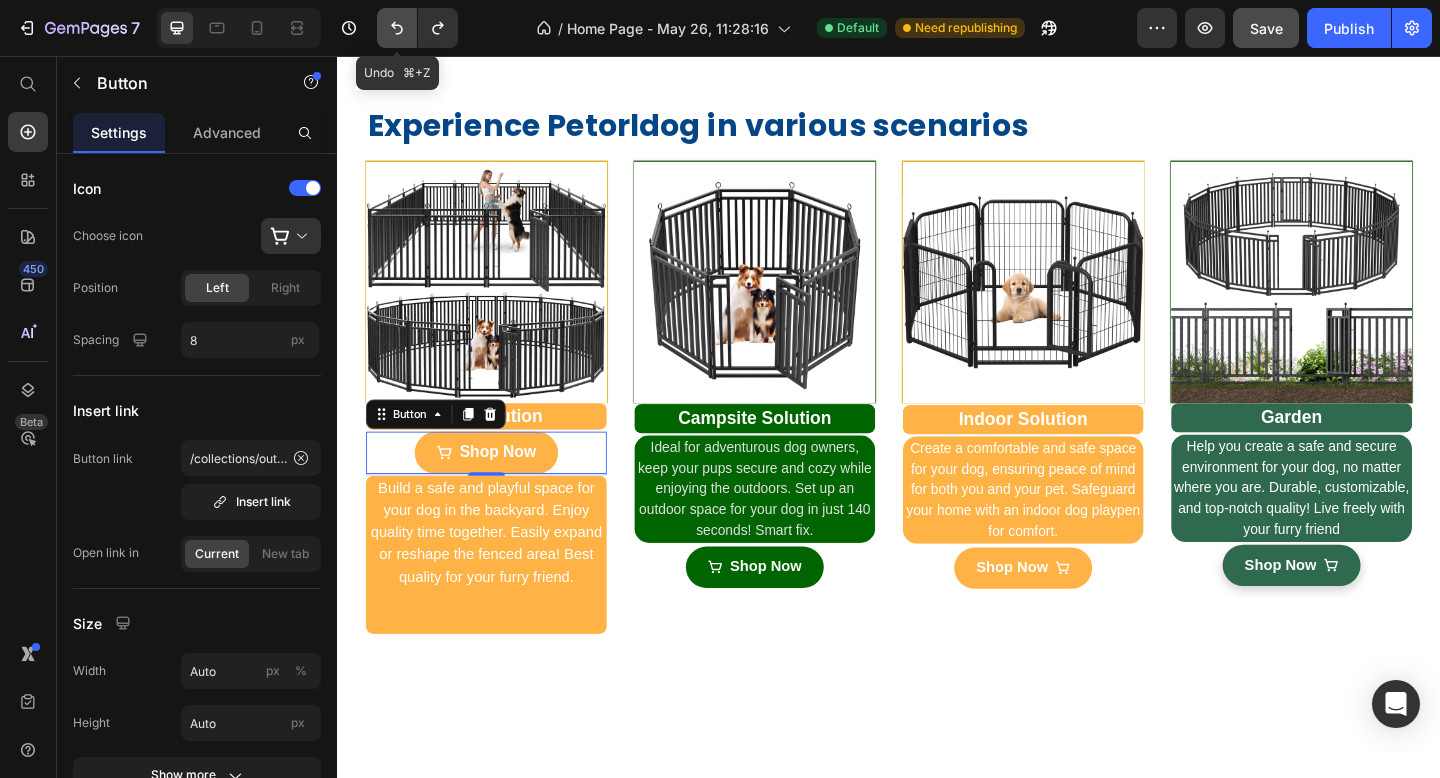 click 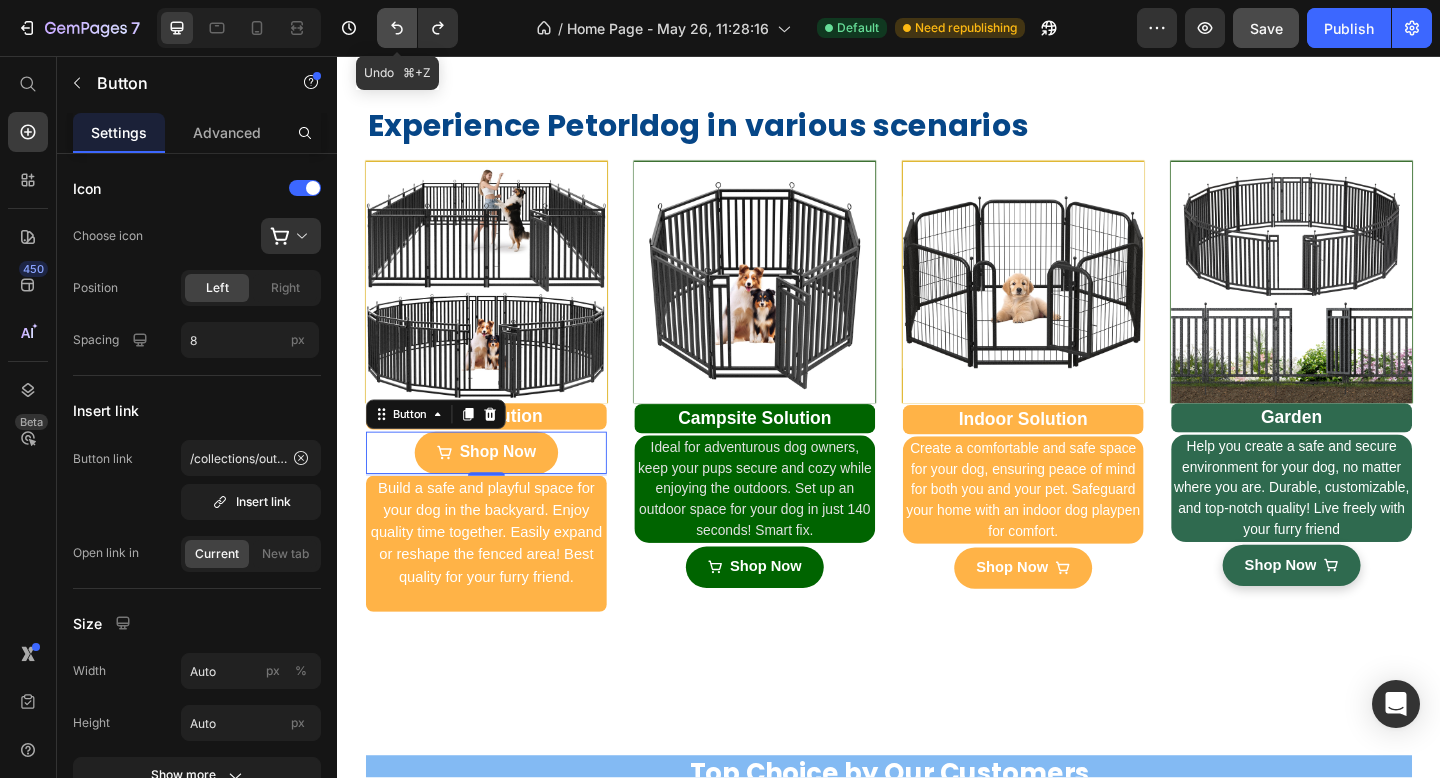 click 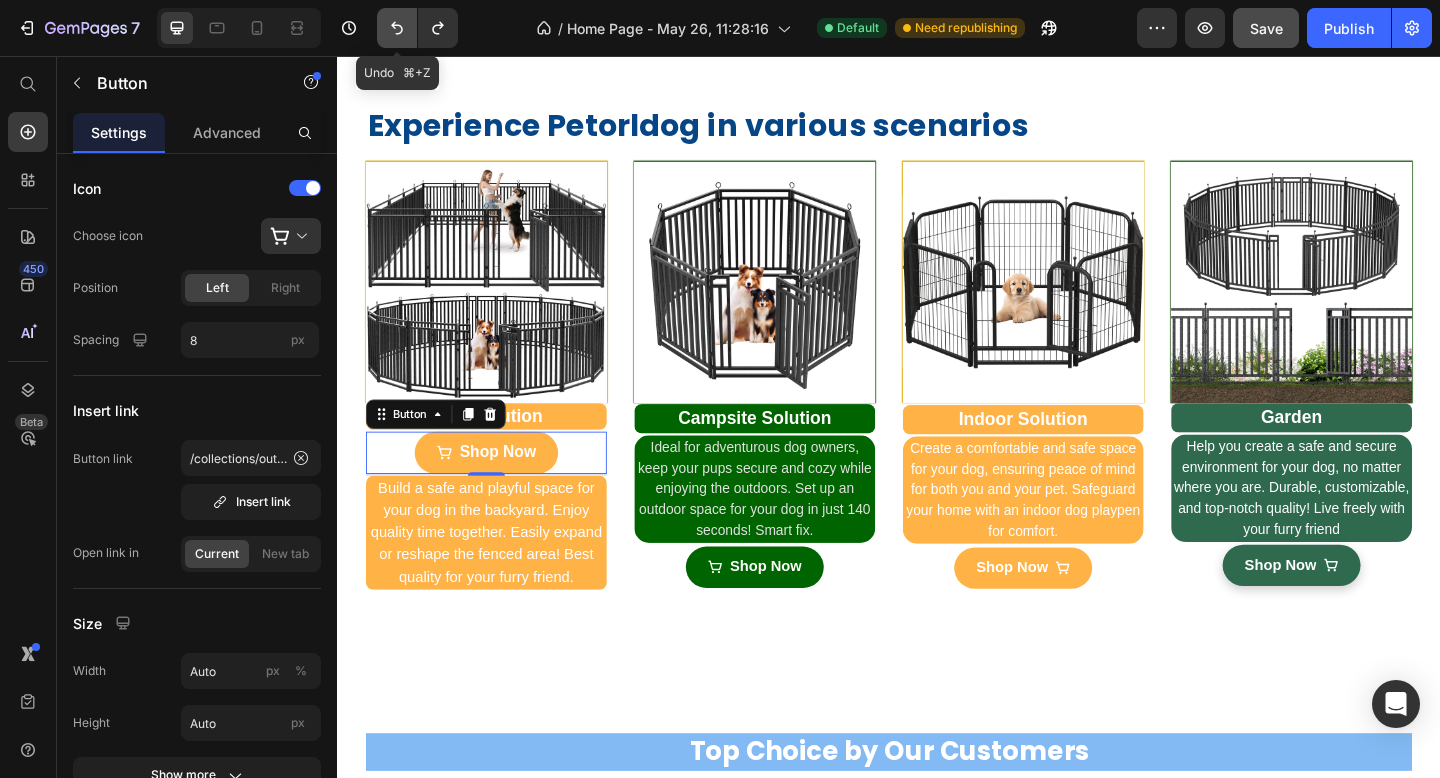 click 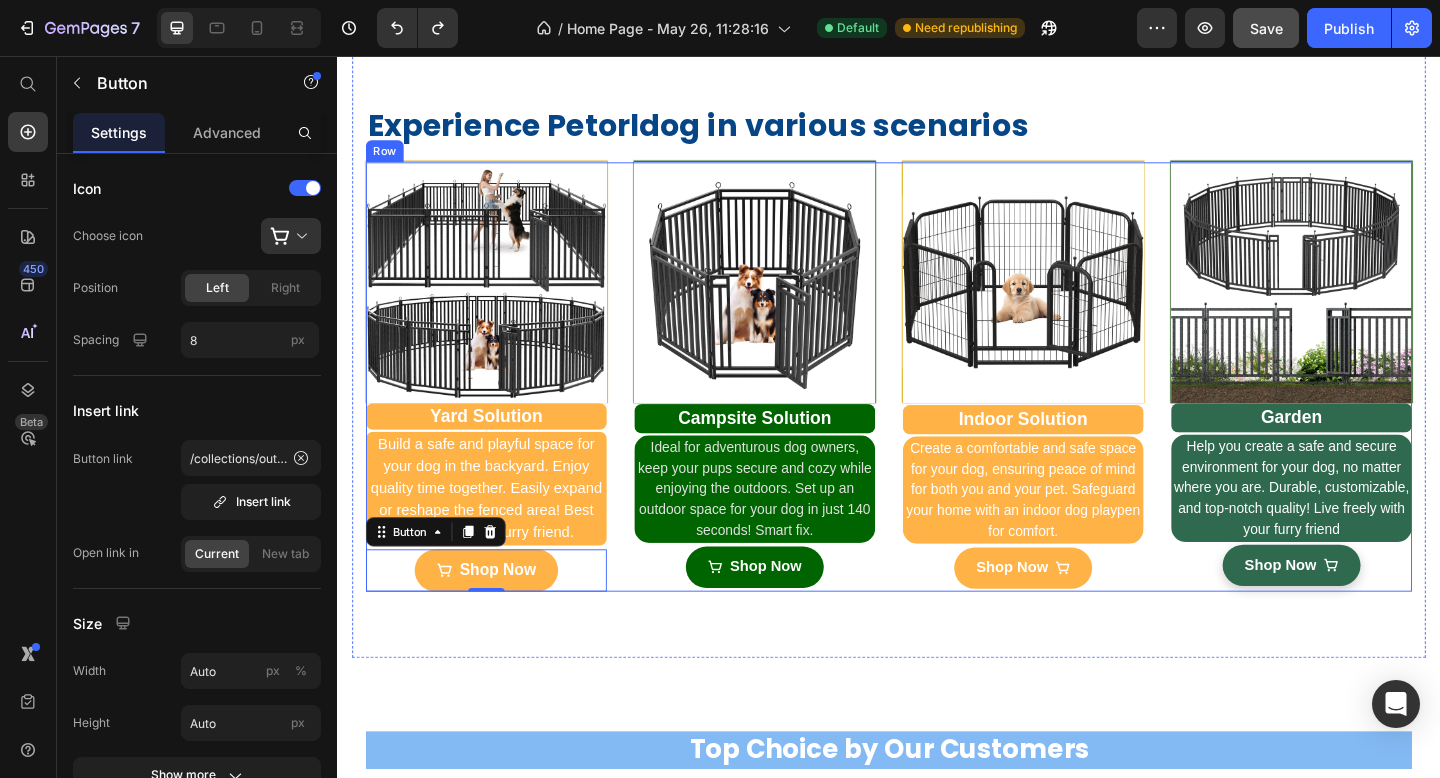 click on "Image  Yard Solution  Heading Build a safe and playful space for your dog in the backyard. Enjoy quality time together. Easily expand or reshape the fenced area! Best quality for your furry friend. Text
Shop Now   Button   0 Image Campsite Solution  Text Block Ideal for adventurous dog owners, keep your pups secure and cozy while enjoying the outdoors. Set up an outdoor space for your dog in just 140 seconds! Smart fix. Text
Shop Now Button Image Row Indoor Solution Text Block Create a comfortable and safe space for your dog, ensuring peace of mind for both you and your pet. Safeguard your home with an indoor dog playpen for comfort. Text
Shop Now Button Image Row Garden  Text Block Help you create a safe and secure environment for your dog, no matter where you are. Durable, customizable, and top-notch quality! Live freely with your furry friend Text
Shop Now Button Row" at bounding box center (937, 405) 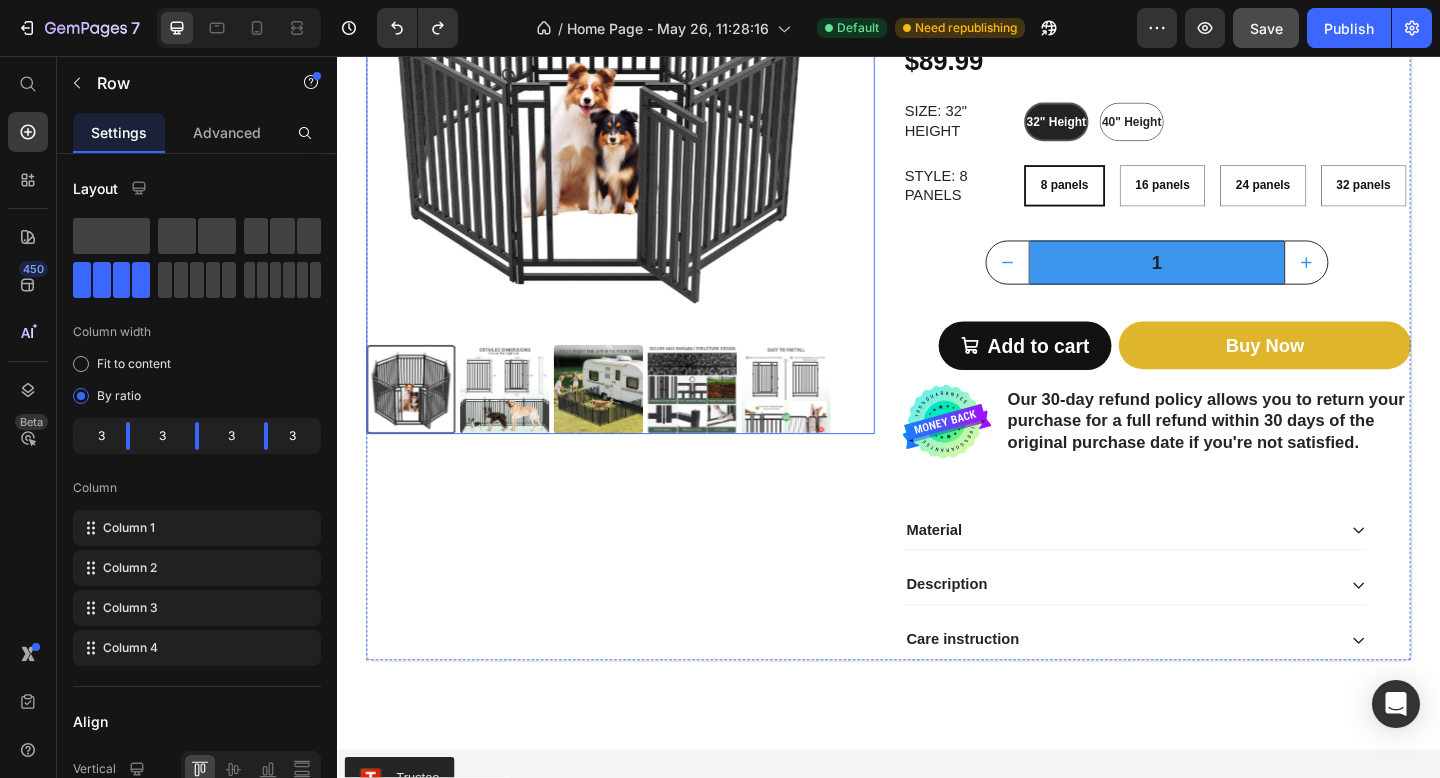 scroll, scrollTop: 1243, scrollLeft: 0, axis: vertical 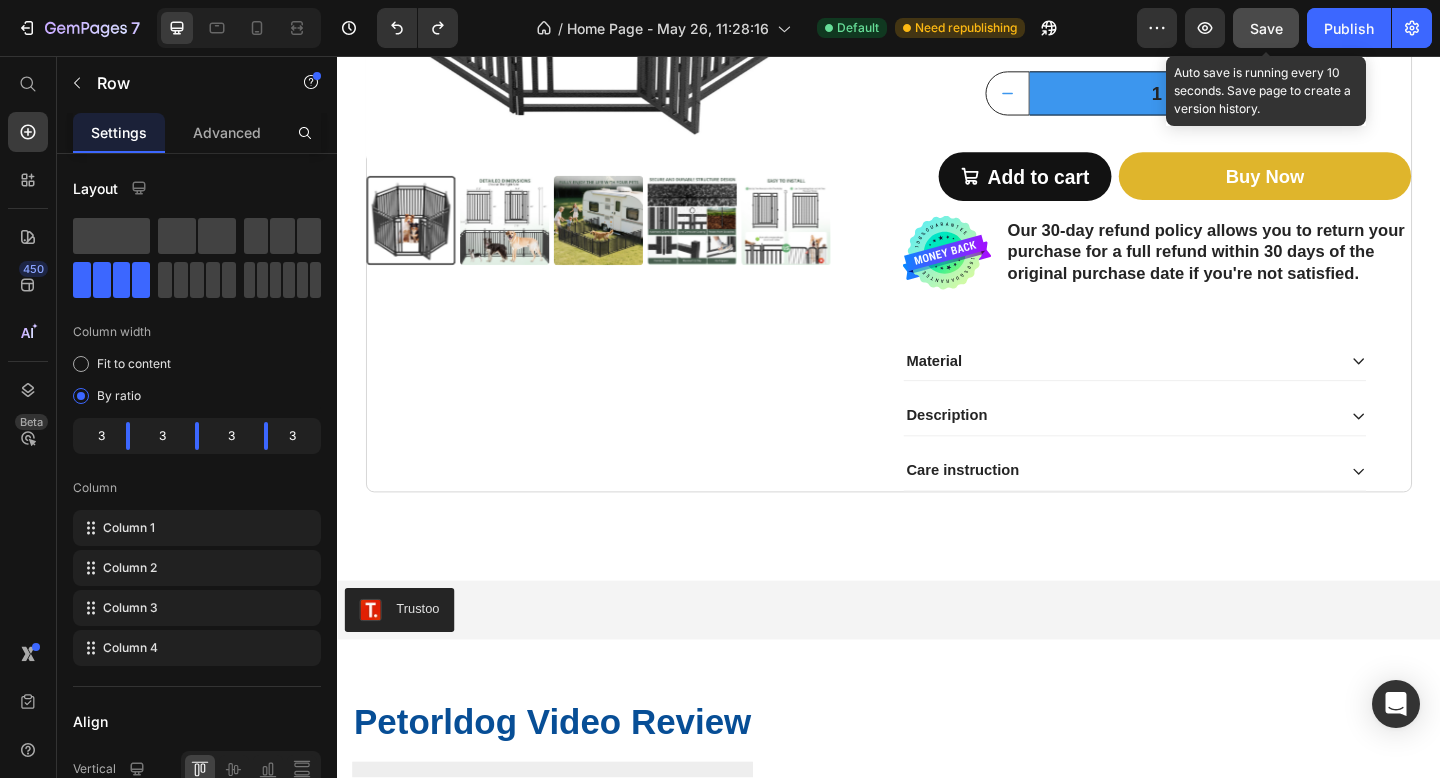 click on "Save" at bounding box center [1266, 28] 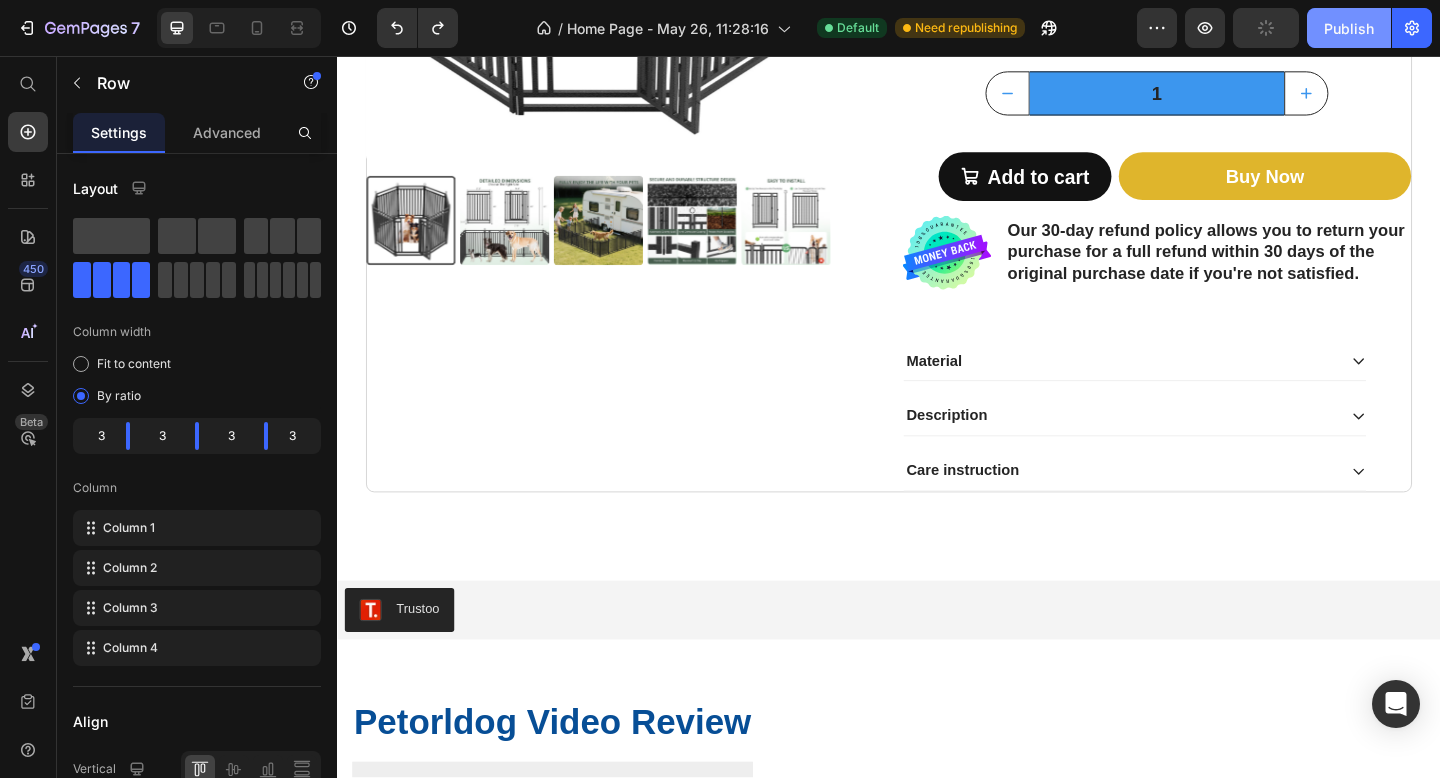 click on "Publish" 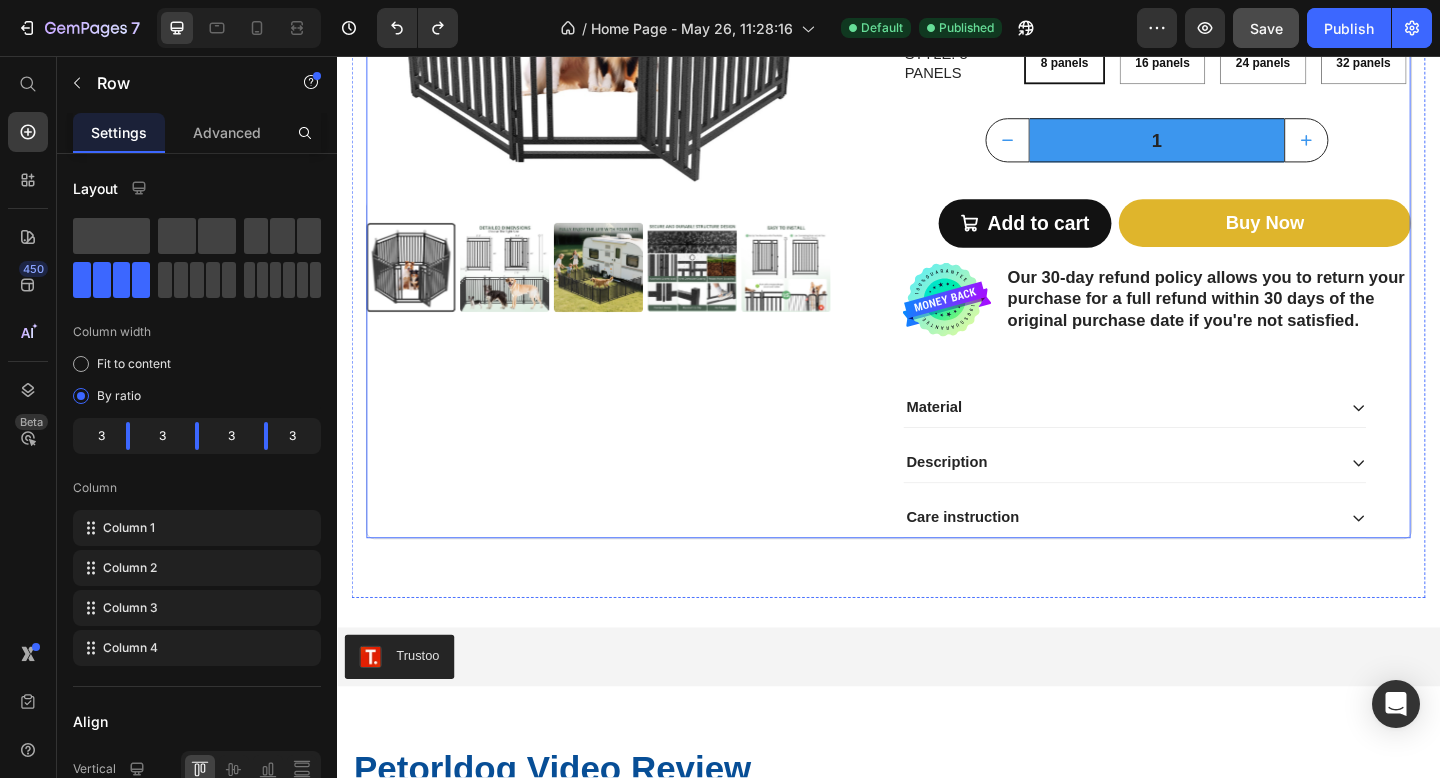 scroll, scrollTop: 1231, scrollLeft: 0, axis: vertical 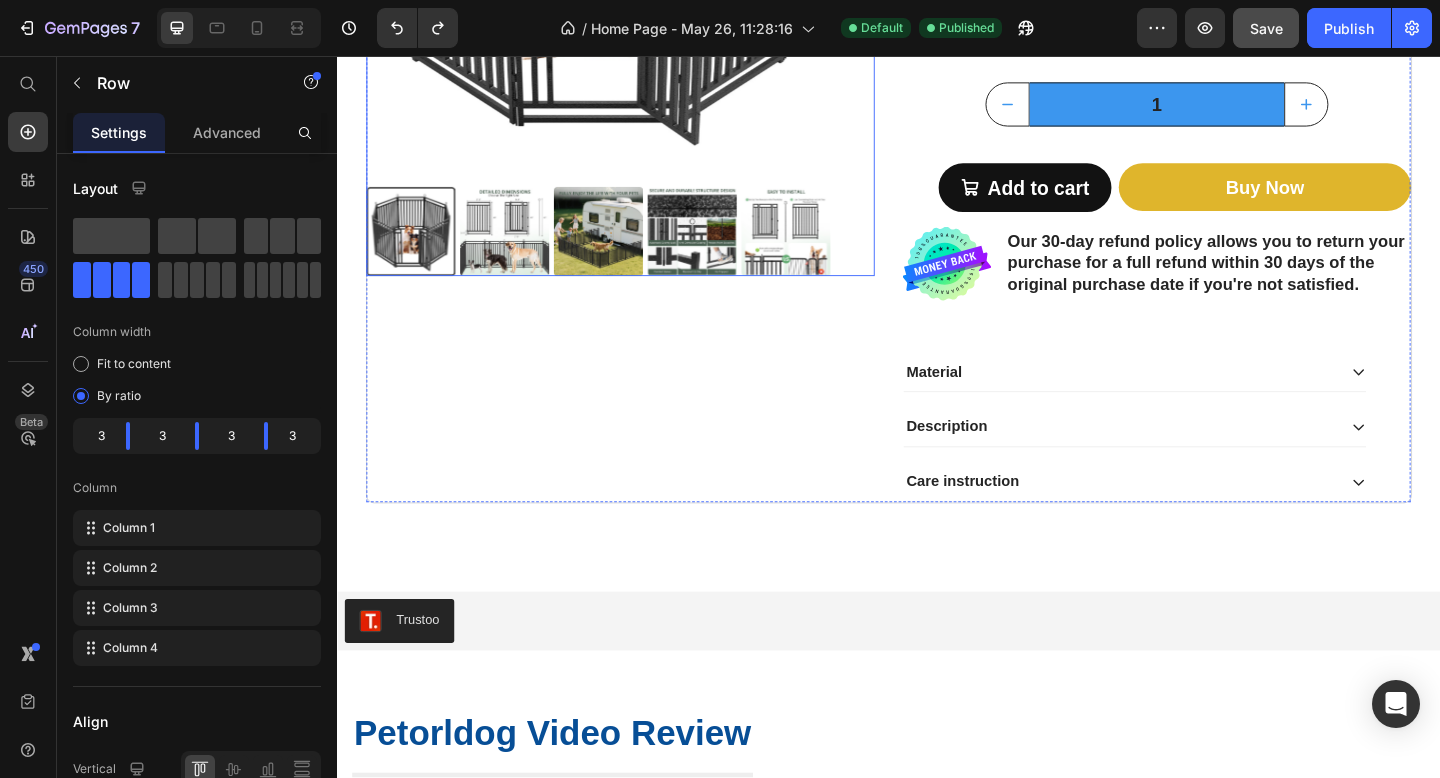 click at bounding box center (621, 247) 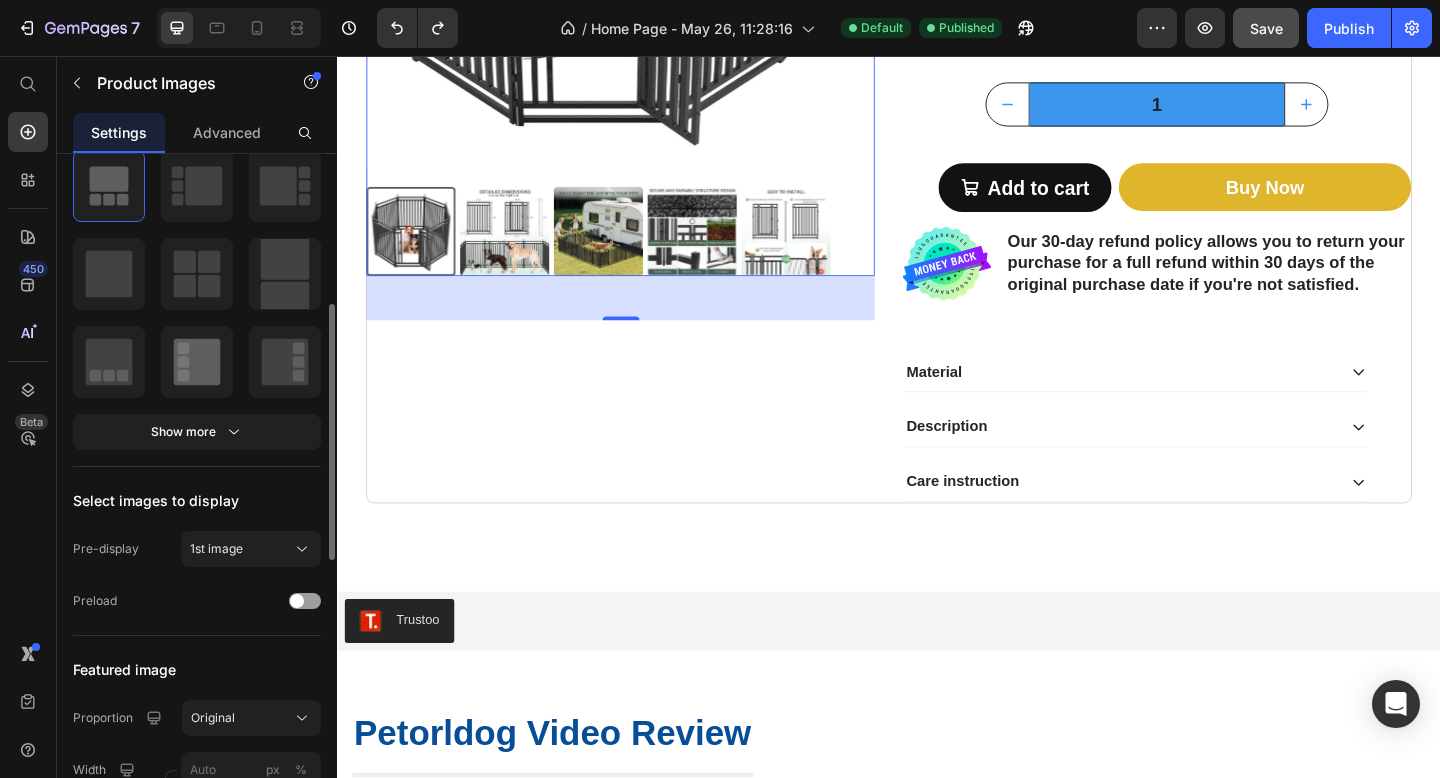 scroll, scrollTop: 187, scrollLeft: 0, axis: vertical 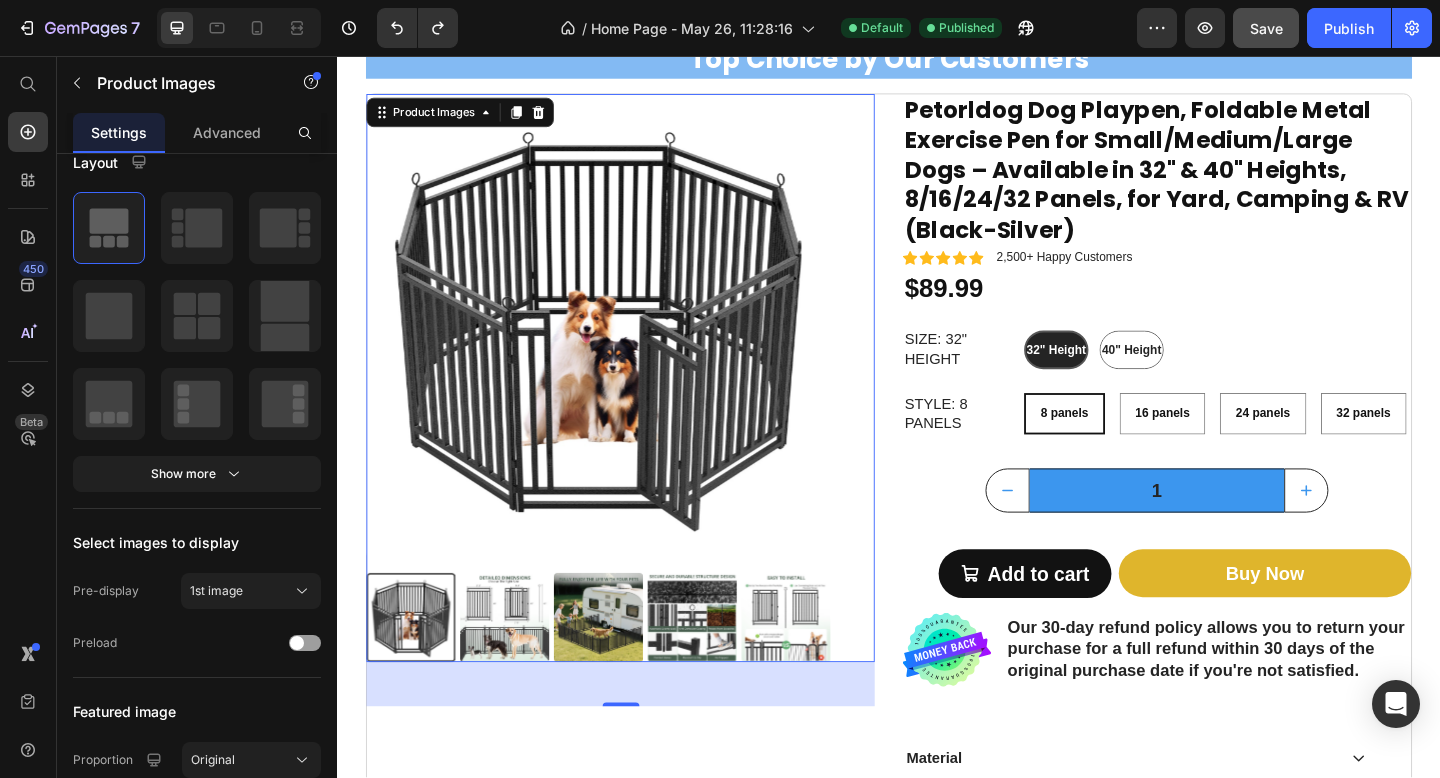 click at bounding box center [621, 350] 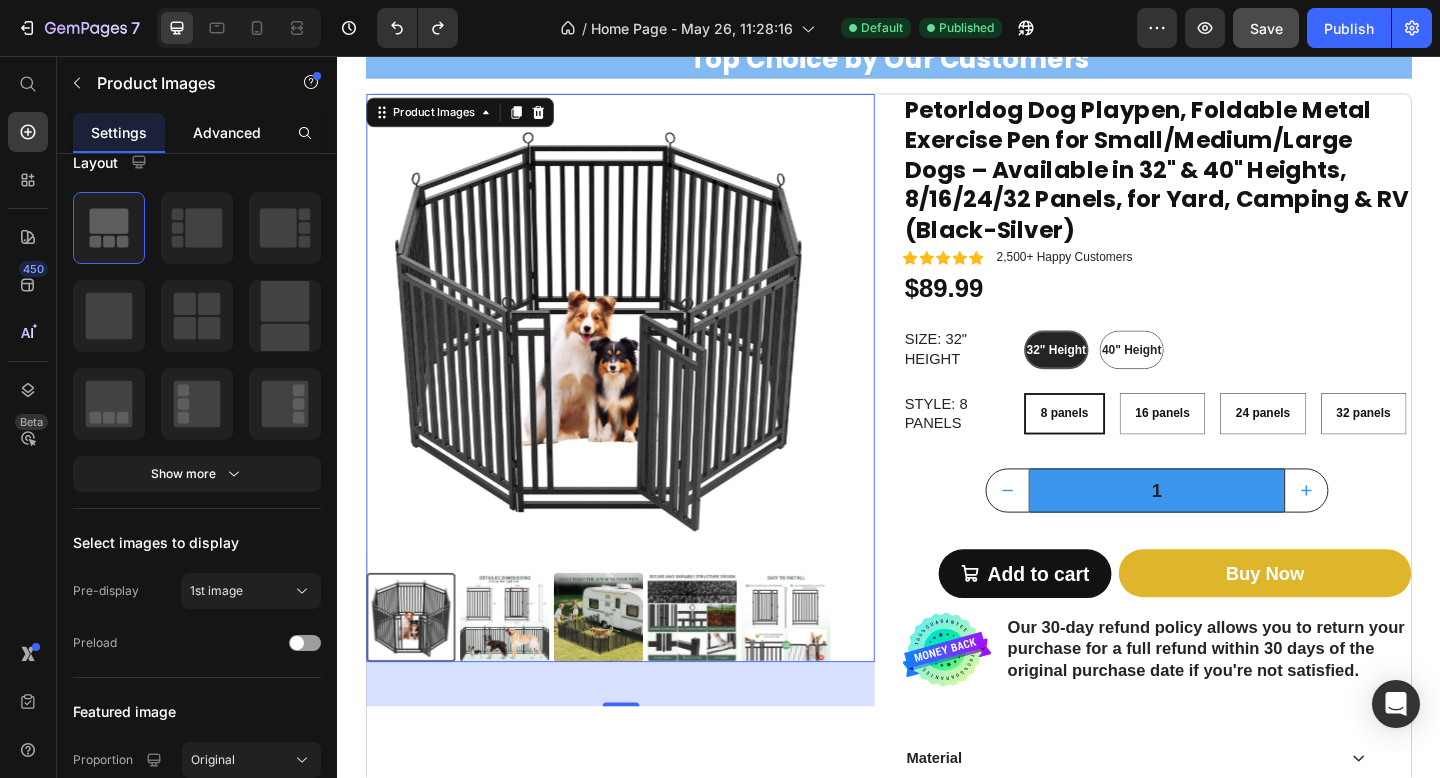 click on "Advanced" at bounding box center (227, 132) 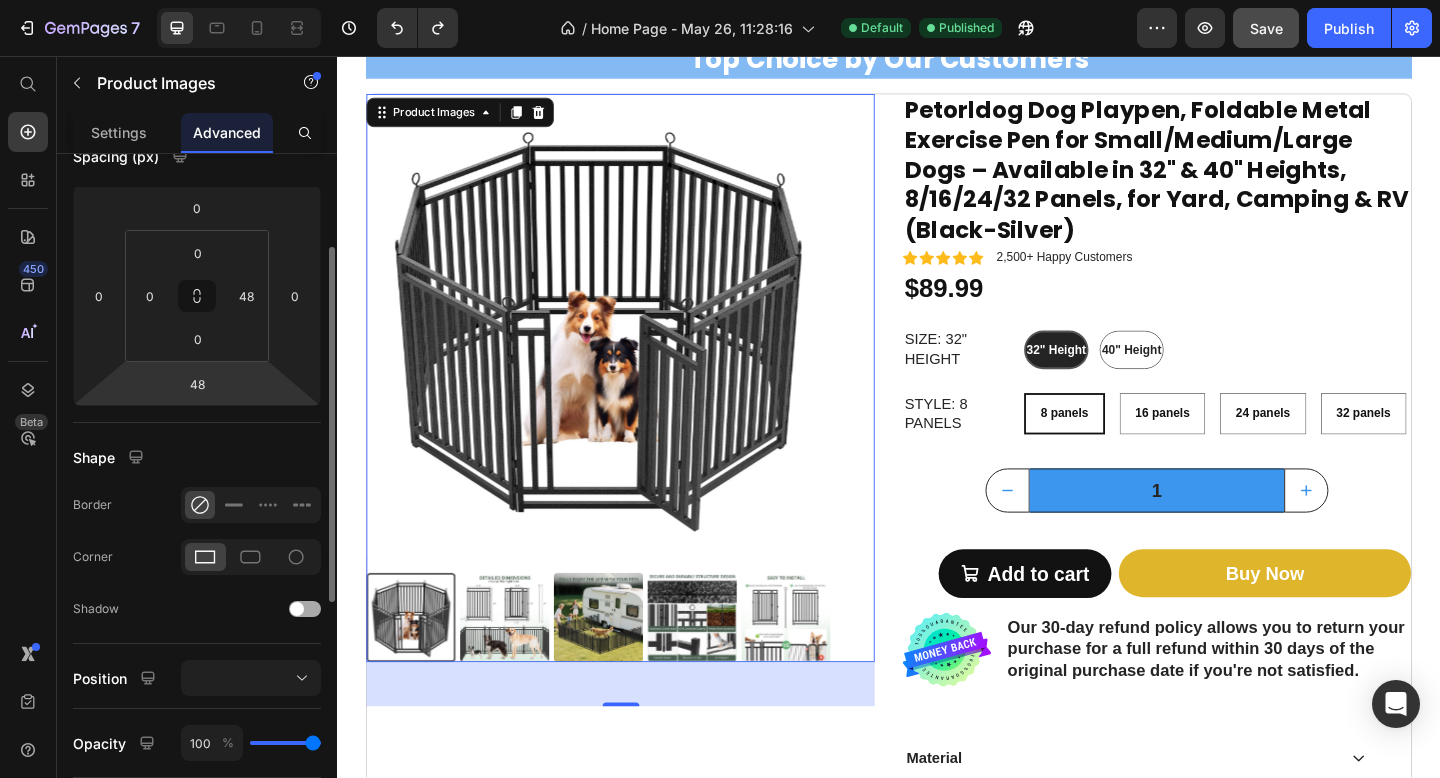 scroll, scrollTop: 237, scrollLeft: 0, axis: vertical 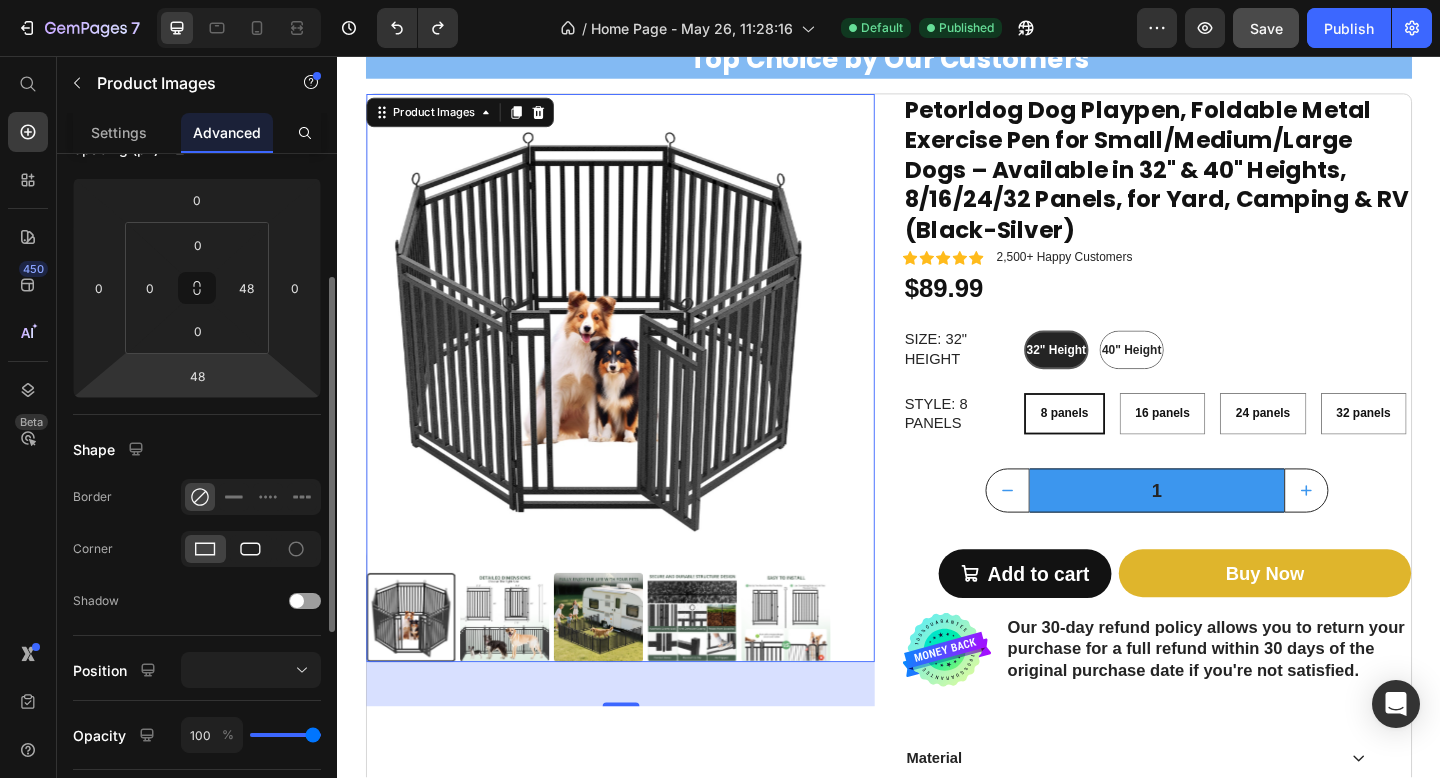 click 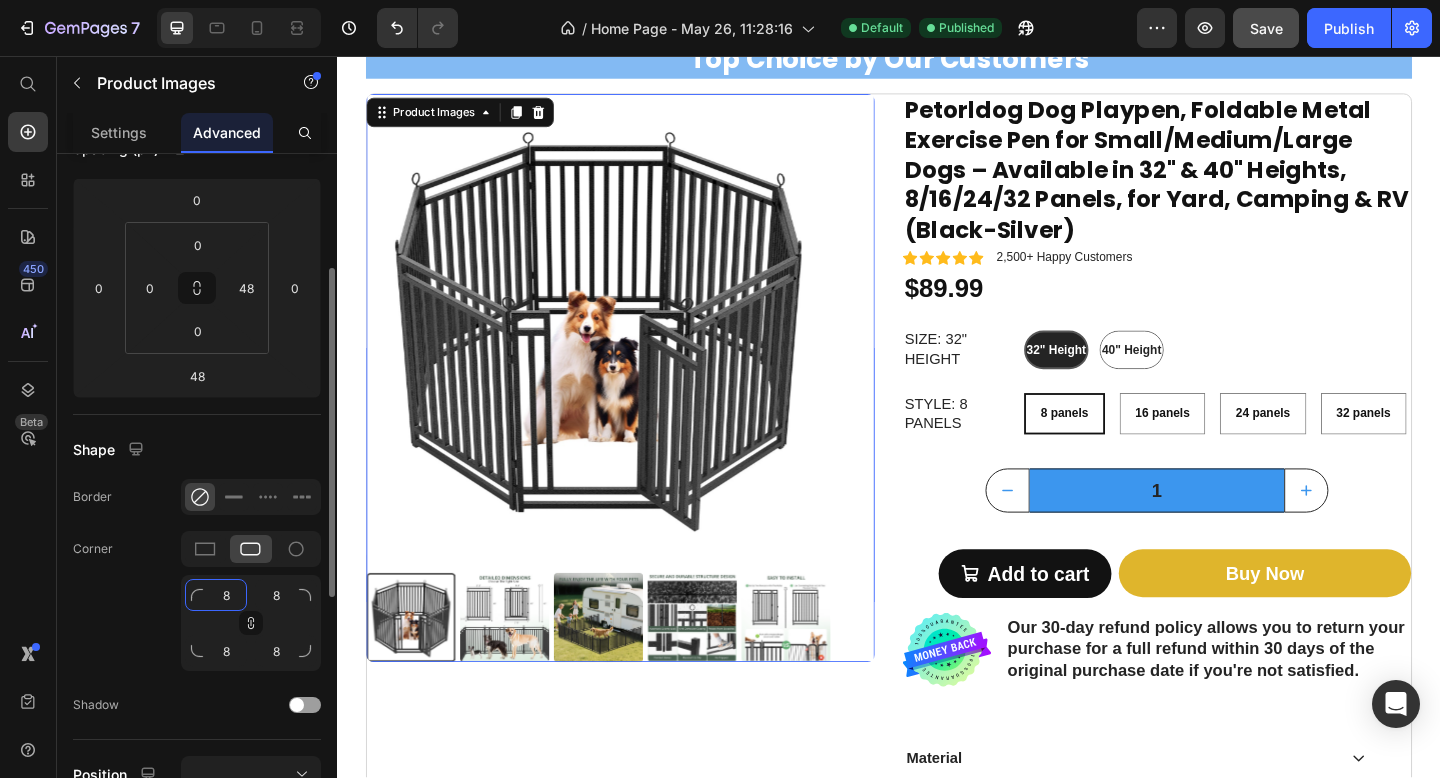 click on "8" 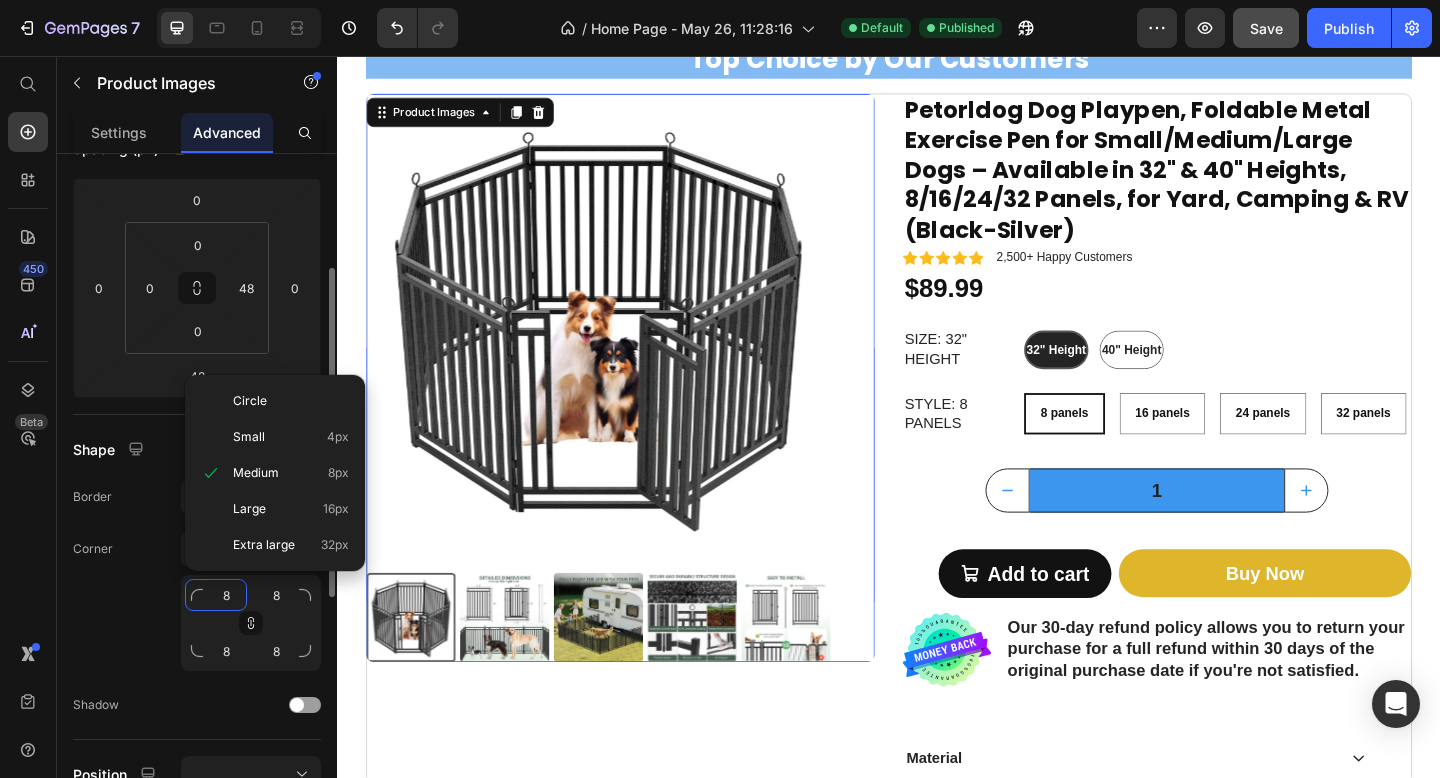 type on "9" 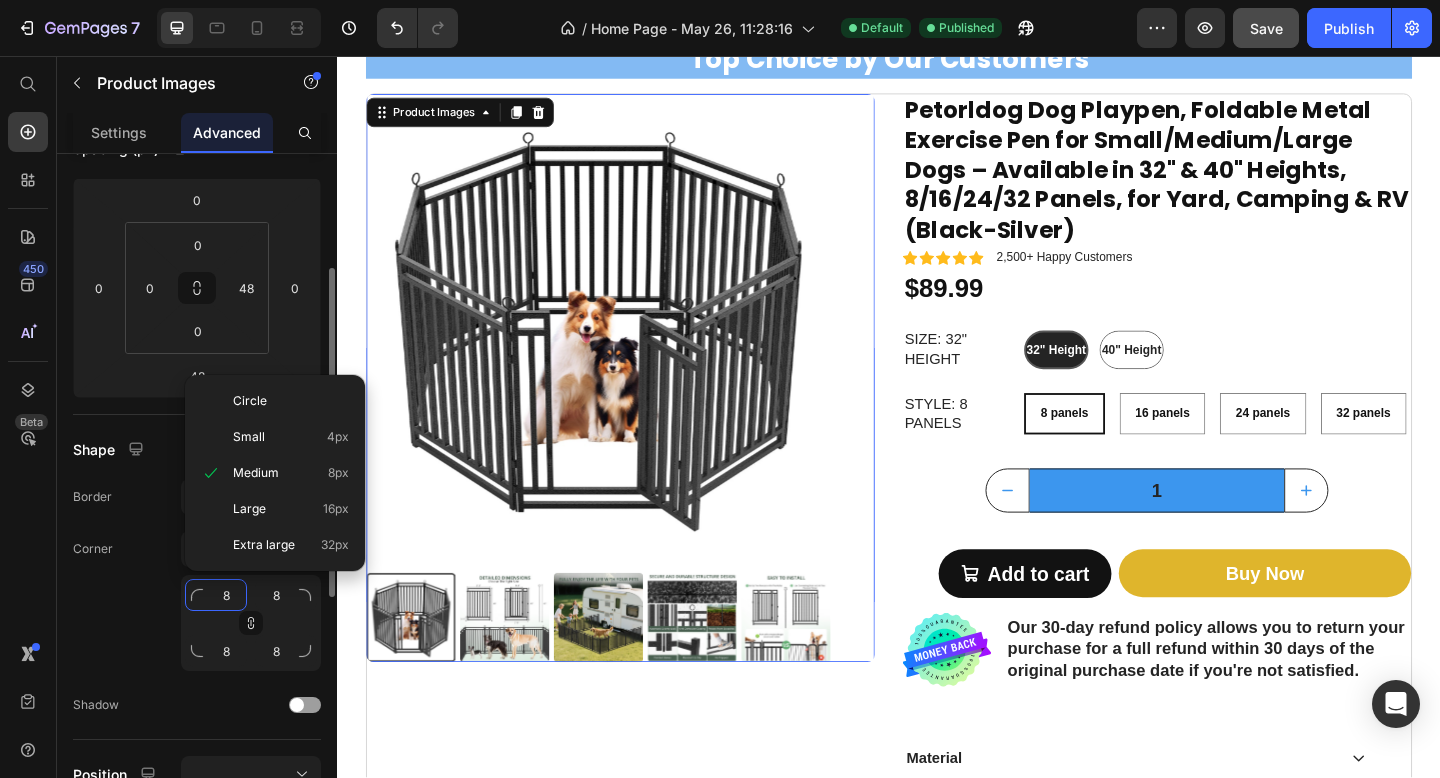 type on "9" 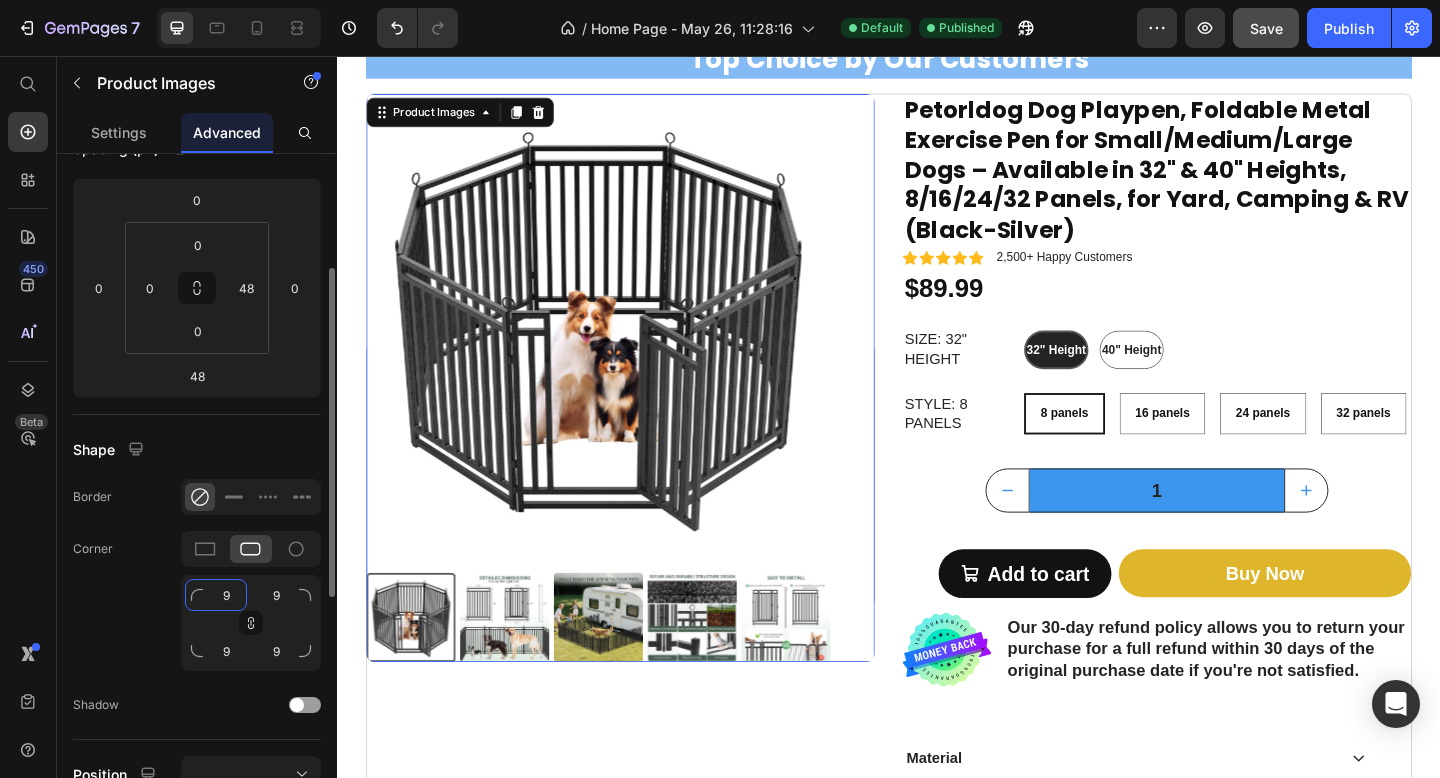 type on "9" 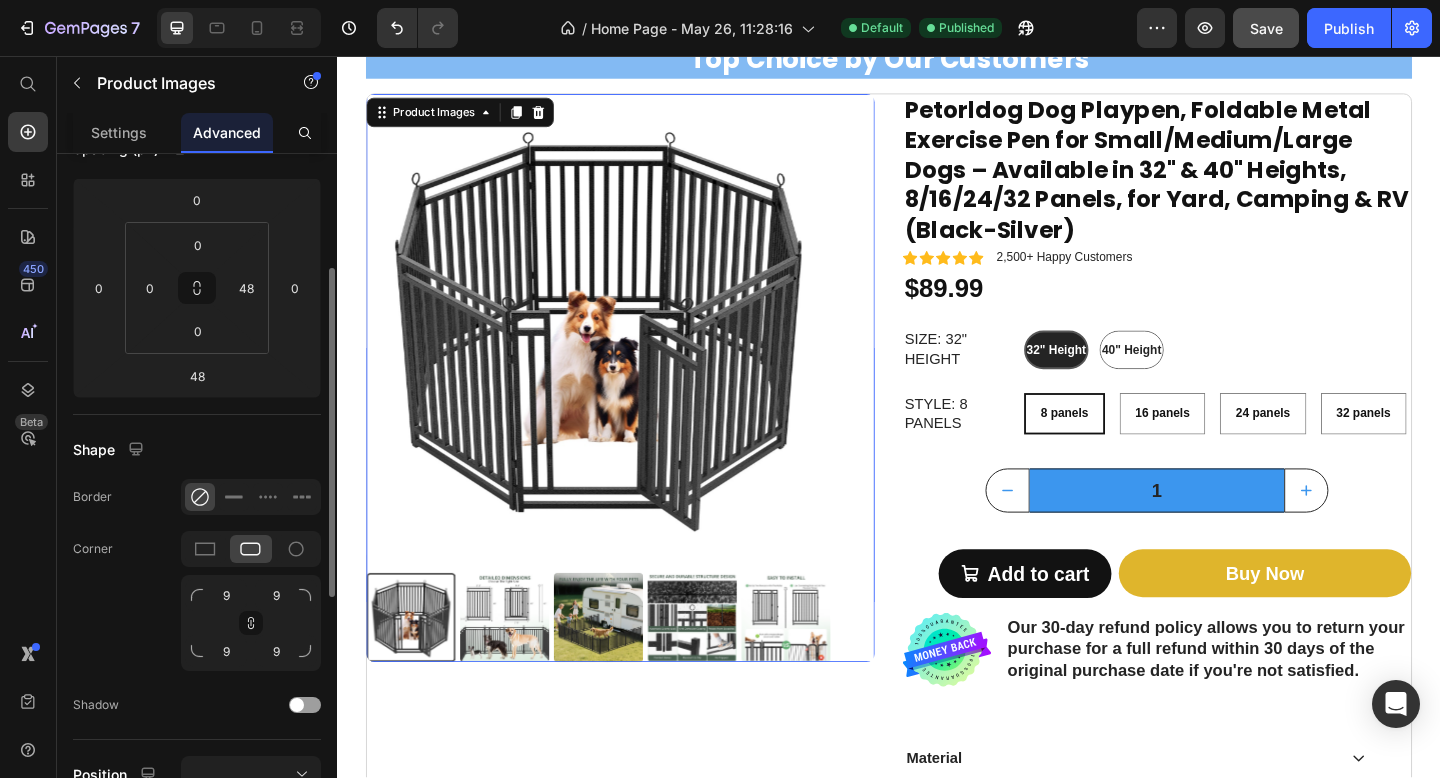 click on "Corner 9 9 9 9" 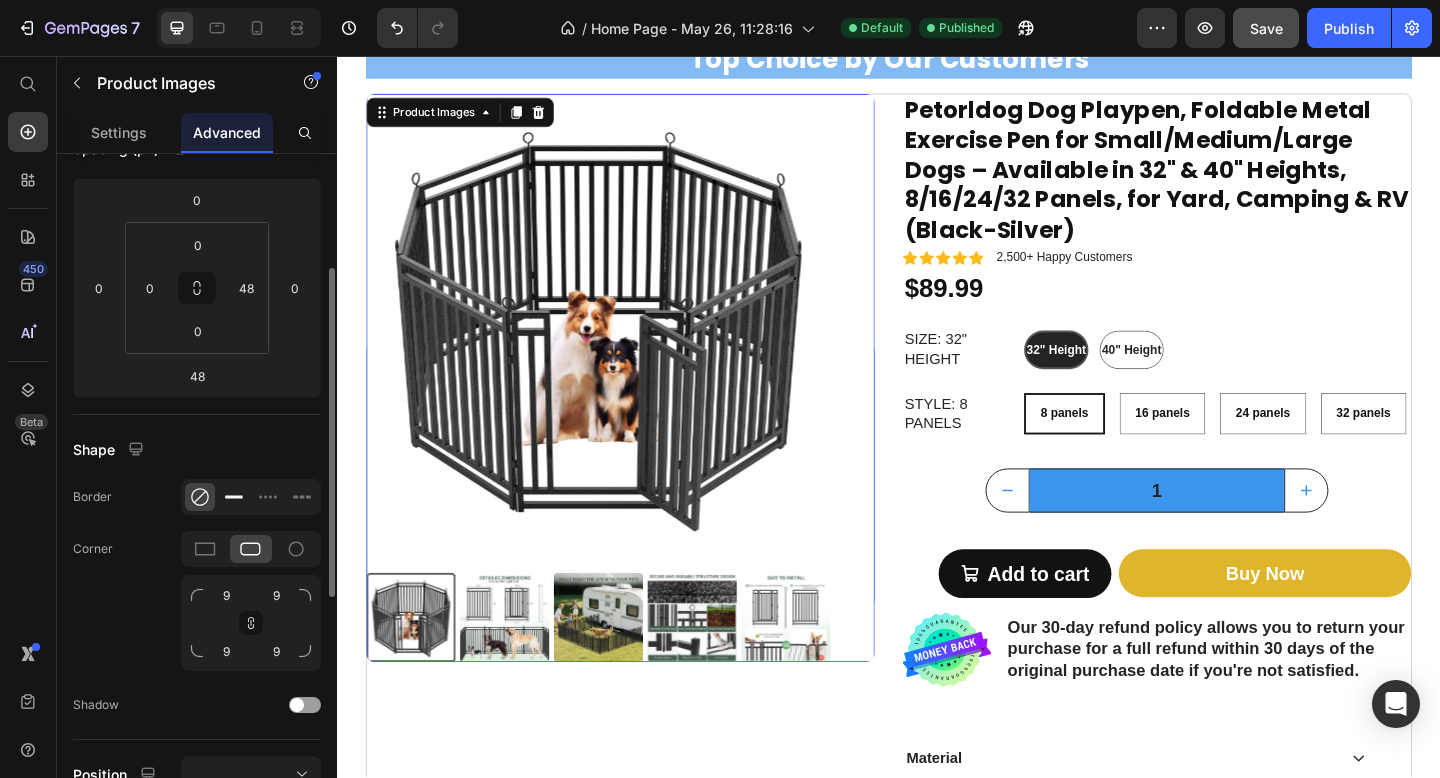 click 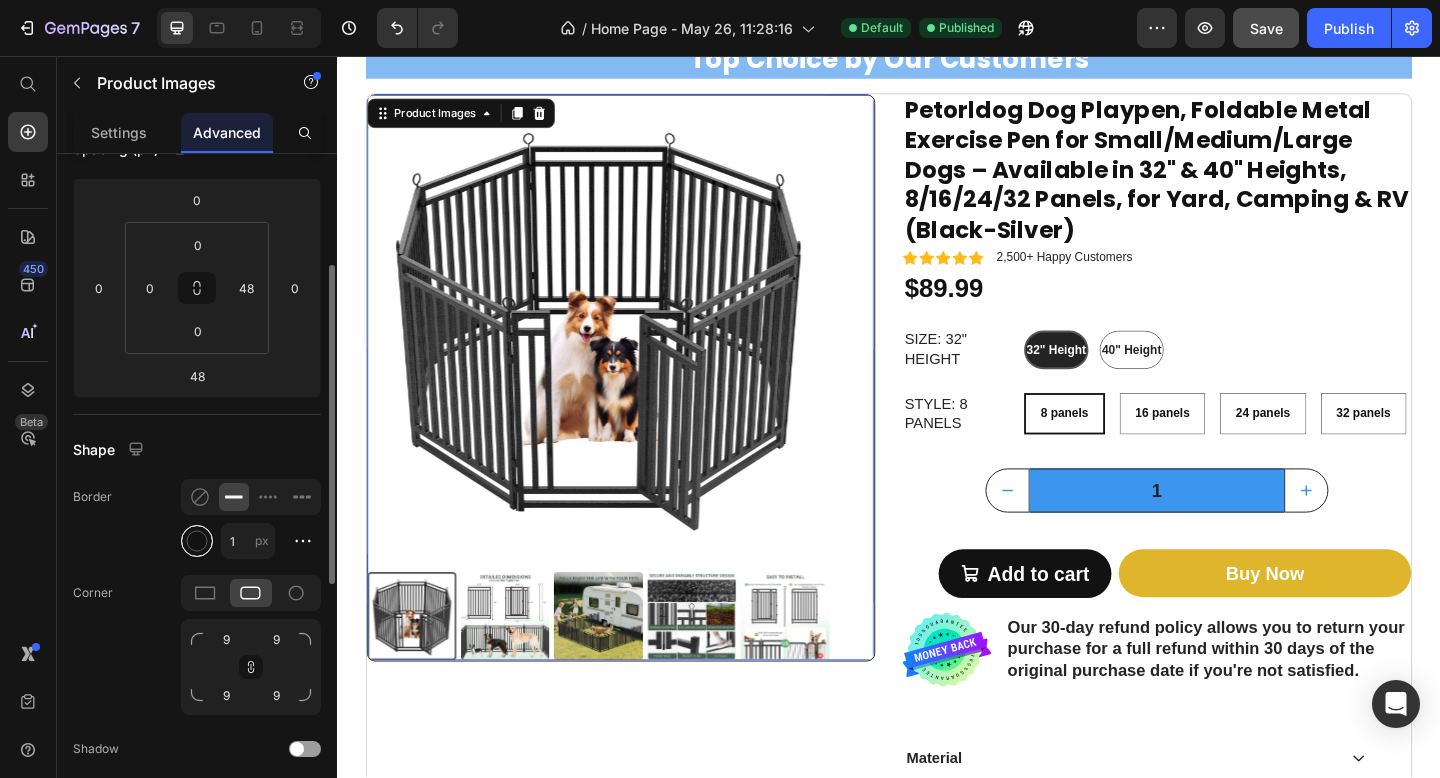 click at bounding box center [197, 541] 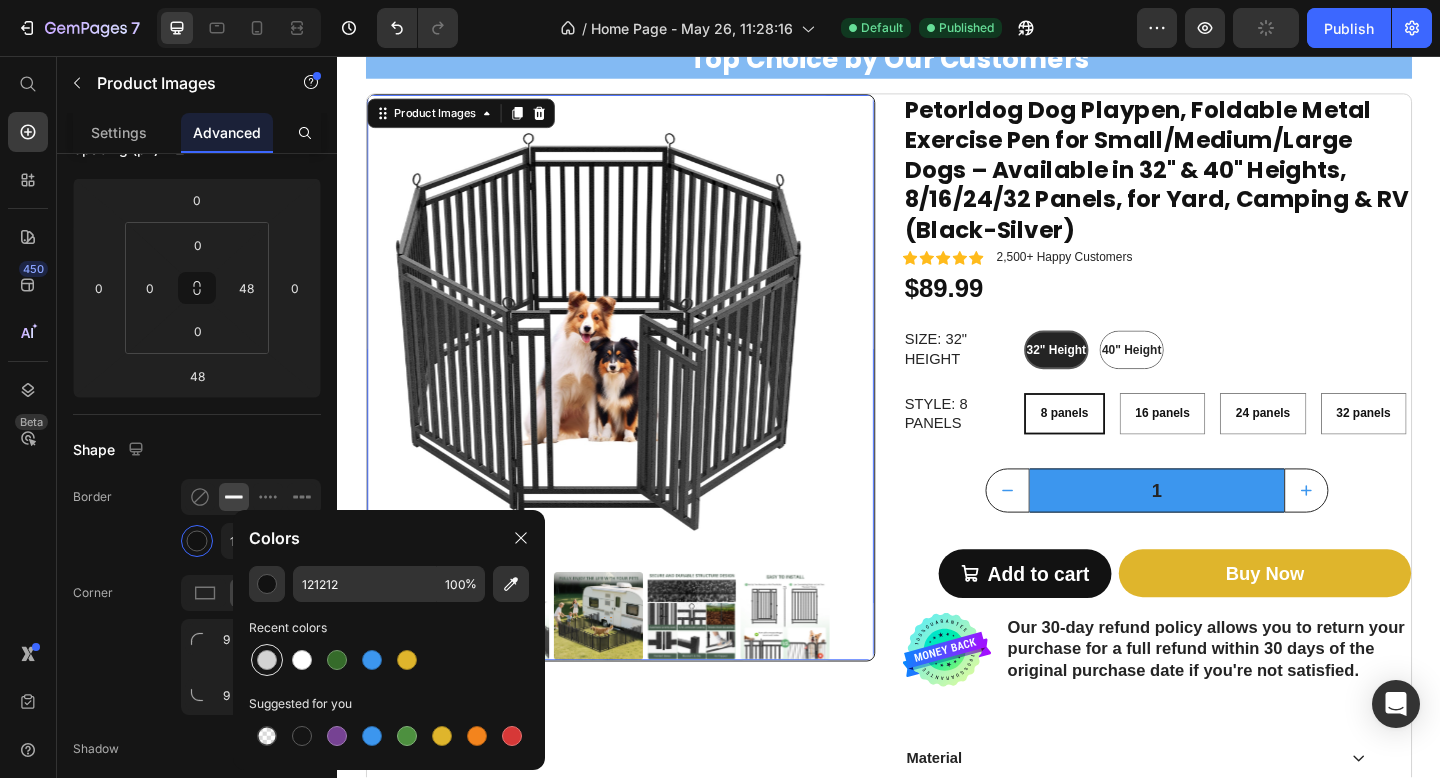 click at bounding box center (267, 660) 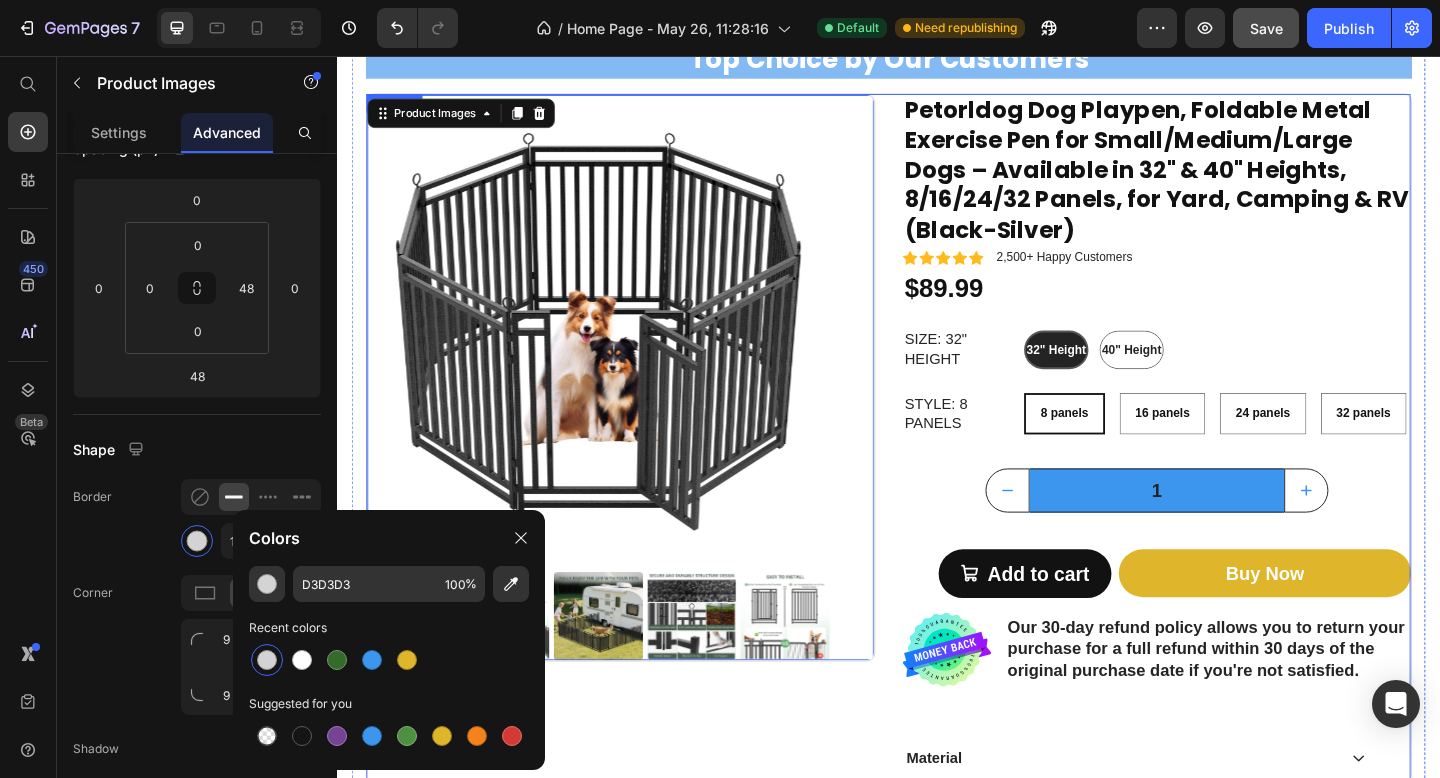 click on "Add to cart Add to Cart" at bounding box center (1065, 612) 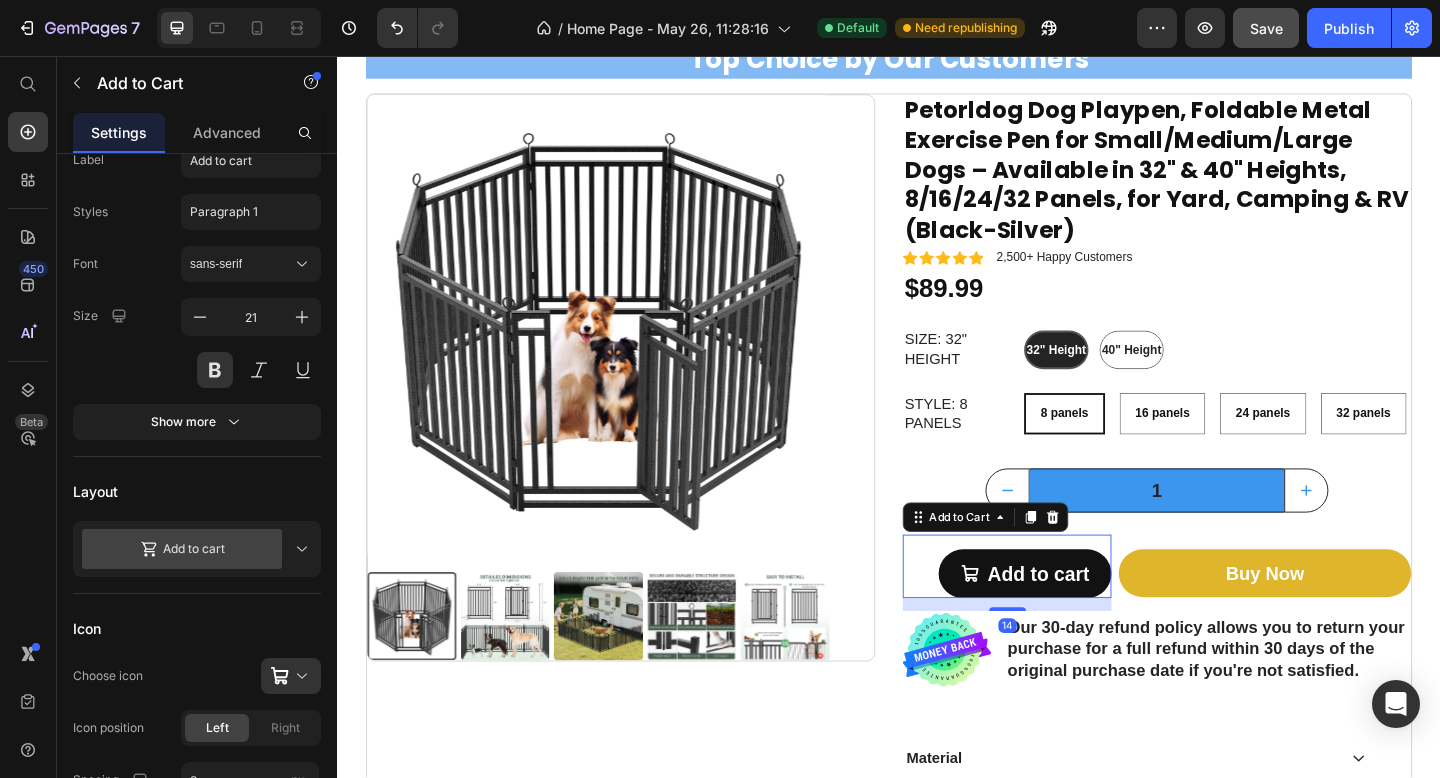 scroll, scrollTop: 0, scrollLeft: 0, axis: both 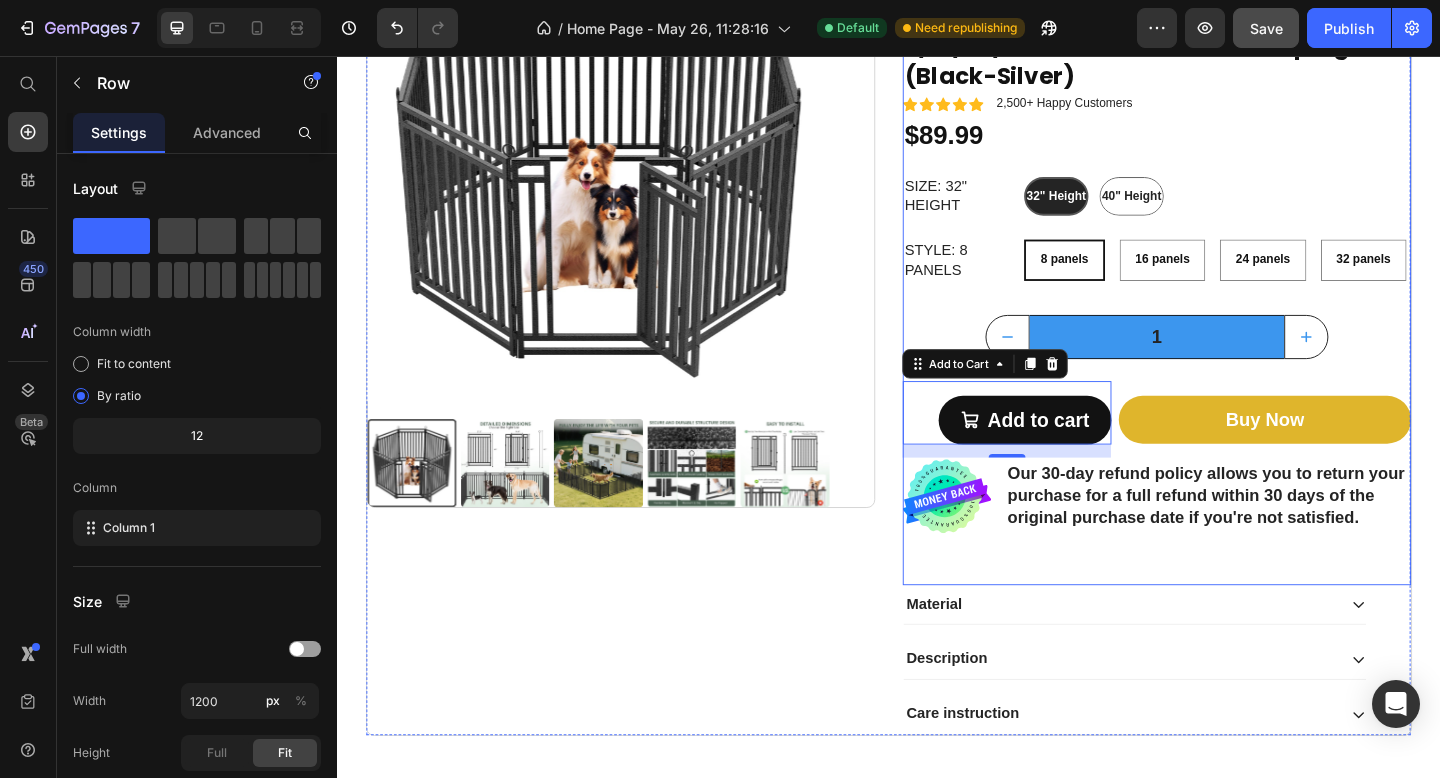 click on "Petorldog Dog Playpen, Foldable Metal Exercise Pen for Small/Medium/Large Dogs – Available in 32" & 40" Heights, 8/16/24/32 Panels, for Yard, Camping & RV (Black-Silver) Product Title Icon Icon Icon Icon Icon Icon List 2,500+ Happy Customers Text Block Row $89.99 Product Price Row Size: 32" Height 32" Height 32" Height 32" Height 40" Height 40" Height 40" Height Style: 8 panels 8 panels 8 panels 8 panels 16 panels 16 panels 16 panels 24 panels 24 panels 24 panels 32 panels 32 panels 32 panels Product Variants & Swatches 32" Height 32" Height 32" Height 40" Height 40" Height 40" Height 8 panels 8 panels 8 panels 16 panels 16 panels 16 panels 24 panels 24 panels 24 panels 32 panels 32 panels 32 panels Product Variants & Swatches 1 Product Quantity
Add to cart Add to Cart   14 Buy  Now Dynamic Checkout Row Image Our 30-day refund policy allows you to return your purchase for a full refund within 30 days of the original purchase date if you're not satisfied. Text Block Row" at bounding box center [1228, 281] 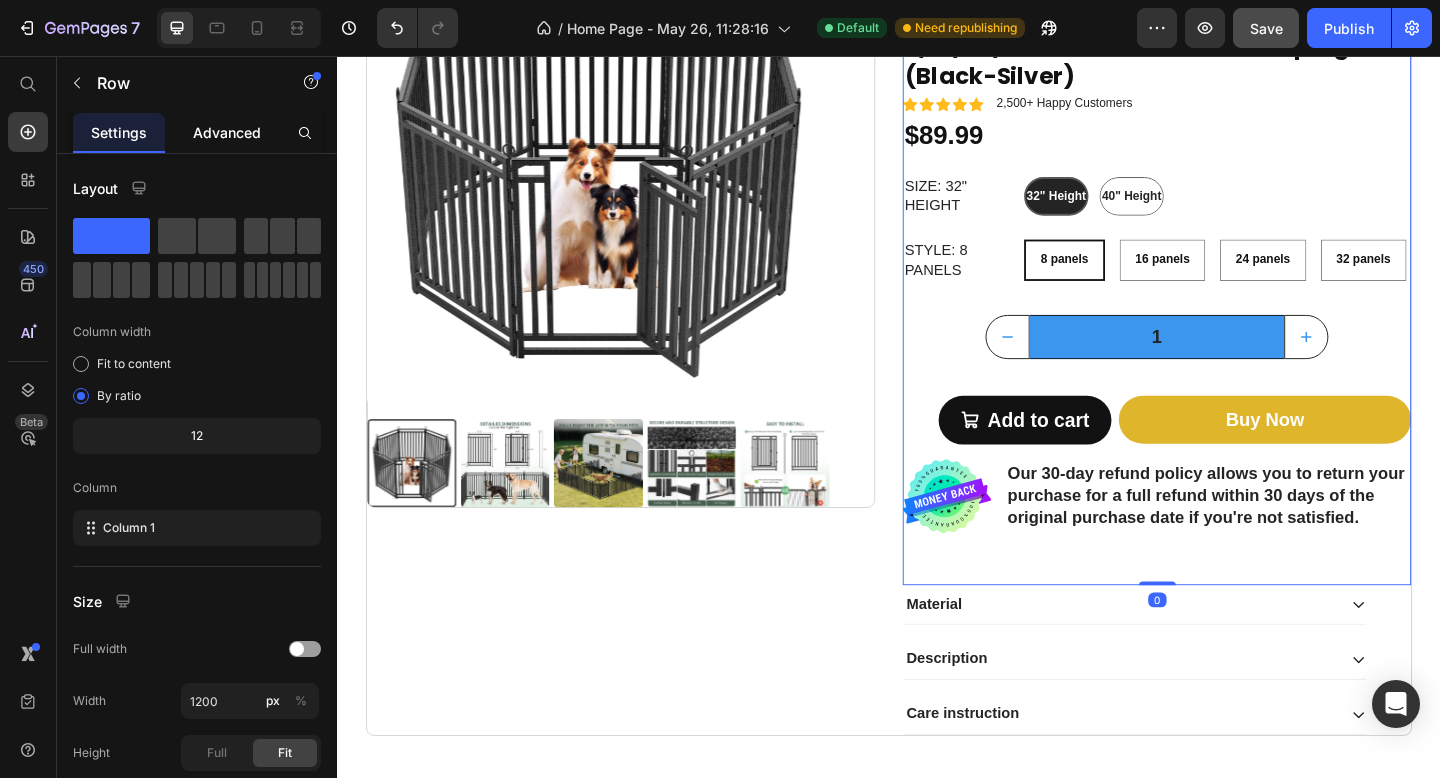 click on "Advanced" at bounding box center (227, 132) 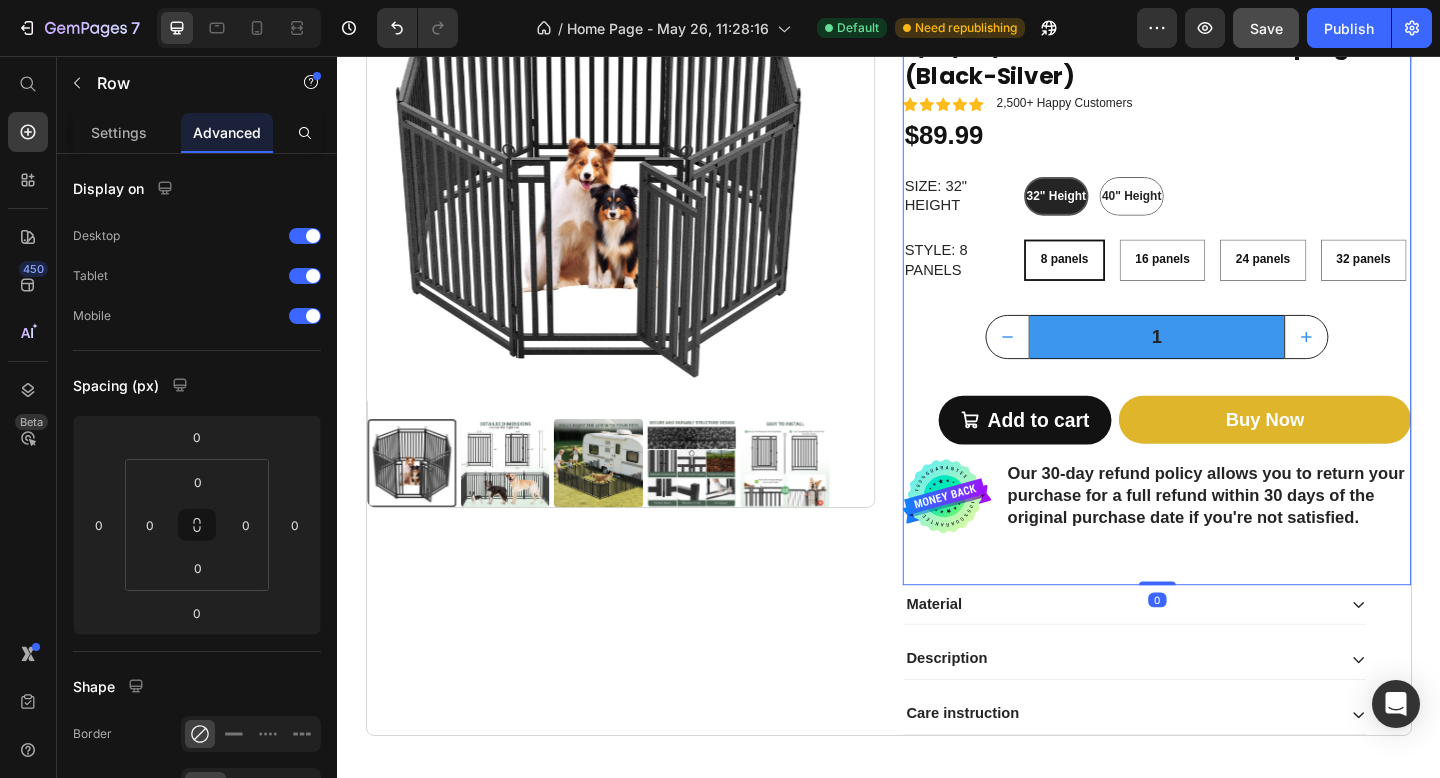 drag, startPoint x: 1227, startPoint y: 626, endPoint x: 1223, endPoint y: 567, distance: 59.135437 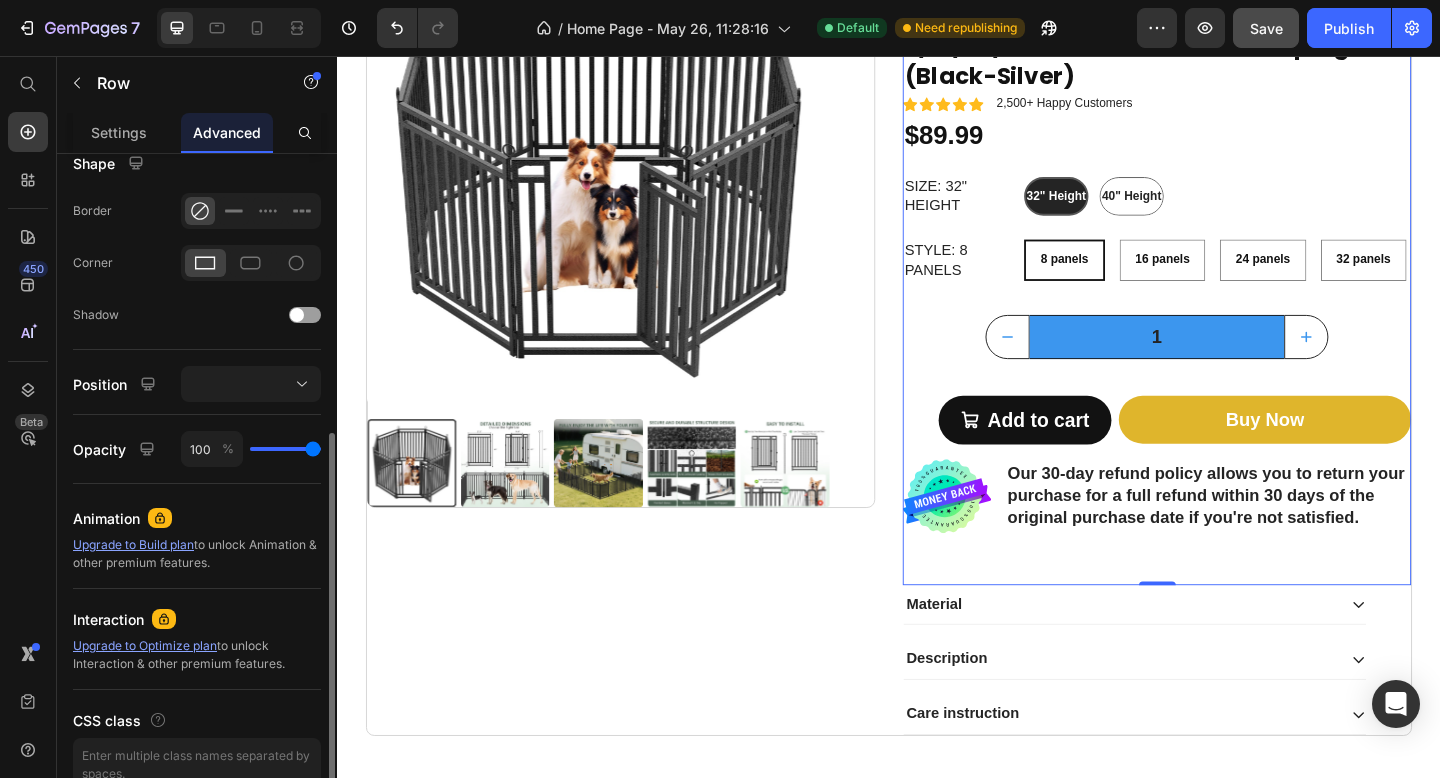 scroll, scrollTop: 527, scrollLeft: 0, axis: vertical 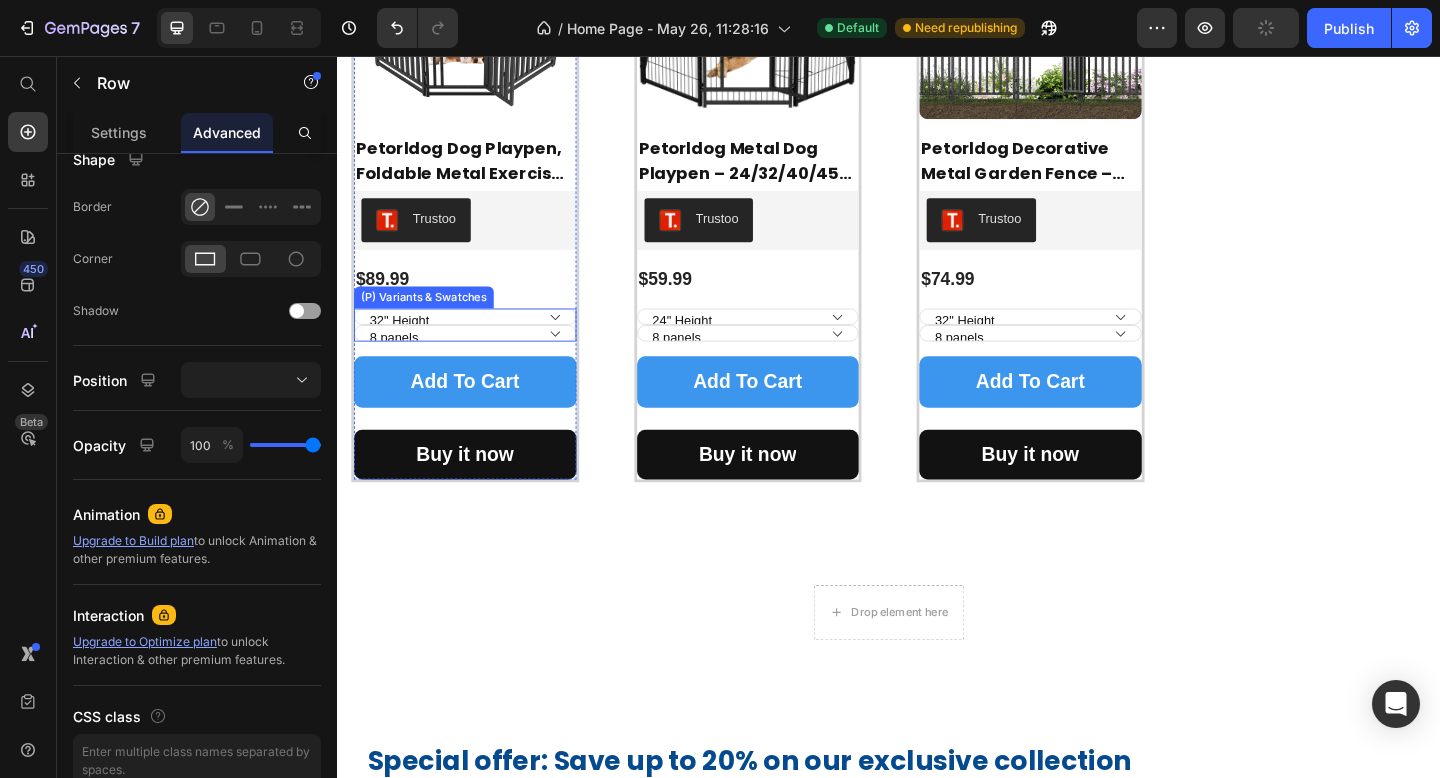 click on "8 panels 16 panels 24 panels 32 panels" at bounding box center [476, 358] 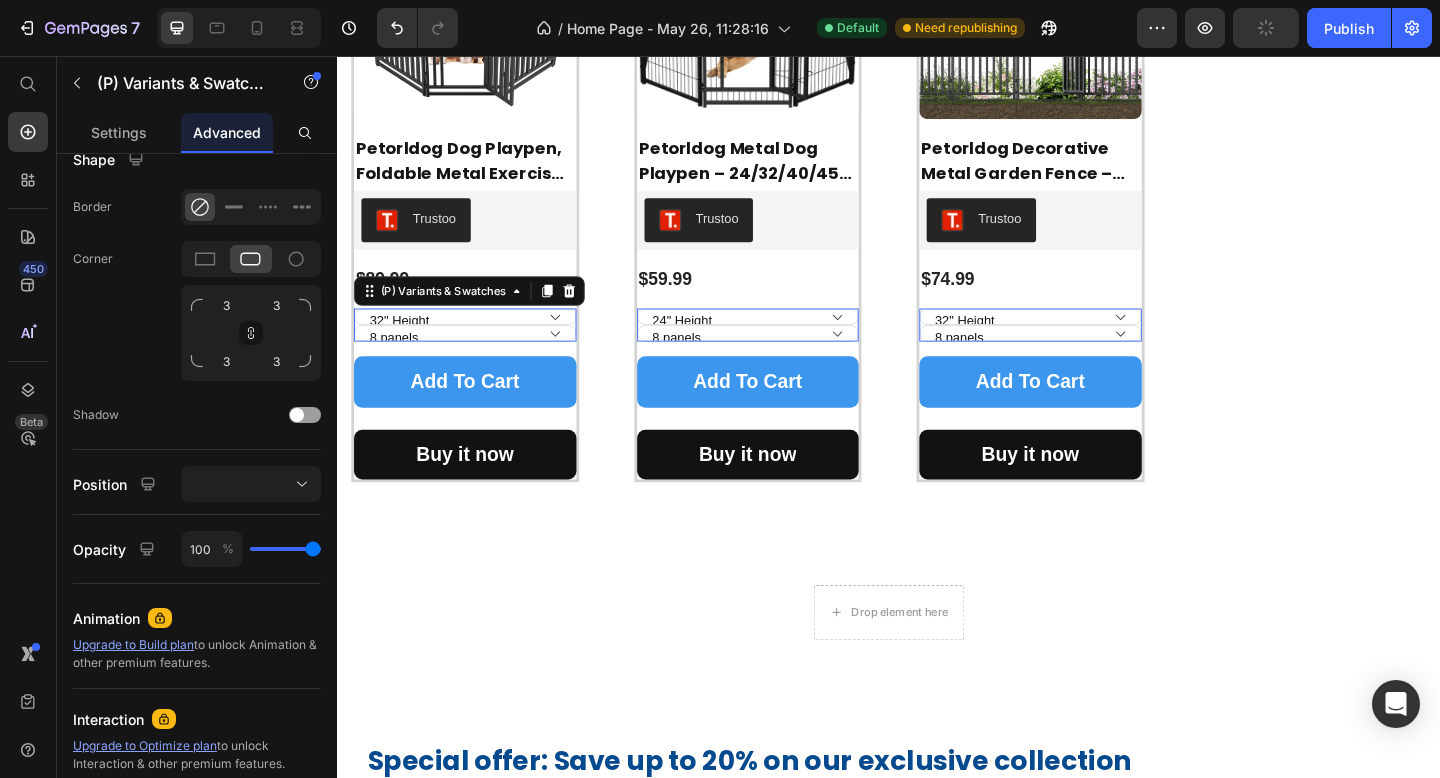 scroll, scrollTop: 0, scrollLeft: 0, axis: both 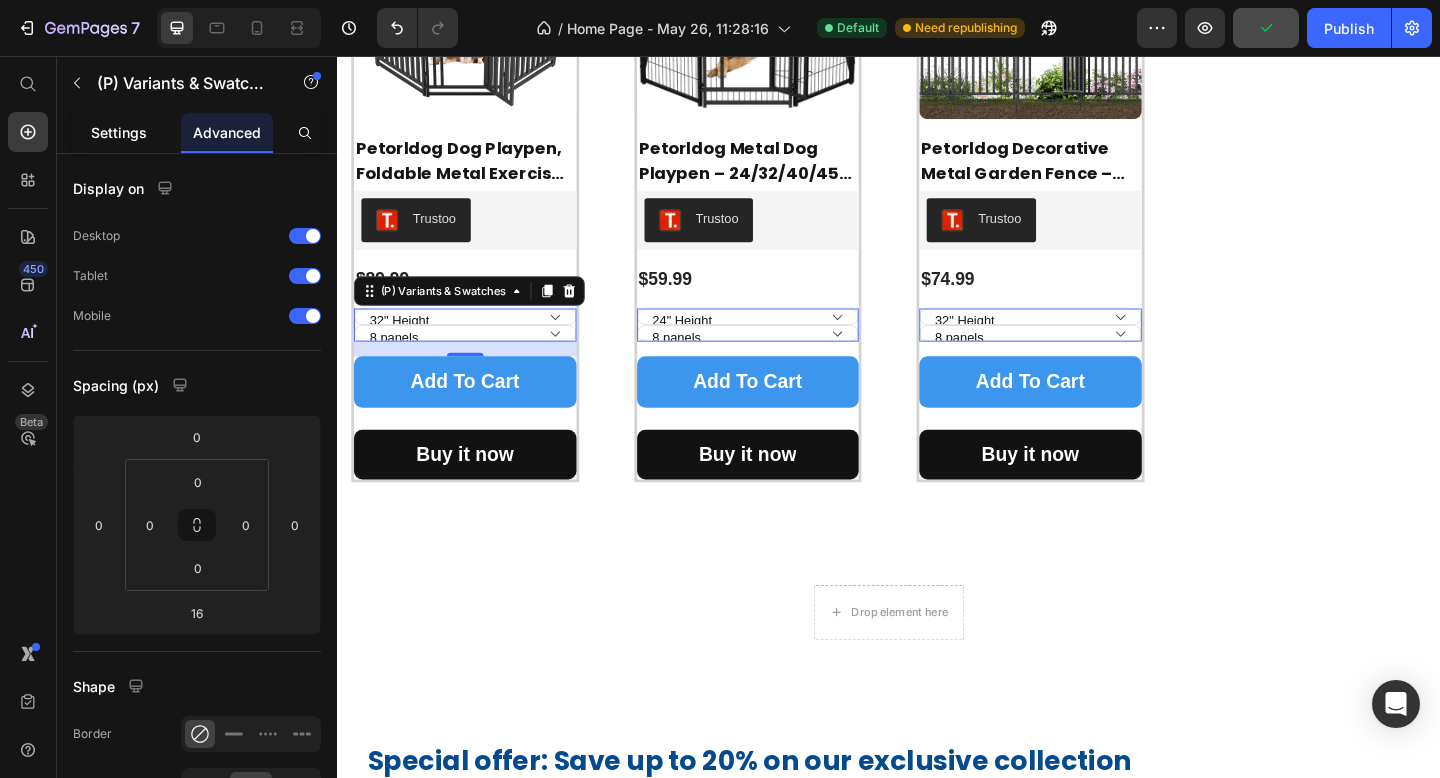 click on "Settings" at bounding box center (119, 132) 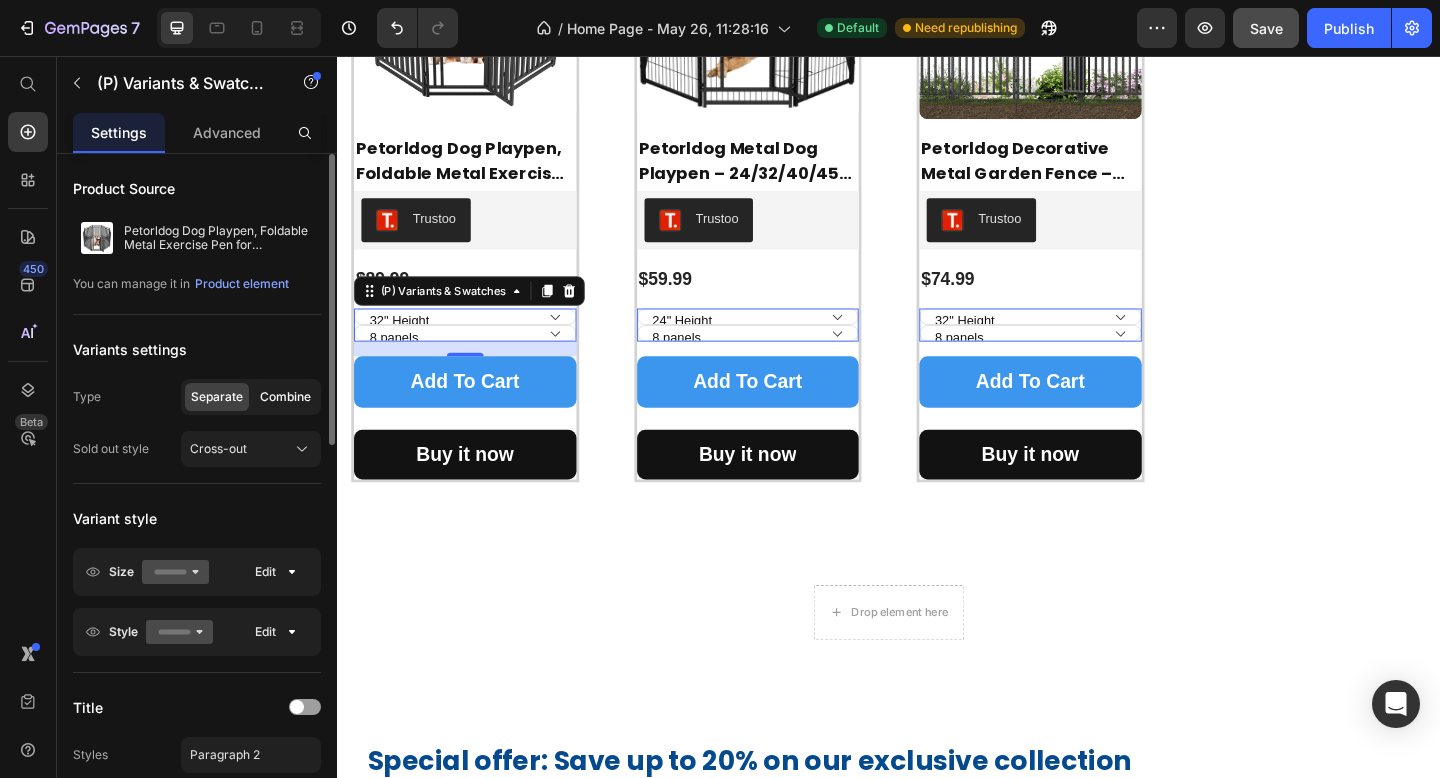 click on "Combine" 